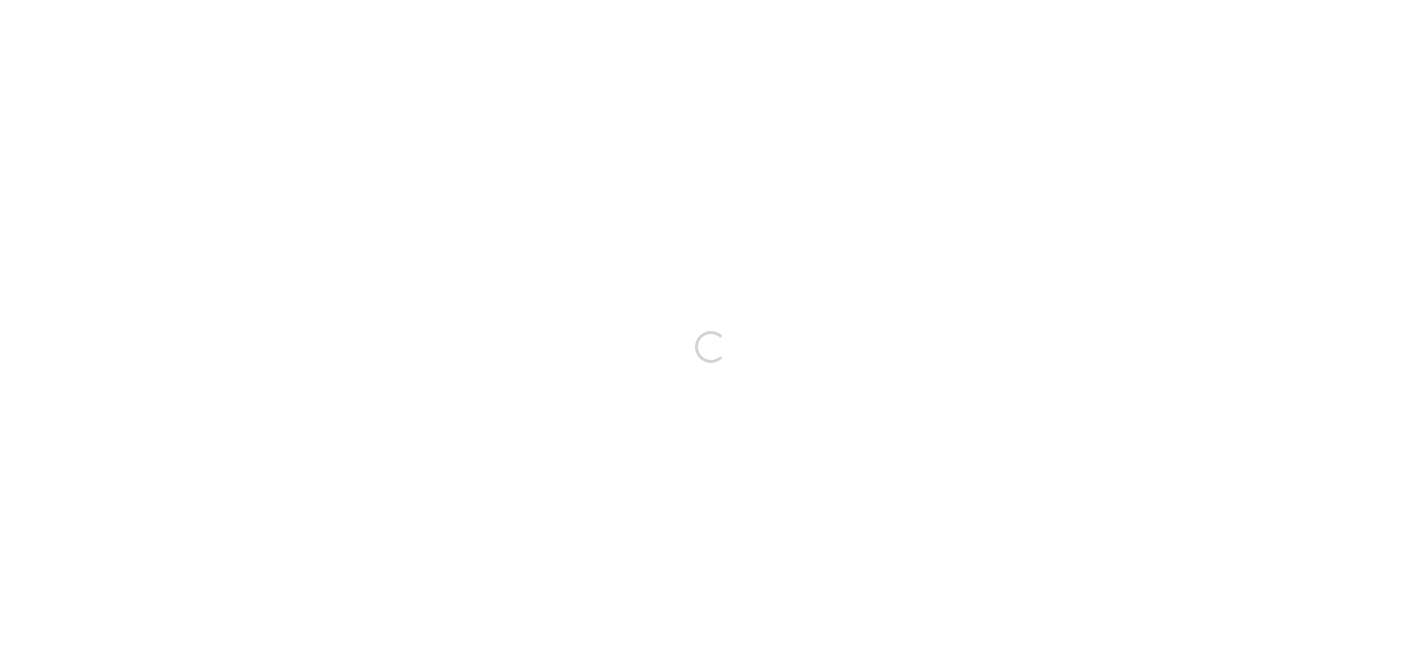 scroll, scrollTop: 0, scrollLeft: 0, axis: both 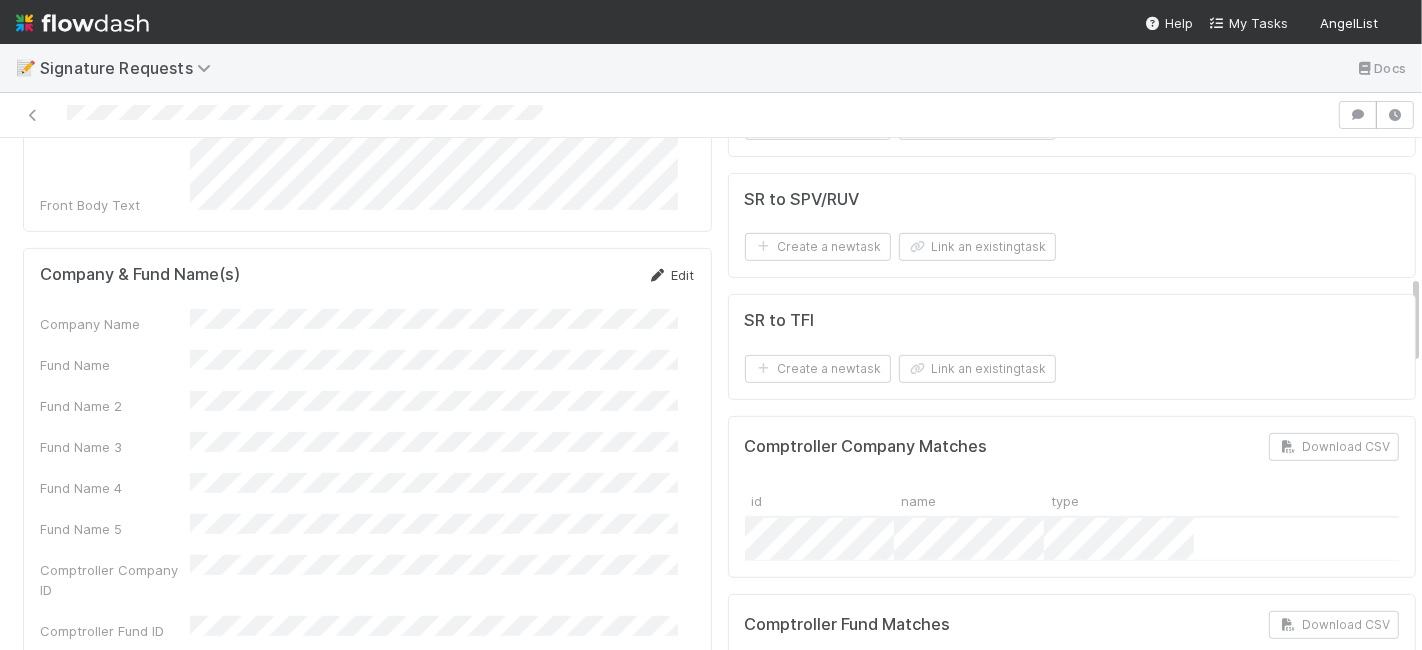 click on "Edit" at bounding box center [671, 275] 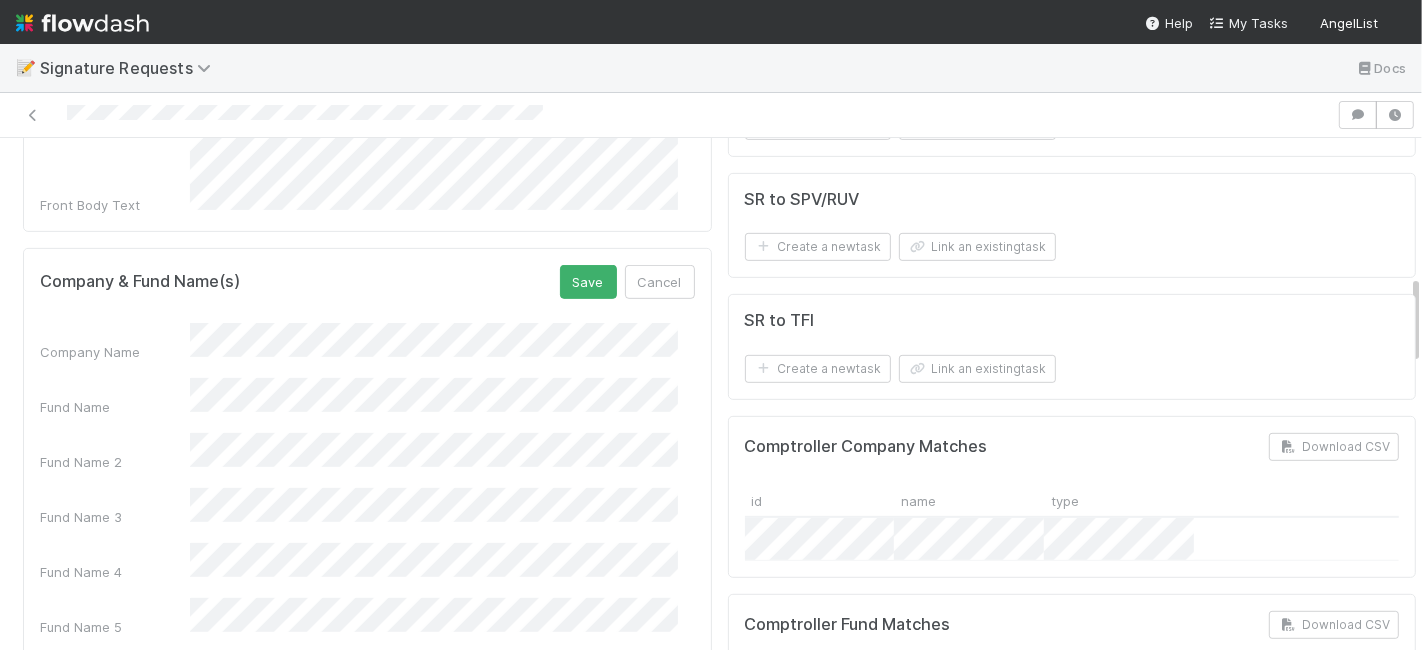 click on "Fund Name" at bounding box center [367, 397] 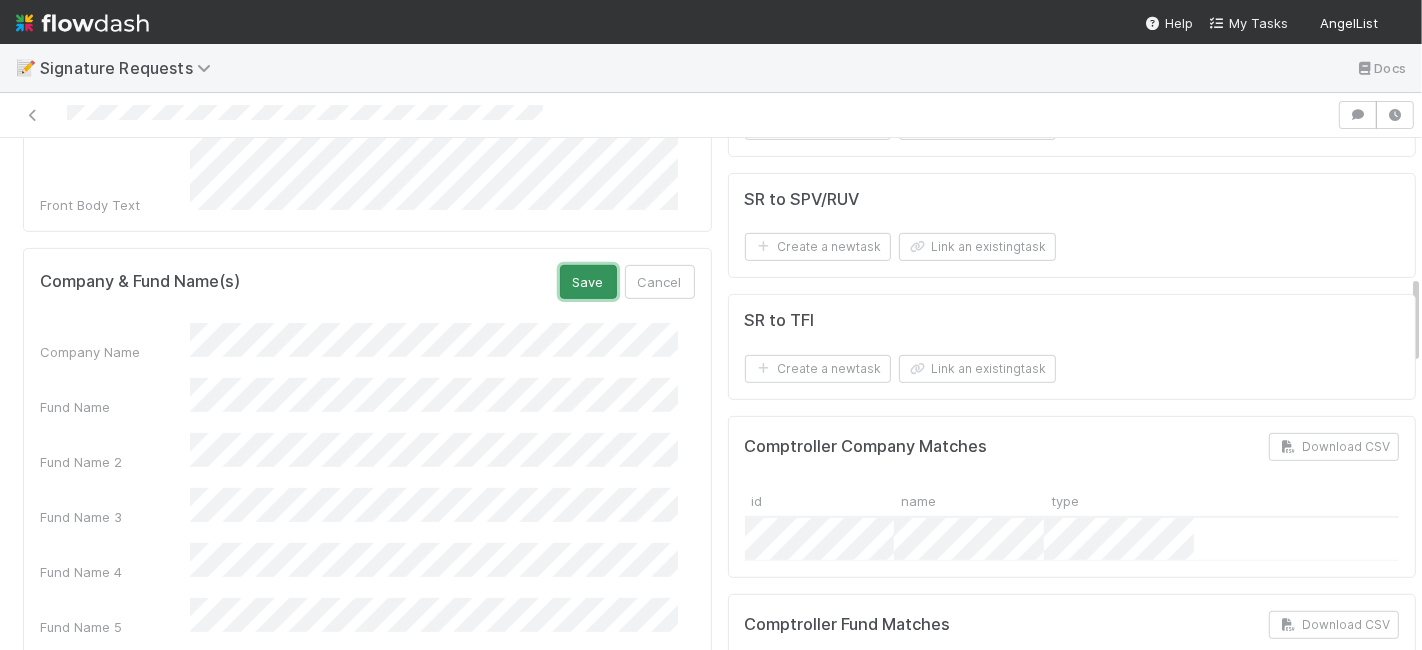 click on "Save" at bounding box center (588, 282) 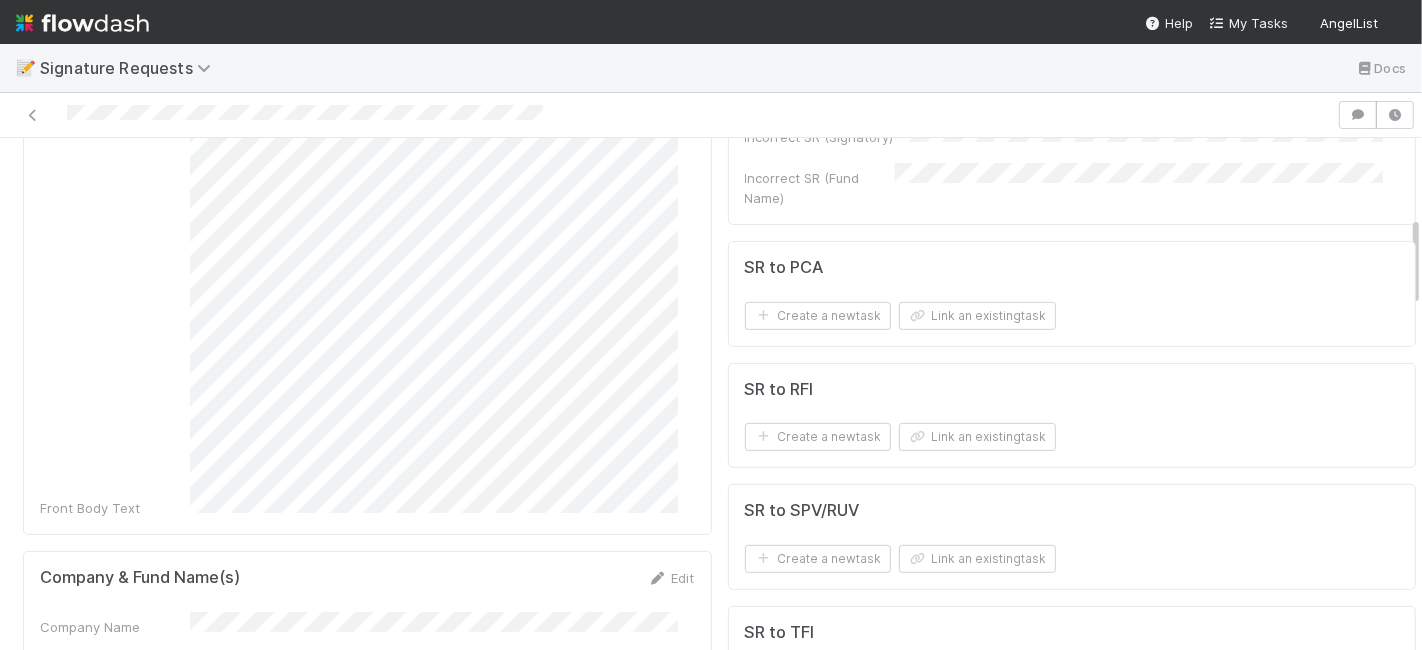 scroll, scrollTop: 444, scrollLeft: 0, axis: vertical 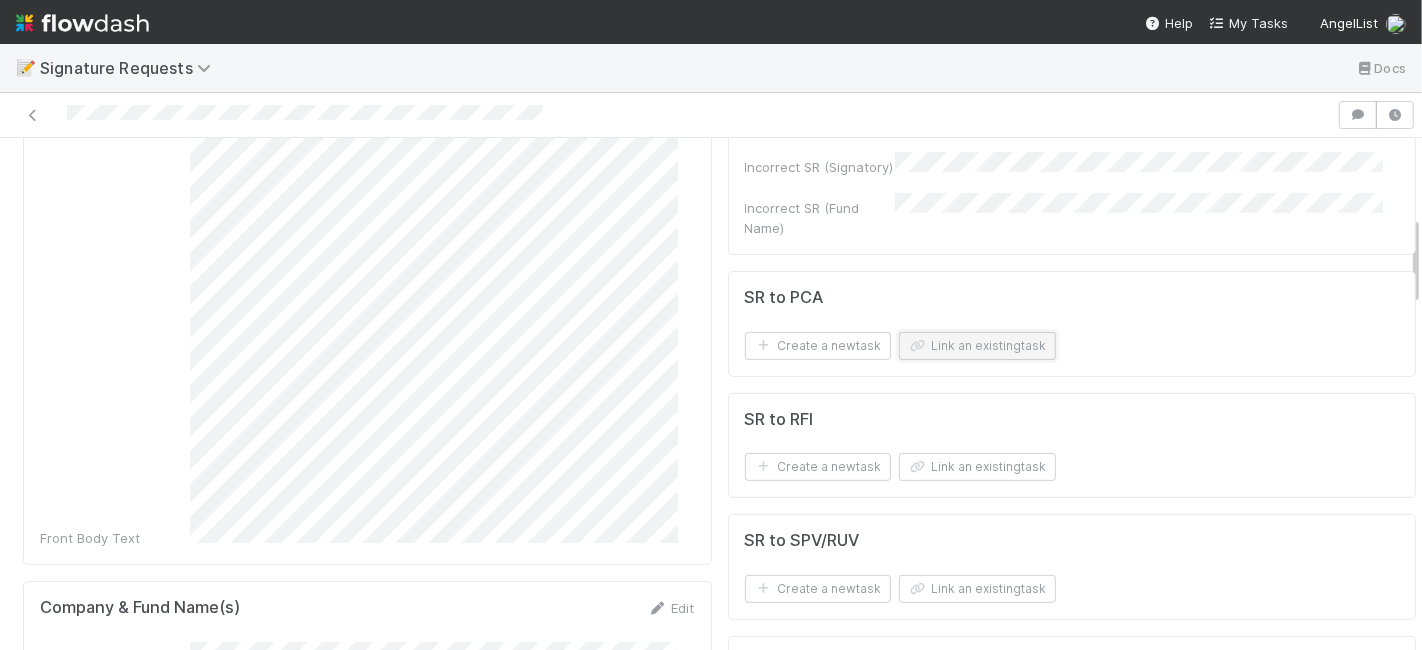 click on "Link an existing  task" at bounding box center (977, 346) 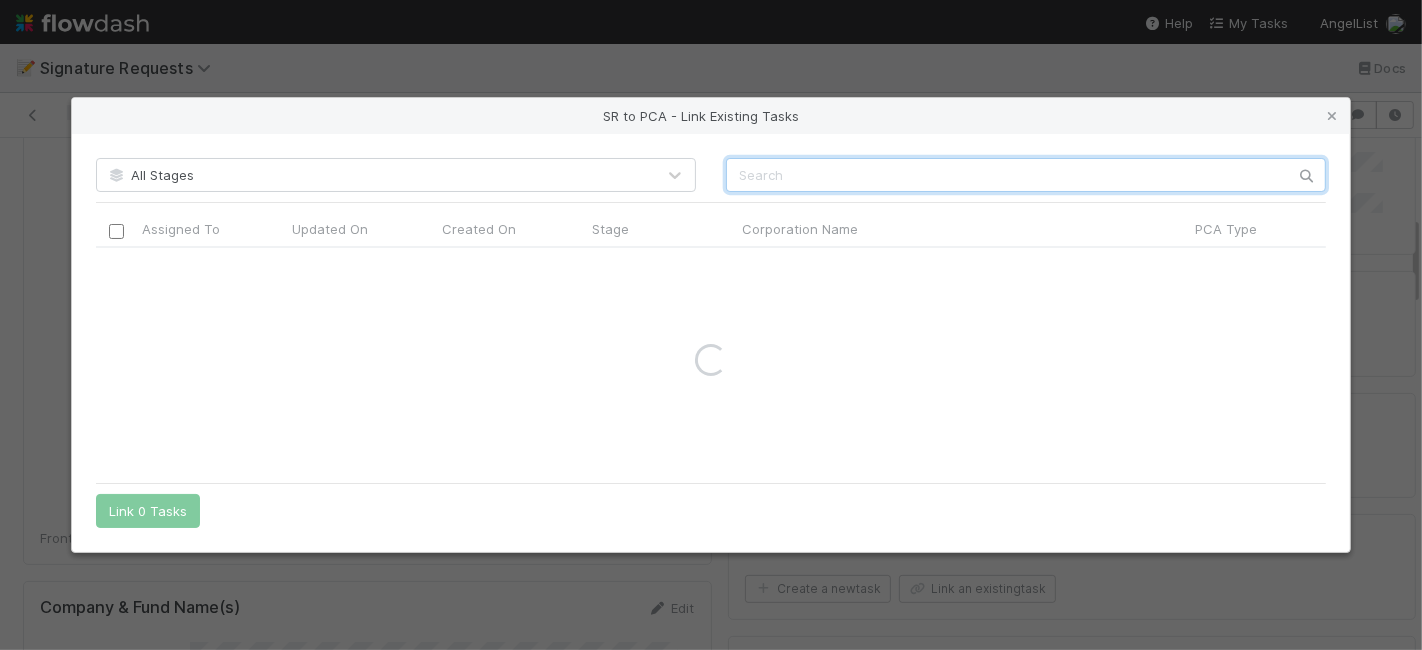 click at bounding box center [1026, 175] 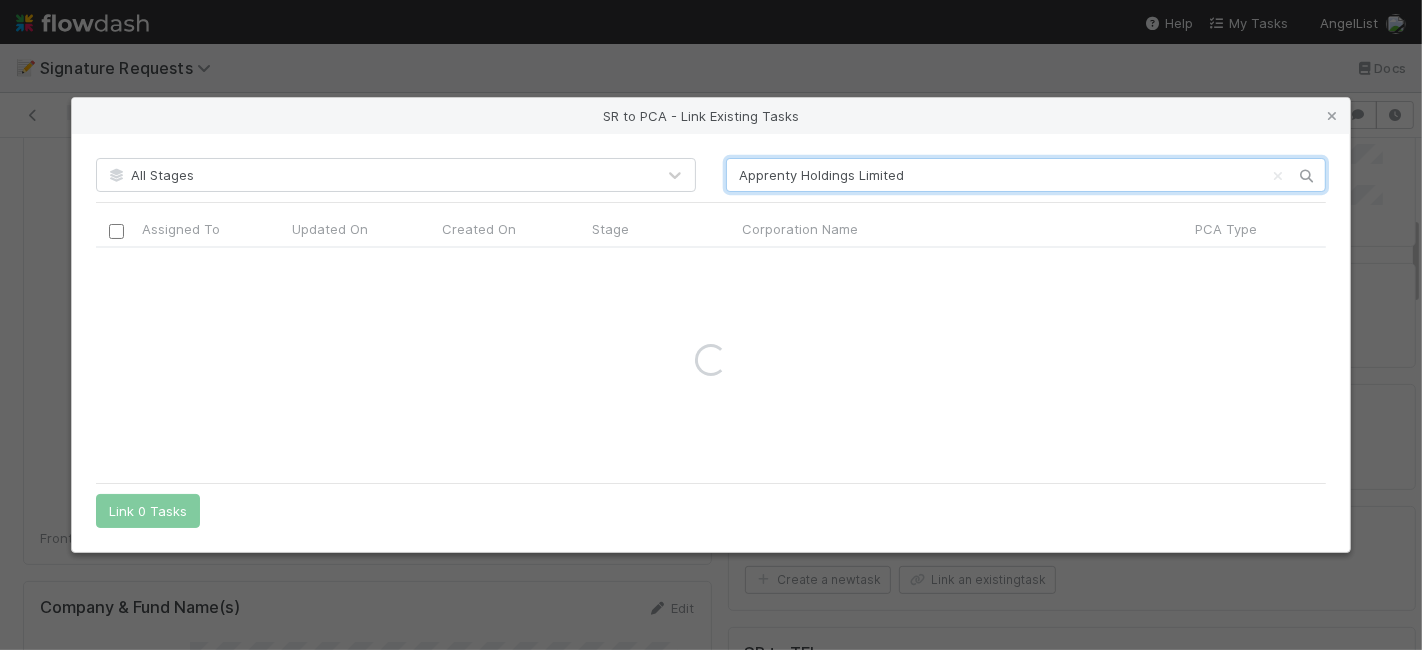 type on "Apprenty Holdings Limited" 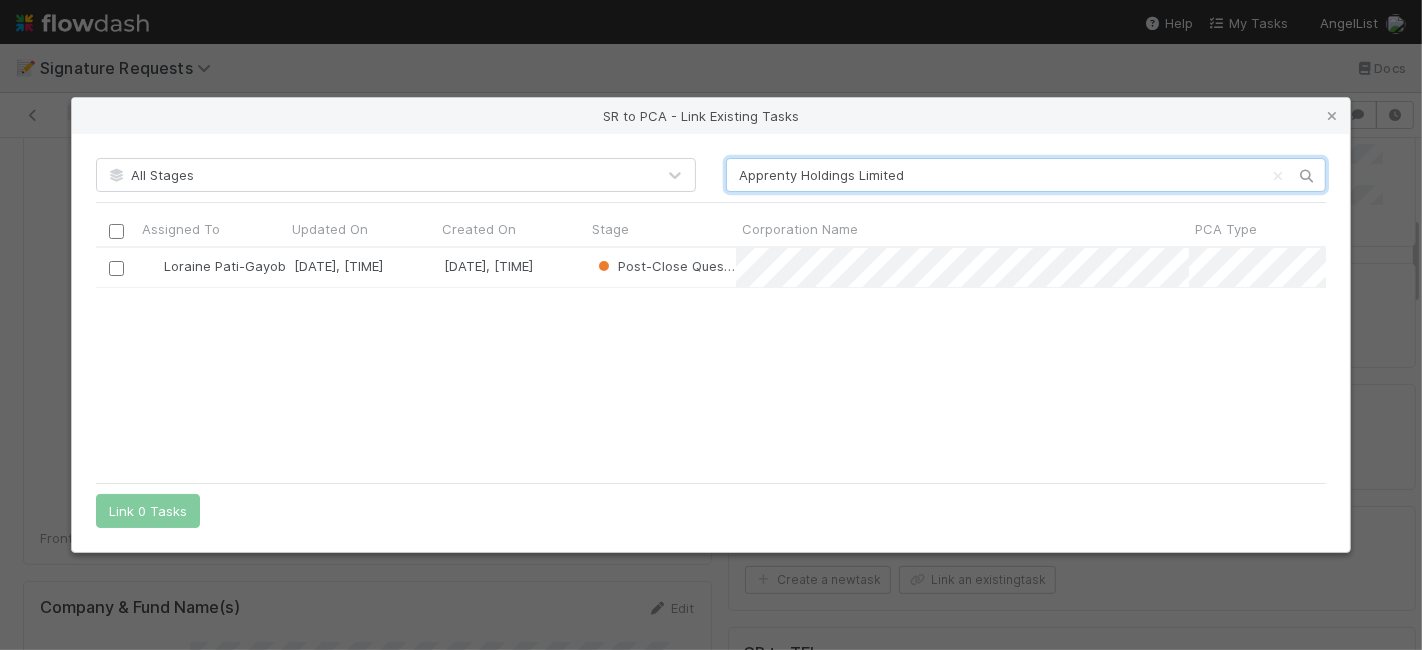 scroll, scrollTop: 18, scrollLeft: 18, axis: both 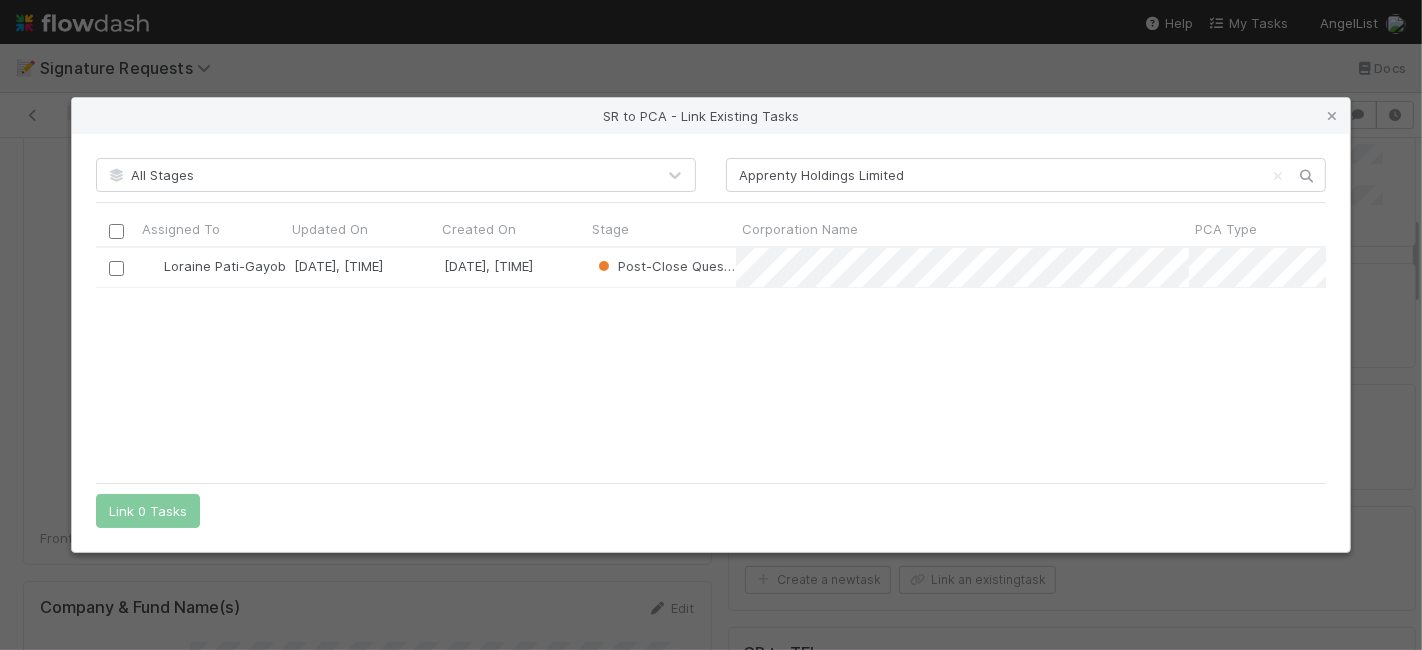 click on "Loraine Pati-Gayob 6/24/25, 1:20:13 PM 4/23/25, 6:47:53 AM   Post-Close Question - External" at bounding box center (711, 360) 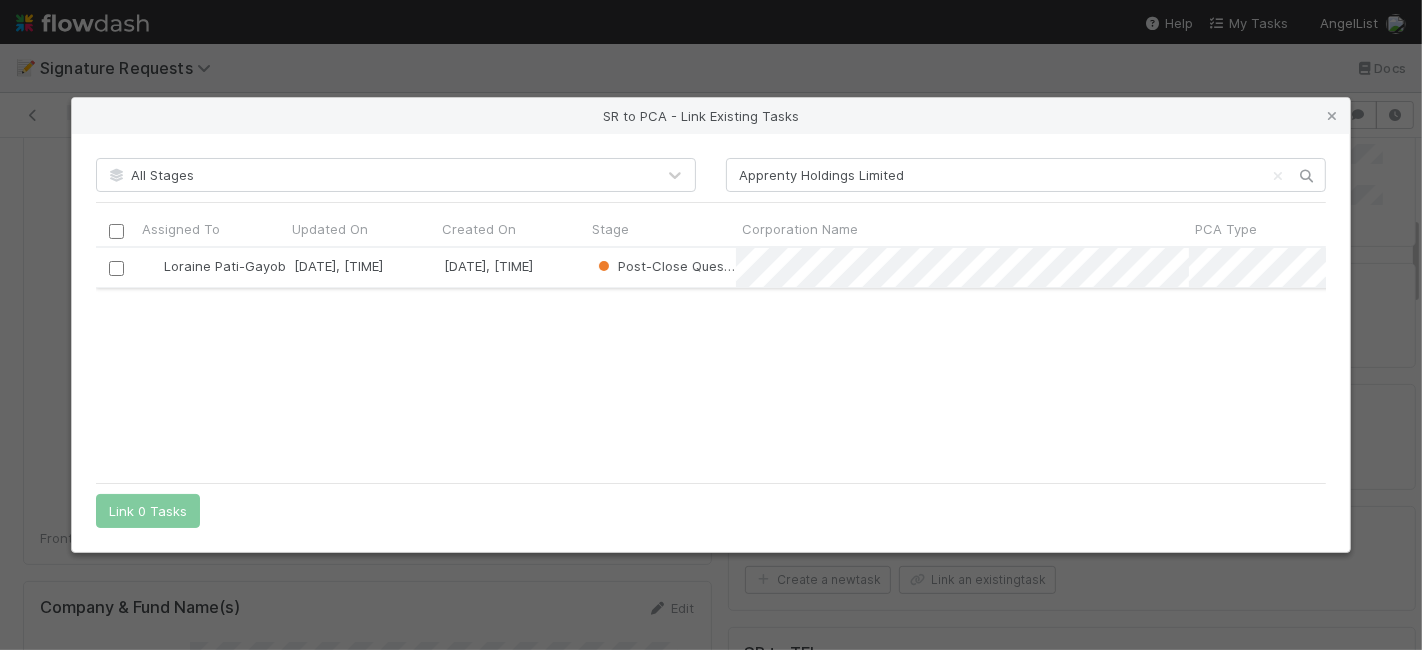 drag, startPoint x: 98, startPoint y: 271, endPoint x: 115, endPoint y: 280, distance: 19.235384 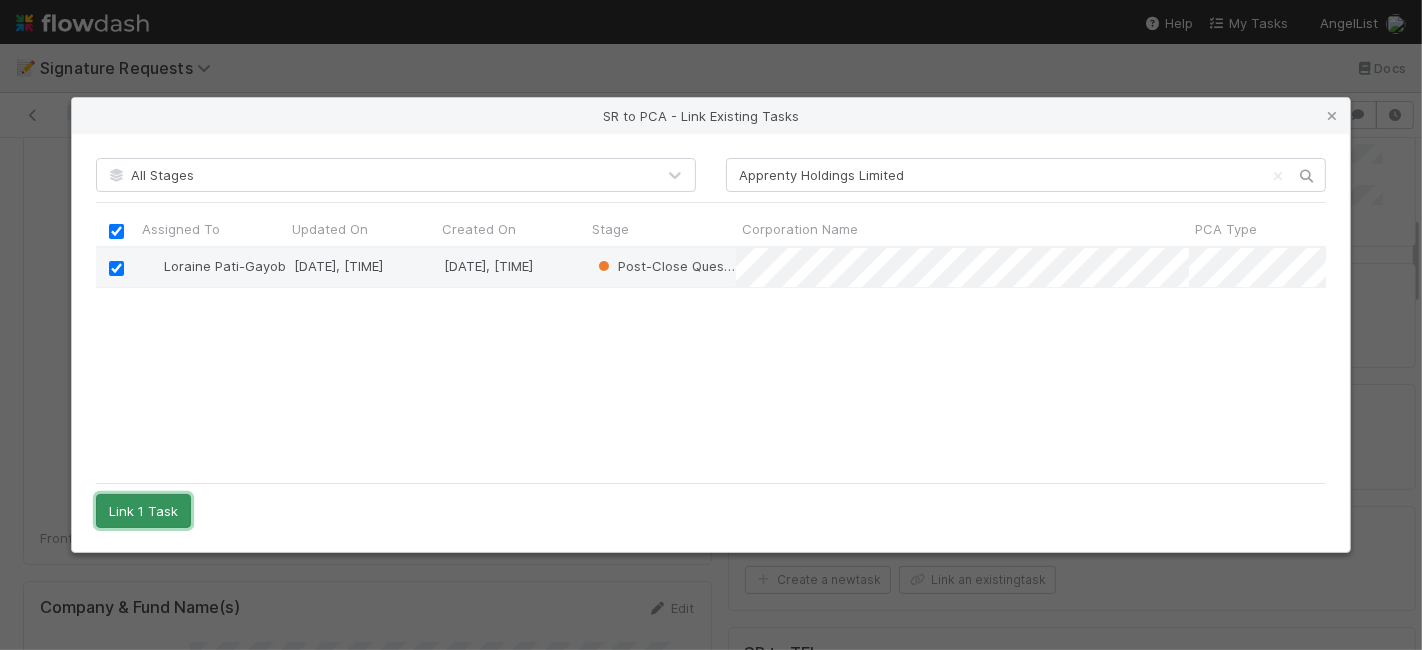 click on "Link   1 Task" at bounding box center (143, 511) 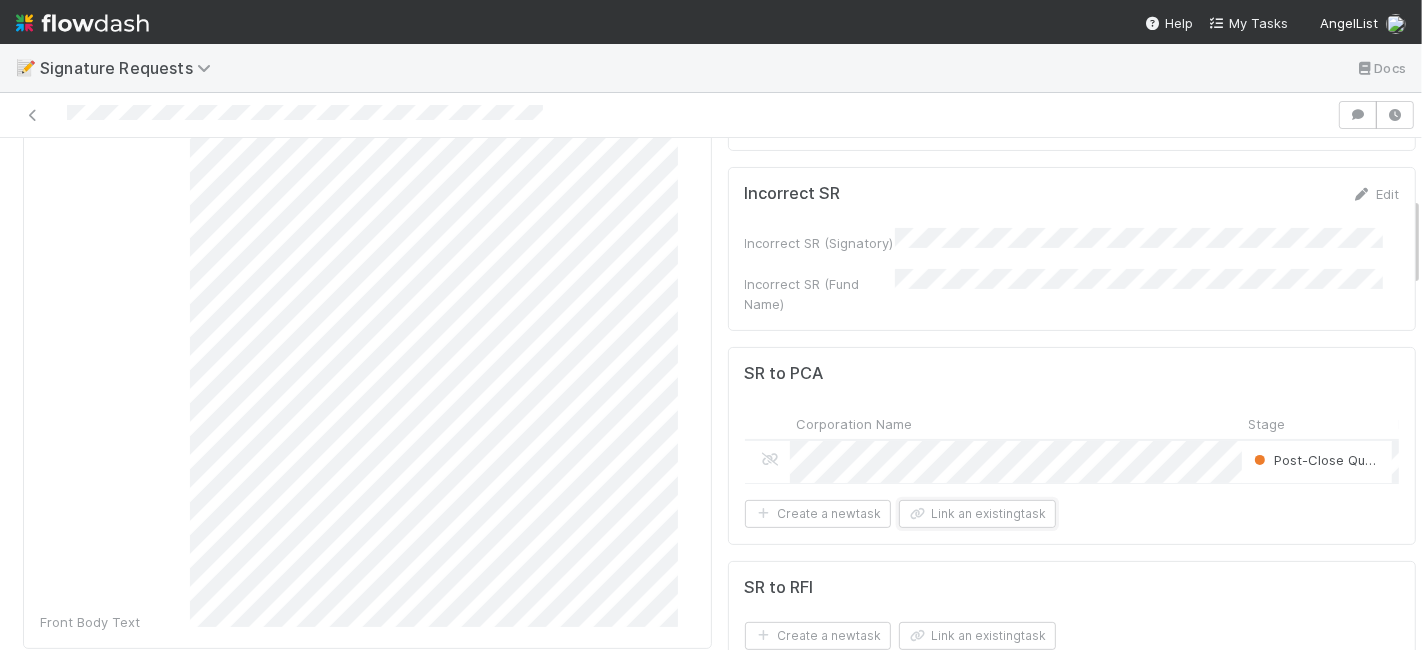 scroll, scrollTop: 333, scrollLeft: 0, axis: vertical 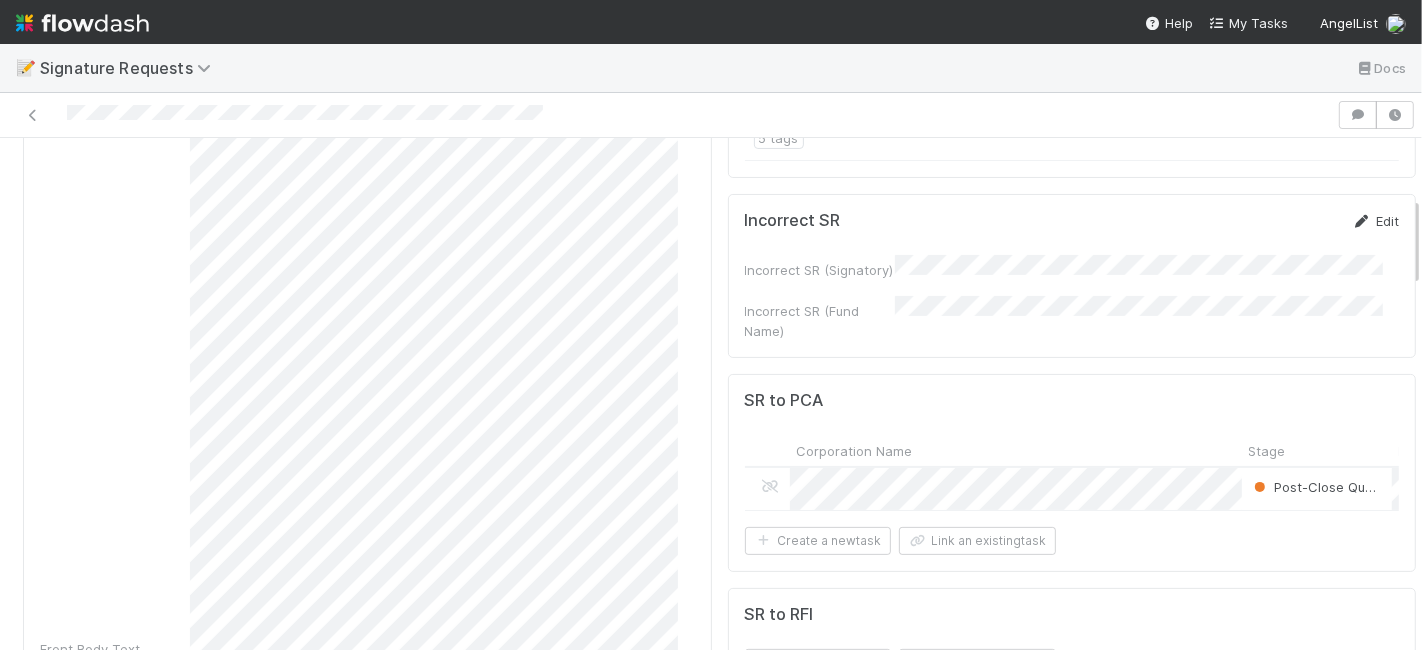 click on "Edit" at bounding box center [1375, 221] 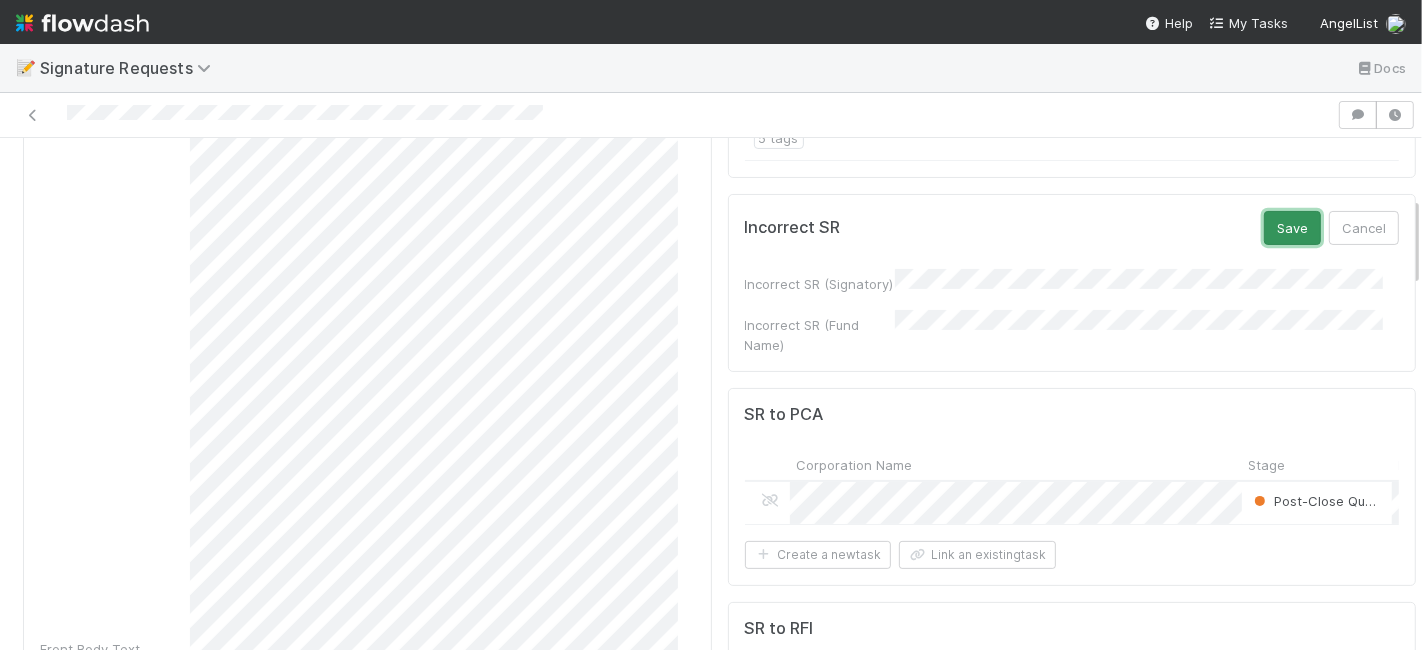 click on "Save" at bounding box center (1292, 228) 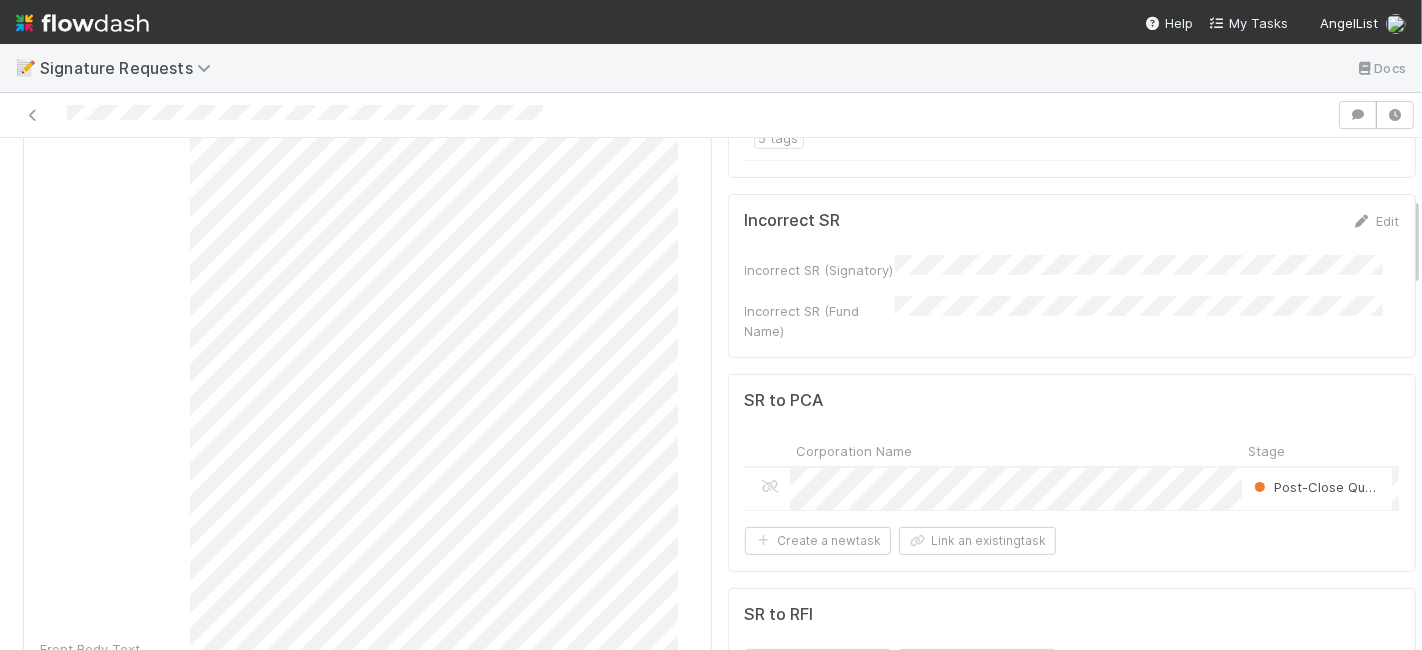 scroll, scrollTop: 0, scrollLeft: 0, axis: both 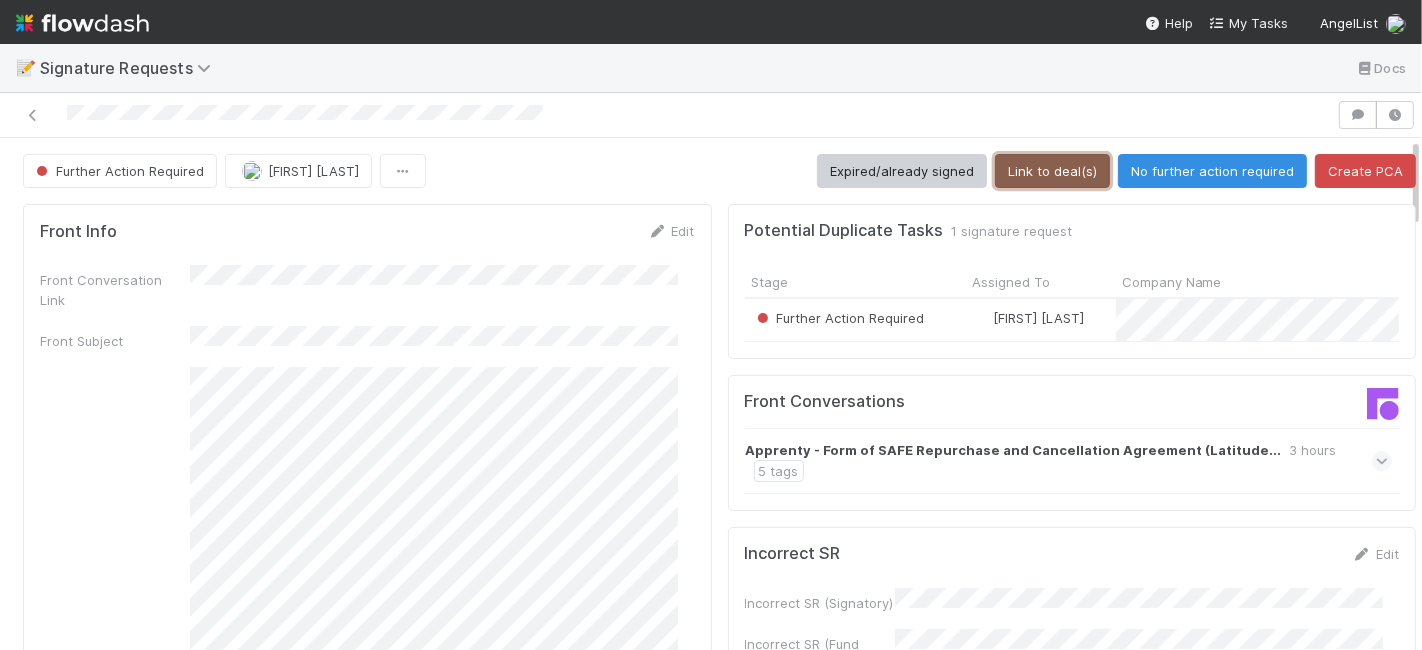 click on "Link to deal(s)" at bounding box center (1052, 171) 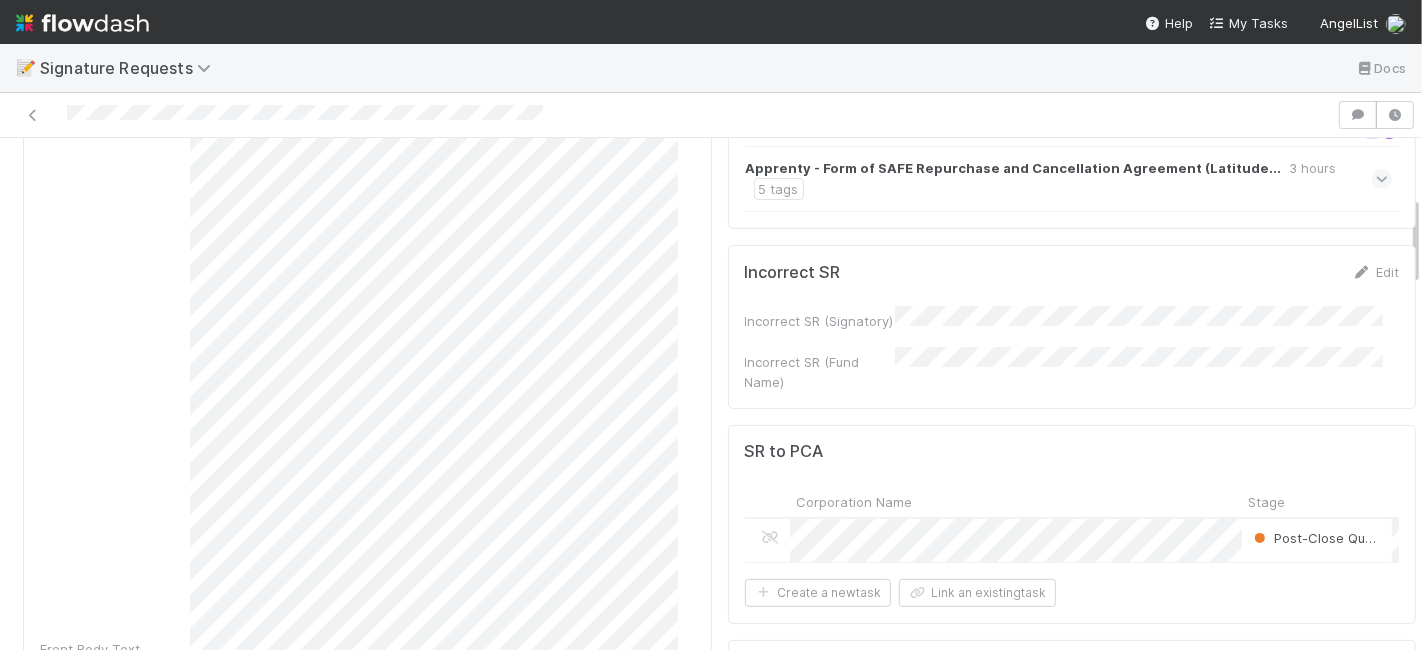 scroll, scrollTop: 0, scrollLeft: 0, axis: both 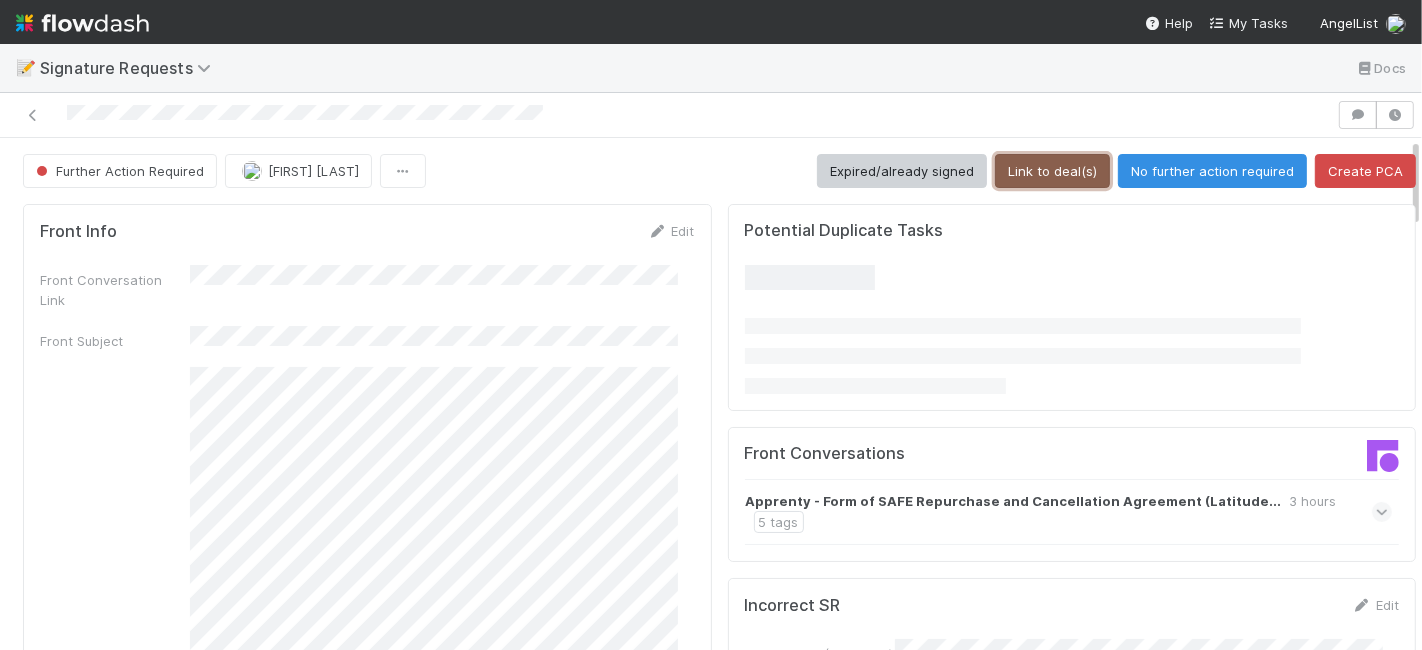click on "Link to deal(s)" at bounding box center [1052, 171] 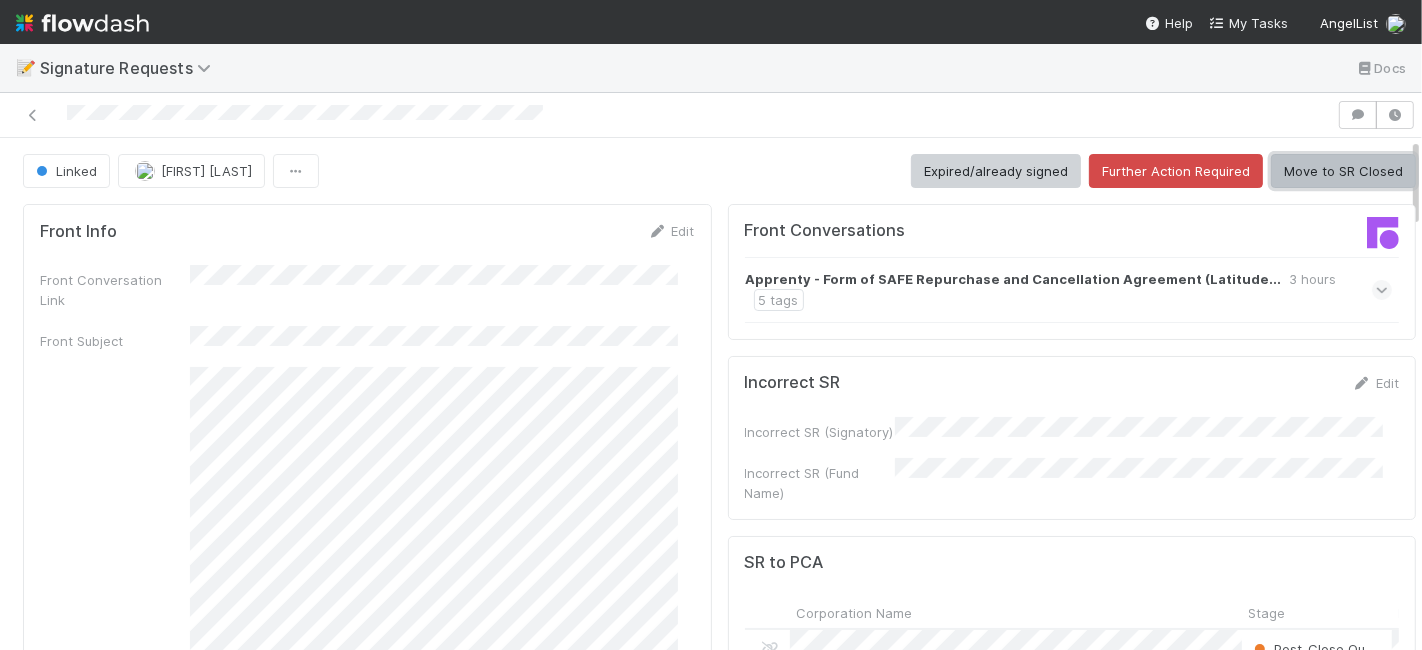 click on "Move to SR Closed" at bounding box center (1343, 171) 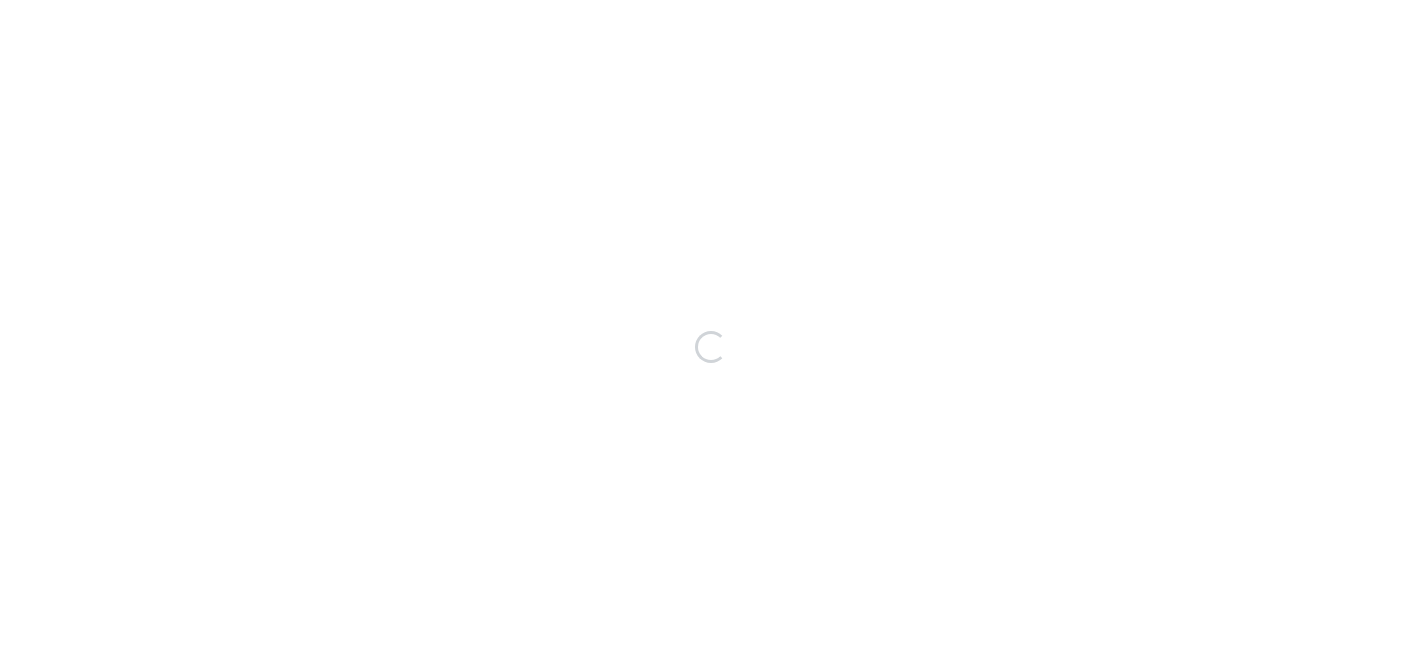scroll, scrollTop: 0, scrollLeft: 0, axis: both 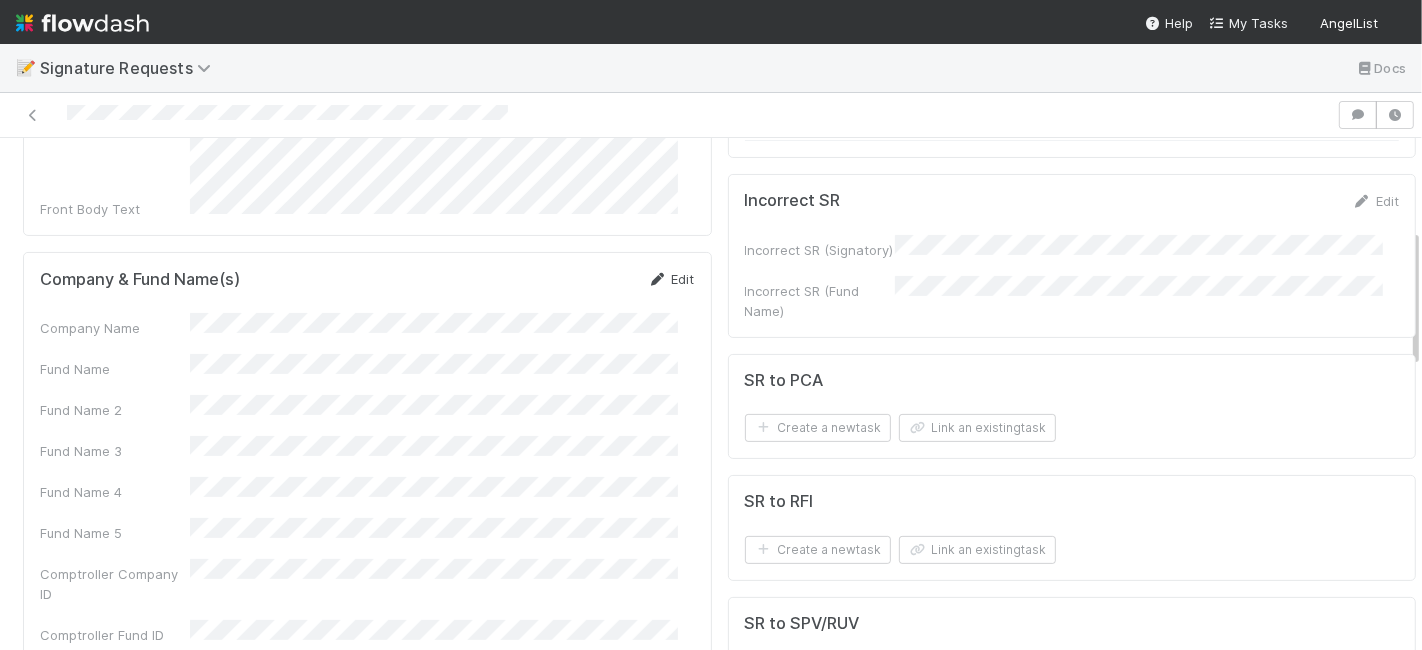 click on "Edit" at bounding box center [671, 279] 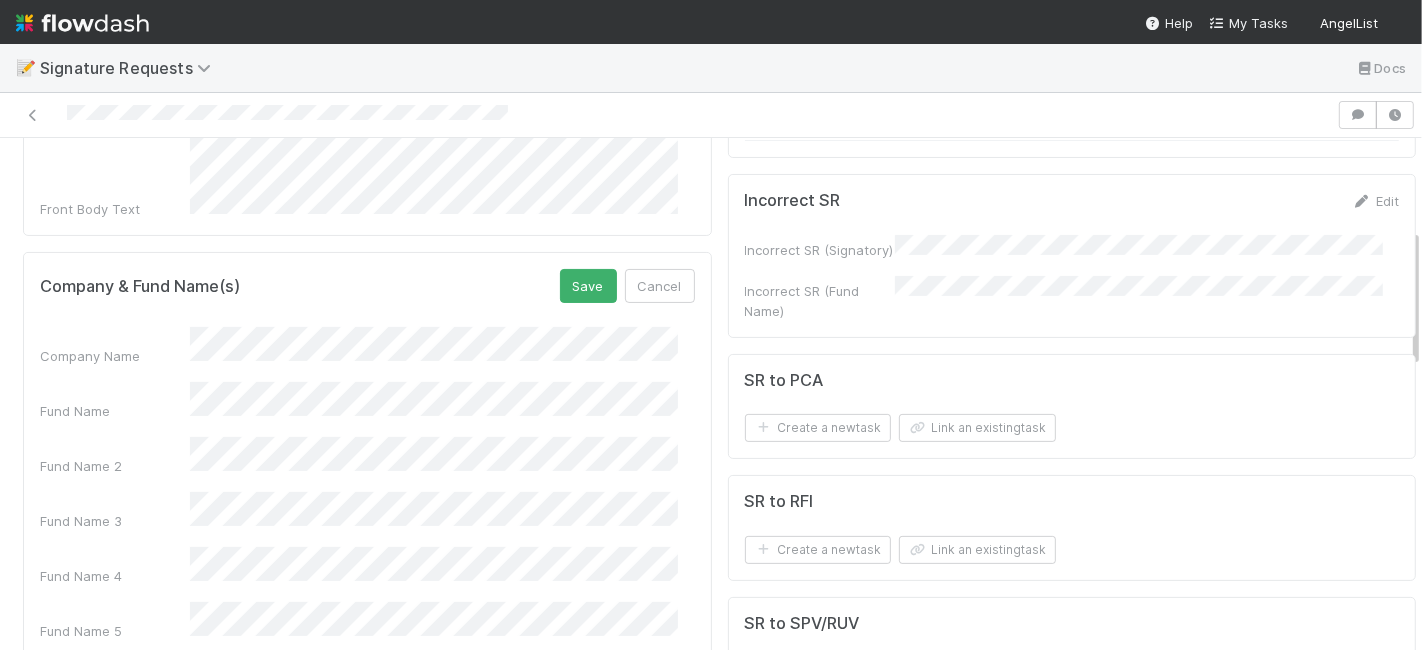 click on "Company Name" at bounding box center (367, 346) 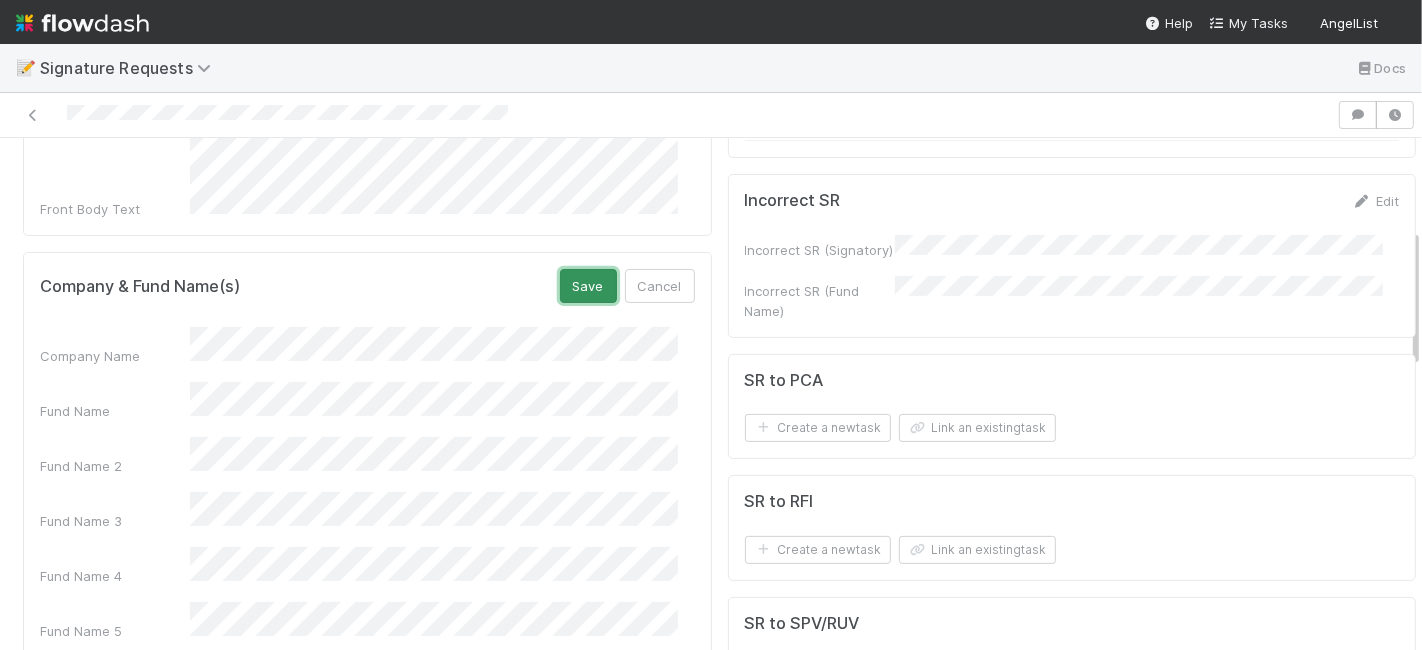 click on "Save" at bounding box center [588, 286] 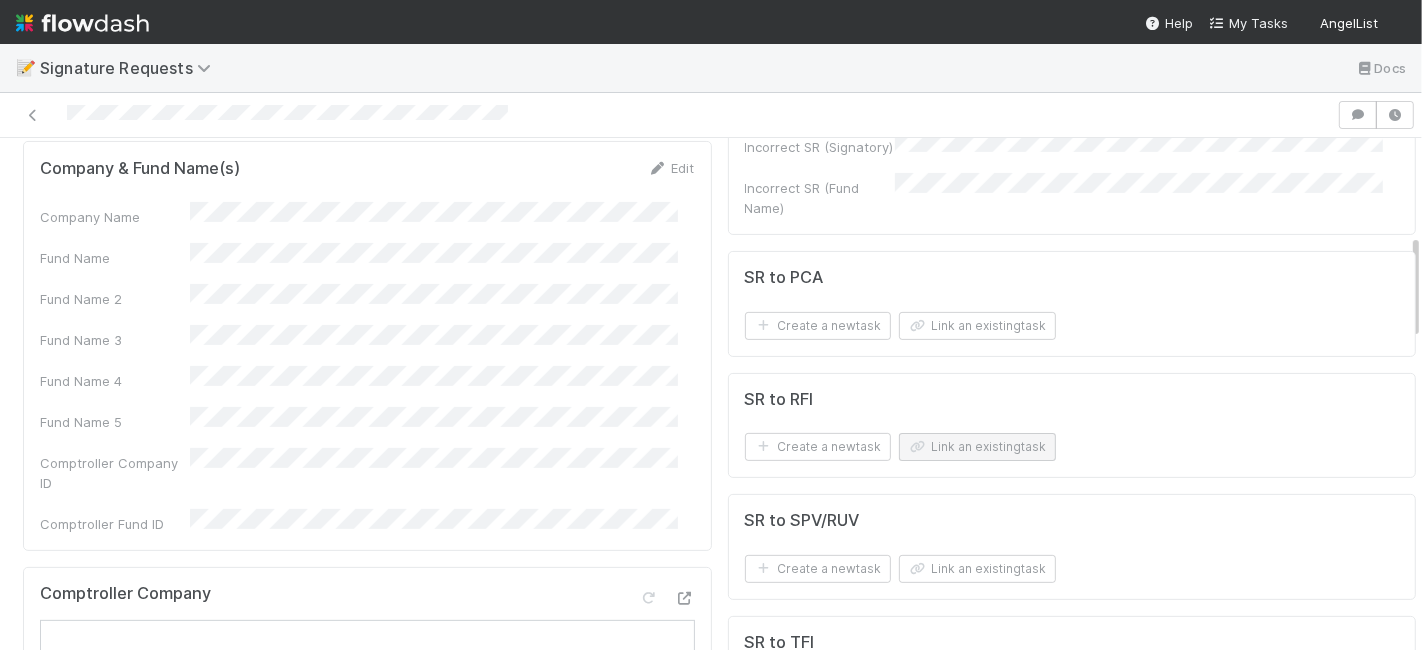 scroll, scrollTop: 555, scrollLeft: 0, axis: vertical 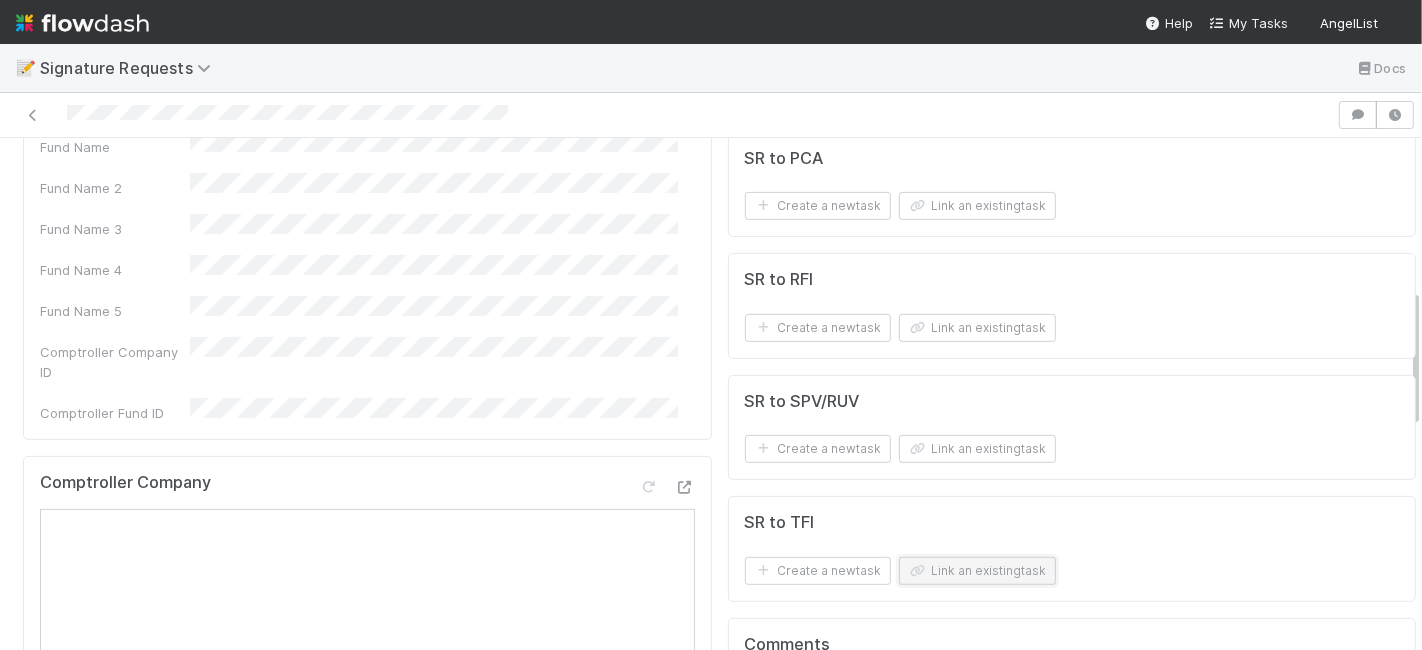 click on "Link an existing  task" at bounding box center (977, 571) 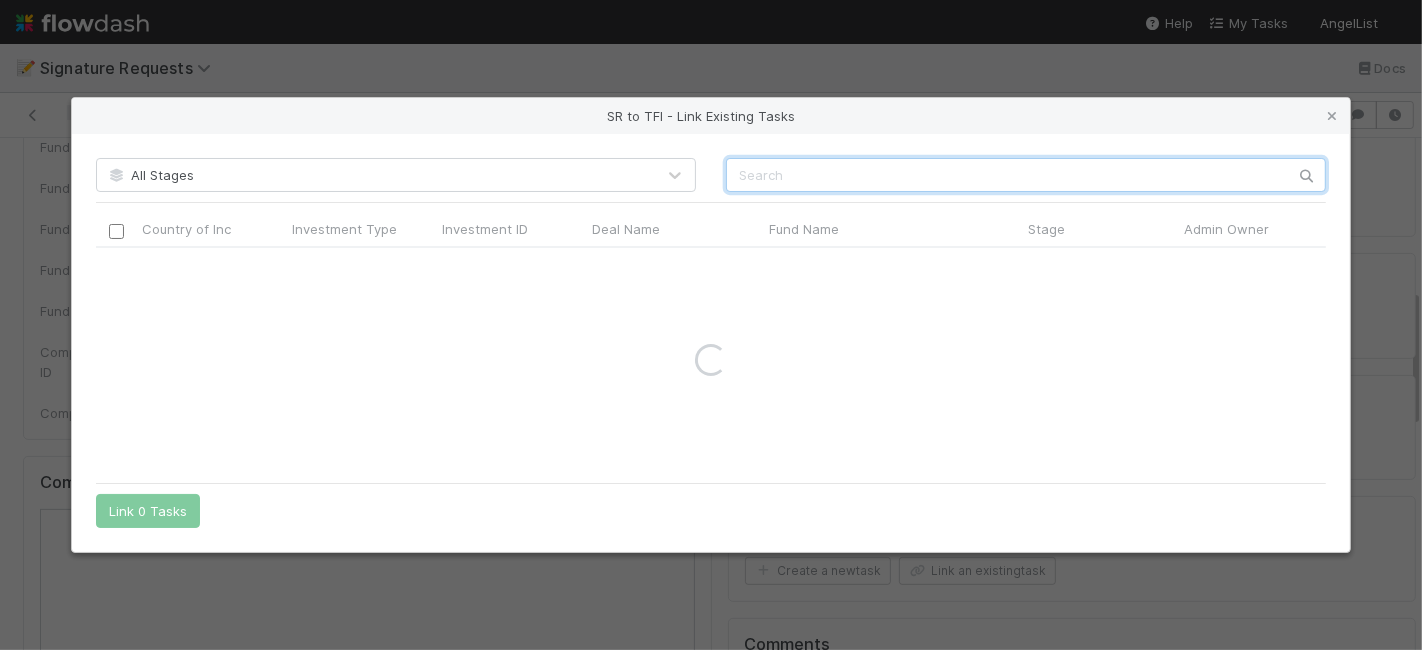 click at bounding box center (1026, 175) 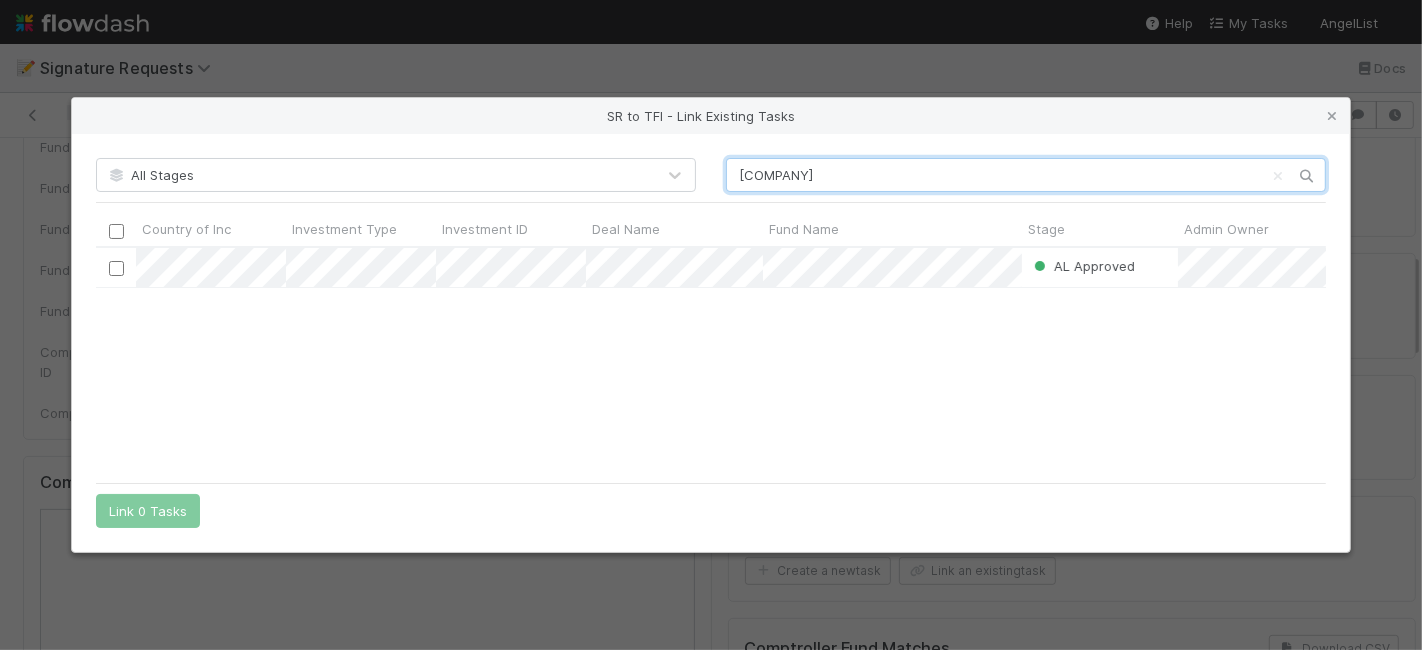scroll, scrollTop: 18, scrollLeft: 18, axis: both 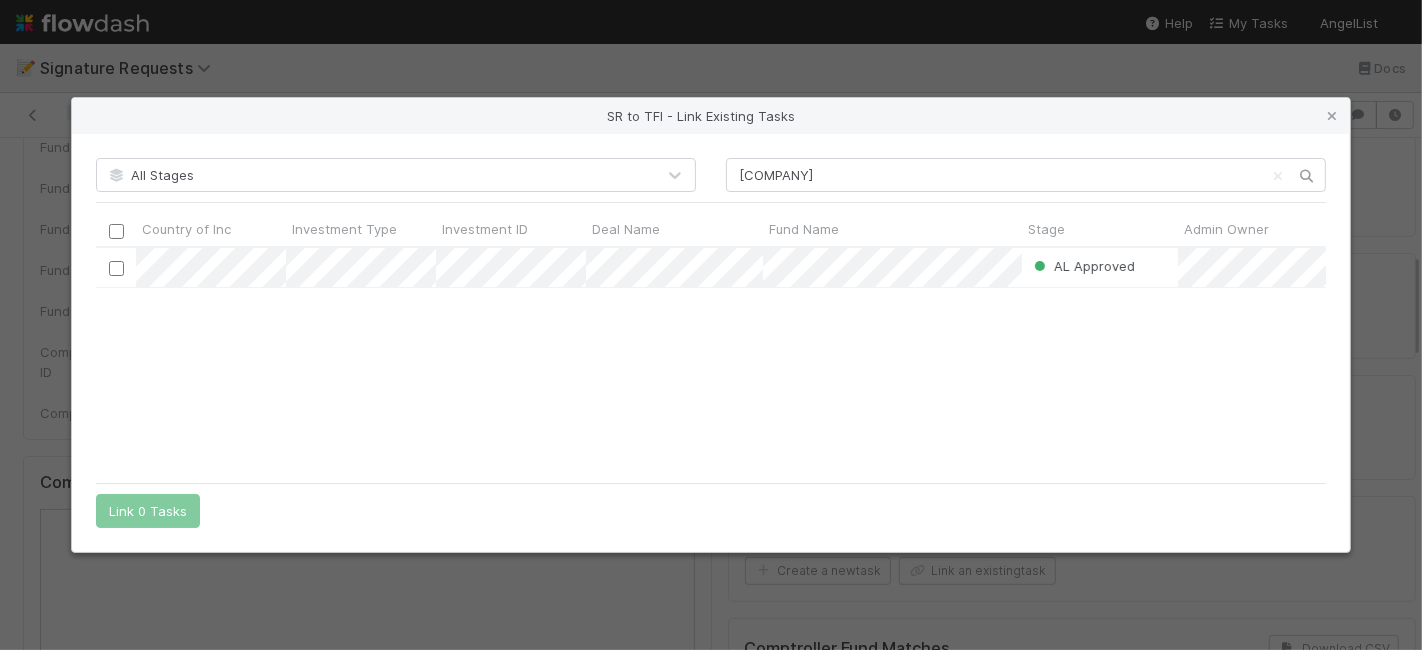 click on "AL Approved [FIRST] [LAST] [DATE], [TIME] [DATE], [TIME]" at bounding box center (711, 360) 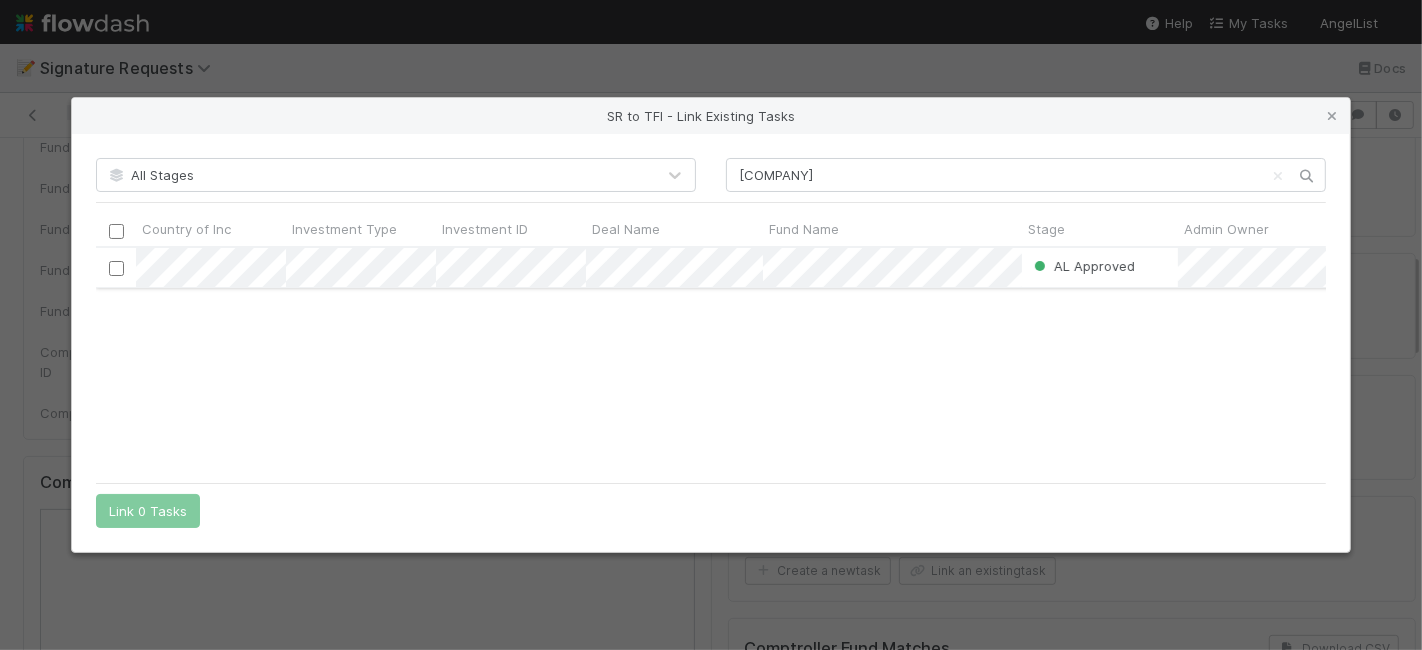 click at bounding box center [116, 268] 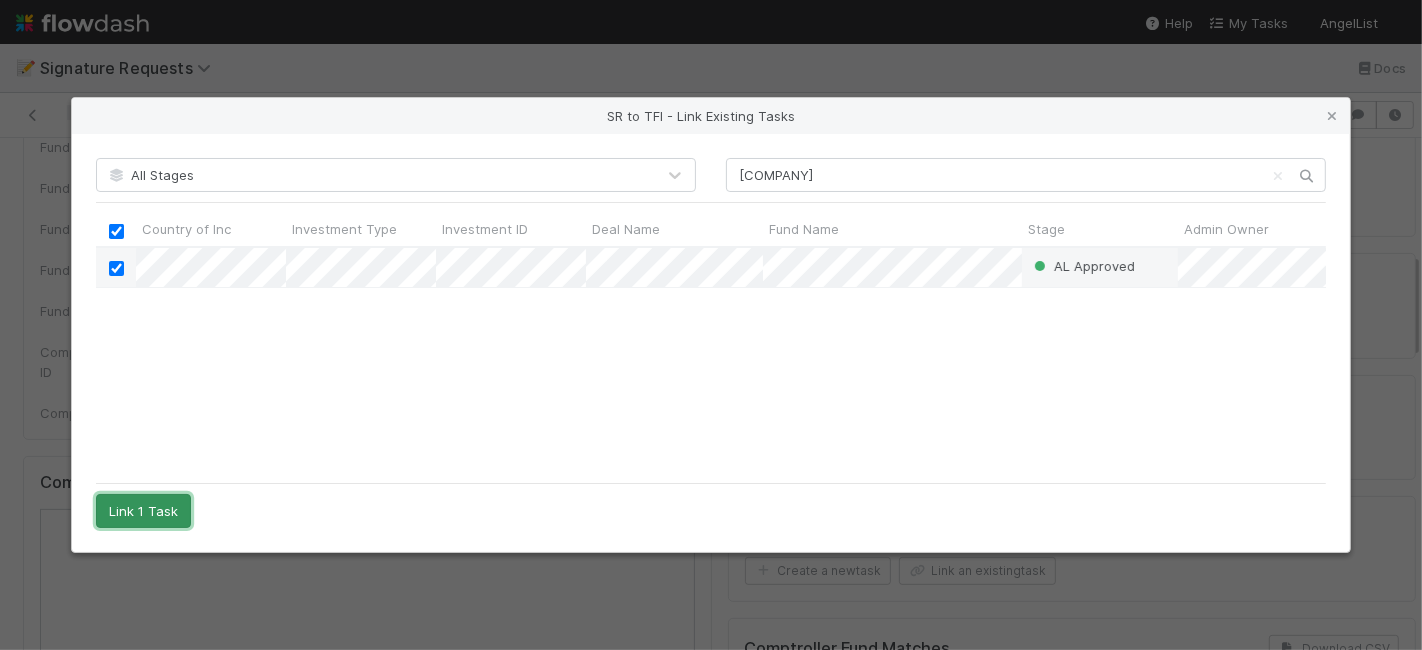 click on "Link   1 Task" at bounding box center (143, 511) 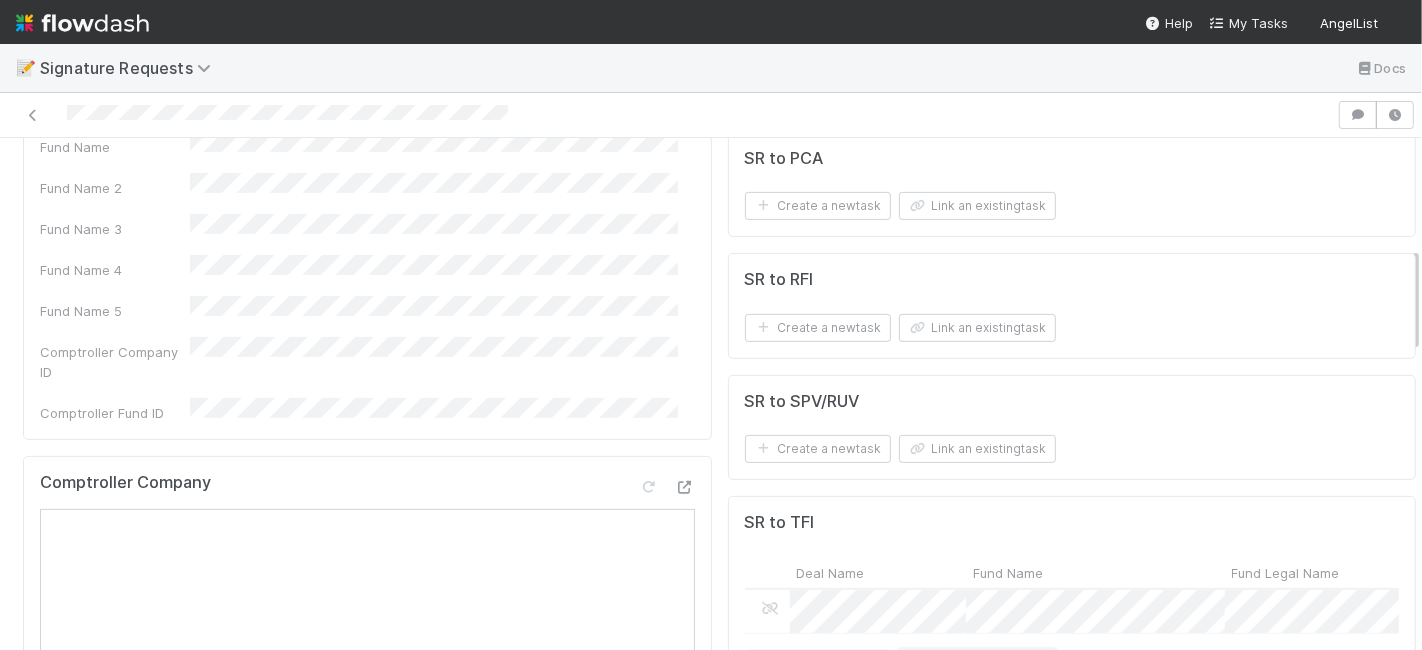 scroll, scrollTop: 0, scrollLeft: 0, axis: both 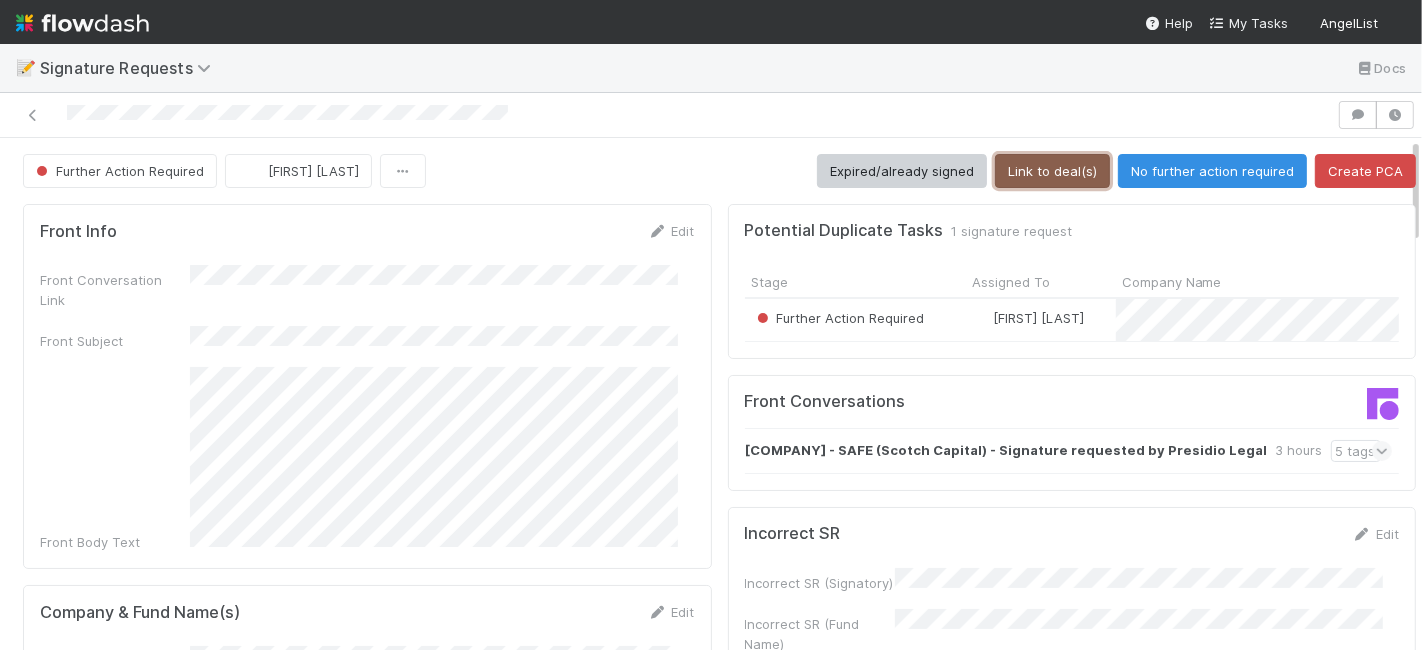 click on "Link to deal(s)" at bounding box center (1052, 171) 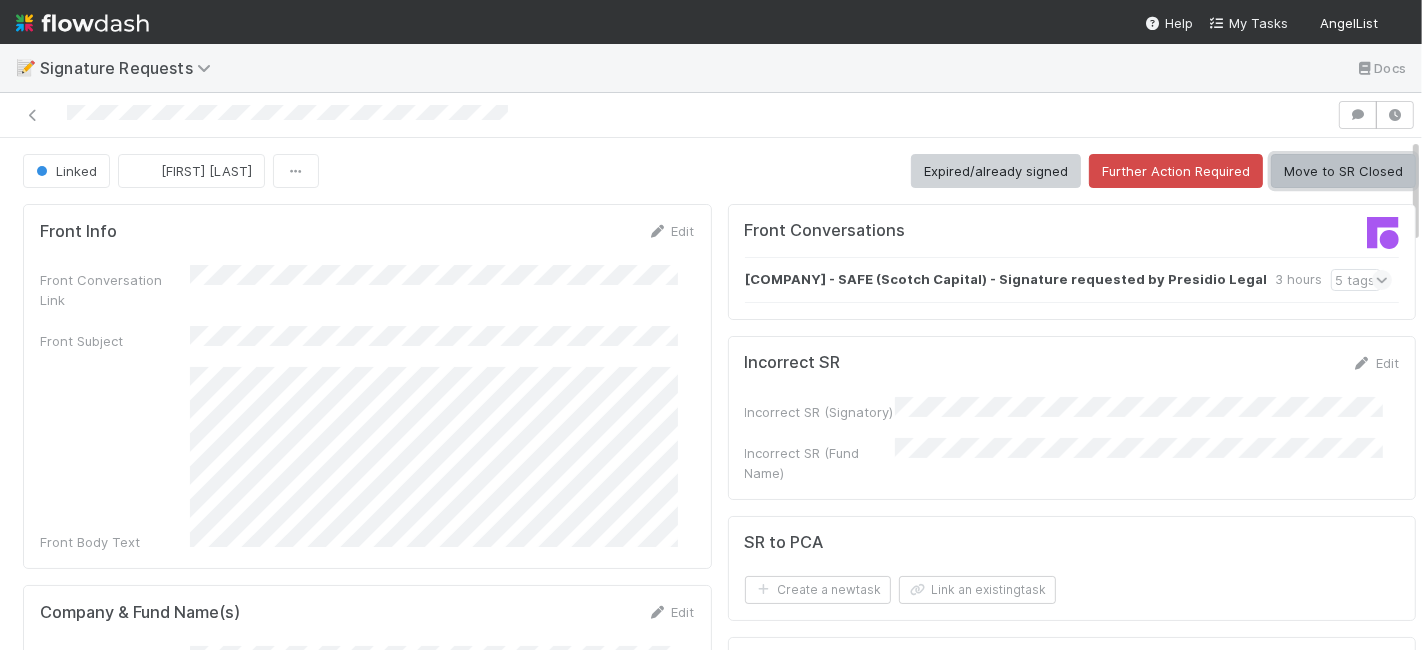click on "Move to SR Closed" at bounding box center [1343, 171] 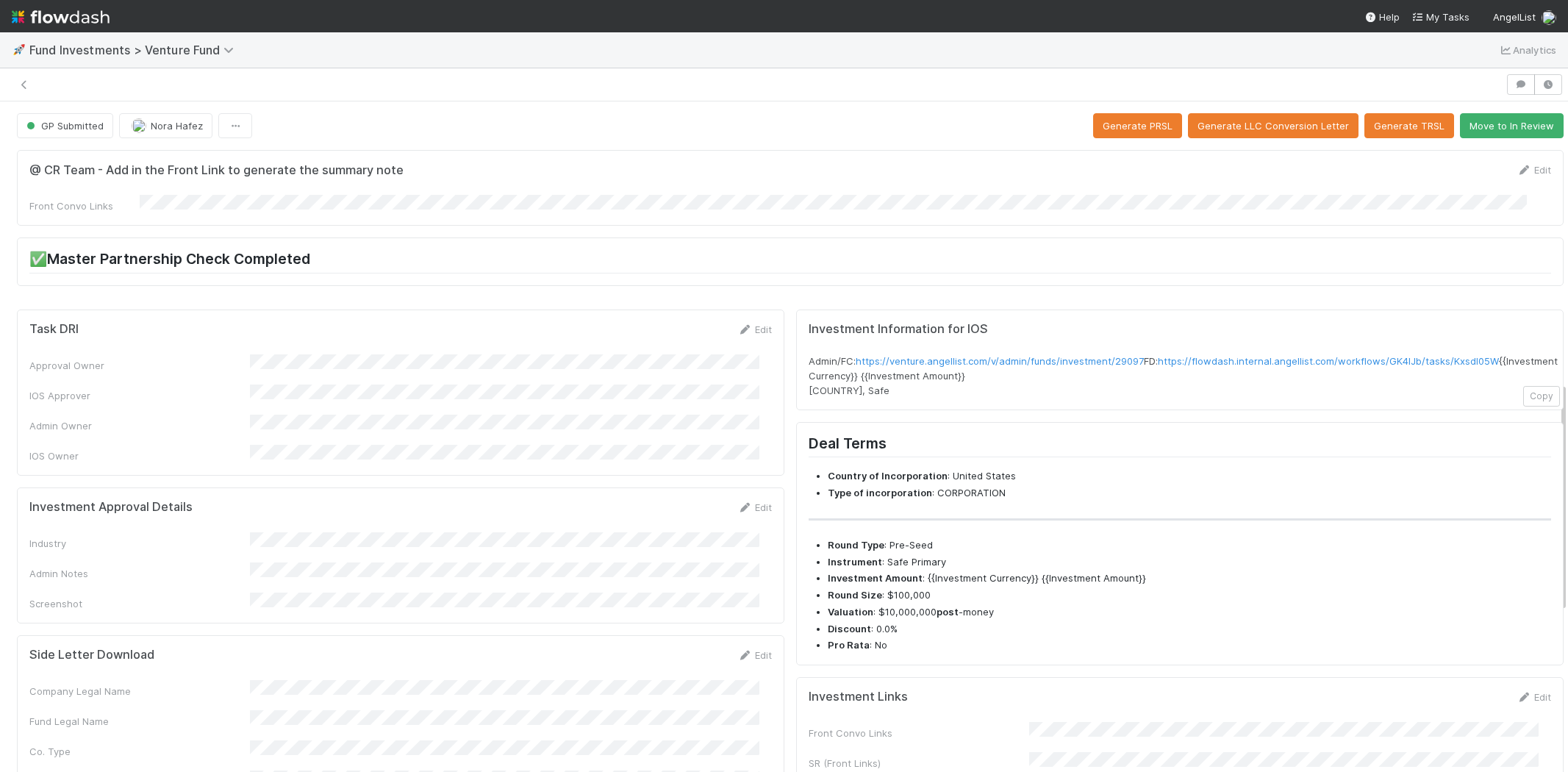 scroll, scrollTop: 0, scrollLeft: 0, axis: both 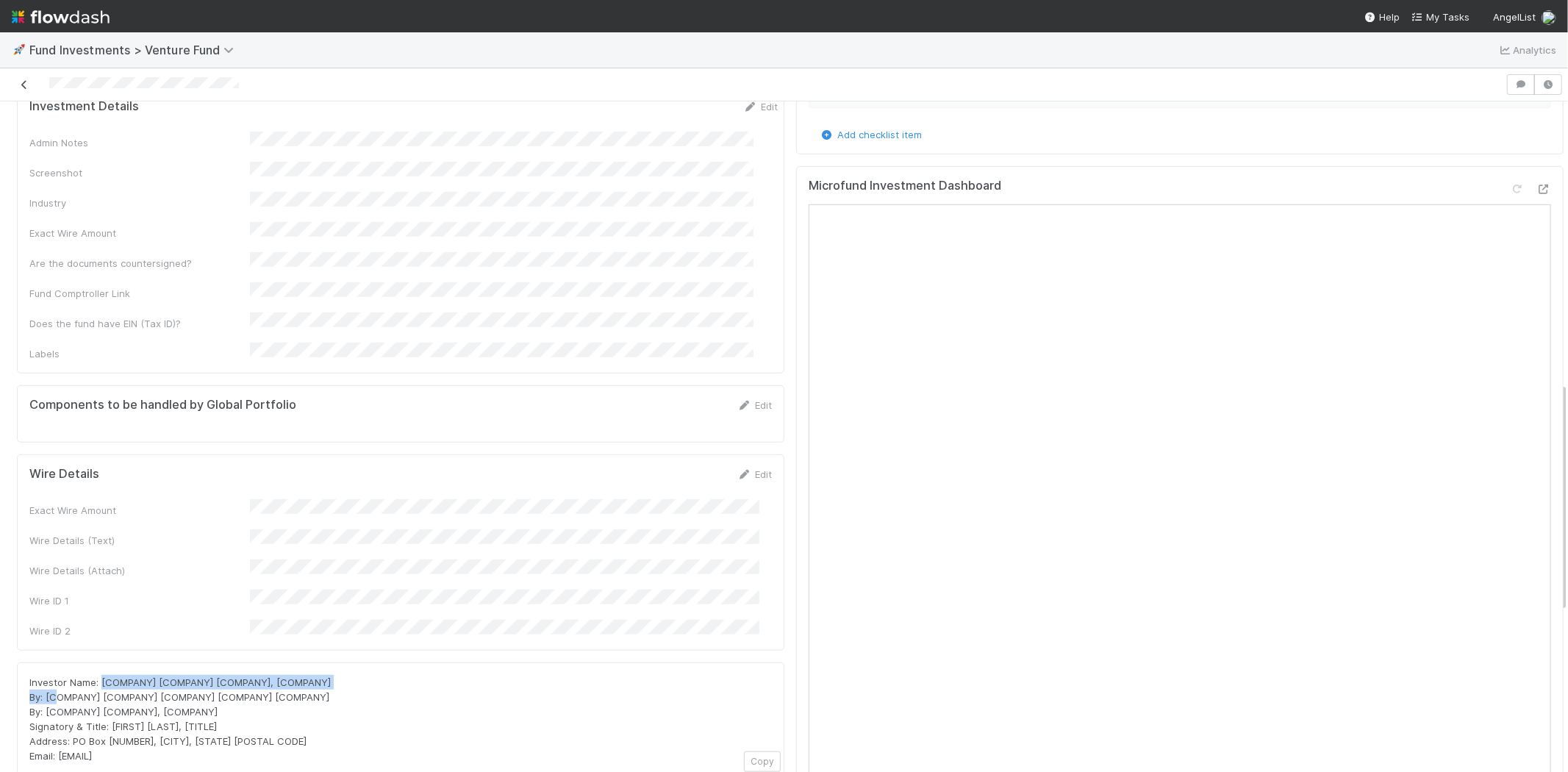 click at bounding box center [24, 85] 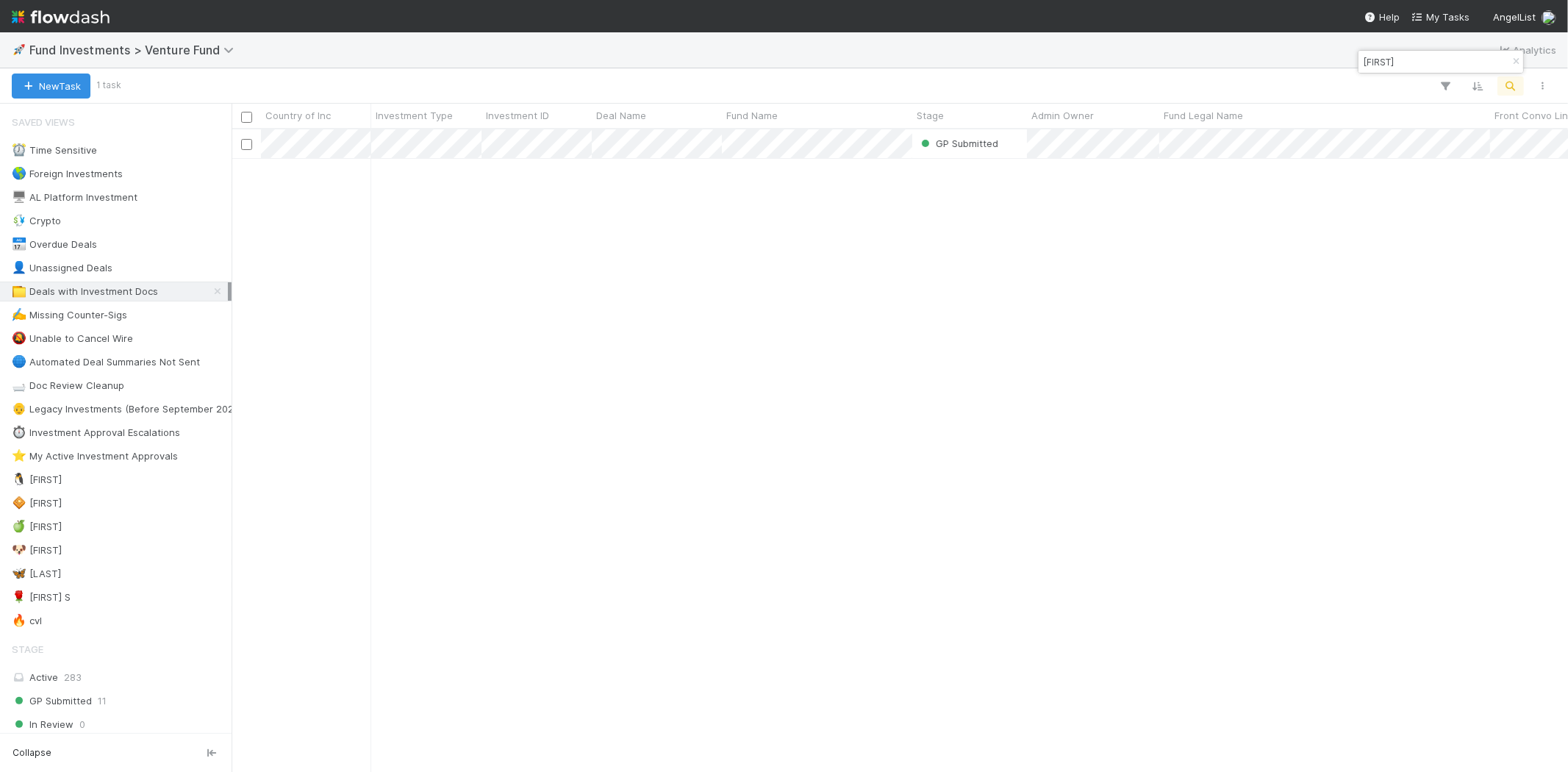 scroll, scrollTop: 12, scrollLeft: 12, axis: both 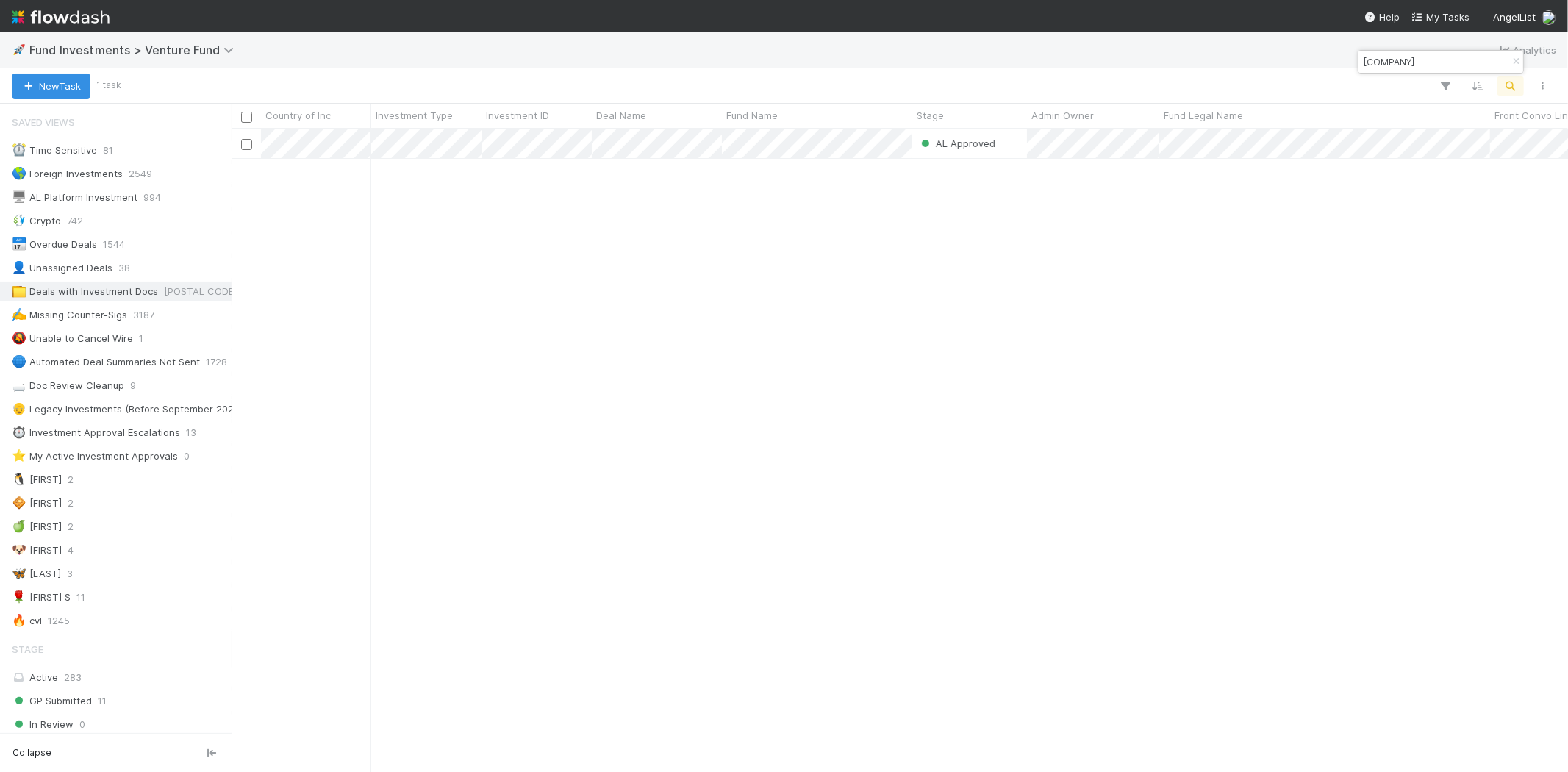 type on "[COMPANY]" 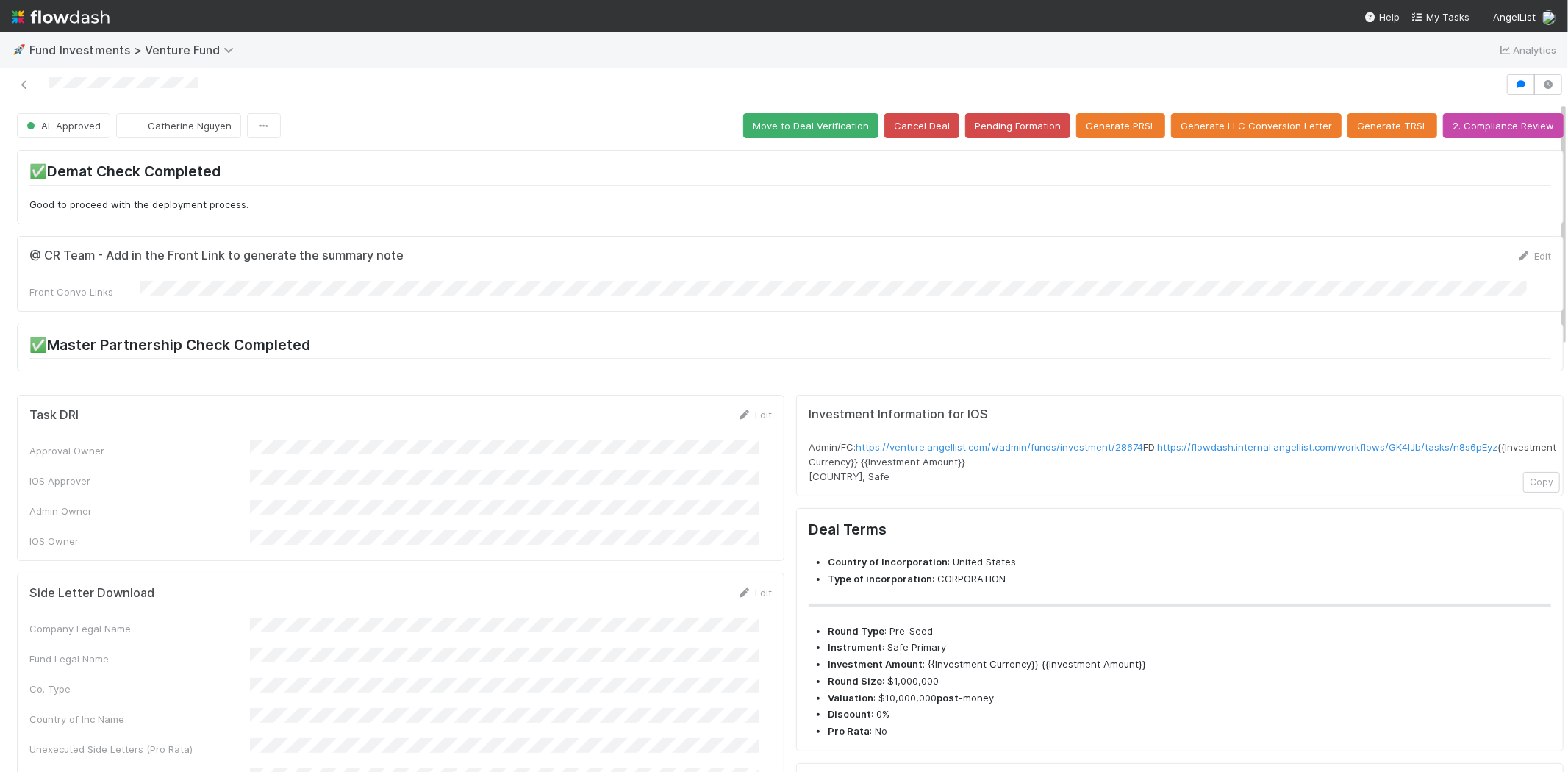 scroll, scrollTop: 163, scrollLeft: 0, axis: vertical 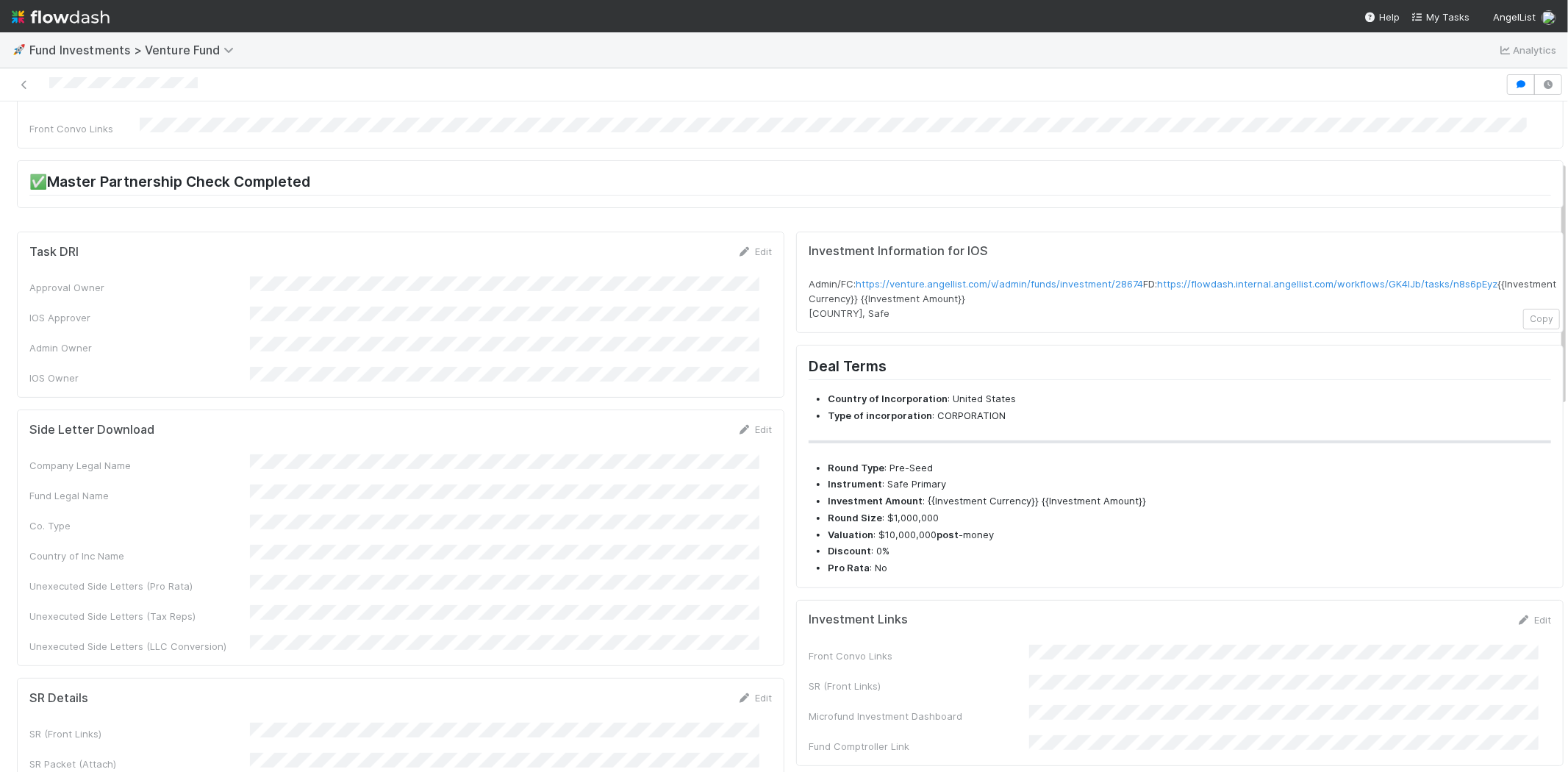 click on "Company Legal Name  Fund Legal Name  Co. Type  Country of Inc Name  Unexecuted Side Letters (Pro Rata)  Unexecuted Side Letters (Tax Reps)  Unexecuted Side Letters (LLC Conversion)" at bounding box center (401, 554) 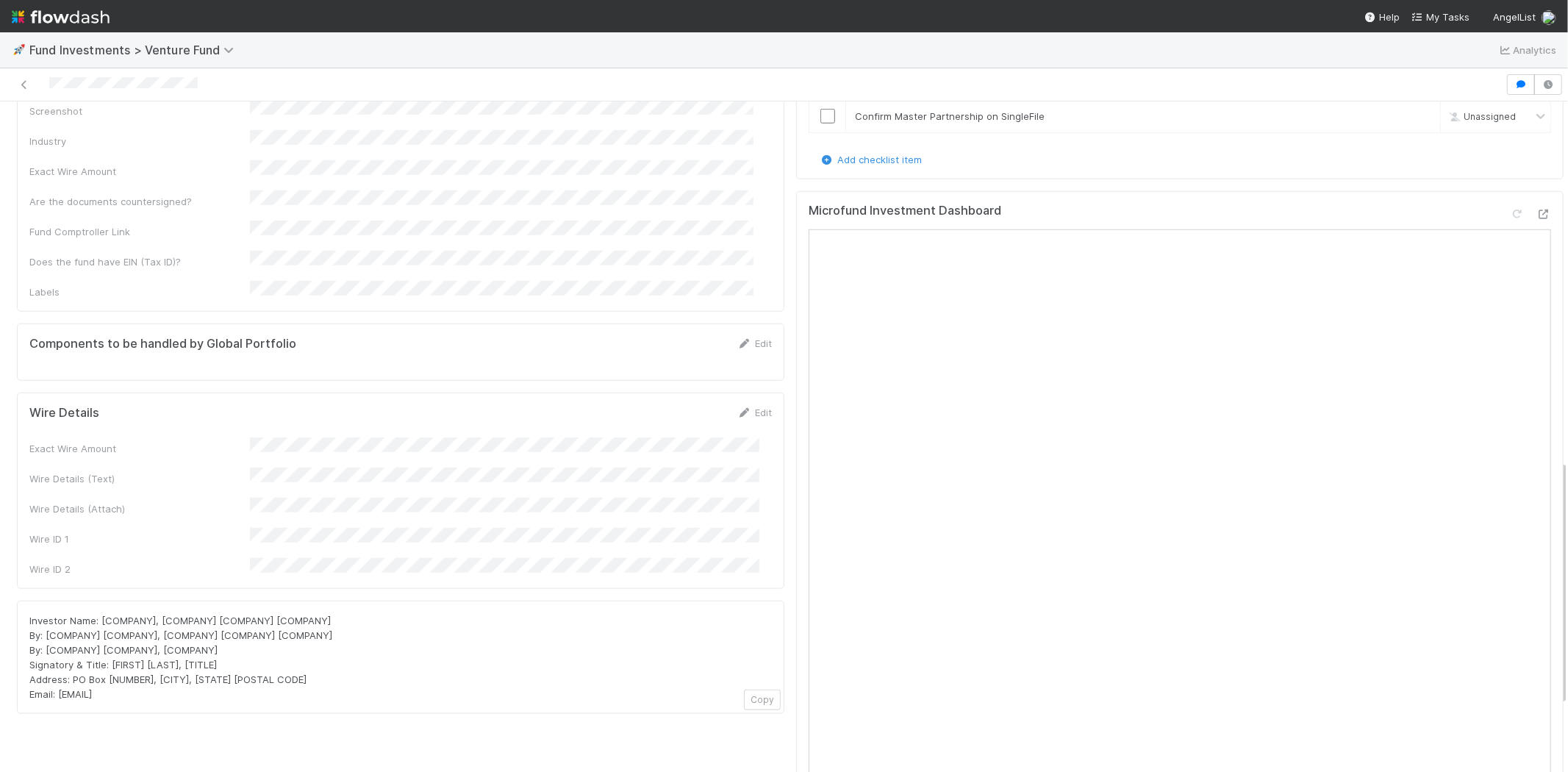 scroll, scrollTop: 980, scrollLeft: 0, axis: vertical 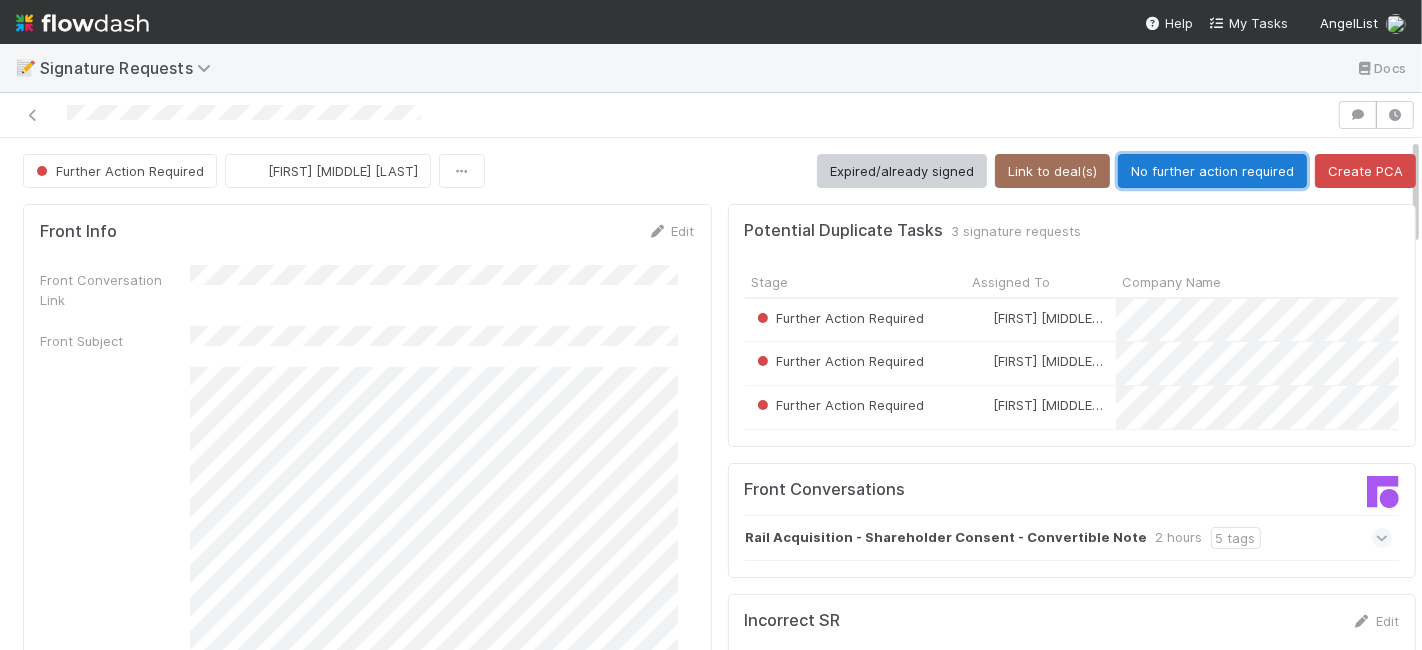 click on "No further action required" at bounding box center [1212, 171] 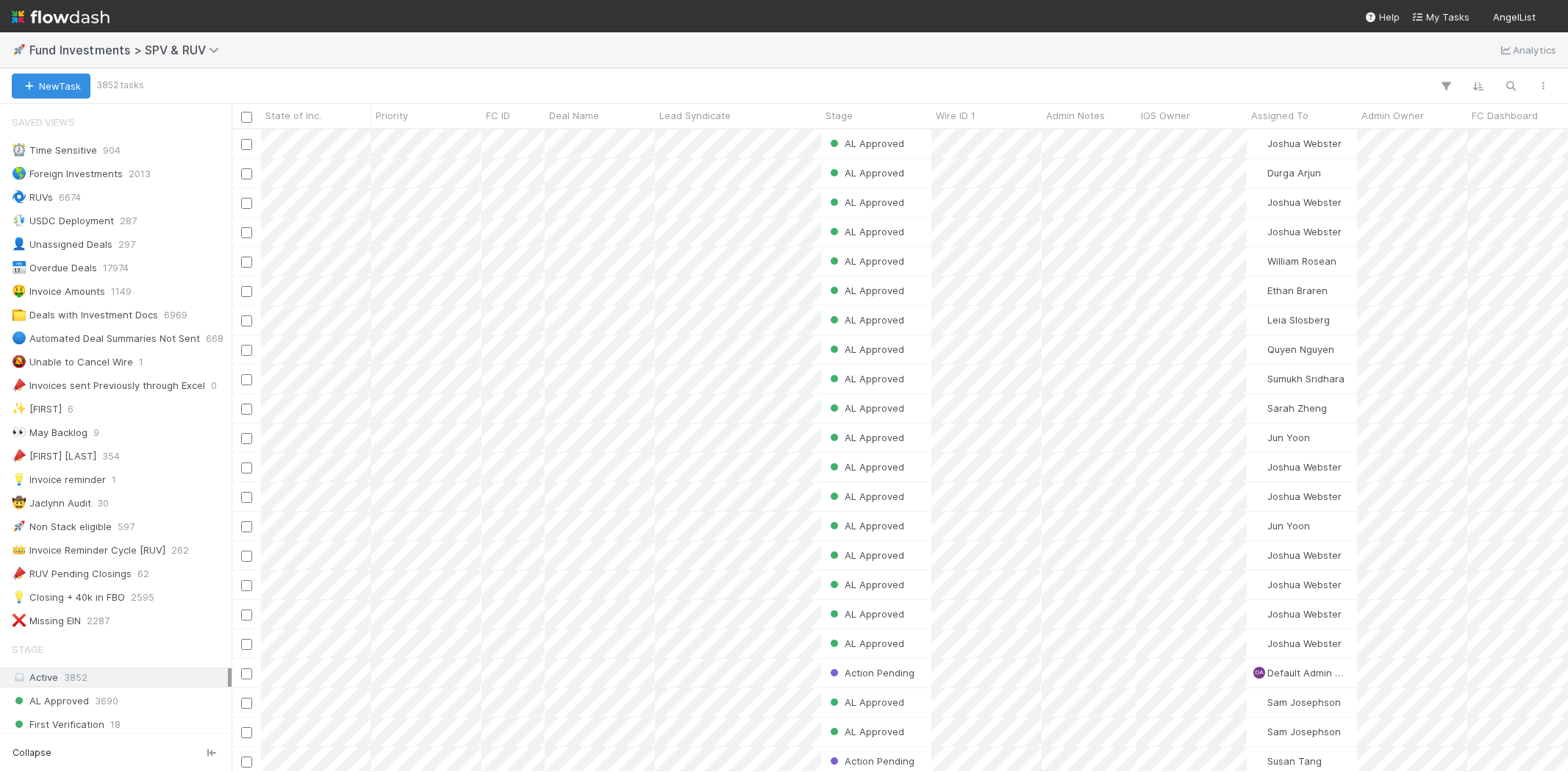 scroll, scrollTop: 0, scrollLeft: 0, axis: both 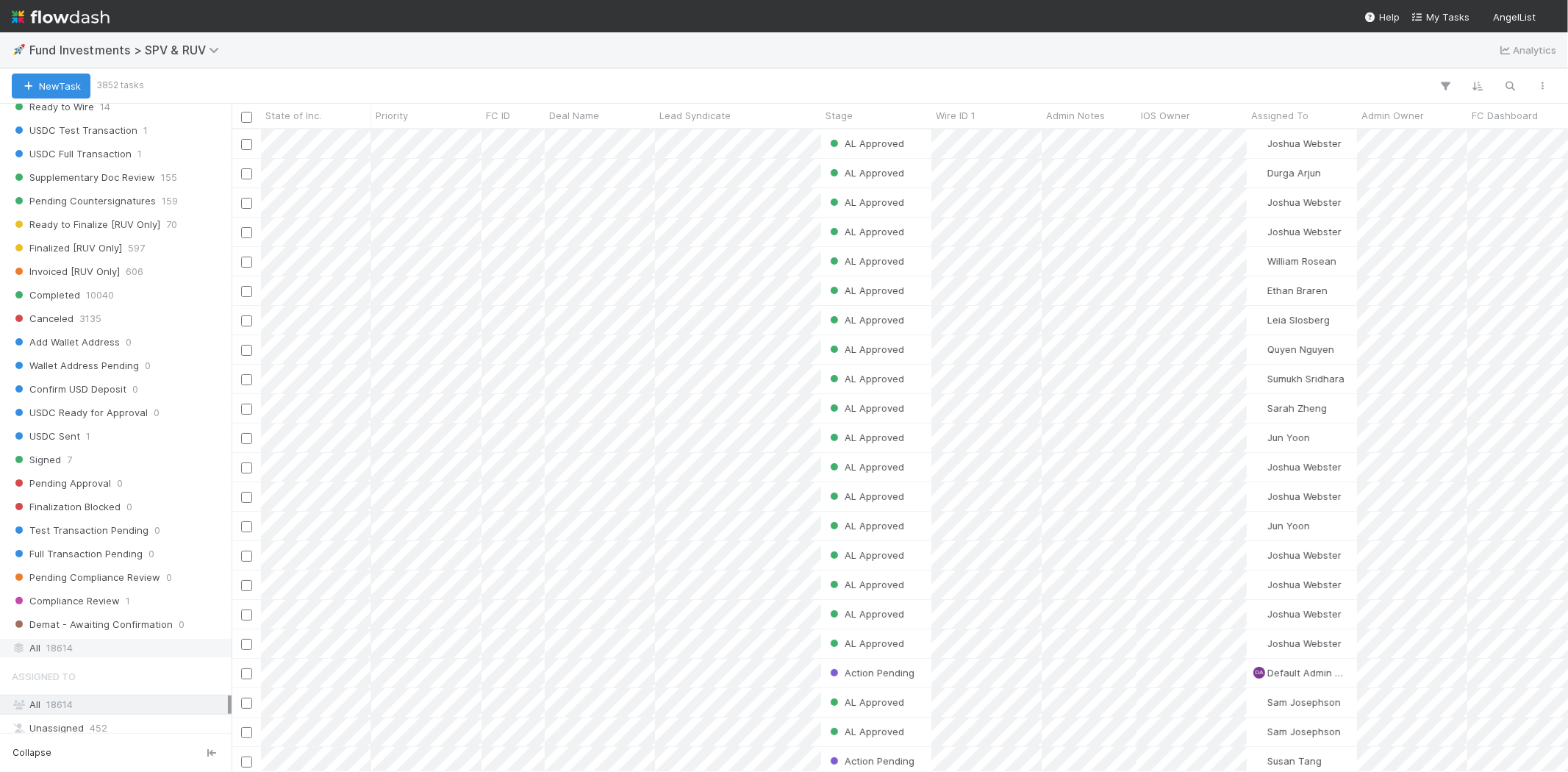 click on "18614" at bounding box center (60, 648) 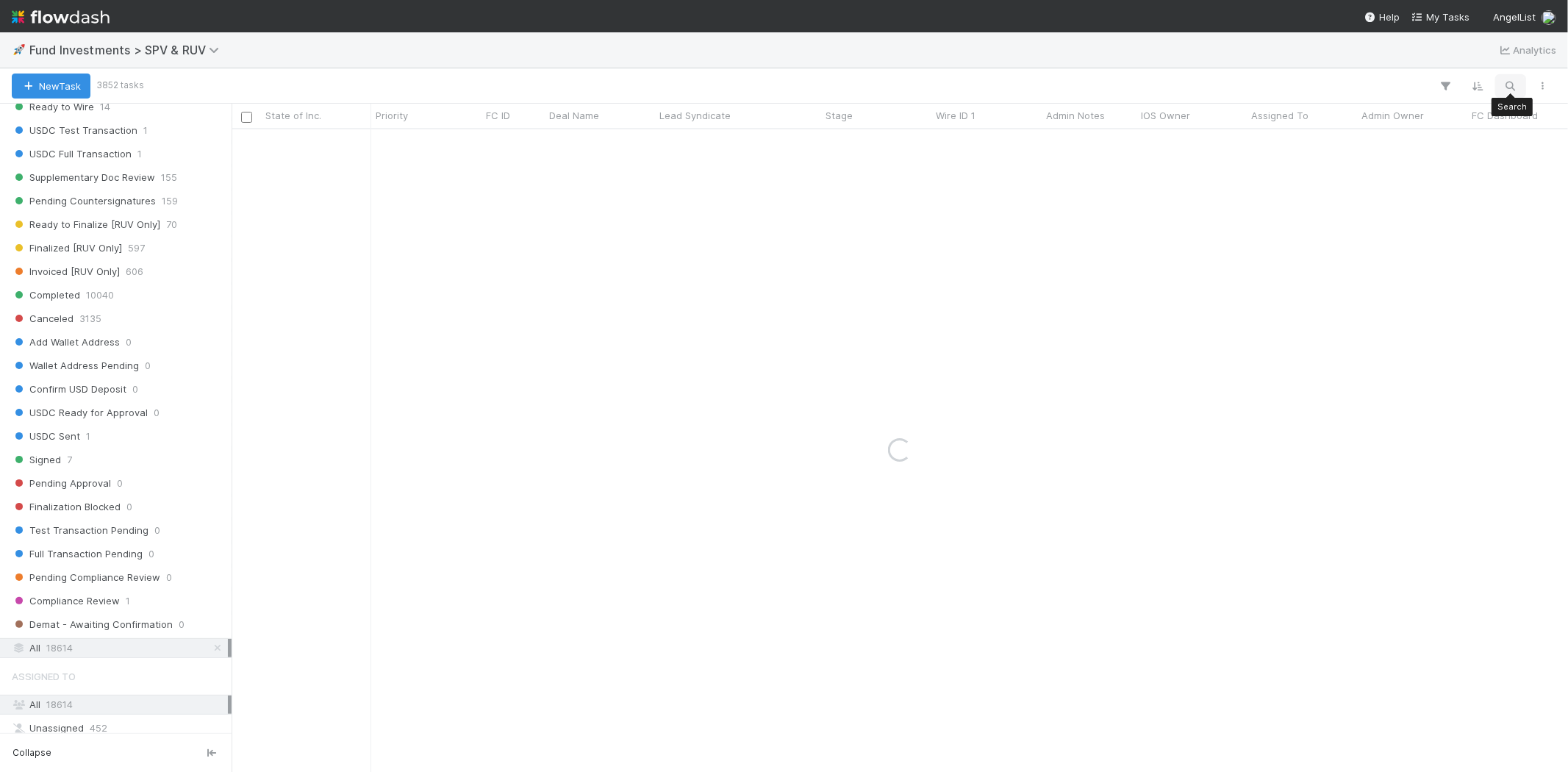 click at bounding box center (1511, 86) 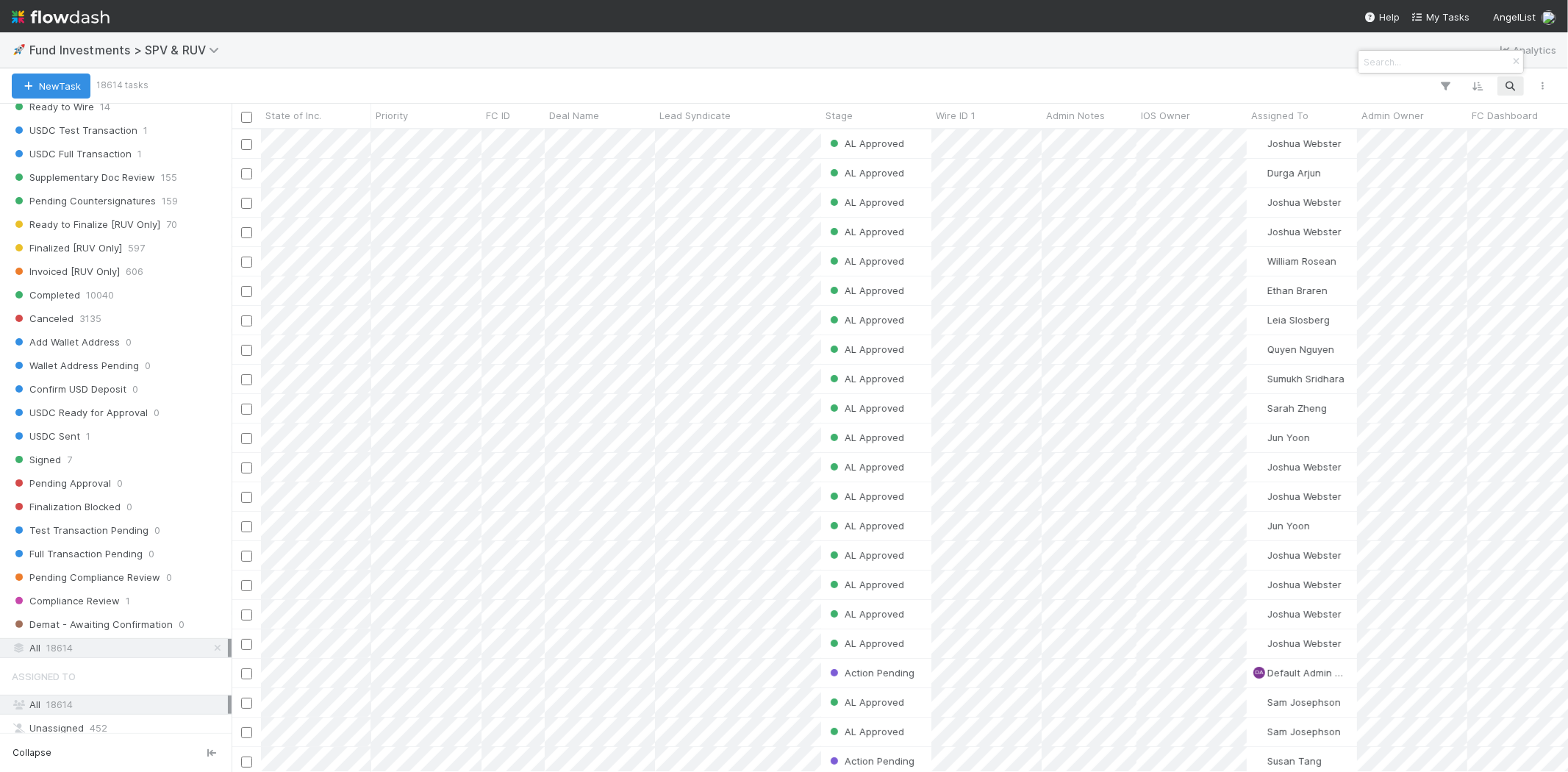 scroll, scrollTop: 12, scrollLeft: 12, axis: both 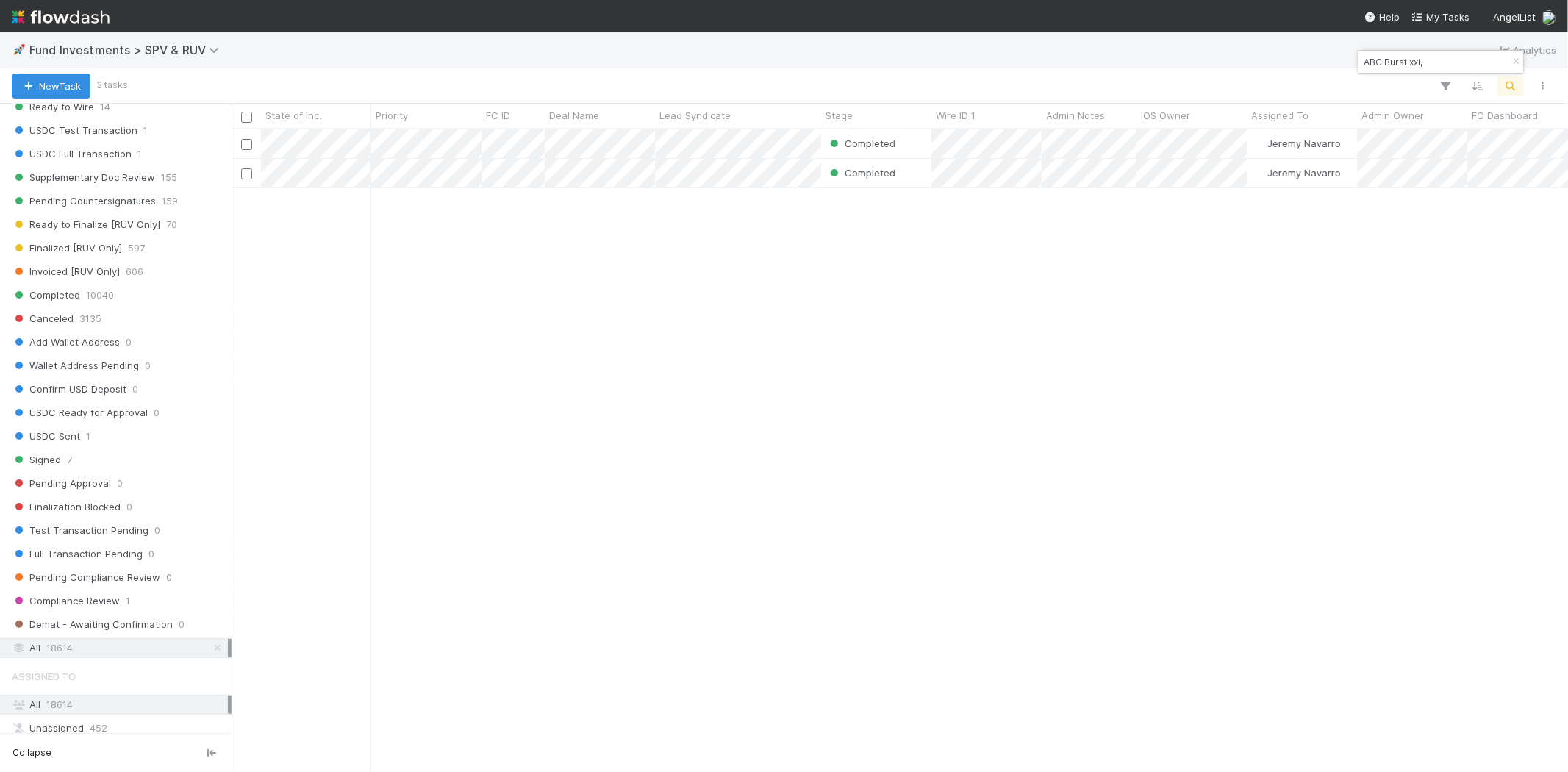 type on "ABC Burst xxi," 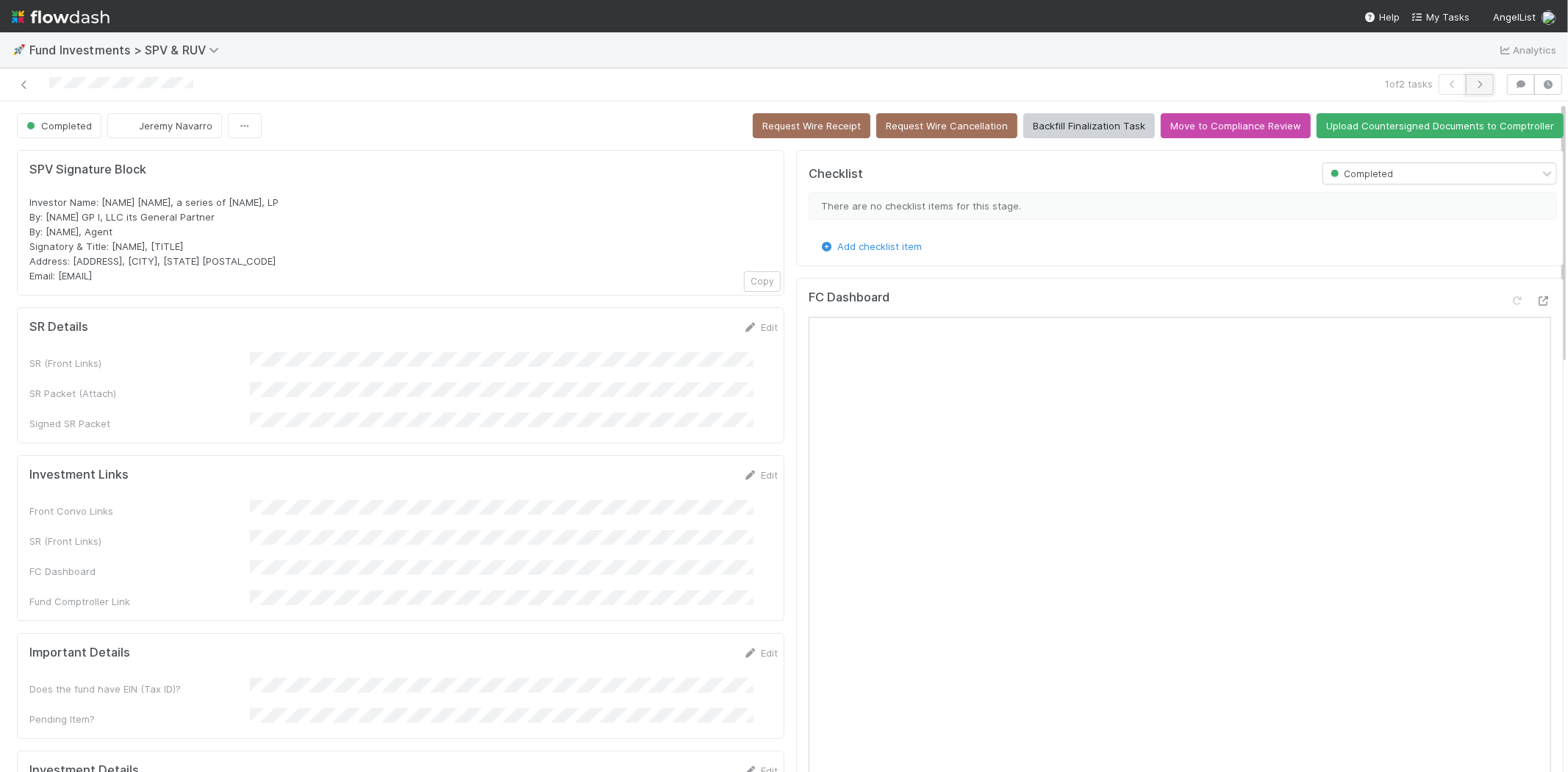 click at bounding box center [1480, 85] 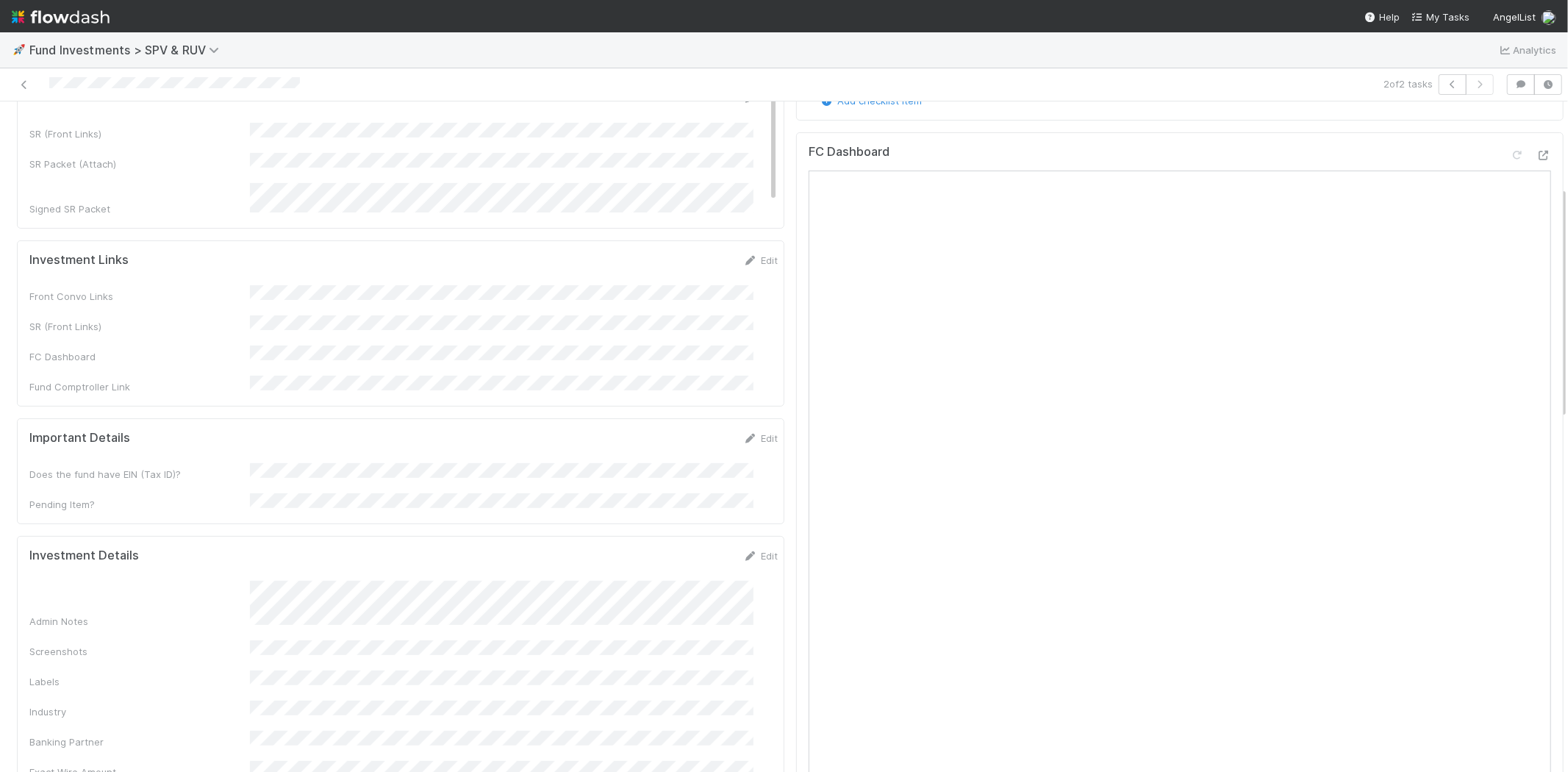 scroll, scrollTop: 245, scrollLeft: 0, axis: vertical 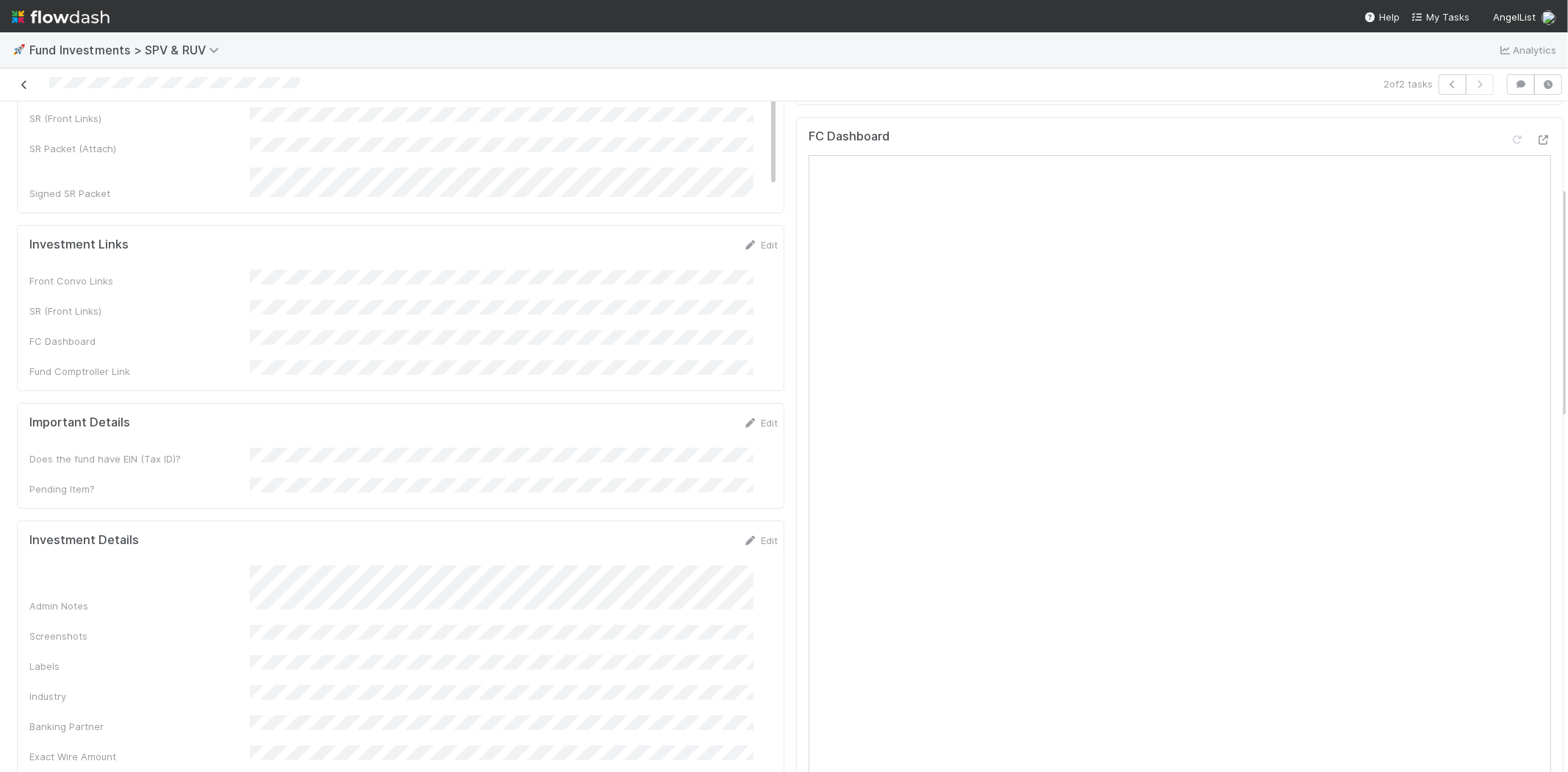 click at bounding box center (24, 85) 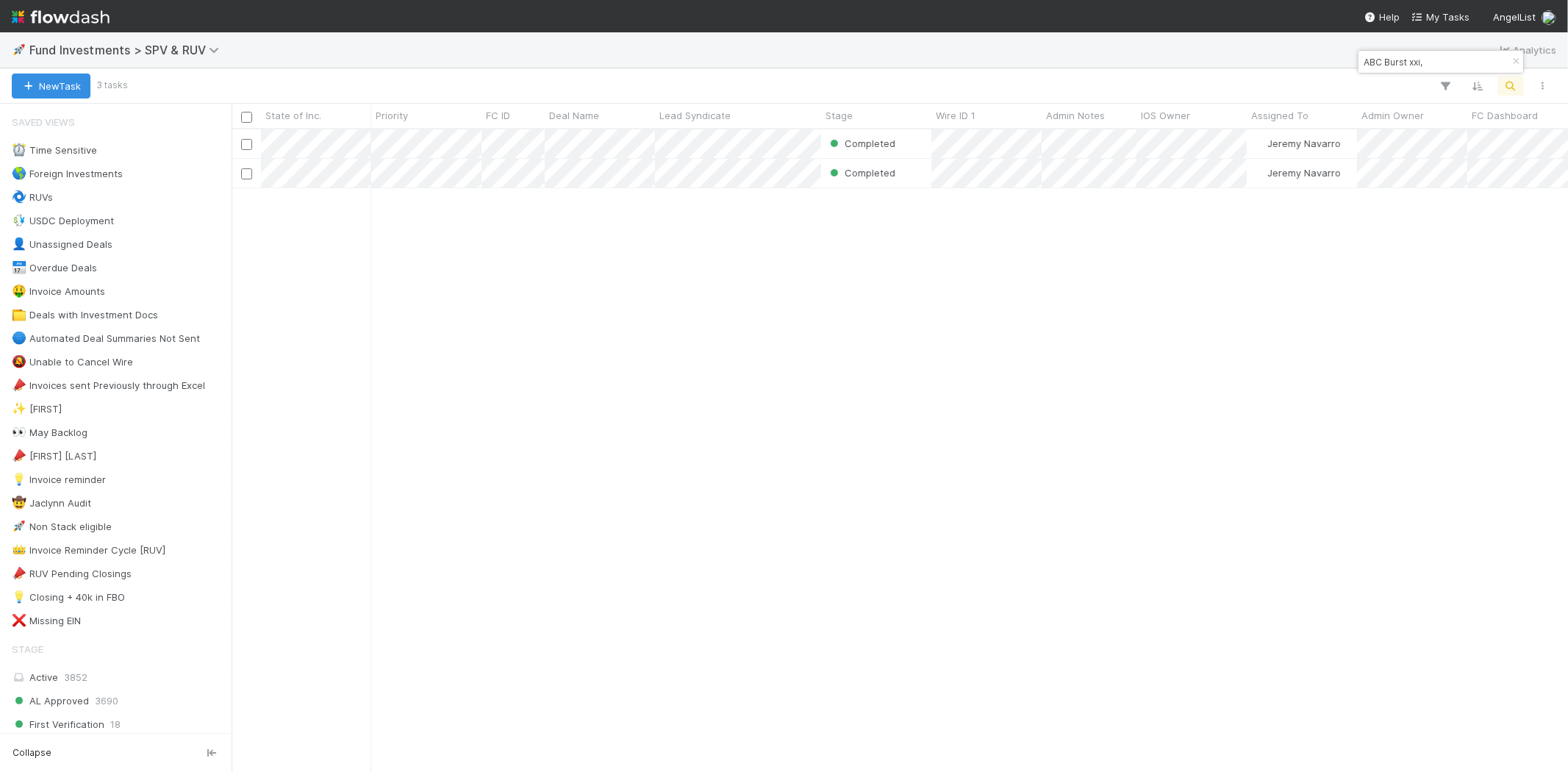 scroll, scrollTop: 12, scrollLeft: 12, axis: both 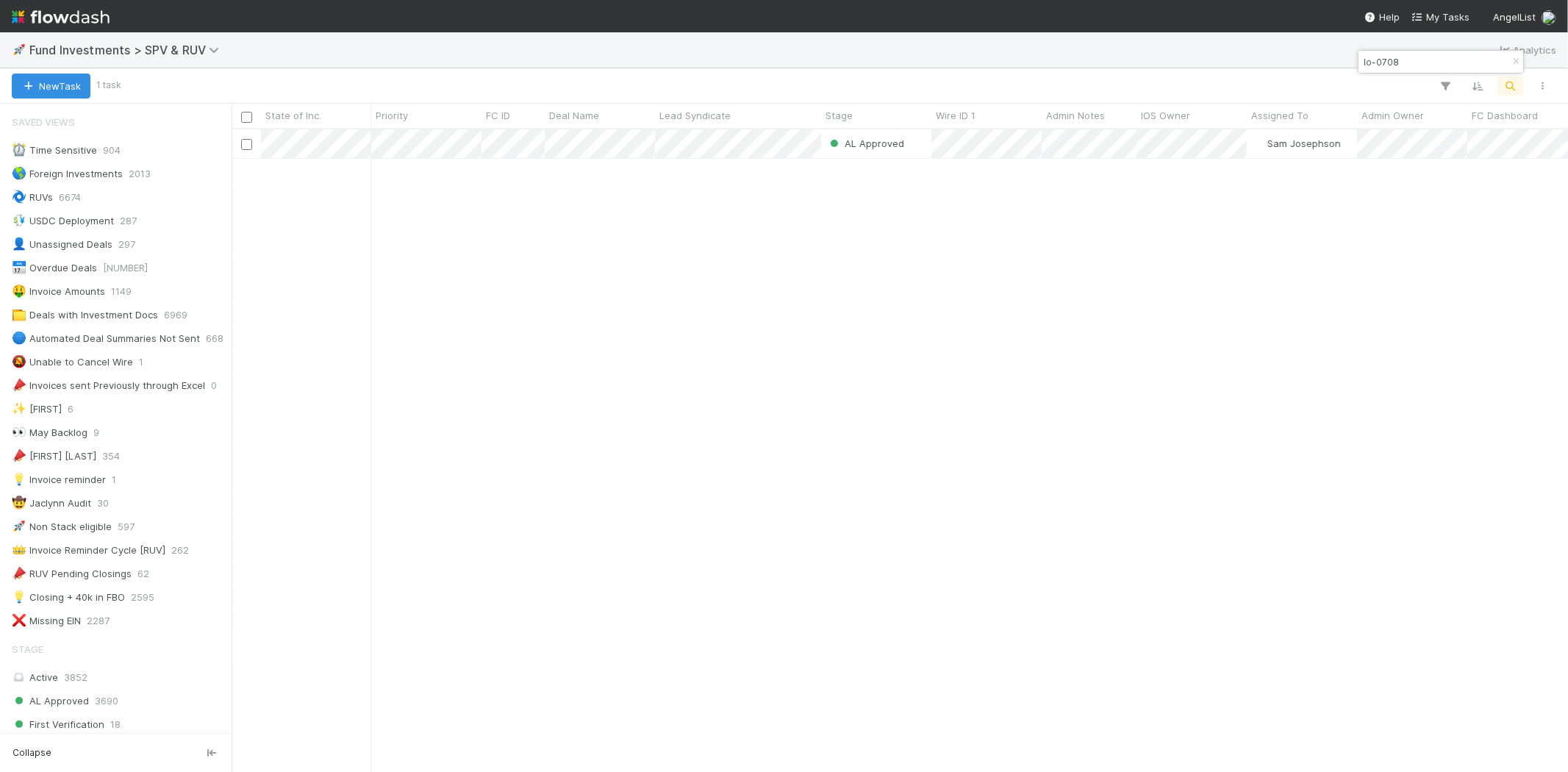 type on "lo-0708" 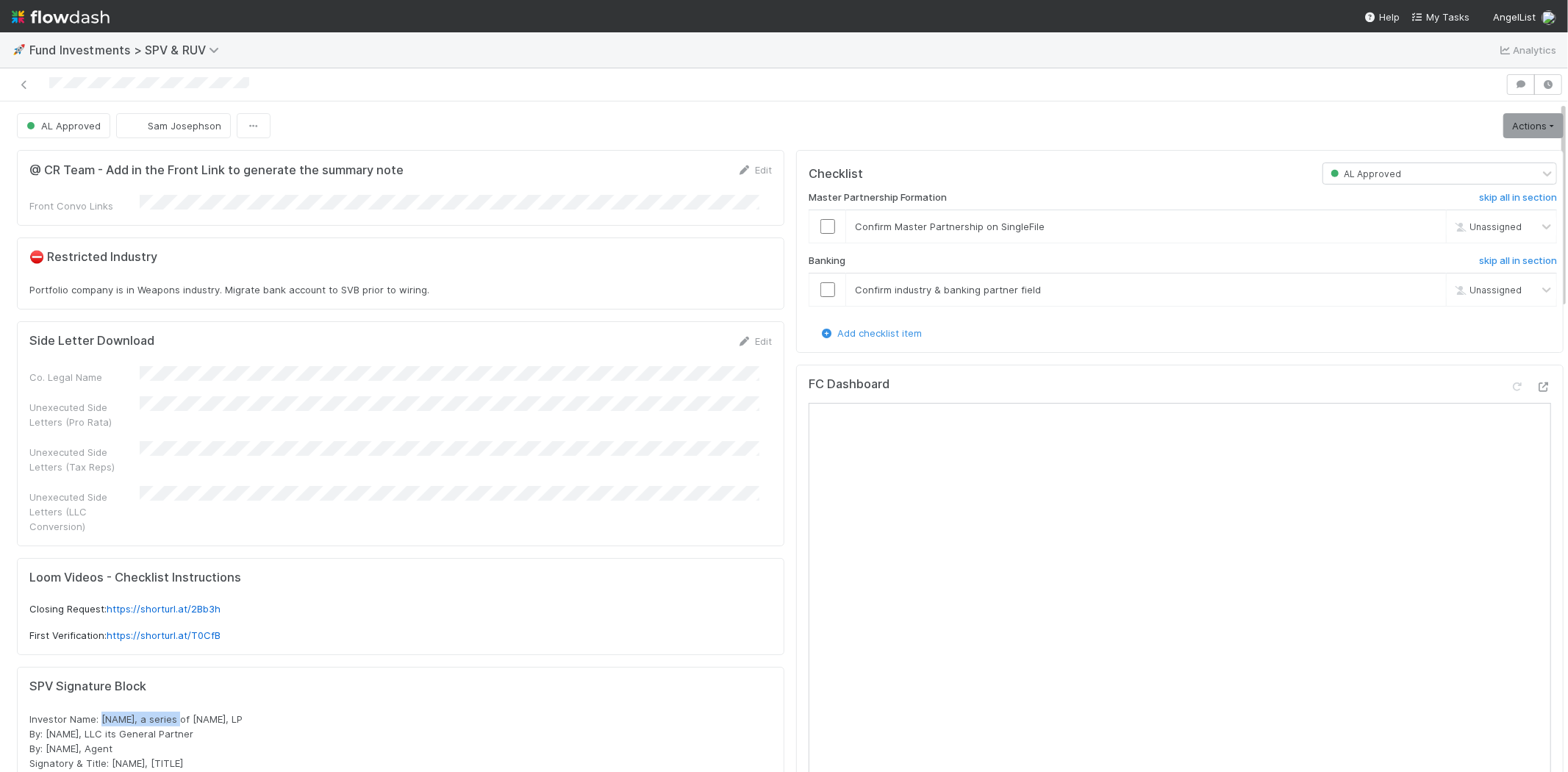 drag, startPoint x: 100, startPoint y: 696, endPoint x: 368, endPoint y: 693, distance: 268.01679 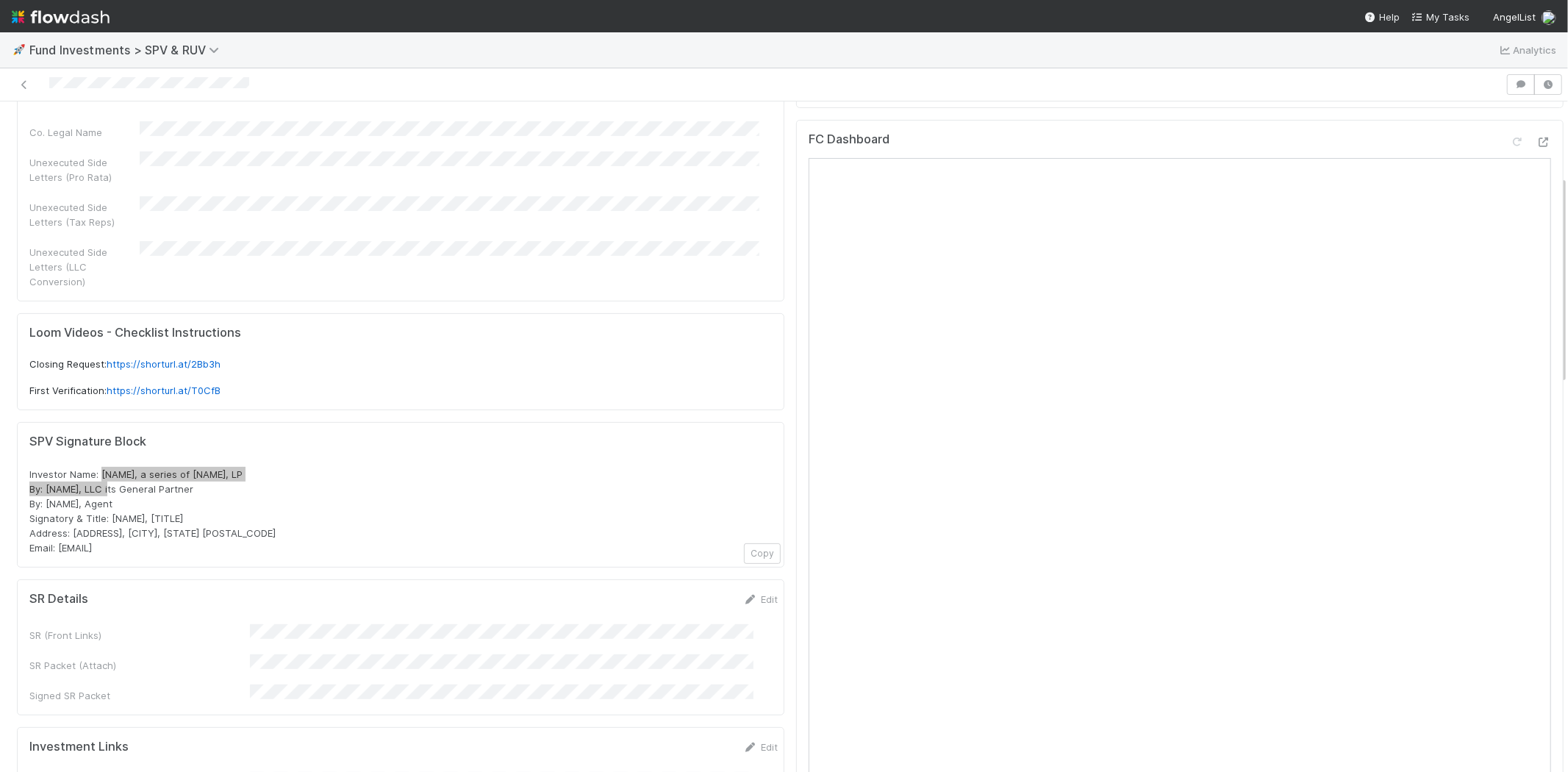 scroll, scrollTop: 163, scrollLeft: 0, axis: vertical 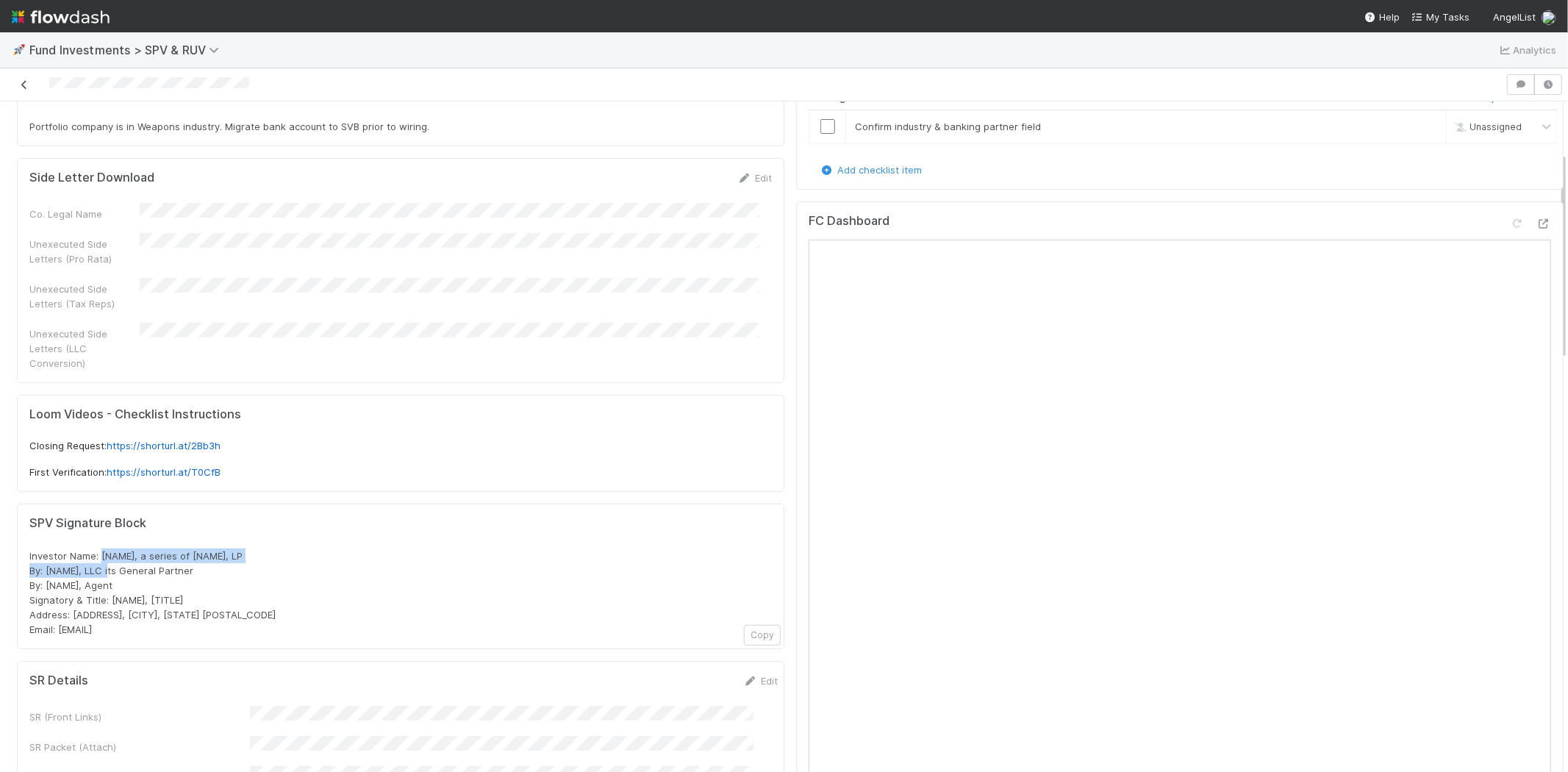 click at bounding box center (24, 85) 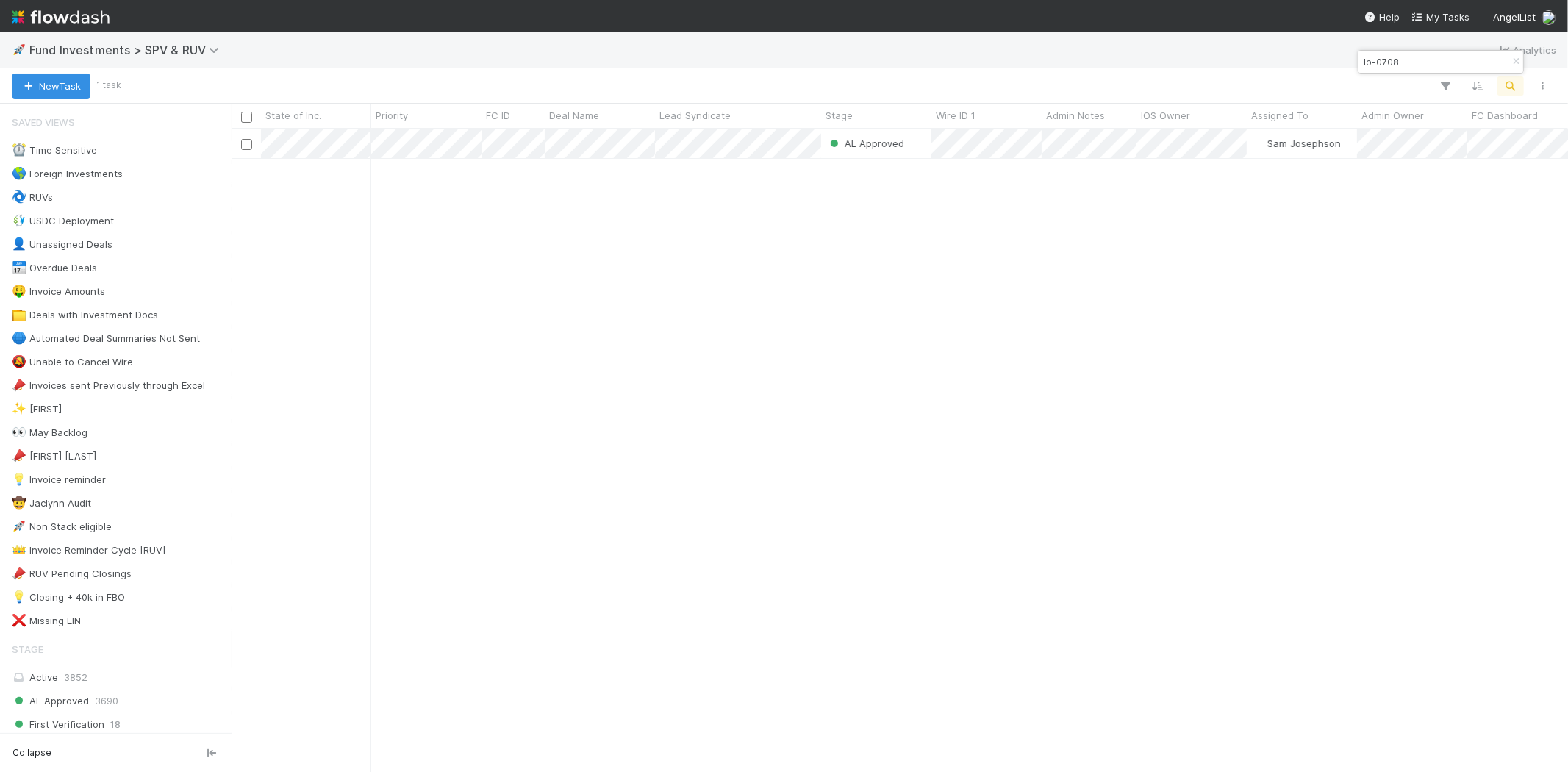 scroll, scrollTop: 12, scrollLeft: 12, axis: both 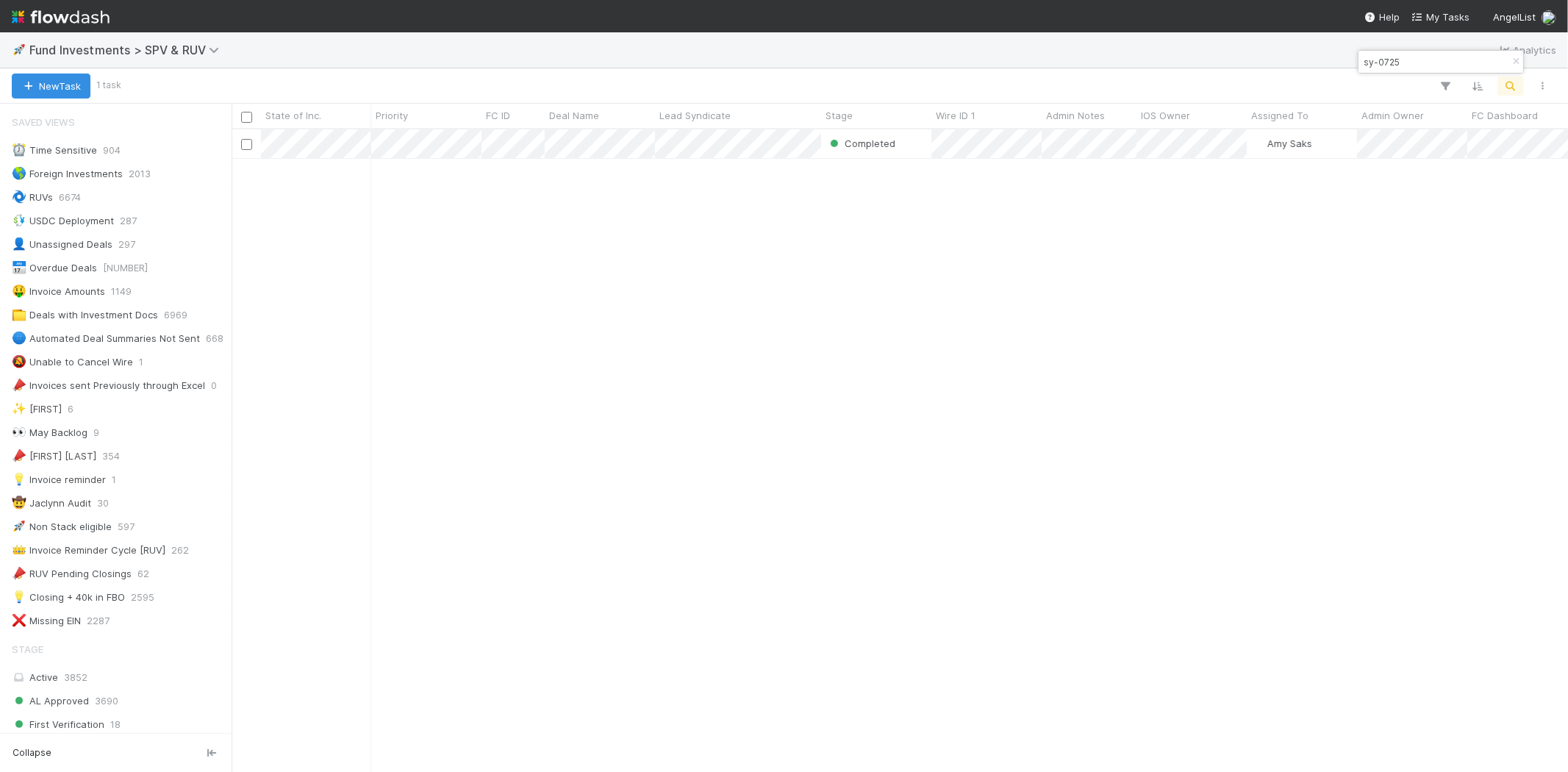 type on "sy-0725" 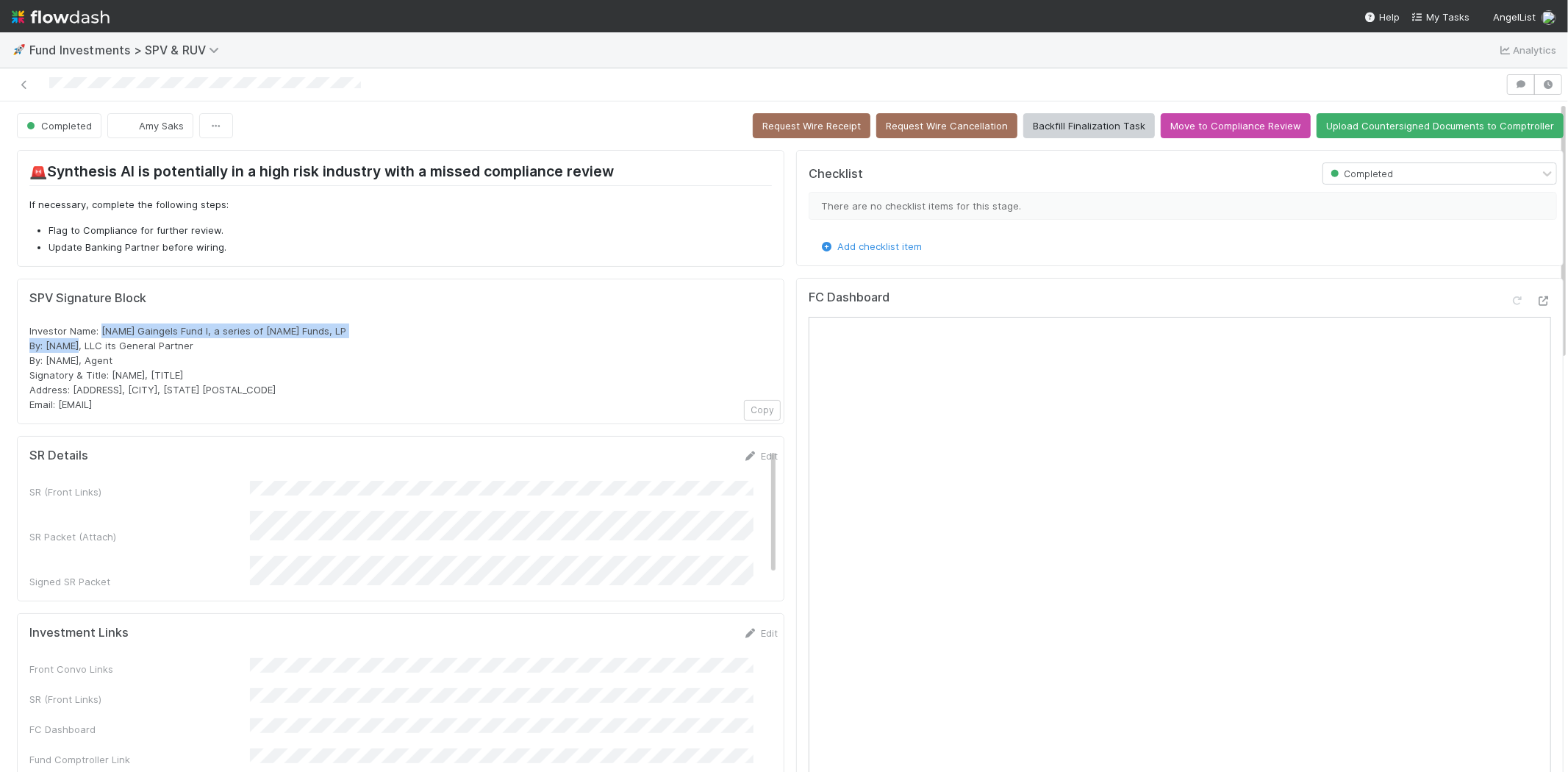 drag, startPoint x: 101, startPoint y: 327, endPoint x: 408, endPoint y: 337, distance: 307.16282 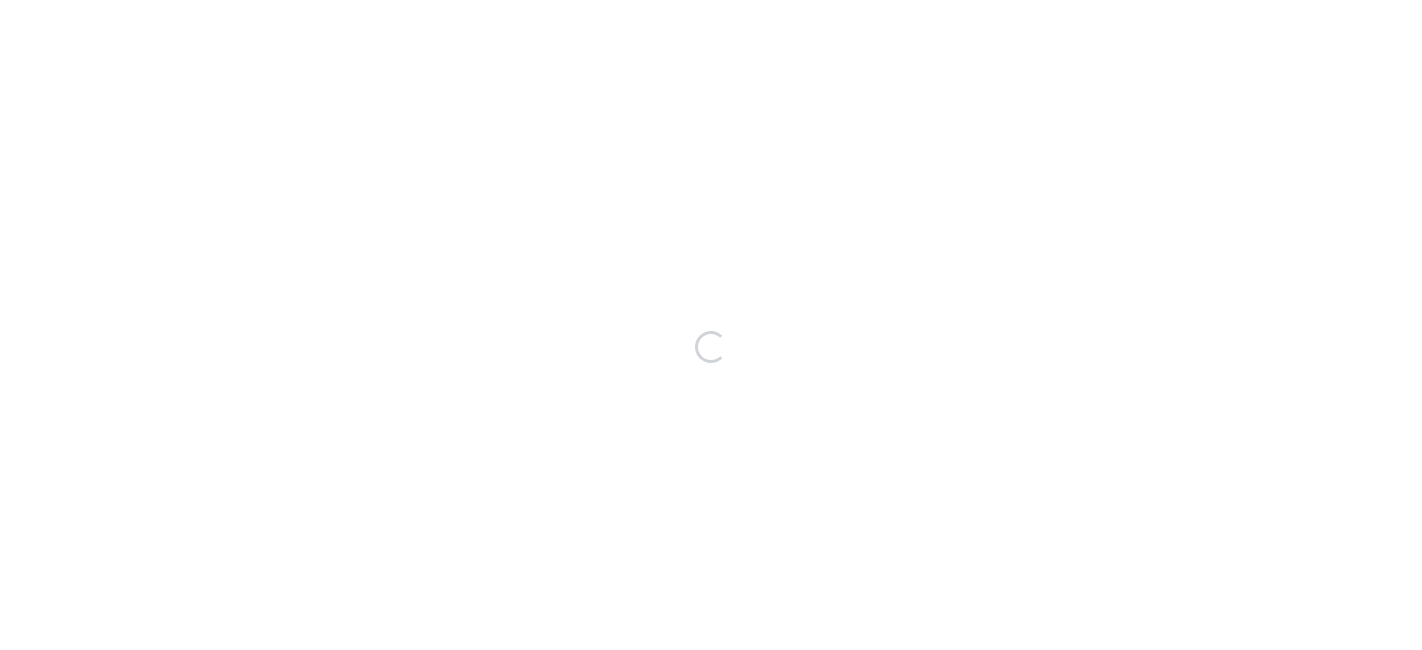 scroll, scrollTop: 0, scrollLeft: 0, axis: both 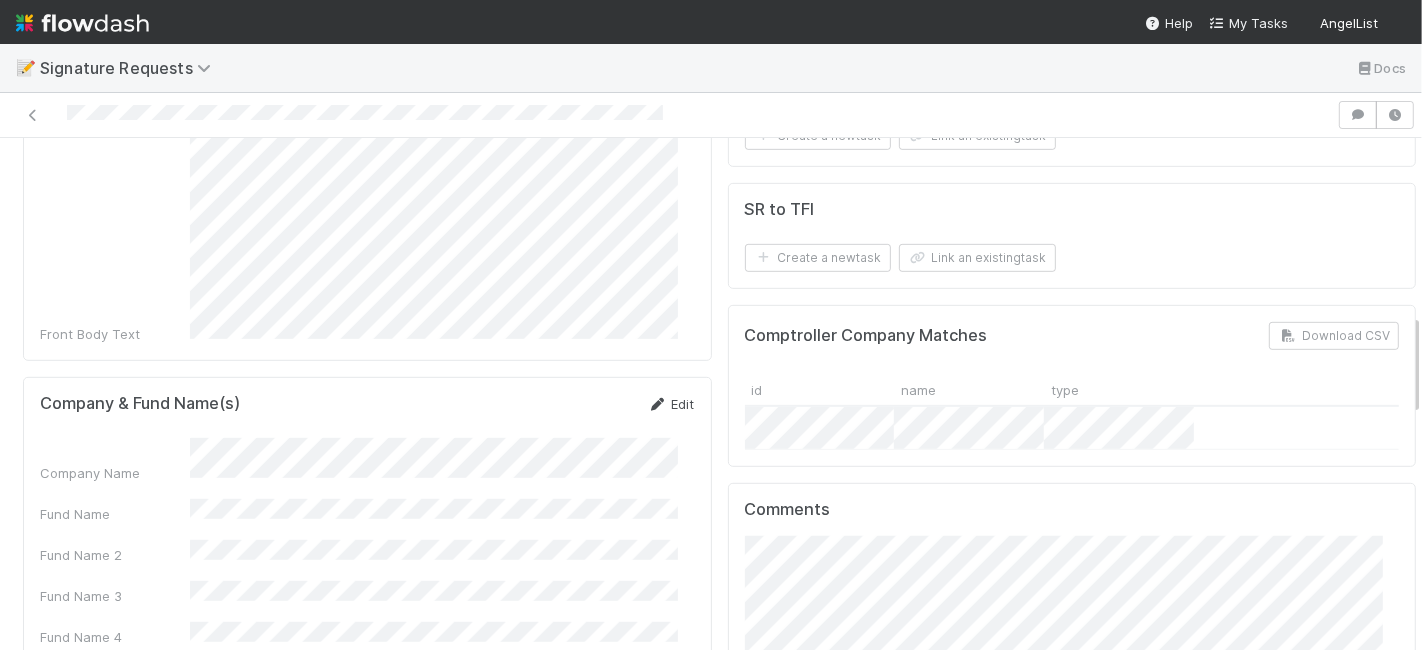 click on "Edit" at bounding box center (671, 404) 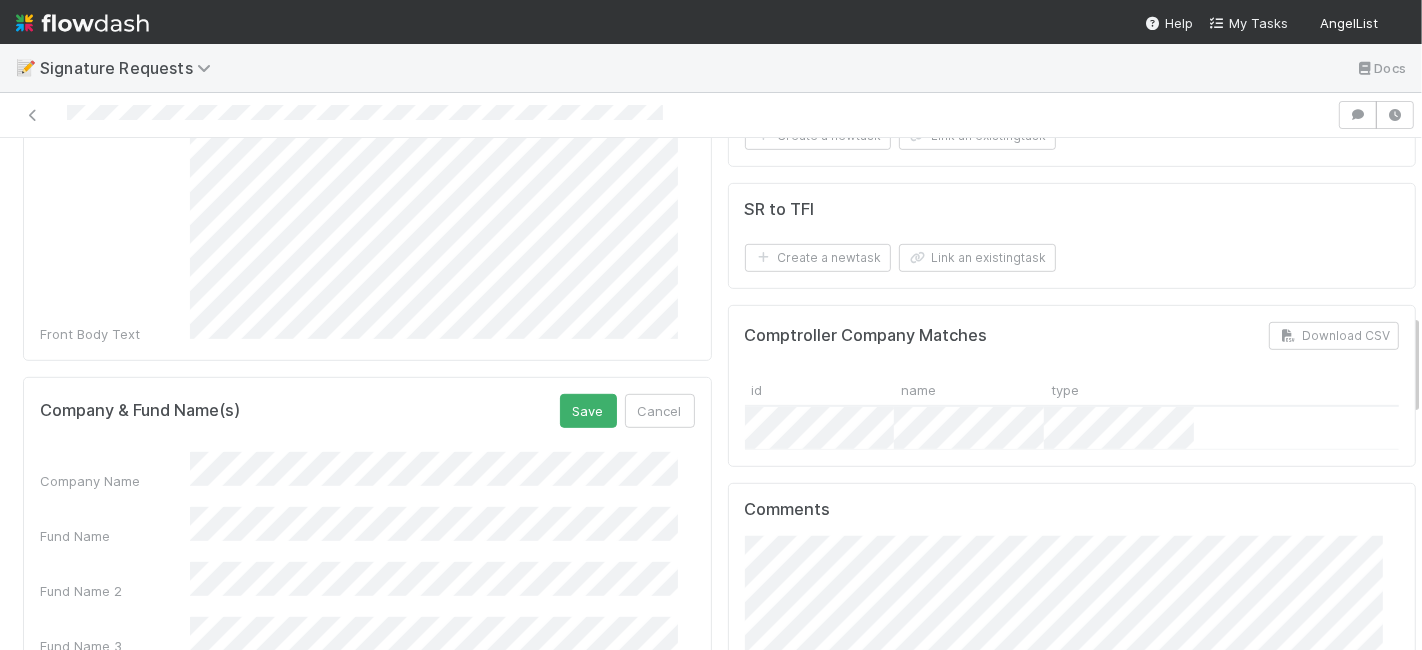 click on "Company Name  Fund Name  Fund Name 2  Fund Name 3  Fund Name 4  Fund Name 5  Comptroller Company ID  Comptroller Fund ID" at bounding box center [367, 674] 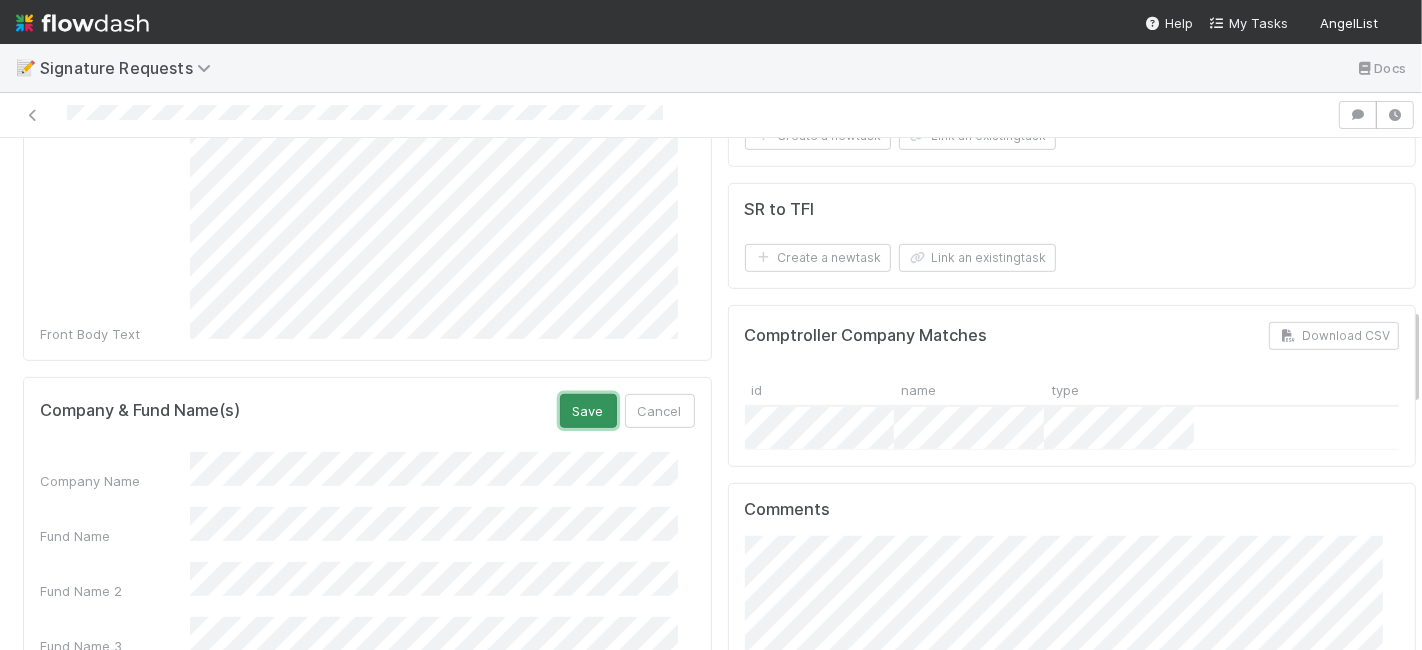 click on "Save" at bounding box center (588, 411) 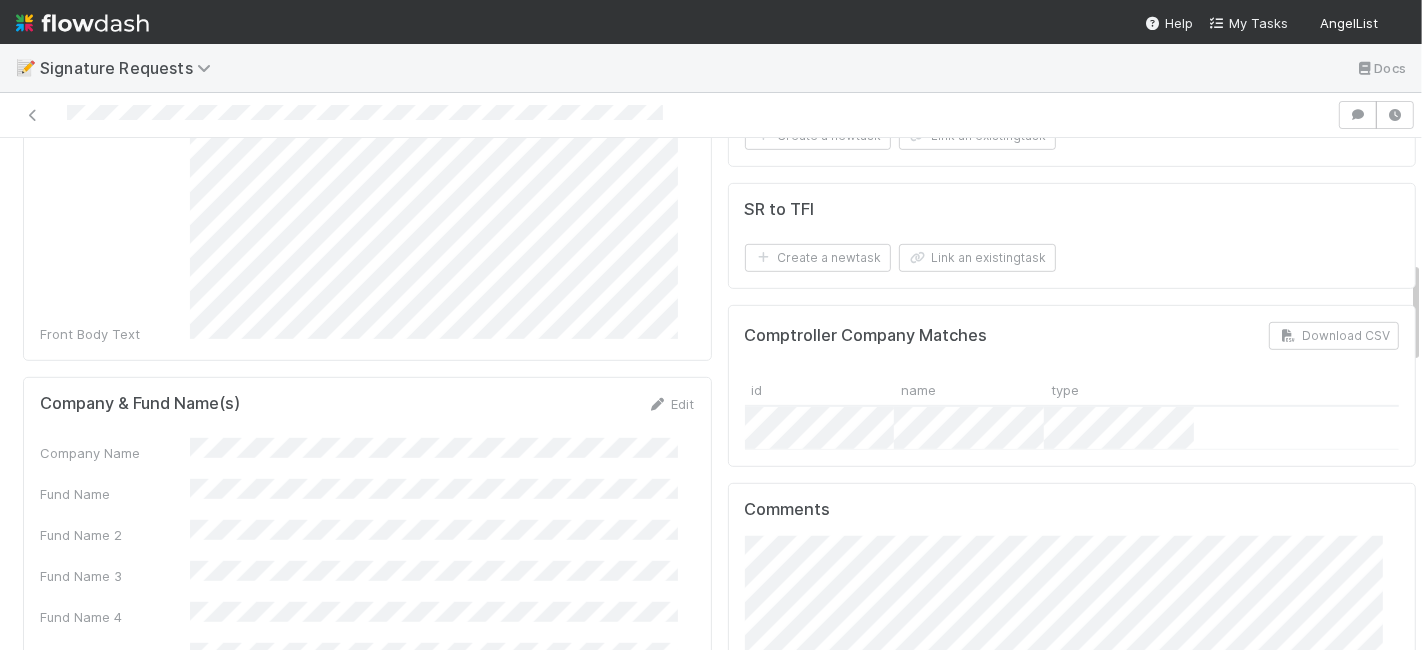 scroll, scrollTop: 444, scrollLeft: 0, axis: vertical 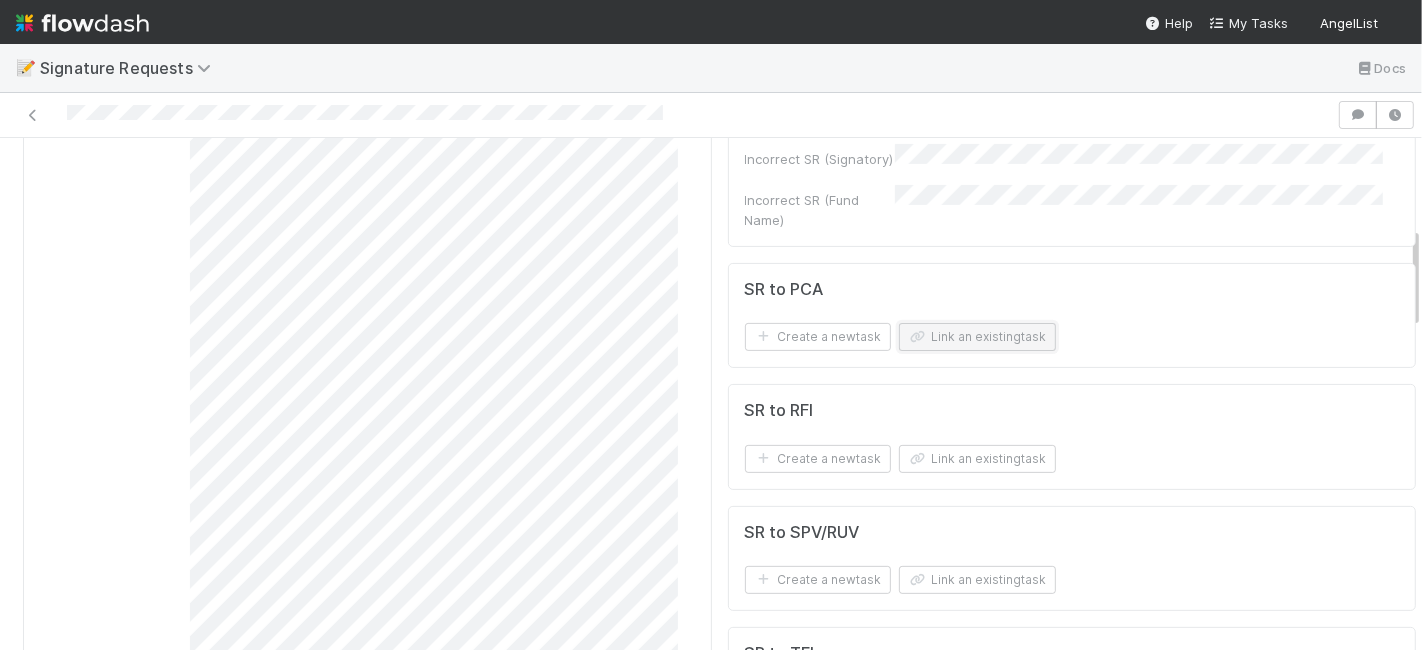 click on "Link an existing  task" at bounding box center [977, 337] 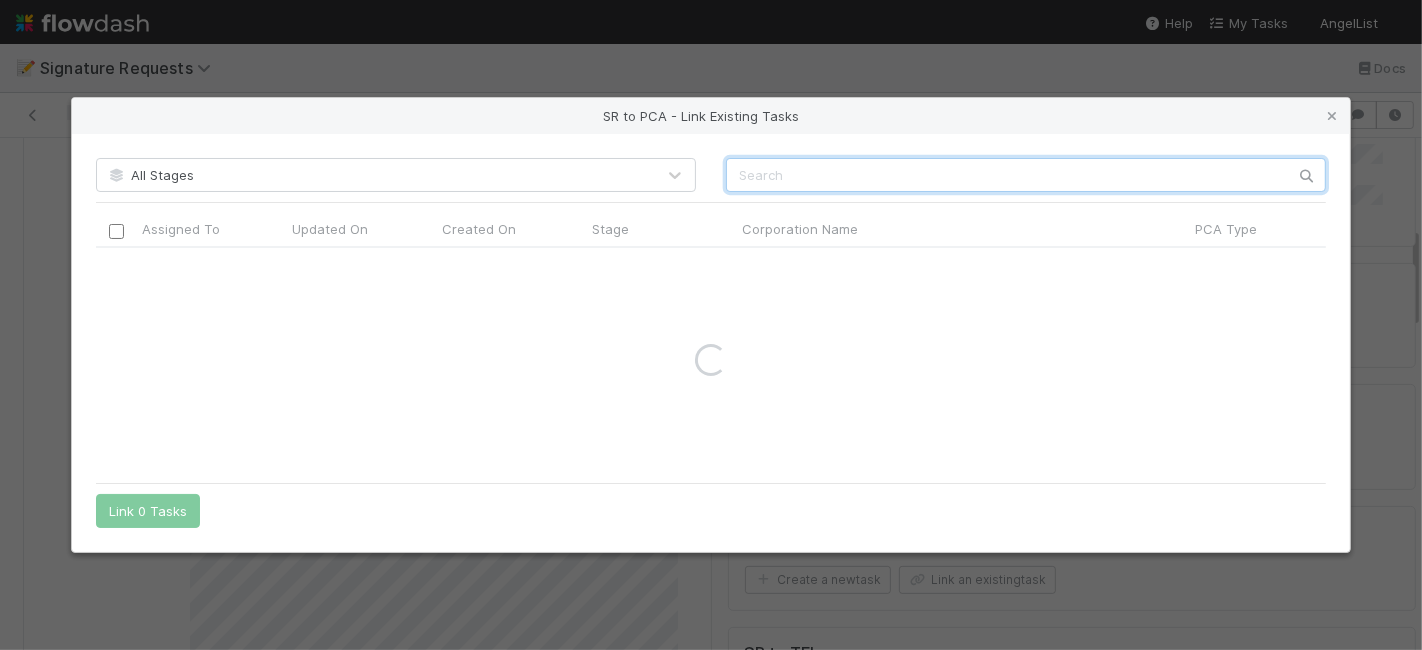 click at bounding box center [1026, 175] 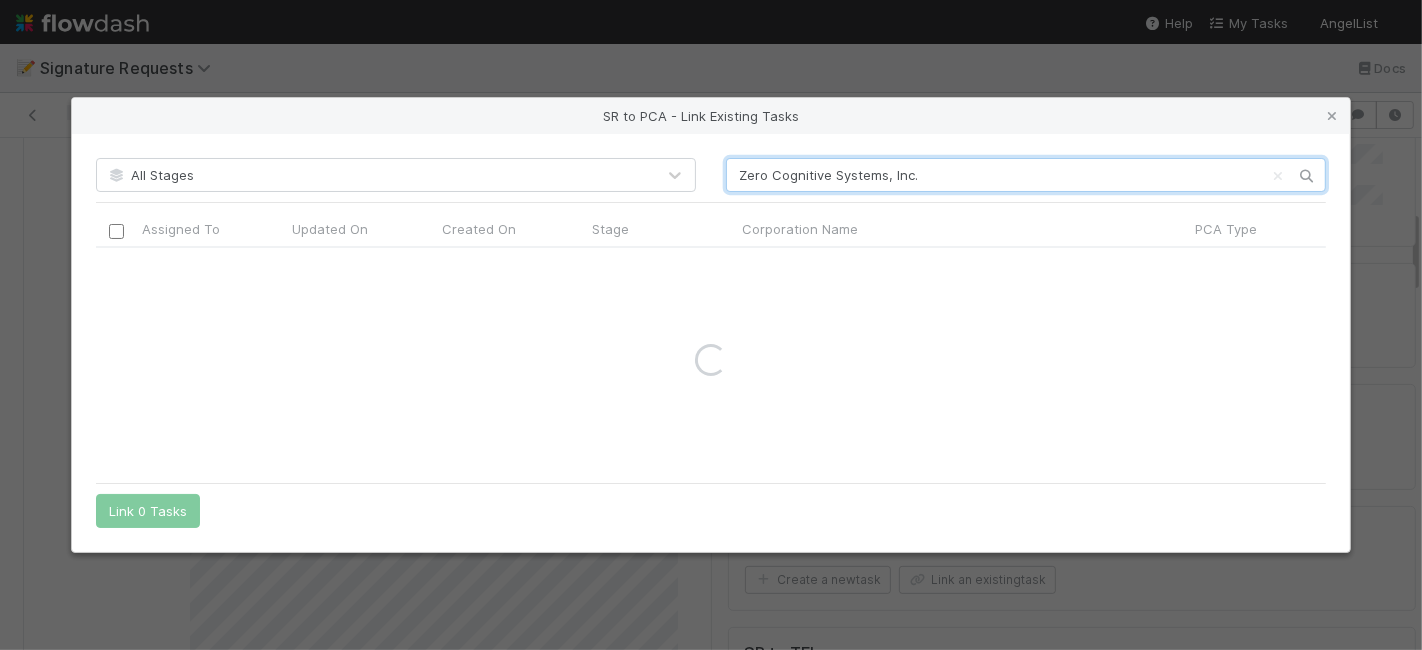 drag, startPoint x: 884, startPoint y: 175, endPoint x: 965, endPoint y: 183, distance: 81.394104 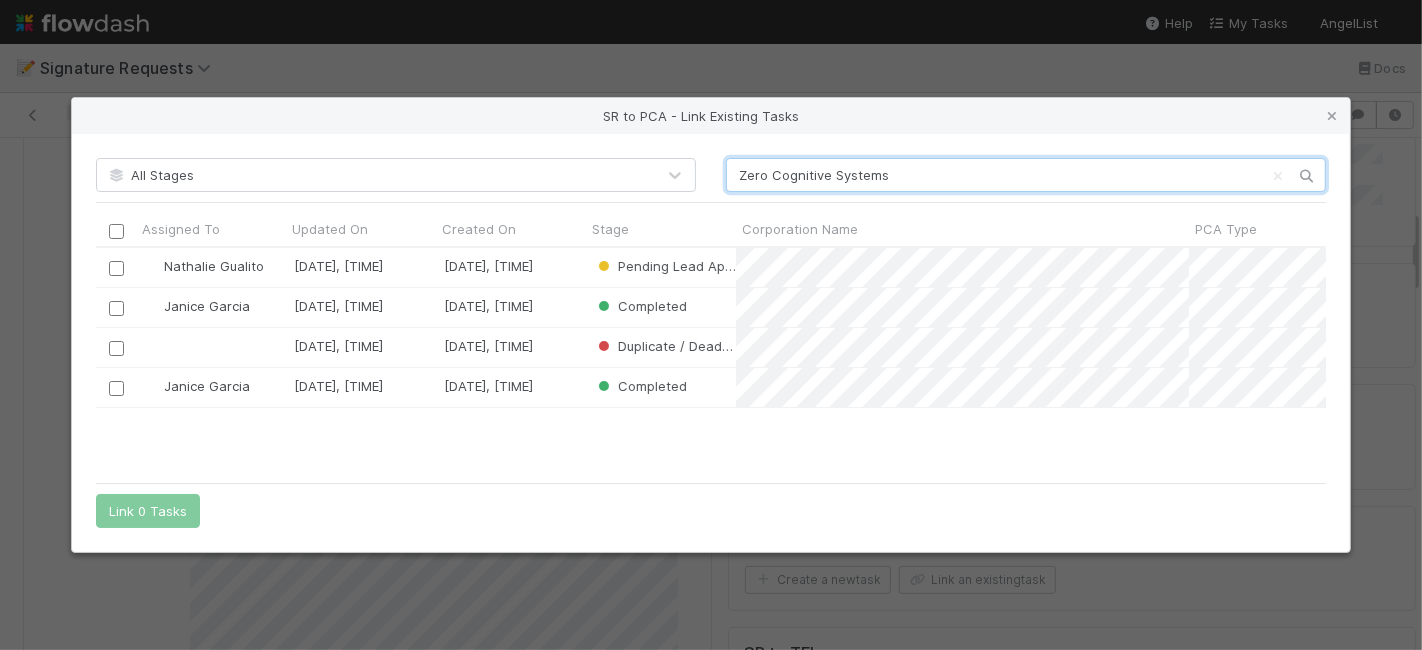 scroll, scrollTop: 18, scrollLeft: 18, axis: both 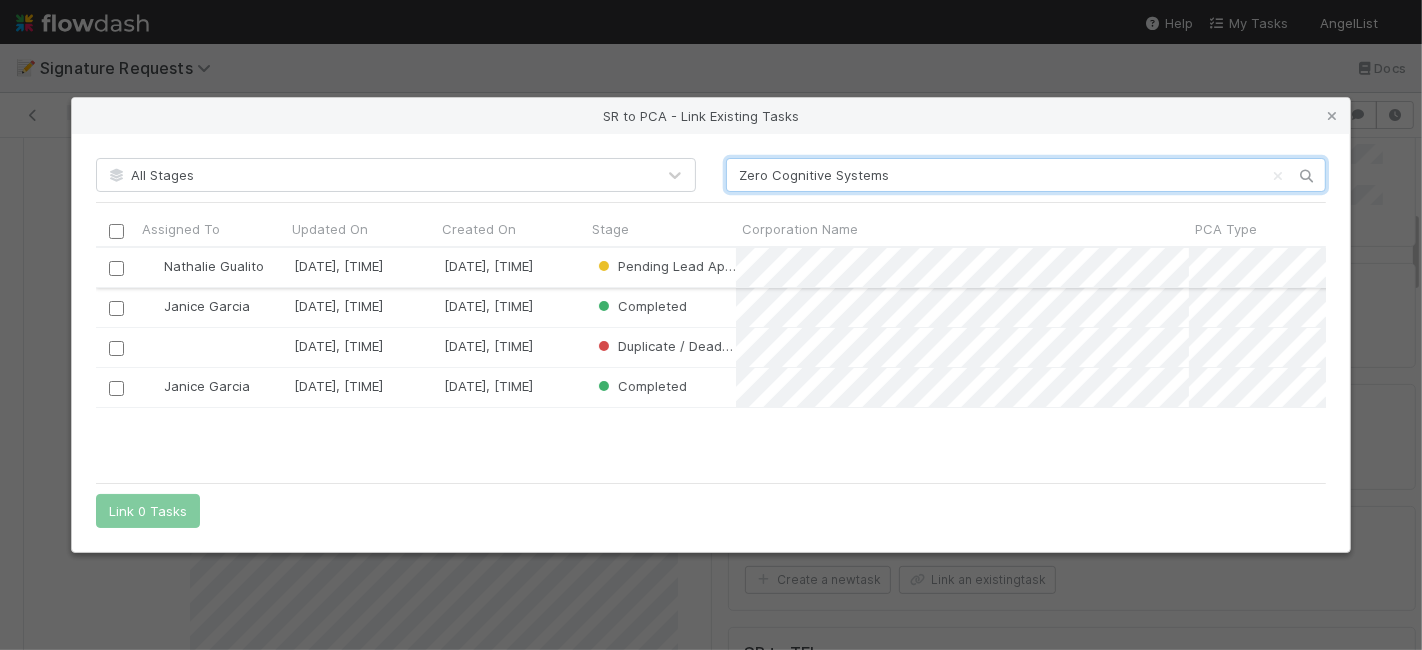 type on "Zero Cognitive Systems" 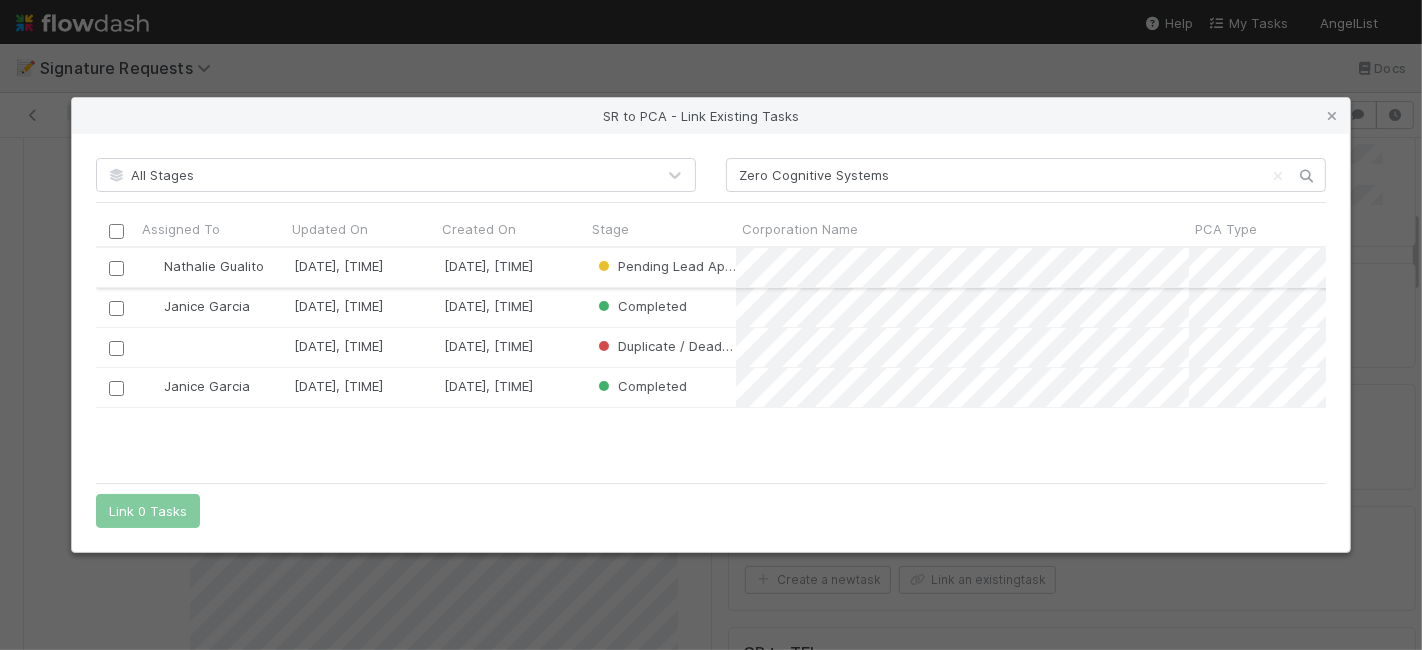 click at bounding box center [116, 268] 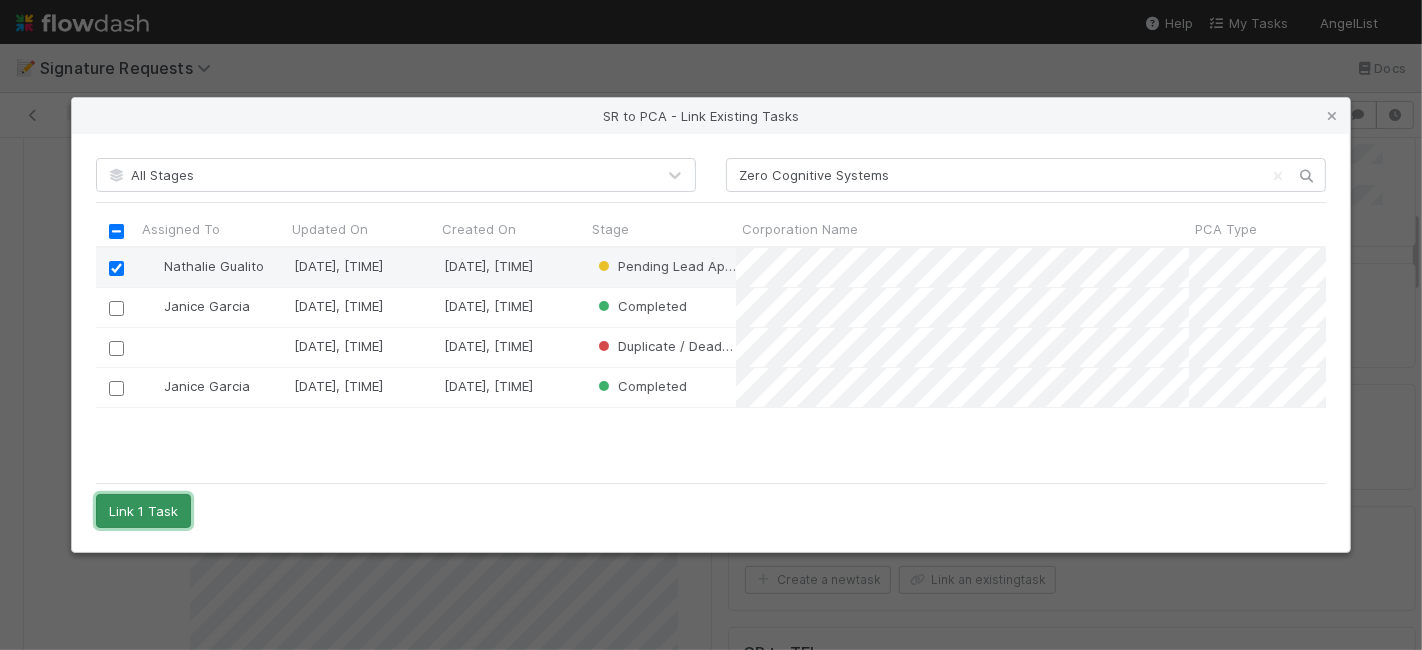 click on "Link   1 Task" at bounding box center (143, 511) 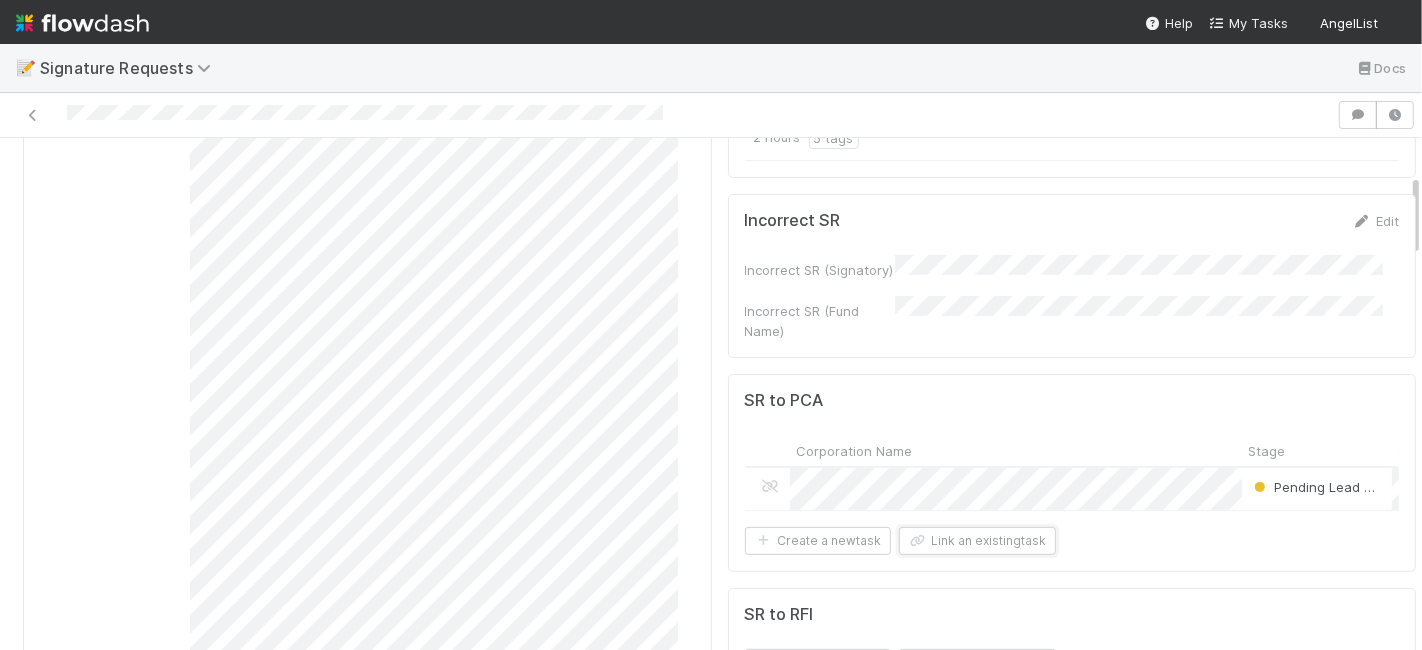 scroll, scrollTop: 0, scrollLeft: 0, axis: both 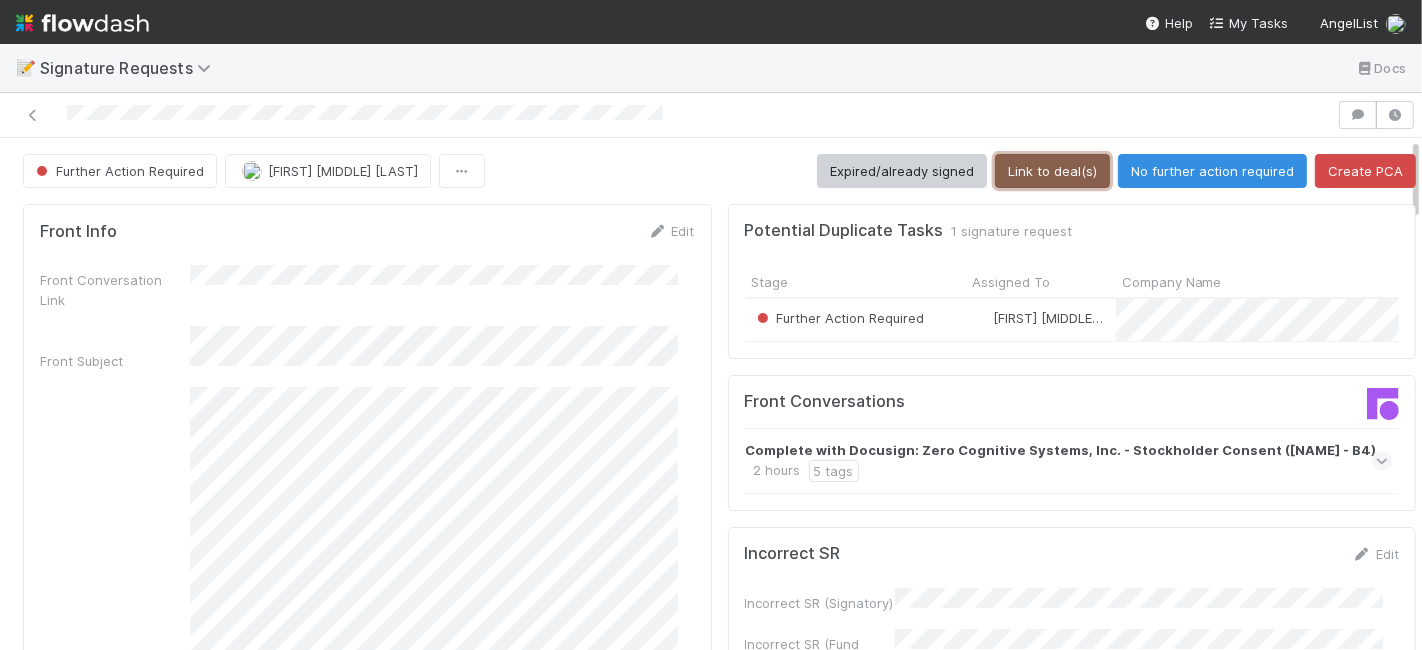 click on "Link to deal(s)" at bounding box center (1052, 171) 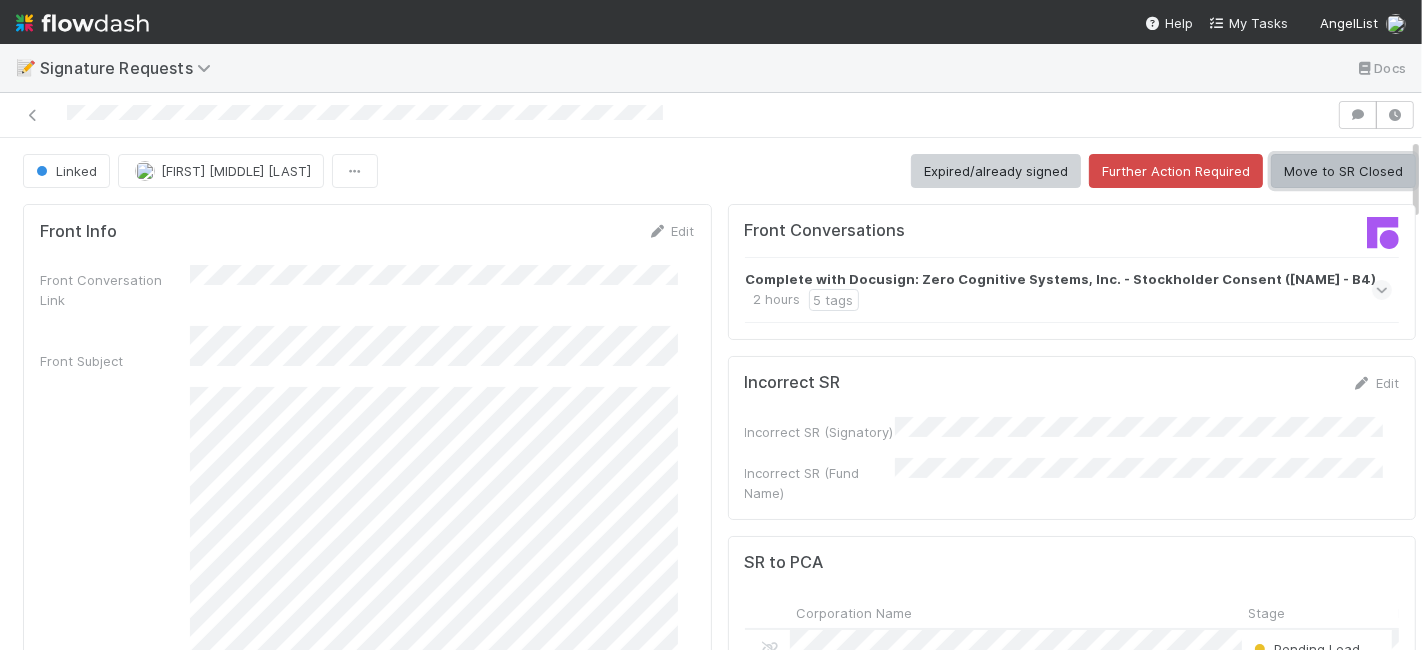 click on "Move to SR Closed" at bounding box center (1343, 171) 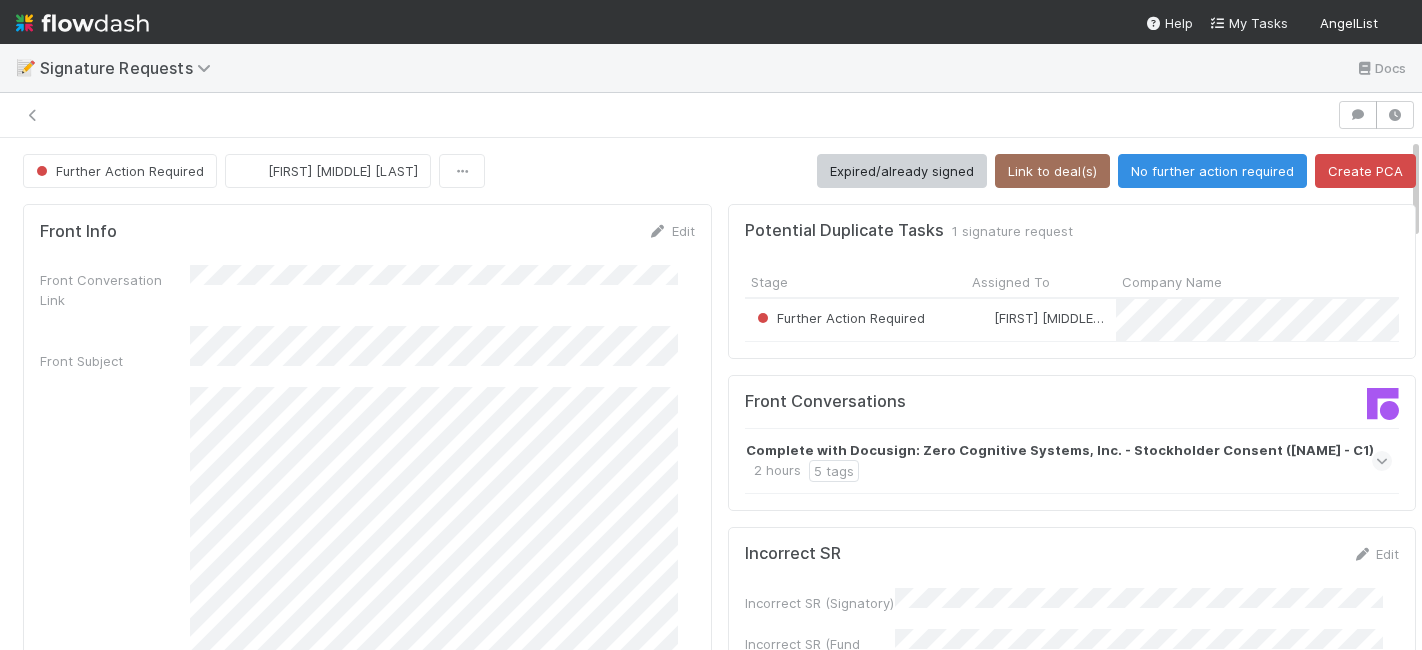 scroll, scrollTop: 0, scrollLeft: 0, axis: both 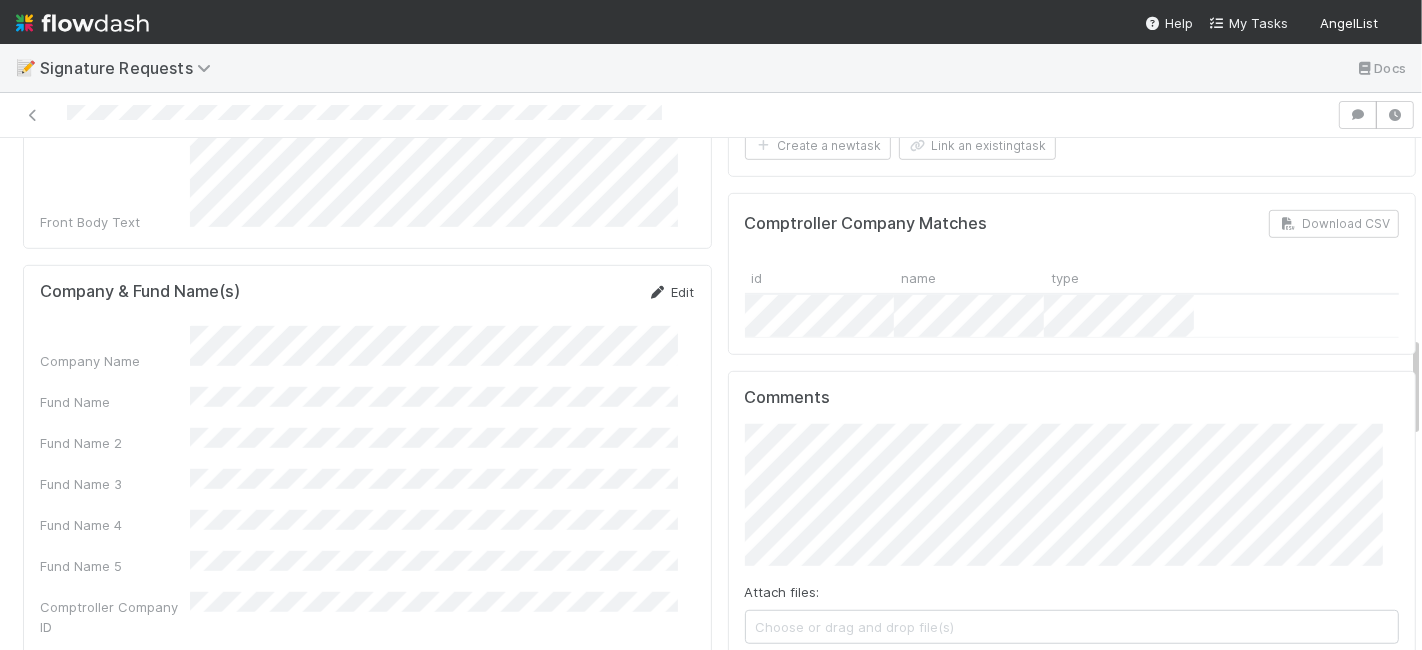 click on "Edit" at bounding box center (671, 292) 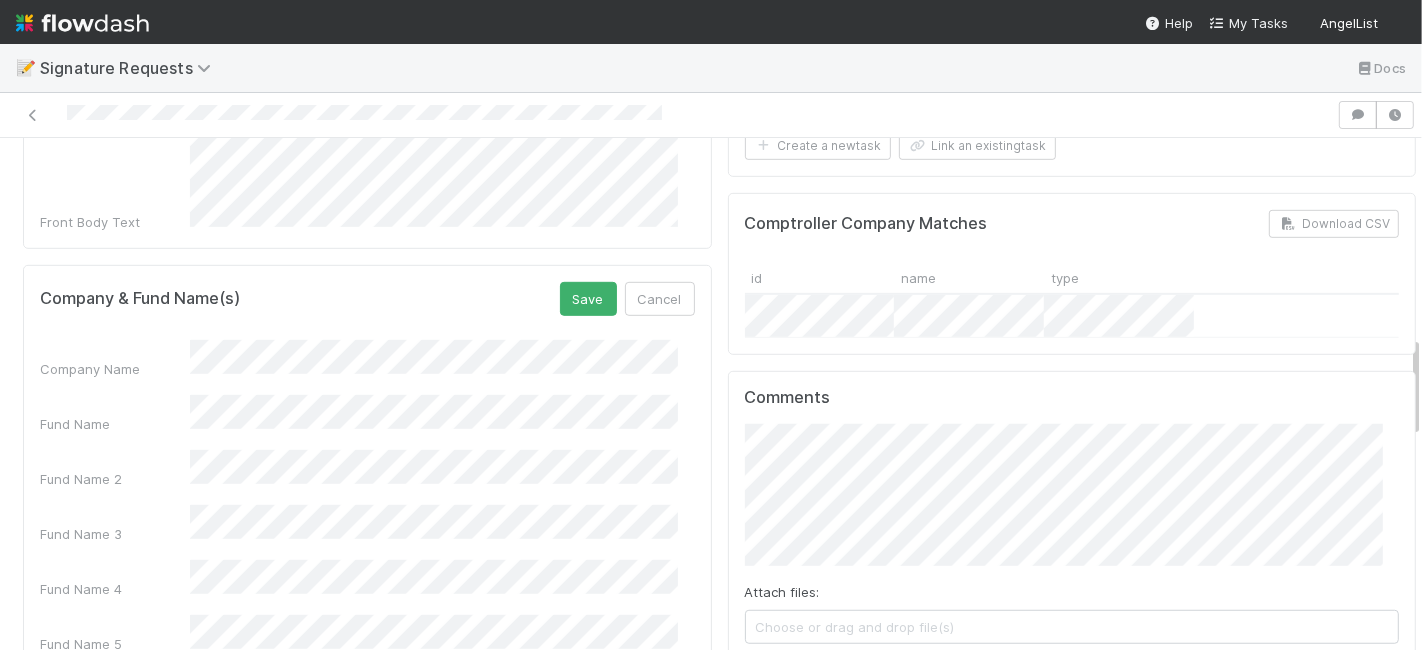 click on "Fund Name" at bounding box center [367, 414] 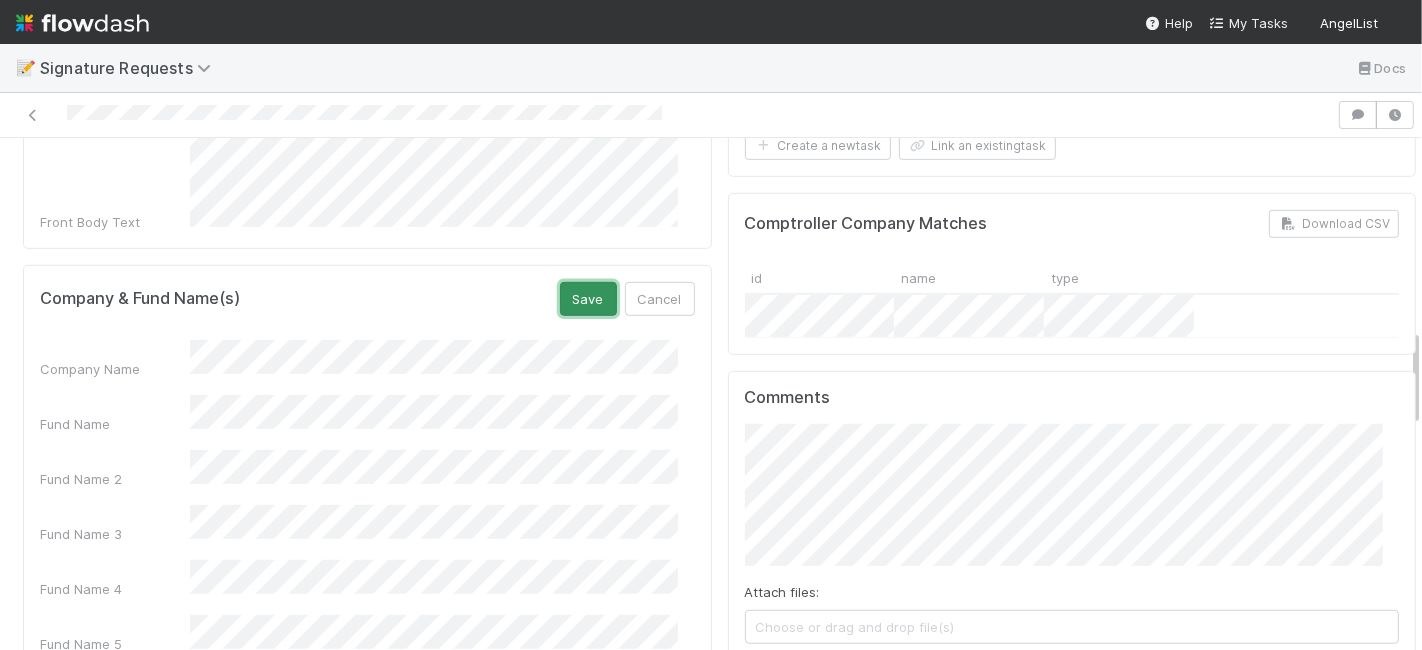 click on "Save" at bounding box center [588, 299] 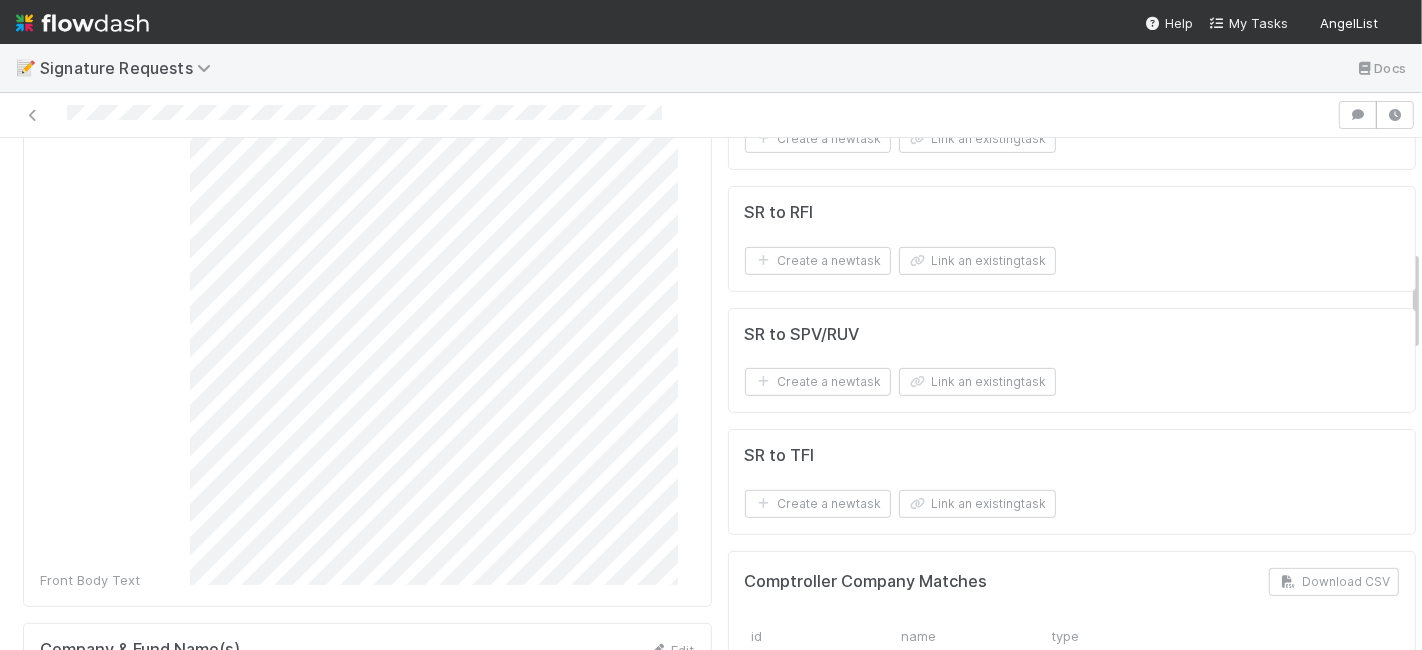 scroll, scrollTop: 555, scrollLeft: 0, axis: vertical 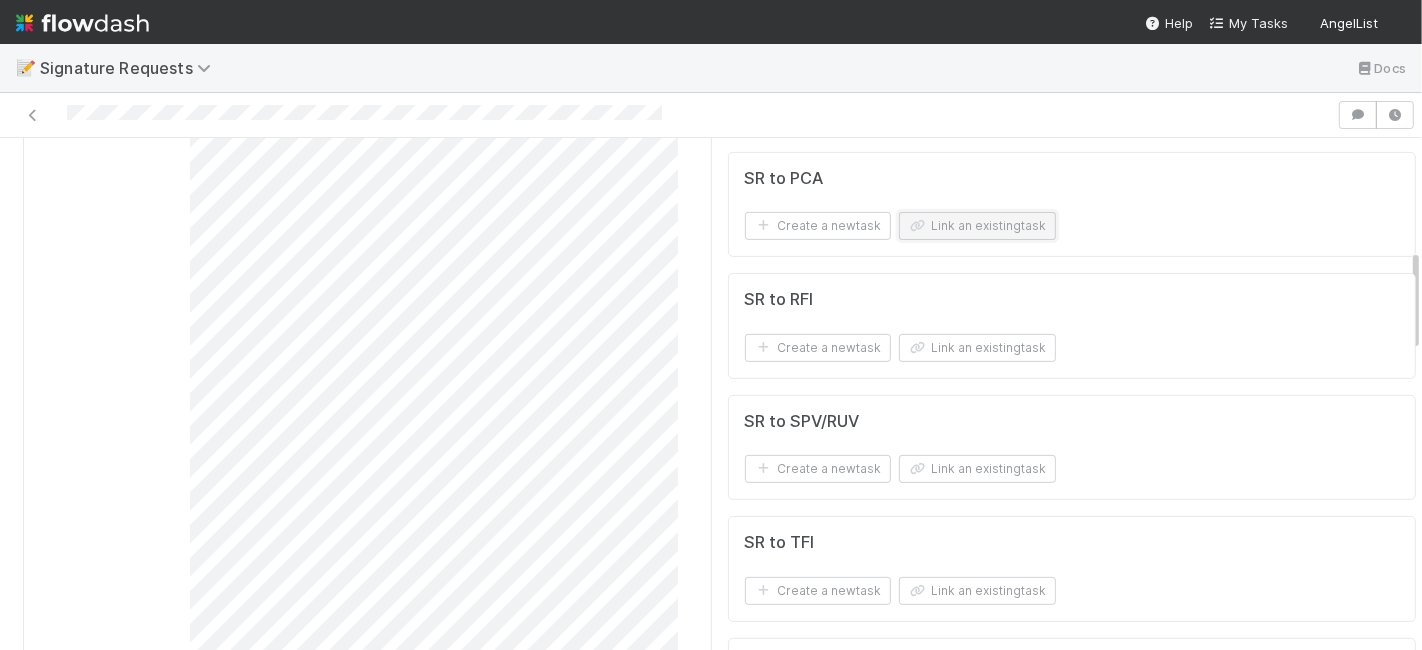 click on "Link an existing  task" at bounding box center [977, 226] 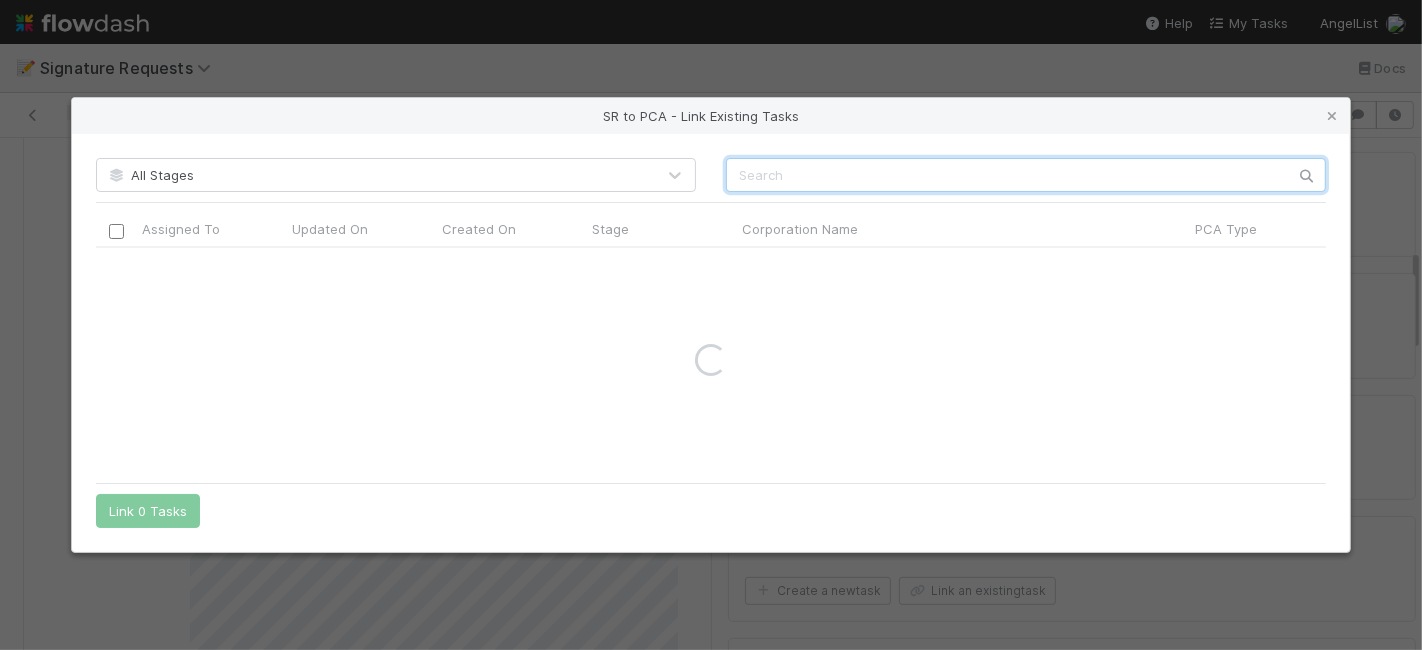 click at bounding box center [1026, 175] 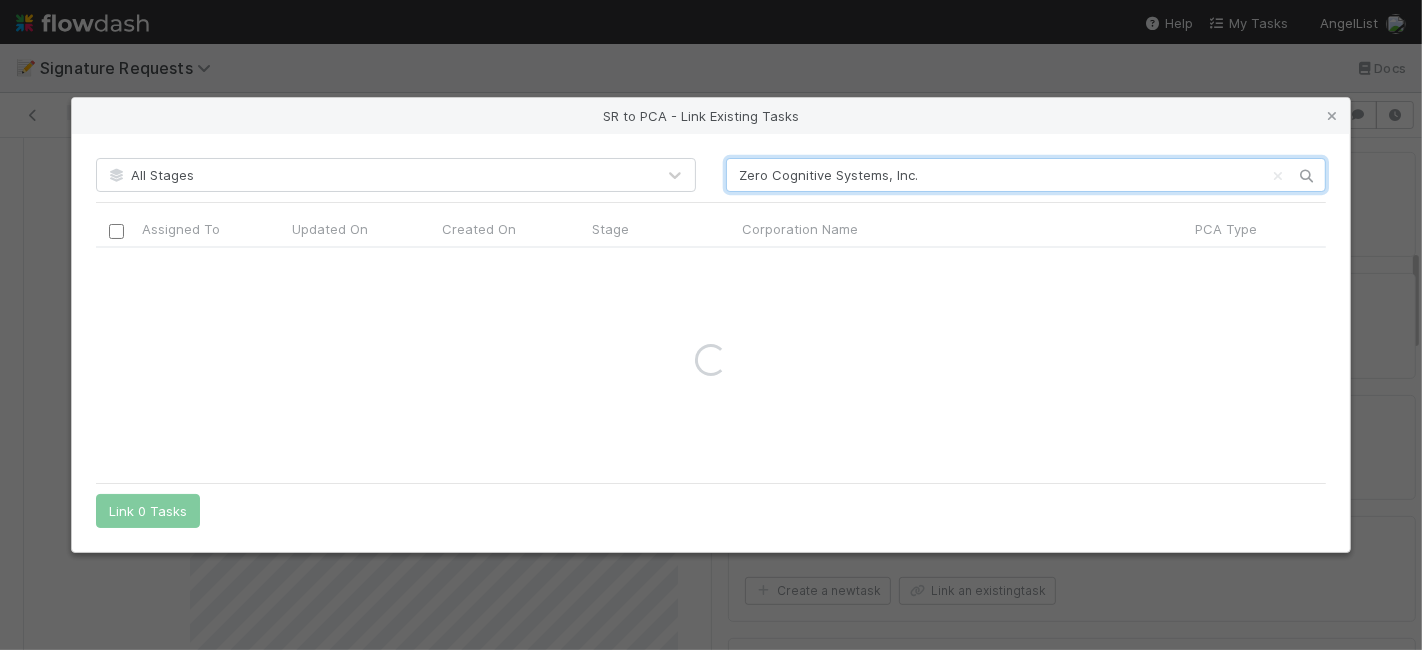 drag, startPoint x: 882, startPoint y: 178, endPoint x: 989, endPoint y: 191, distance: 107.78683 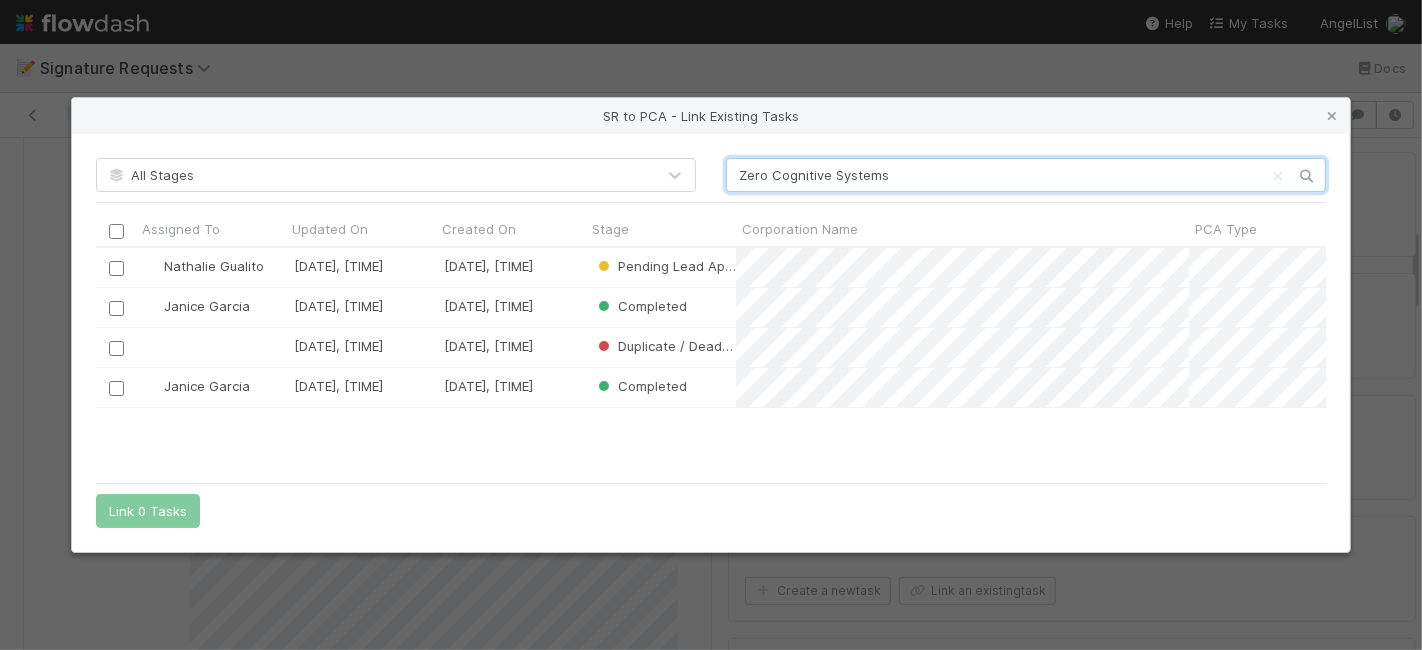 scroll, scrollTop: 18, scrollLeft: 18, axis: both 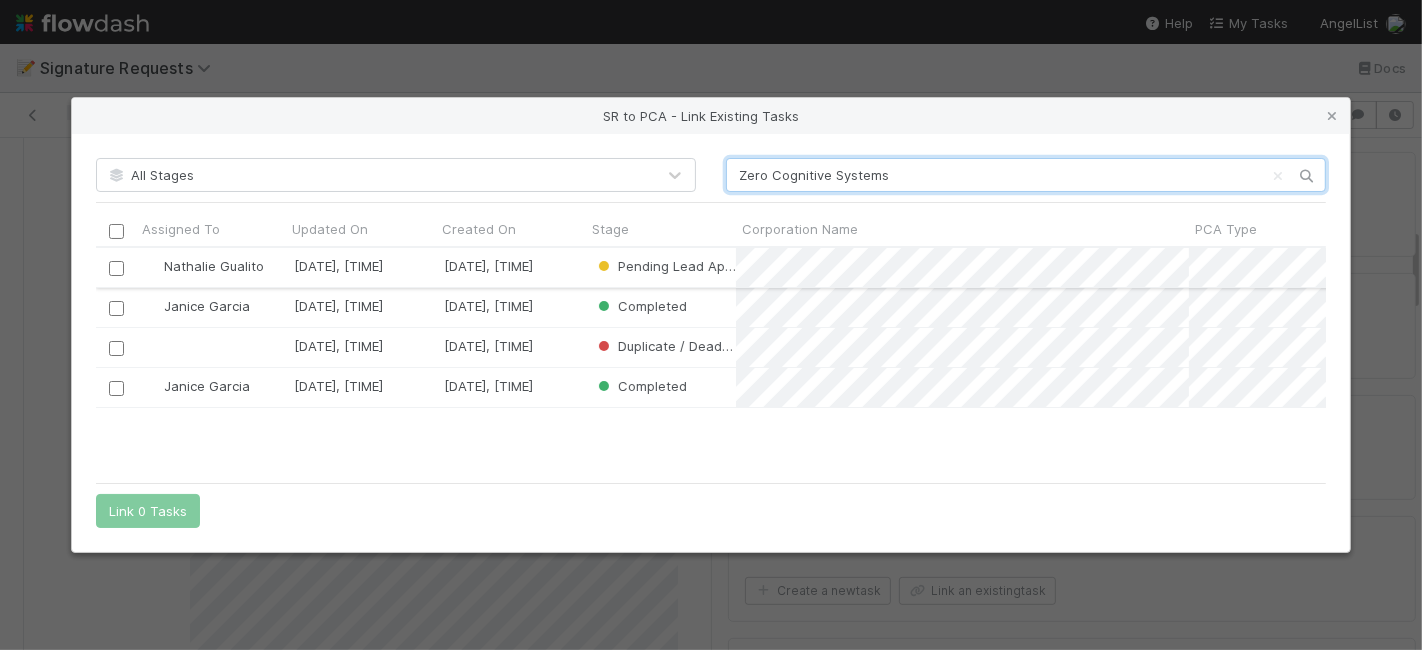 type on "Zero Cognitive Systems" 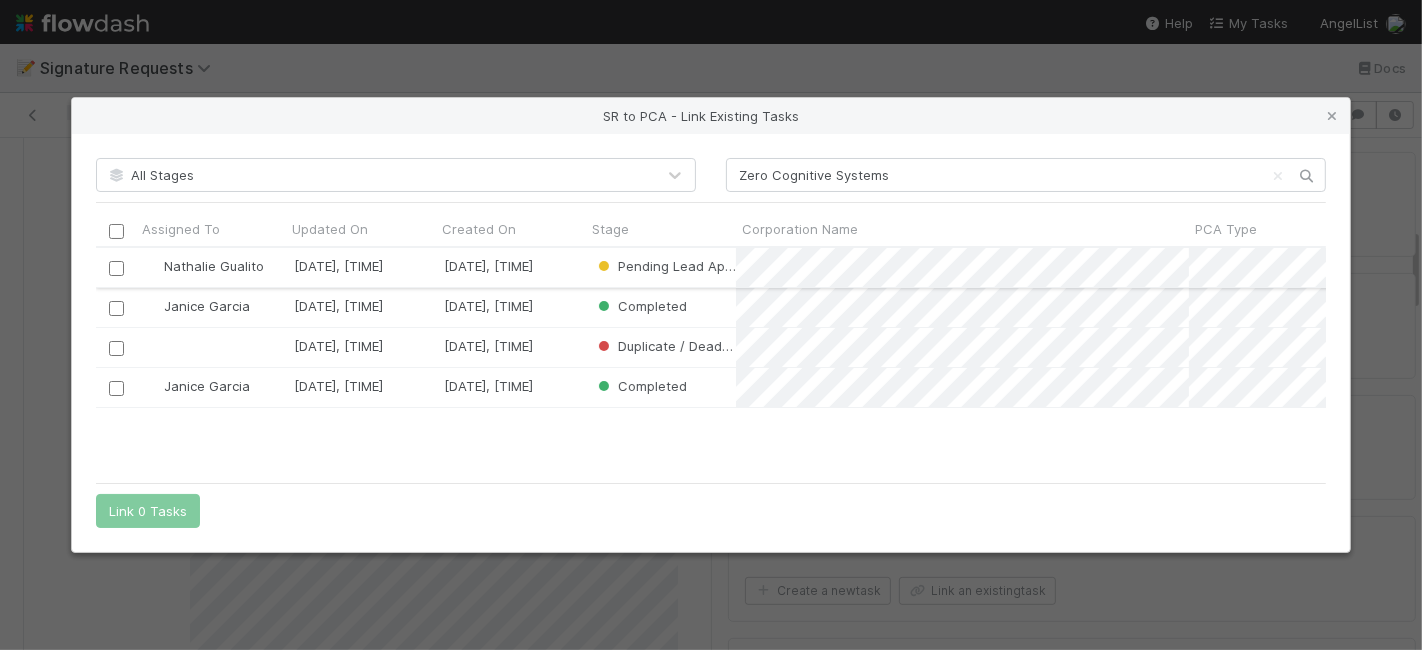 click at bounding box center (116, 268) 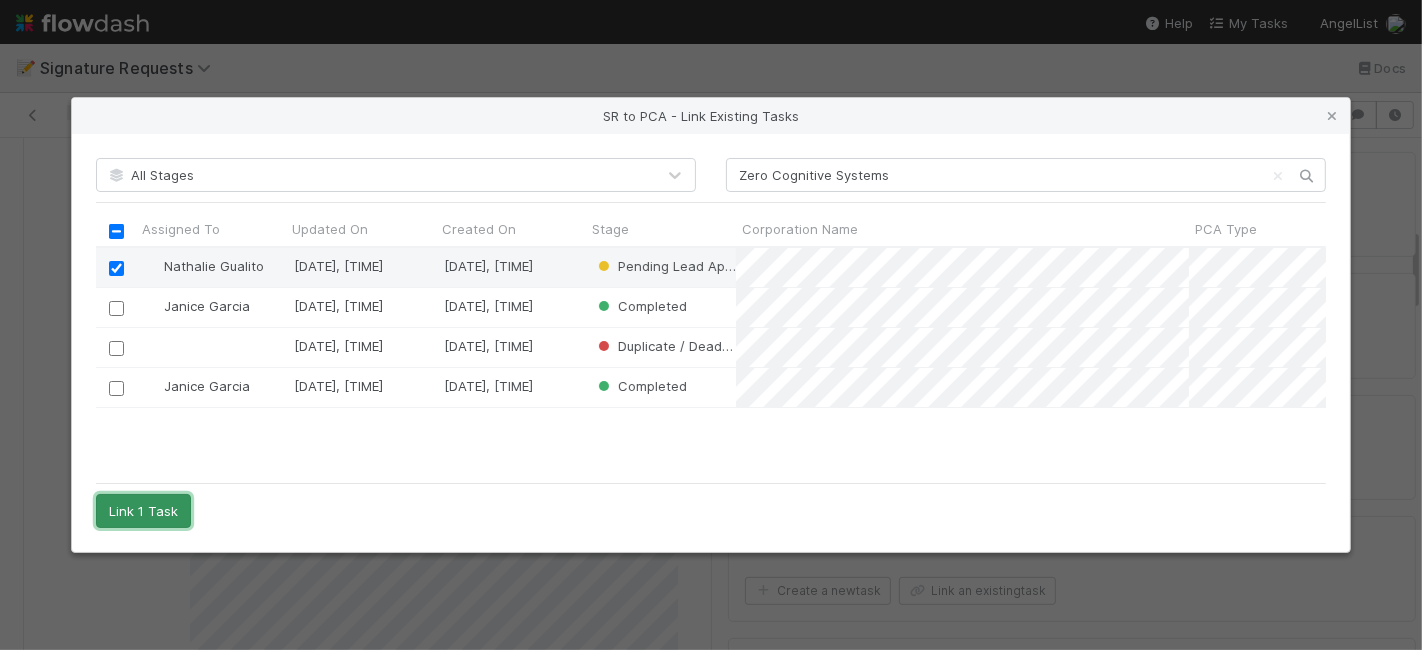 click on "Link   1 Task" at bounding box center [143, 511] 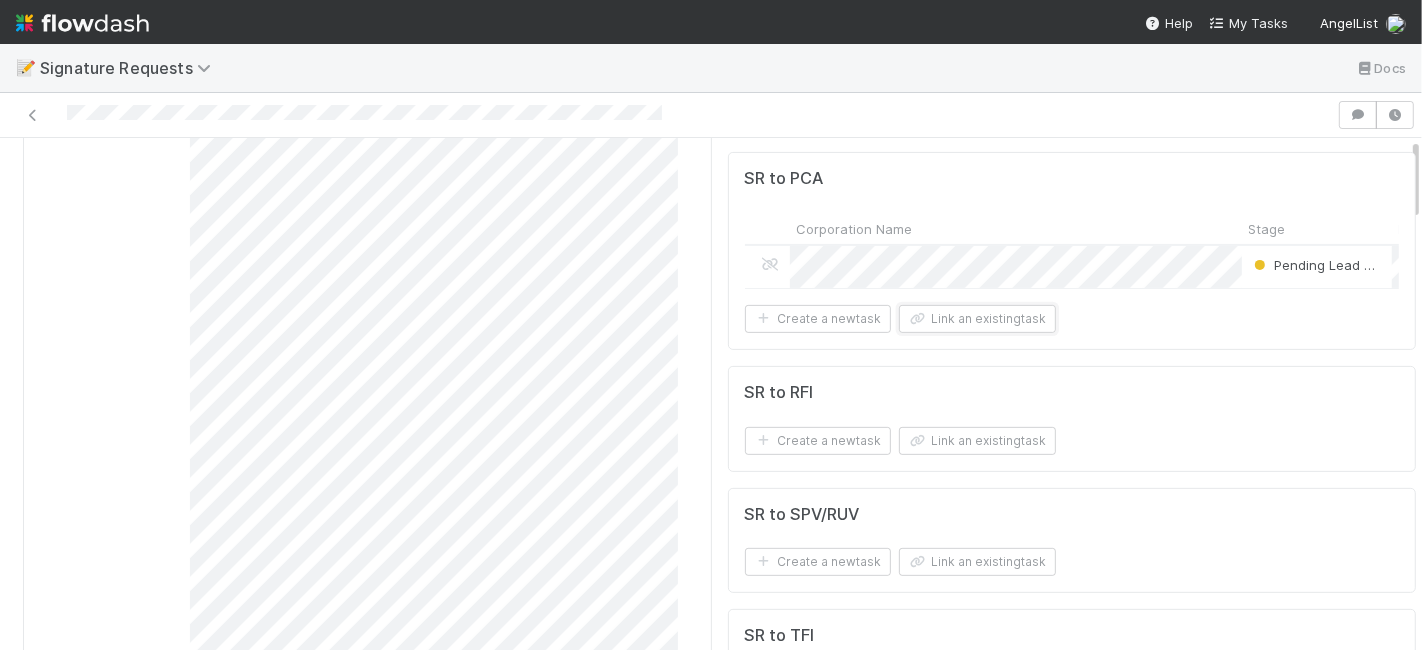 scroll, scrollTop: 0, scrollLeft: 0, axis: both 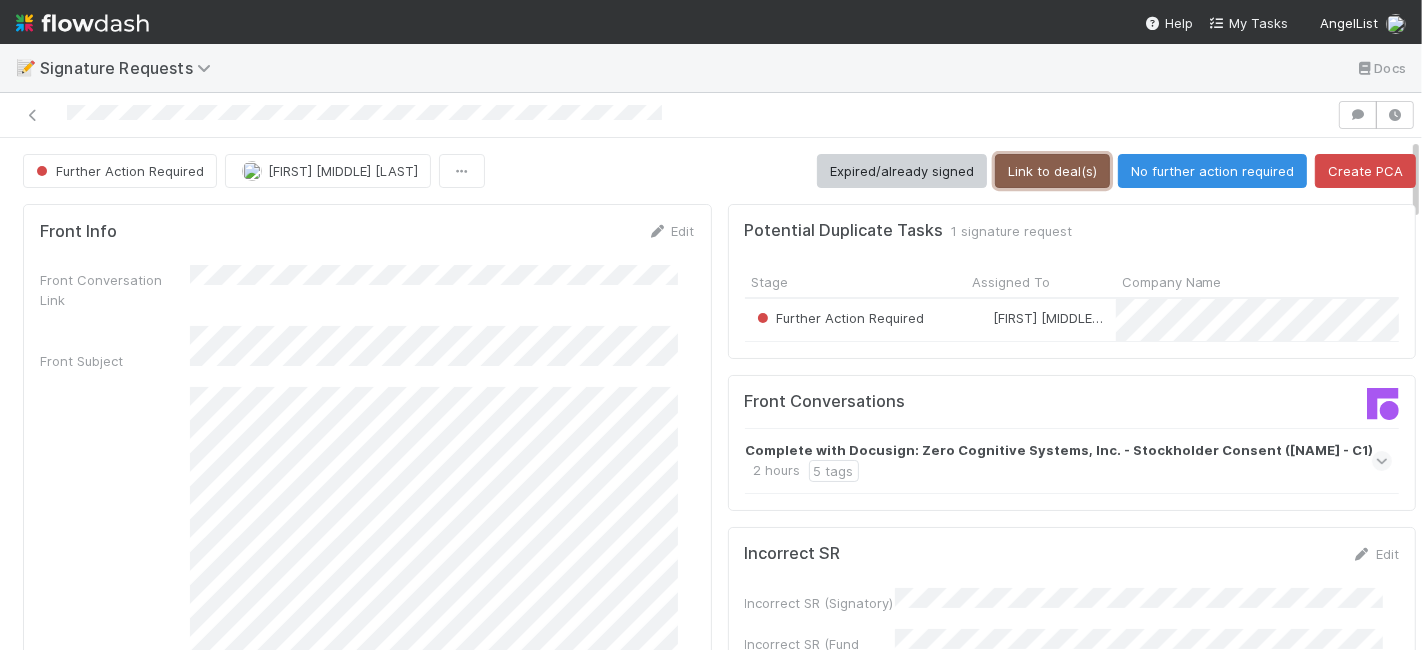 click on "Link to deal(s)" at bounding box center [1052, 171] 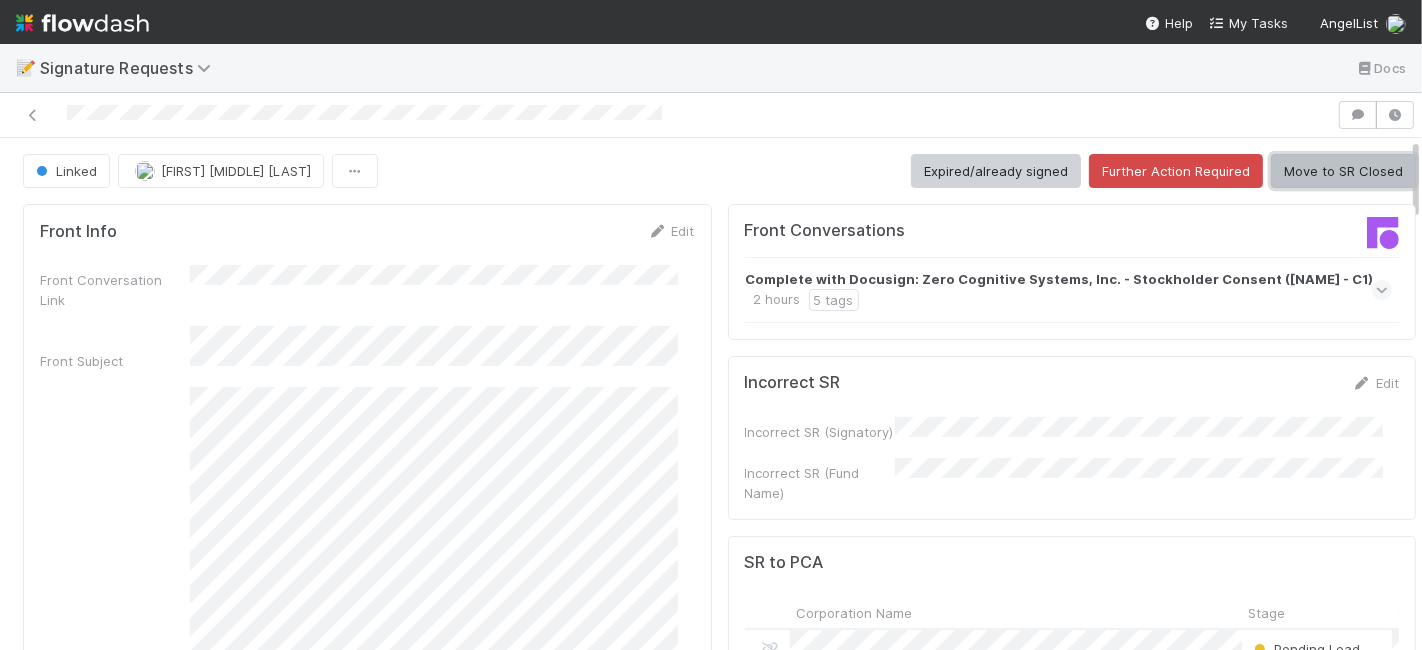 click on "Move to SR Closed" at bounding box center (1343, 171) 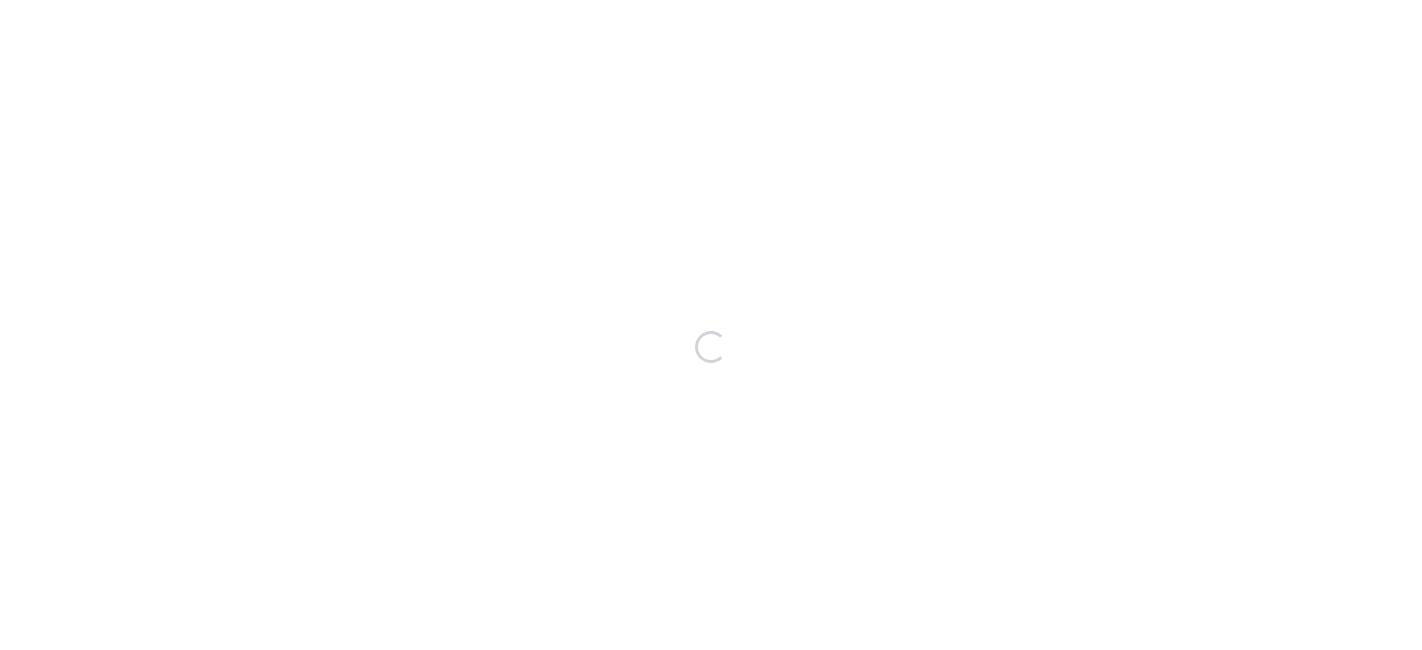 scroll, scrollTop: 0, scrollLeft: 0, axis: both 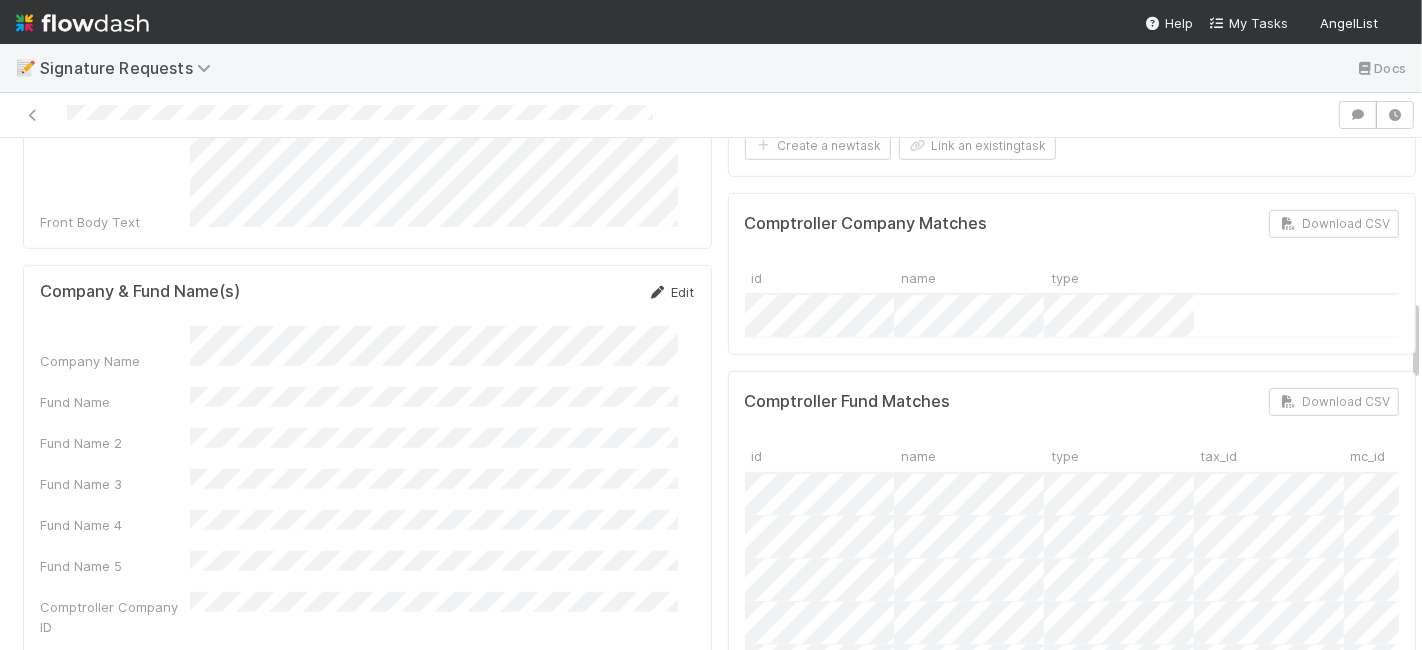 click on "Edit" at bounding box center [671, 292] 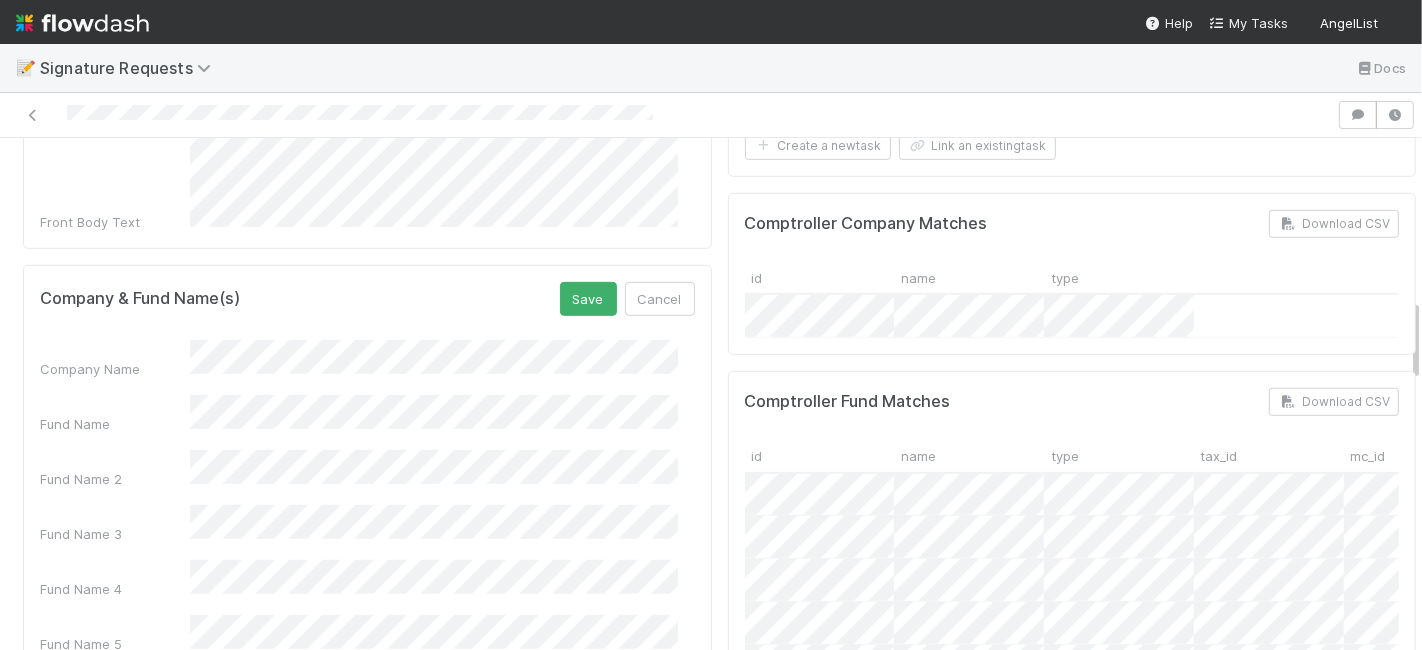 click on "Fund Name" at bounding box center (367, 414) 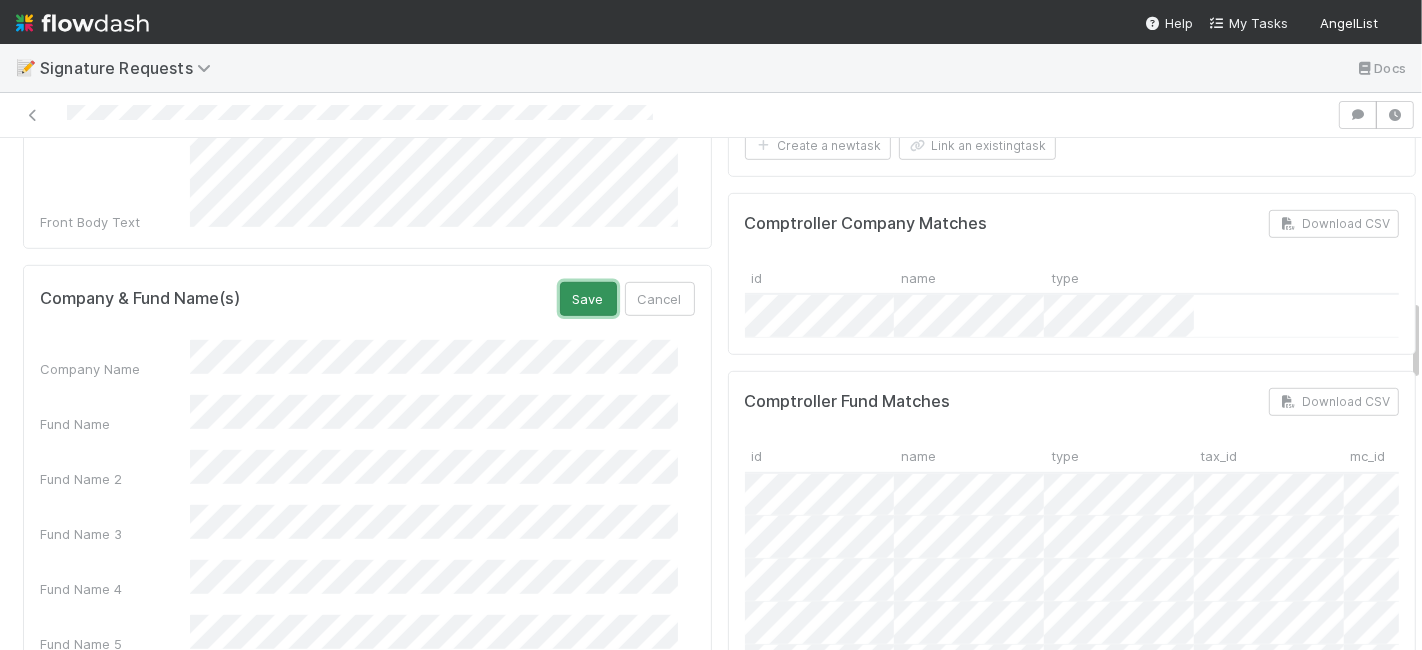 click on "Save" at bounding box center [588, 299] 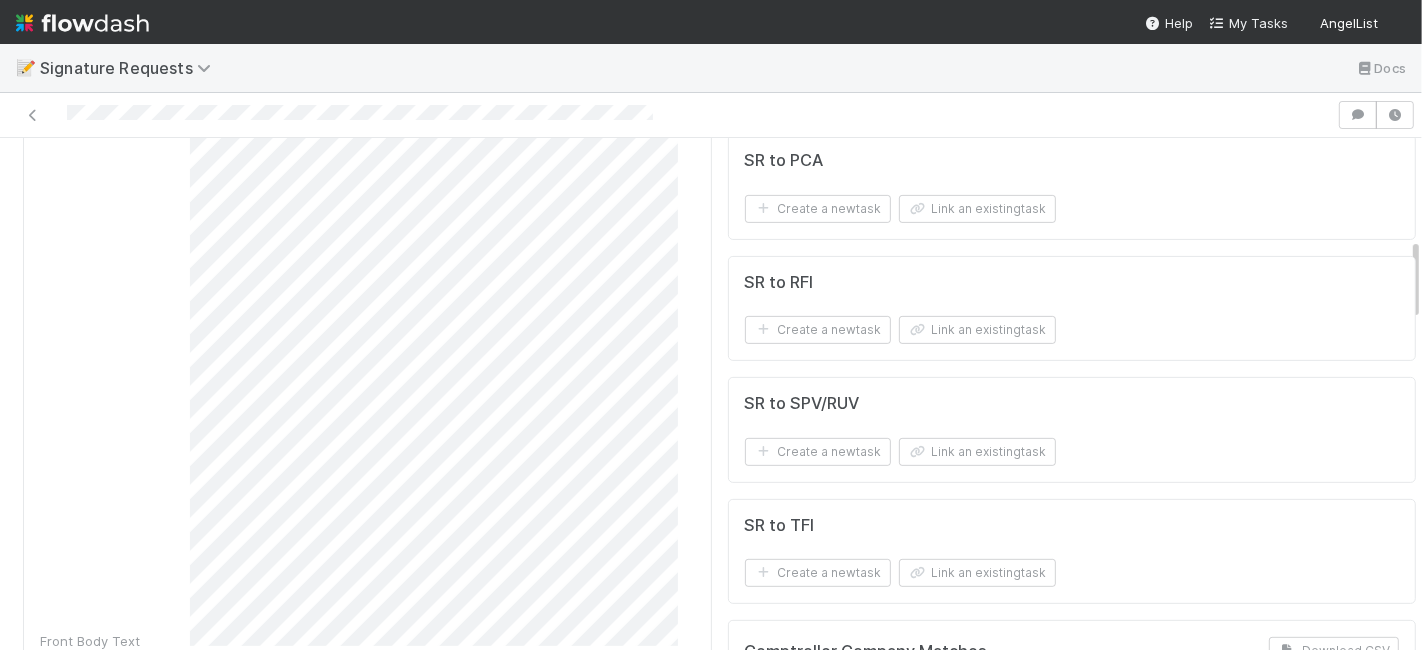scroll, scrollTop: 555, scrollLeft: 0, axis: vertical 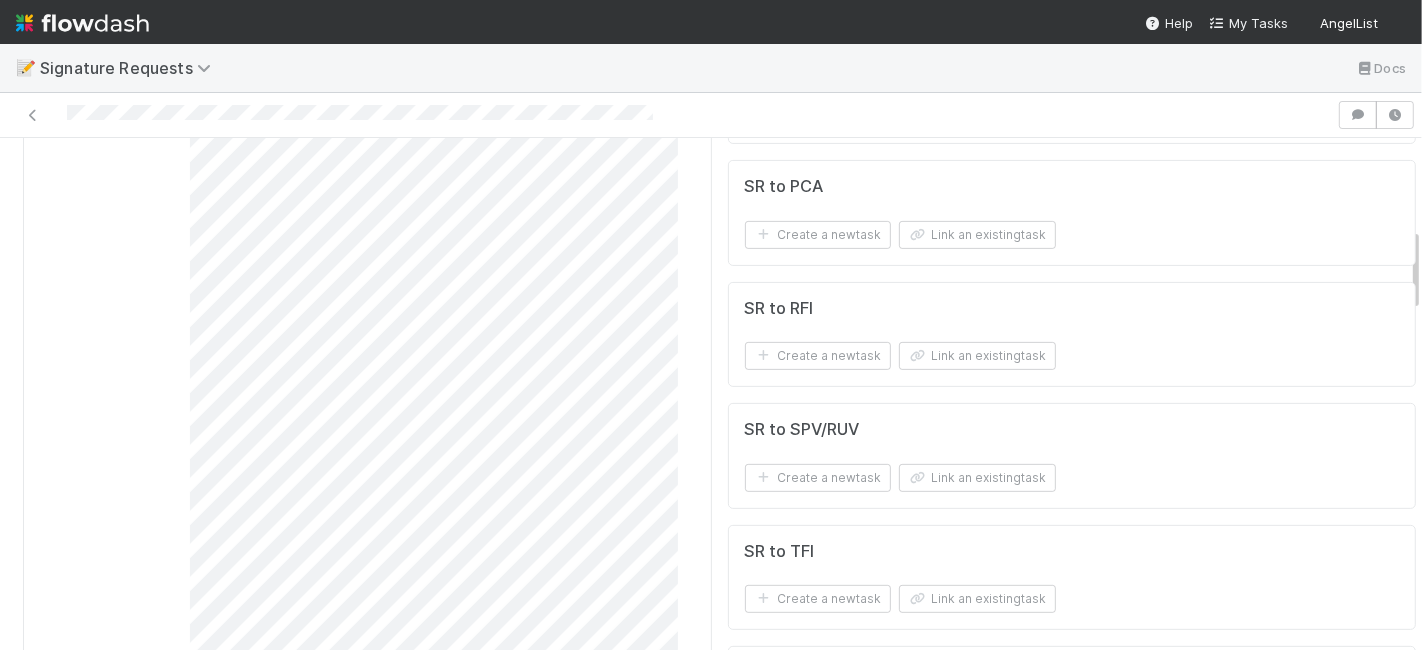 click on "SR to PCA   Create a new  task Link an existing  task" at bounding box center [1072, 213] 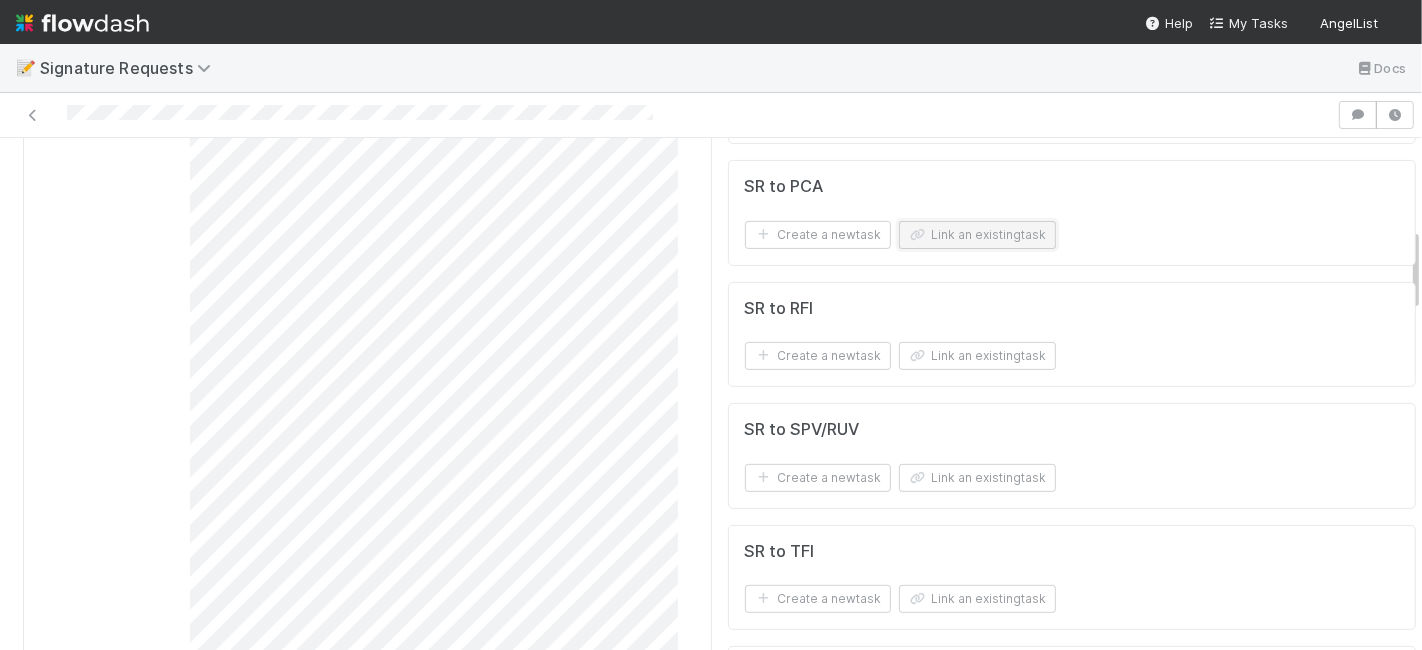 click on "Link an existing  task" at bounding box center [977, 235] 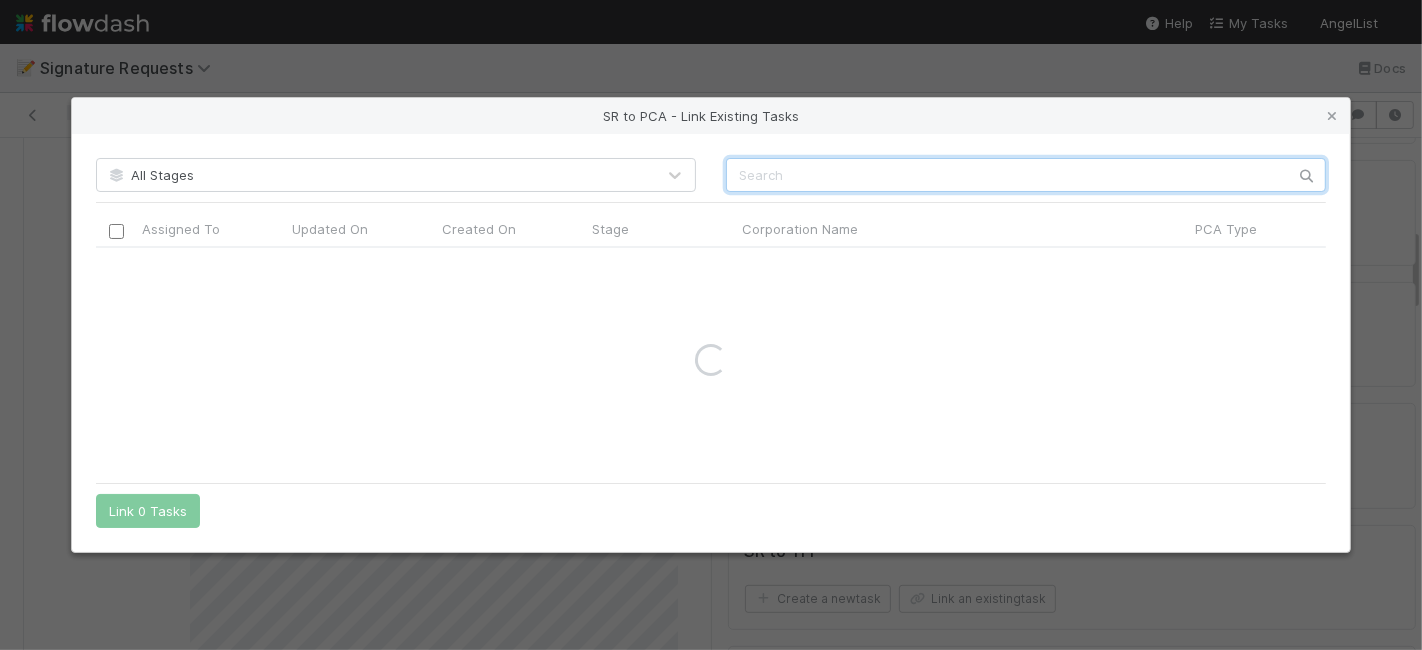 click at bounding box center [1026, 175] 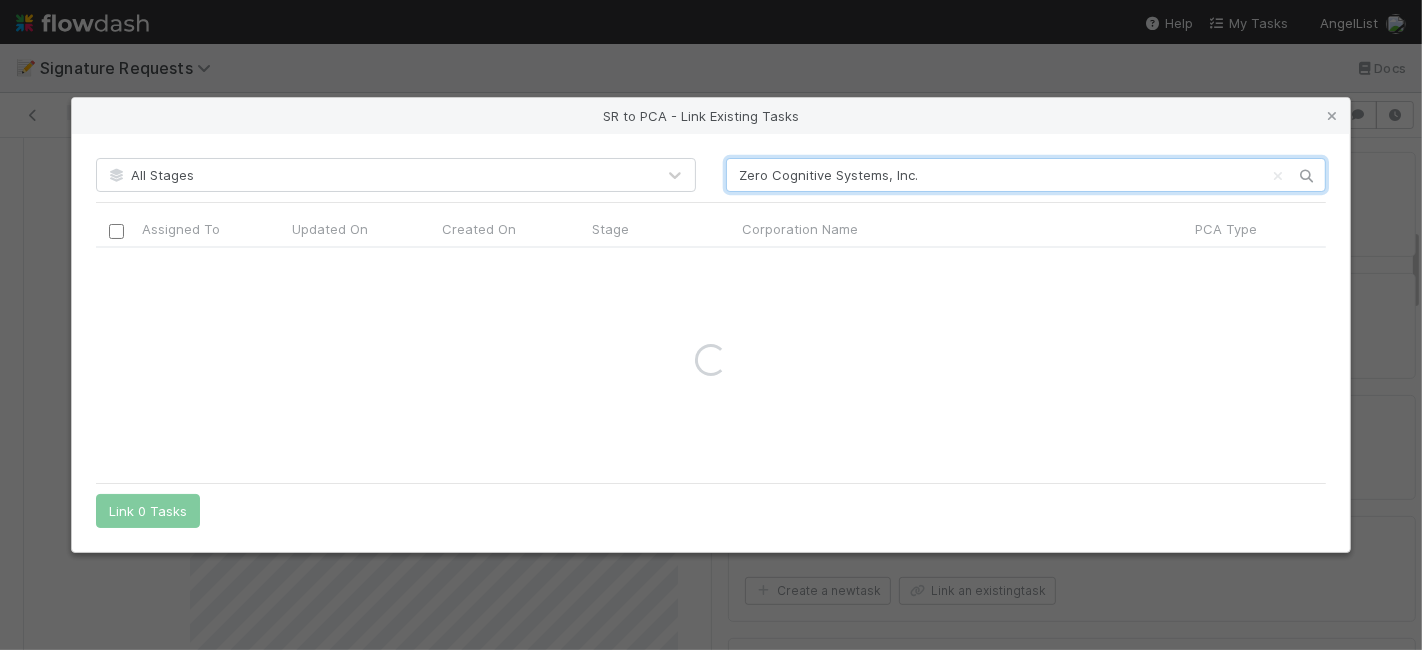 drag, startPoint x: 882, startPoint y: 177, endPoint x: 1017, endPoint y: 187, distance: 135.36986 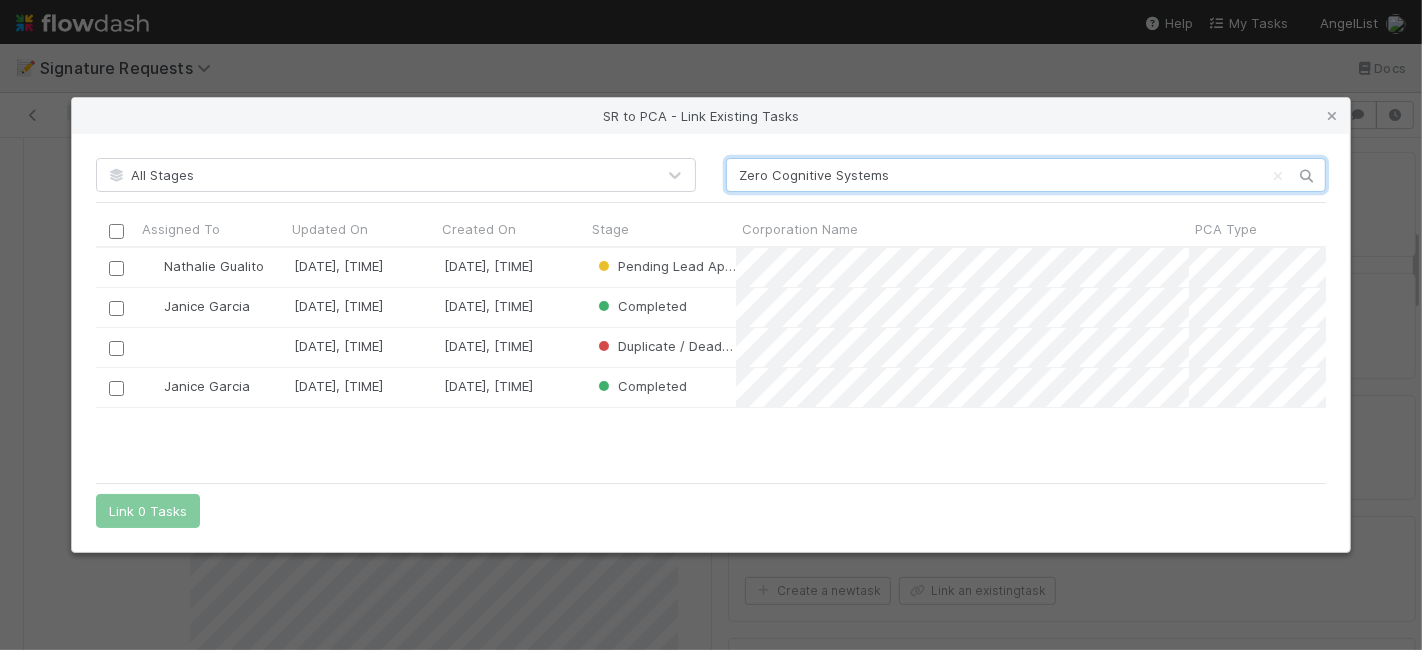 scroll, scrollTop: 18, scrollLeft: 18, axis: both 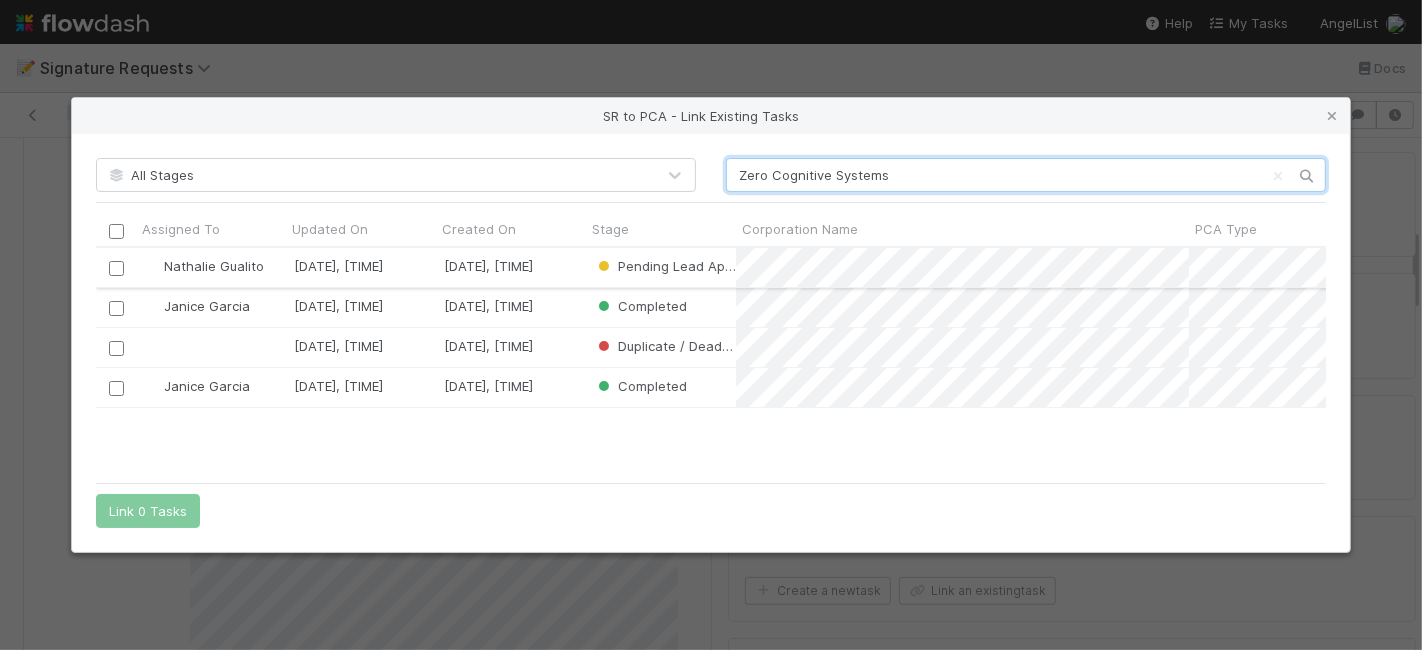 type on "Zero Cognitive Systems" 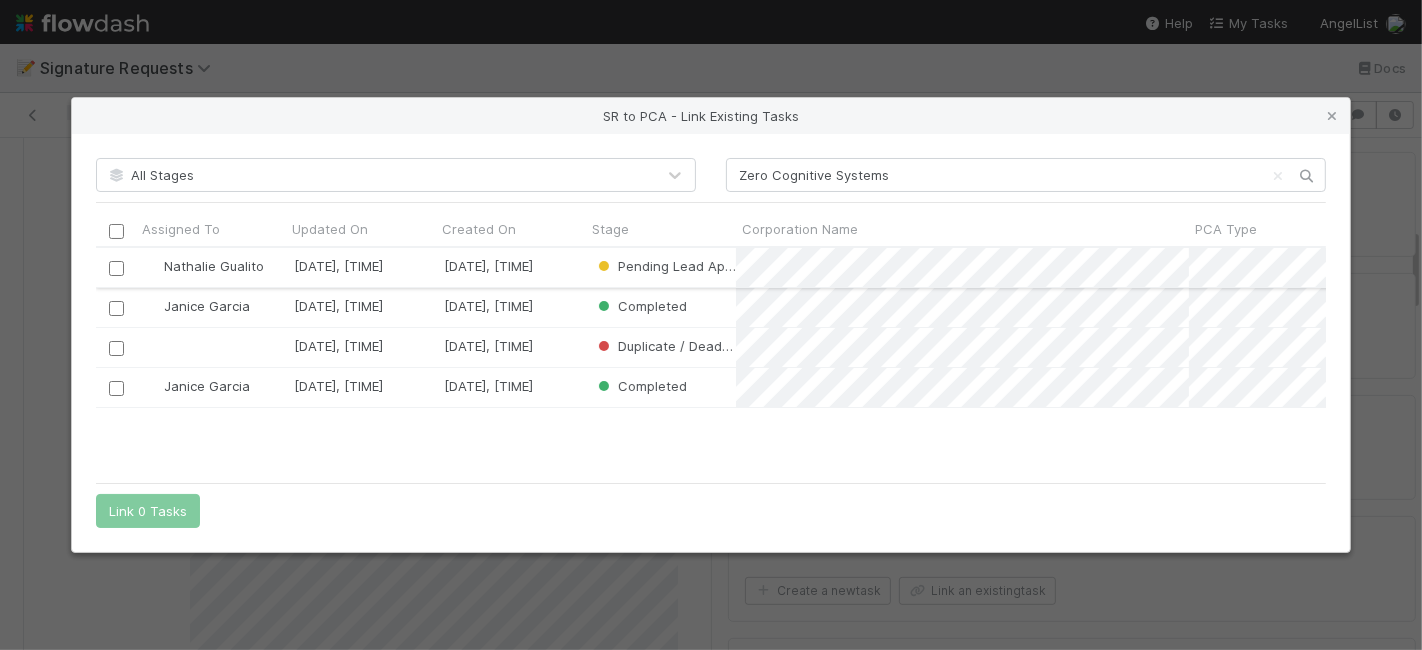 click at bounding box center (116, 268) 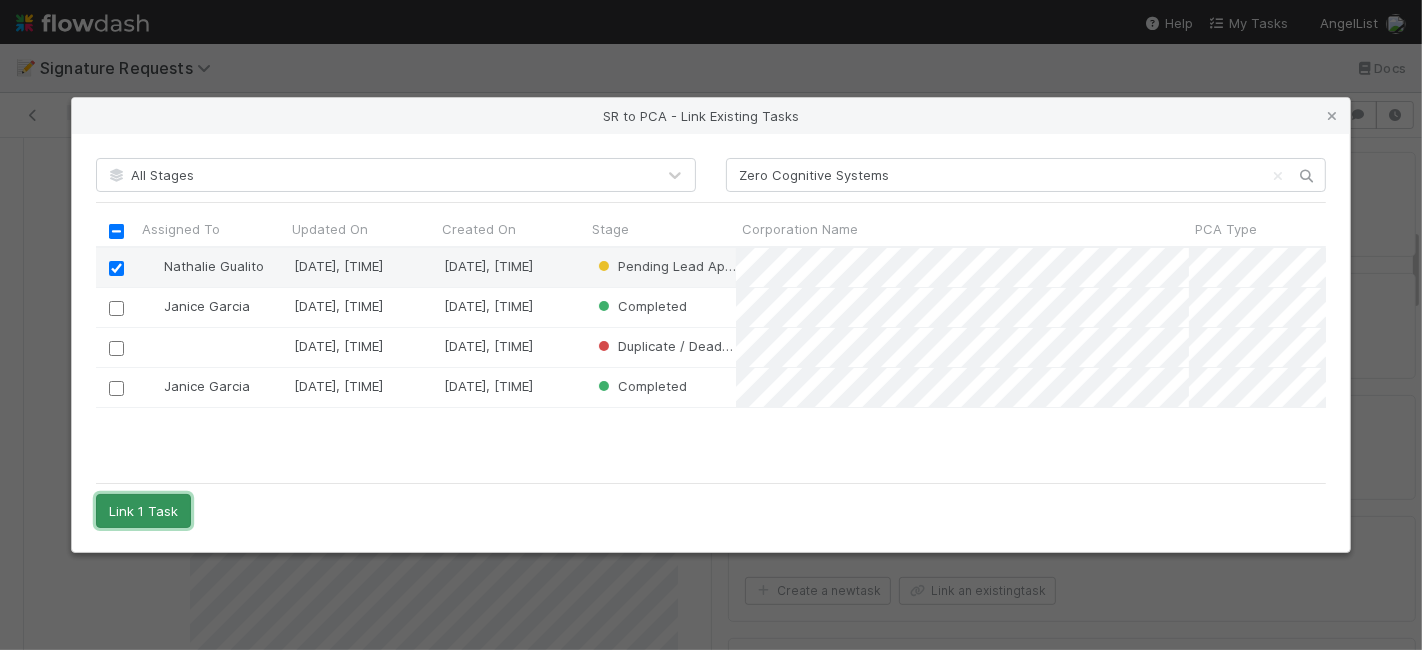 click on "Link   1 Task" at bounding box center [143, 511] 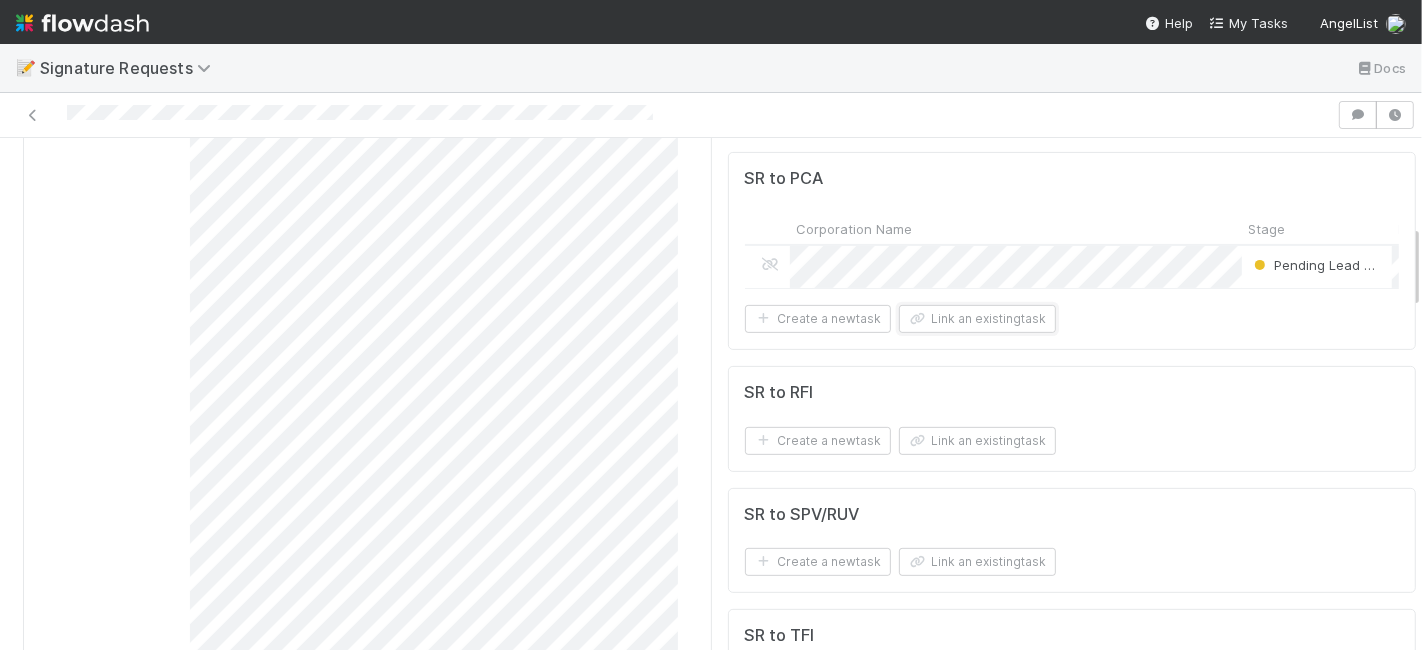 scroll, scrollTop: 0, scrollLeft: 0, axis: both 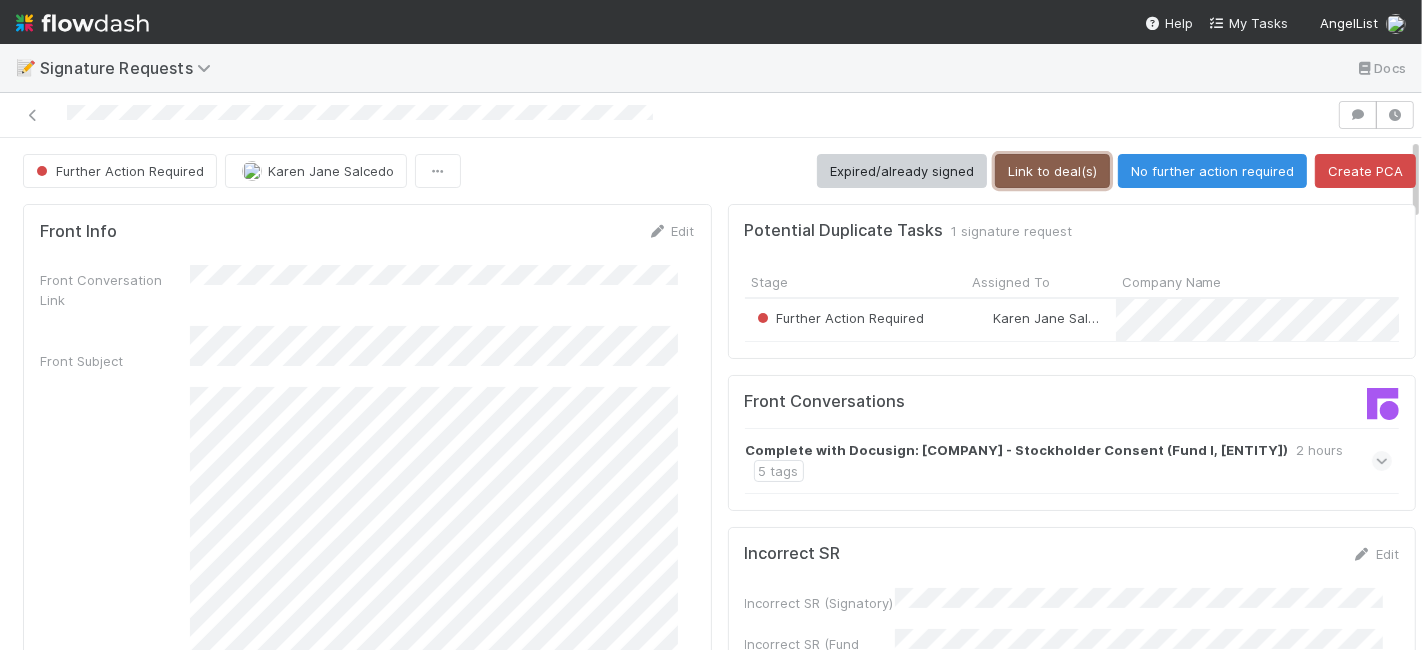 click on "Link to deal(s)" at bounding box center [1052, 171] 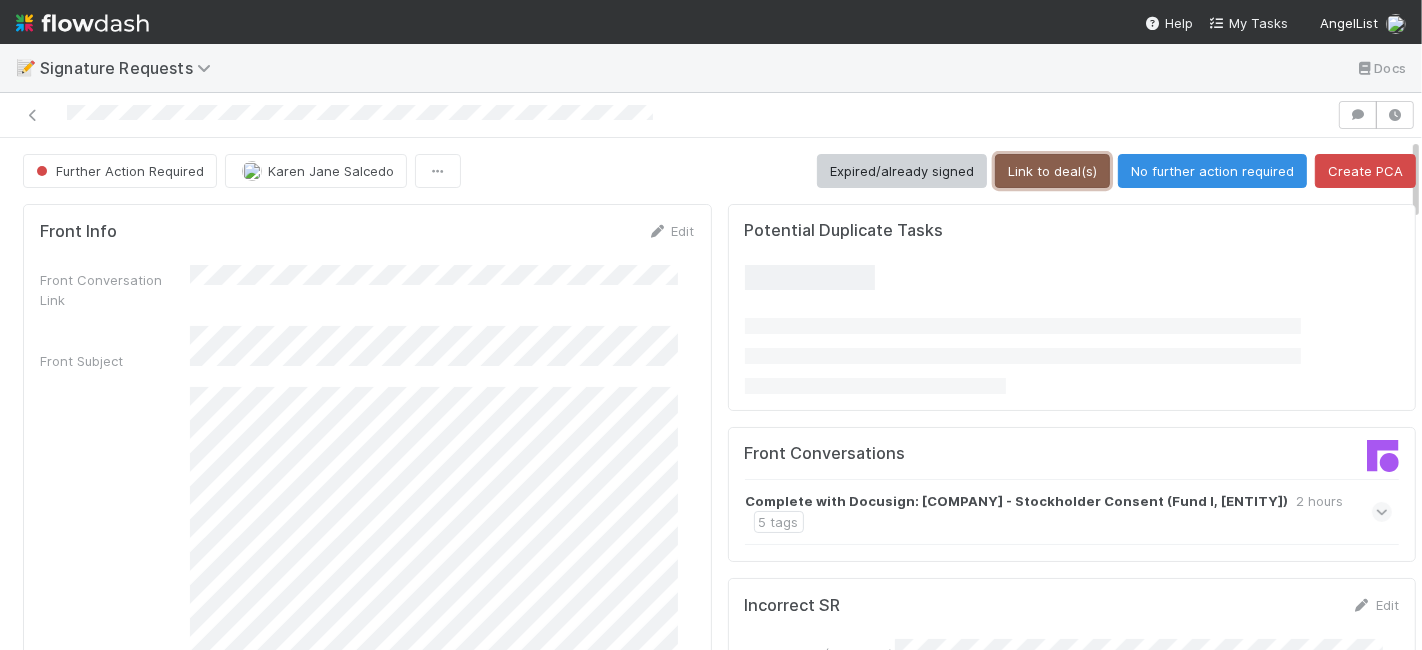 click on "Link to deal(s)" at bounding box center [1052, 171] 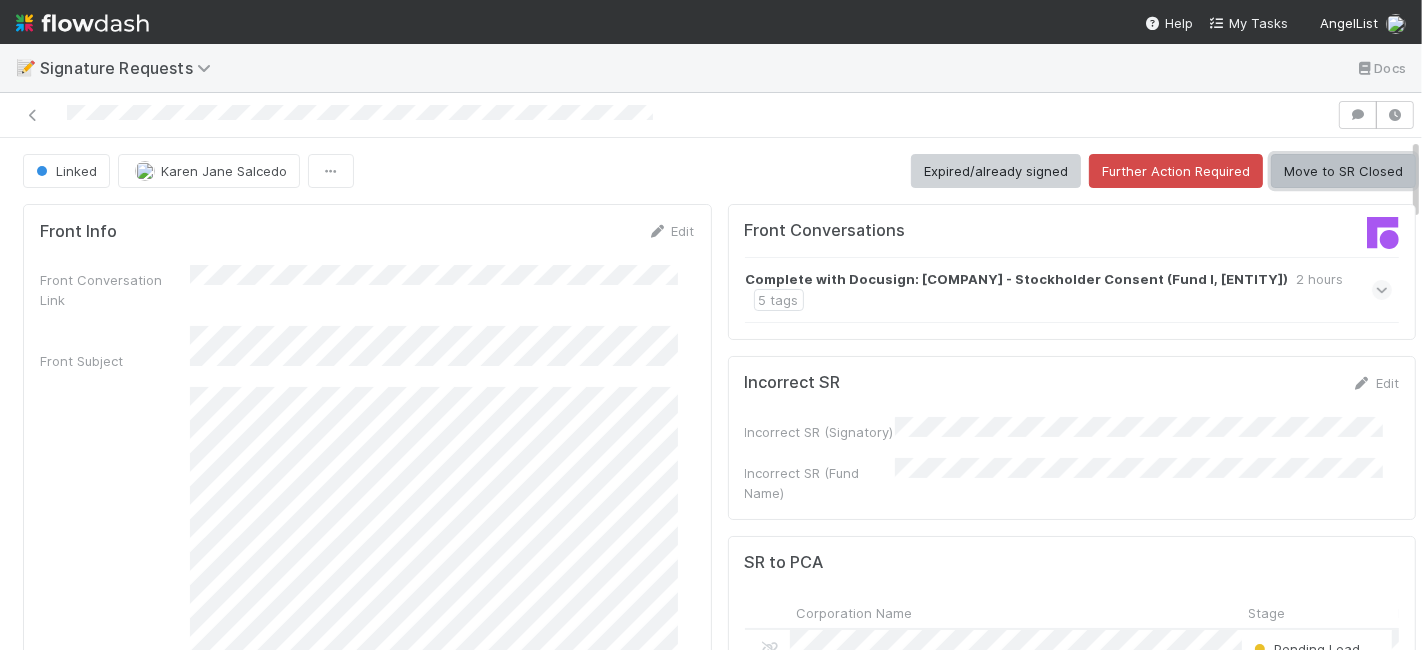 click on "Move to SR Closed" at bounding box center [1343, 171] 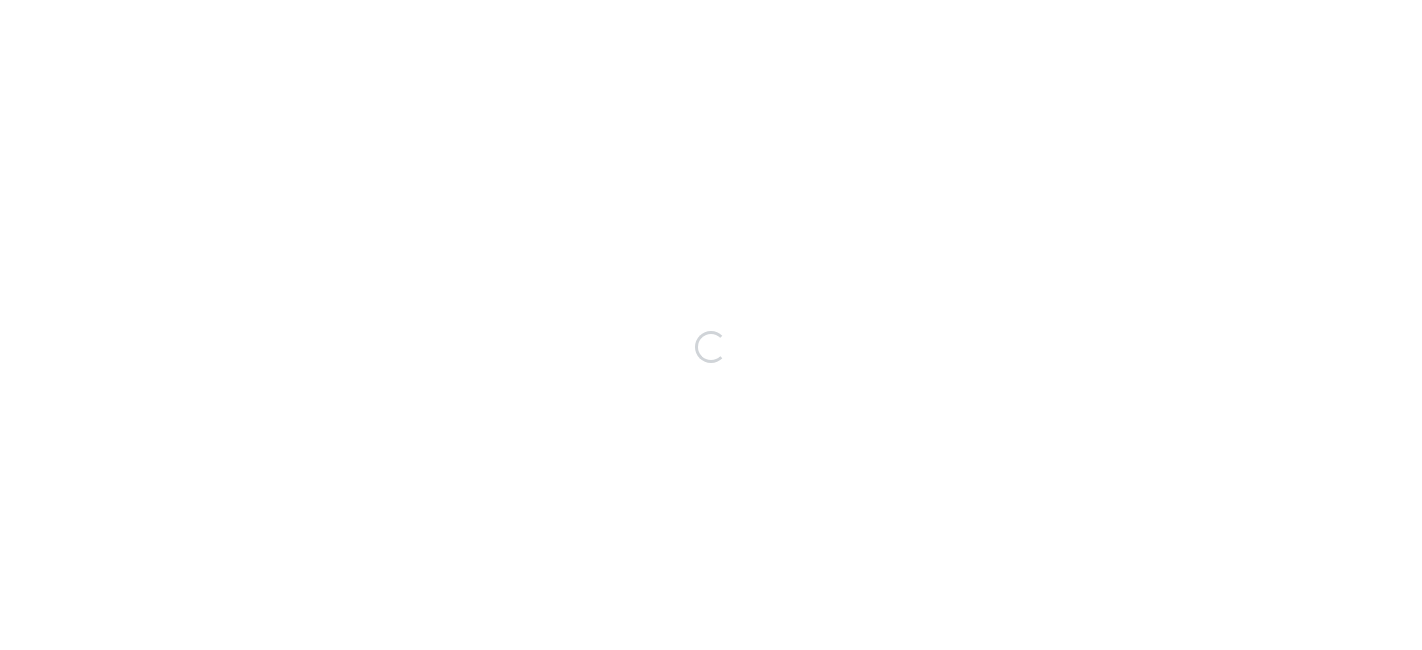 scroll, scrollTop: 0, scrollLeft: 0, axis: both 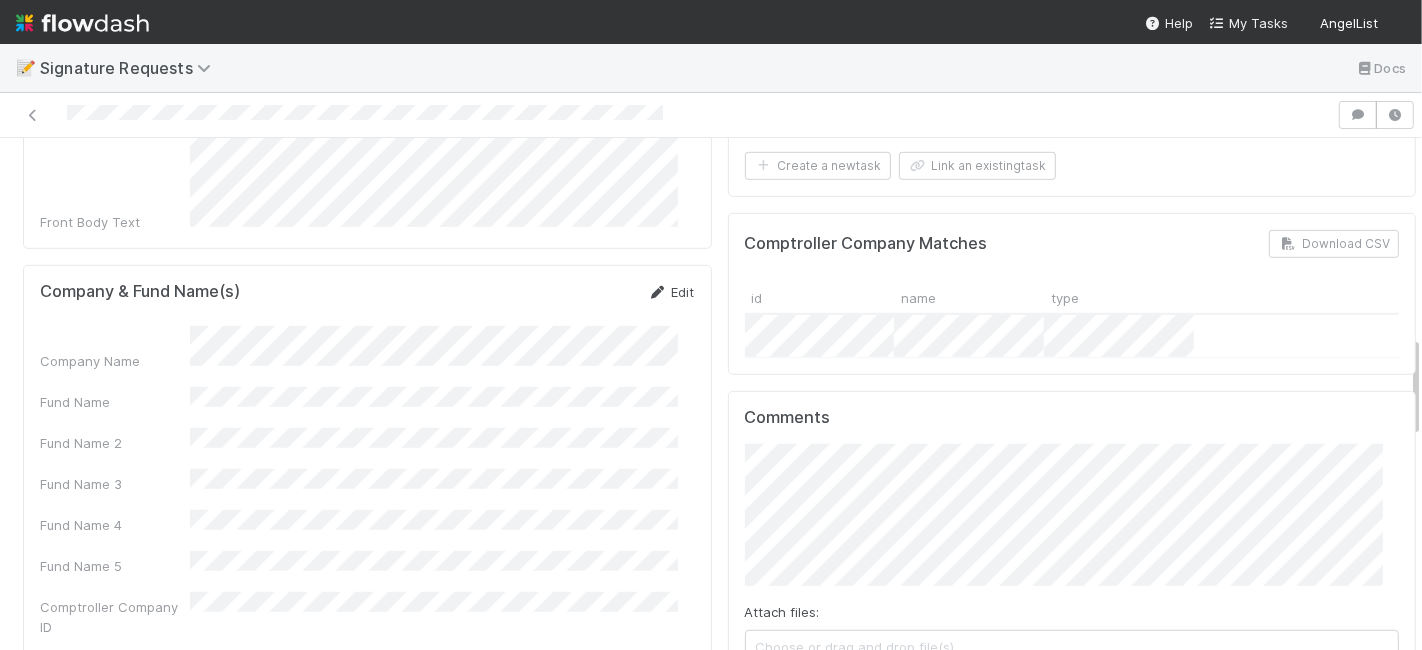 click on "Edit" at bounding box center [671, 292] 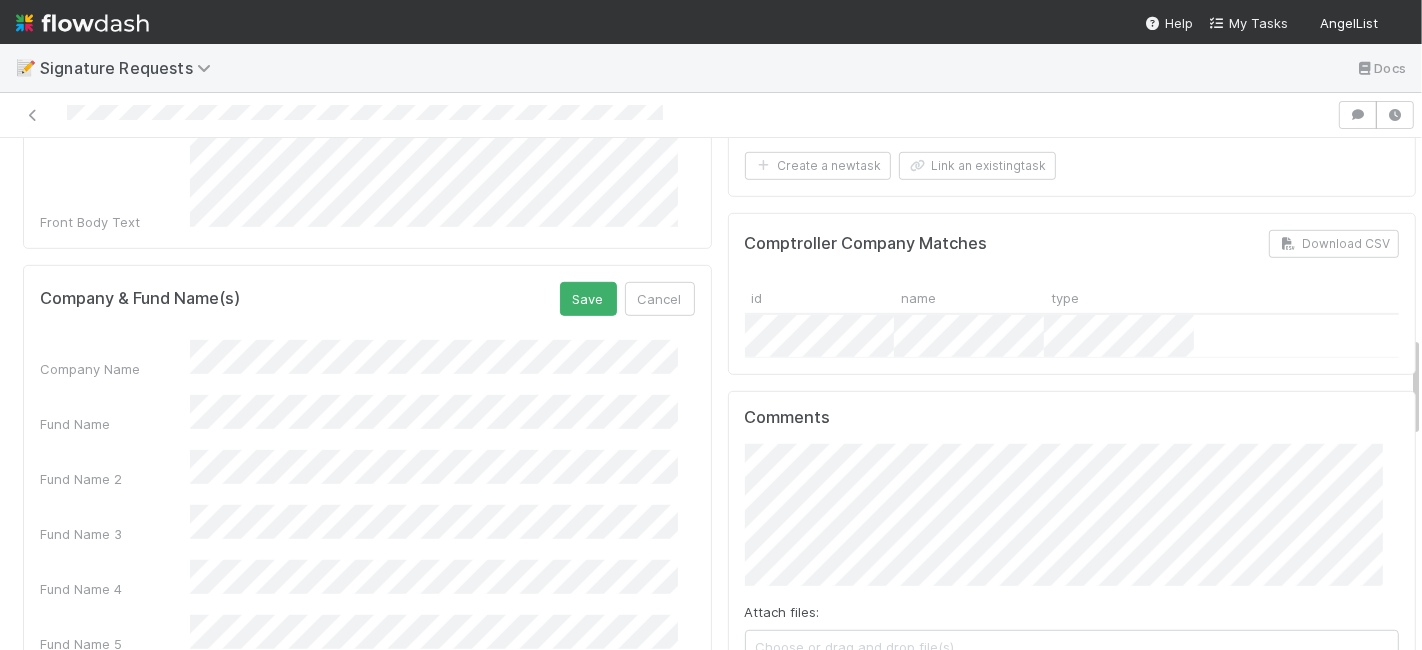 drag, startPoint x: 362, startPoint y: 385, endPoint x: 211, endPoint y: 342, distance: 157.00319 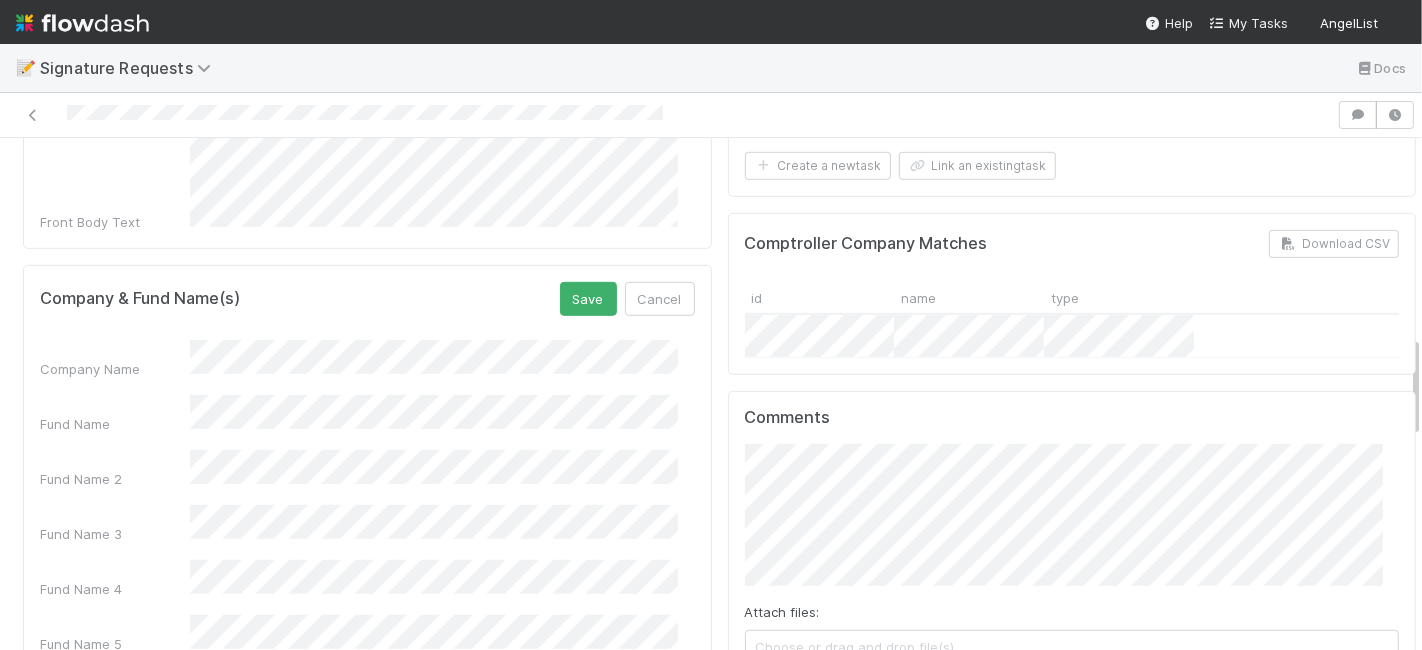 click on "Company Name  Fund Name  Fund Name 2  Fund Name 3  Fund Name 4  Fund Name 5  Comptroller Company ID  Comptroller Fund ID" at bounding box center [367, 562] 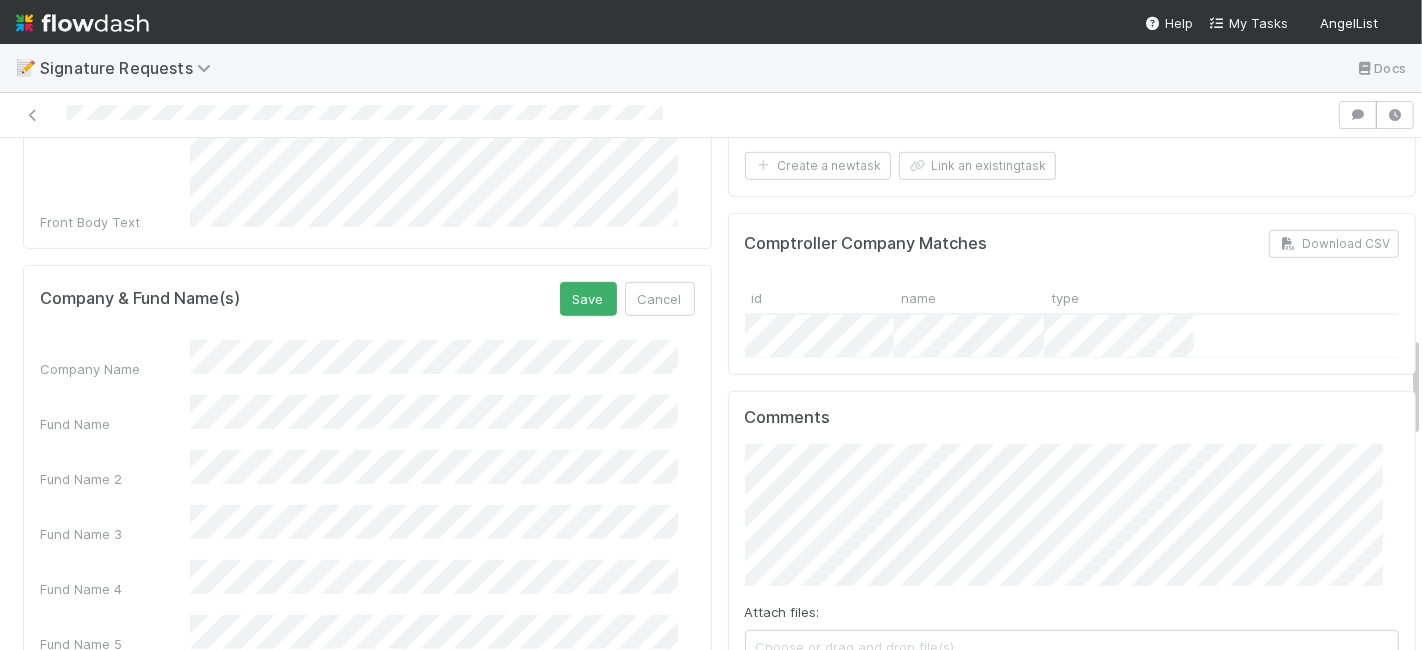 click on "Company & Fund Name(s) Save Cancel" at bounding box center [367, 299] 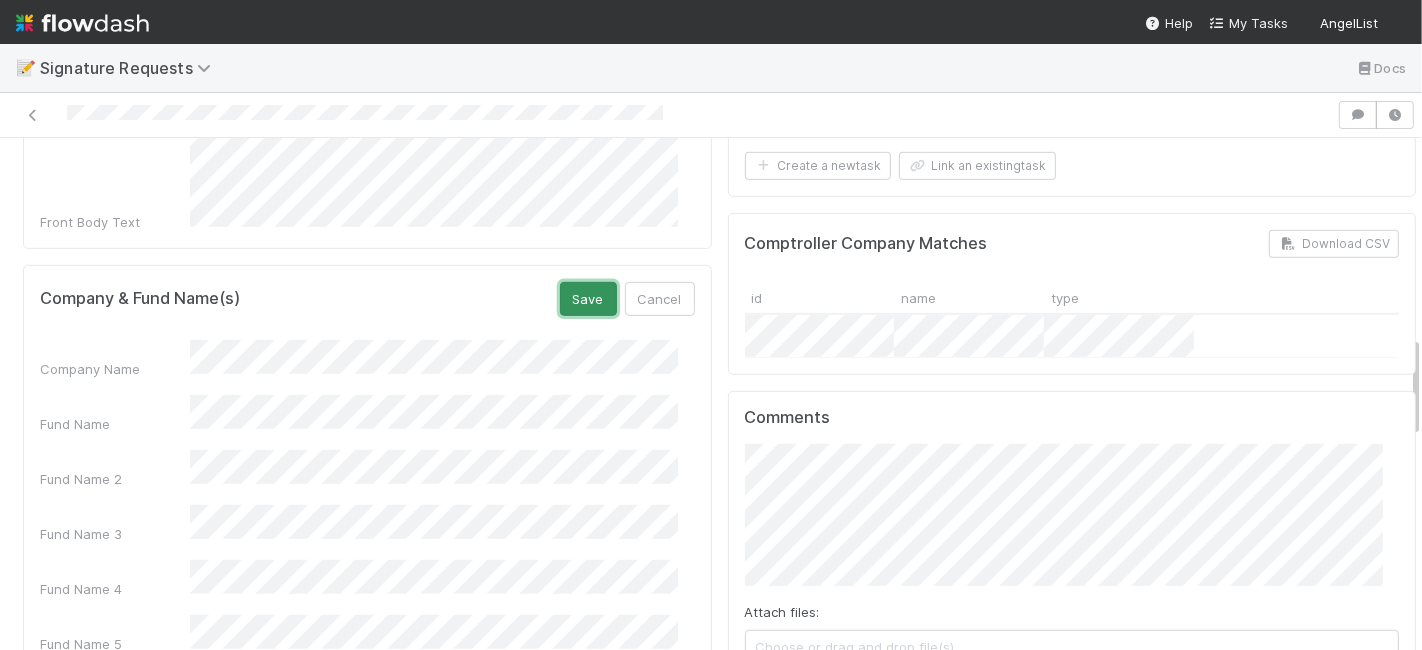 click on "Save" at bounding box center [588, 299] 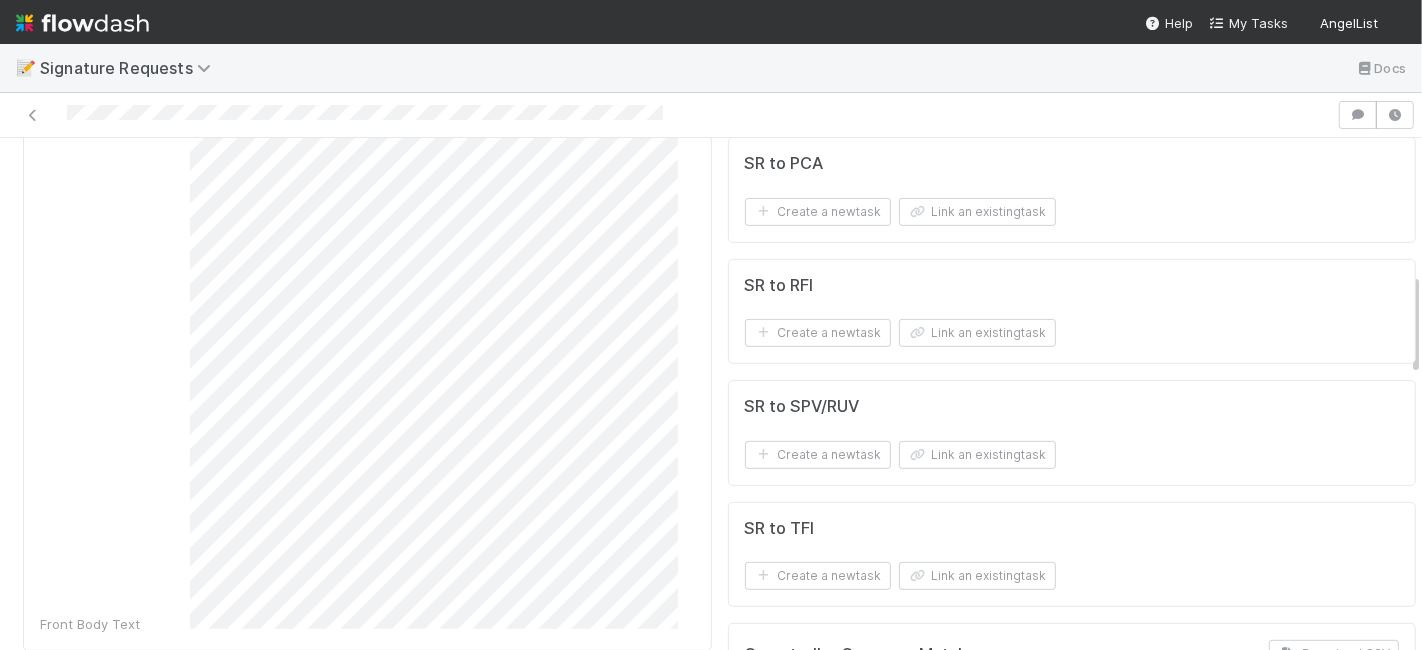 scroll, scrollTop: 555, scrollLeft: 0, axis: vertical 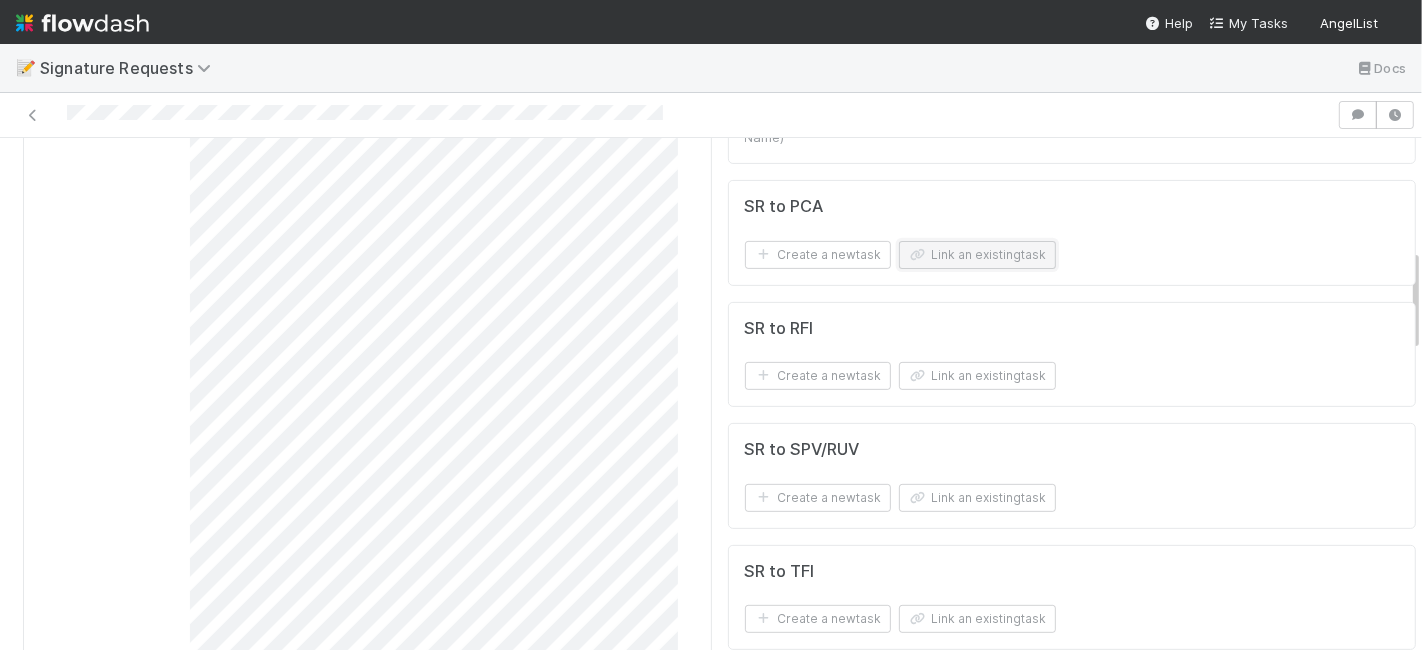 click on "Link an existing  task" at bounding box center (977, 255) 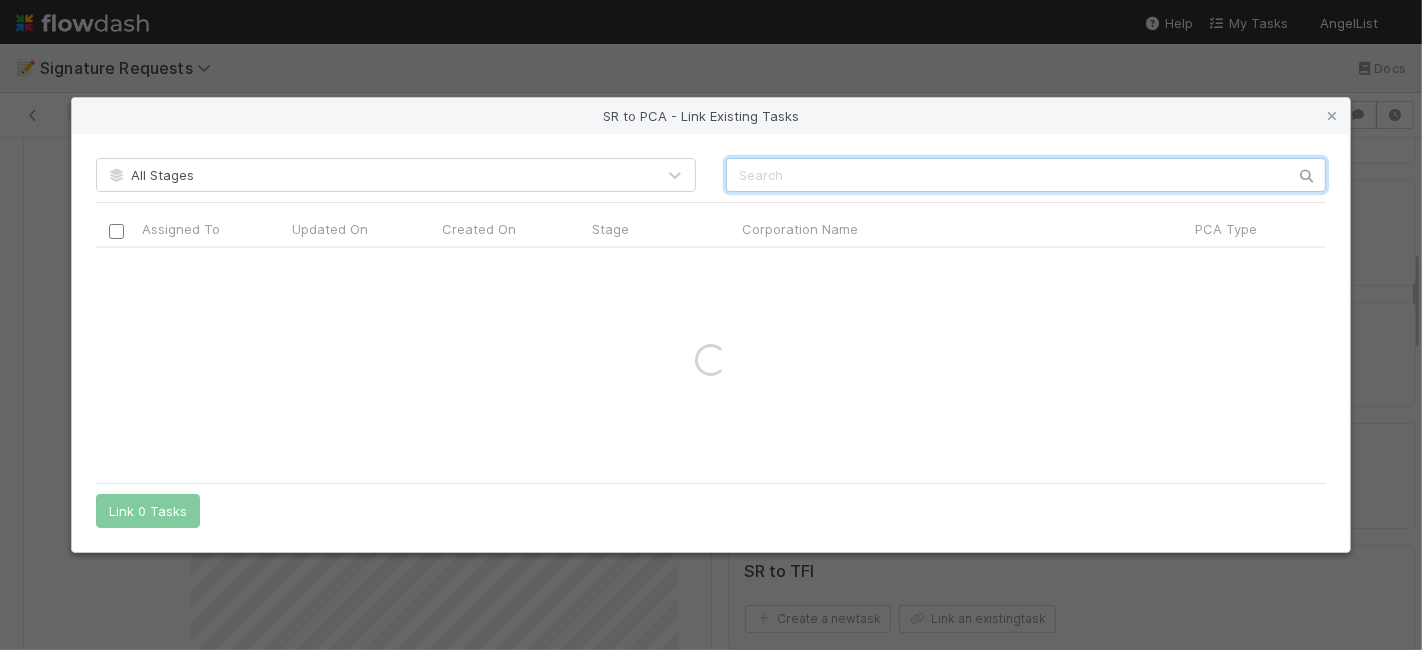 click at bounding box center [1026, 175] 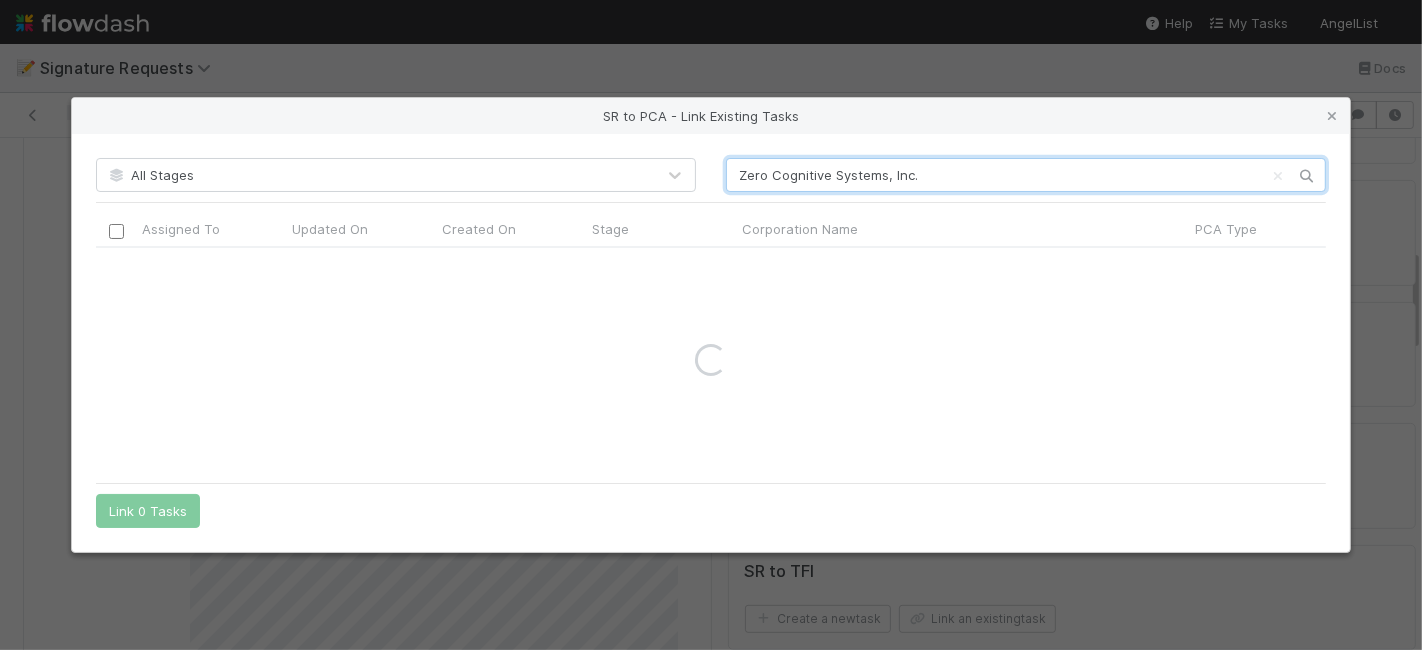 drag, startPoint x: 884, startPoint y: 181, endPoint x: 991, endPoint y: 175, distance: 107.16809 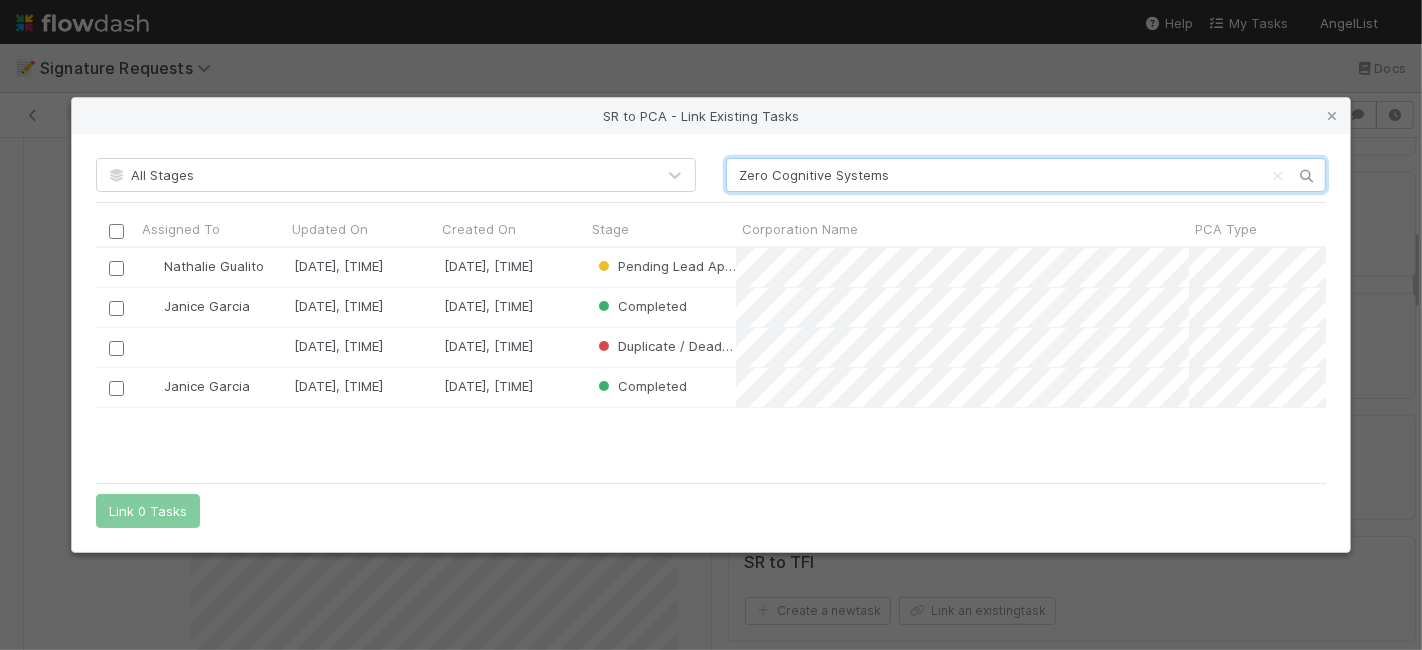 scroll, scrollTop: 18, scrollLeft: 18, axis: both 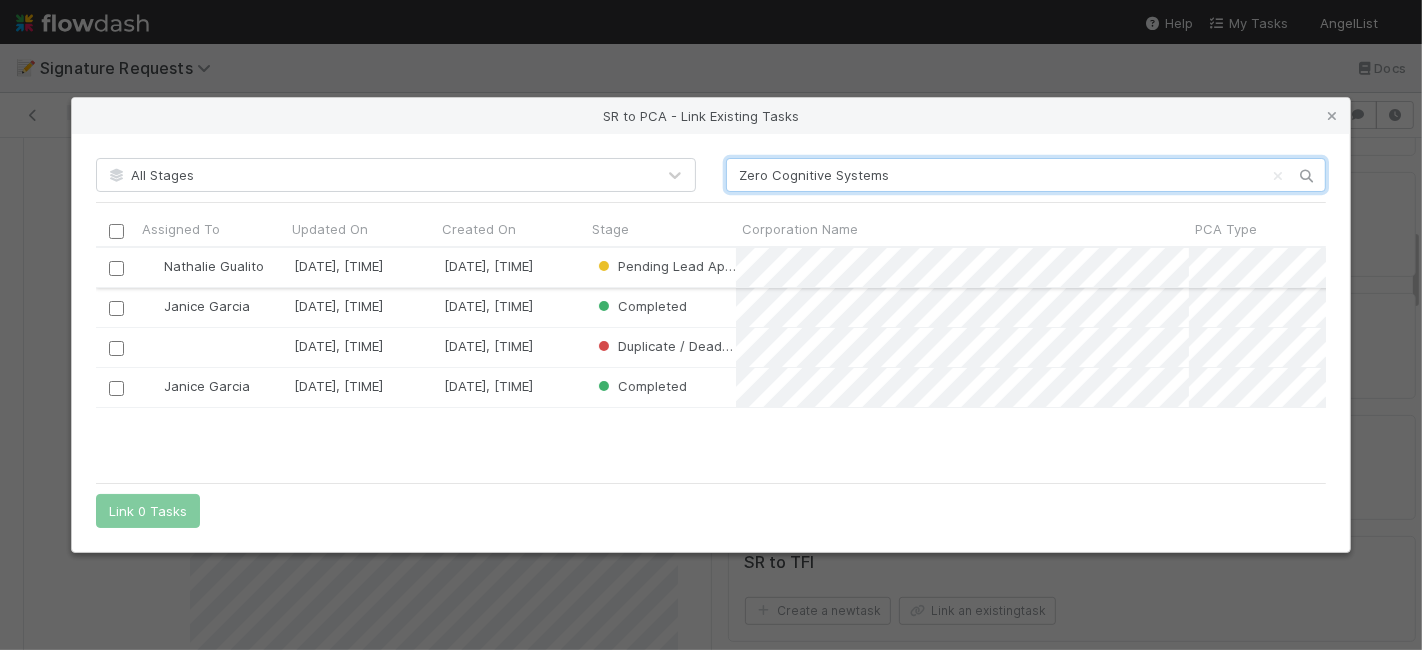 type on "Zero Cognitive Systems" 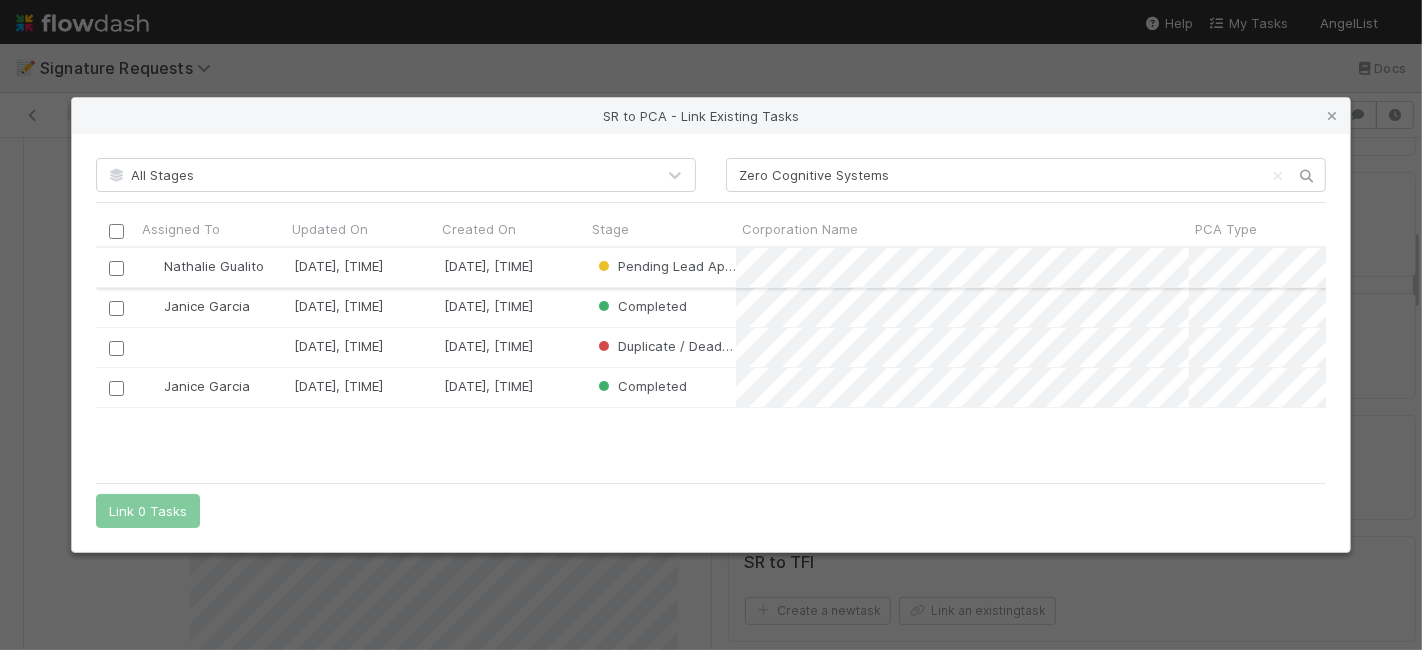 click at bounding box center (116, 268) 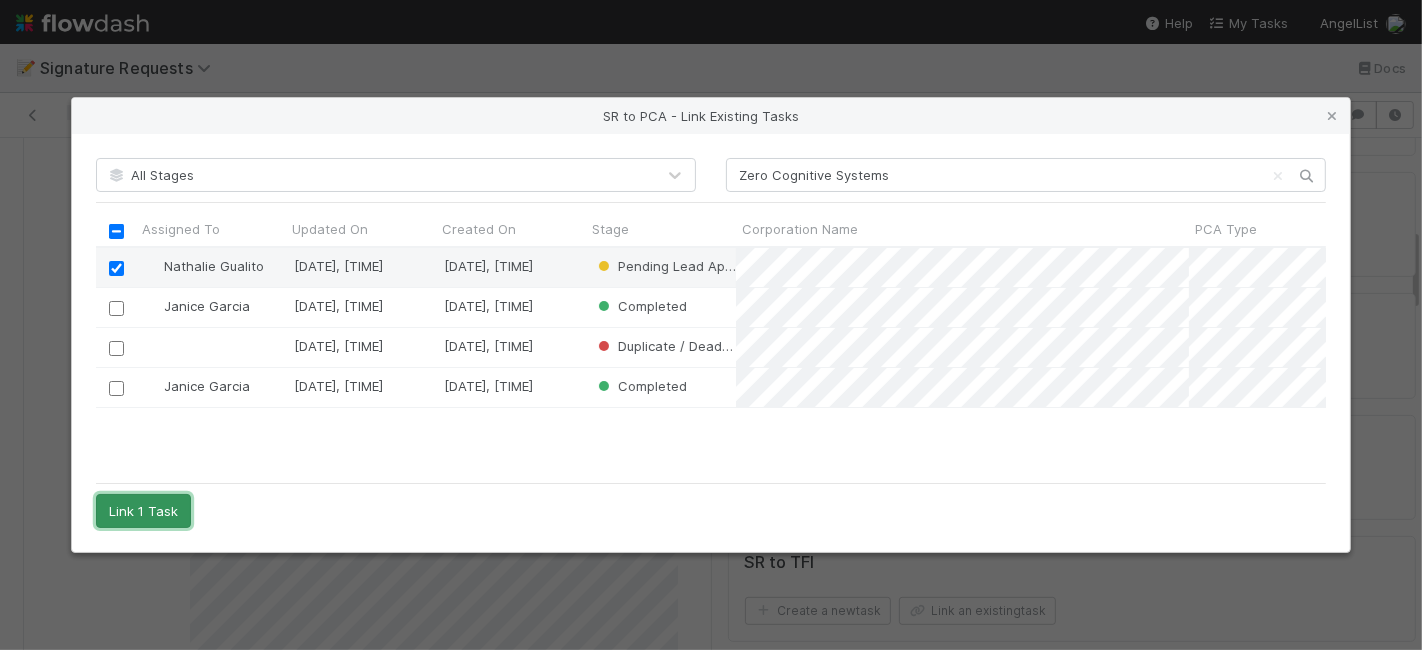 click on "Link   1 Task" at bounding box center (143, 511) 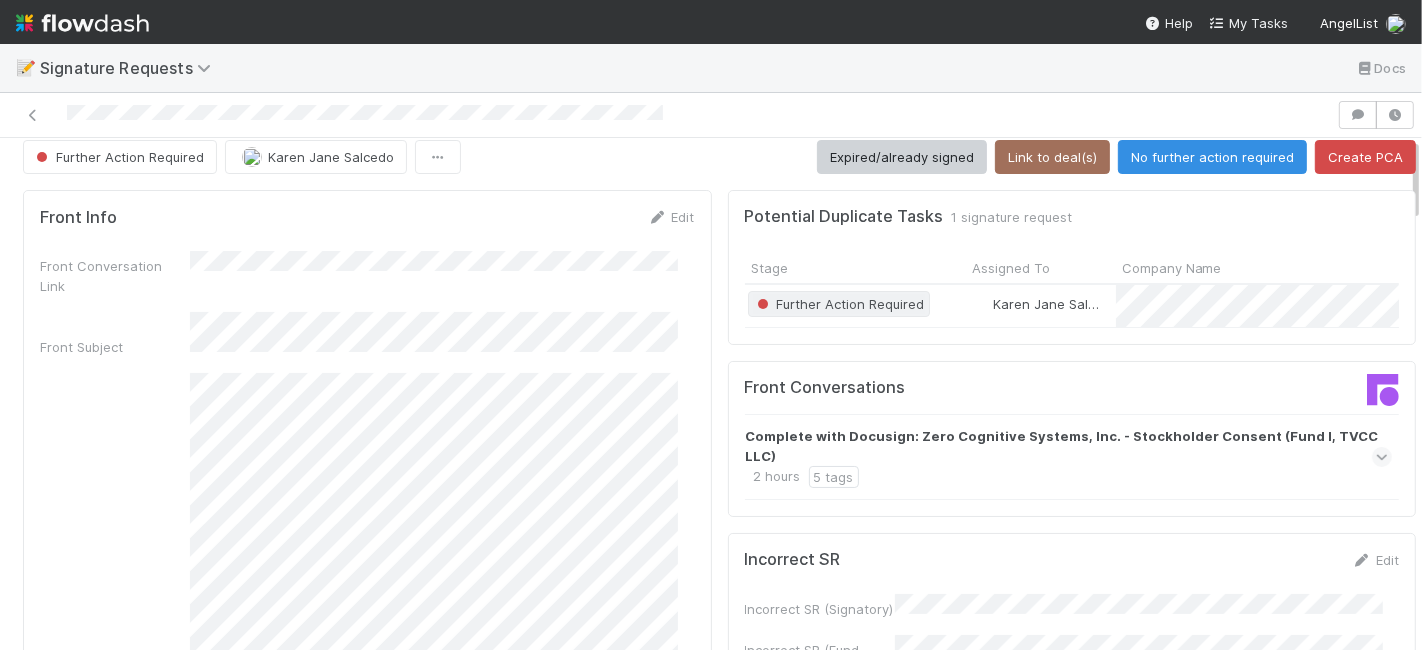 scroll, scrollTop: 0, scrollLeft: 0, axis: both 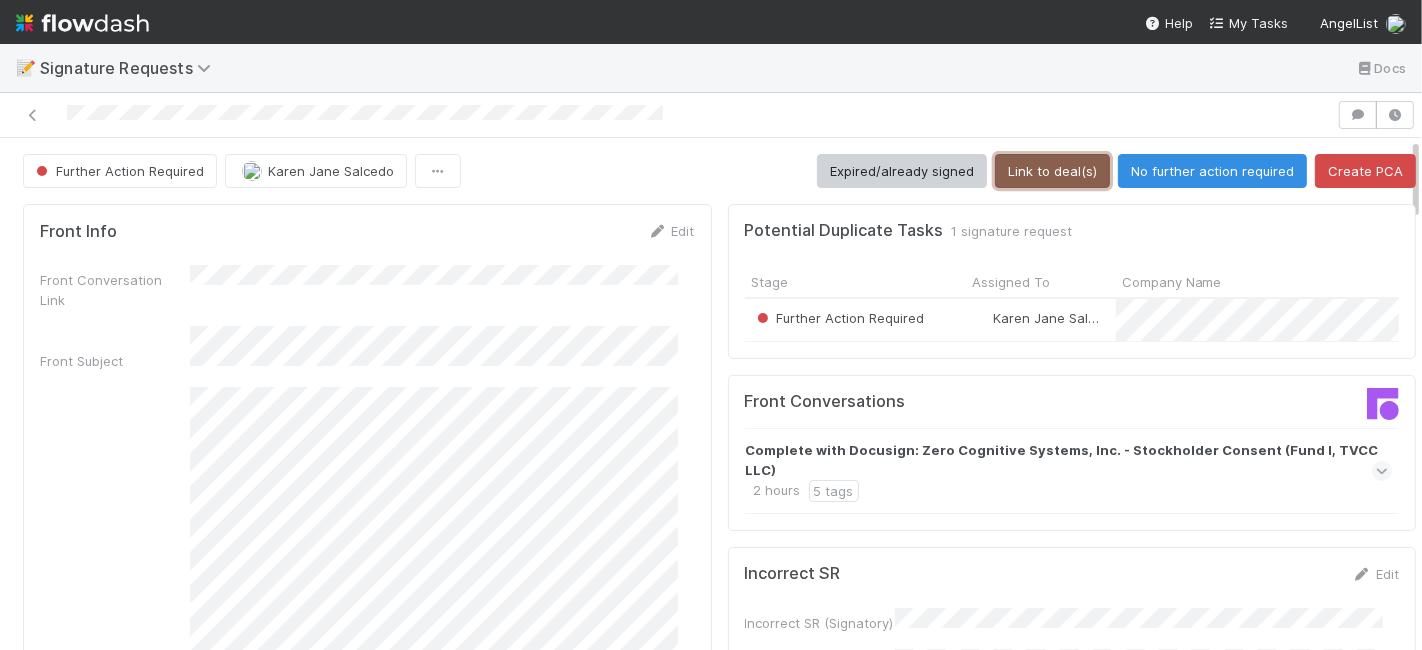 click on "Link to deal(s)" at bounding box center (1052, 171) 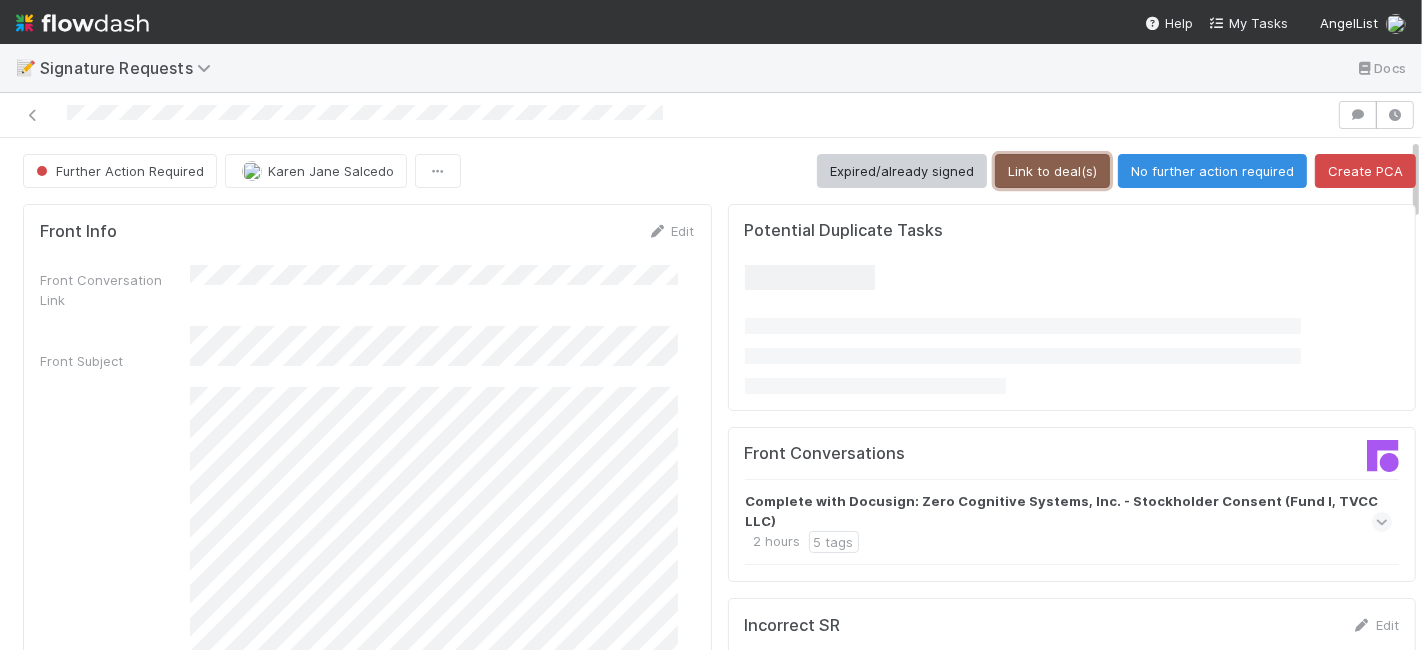 click on "Link to deal(s)" at bounding box center (1052, 171) 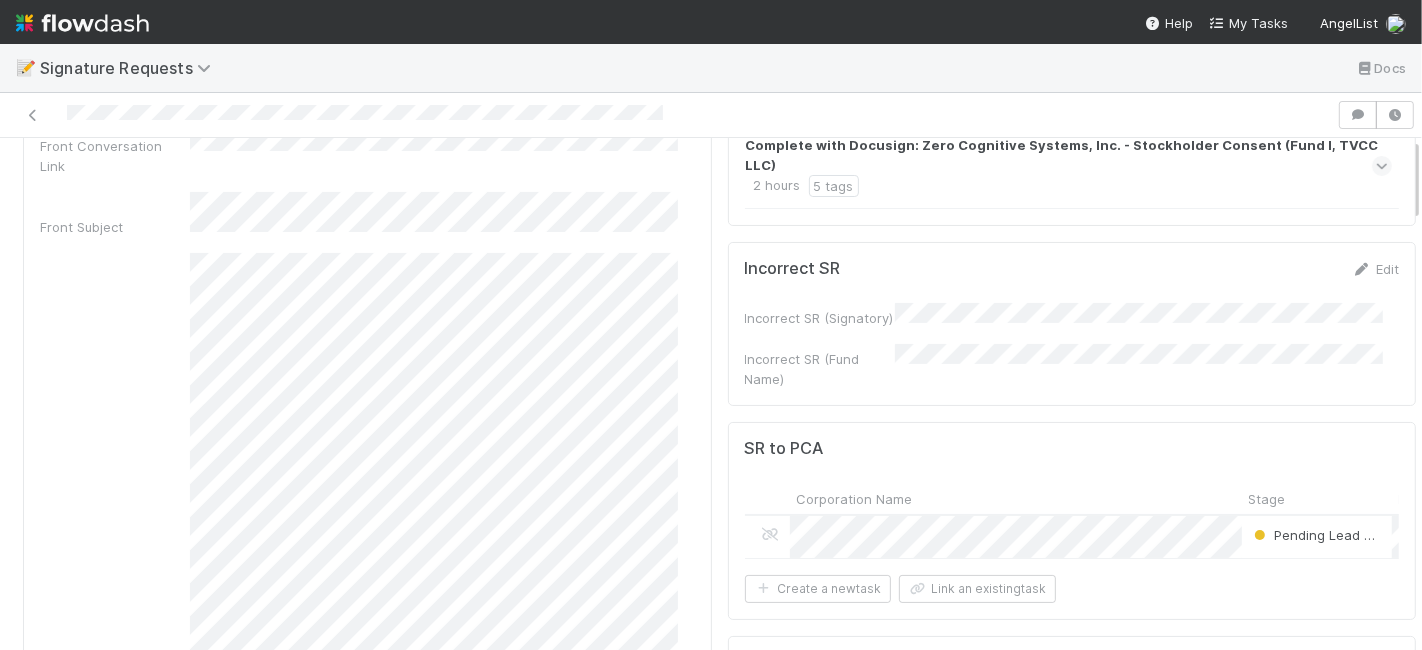 scroll, scrollTop: 0, scrollLeft: 0, axis: both 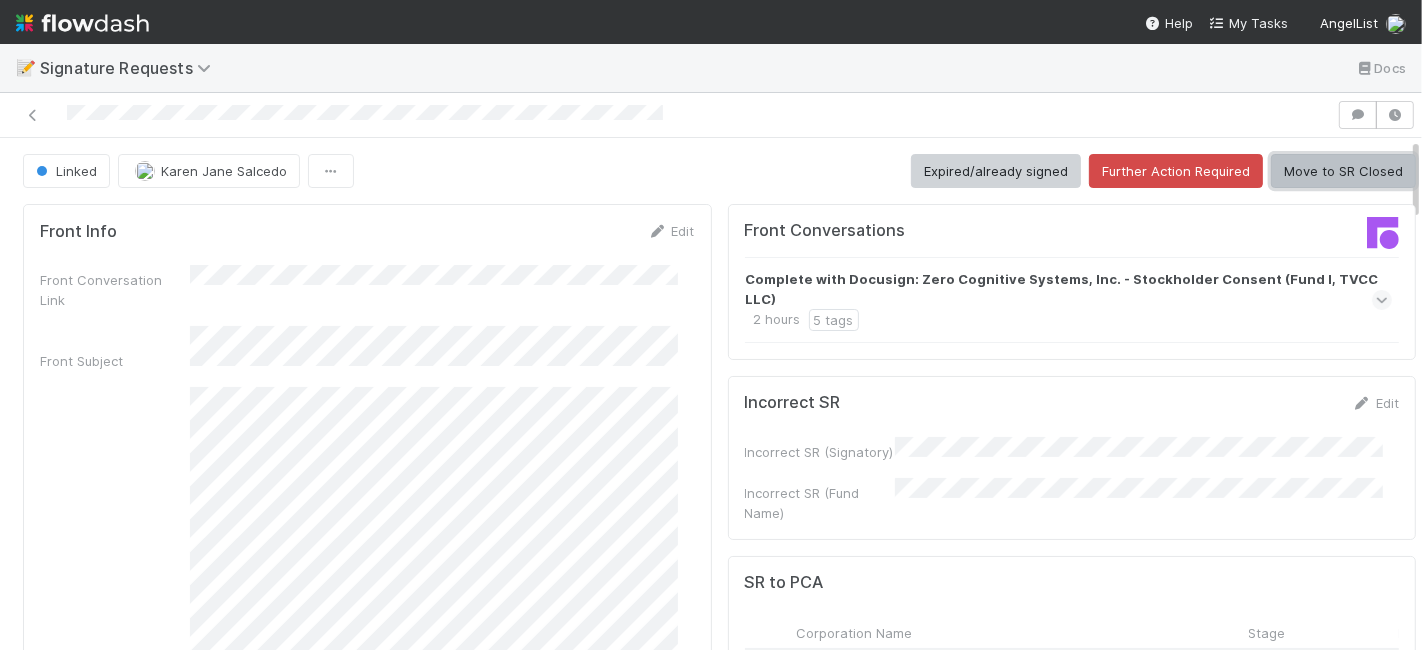 click on "Move to SR Closed" at bounding box center [1343, 171] 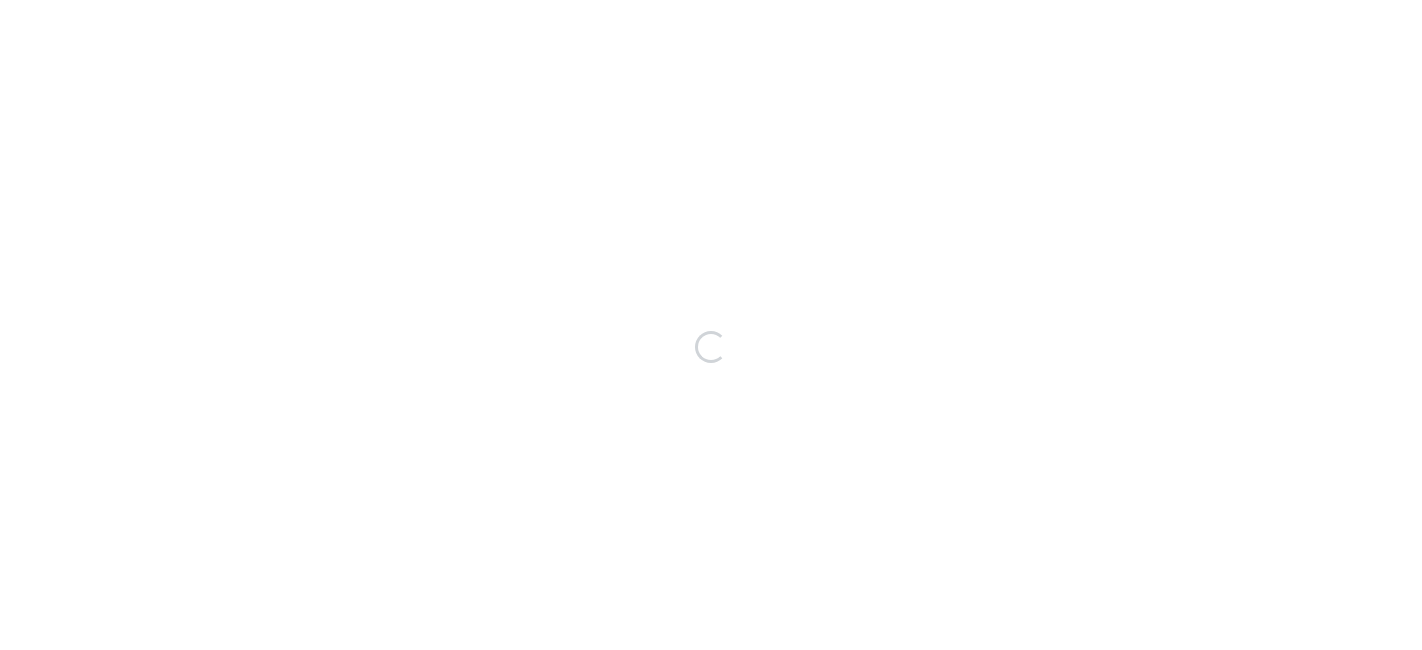 scroll, scrollTop: 0, scrollLeft: 0, axis: both 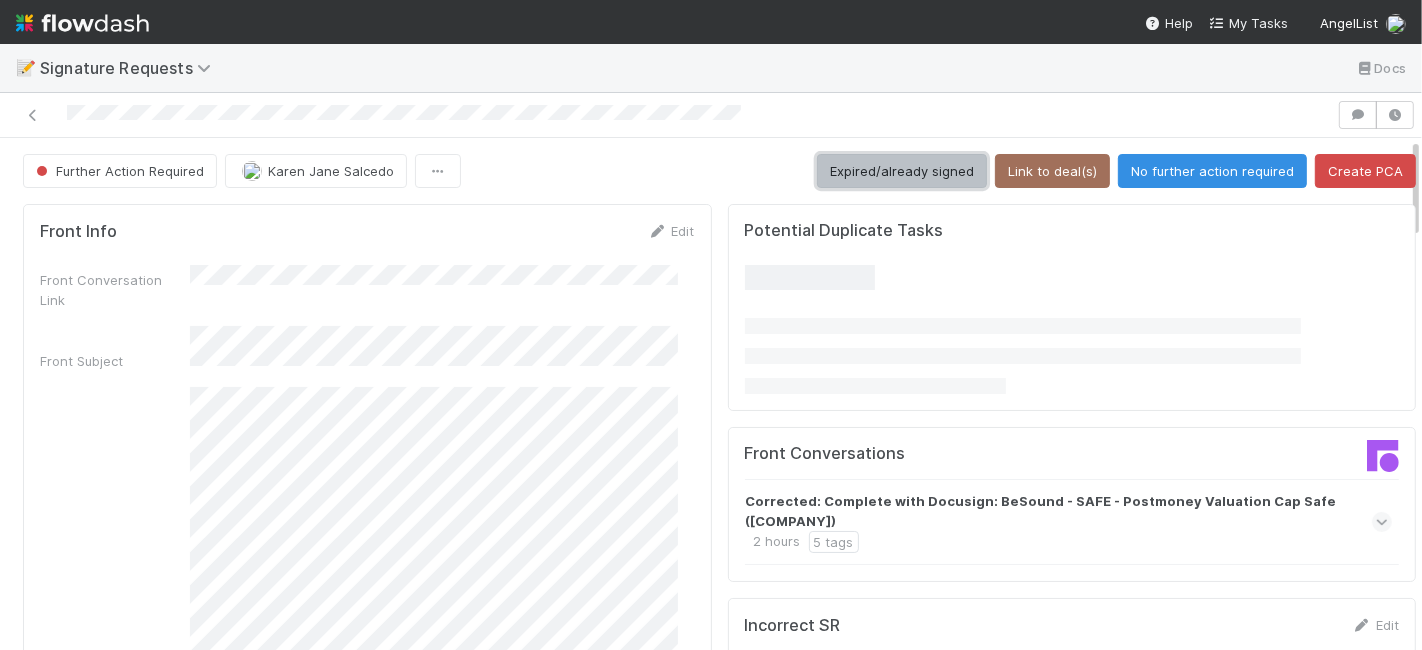 click on "Expired/already signed" at bounding box center [902, 171] 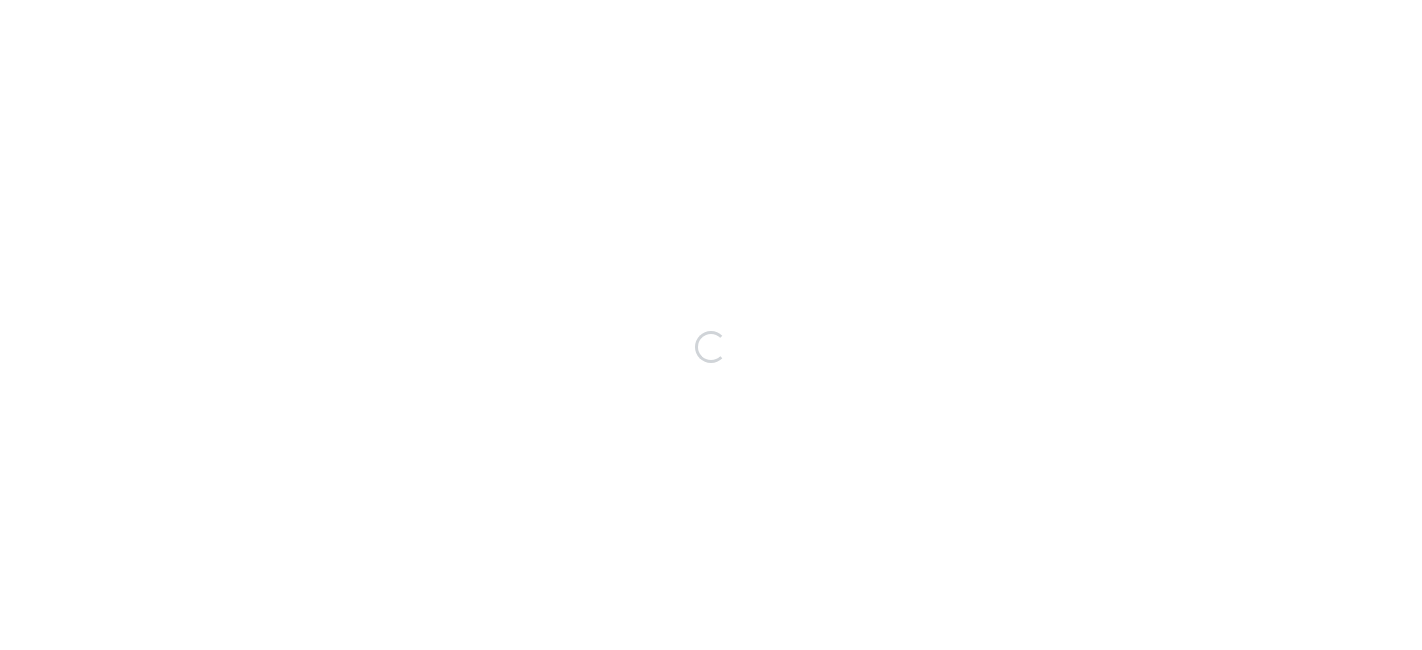 scroll, scrollTop: 0, scrollLeft: 0, axis: both 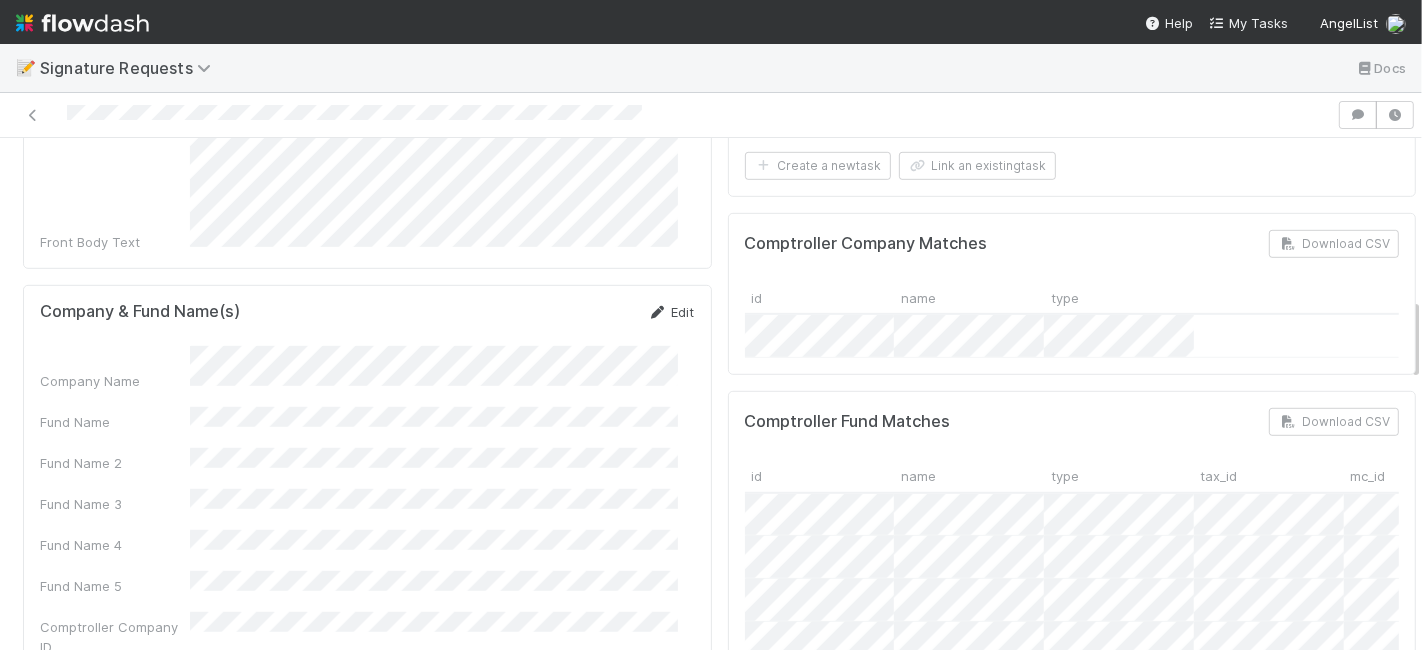 click on "Edit" at bounding box center (671, 312) 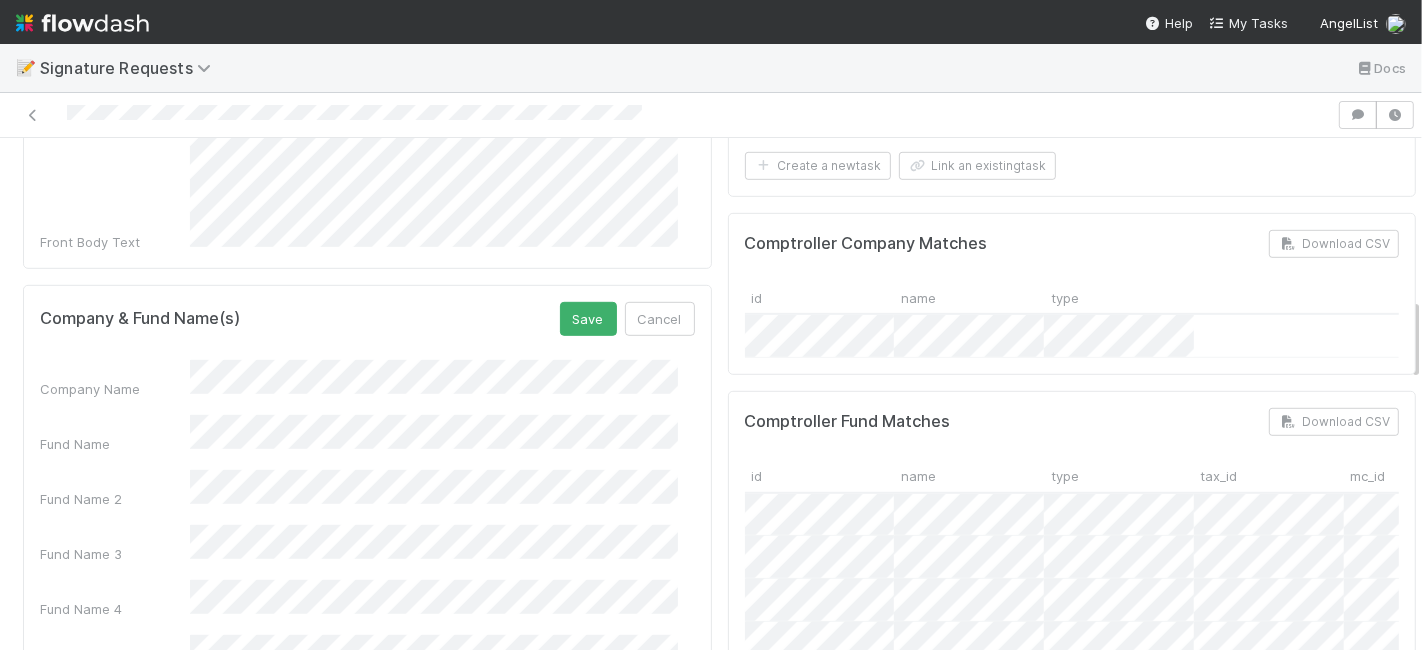 click on "Company Name  Fund Name  Fund Name 2  Fund Name 3  Fund Name 4  Fund Name 5  Comptroller Company ID  Comptroller Fund ID" at bounding box center [367, 582] 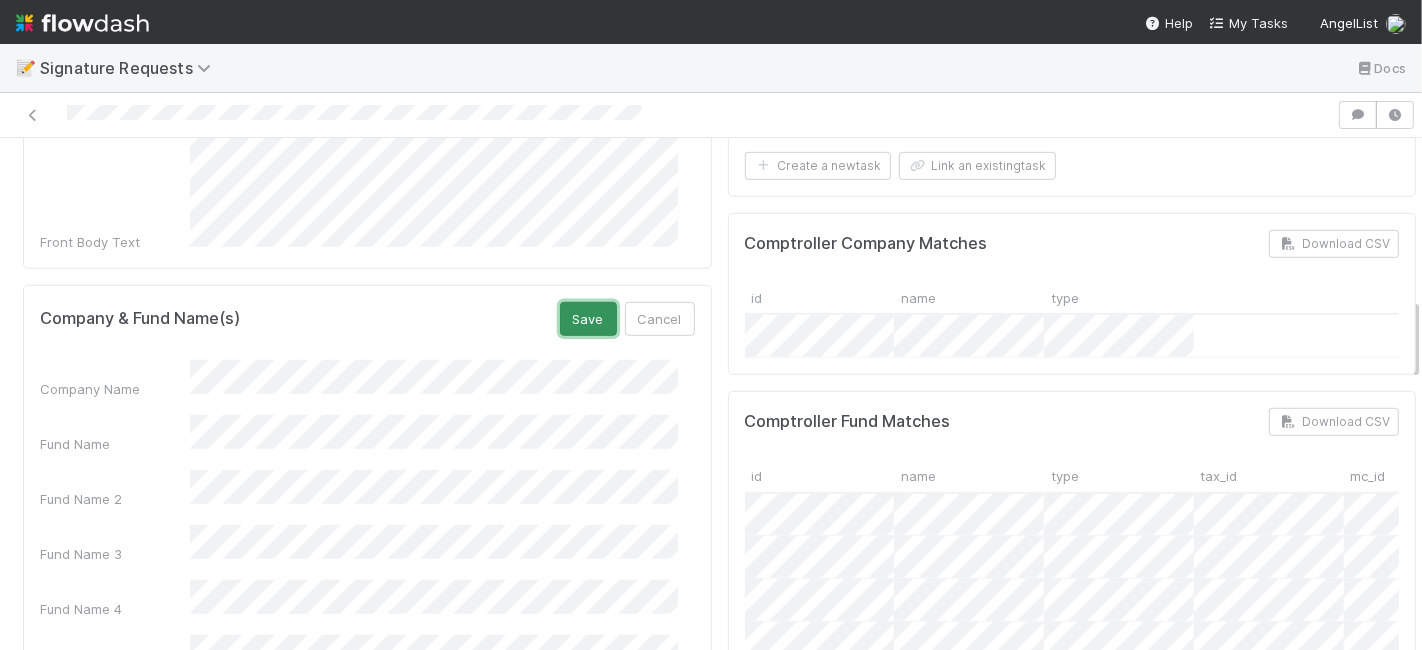 click on "Save" at bounding box center [588, 319] 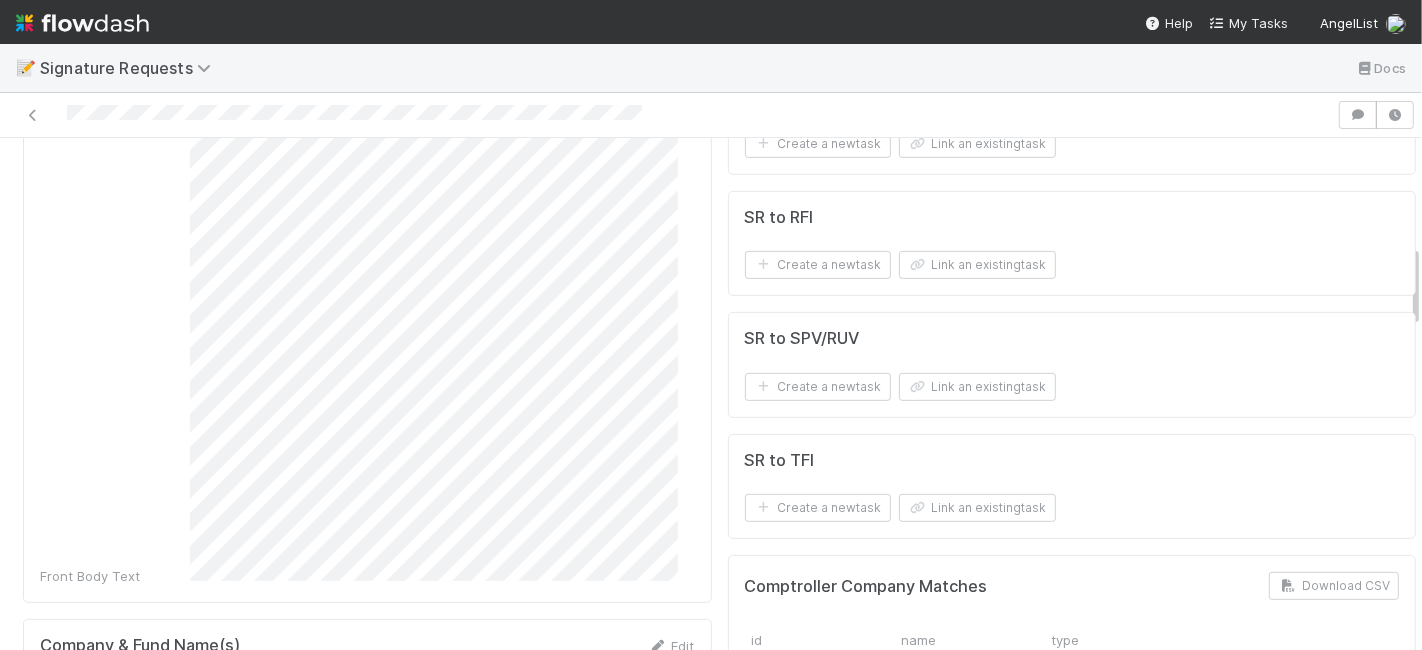scroll, scrollTop: 555, scrollLeft: 0, axis: vertical 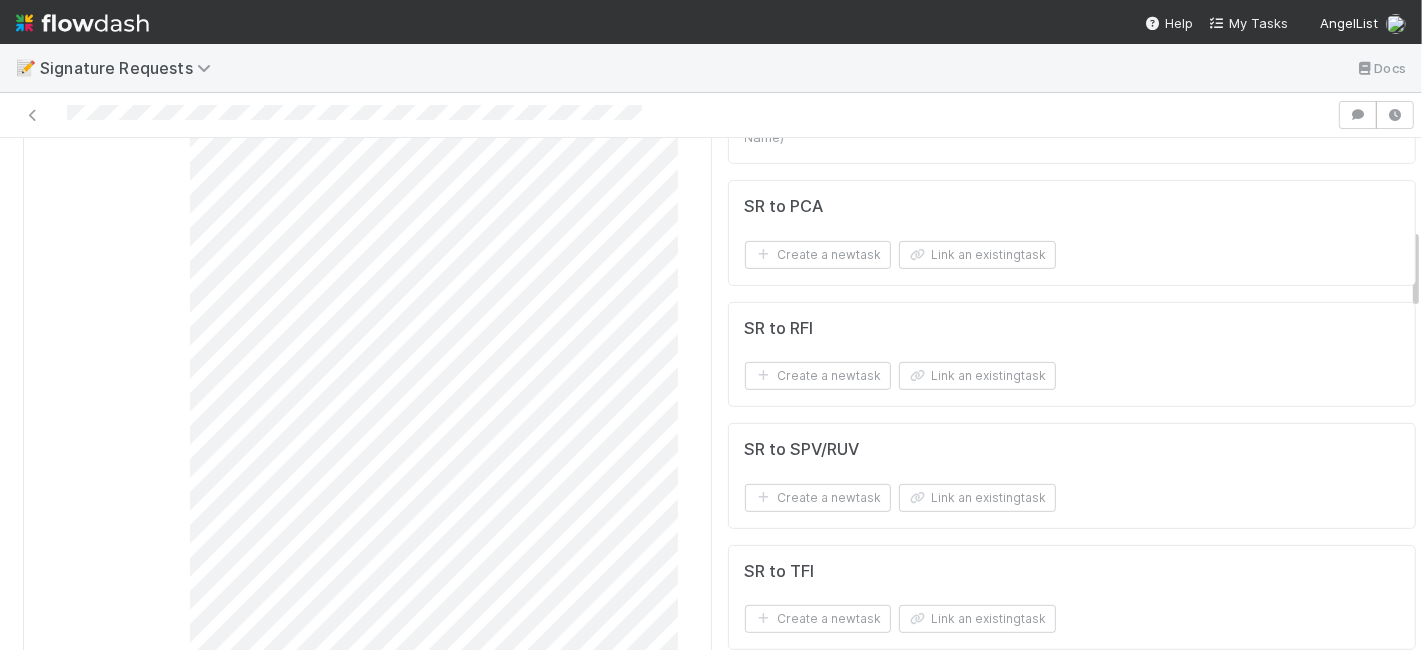 click on "SR to PCA   Create a new  task Link an existing  task" at bounding box center [1072, 233] 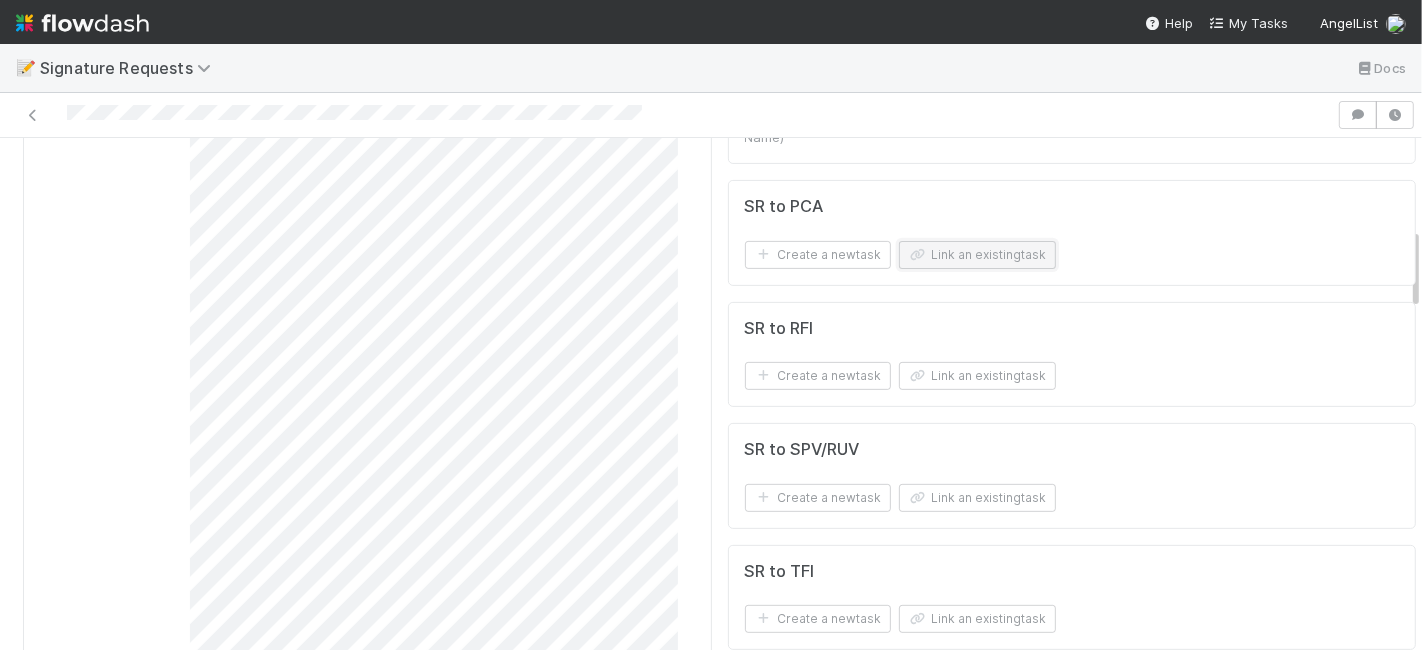 click on "Link an existing  task" at bounding box center [977, 255] 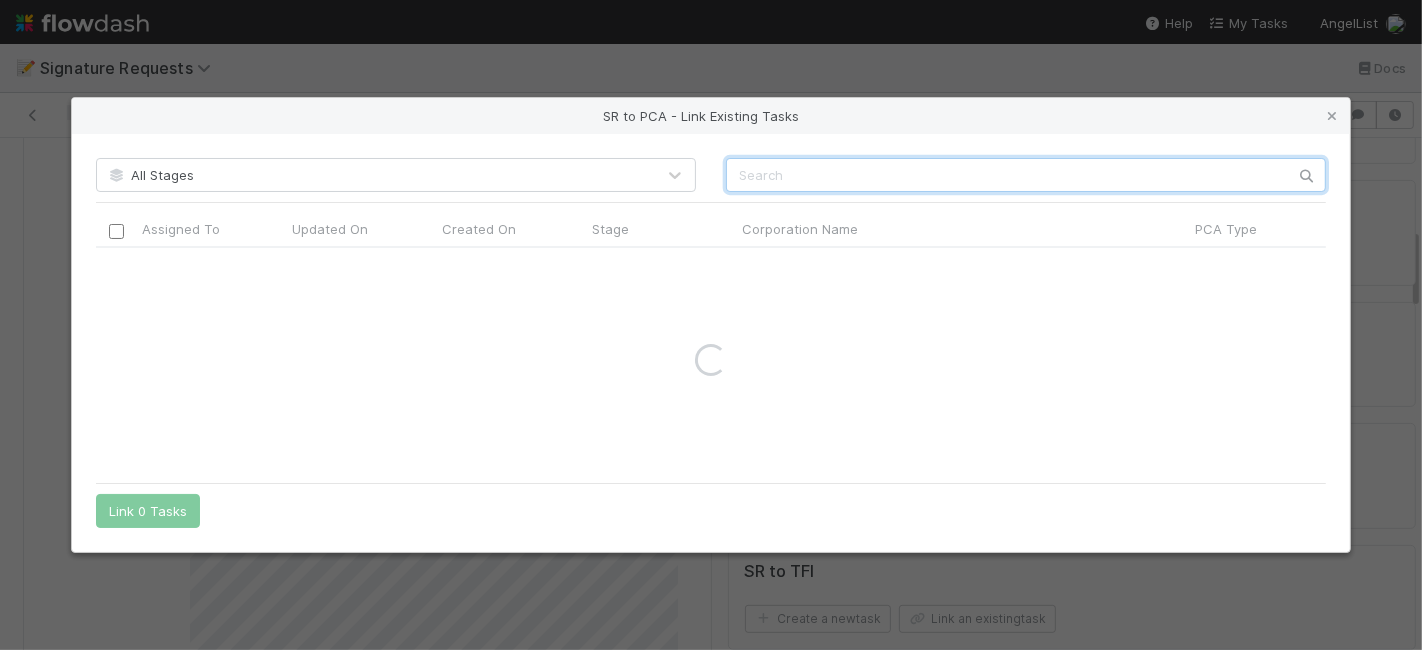click at bounding box center (1026, 175) 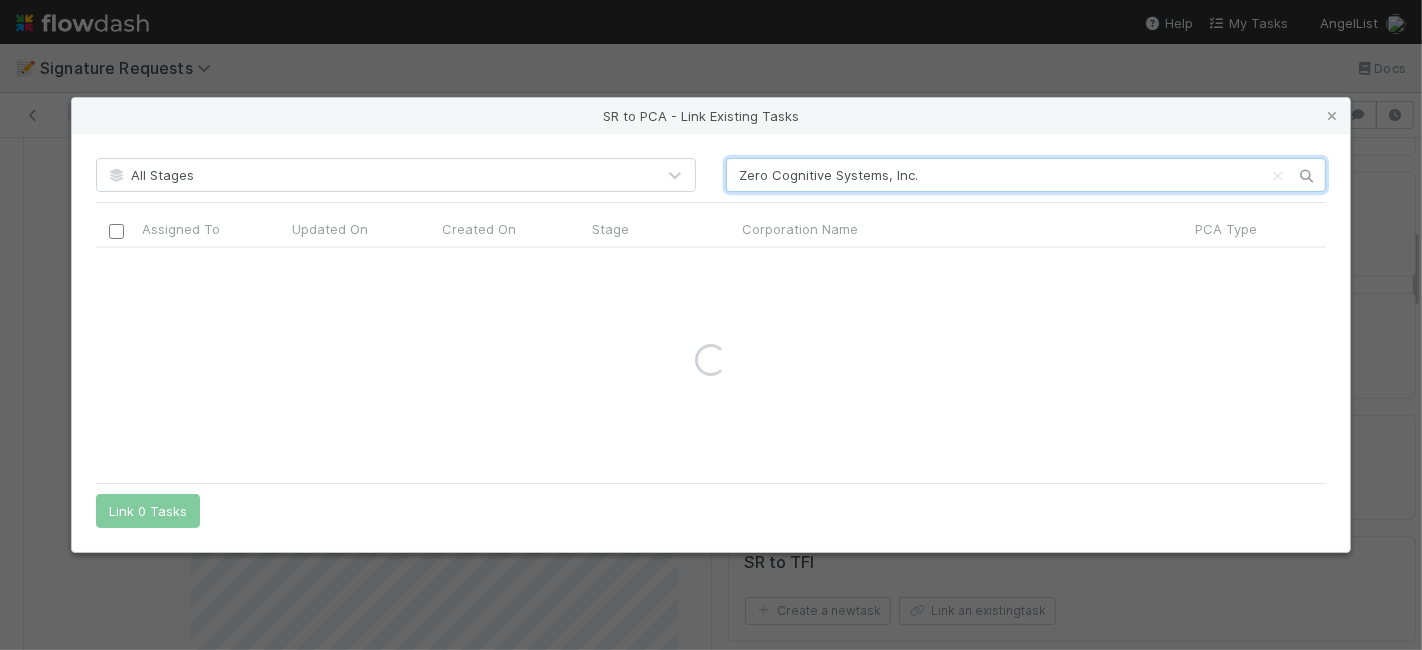drag, startPoint x: 885, startPoint y: 181, endPoint x: 1010, endPoint y: 180, distance: 125.004 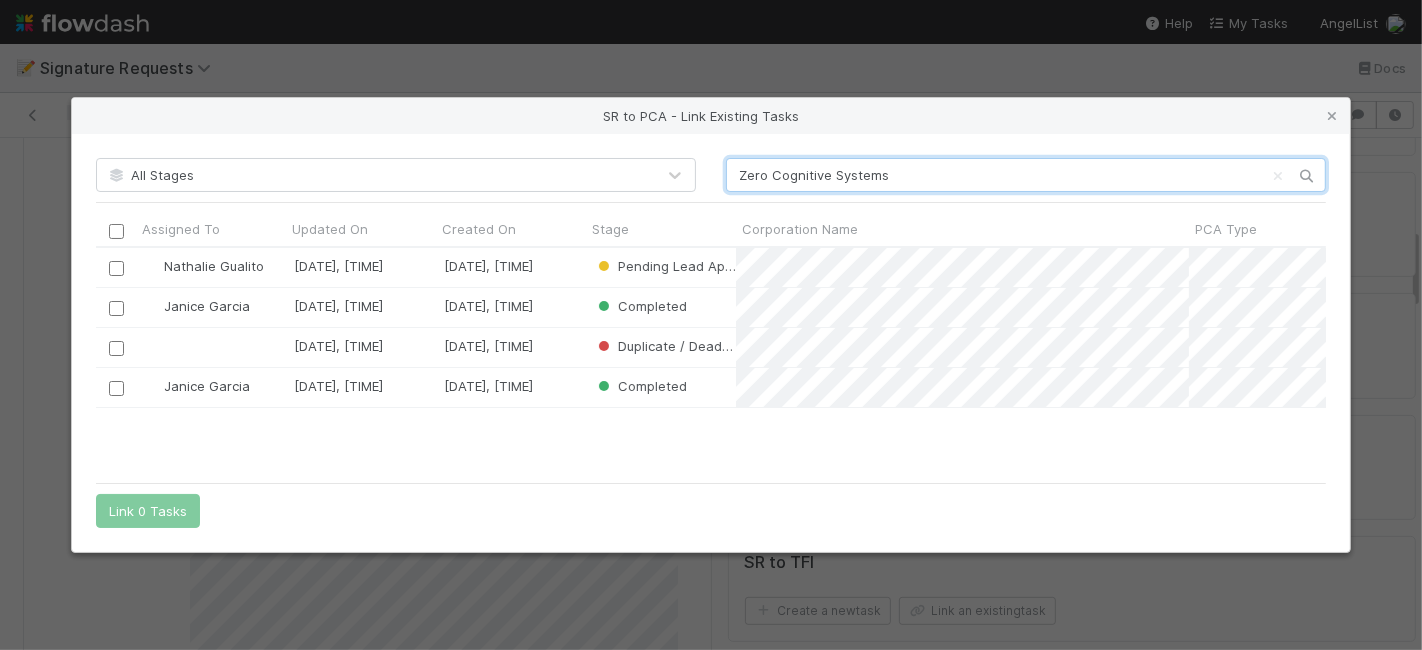 scroll, scrollTop: 18, scrollLeft: 18, axis: both 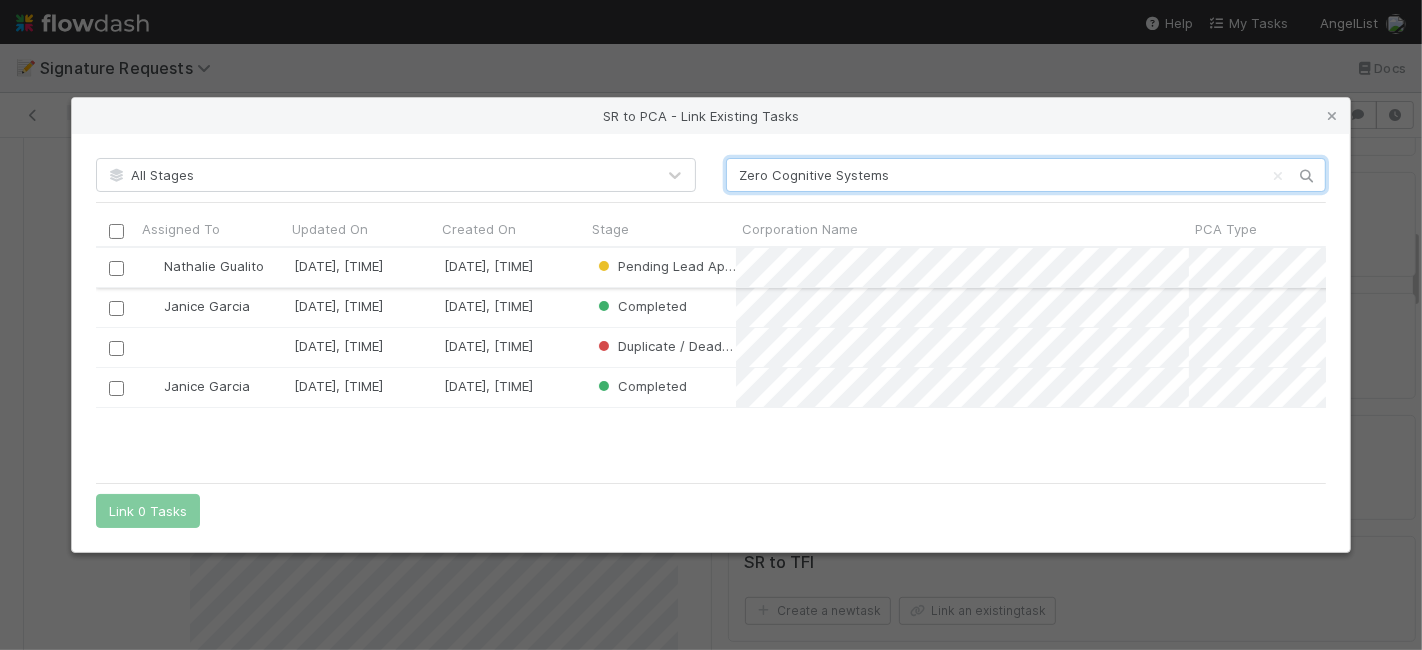 type on "Zero Cognitive Systems" 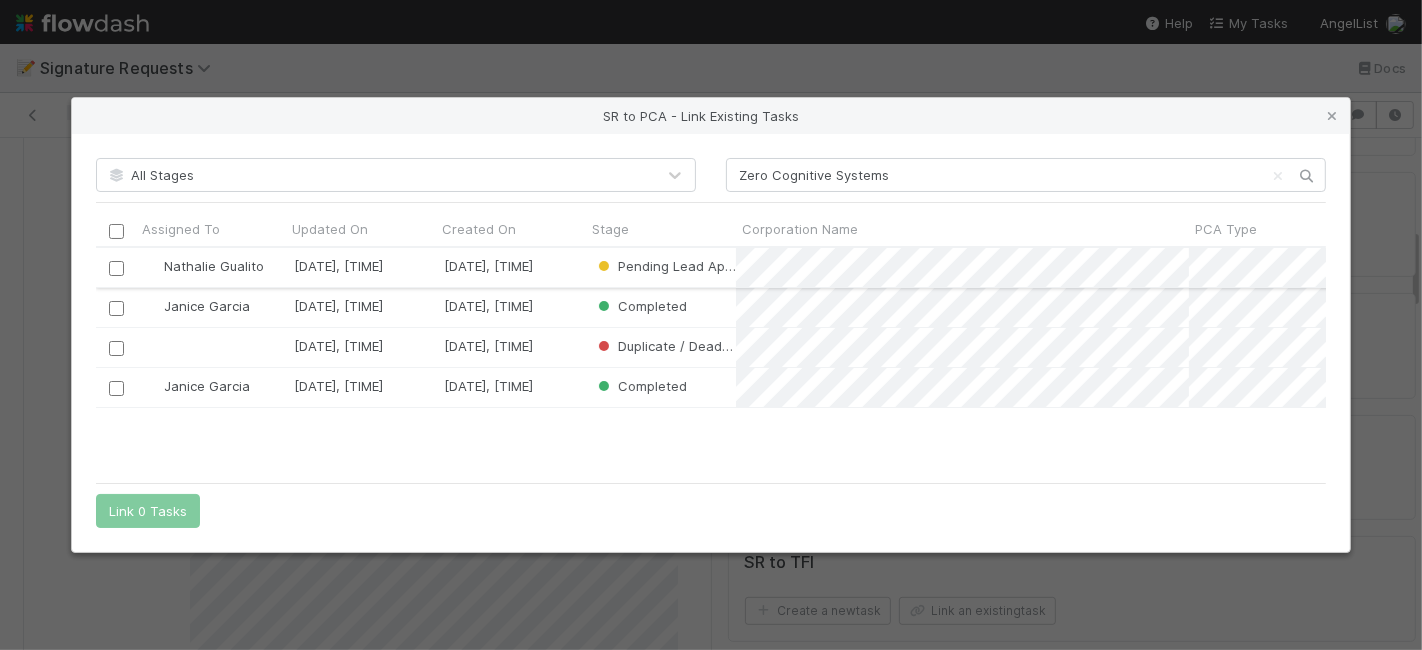 click at bounding box center (116, 268) 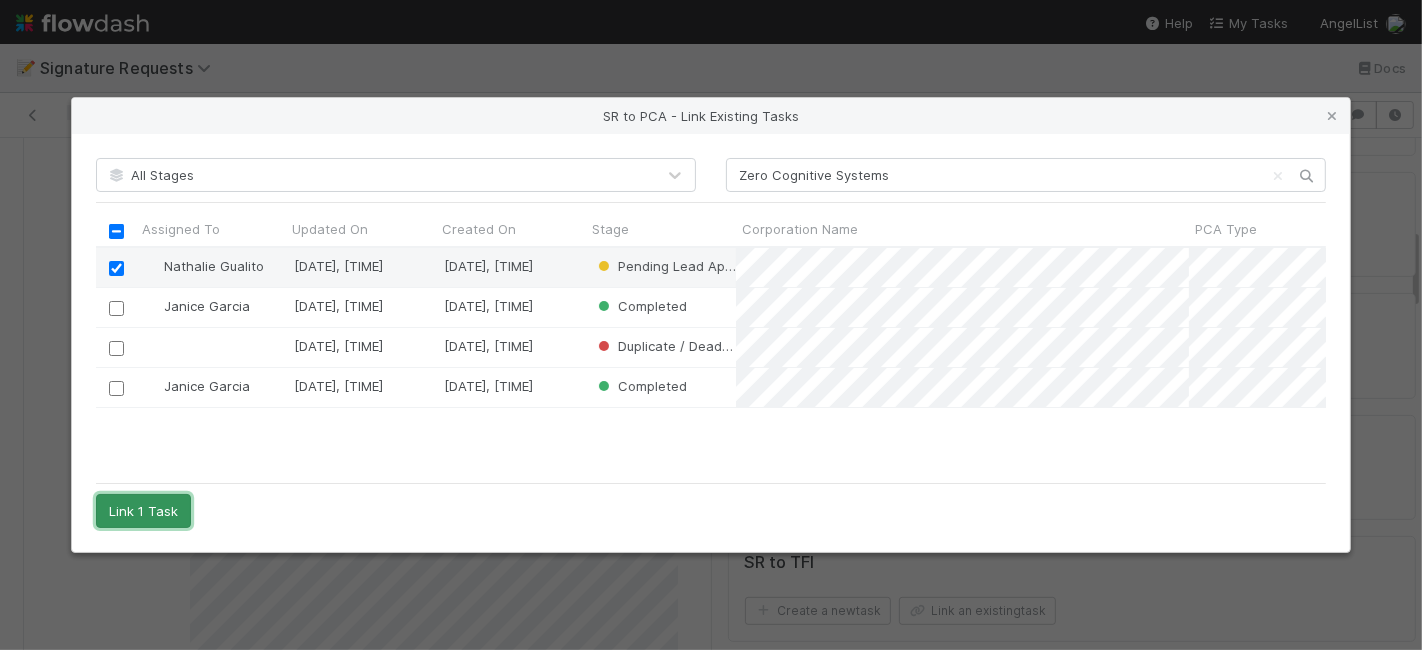 click on "Link   1 Task" at bounding box center [143, 511] 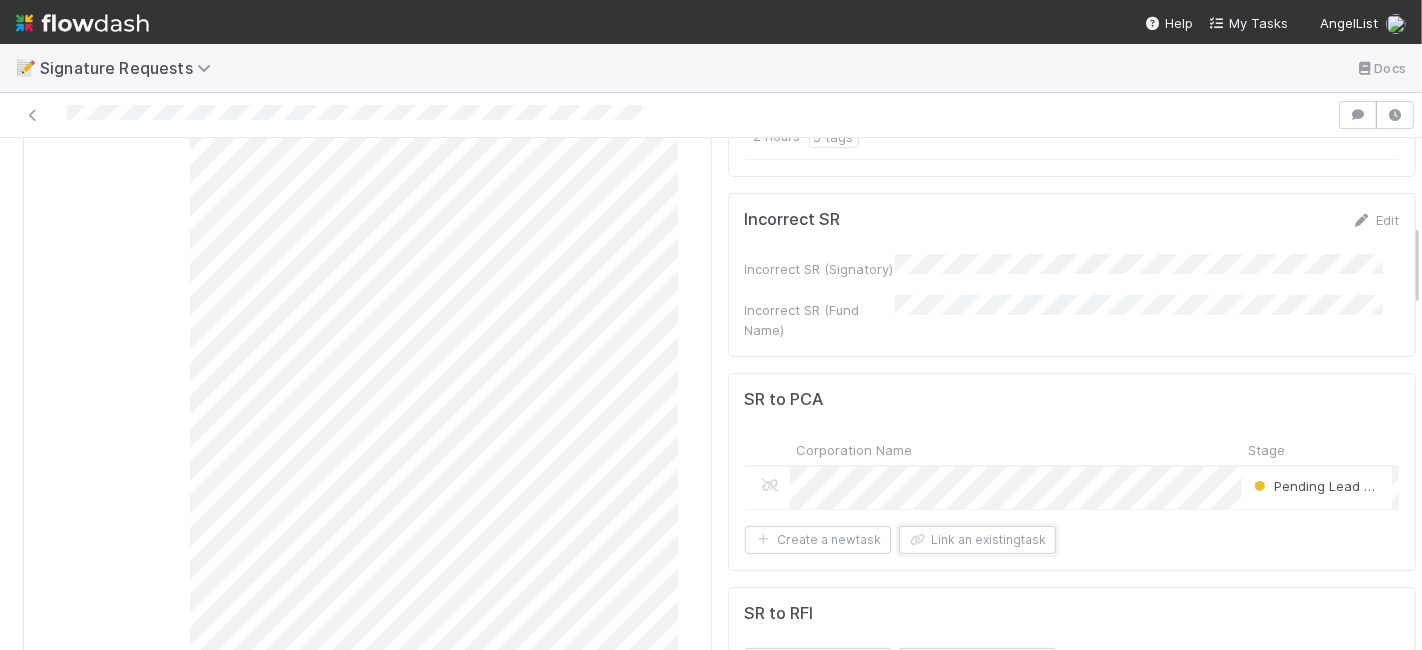 scroll, scrollTop: 0, scrollLeft: 0, axis: both 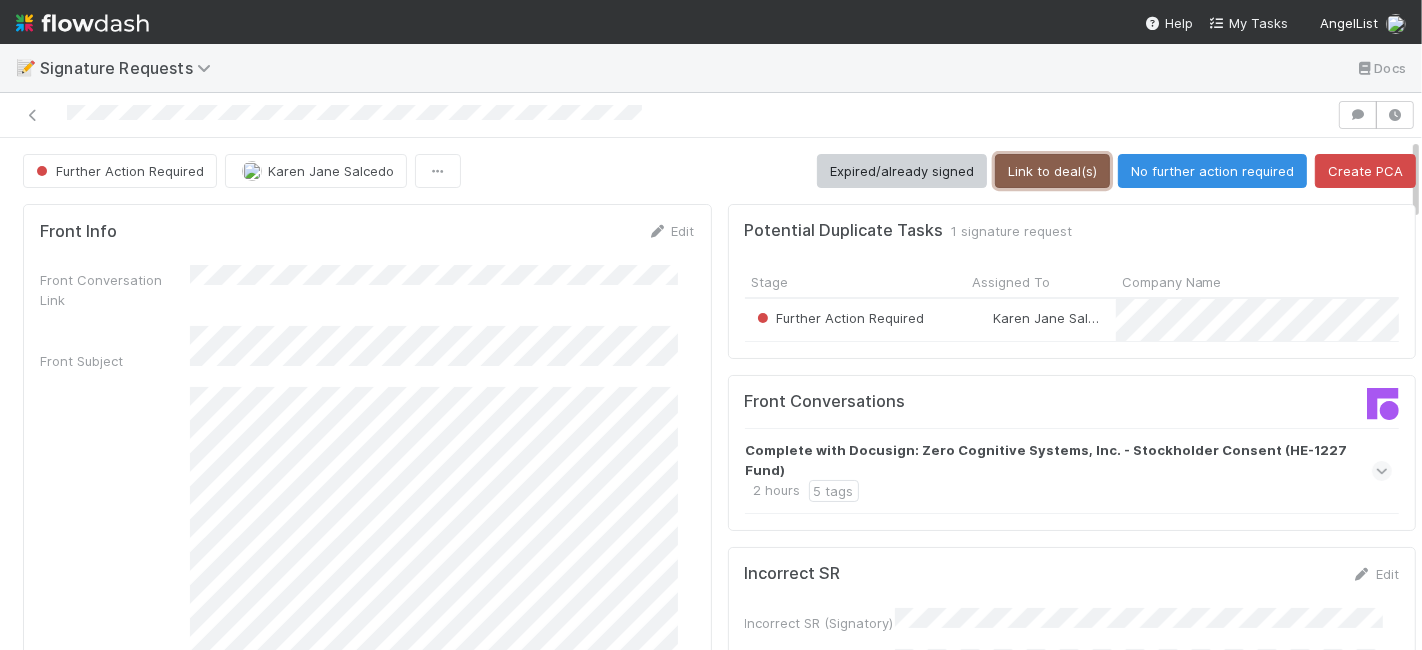 click on "Link to deal(s)" at bounding box center (1052, 171) 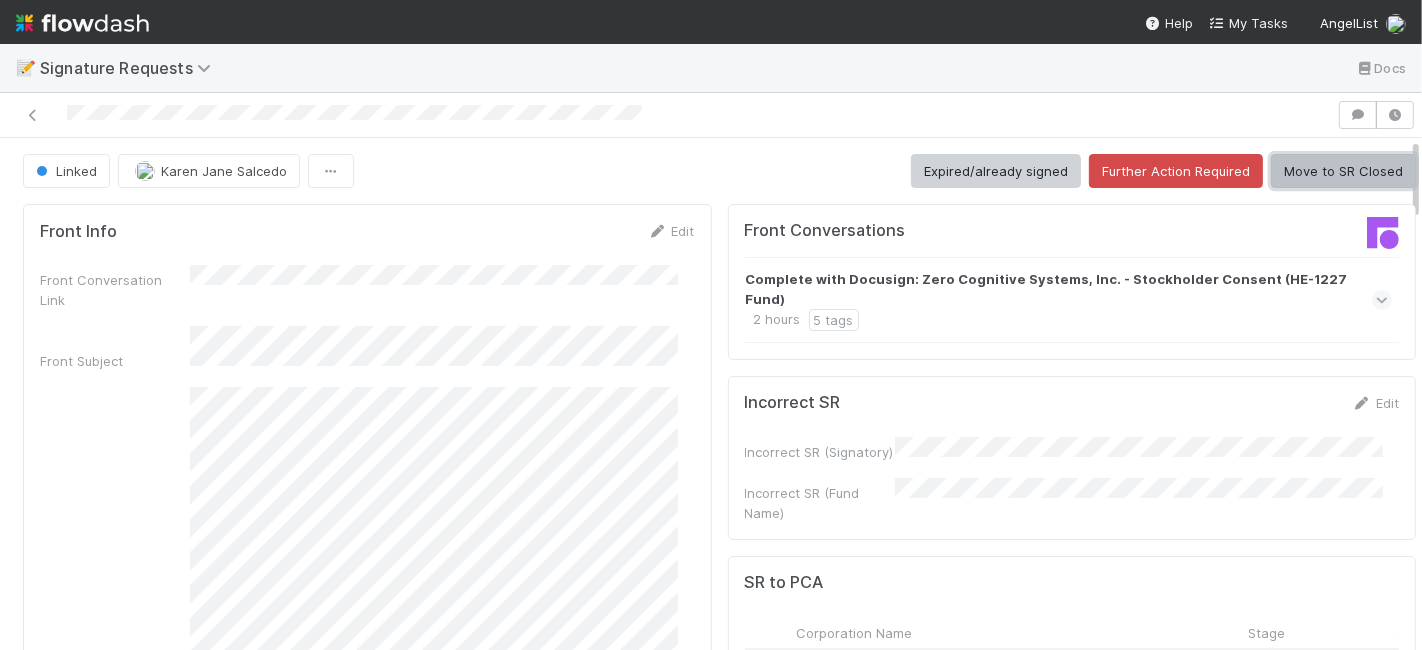 click on "Move to SR Closed" at bounding box center [1343, 171] 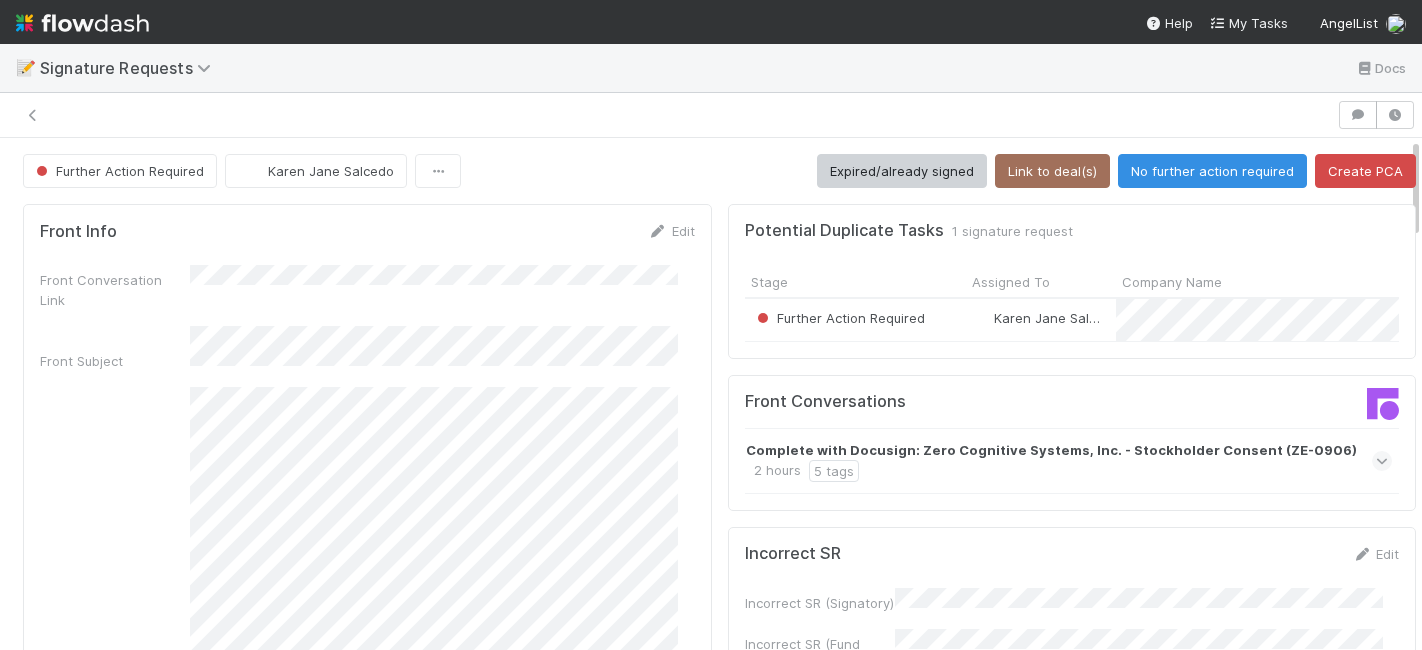 scroll, scrollTop: 0, scrollLeft: 0, axis: both 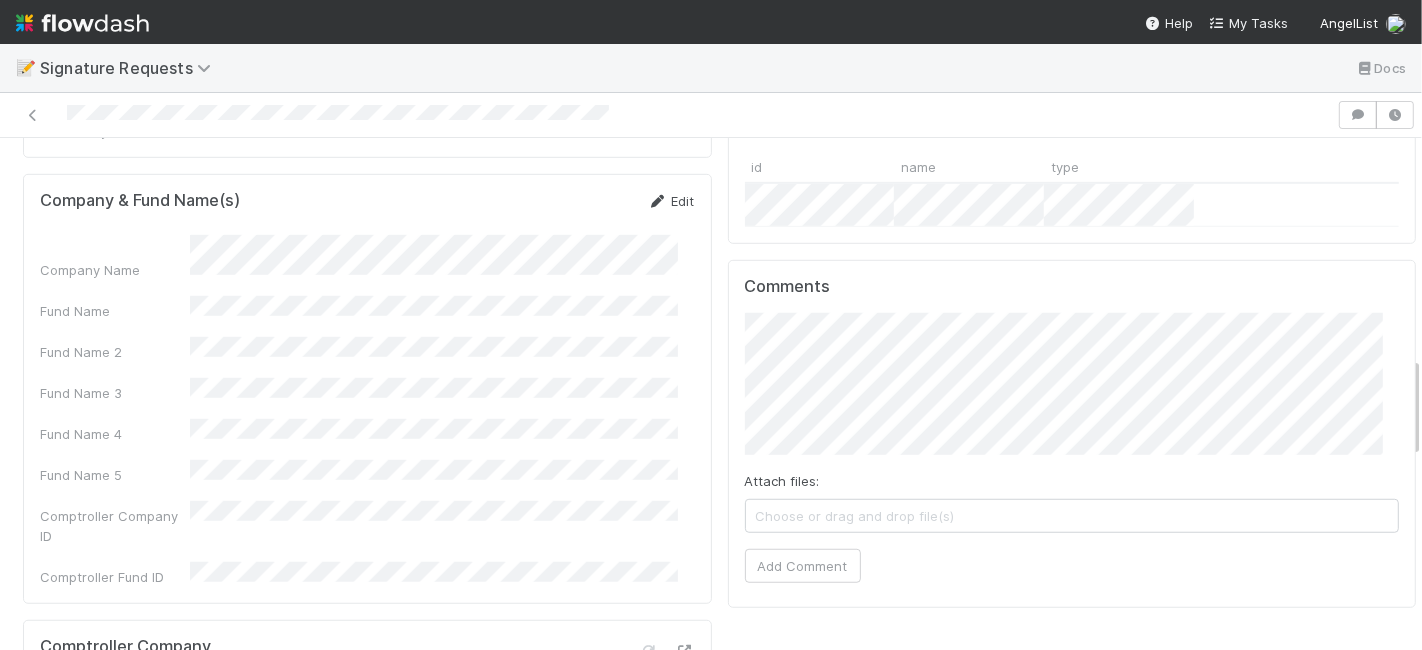 click on "Edit" at bounding box center (671, 201) 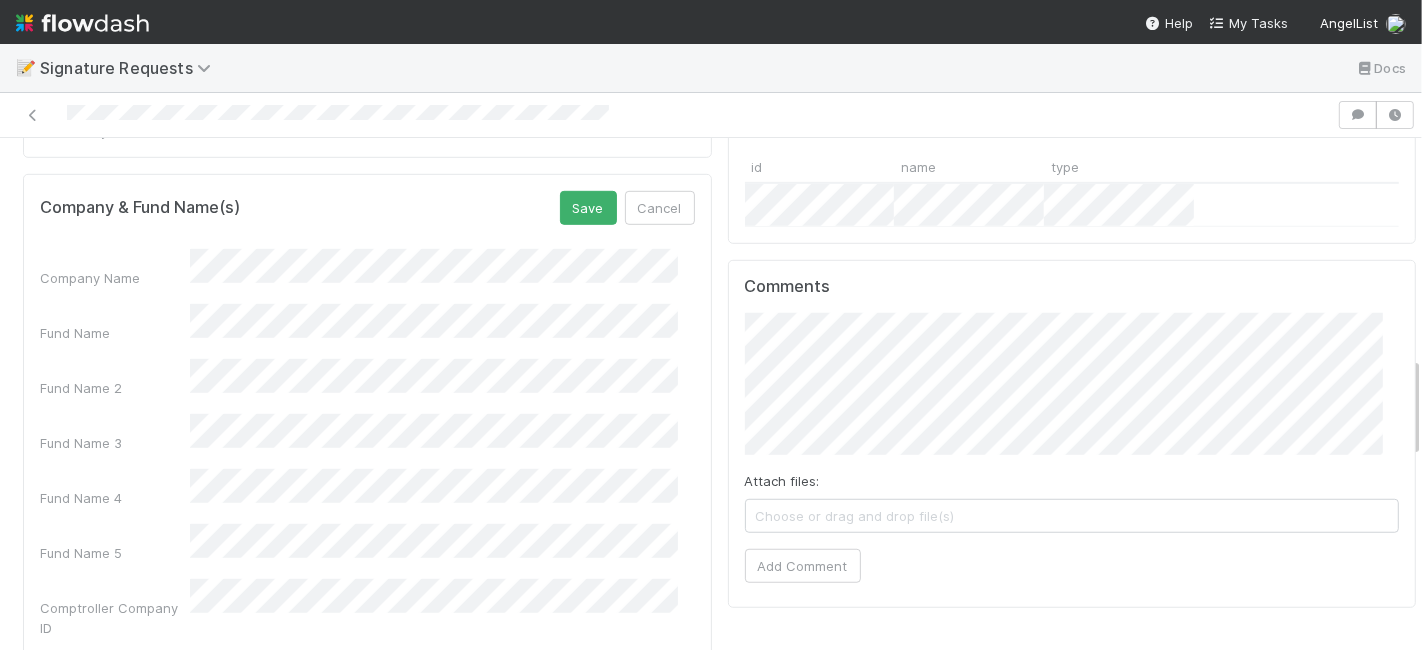 click on "Fund Name" at bounding box center (367, 323) 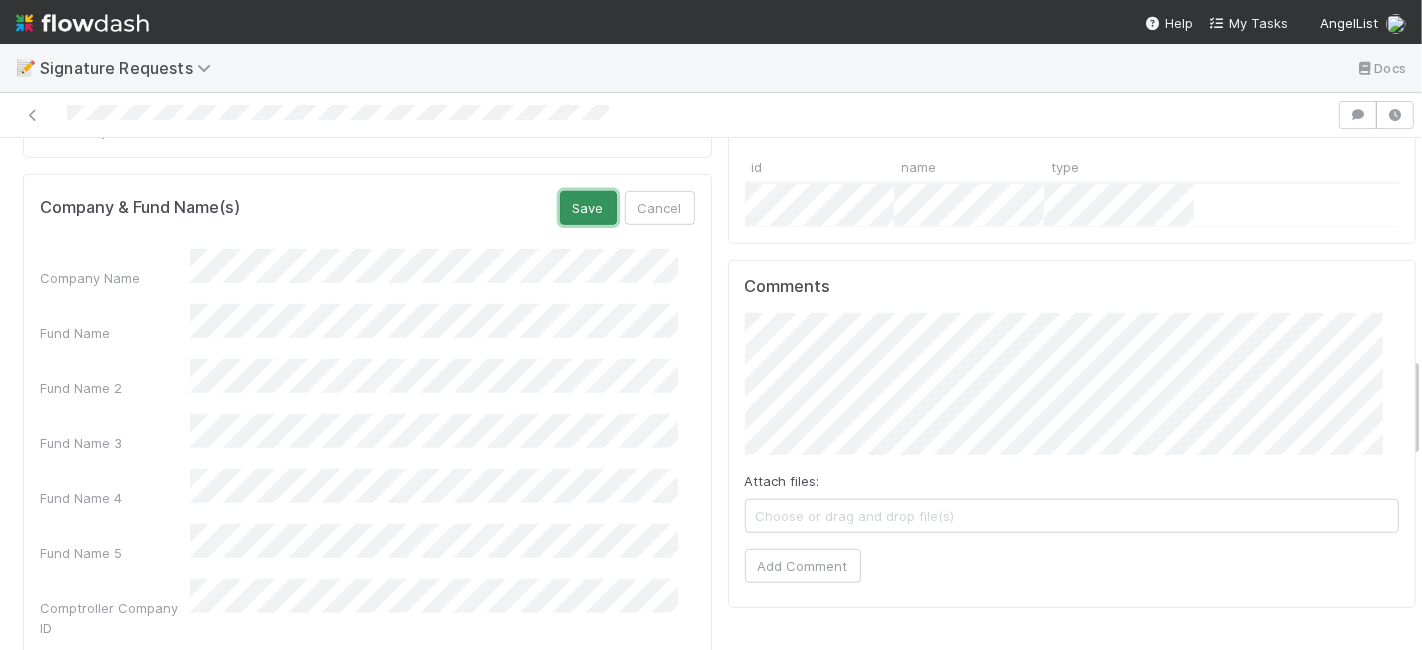 click on "Save" at bounding box center [588, 208] 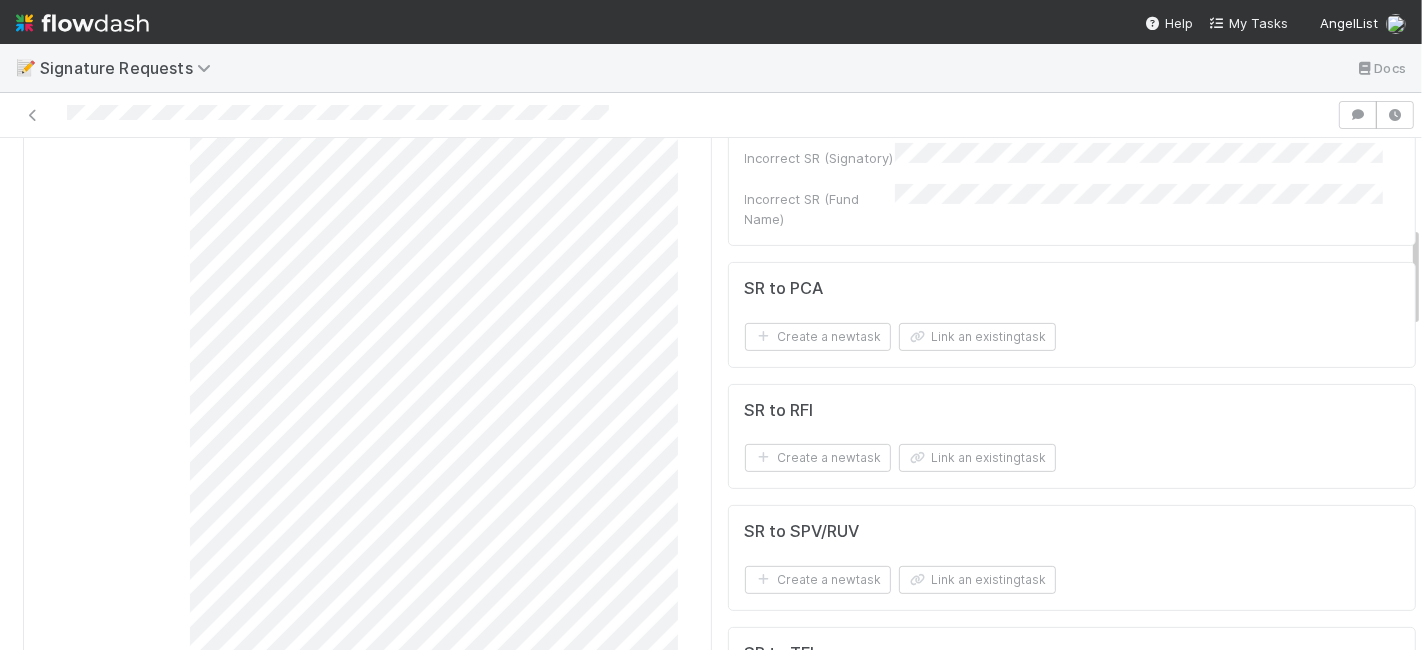 scroll, scrollTop: 444, scrollLeft: 0, axis: vertical 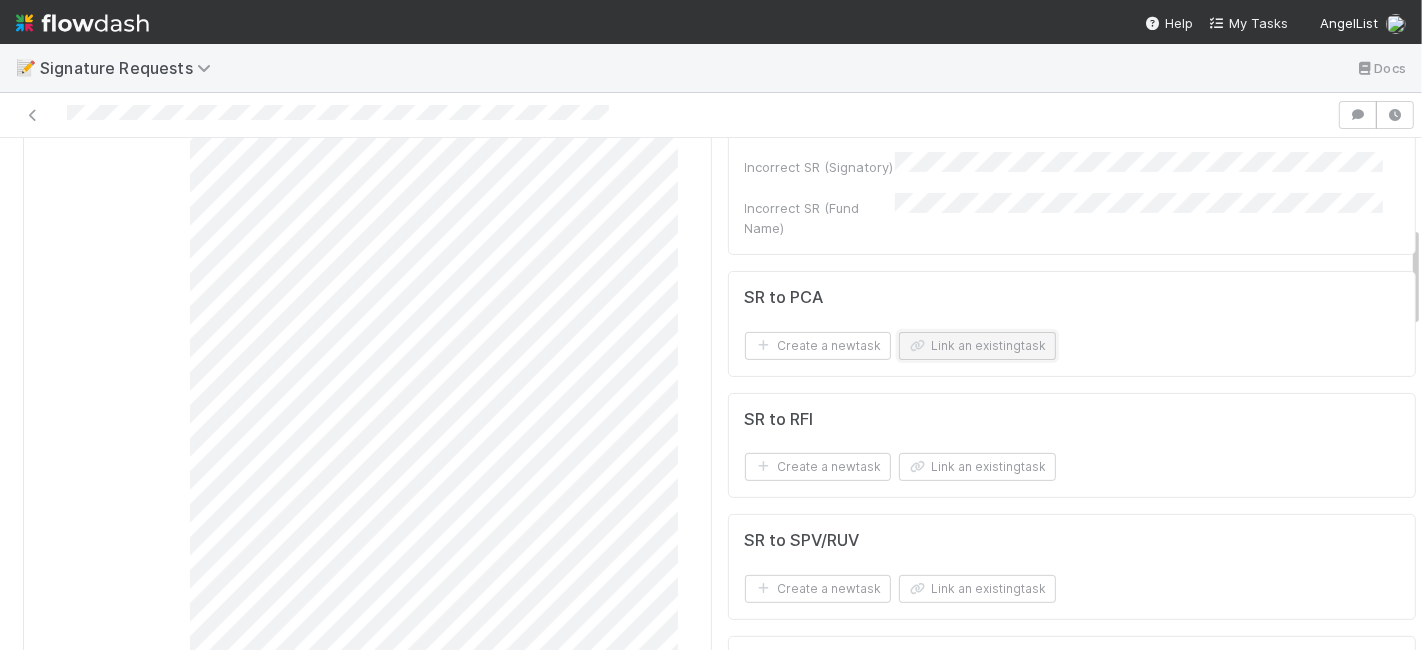 click on "Link an existing  task" at bounding box center (977, 346) 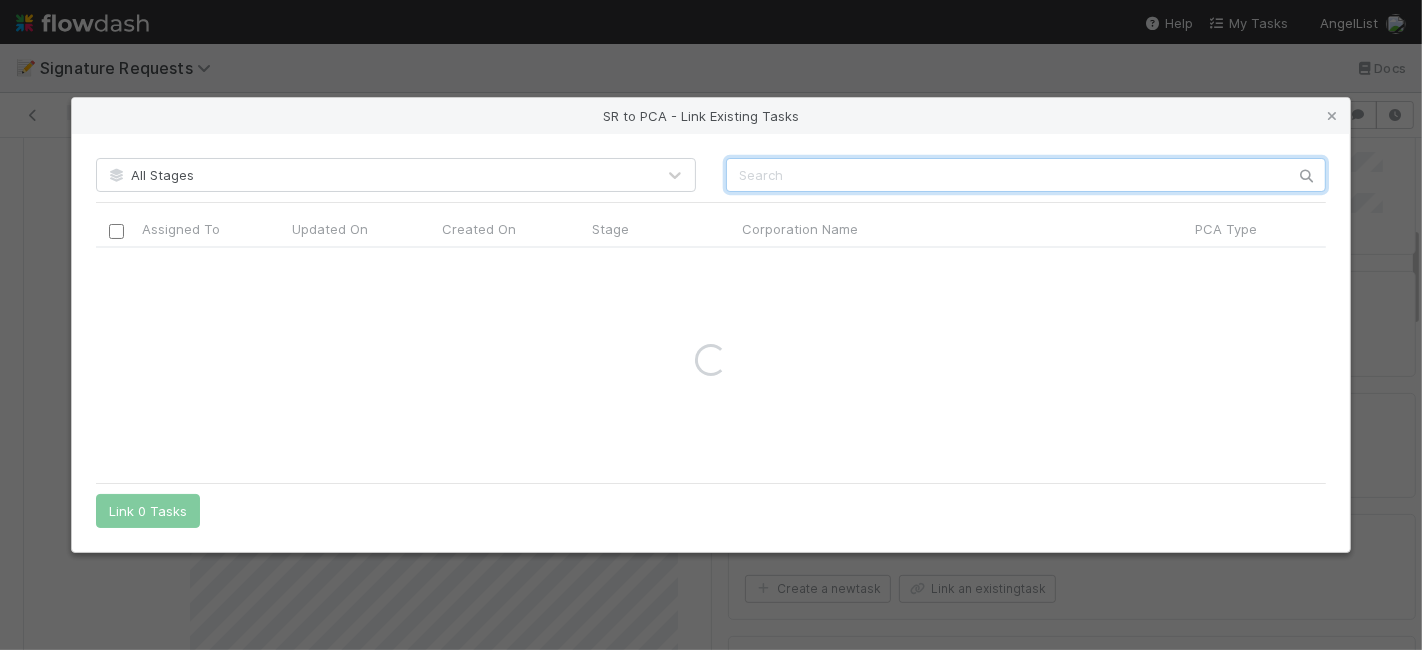 click at bounding box center (1026, 175) 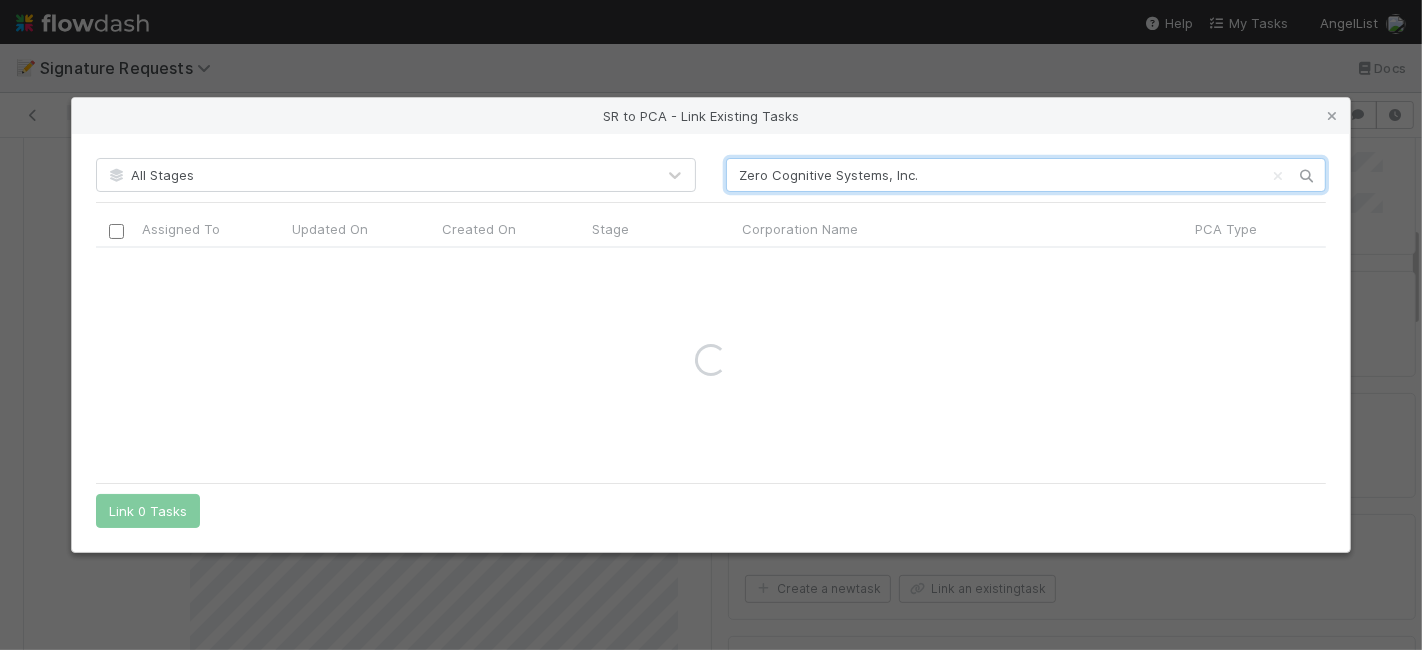 drag, startPoint x: 877, startPoint y: 177, endPoint x: 972, endPoint y: 190, distance: 95.885345 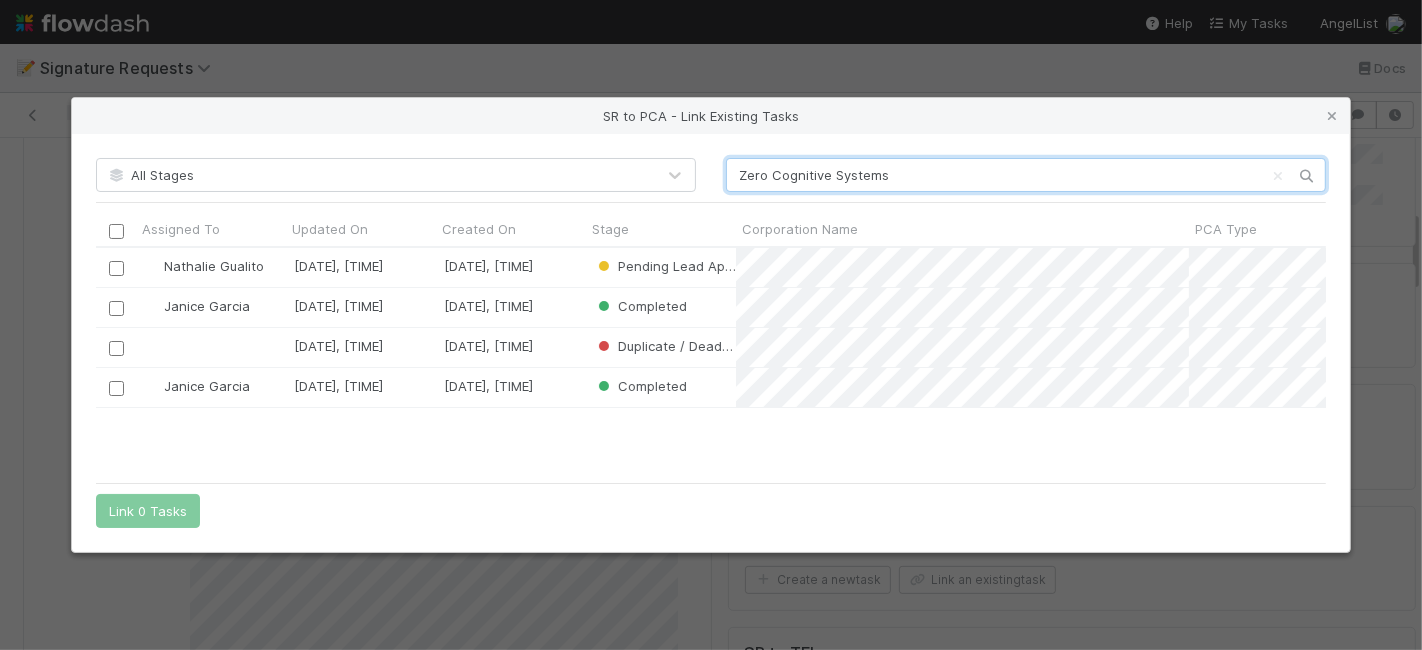 scroll, scrollTop: 18, scrollLeft: 18, axis: both 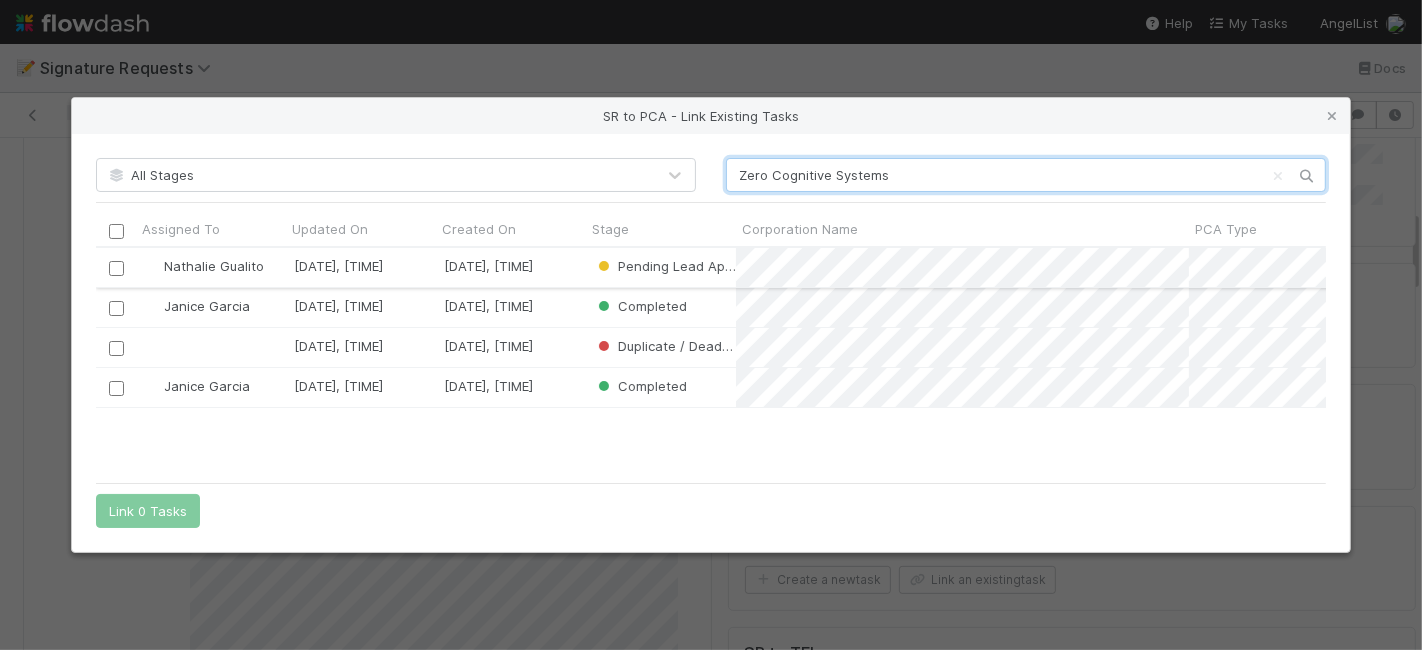 type on "Zero Cognitive Systems" 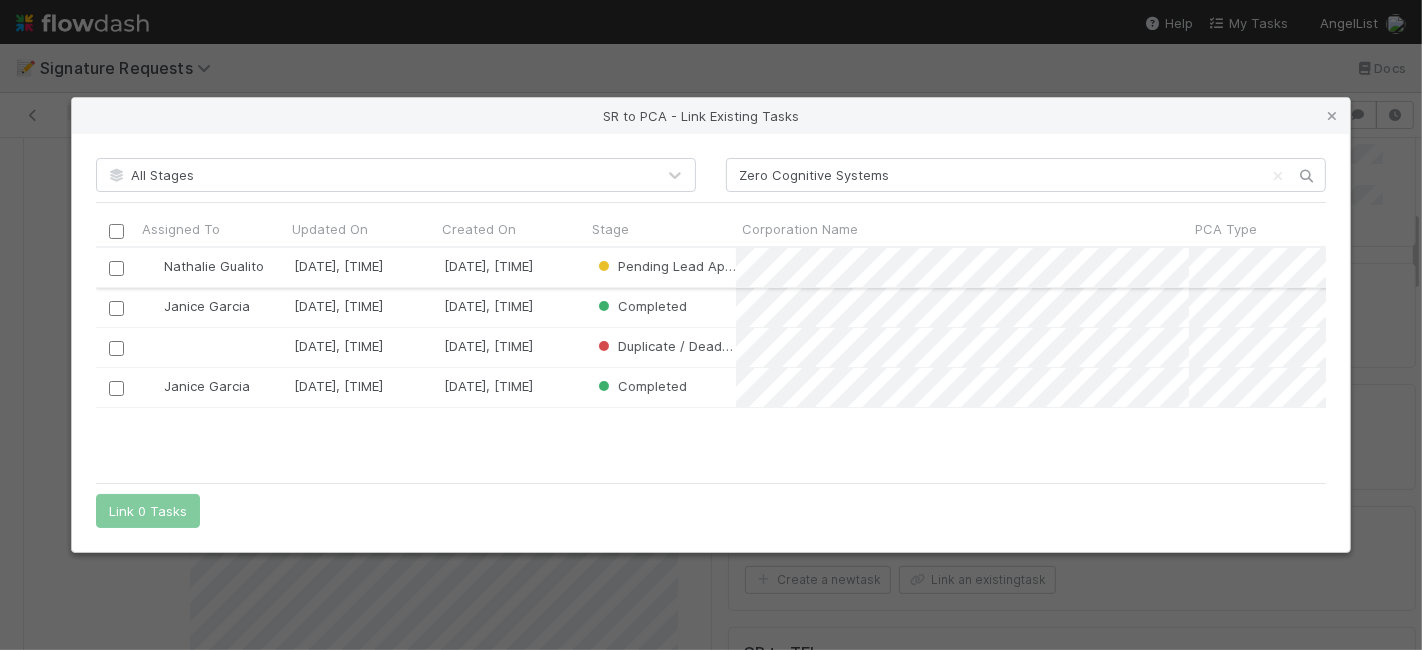 click at bounding box center [116, 268] 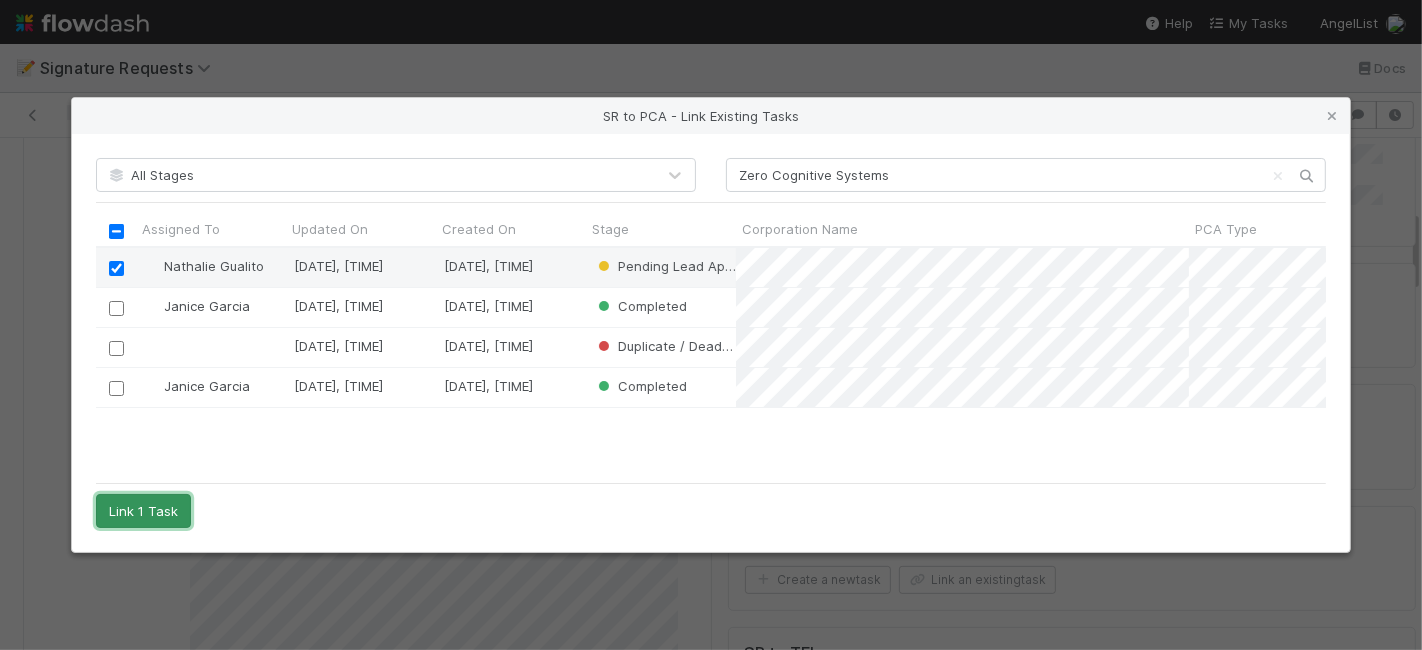 click on "Link   1 Task" at bounding box center [143, 511] 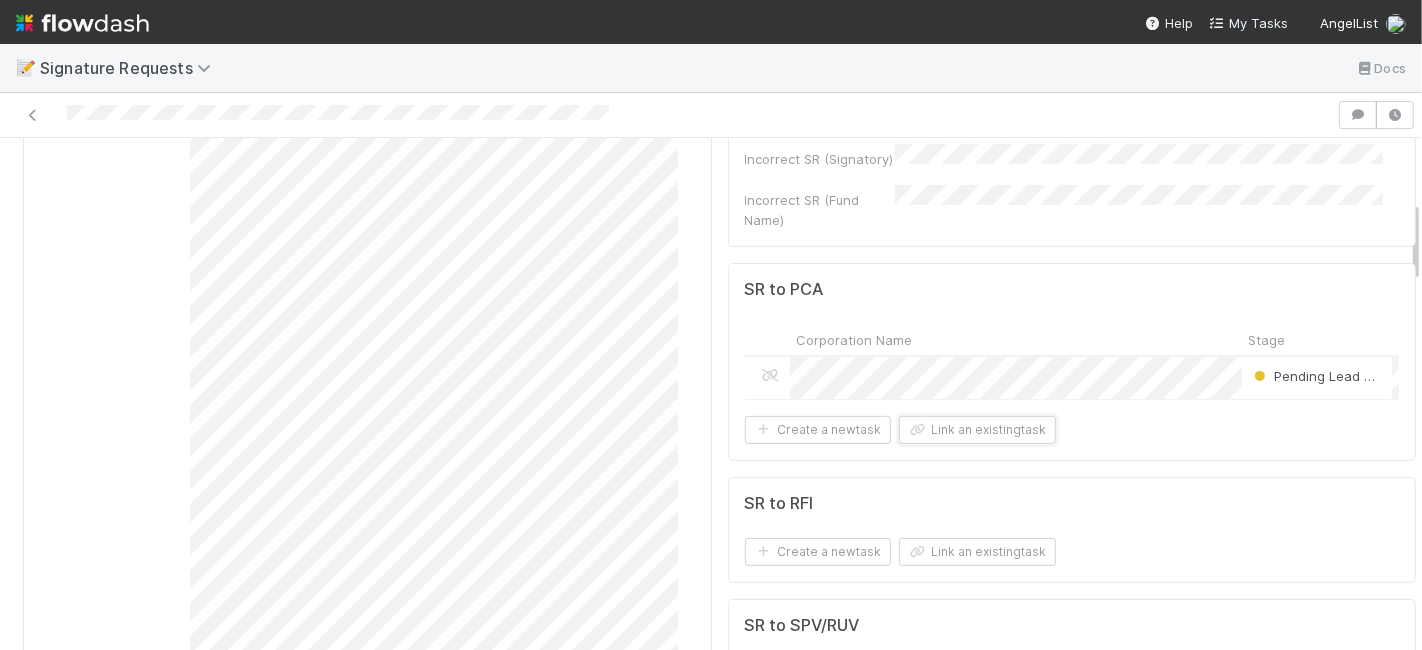scroll, scrollTop: 0, scrollLeft: 0, axis: both 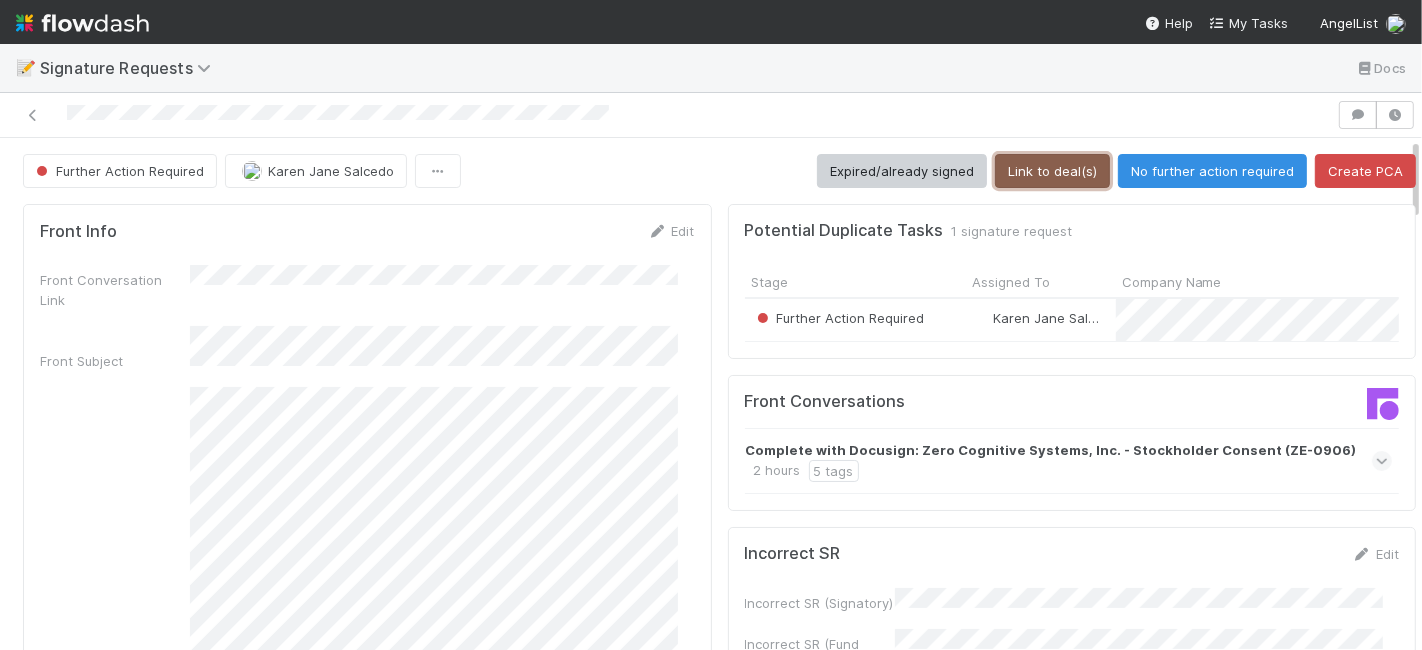 click on "Link to deal(s)" at bounding box center (1052, 171) 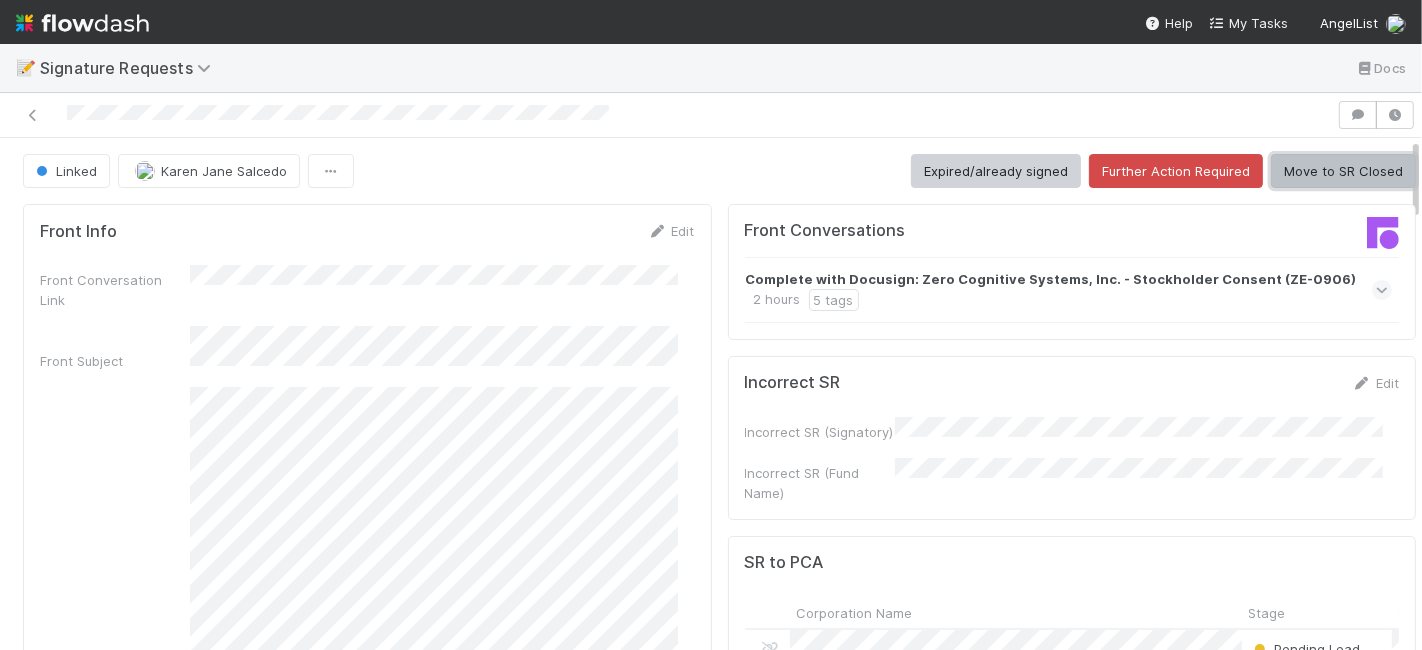 click on "Move to SR Closed" at bounding box center [1343, 171] 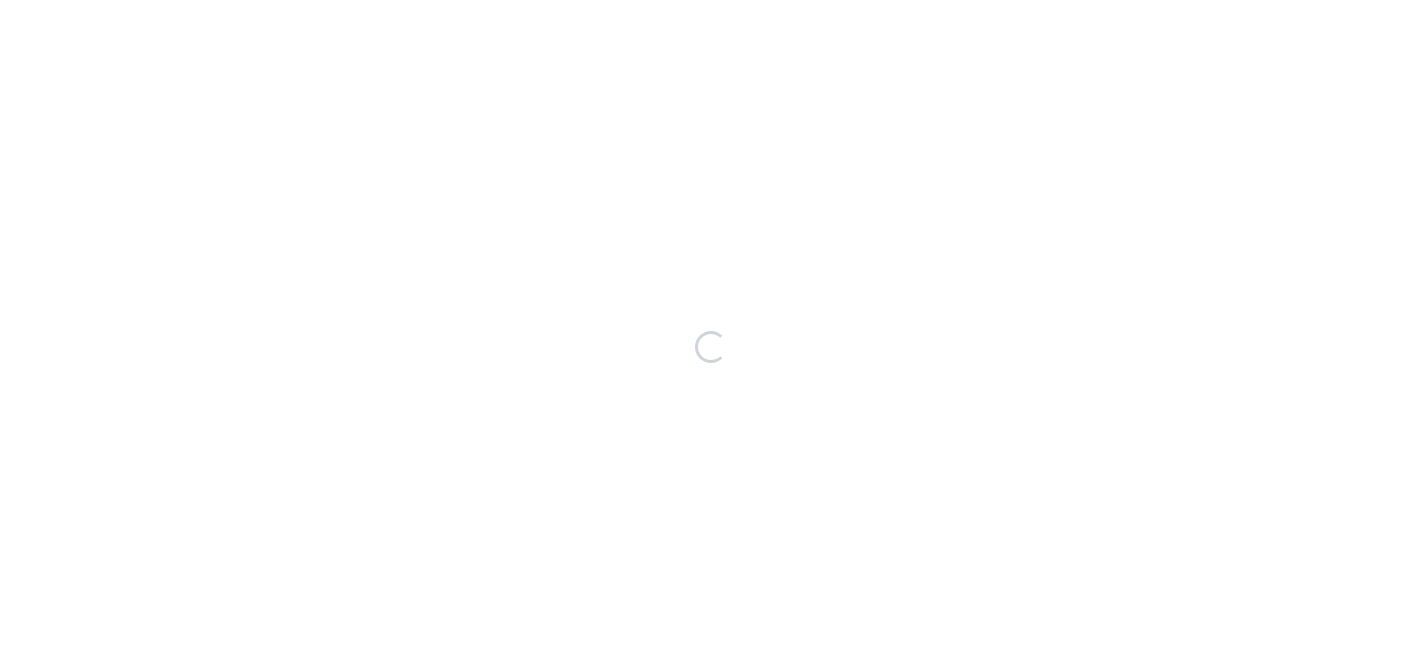 scroll, scrollTop: 0, scrollLeft: 0, axis: both 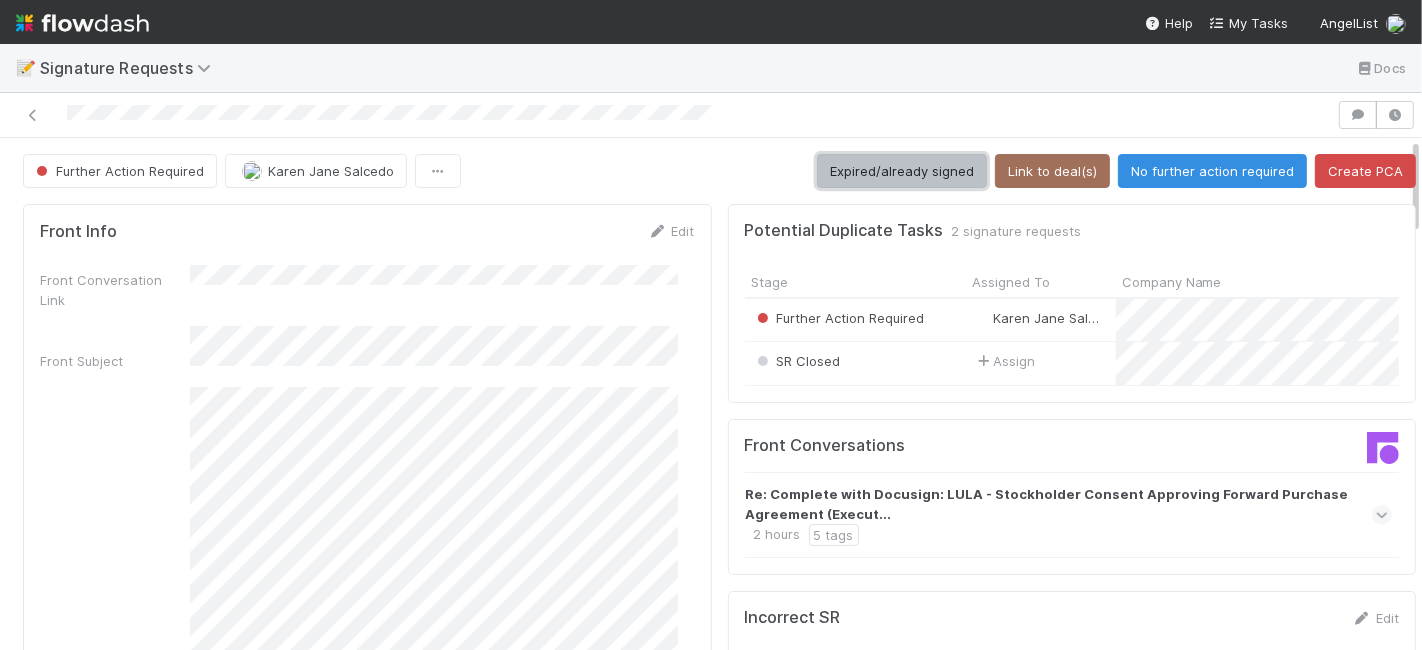 click on "Expired/already signed" at bounding box center [902, 171] 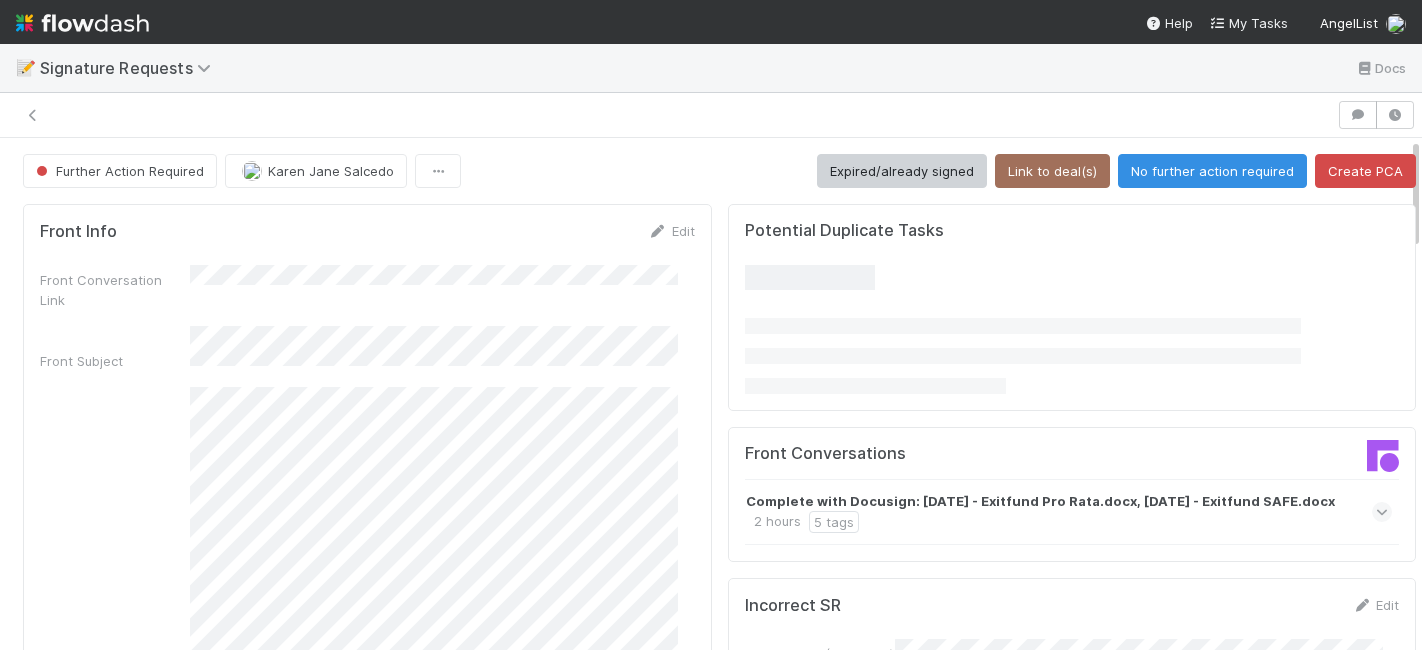 scroll, scrollTop: 0, scrollLeft: 0, axis: both 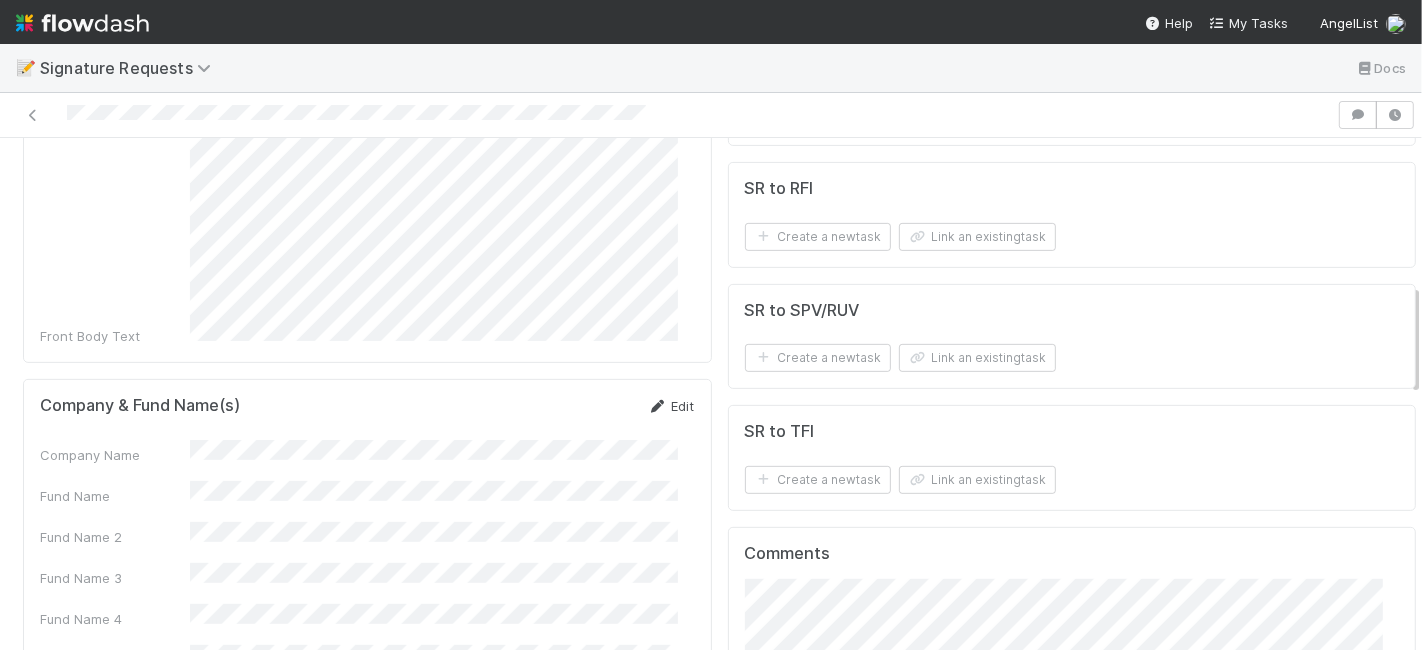 click on "Edit" at bounding box center (671, 406) 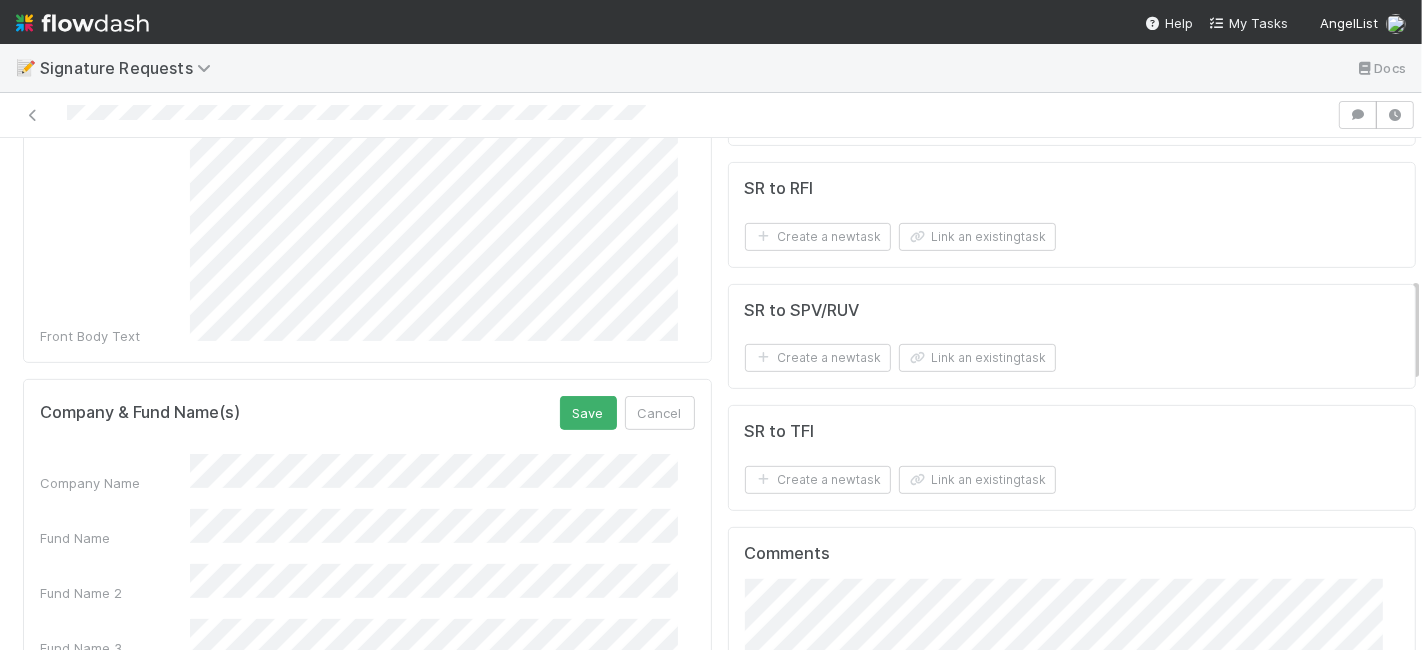 click on "Company Name" at bounding box center (367, 473) 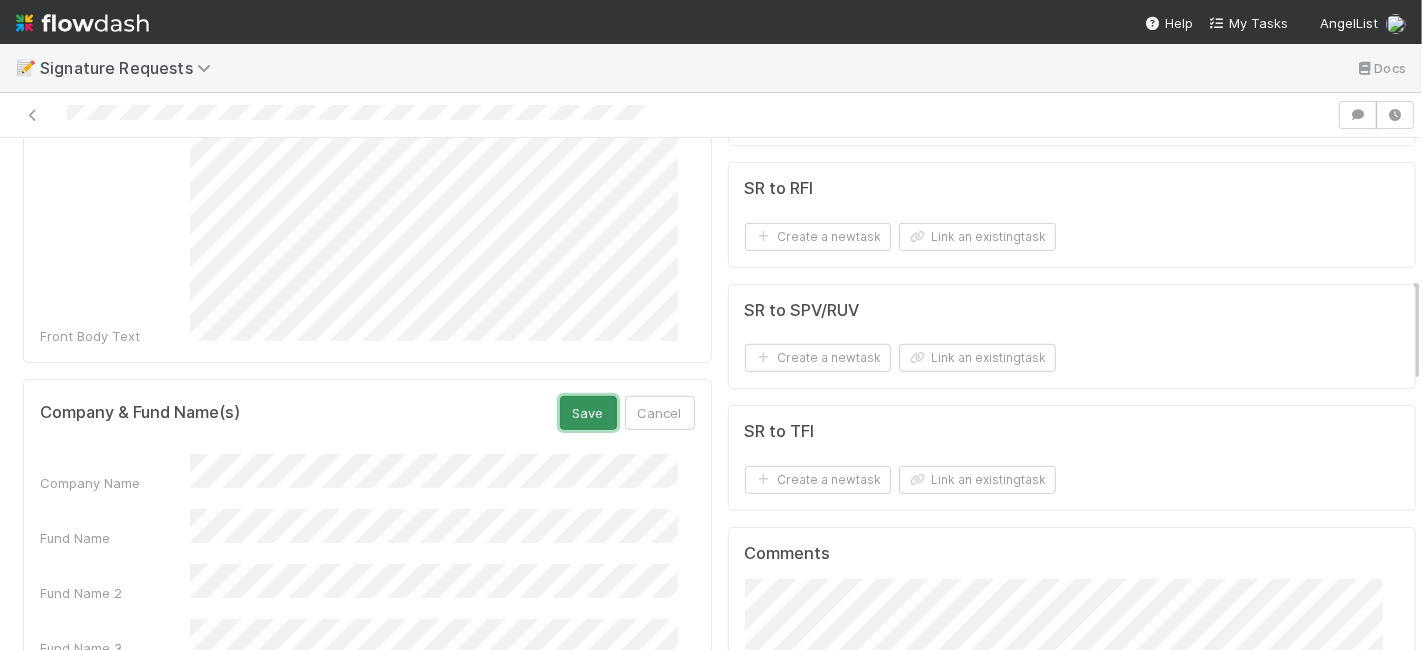 click on "Save" at bounding box center [588, 413] 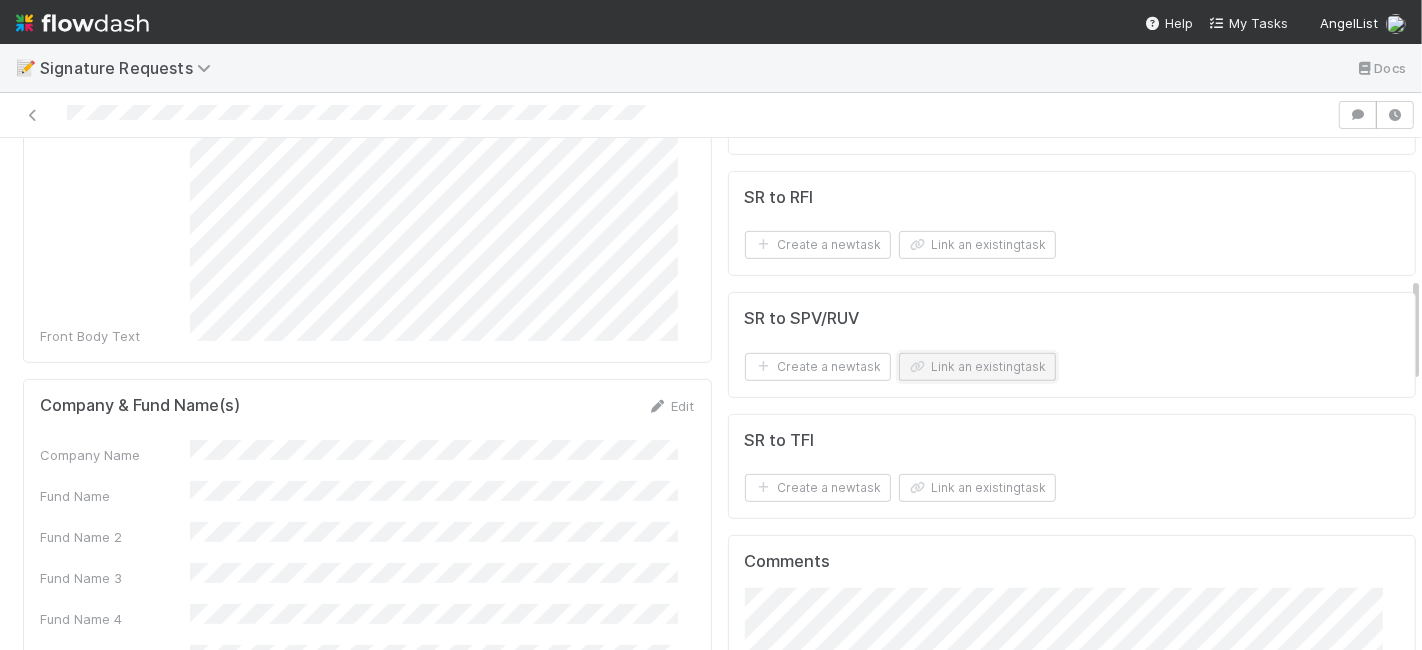 click on "Link an existing  task" at bounding box center [977, 367] 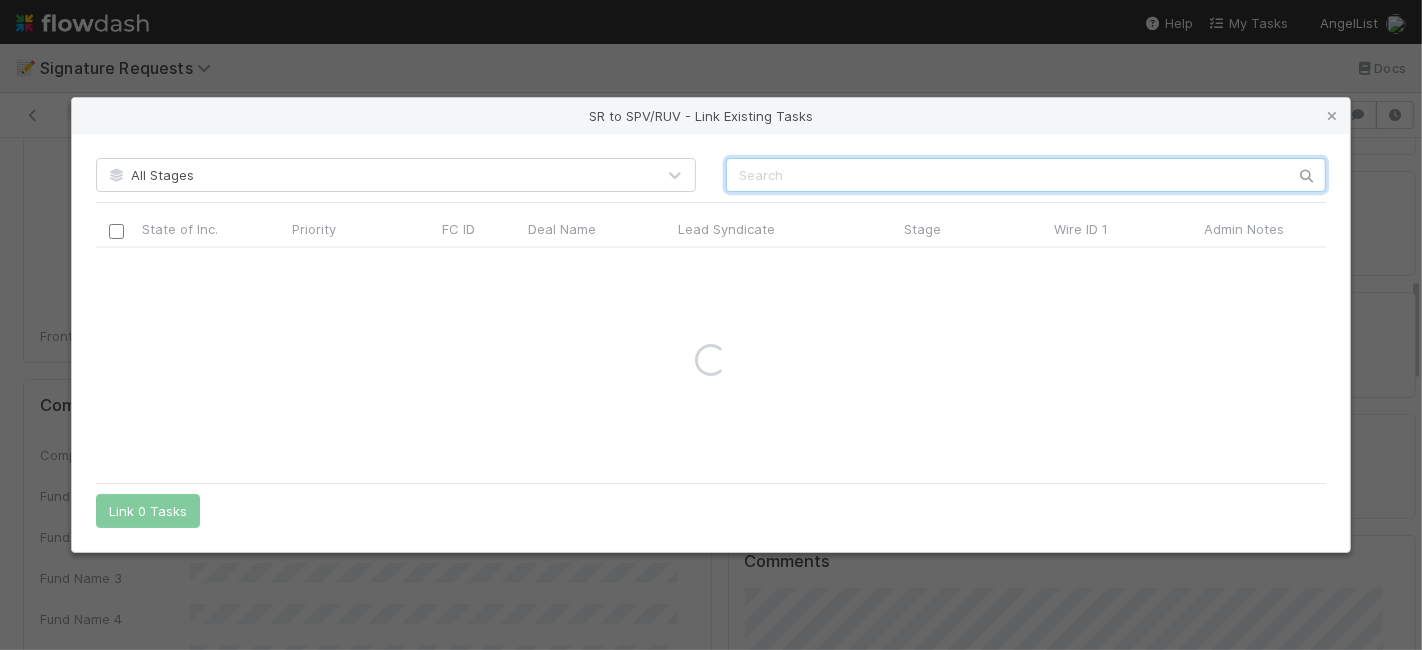 click at bounding box center [1026, 175] 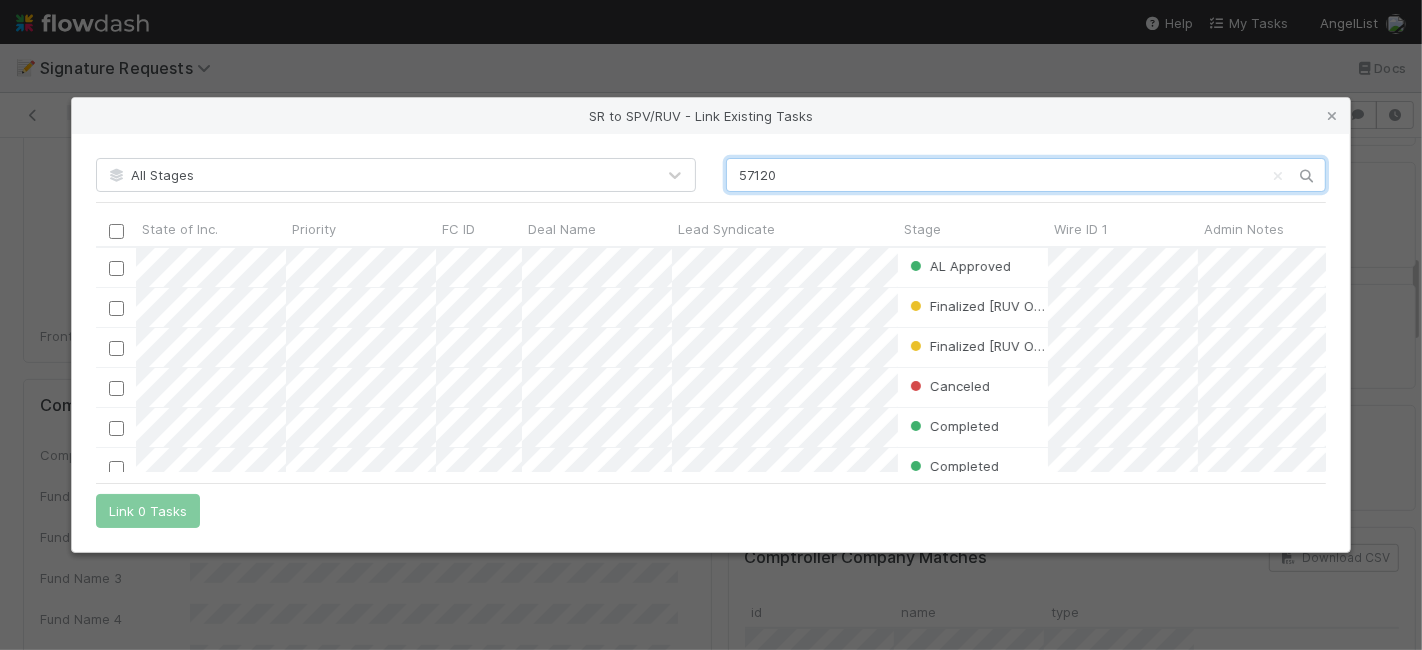 scroll, scrollTop: 18, scrollLeft: 18, axis: both 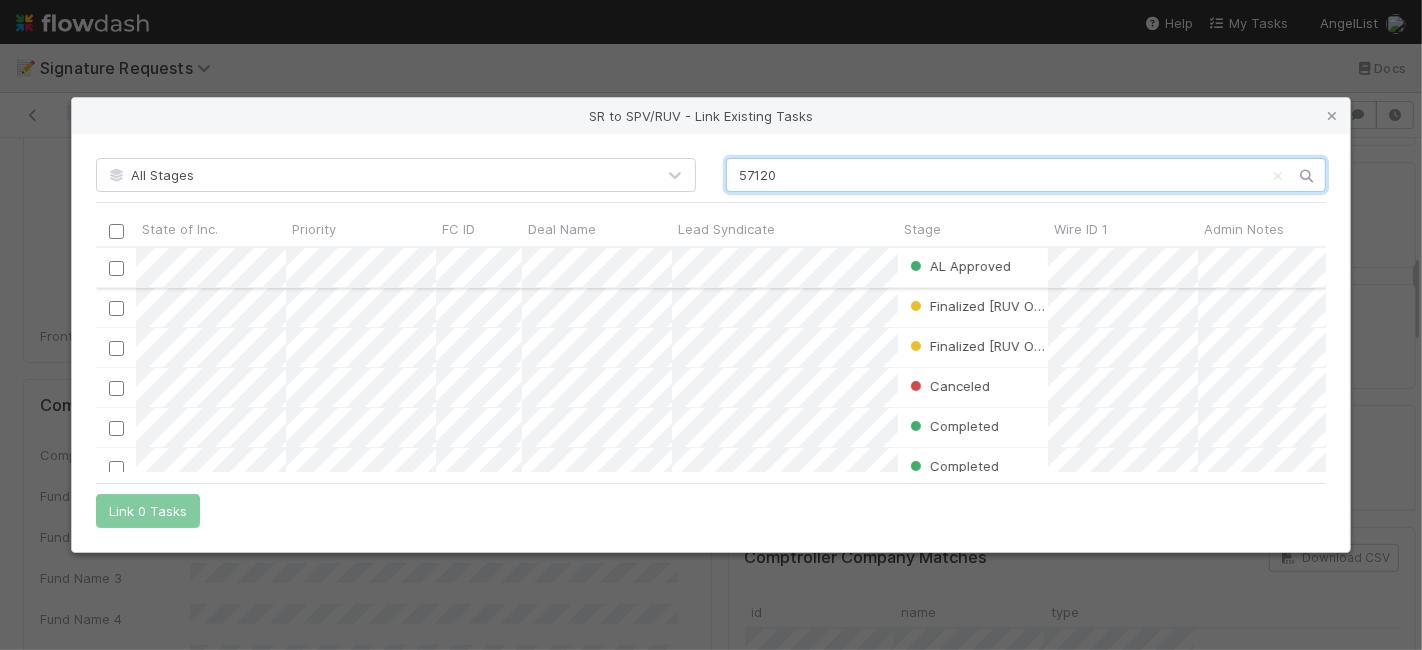 type on "57120" 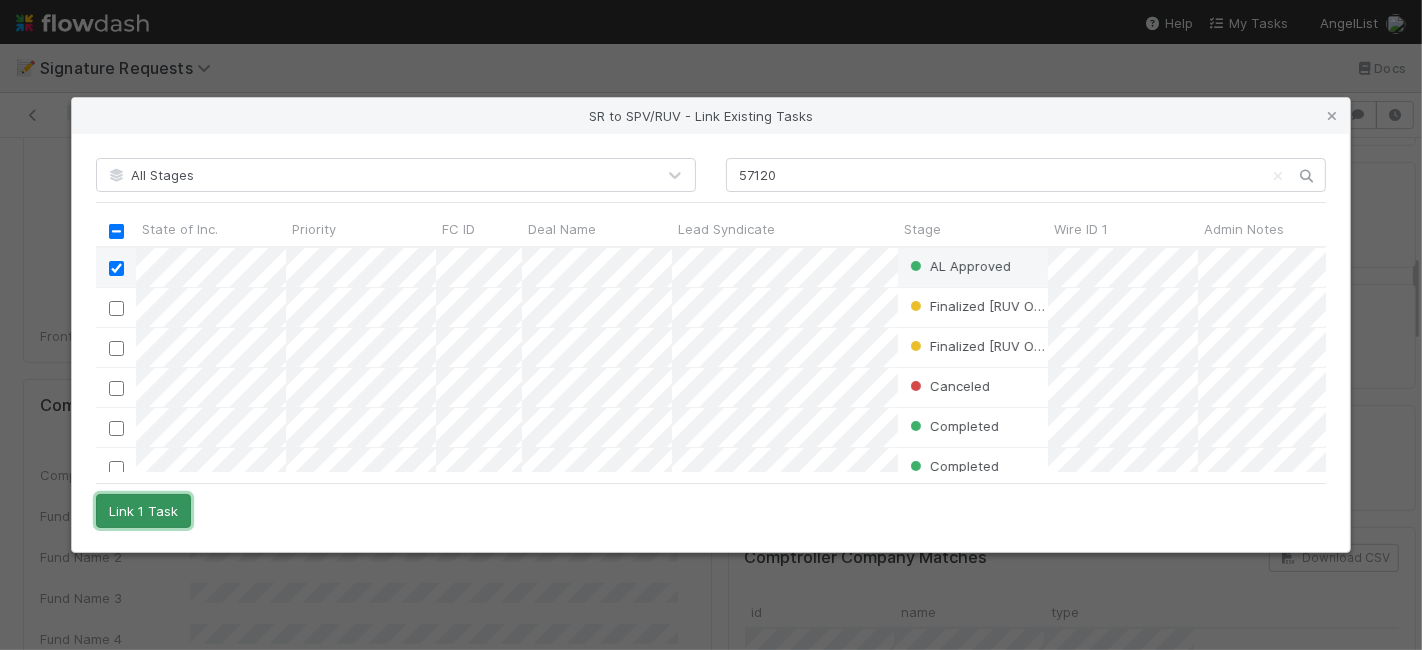 click on "Link   1 Task" at bounding box center [143, 511] 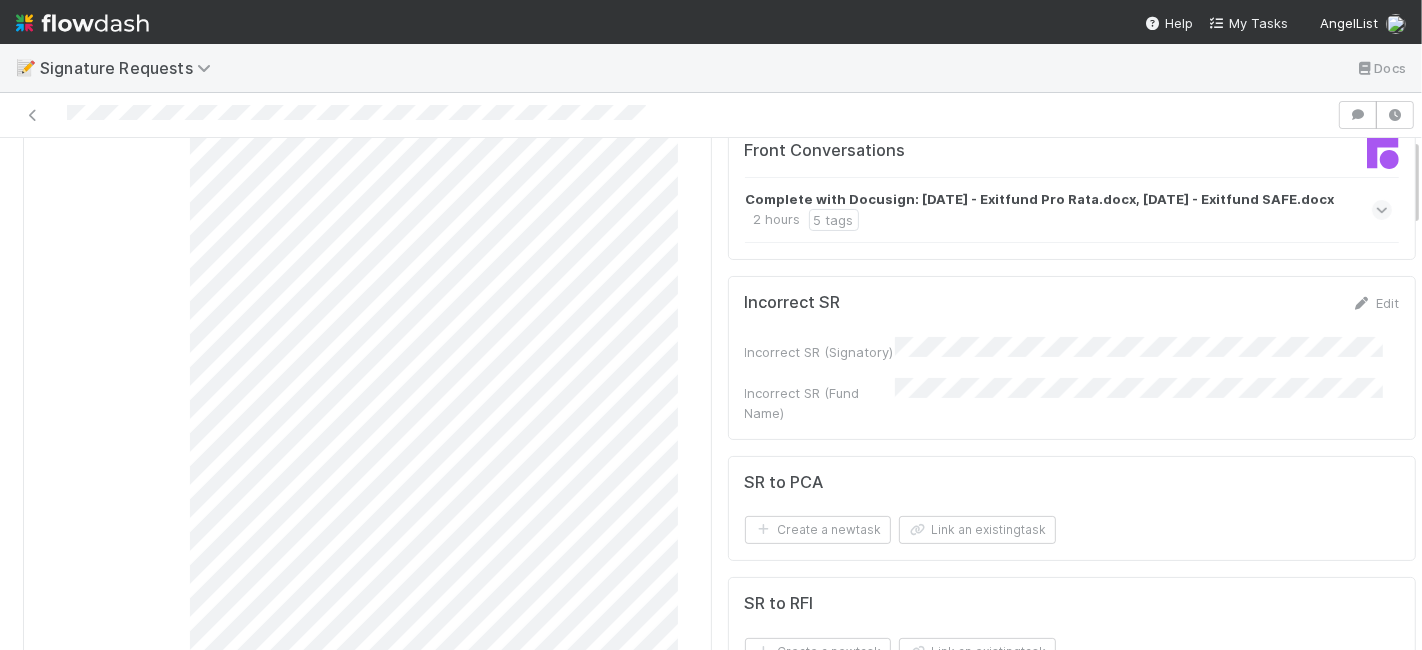 scroll, scrollTop: 0, scrollLeft: 0, axis: both 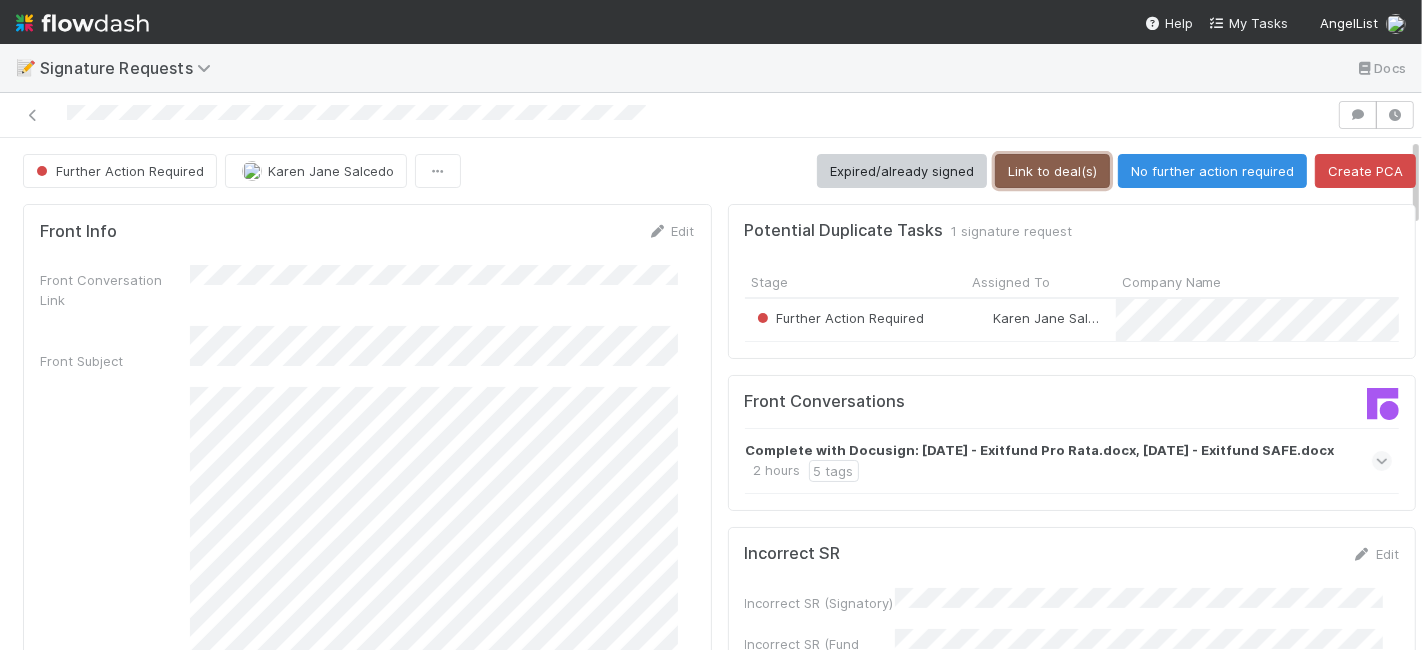 click on "Link to deal(s)" at bounding box center [1052, 171] 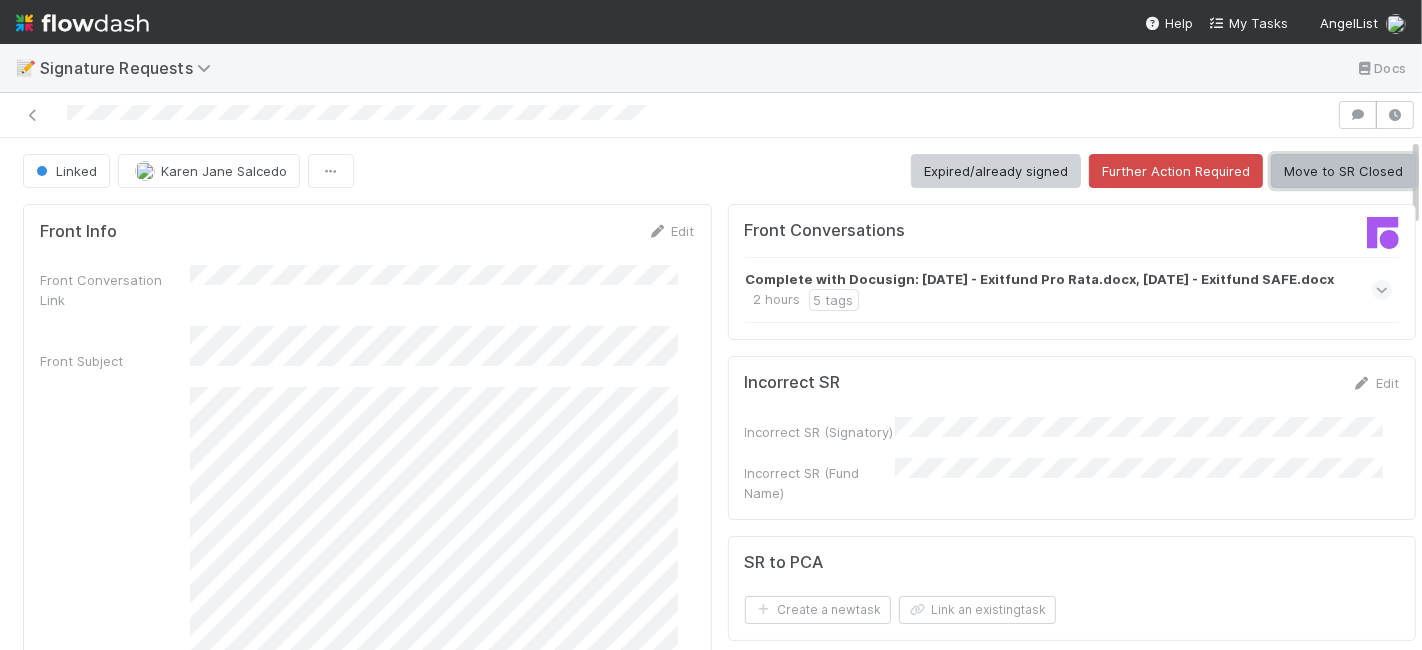 click on "Move to SR Closed" at bounding box center (1343, 171) 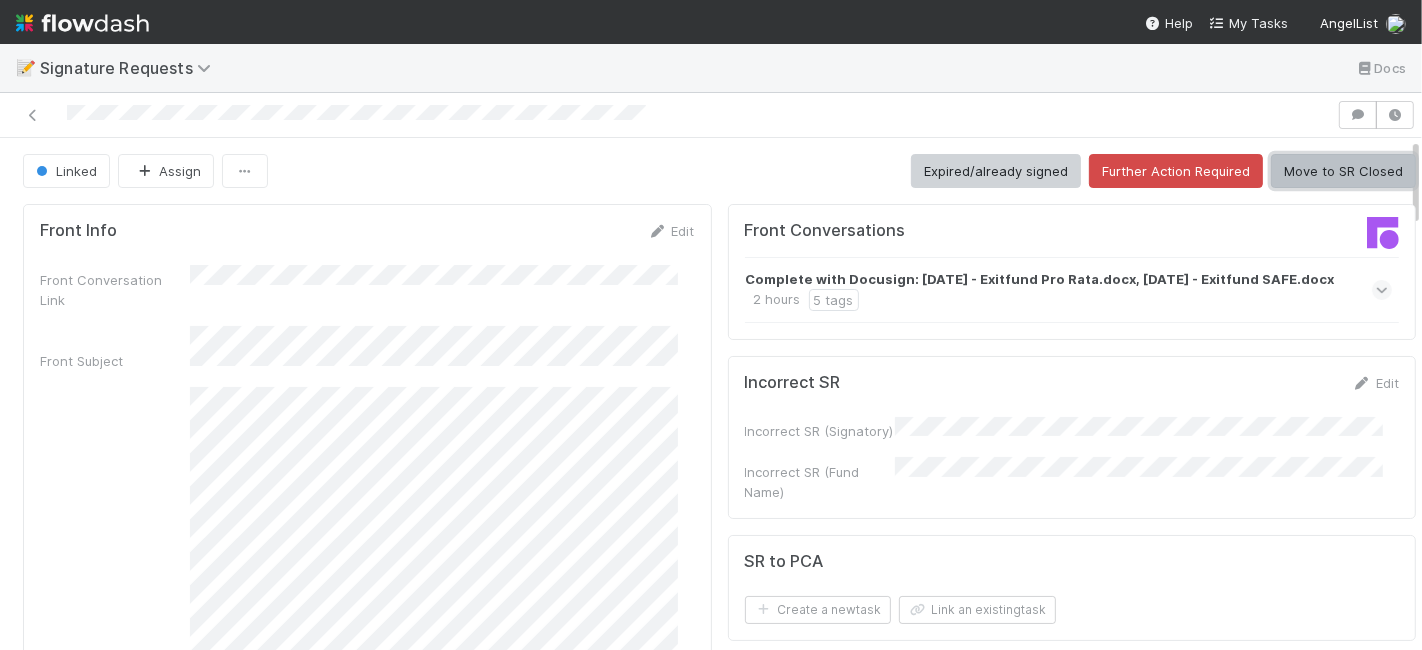 click on "Move to SR Closed" at bounding box center [1343, 171] 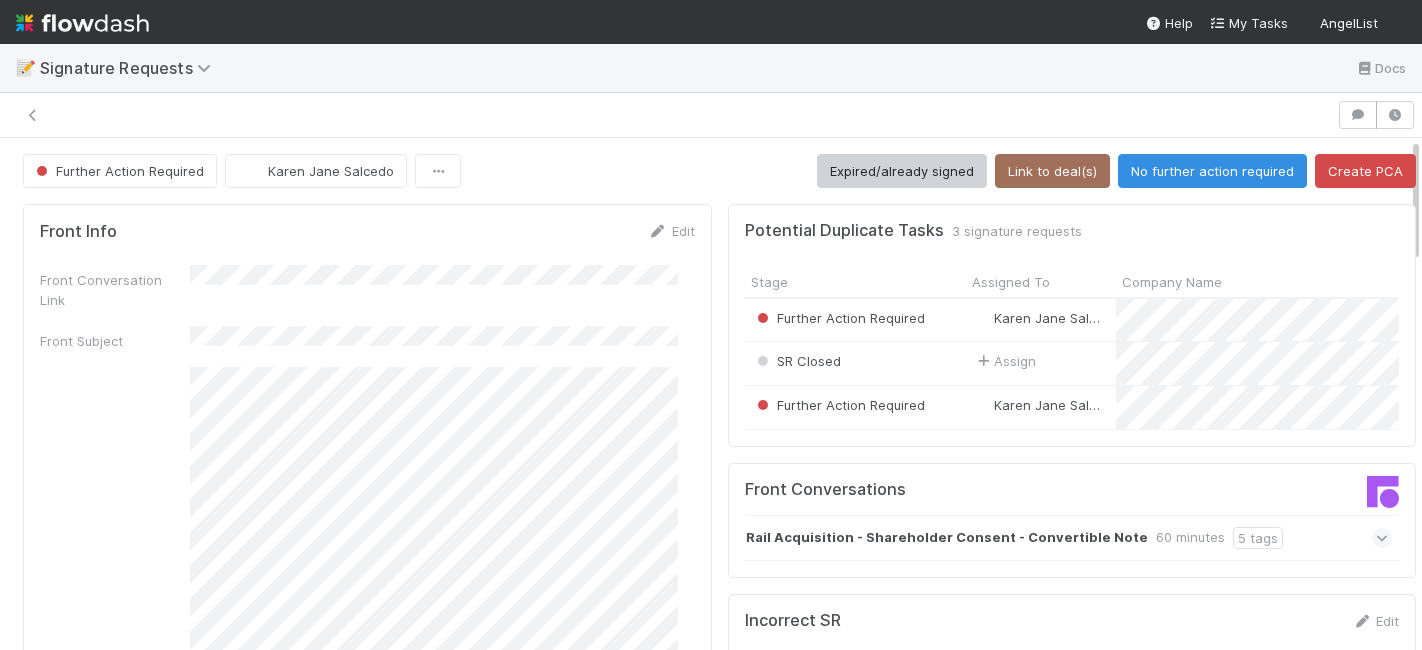 scroll, scrollTop: 0, scrollLeft: 0, axis: both 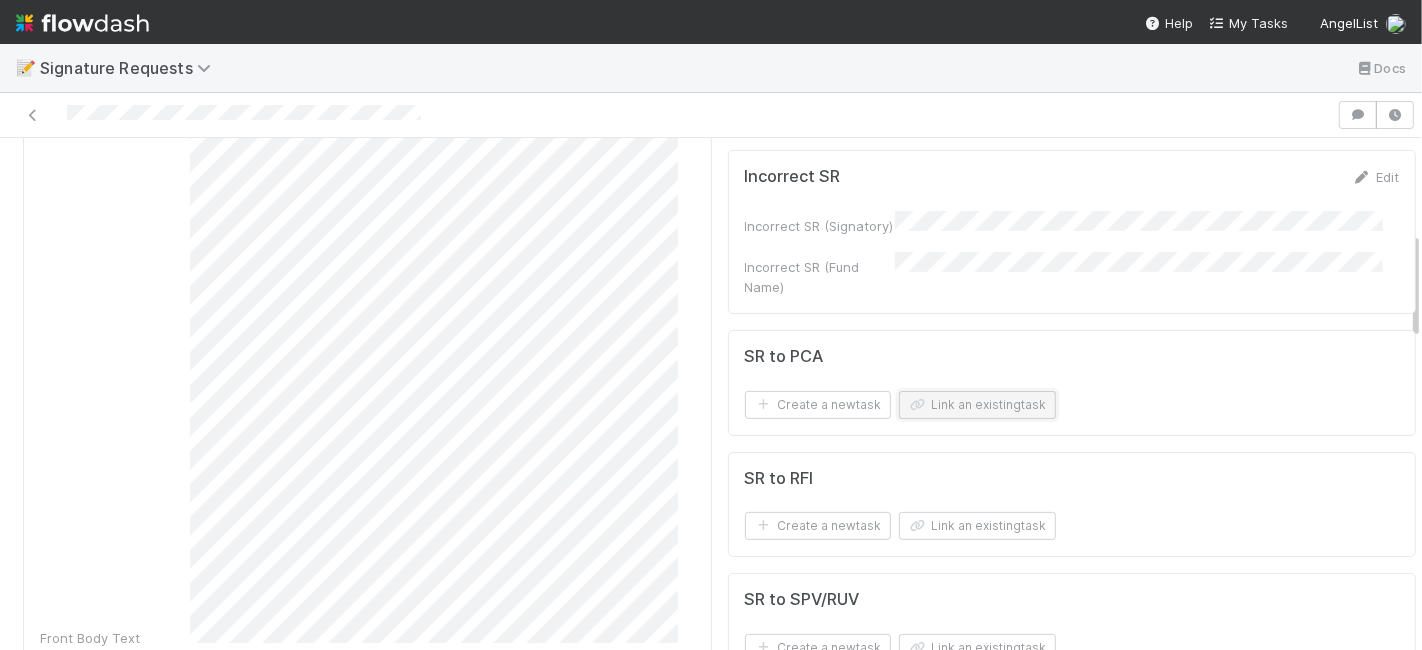 click on "Link an existing  task" at bounding box center [977, 405] 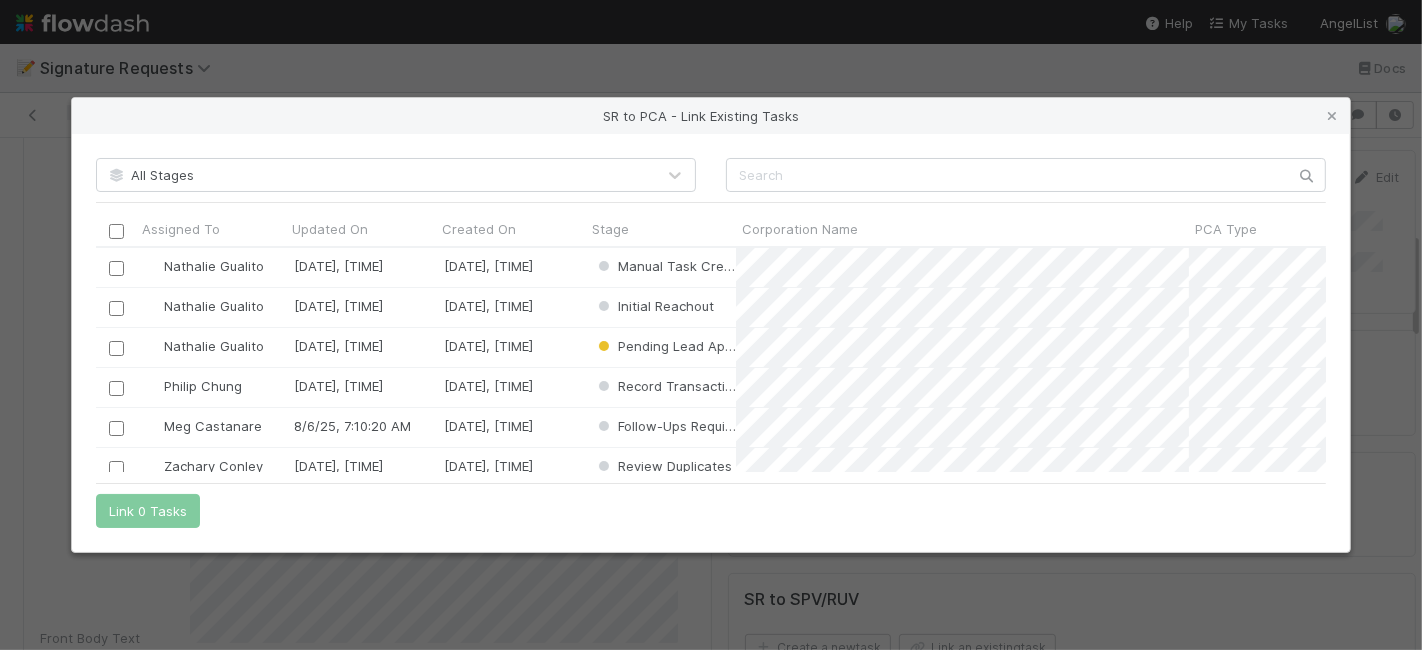 scroll, scrollTop: 18, scrollLeft: 18, axis: both 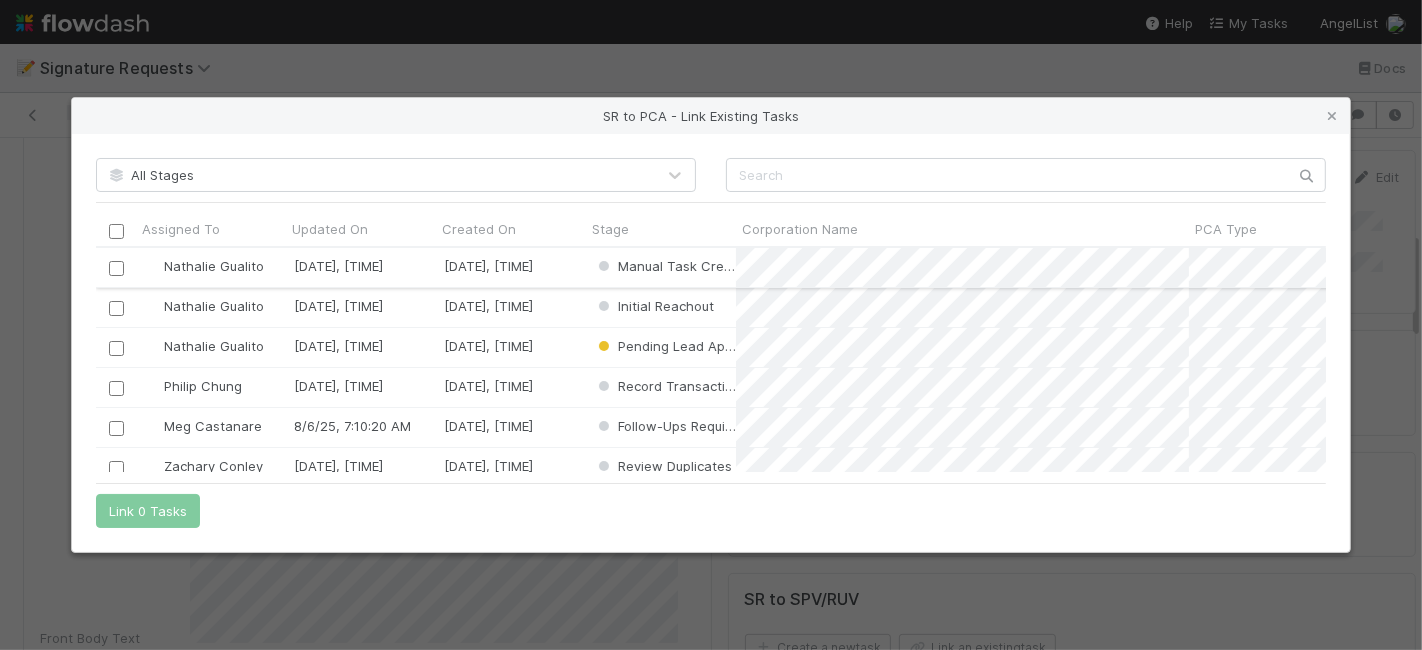 click at bounding box center (116, 268) 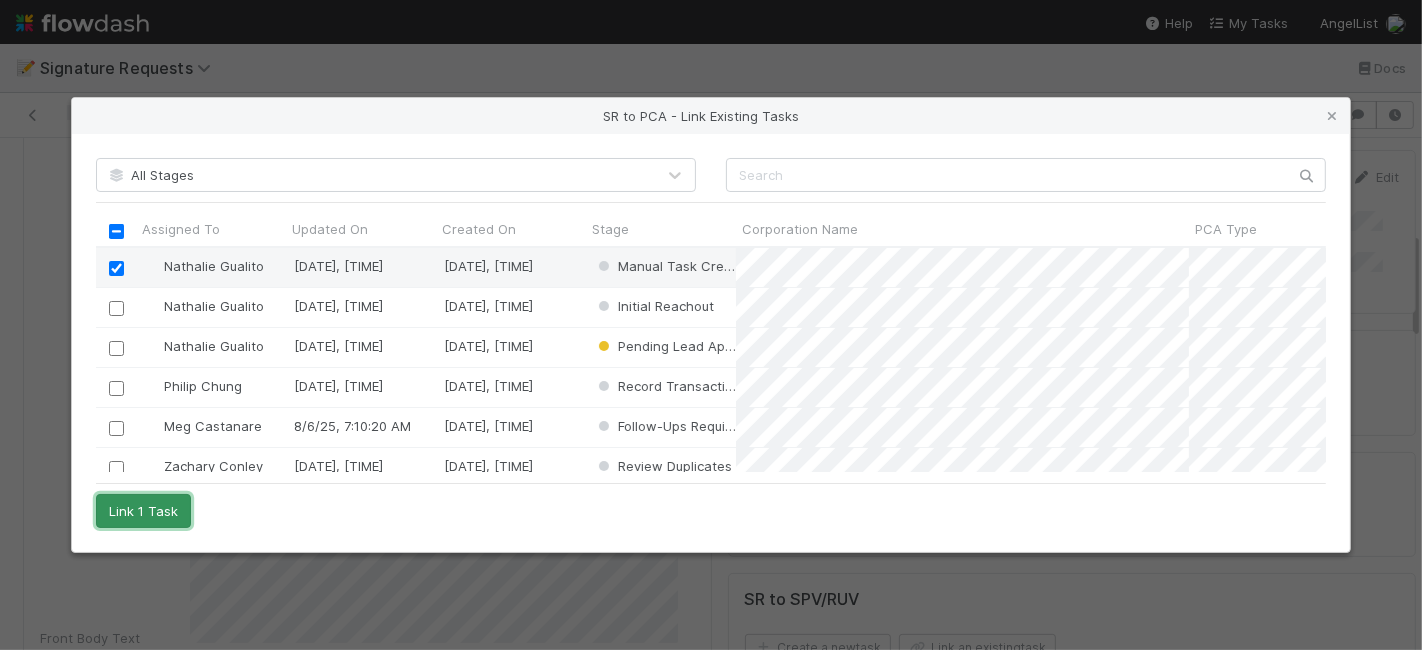click on "Link   1 Task" at bounding box center (143, 511) 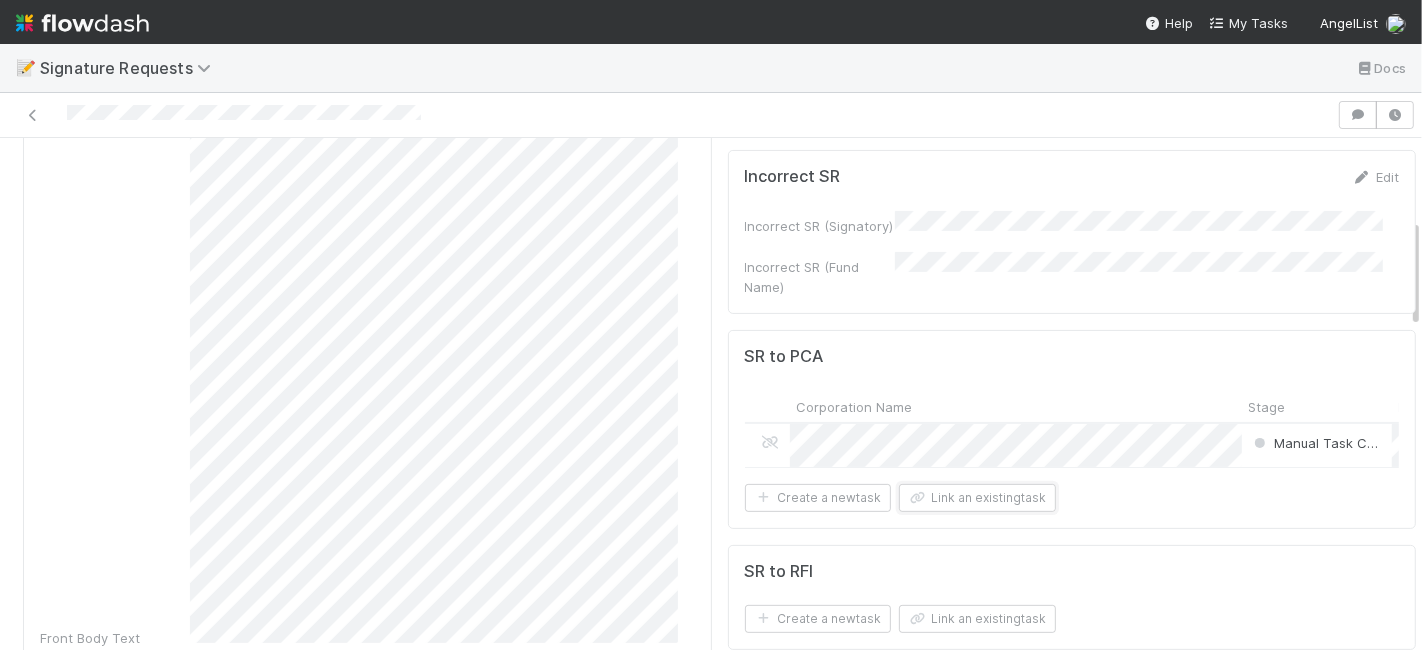 scroll, scrollTop: 0, scrollLeft: 0, axis: both 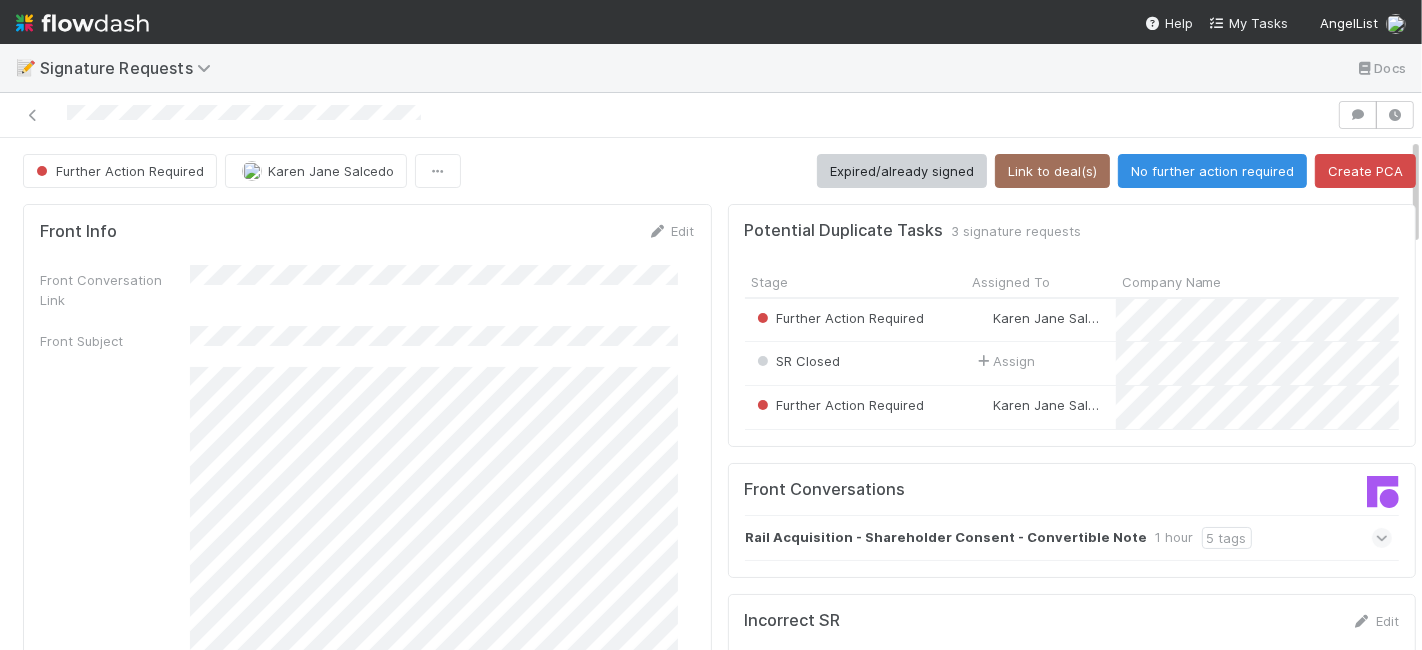 click on "Further Action Required Karen Jane Salcedo Expired/already signed Link to deal(s) No further action required Create PCA Front Info Edit Front Conversation Link  Front Subject  Front Body Text  Company & Fund Name(s) Edit Company Name  Fund Name  Fund Name 2  Fund Name 3  Fund Name 4  Fund Name 5  Comptroller Company ID  Comptroller Fund ID  Comptroller Company Activity Log Undo Last Action Export as CSV 8/6/25, 8:30:14 AM GMT+8 The Automation "Team Assignment (Altius - AM) - Weekday DST" (Executor ID: 24799)   assigned this  signature request  to   Karen Jane Salcedo 8/6/25, 8:30:14 AM GMT+8 The Automation "Manual Fund Update " (Executor ID: 10936)   updated: Manual Fund Update   from   (empty)   to   8/6/25, 8:30:14 AM GMT+8 The Automation "Manual Corporation Update" (Executor ID: 10935)   updated: Manual Corporation Update   from   (empty)   to   8/6/25, 8:30:14 AM GMT+8 Manual Corporation Update  was triggered 8/6/25, 8:30:14 AM GMT+8 Manual Fund Update   was triggered 8/6/25, 8:30:14 AM GMT+8 Zapier" at bounding box center (719, 1390) 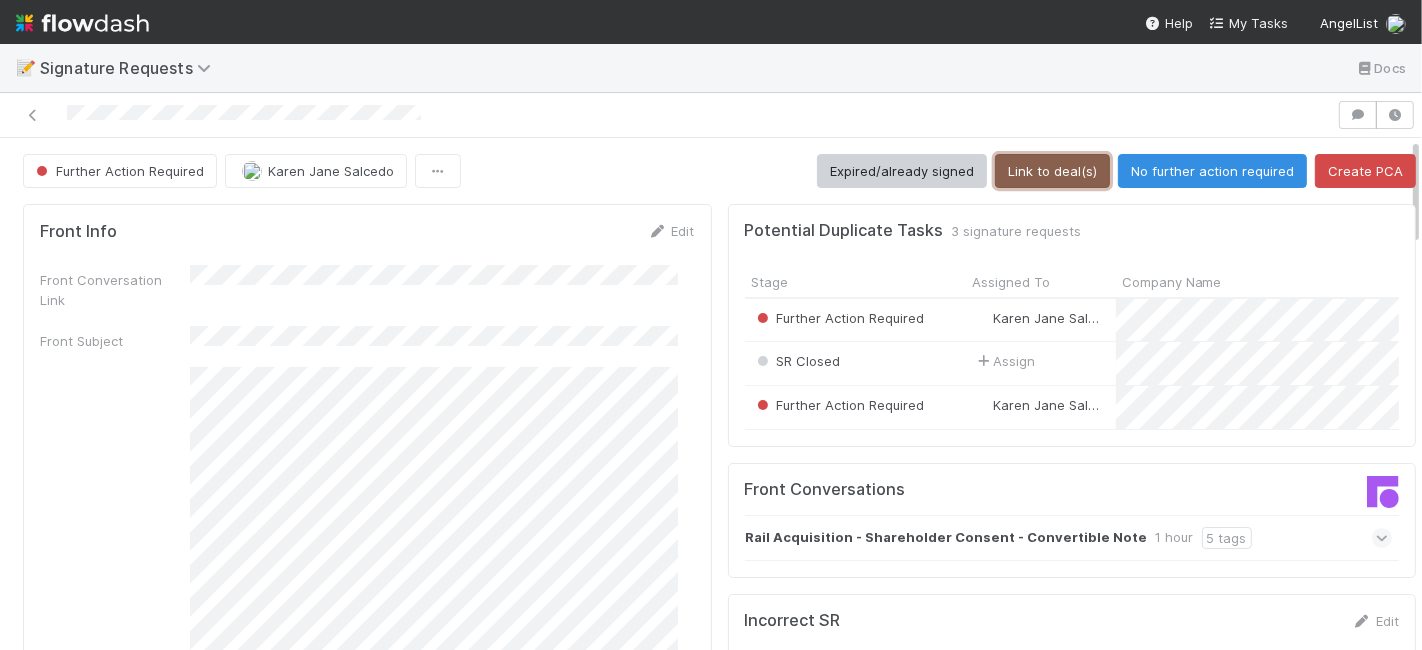 click on "Link to deal(s)" at bounding box center [1052, 171] 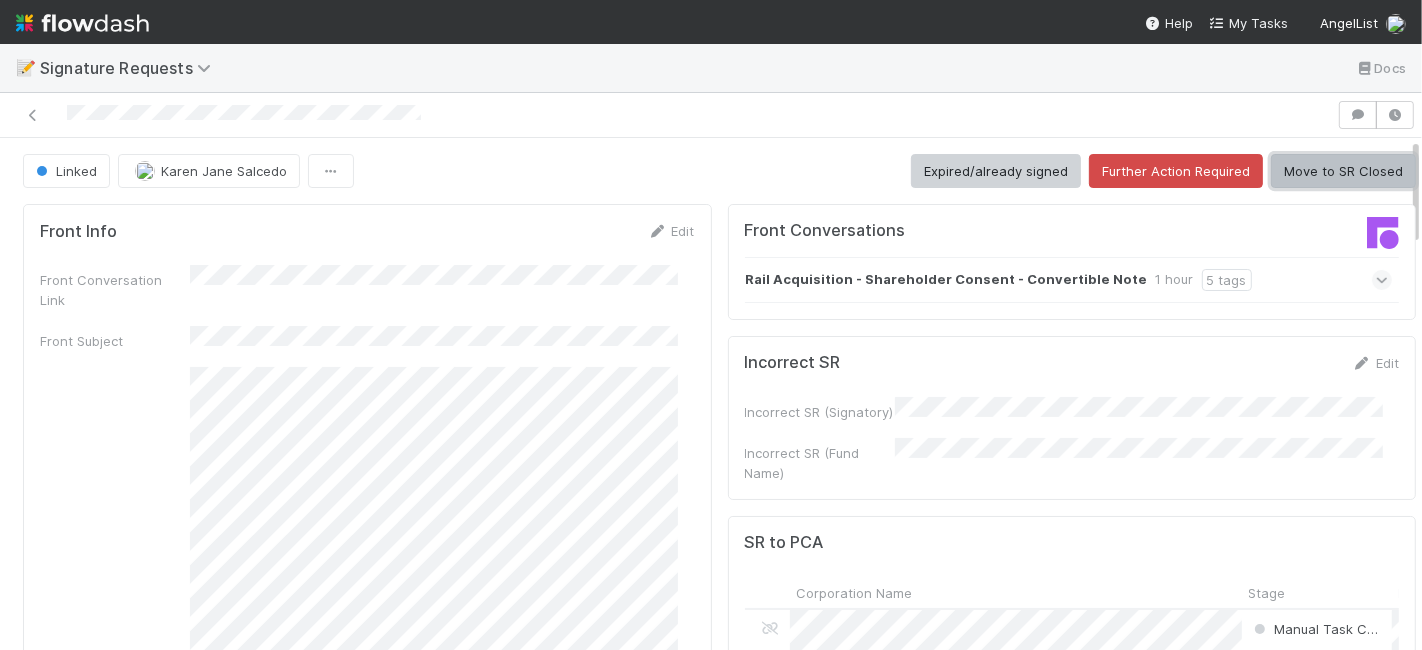 click on "Move to SR Closed" at bounding box center (1343, 171) 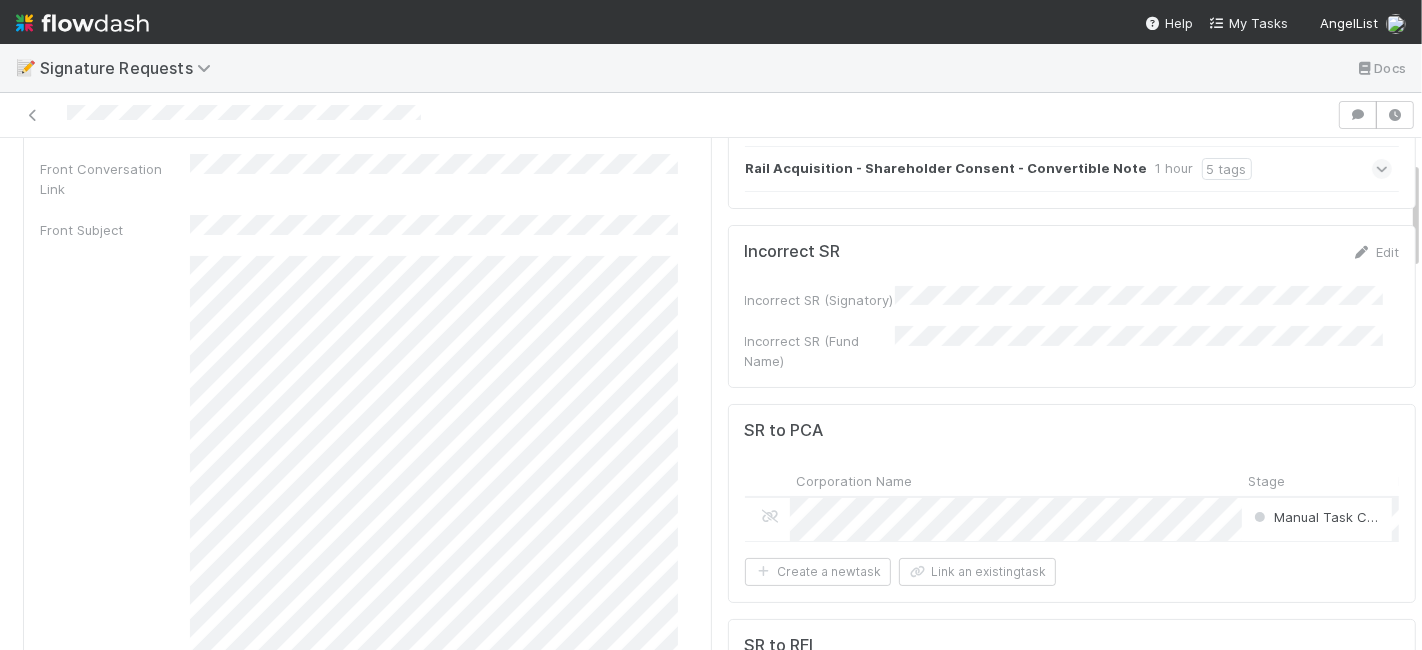 scroll, scrollTop: 0, scrollLeft: 0, axis: both 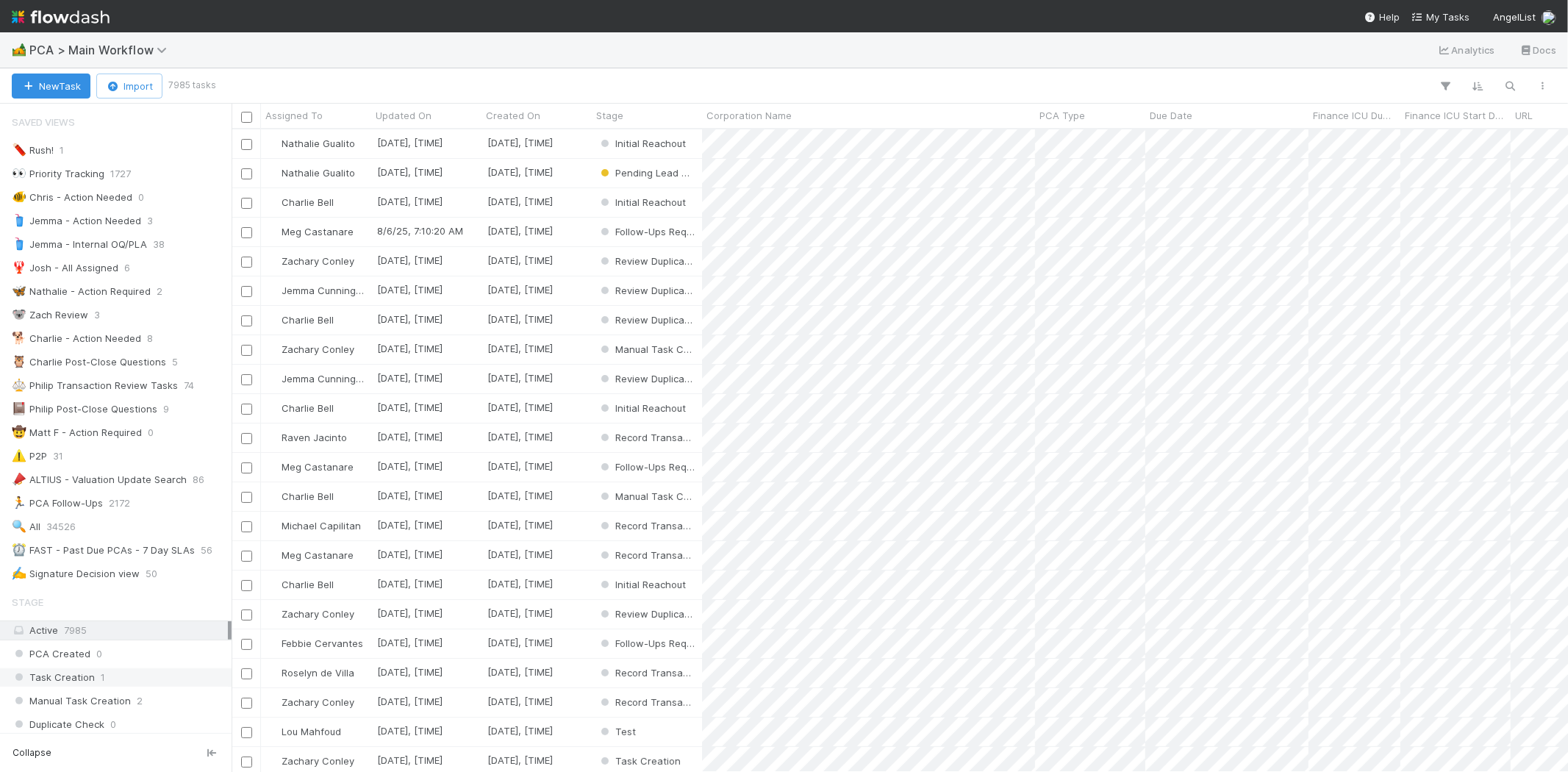 click on "Task Creation   1" at bounding box center (120, 677) 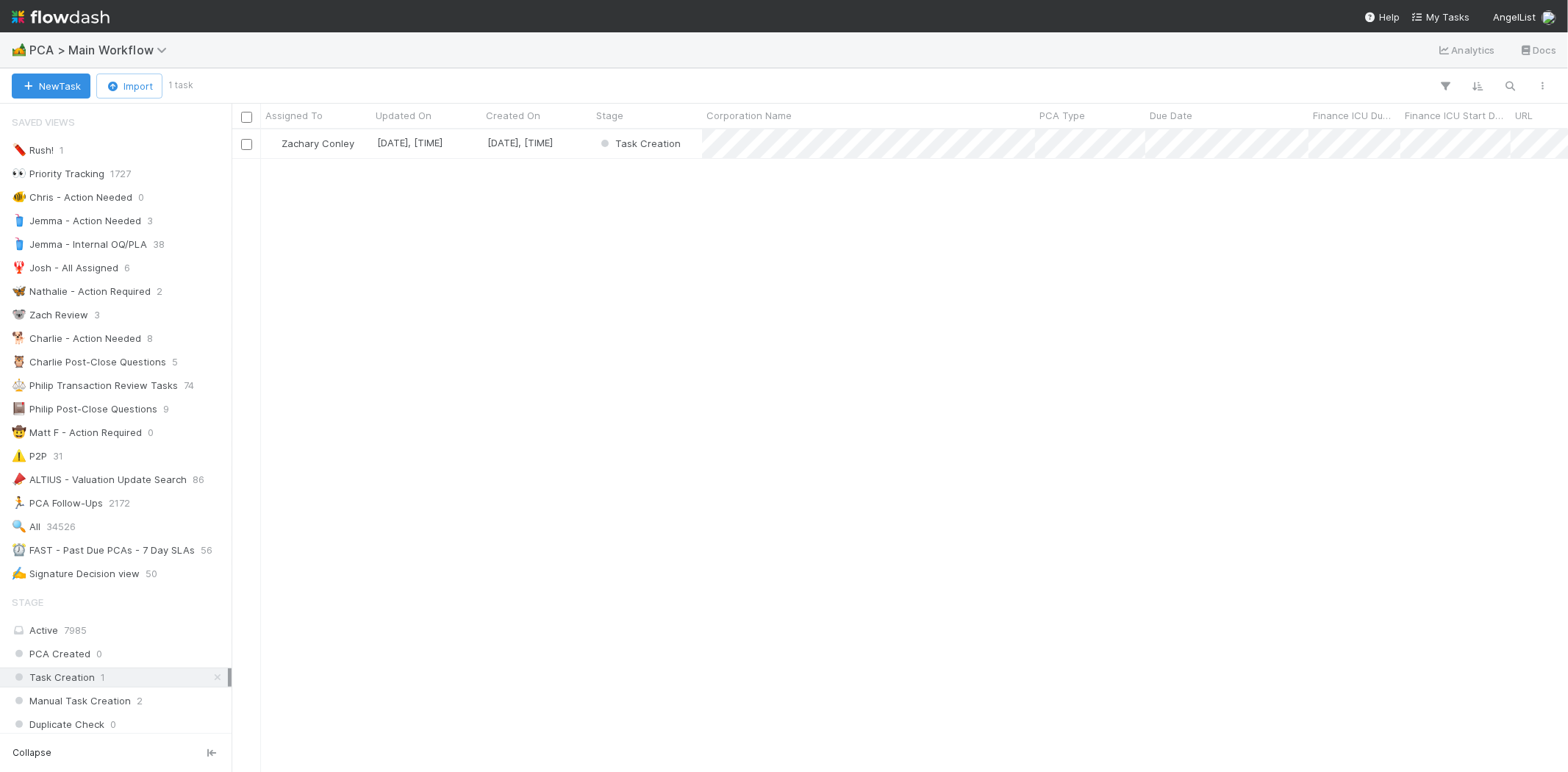scroll, scrollTop: 12, scrollLeft: 12, axis: both 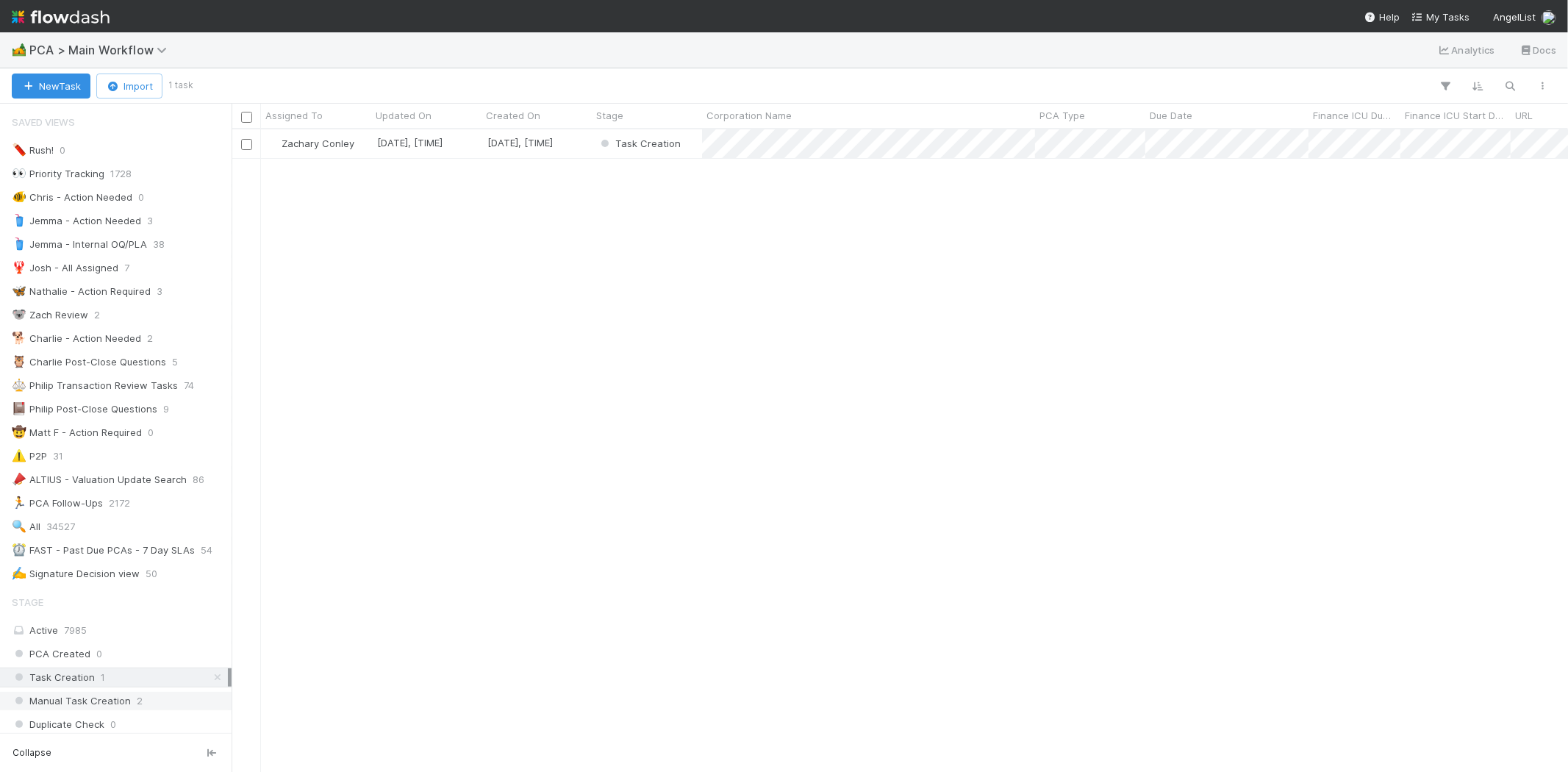 click on "Manual Task Creation" at bounding box center (71, 701) 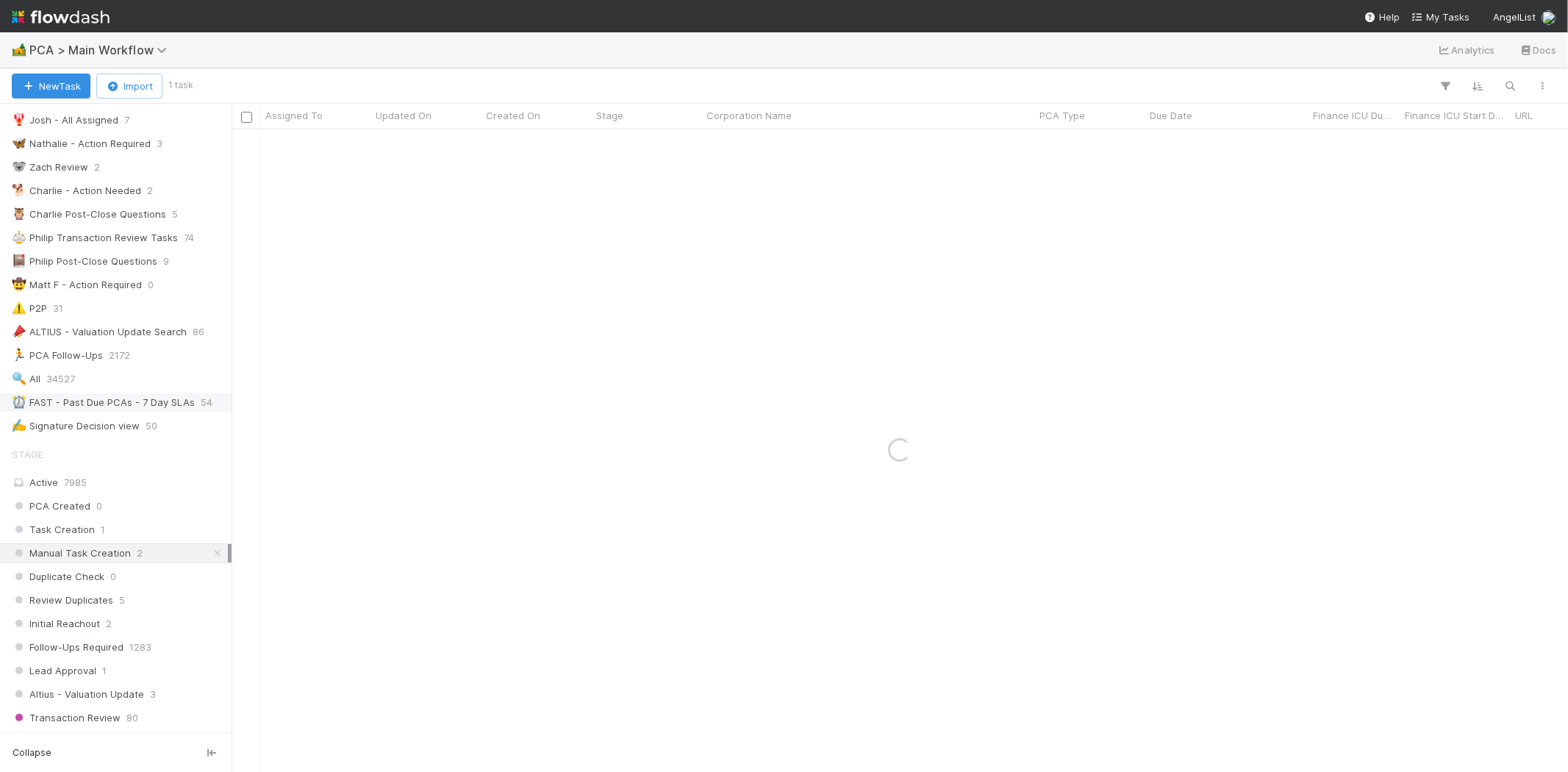 scroll, scrollTop: 163, scrollLeft: 0, axis: vertical 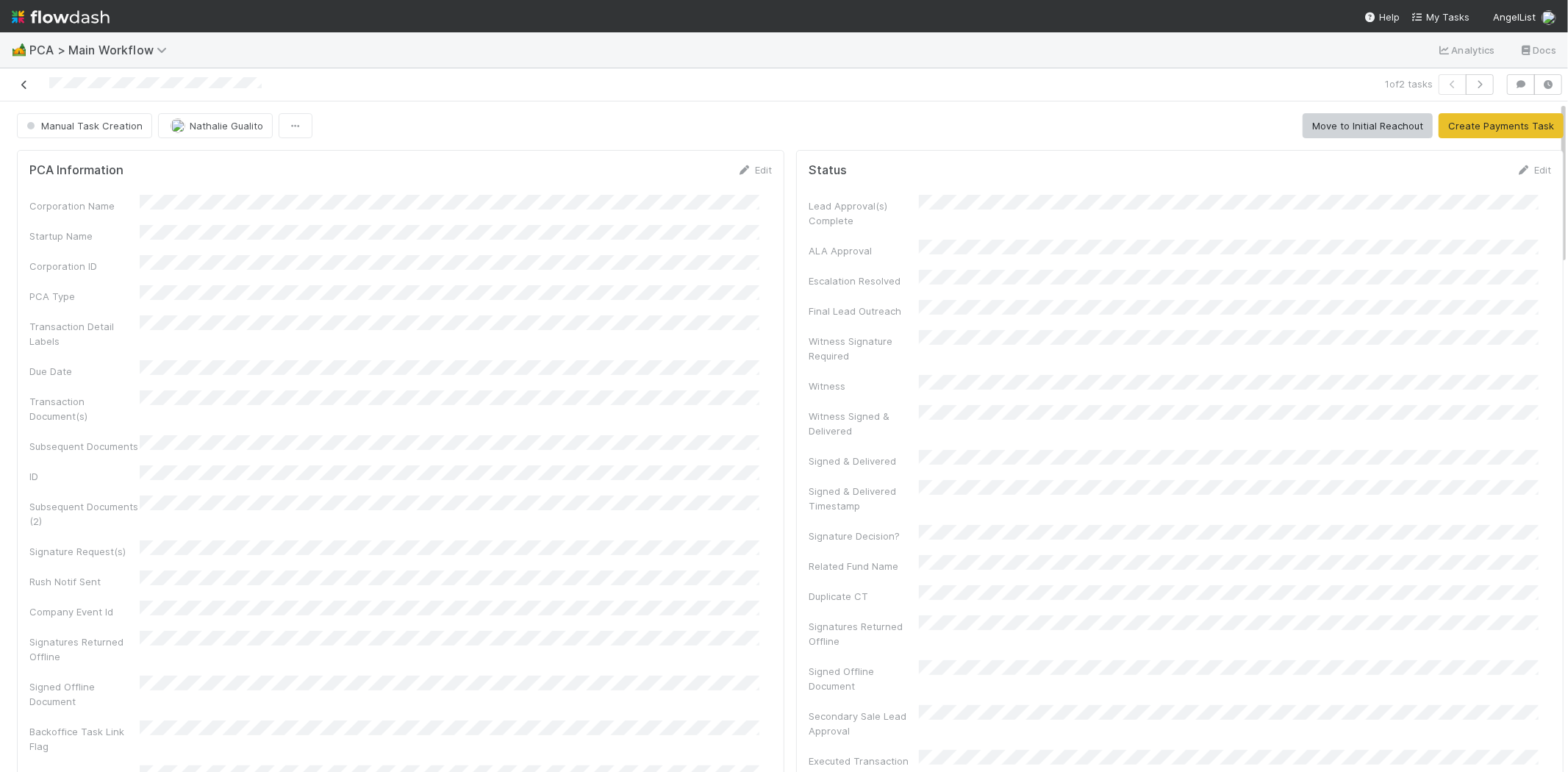 click at bounding box center [24, 85] 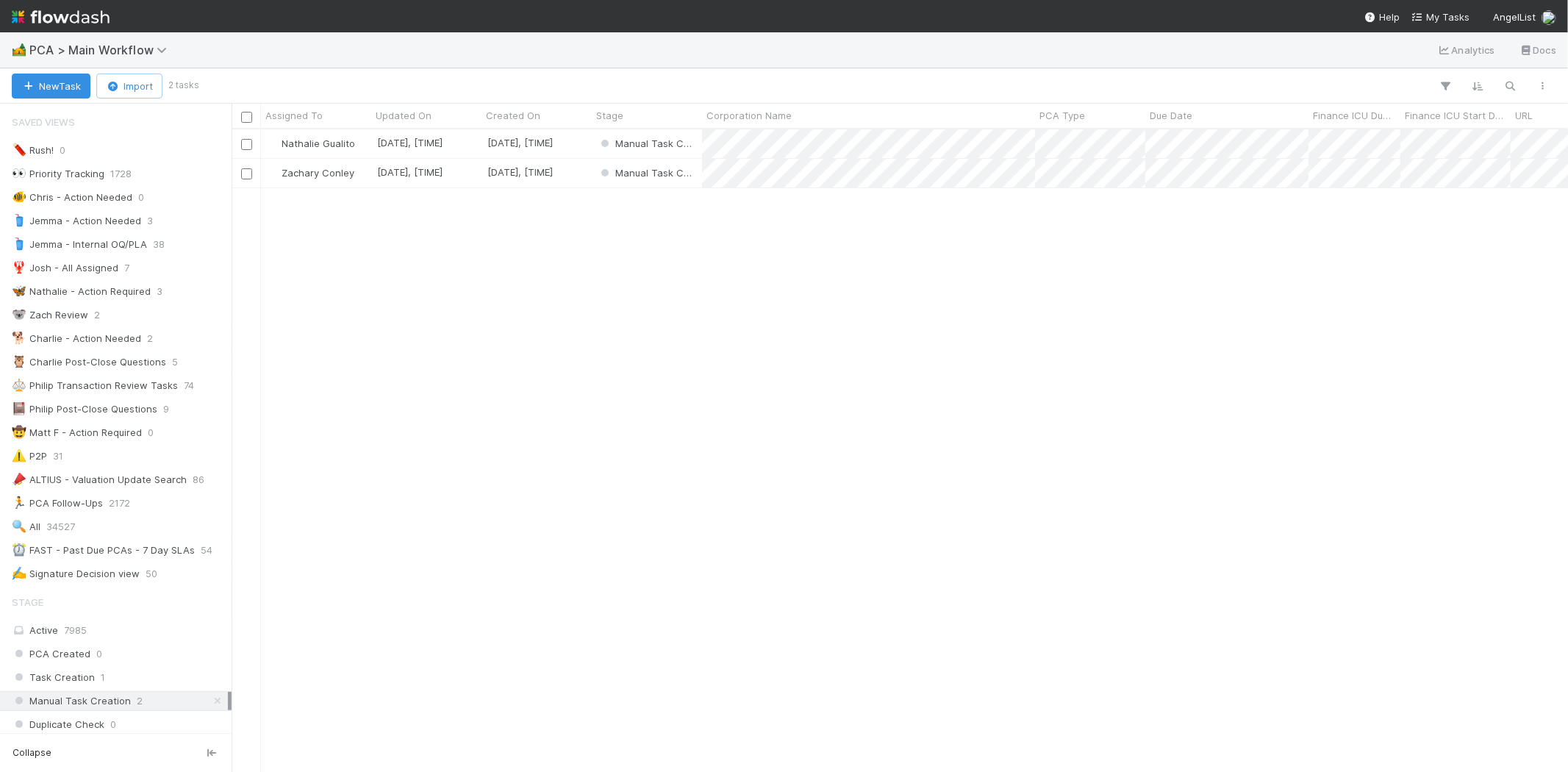 scroll, scrollTop: 630, scrollLeft: 1324, axis: both 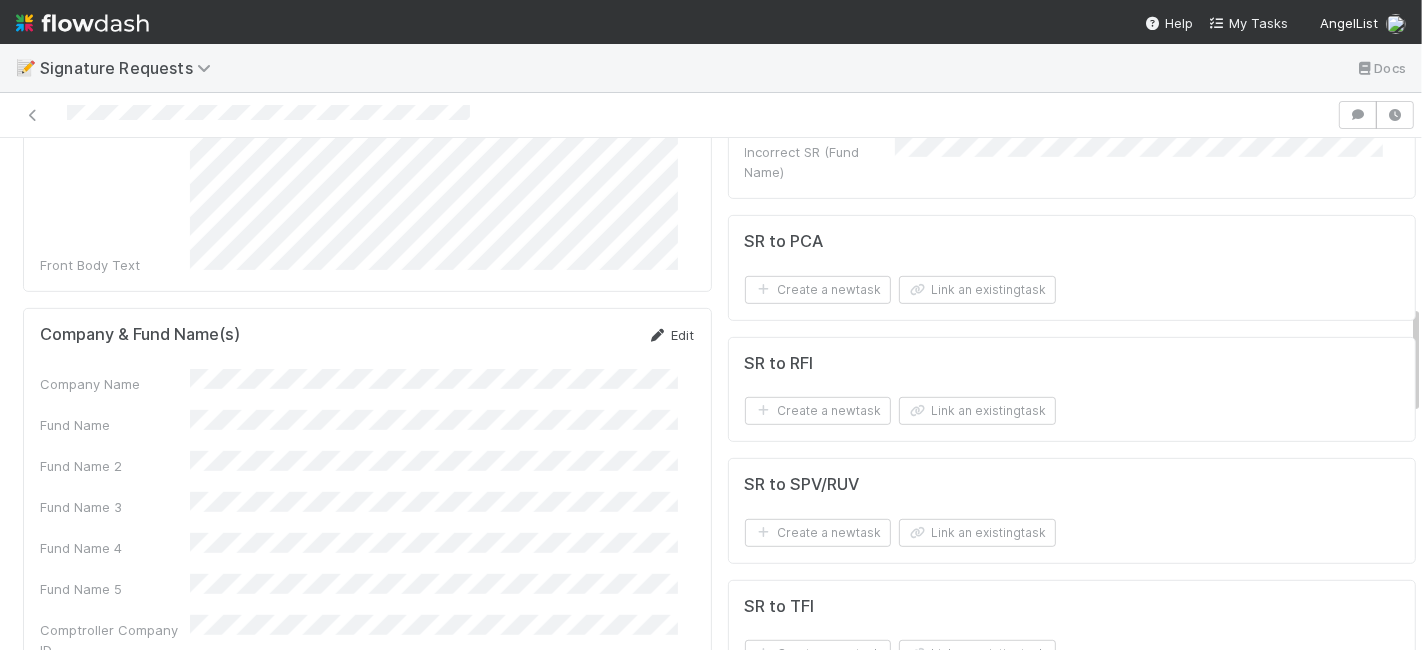 click on "Edit" at bounding box center [671, 335] 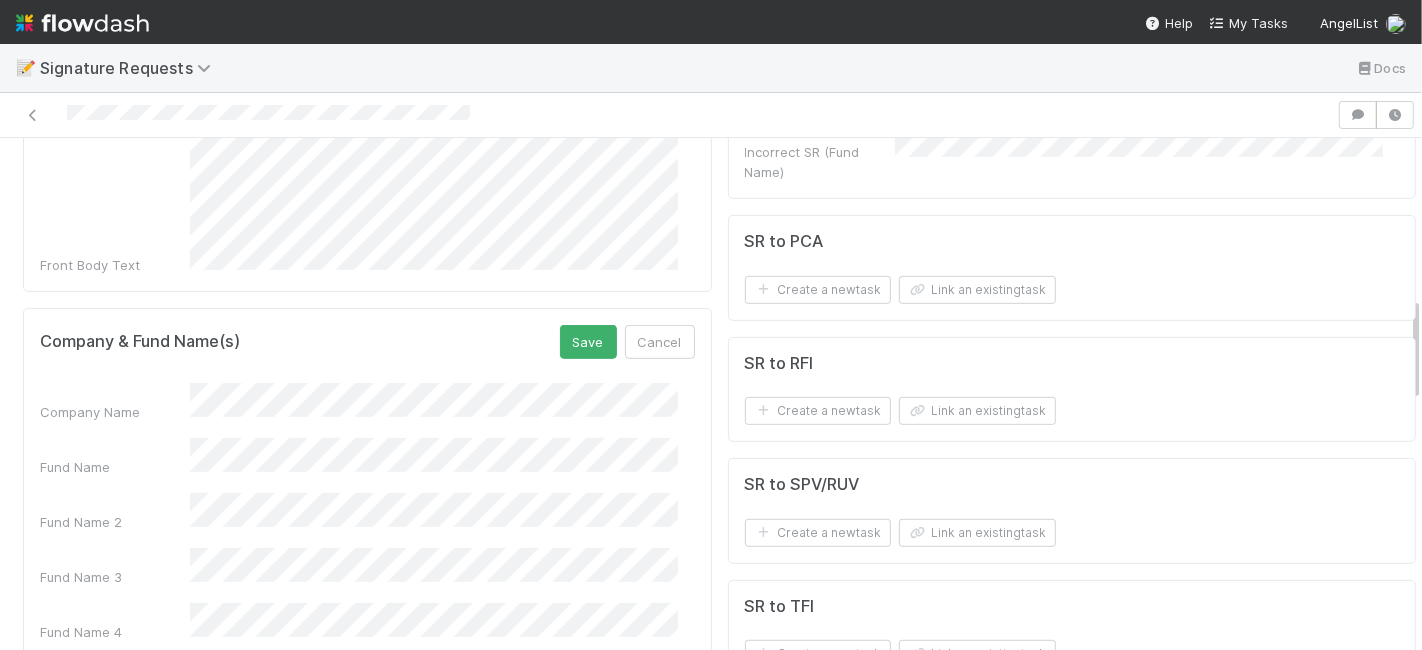 click on "Company Name" at bounding box center [367, 402] 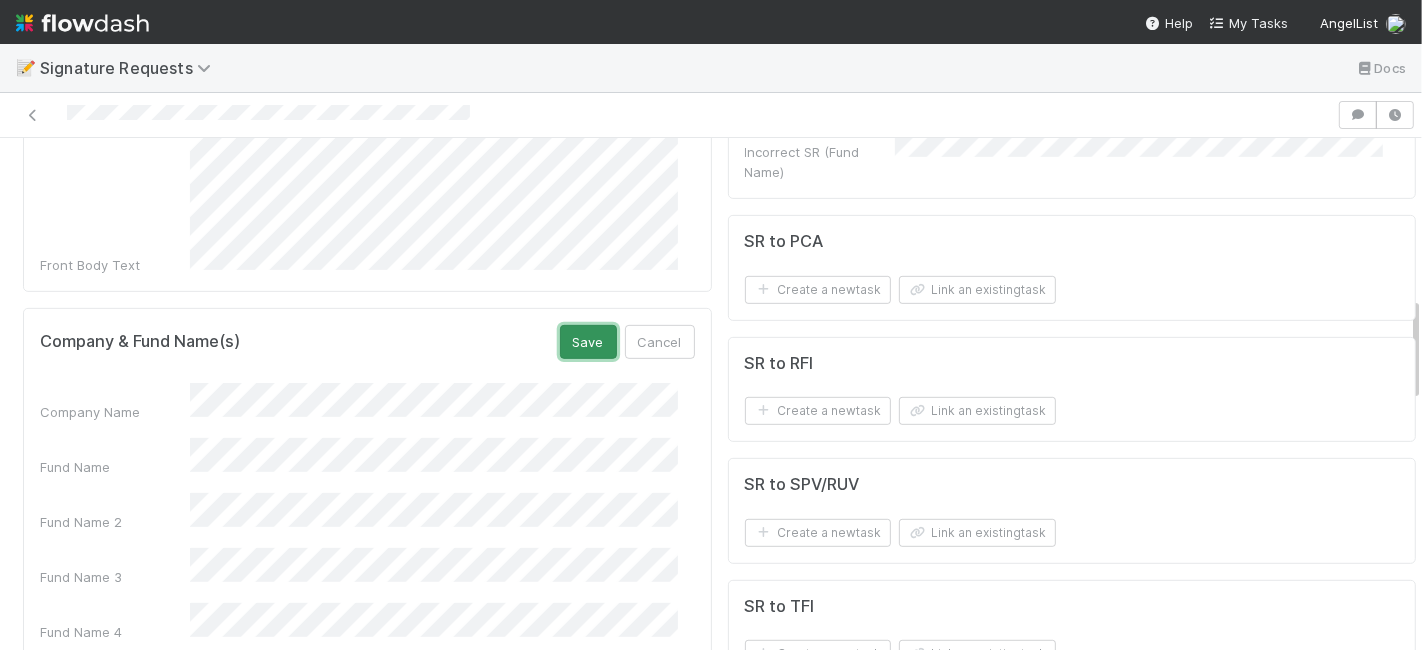 click on "Save" at bounding box center (588, 342) 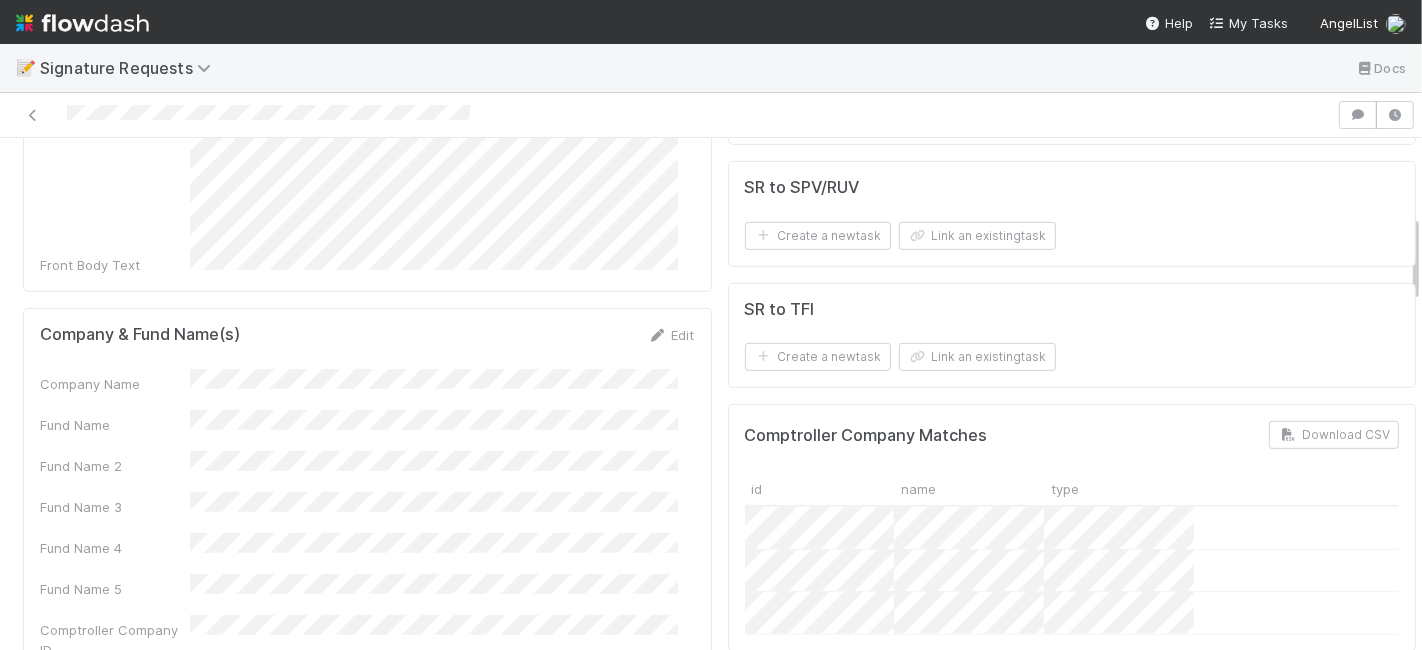 scroll, scrollTop: 444, scrollLeft: 0, axis: vertical 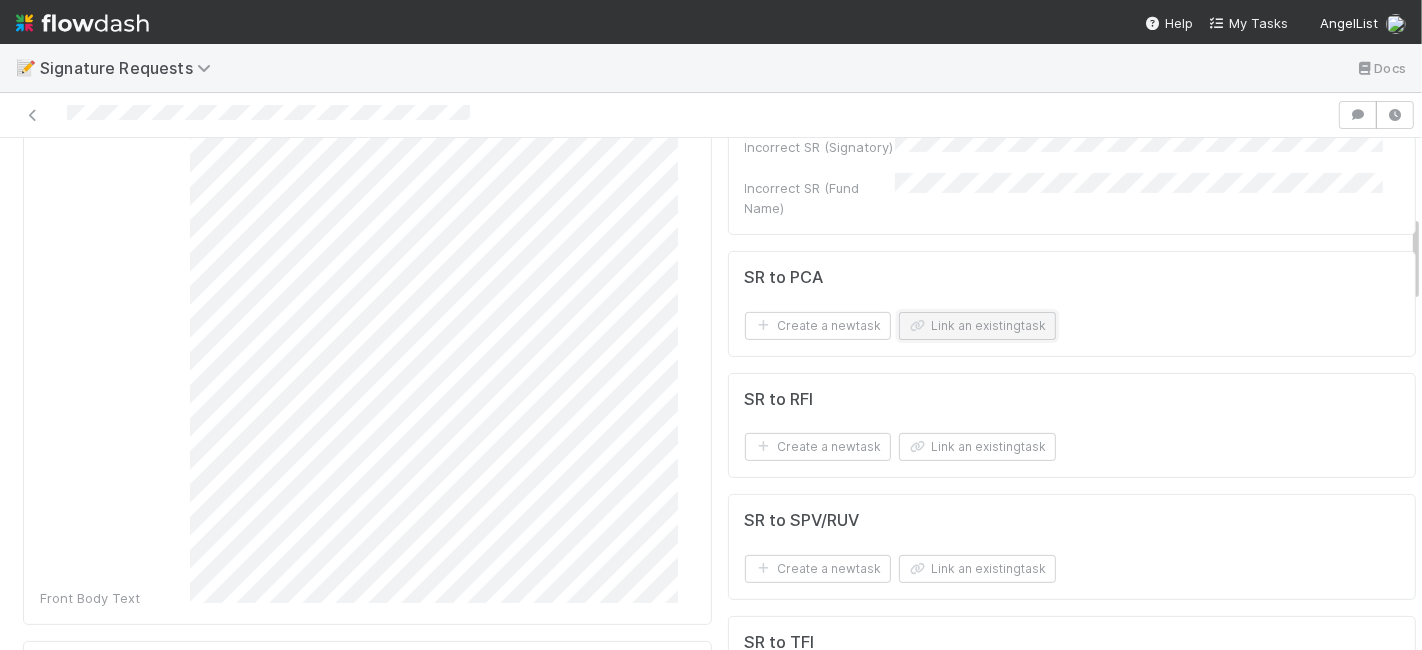 click on "Potential Duplicate Tasks [NUMBER] signature requests Stage Assigned To Company Name Front Subject Fund Name Loading... Front Conversations   Synthesis Mach Labs Spinout Approvals and Indication of Interest 26 minutes 5 tags   Incorrect SR Edit Incorrect SR (Signatory)  Incorrect SR (Fund Name)  SR to PCA   Create a new  task Link an existing  task SR to RFI   Create a new  task Link an existing  task SR to SPV/RUV   Create a new  task Link an existing  task SR to TFI   Create a new  task Link an existing  task Comptroller Company Matches Download CSV id name type Comptroller Fund Matches Download CSV id name type tax_id mc_id Comments Attach files: Choose or drag and drop file(s) Add Comment" at bounding box center (1072, 1250) 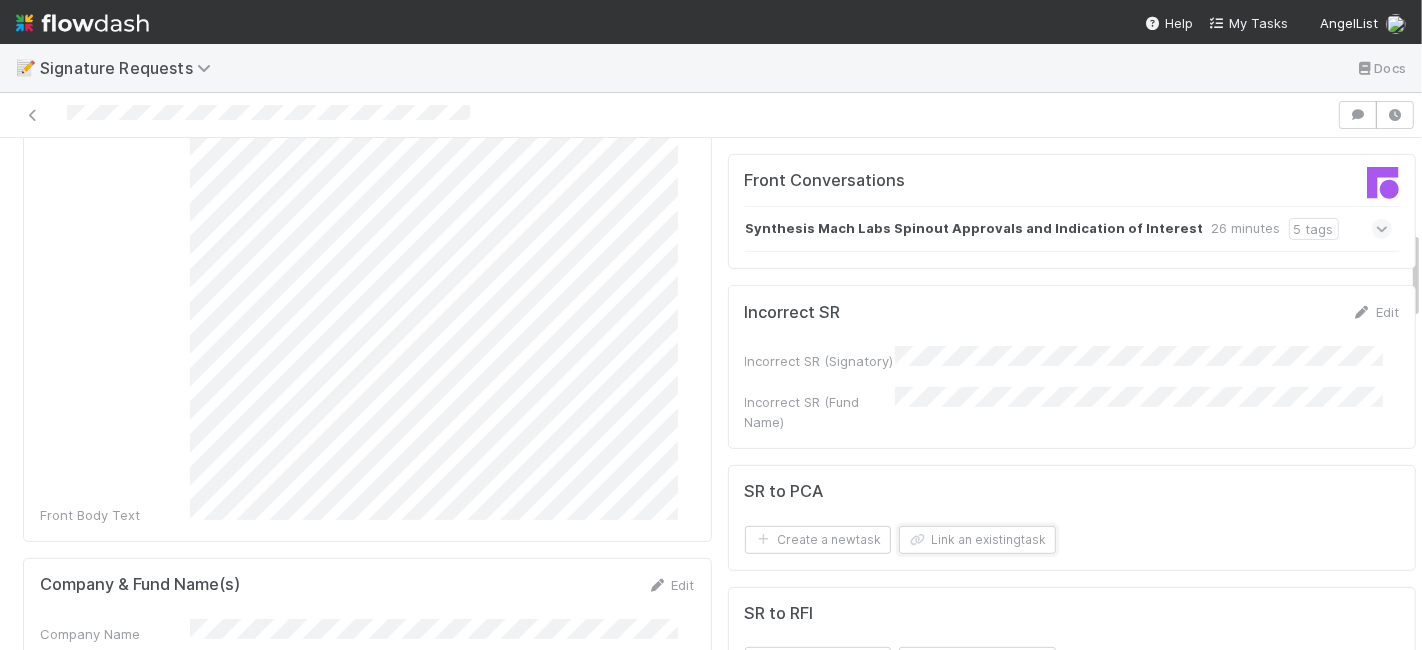 scroll, scrollTop: 555, scrollLeft: 0, axis: vertical 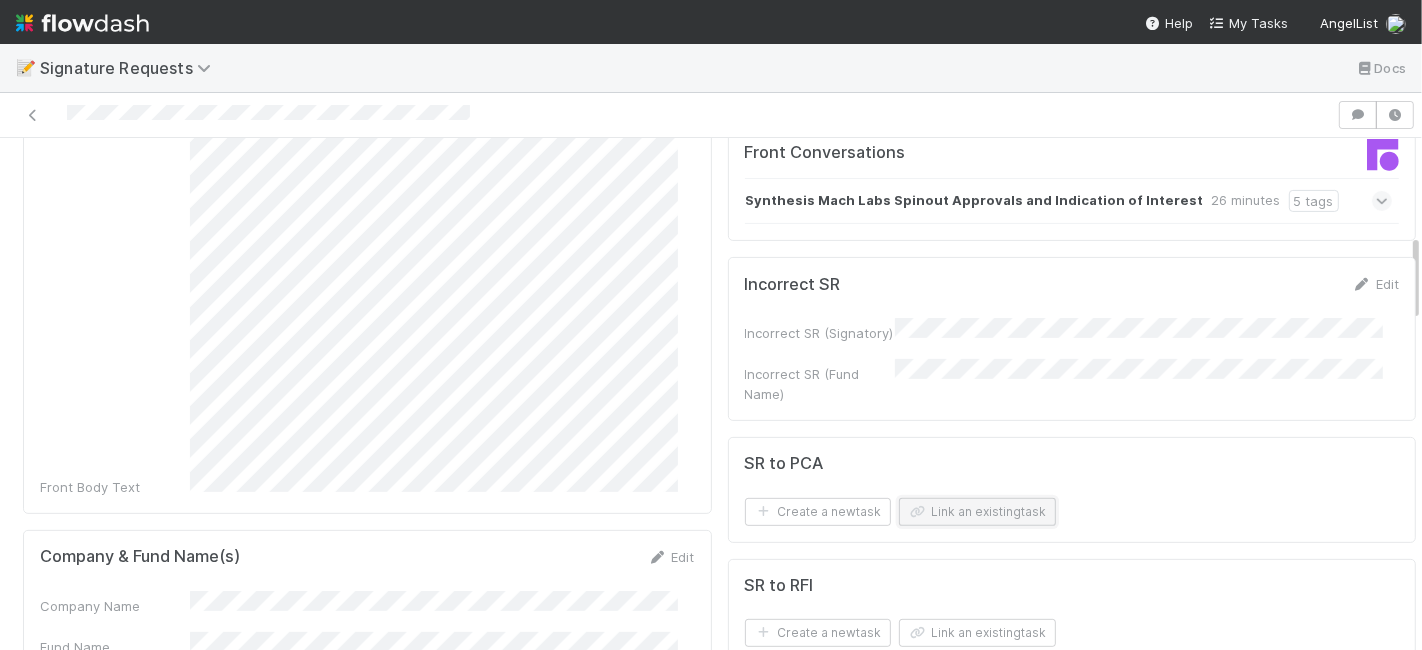 click on "Link an existing  task" at bounding box center (977, 512) 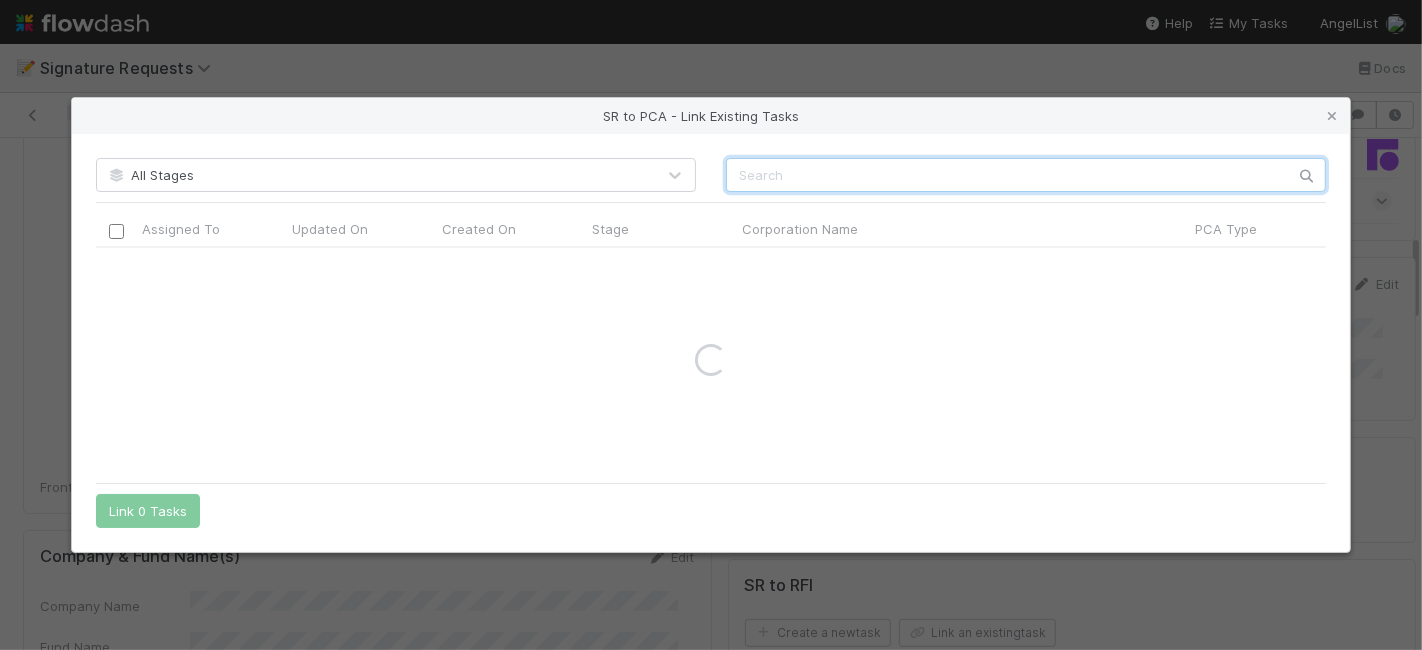 click at bounding box center [1026, 175] 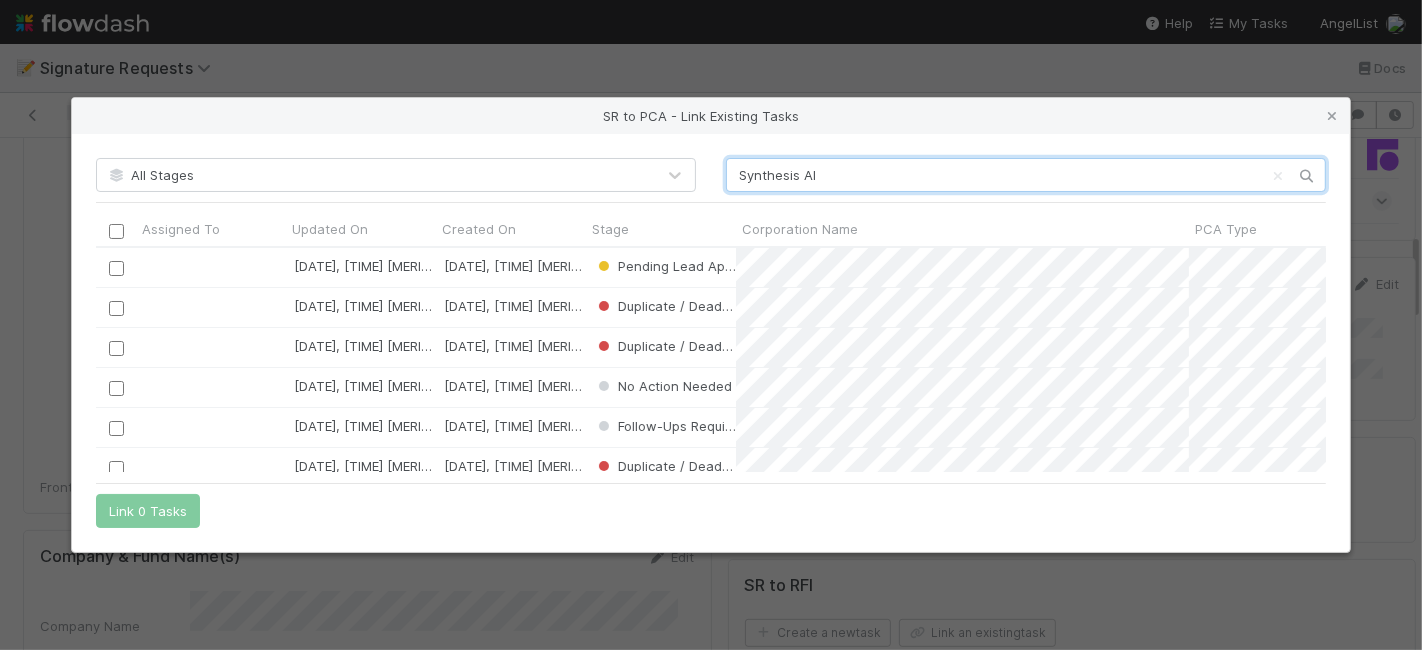scroll, scrollTop: 18, scrollLeft: 18, axis: both 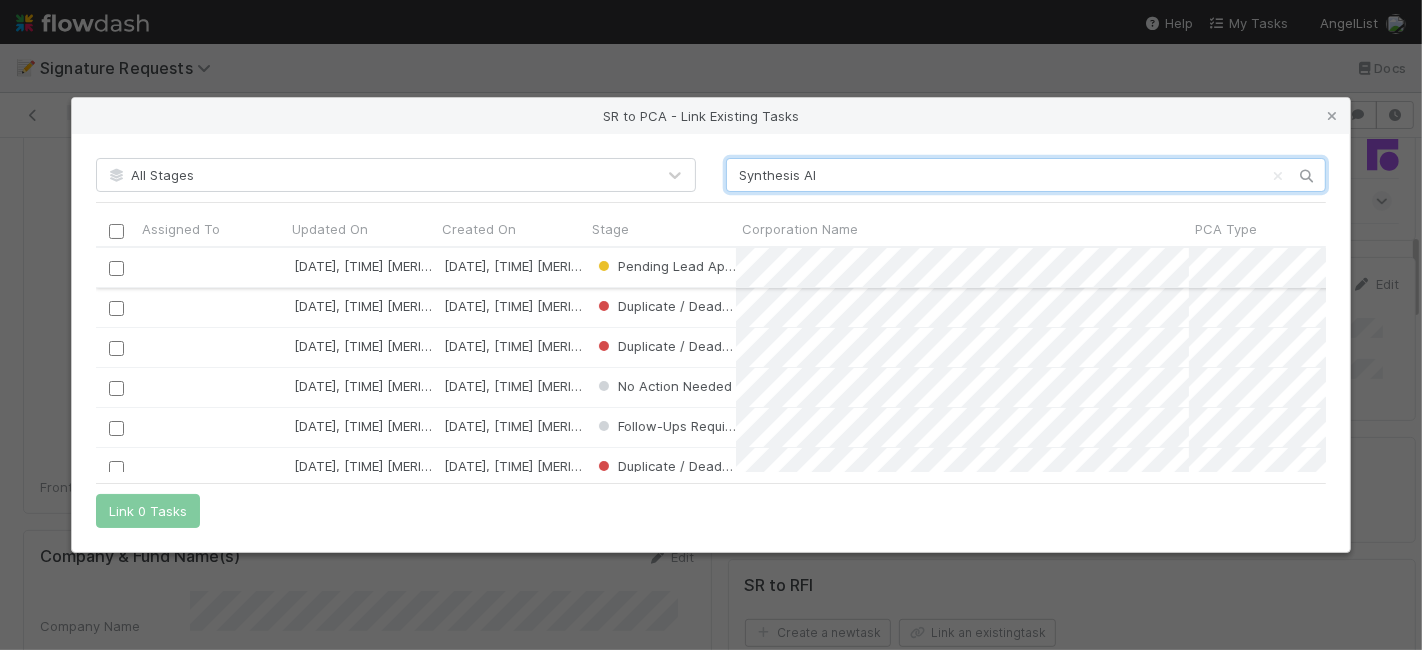 type on "Synthesis AI" 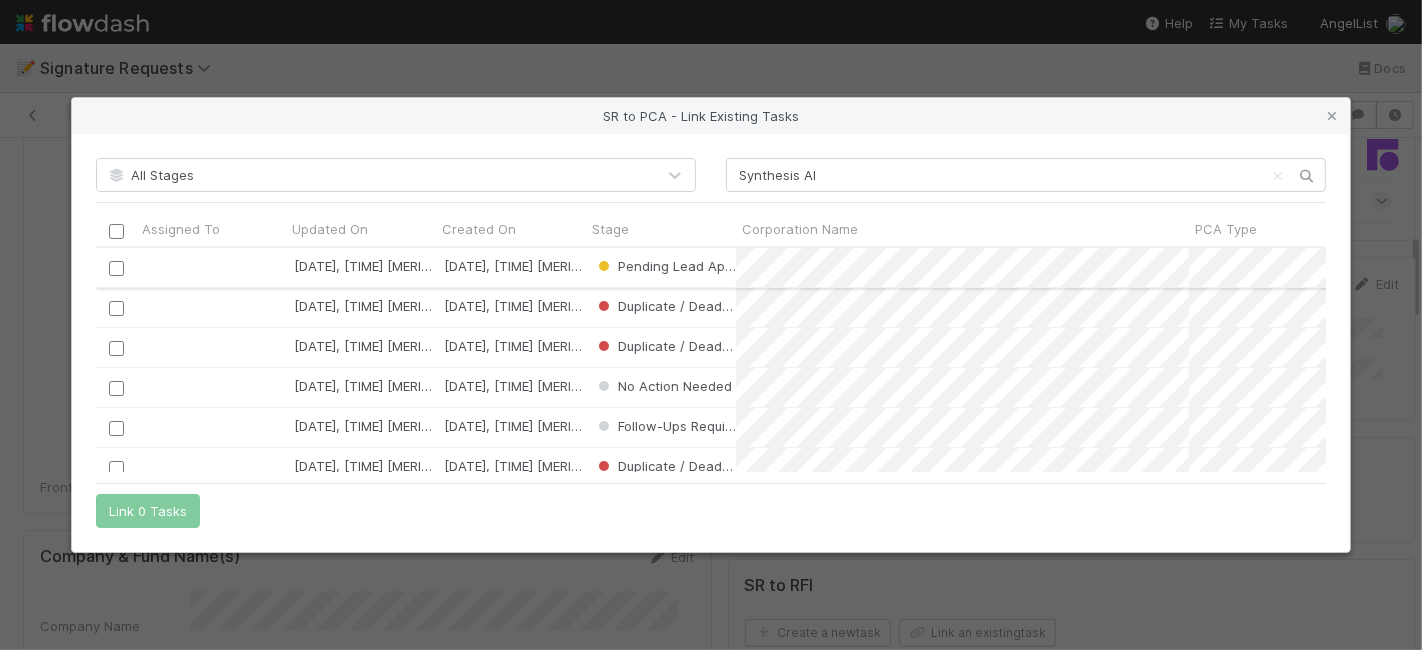click at bounding box center (116, 268) 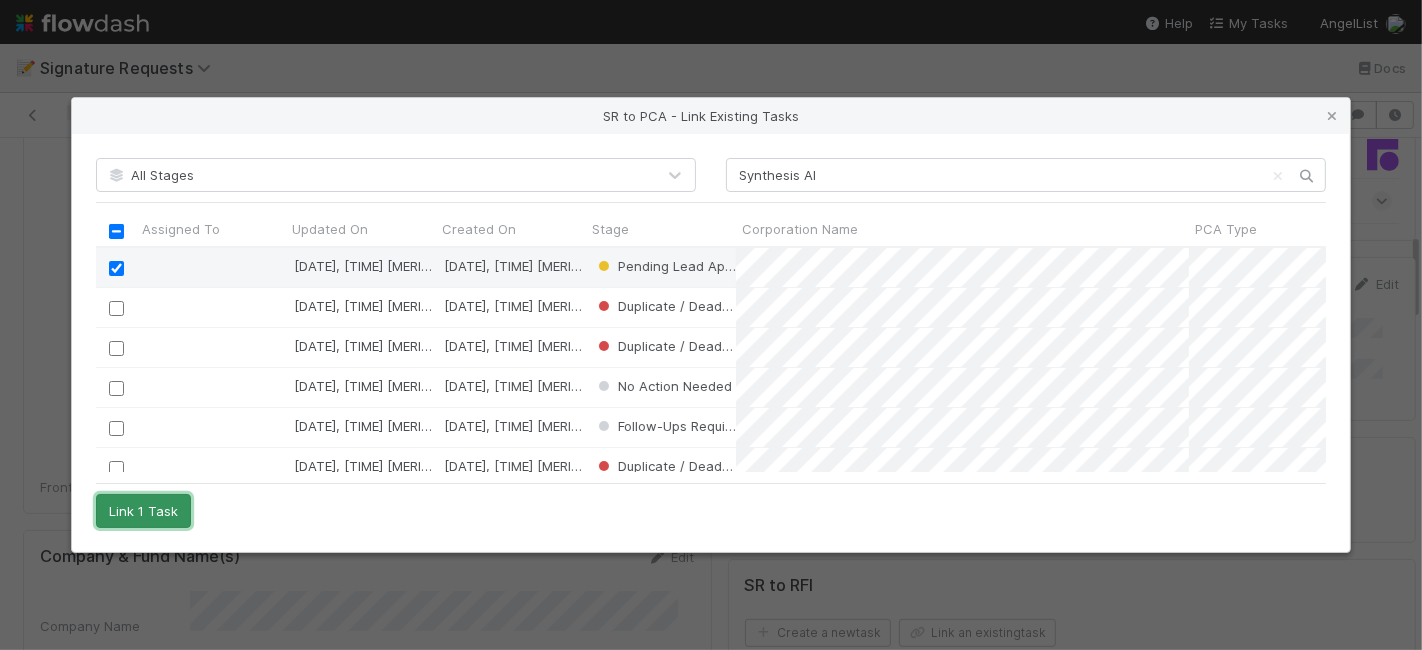 click on "Link   1 Task" at bounding box center [143, 511] 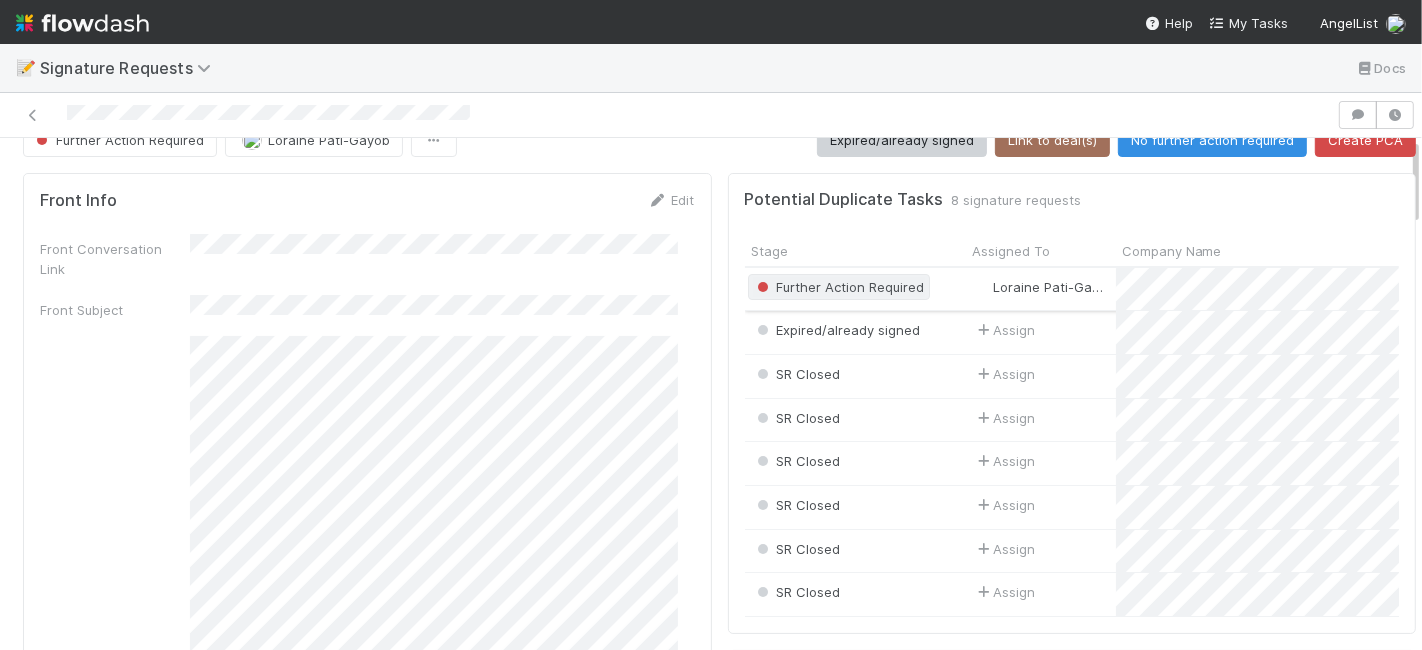 scroll, scrollTop: 0, scrollLeft: 0, axis: both 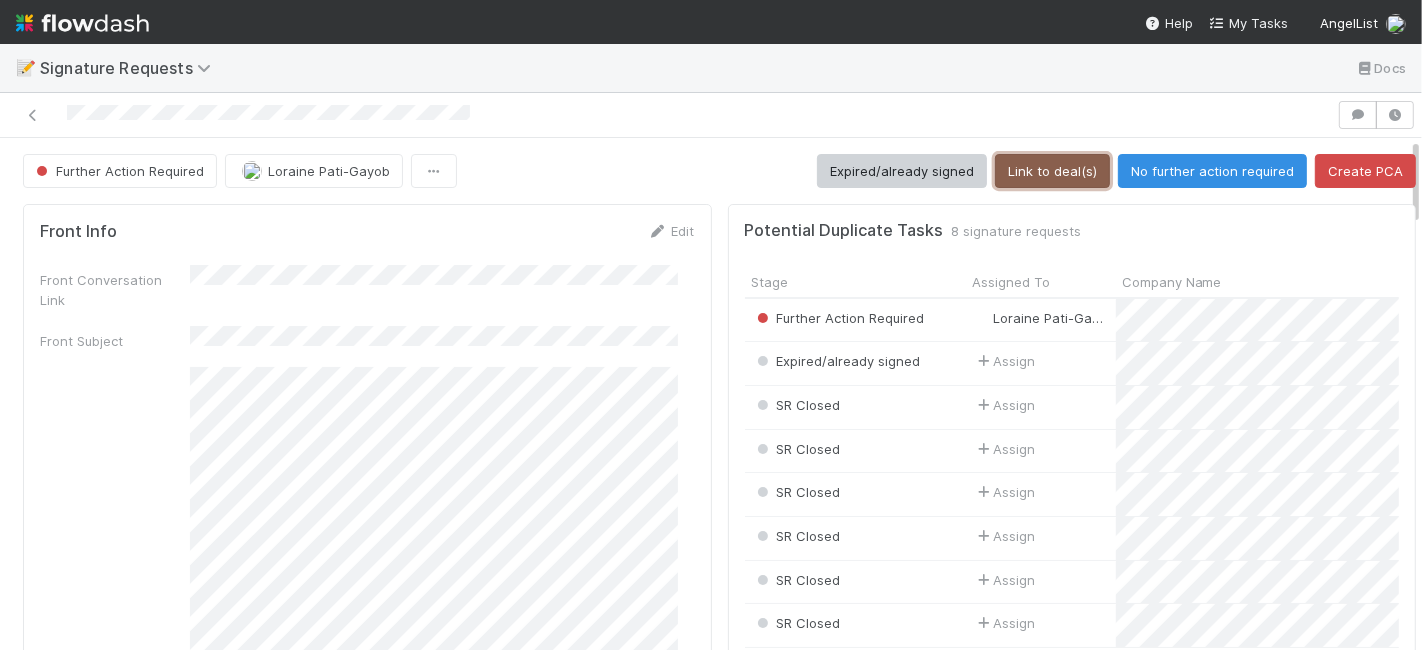 click on "Link to deal(s)" at bounding box center [1052, 171] 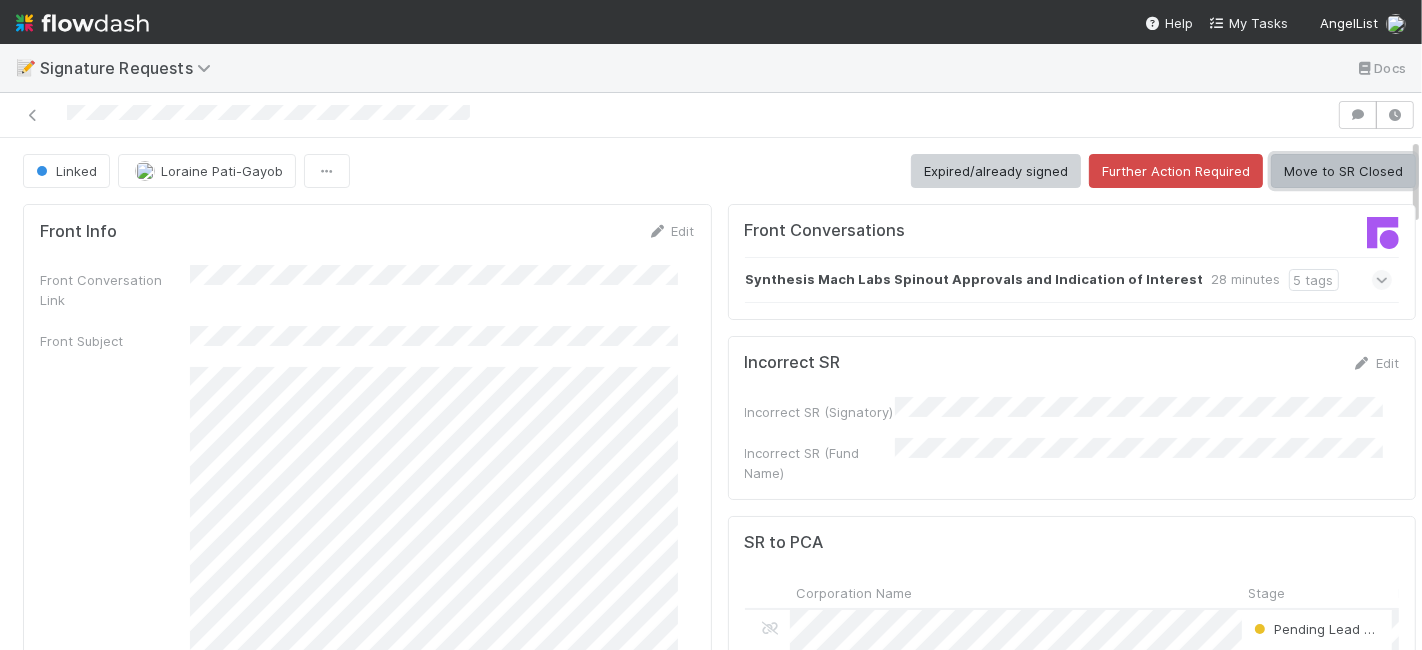click on "Move to SR Closed" at bounding box center [1343, 171] 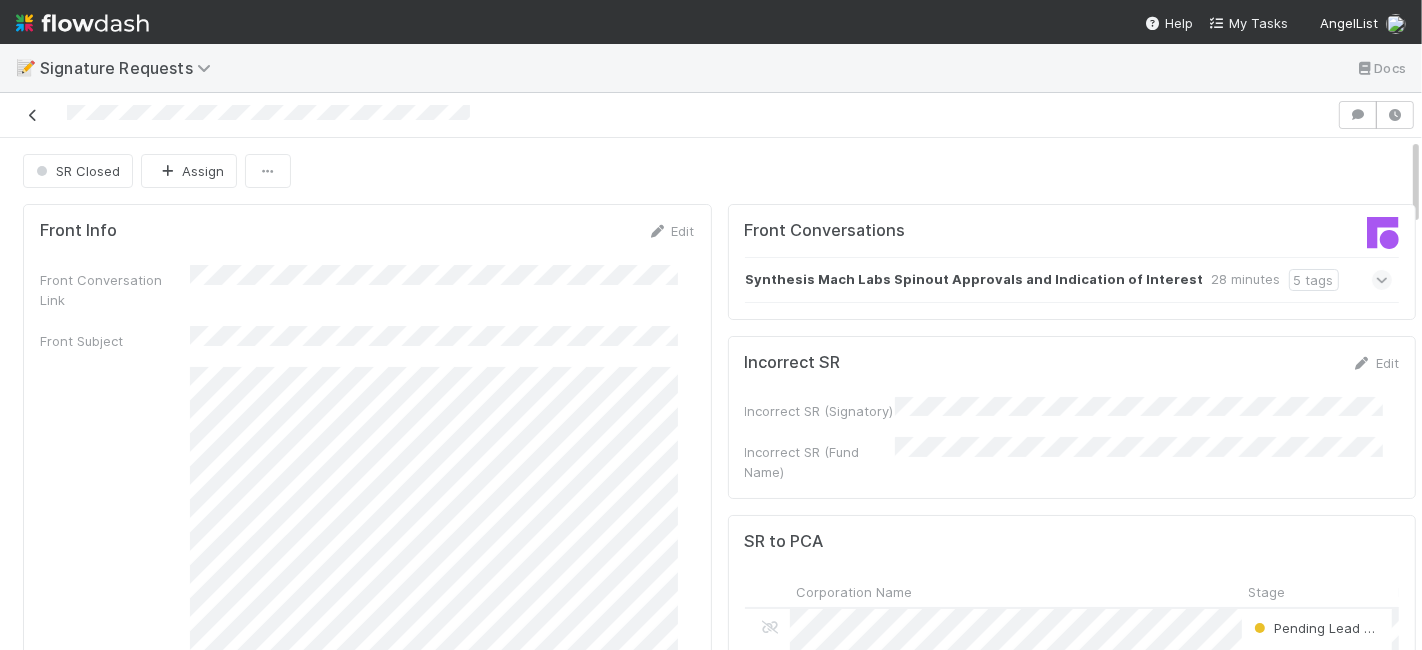 click at bounding box center [33, 115] 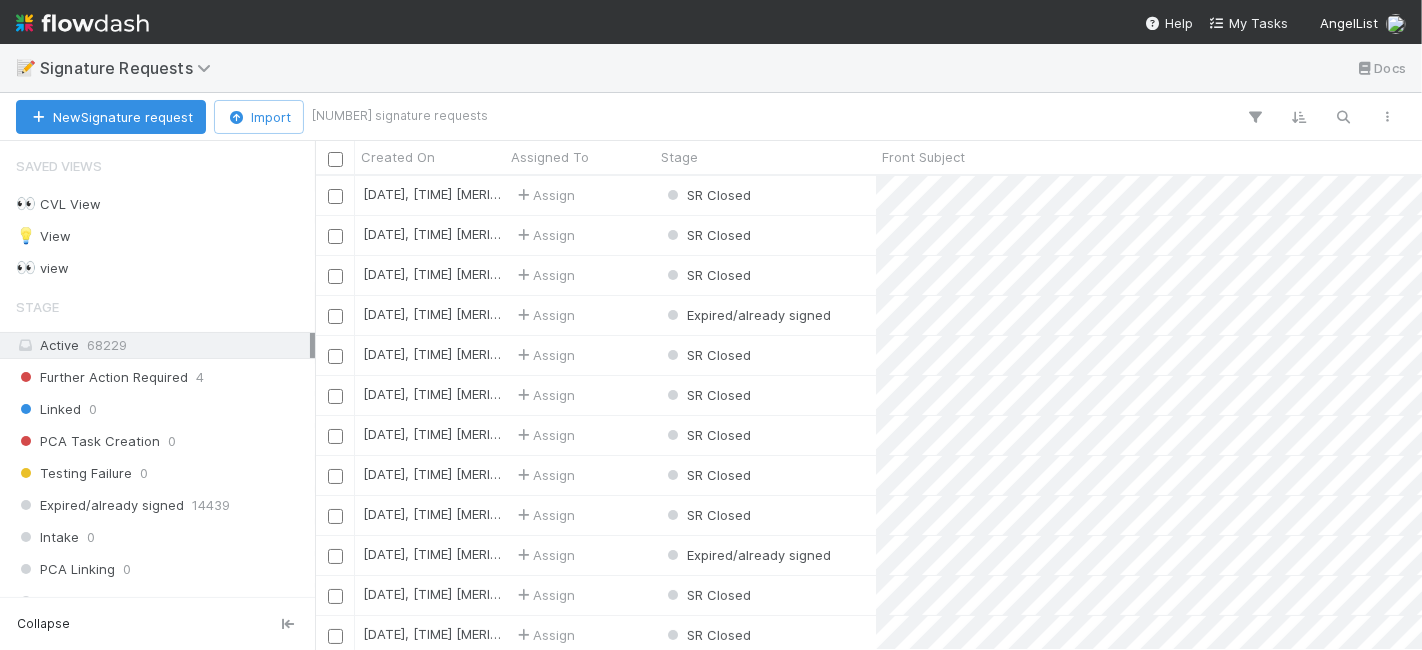 scroll, scrollTop: 17, scrollLeft: 17, axis: both 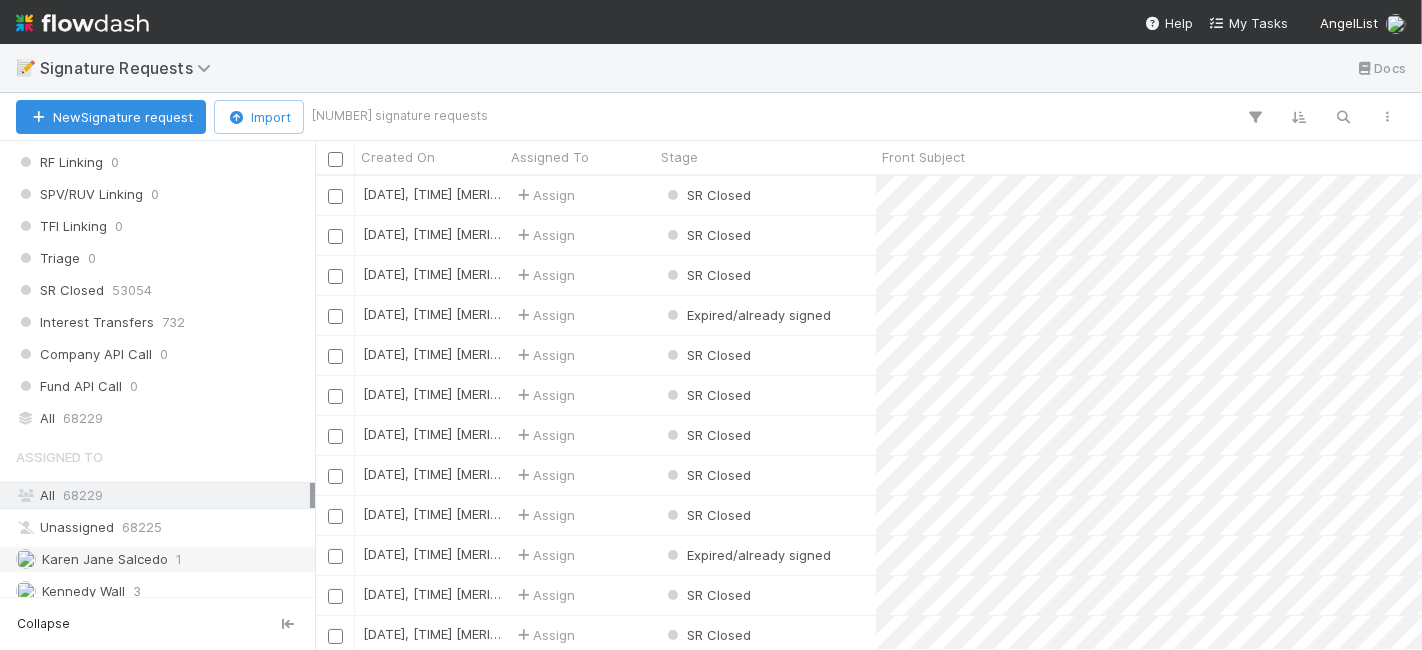 click on "Karen Jane Salcedo" at bounding box center [92, 559] 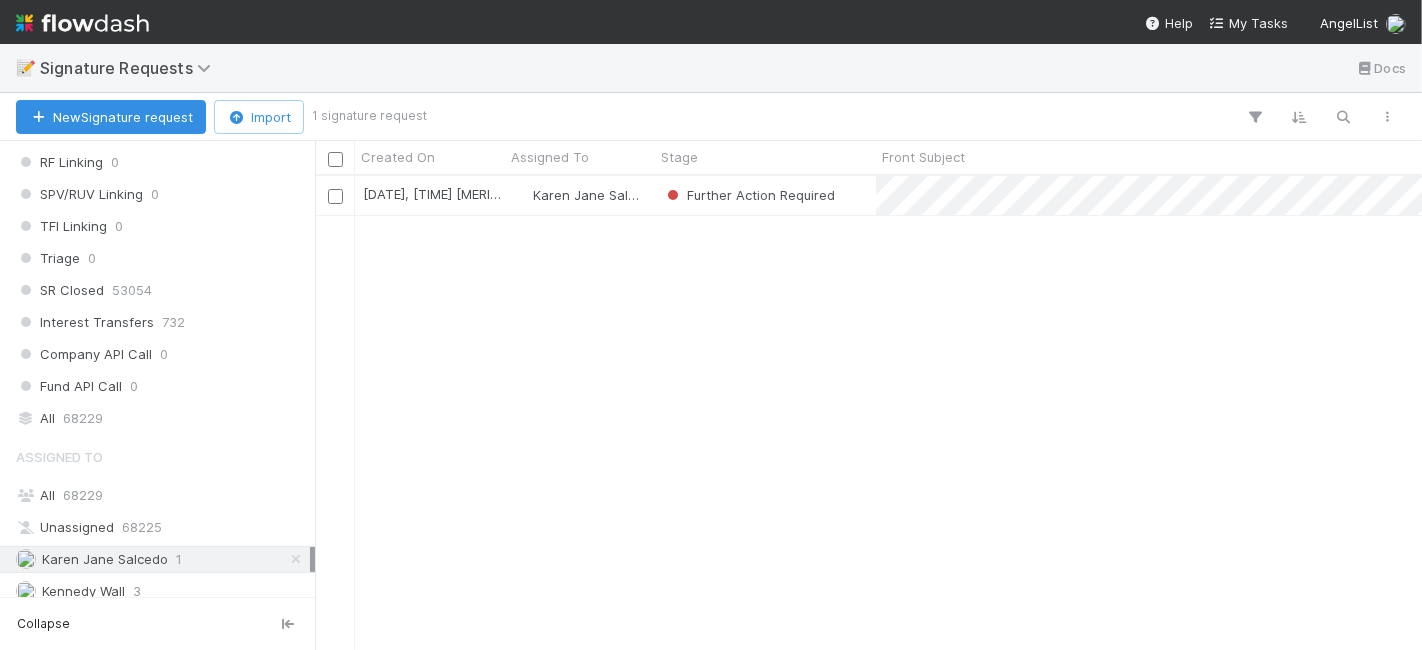scroll, scrollTop: 17, scrollLeft: 17, axis: both 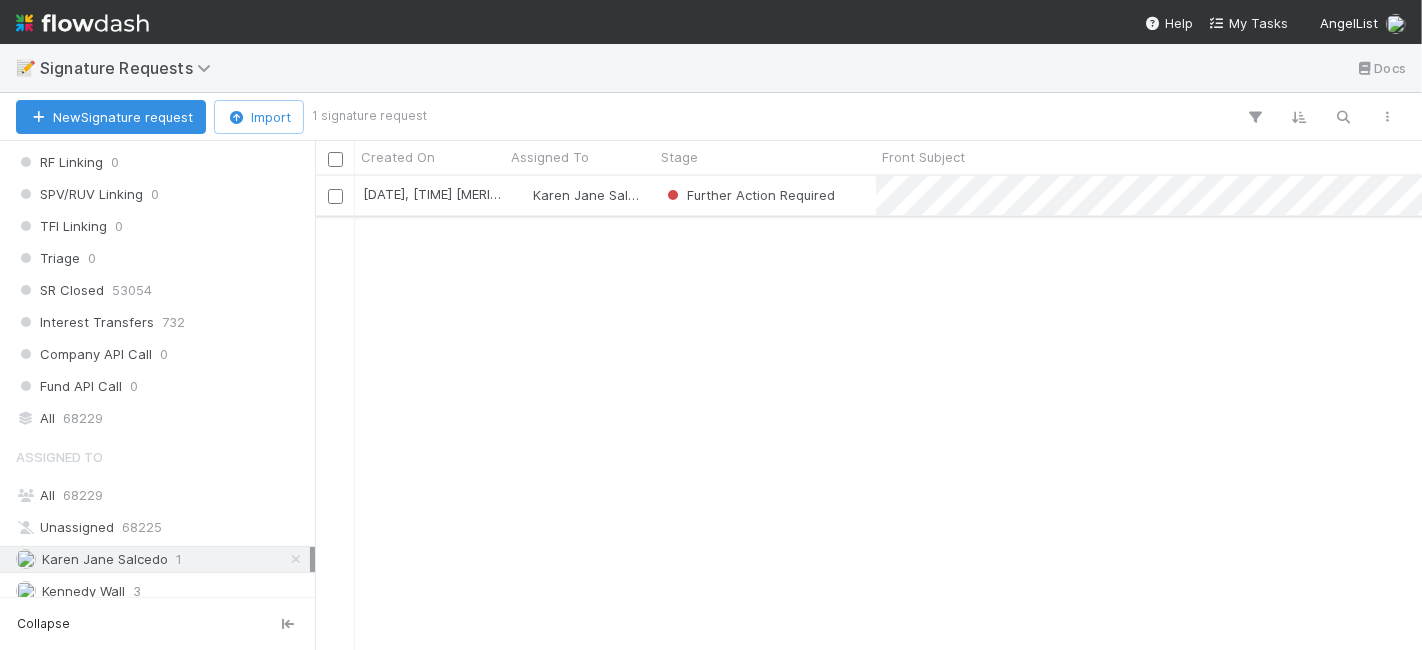 click on "Further Action Required" at bounding box center [765, 195] 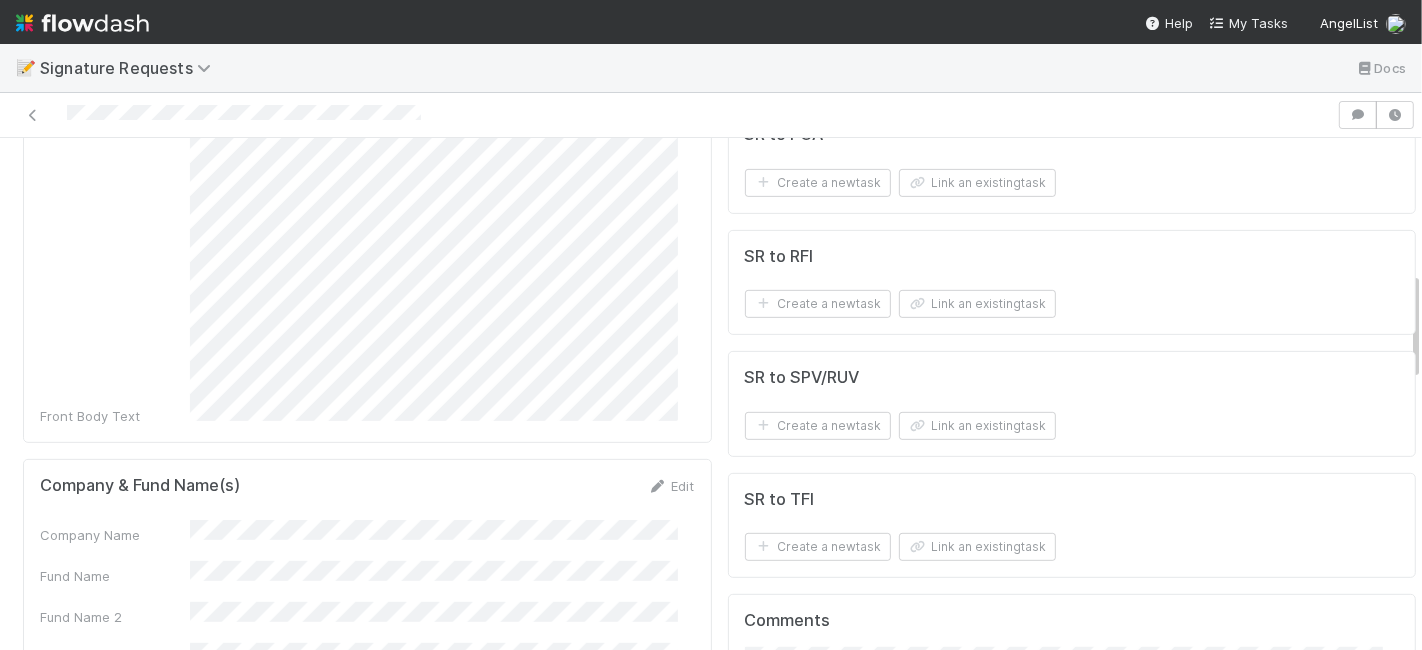 scroll, scrollTop: 444, scrollLeft: 0, axis: vertical 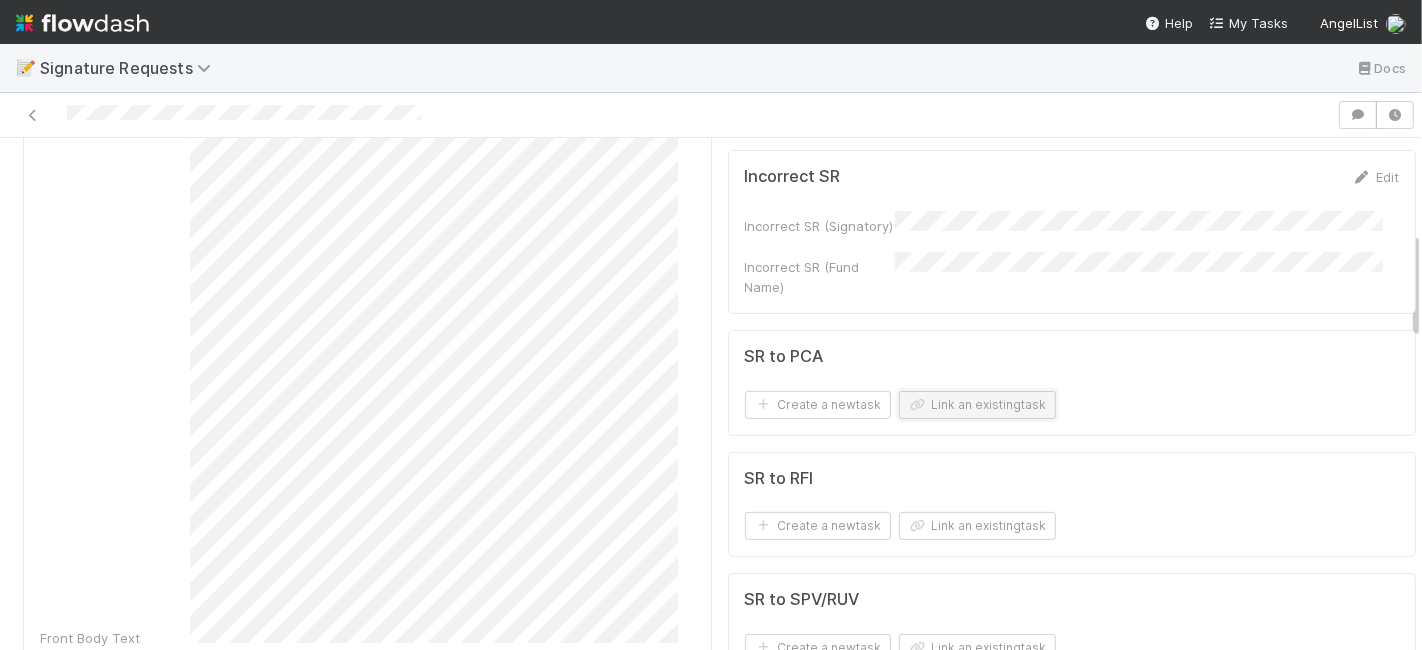 click on "Link an existing  task" at bounding box center [977, 405] 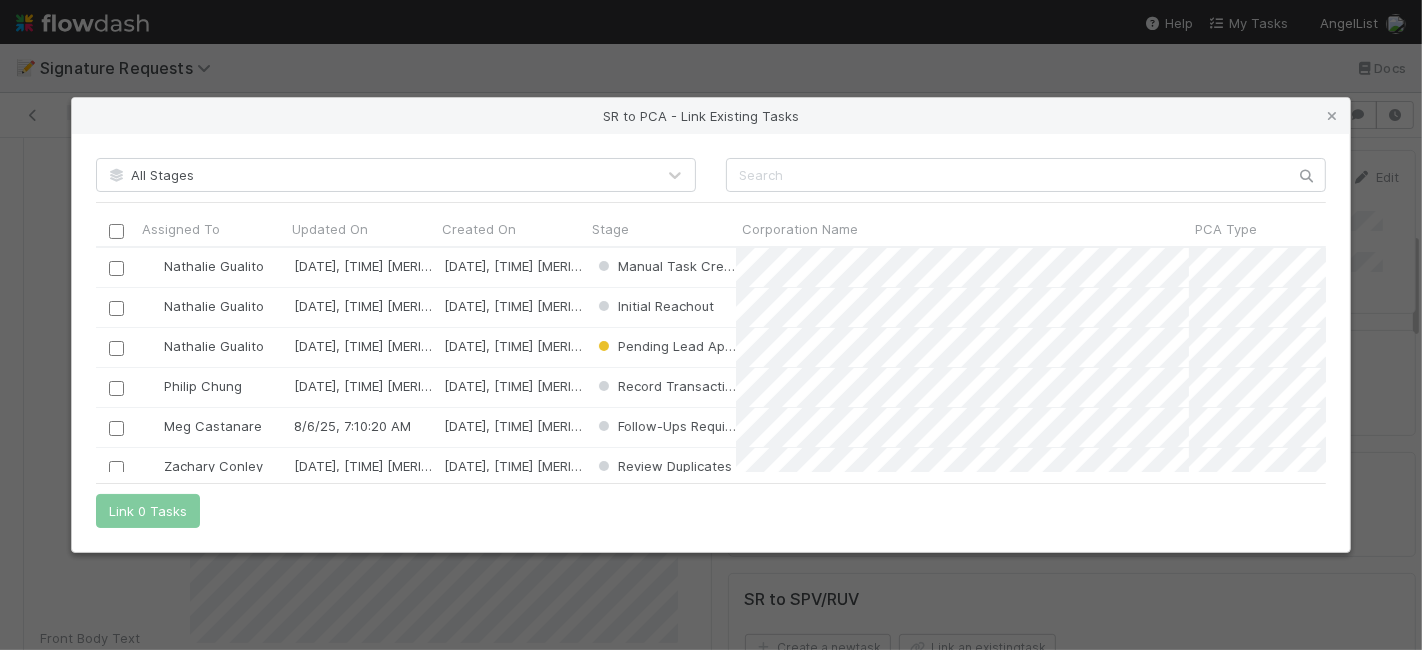 scroll, scrollTop: 18, scrollLeft: 18, axis: both 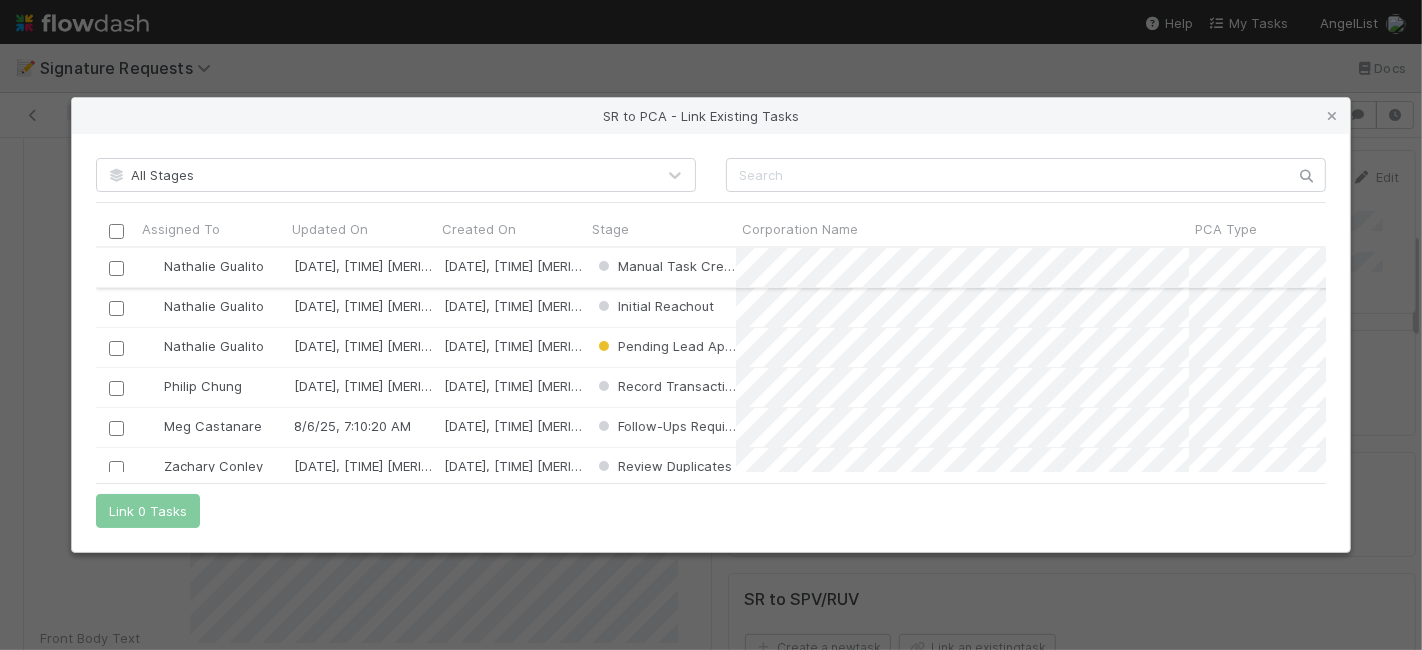 click at bounding box center (116, 268) 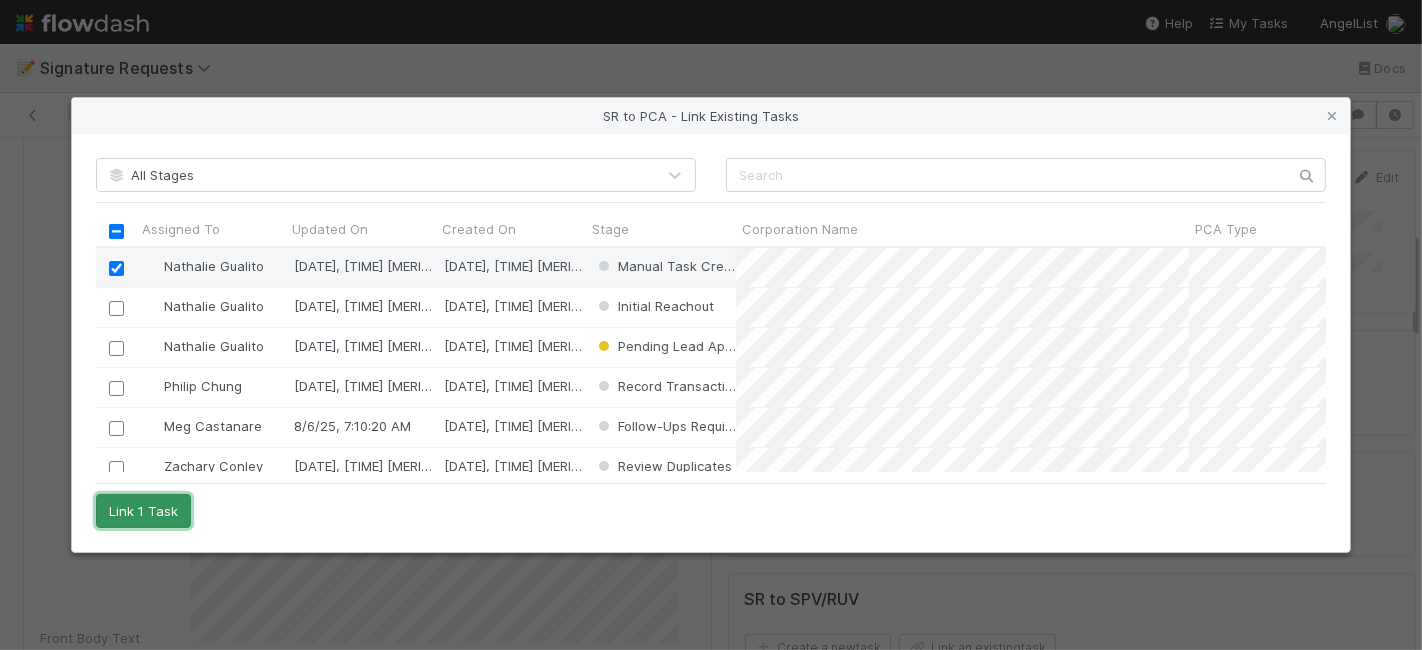 click on "Link   1 Task" at bounding box center [143, 511] 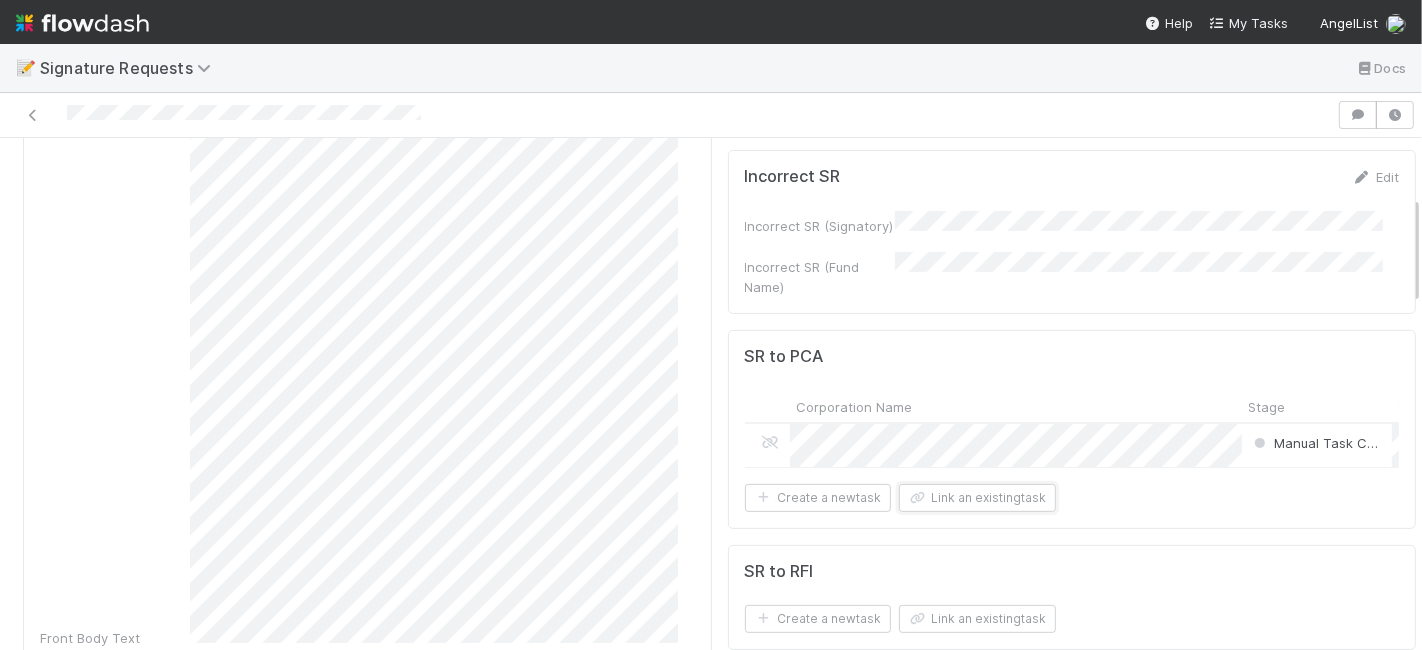 scroll, scrollTop: 0, scrollLeft: 0, axis: both 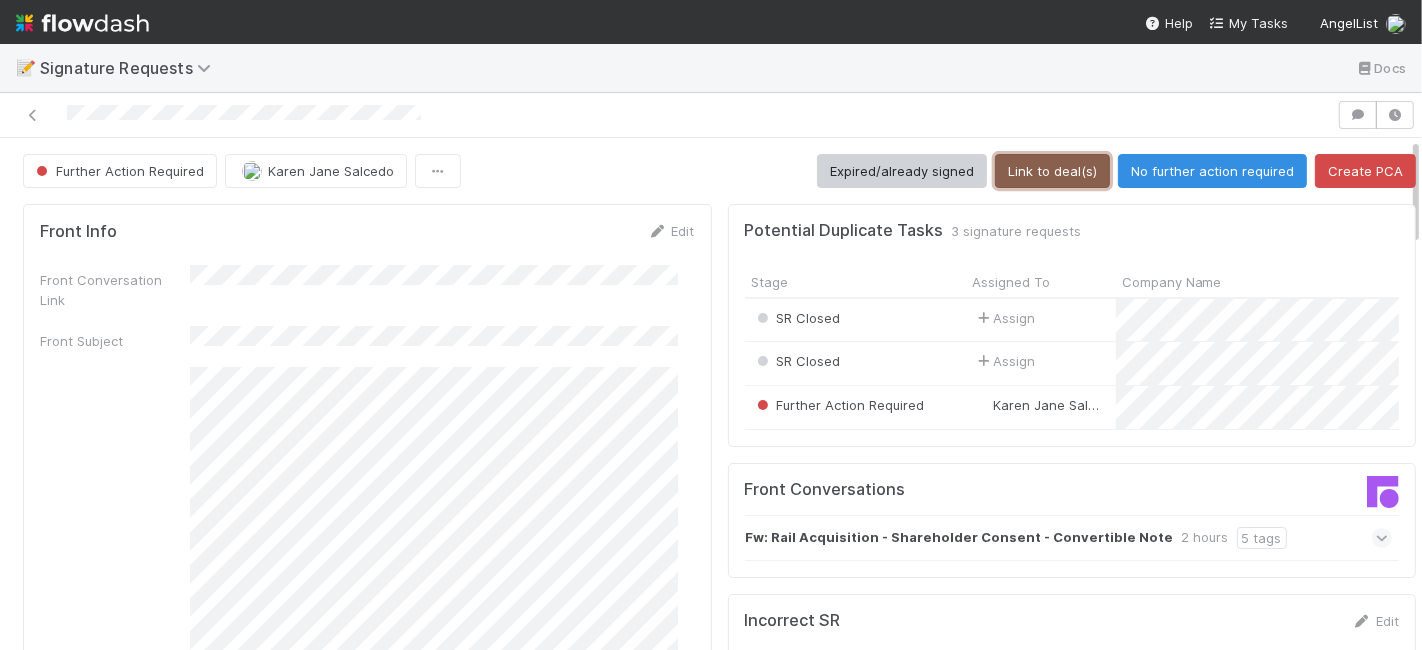 click on "Link to deal(s)" at bounding box center [1052, 171] 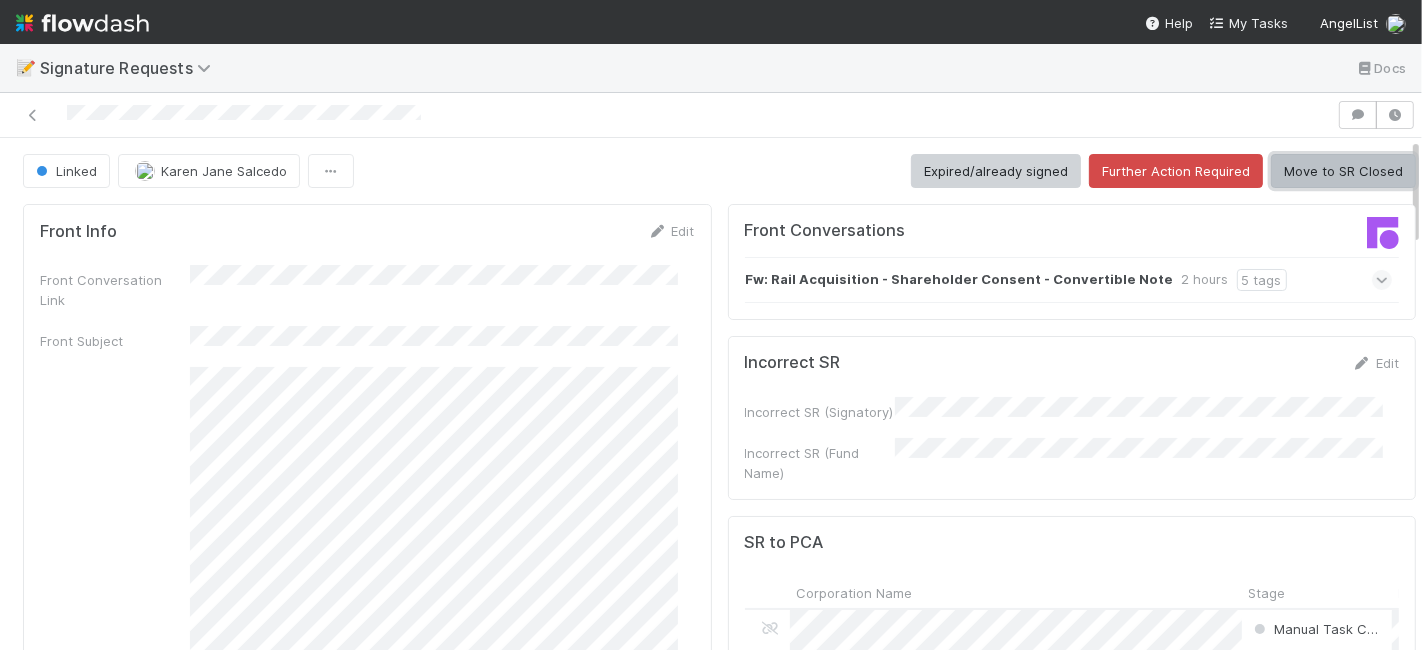 click on "Move to SR Closed" at bounding box center [1343, 171] 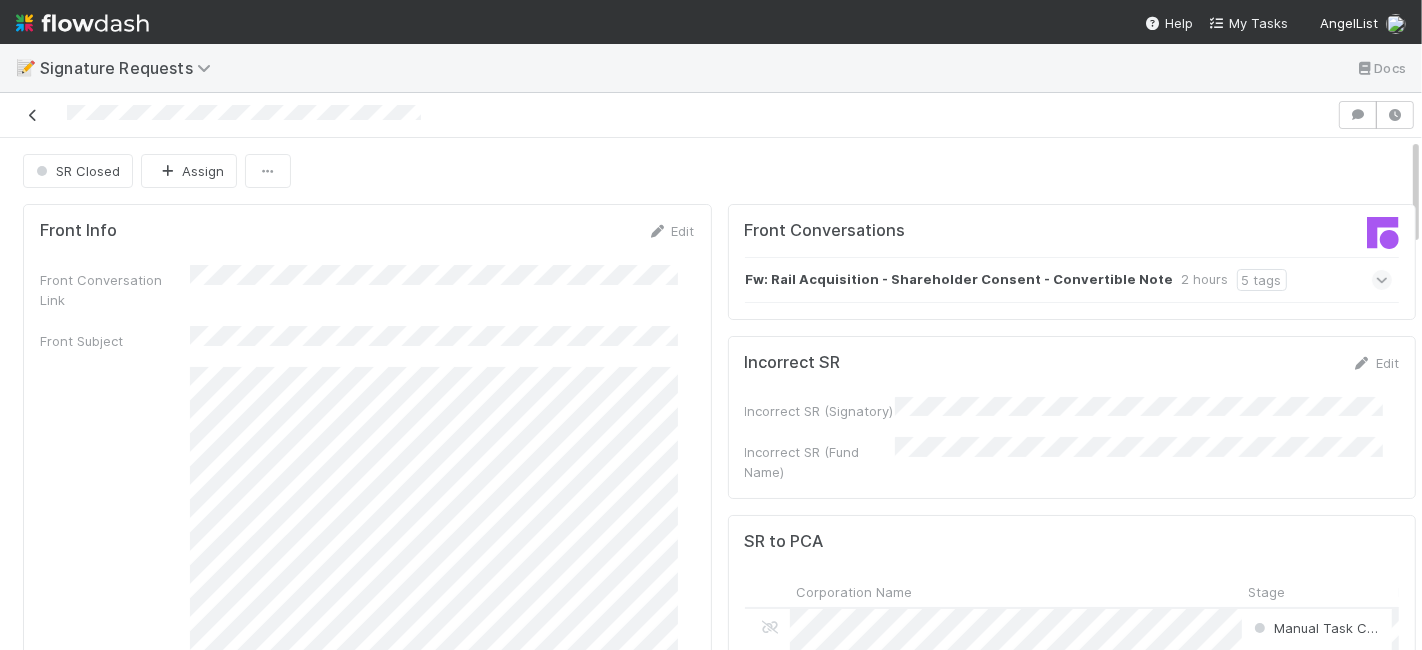 click at bounding box center [33, 115] 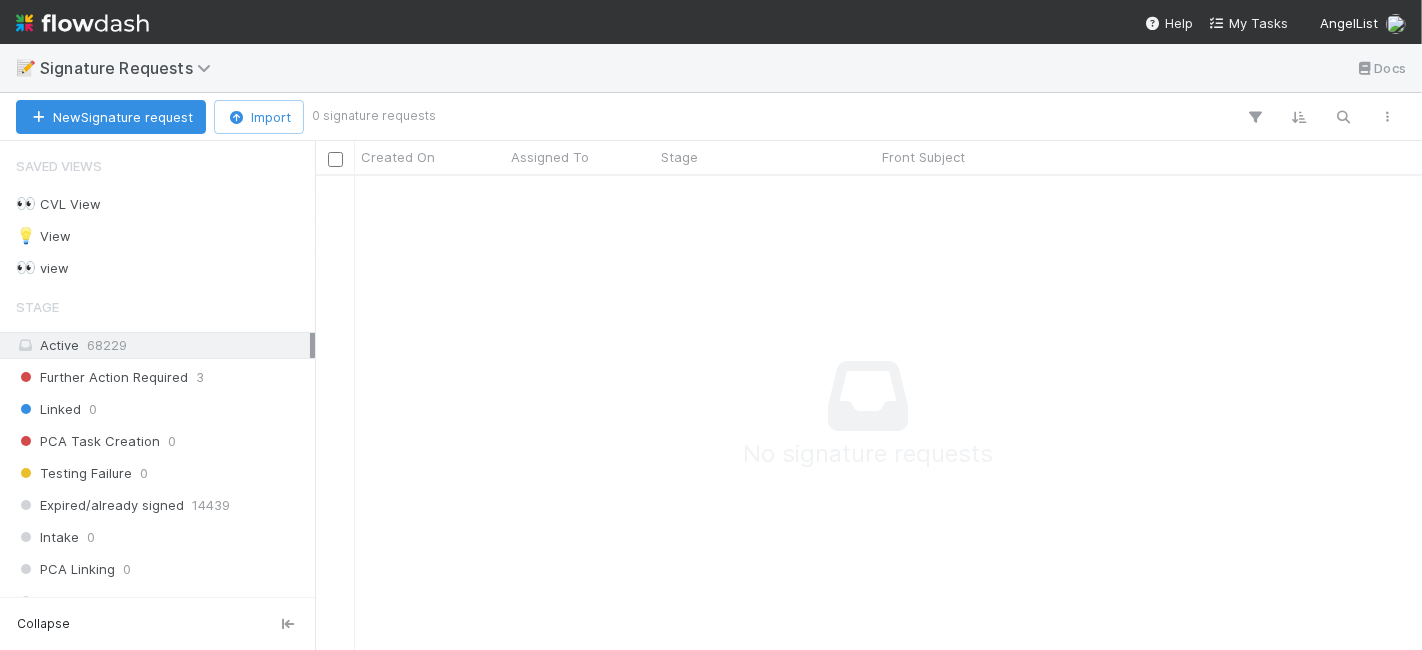 scroll, scrollTop: 17, scrollLeft: 17, axis: both 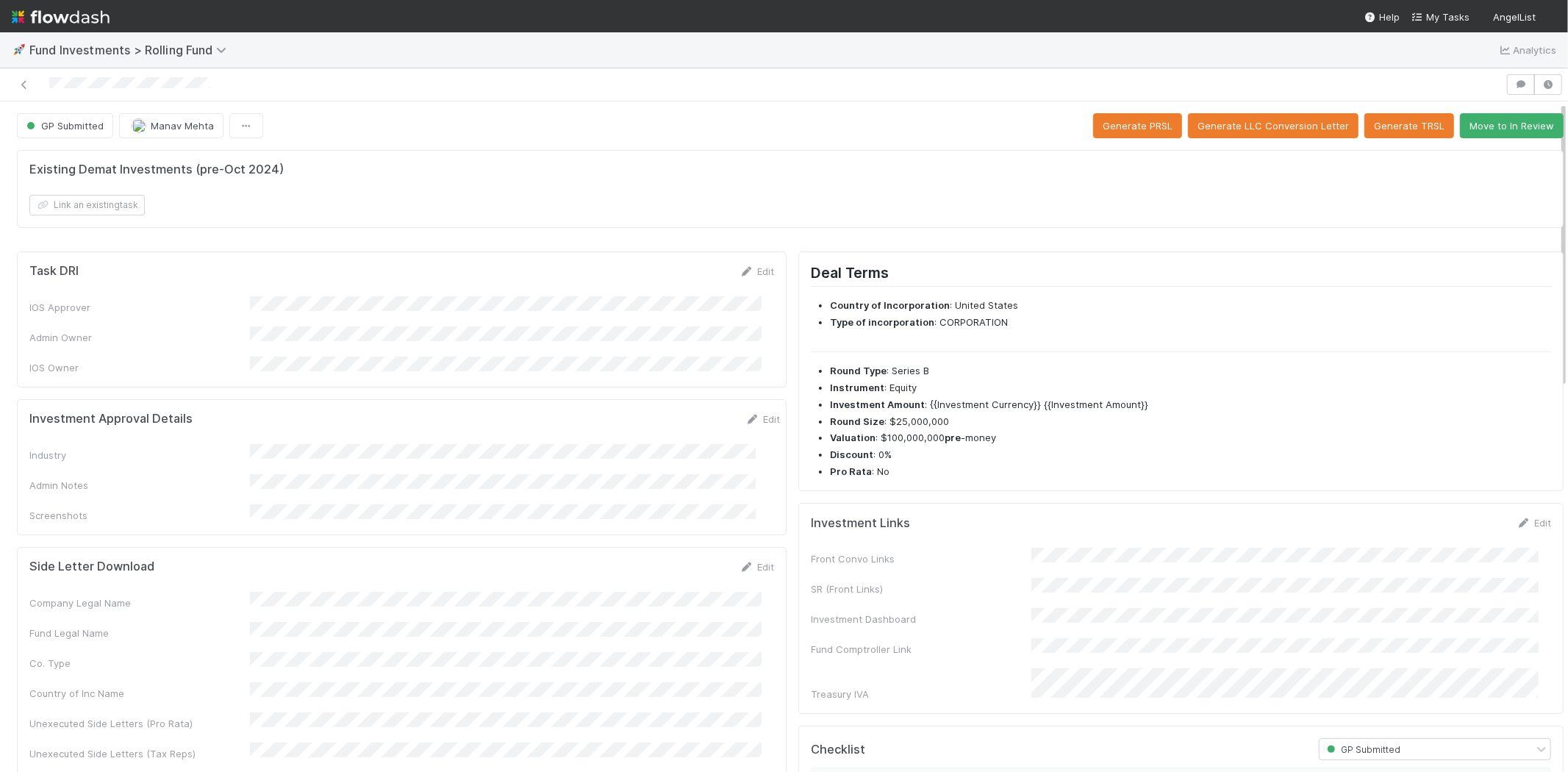 click on "GP Submitted [NAME]  Generate PRSL Generate LLC Conversion Letter Generate TRSL Move to In Review" at bounding box center [790, 126] 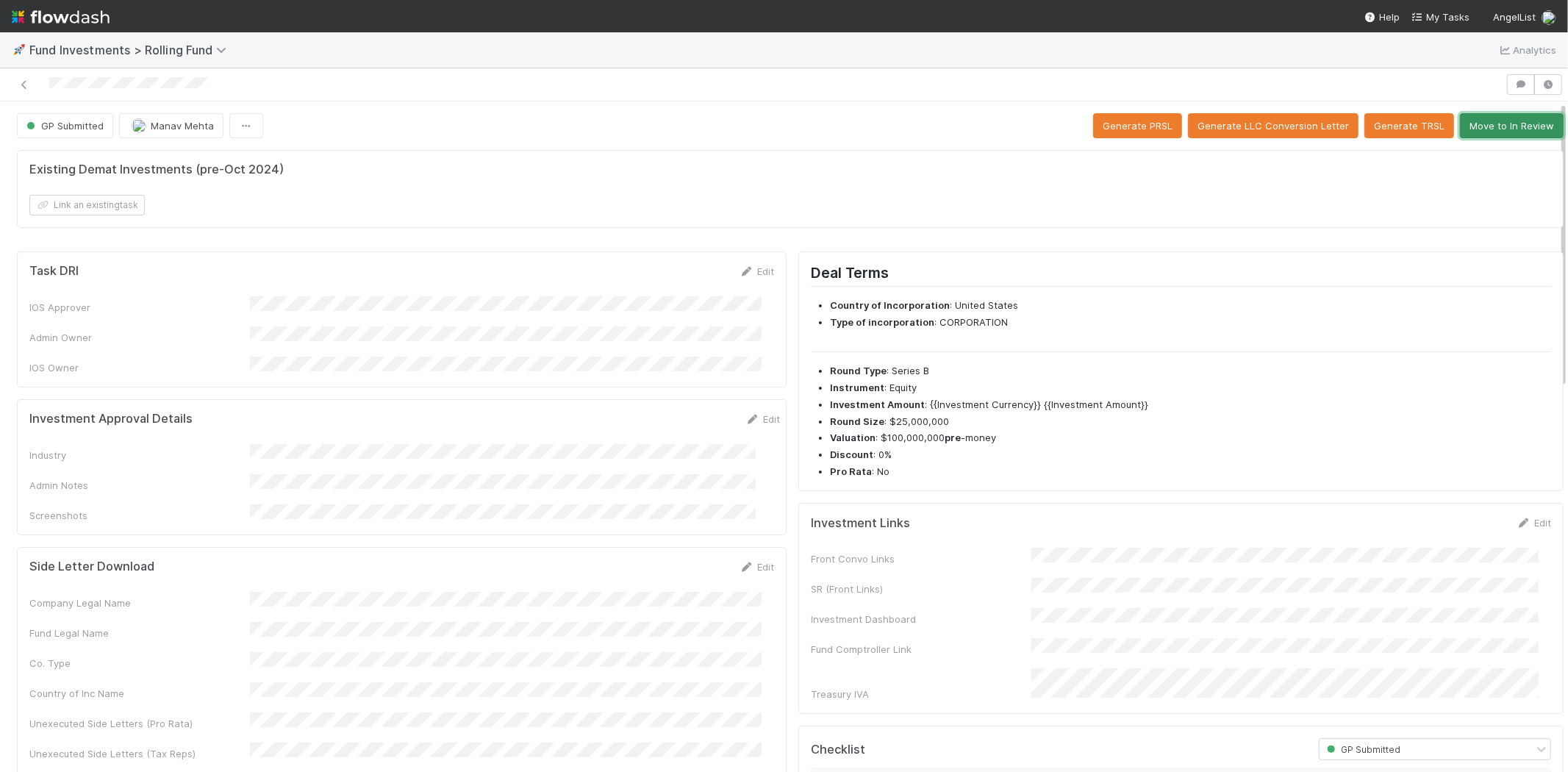 click on "Move to In Review" at bounding box center (1511, 126) 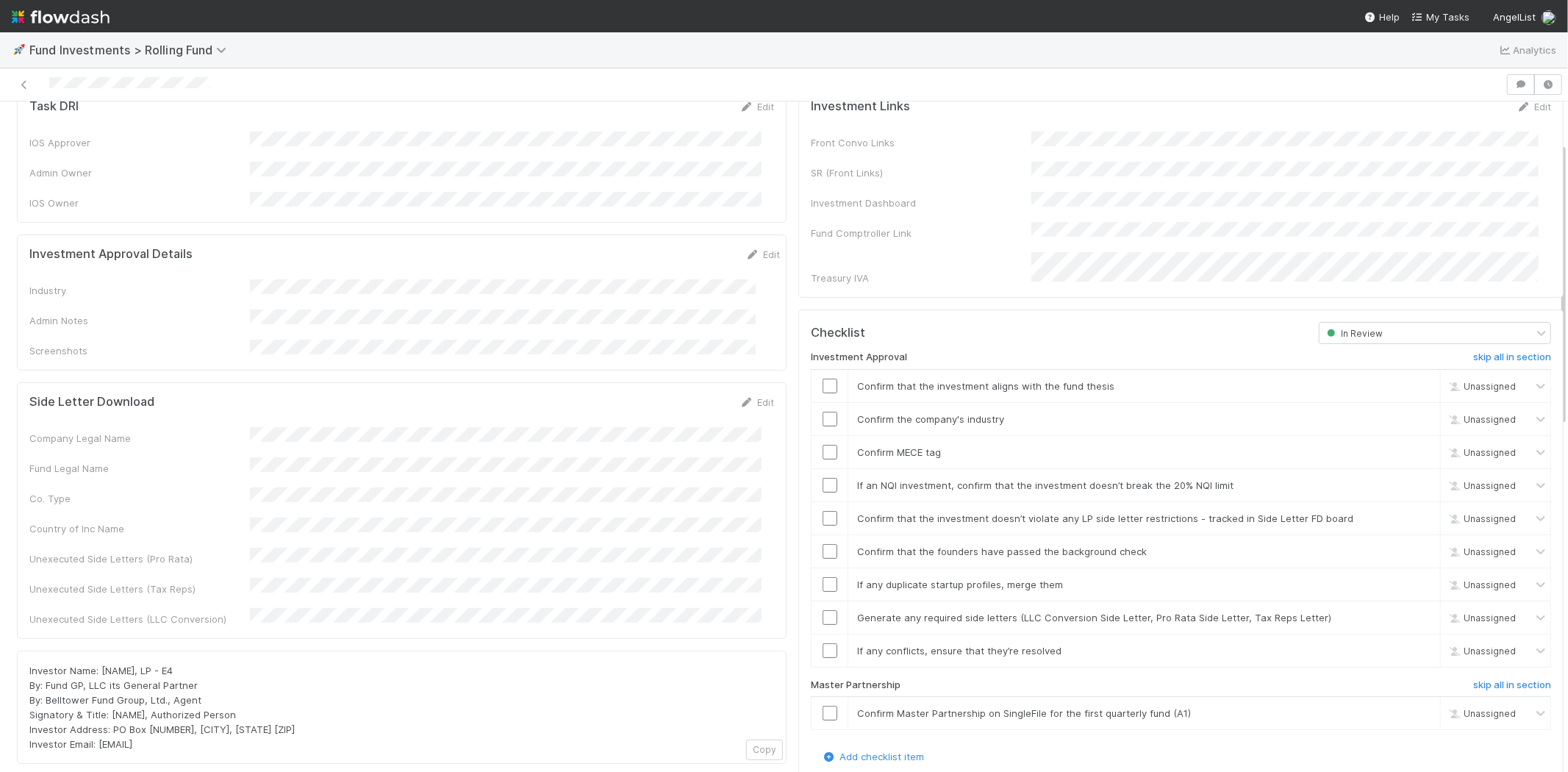 scroll, scrollTop: 82, scrollLeft: 0, axis: vertical 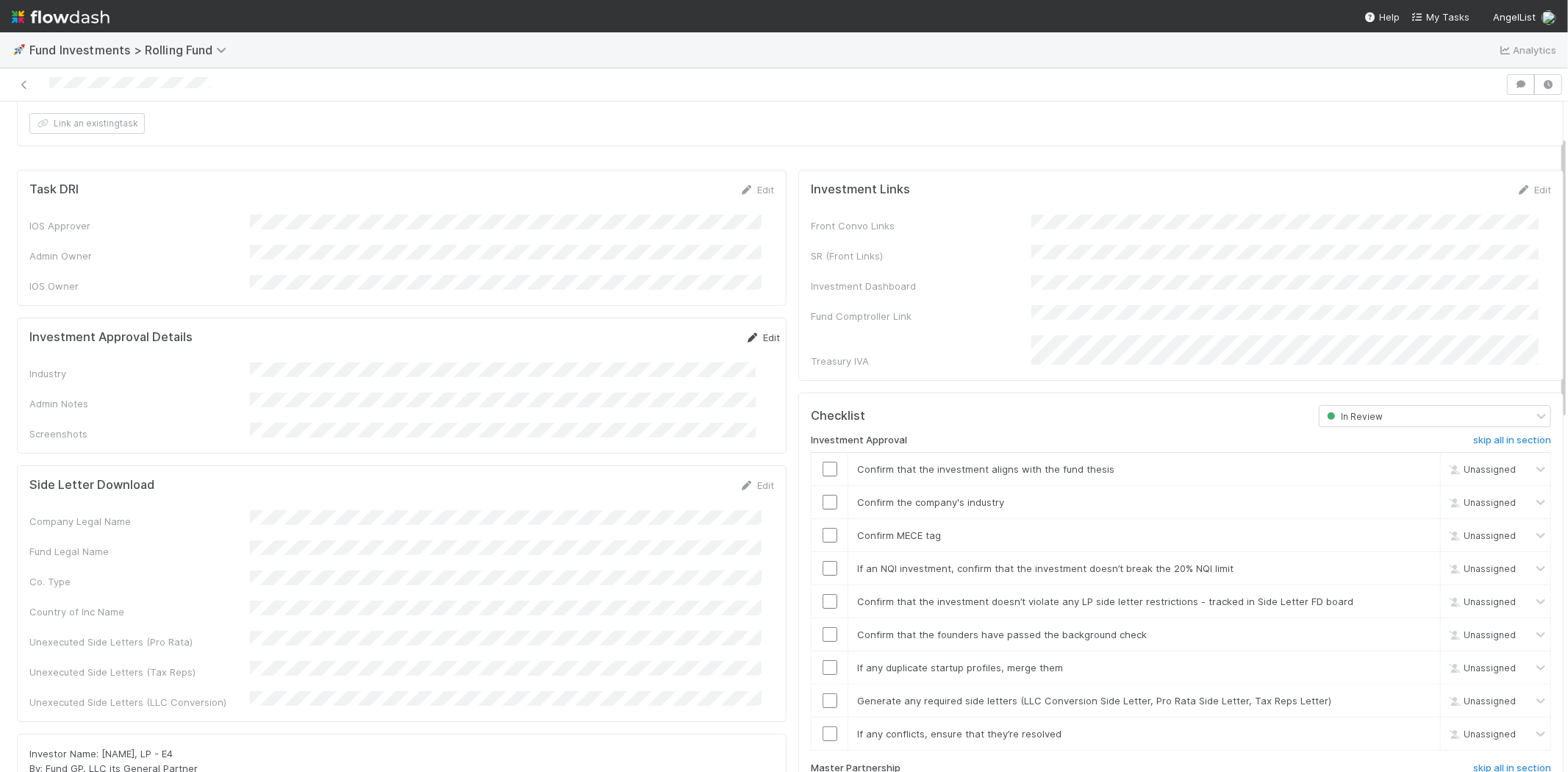 click at bounding box center (753, 337) 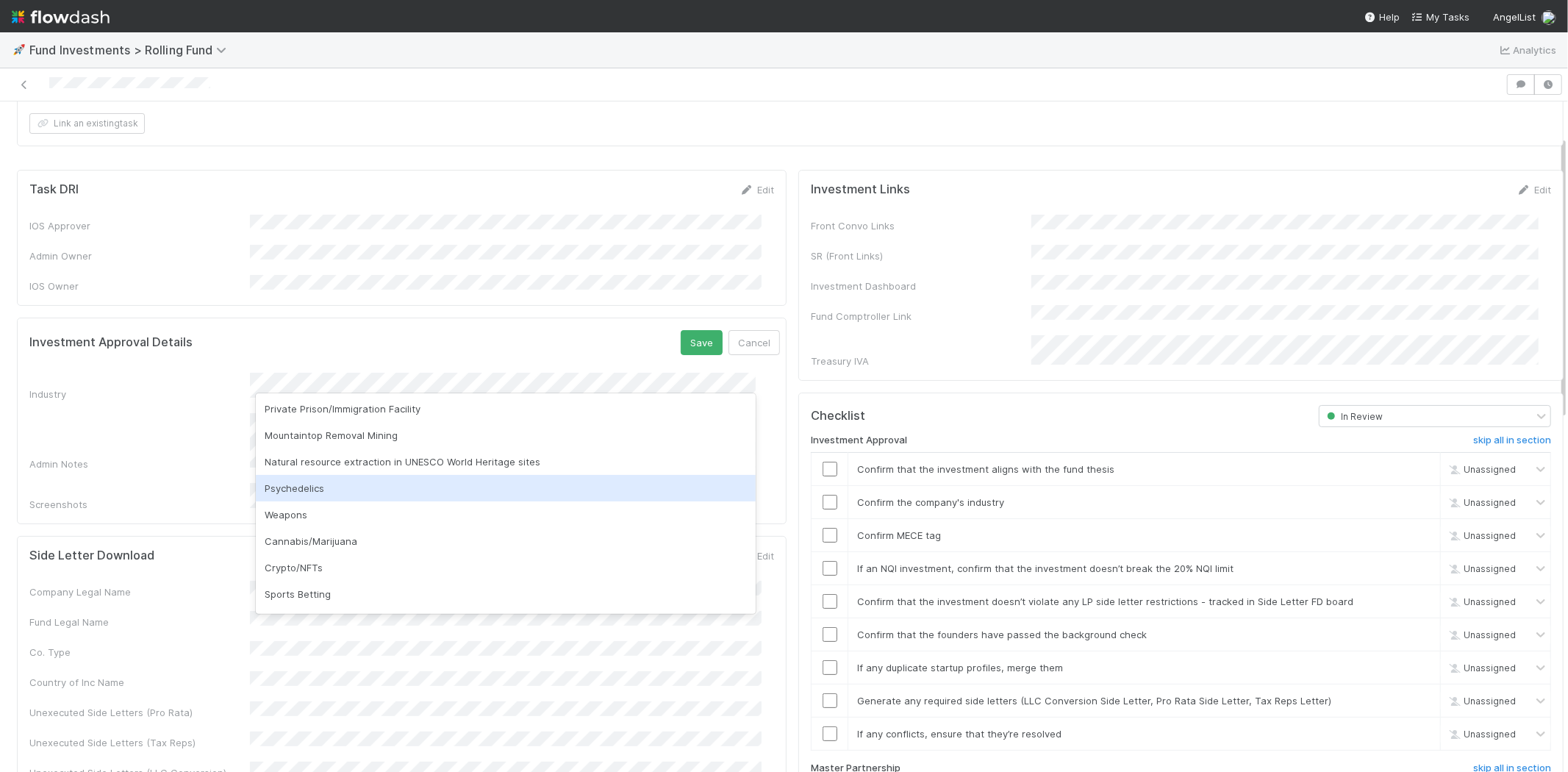 scroll, scrollTop: 420, scrollLeft: 0, axis: vertical 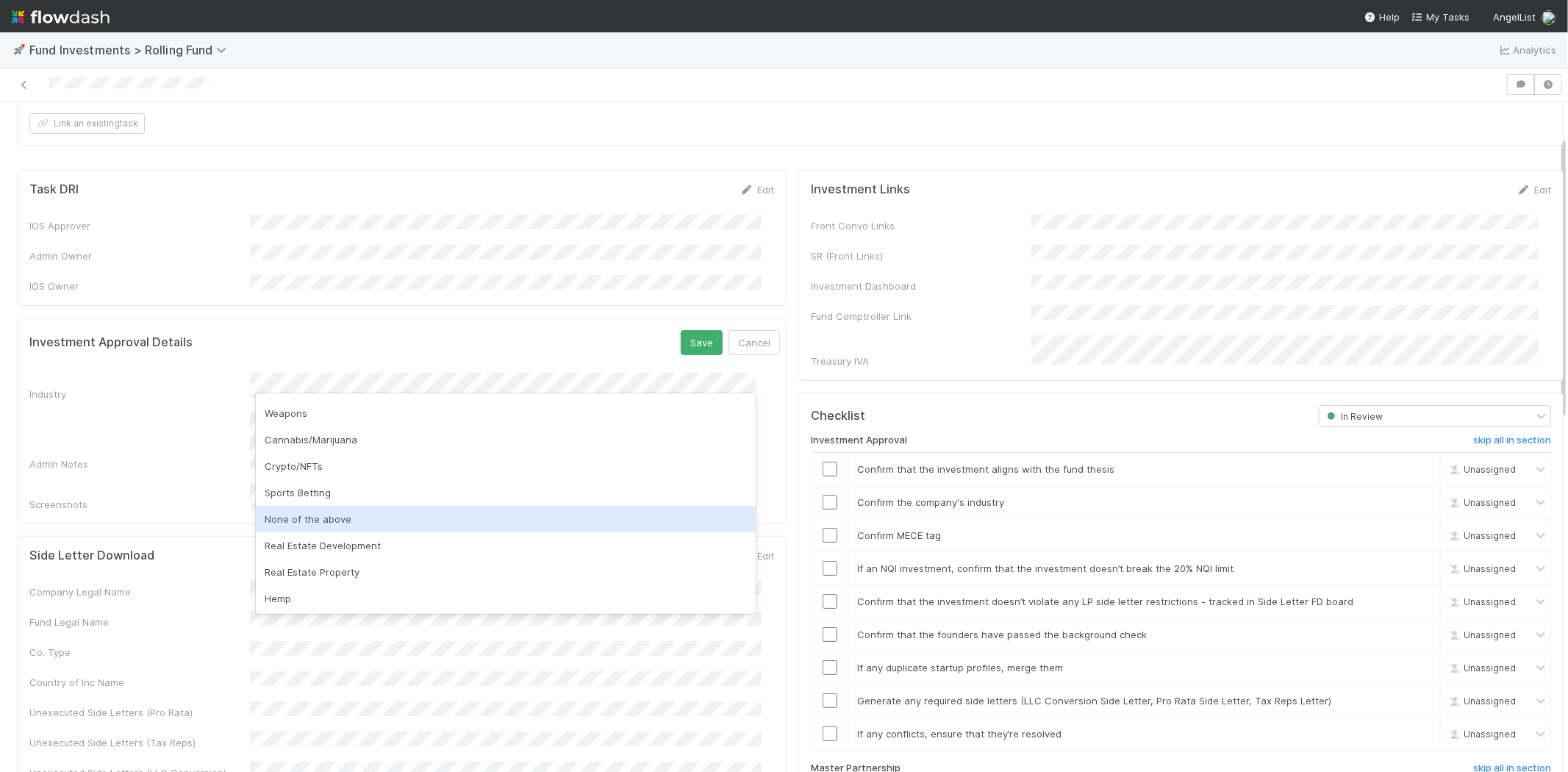 click on "None of the above" at bounding box center (506, 519) 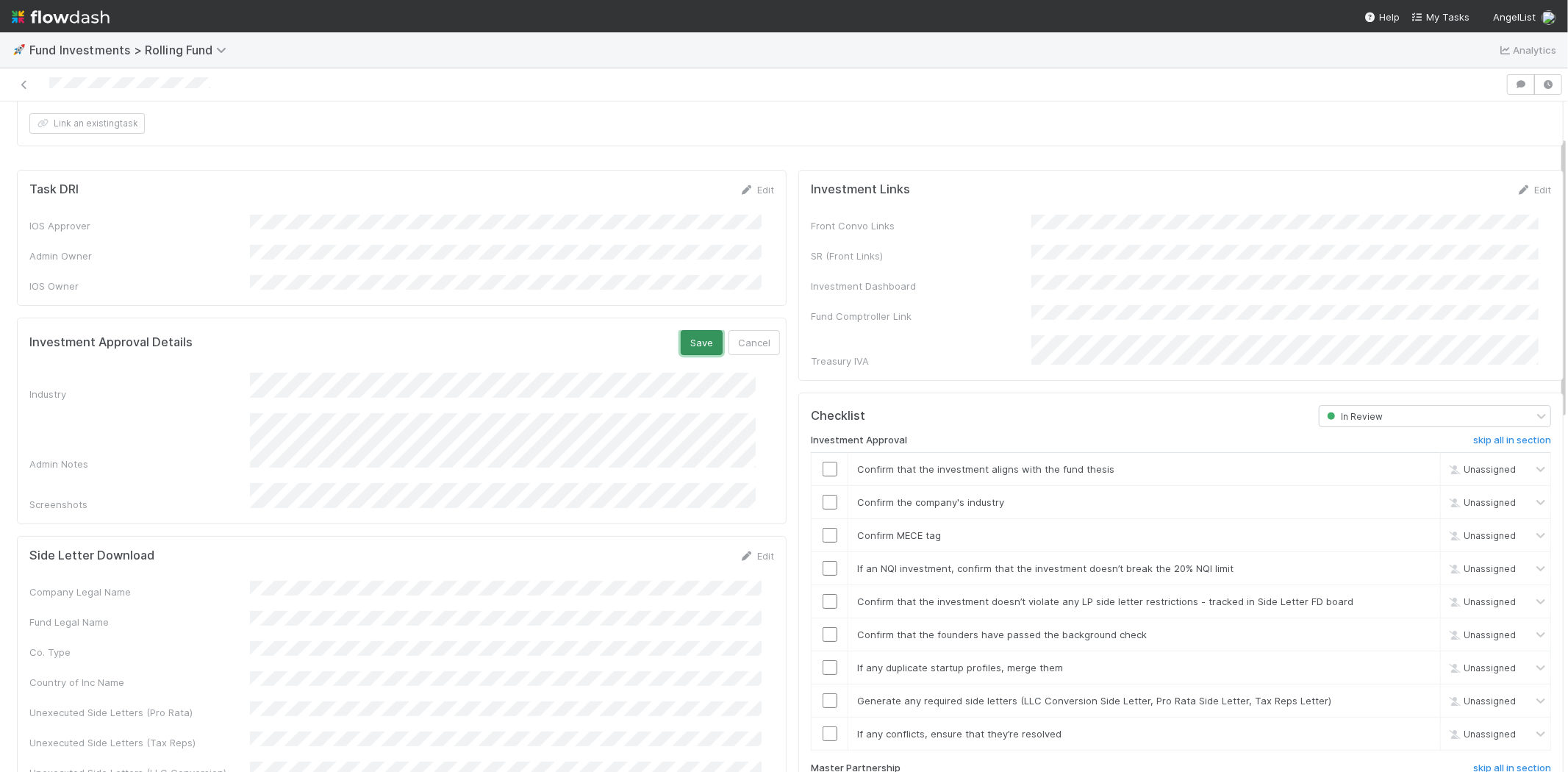 click on "Save" at bounding box center (701, 343) 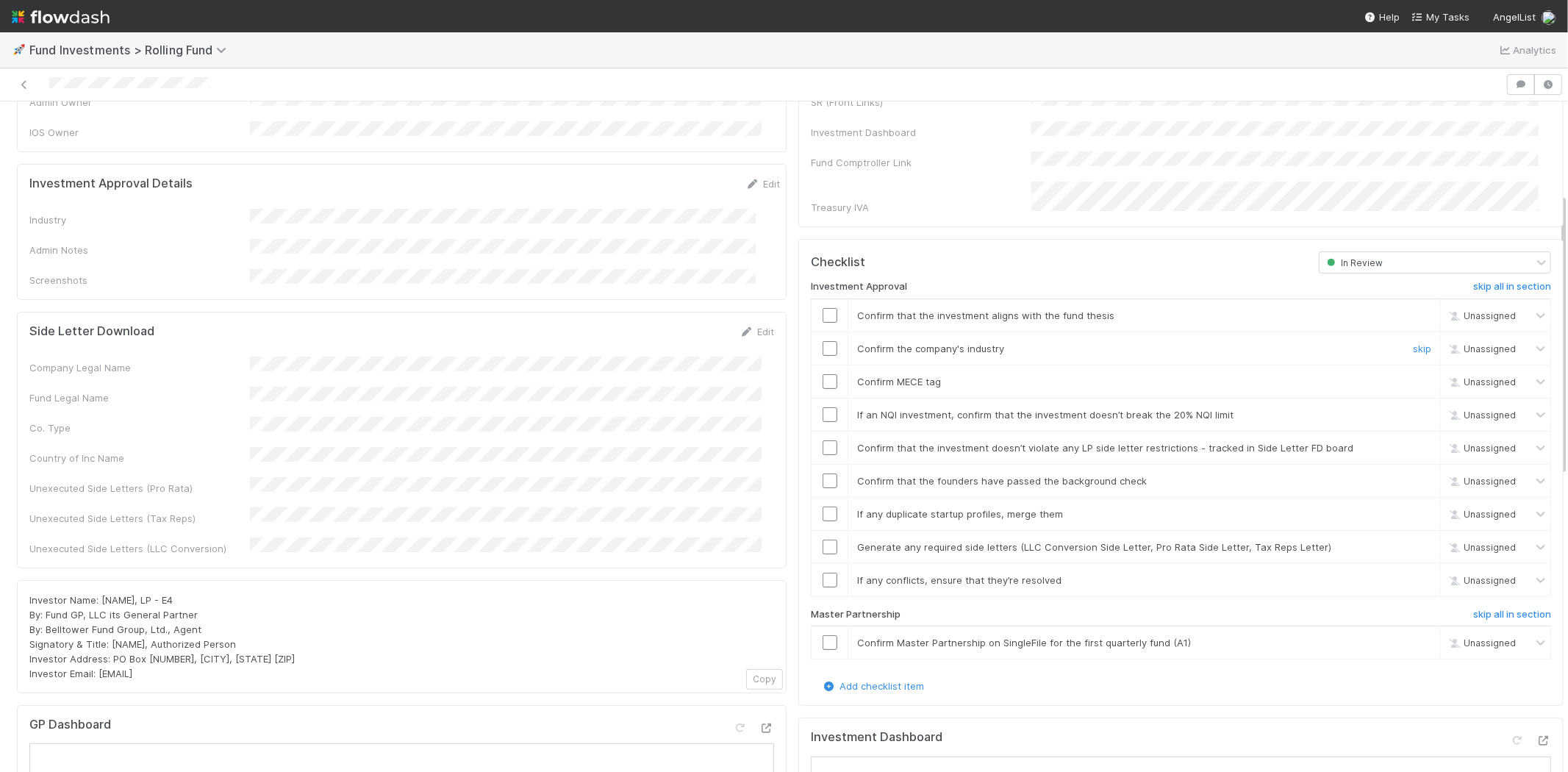 scroll, scrollTop: 245, scrollLeft: 0, axis: vertical 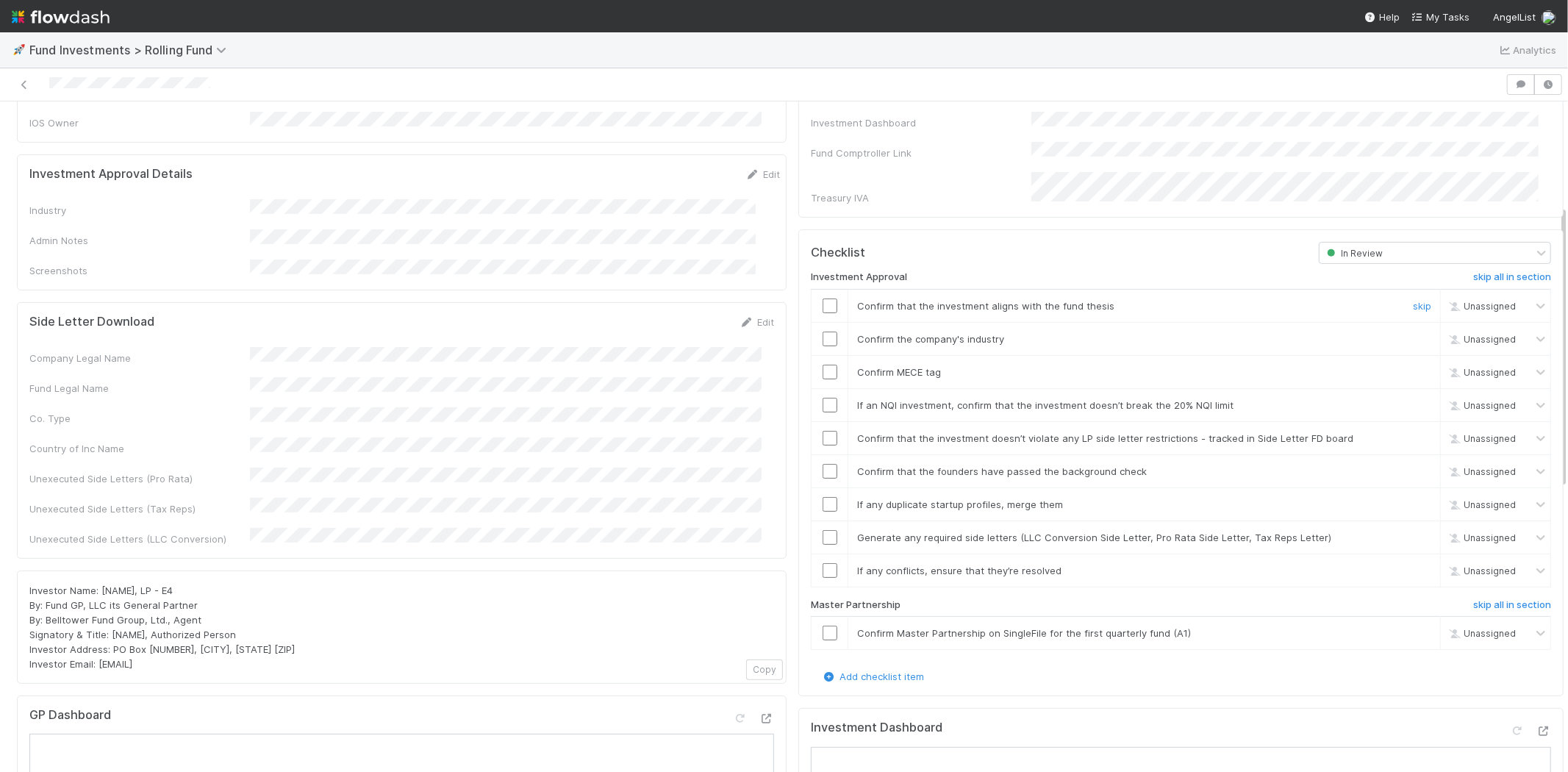 click at bounding box center (830, 306) 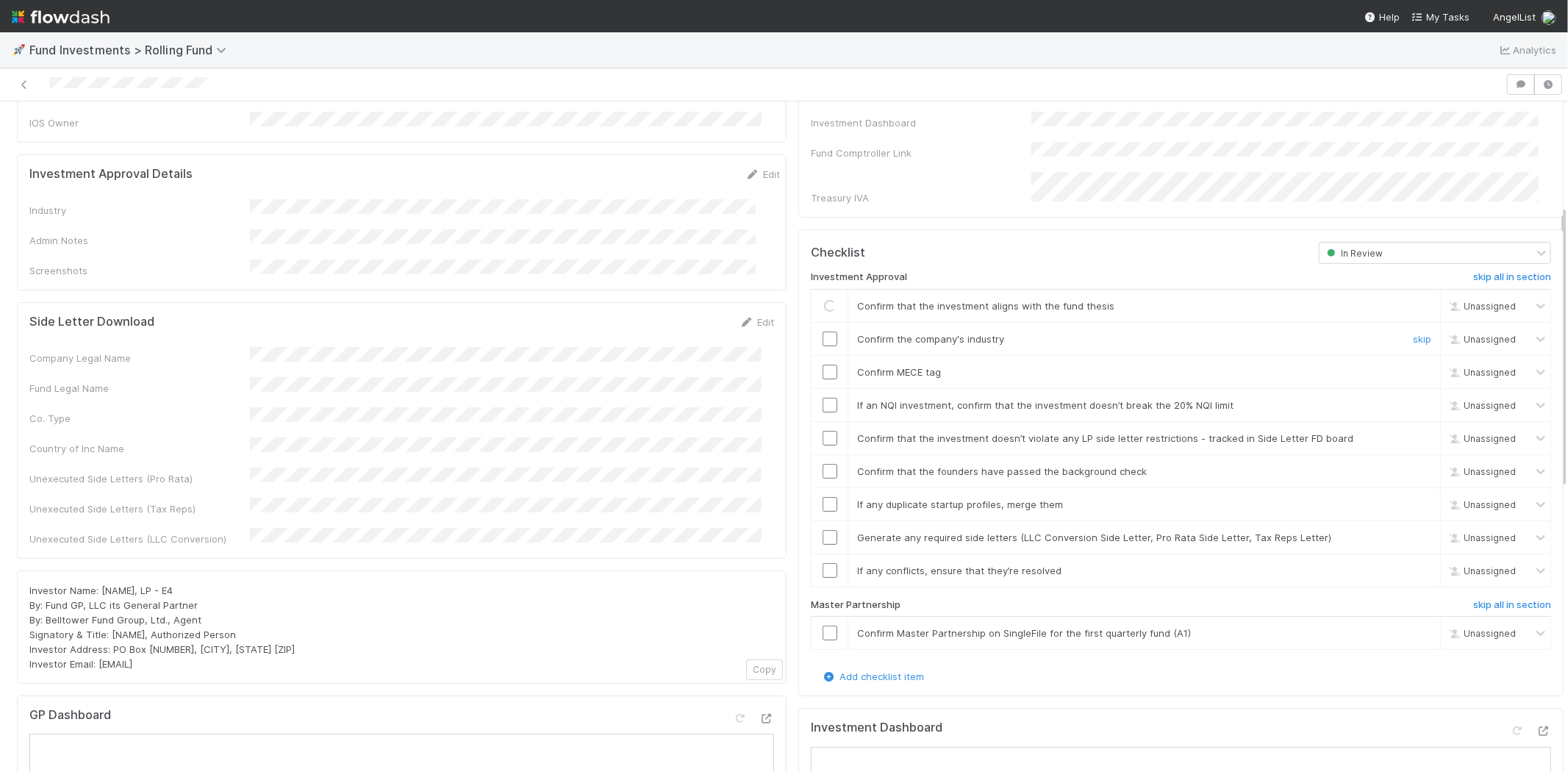 click at bounding box center (830, 339) 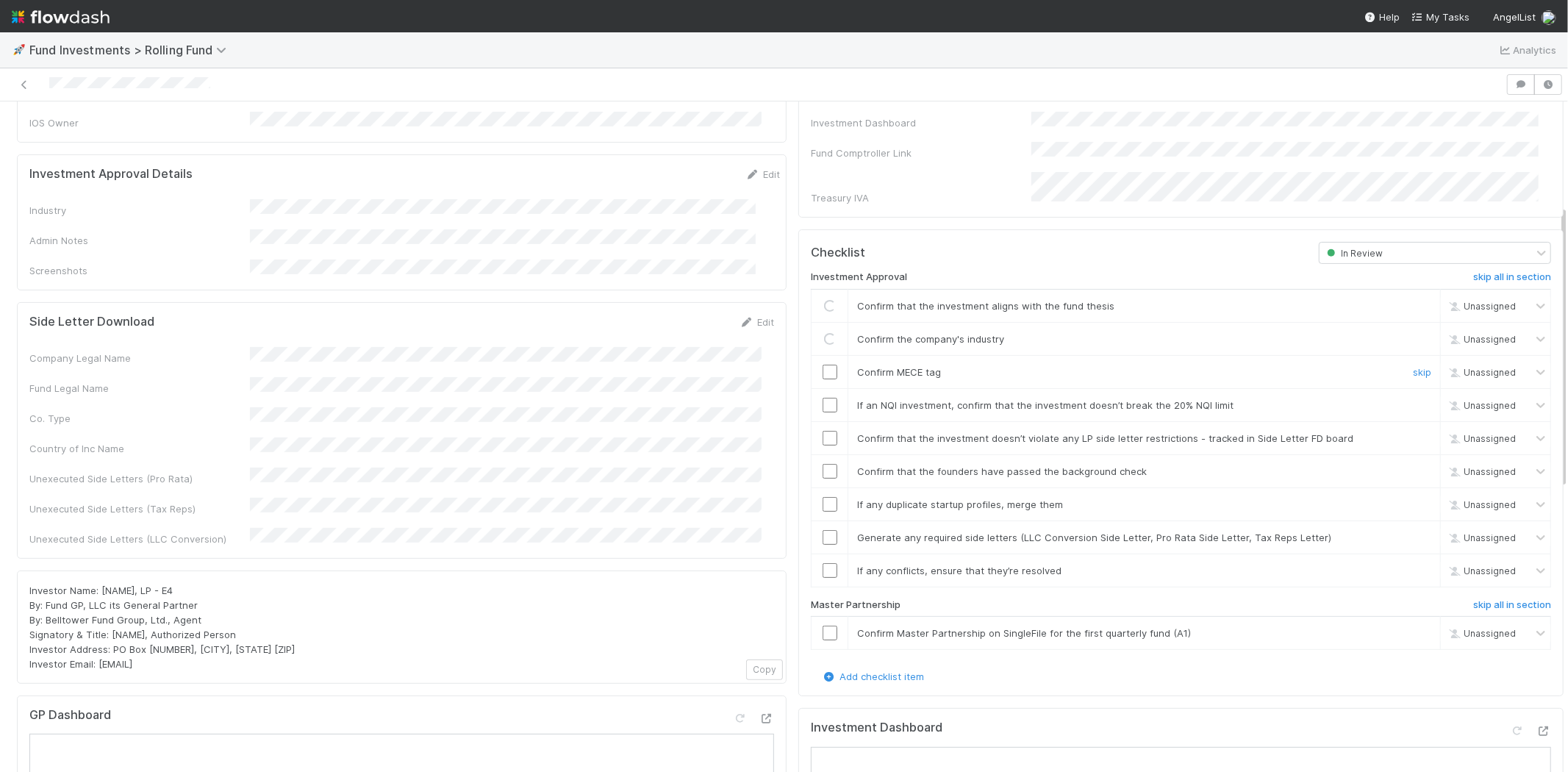 click at bounding box center (830, 372) 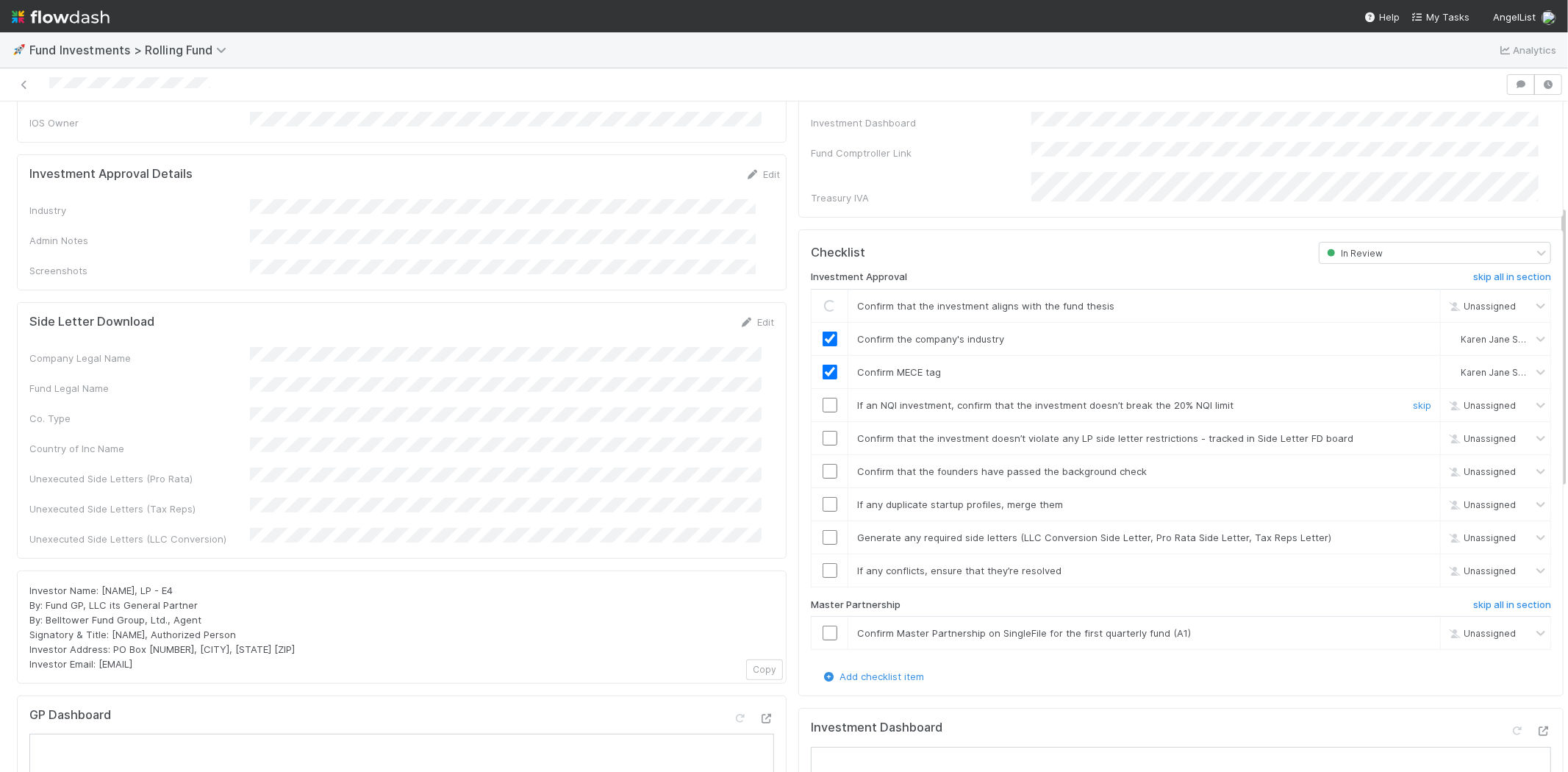 click at bounding box center [830, 405] 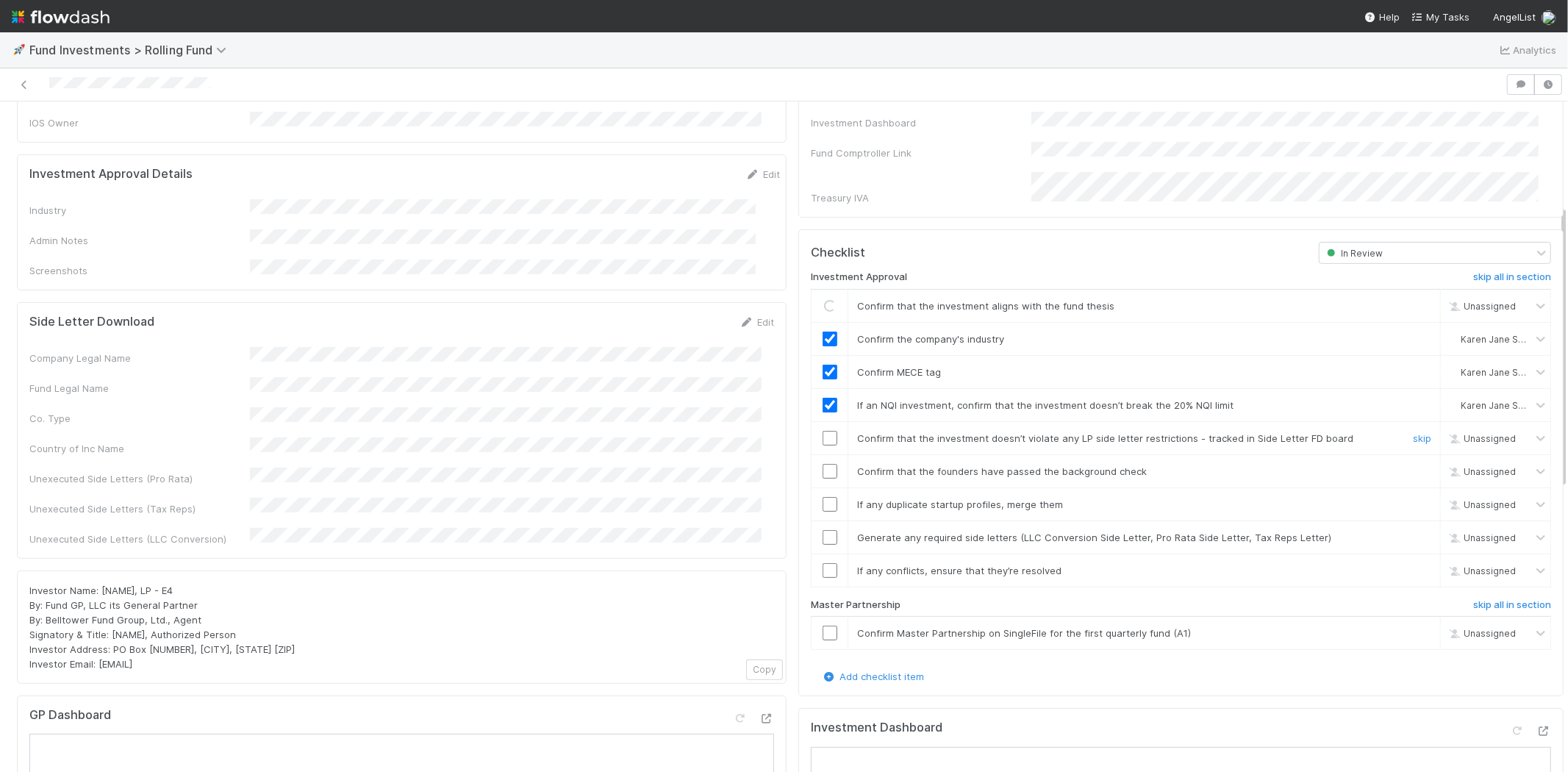 click at bounding box center (830, 438) 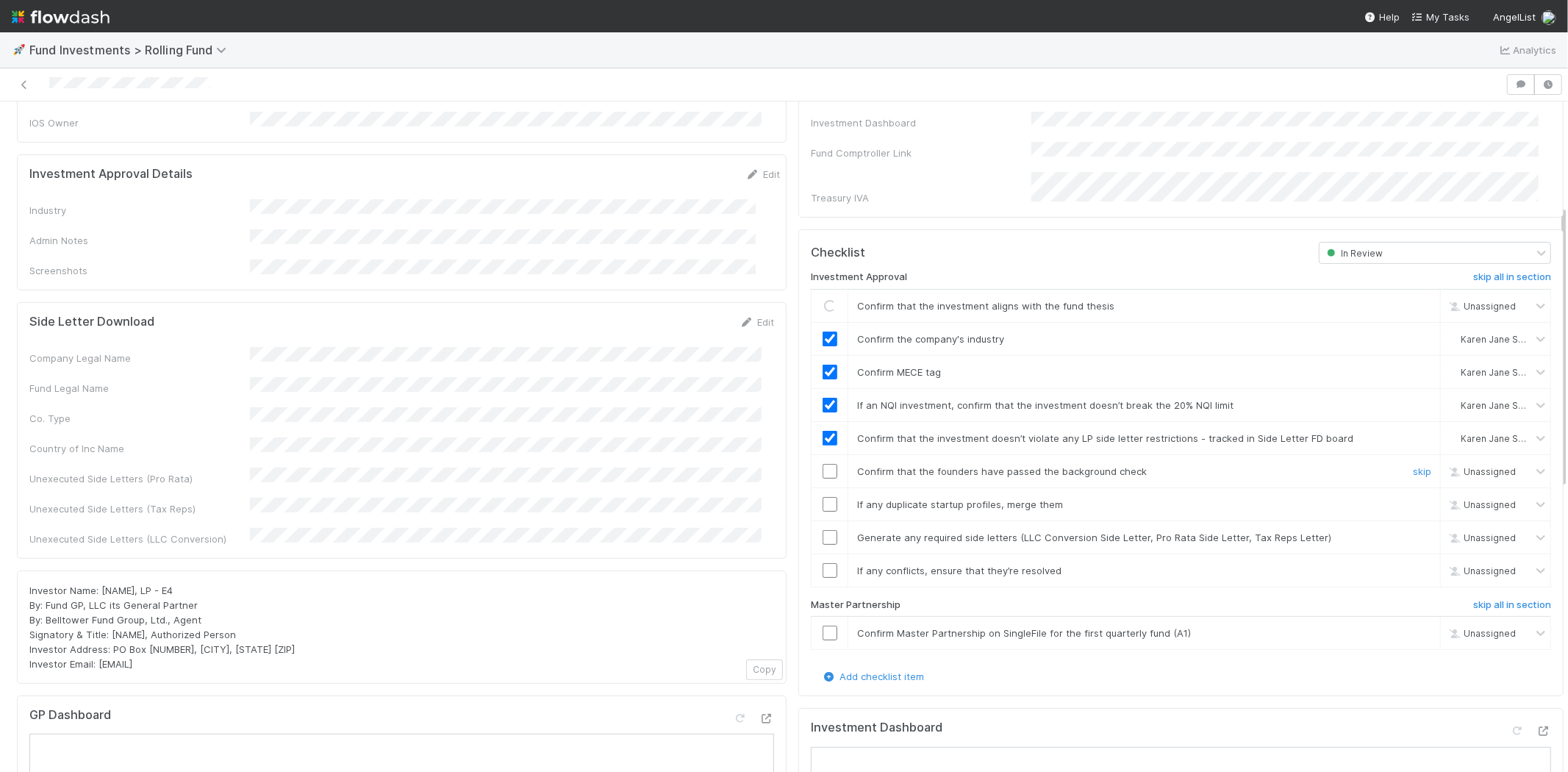 click at bounding box center (830, 471) 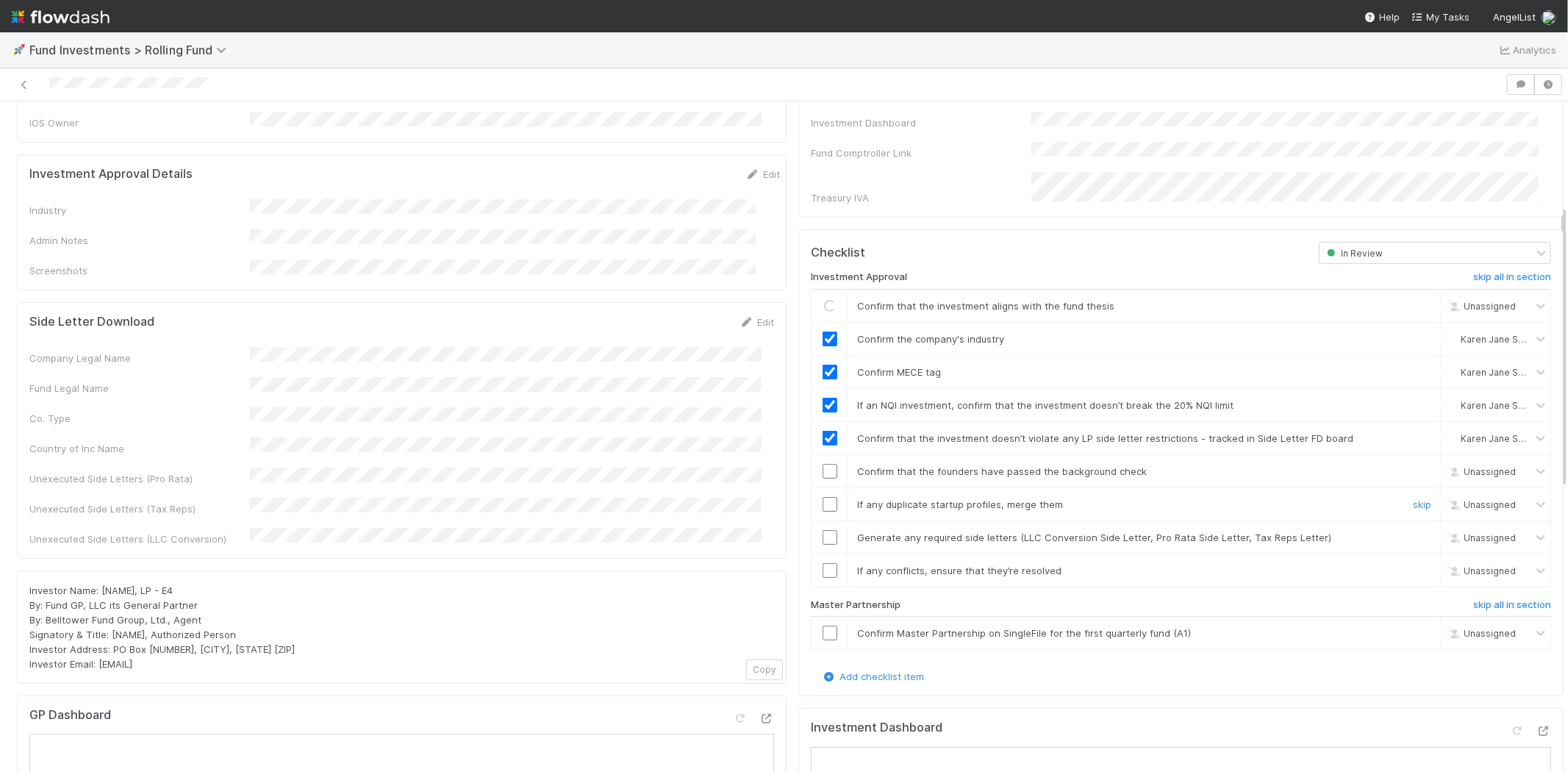 click at bounding box center (830, 504) 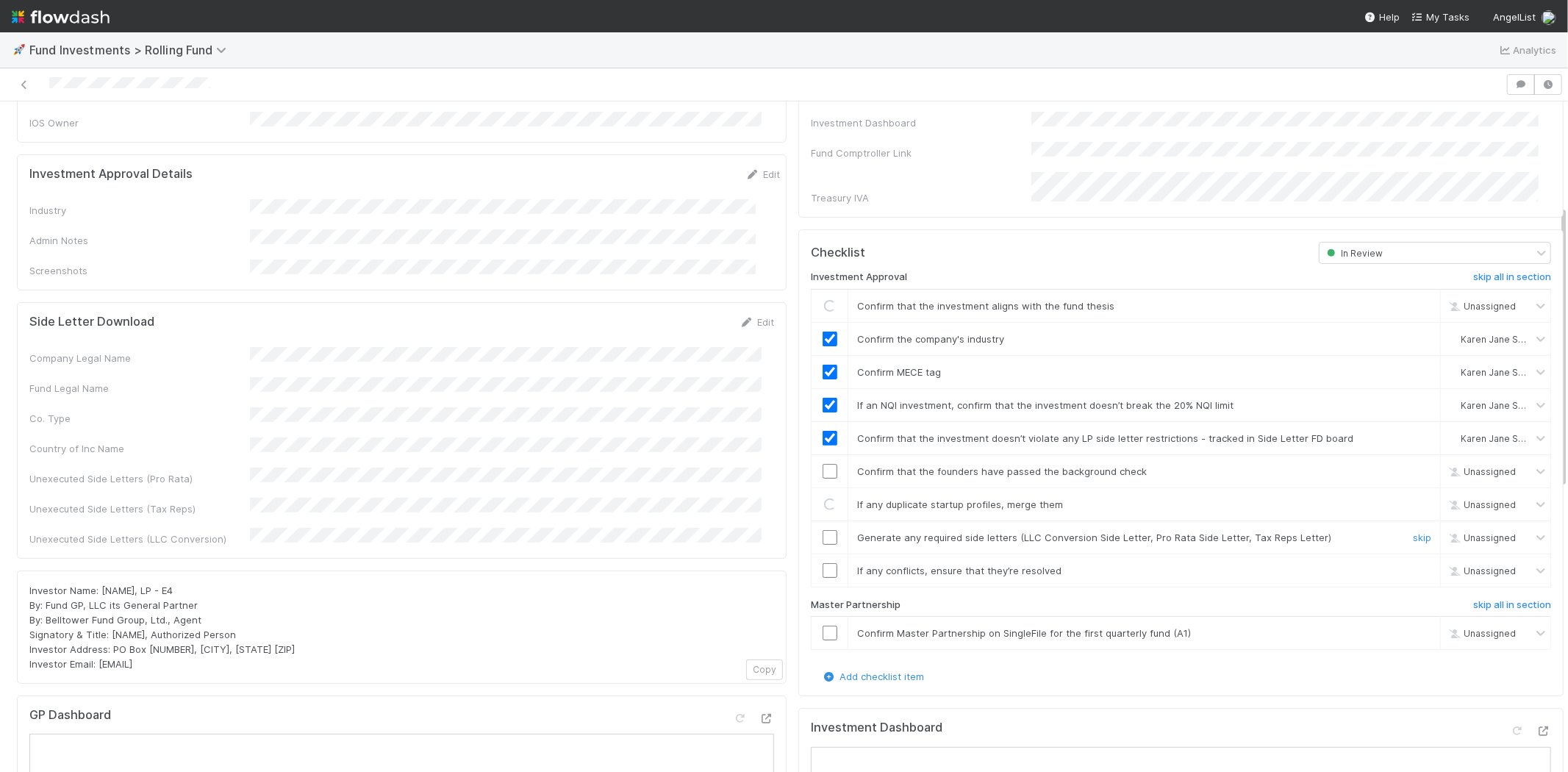 click at bounding box center (830, 537) 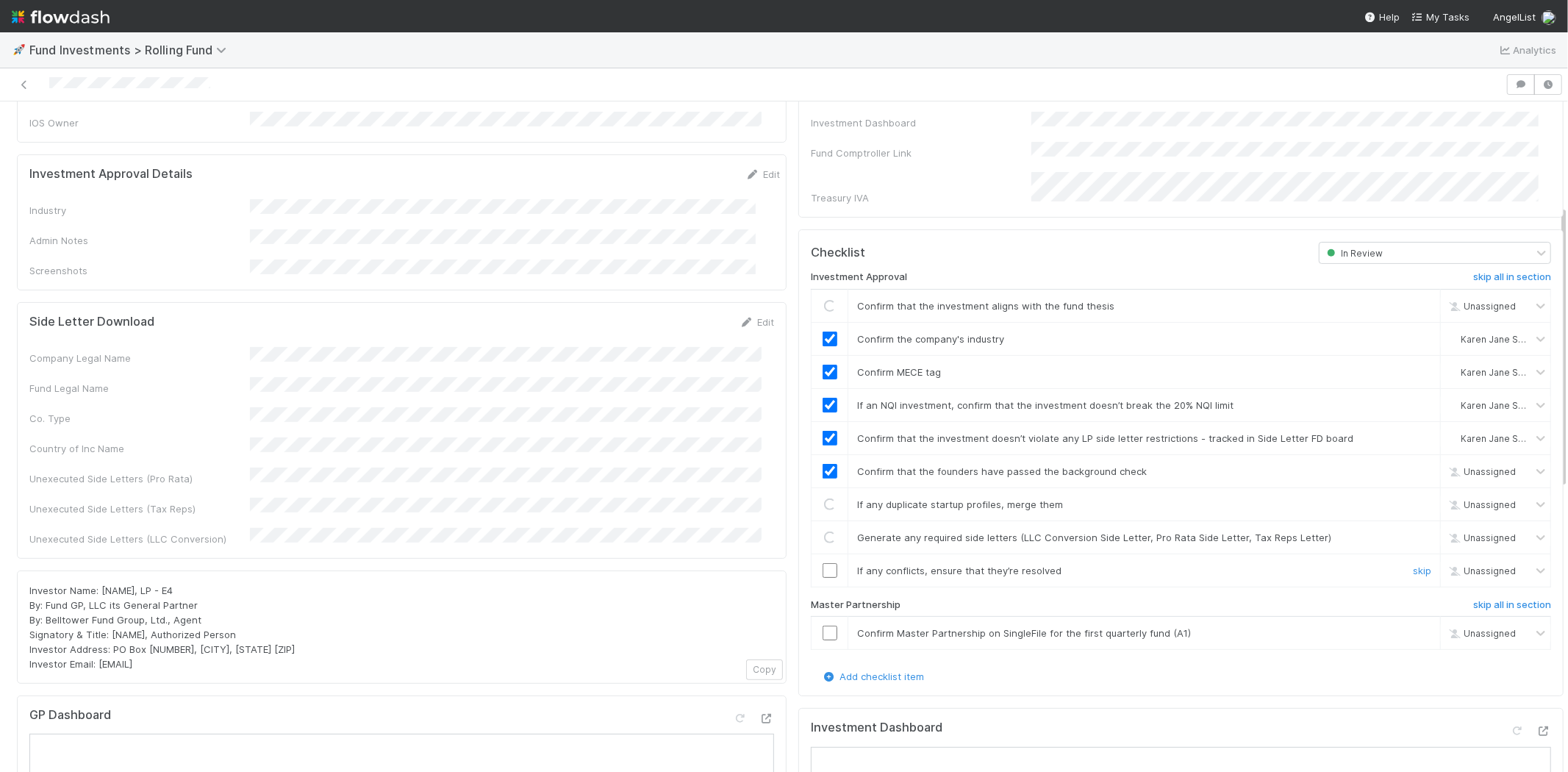 checkbox on "true" 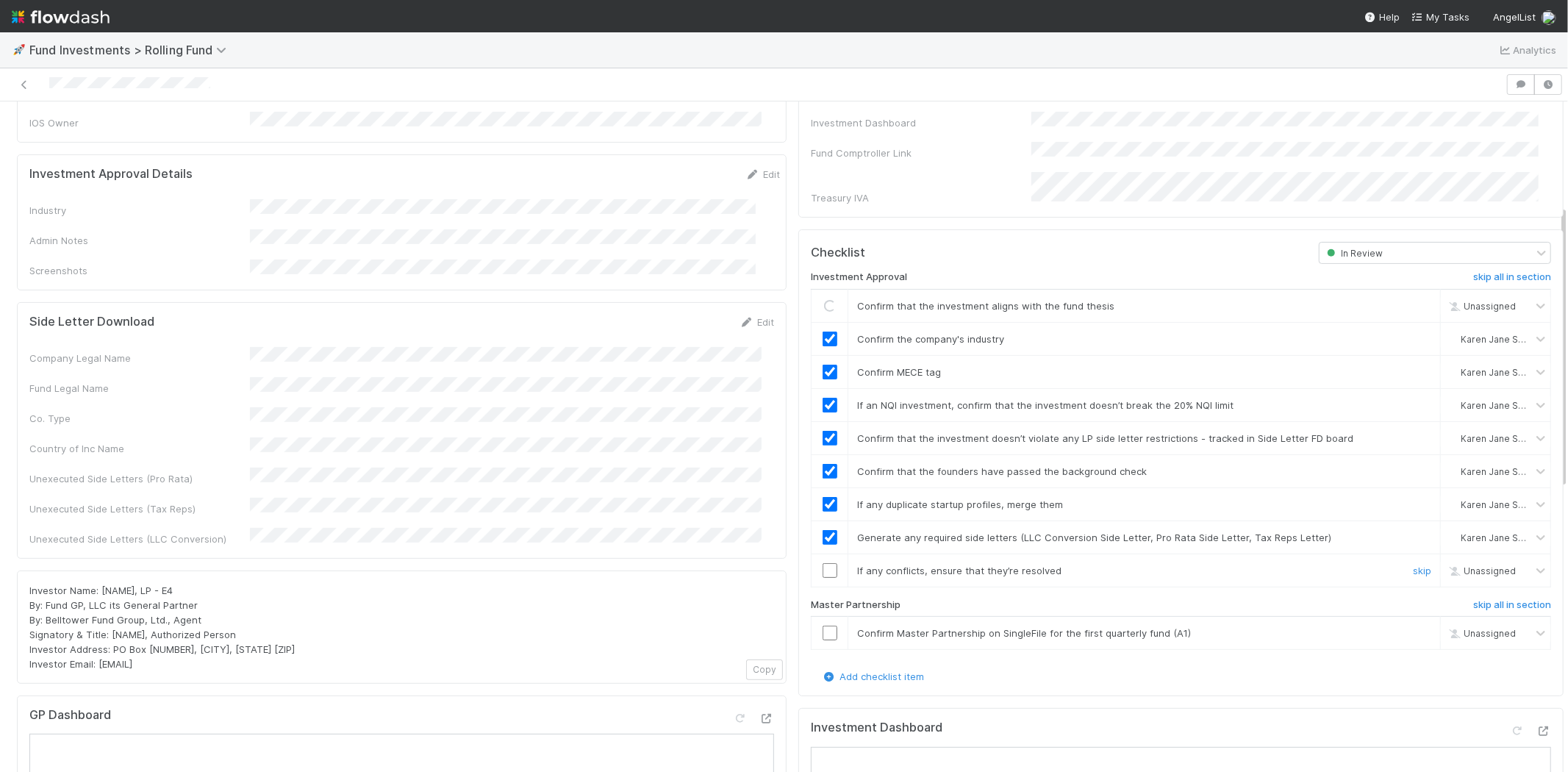 click at bounding box center (830, 571) 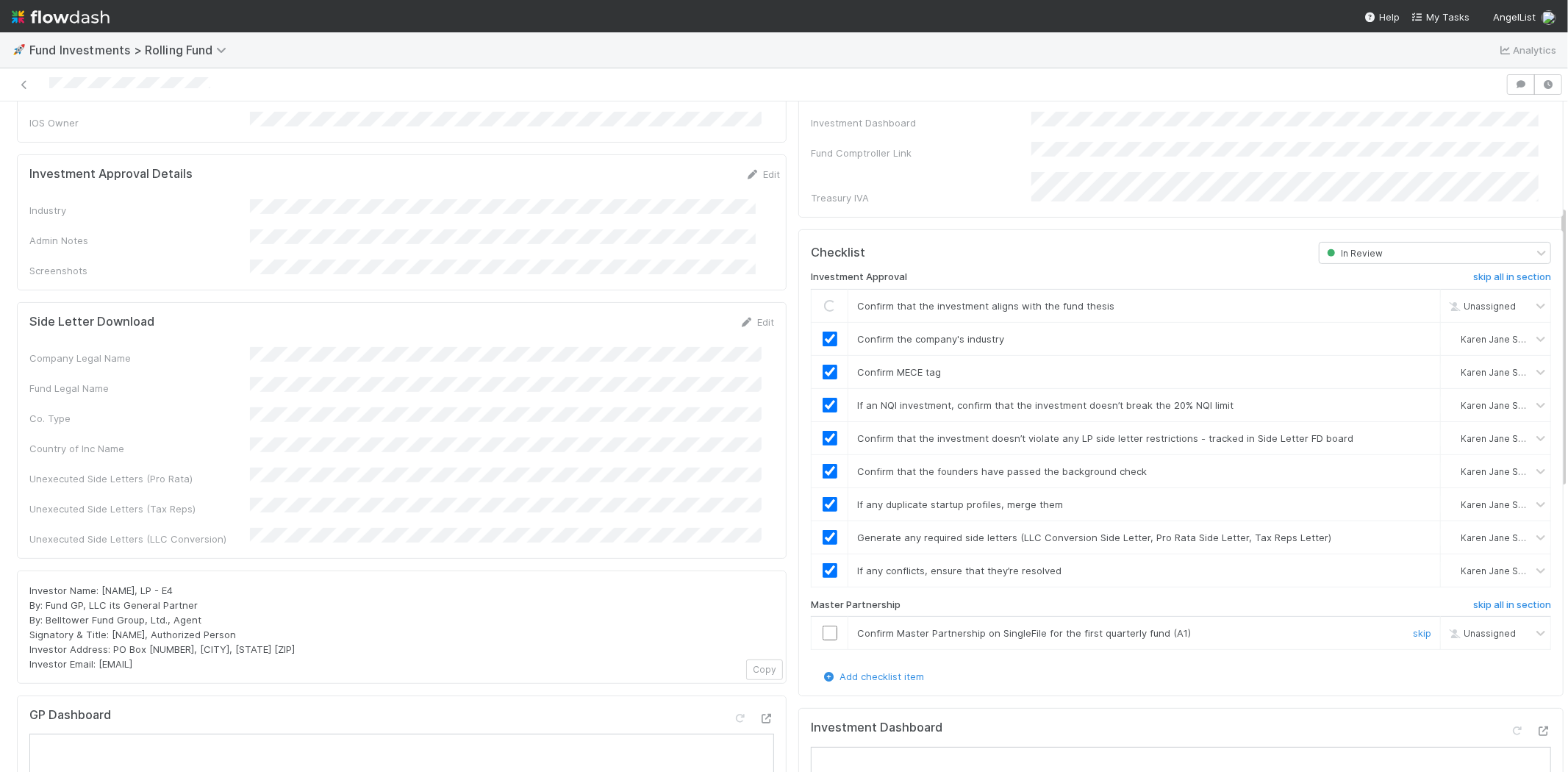 click at bounding box center [830, 633] 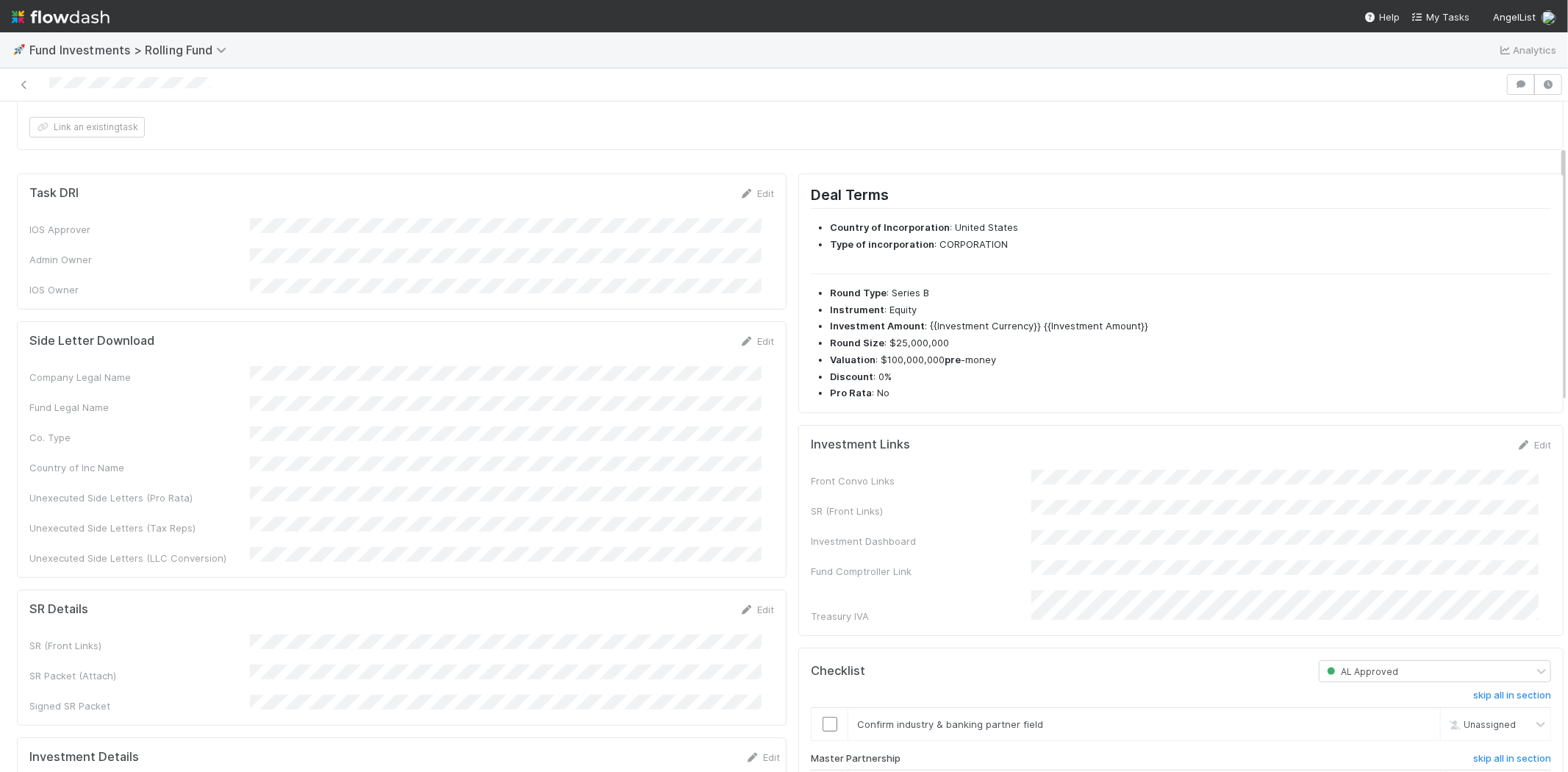 scroll, scrollTop: 0, scrollLeft: 0, axis: both 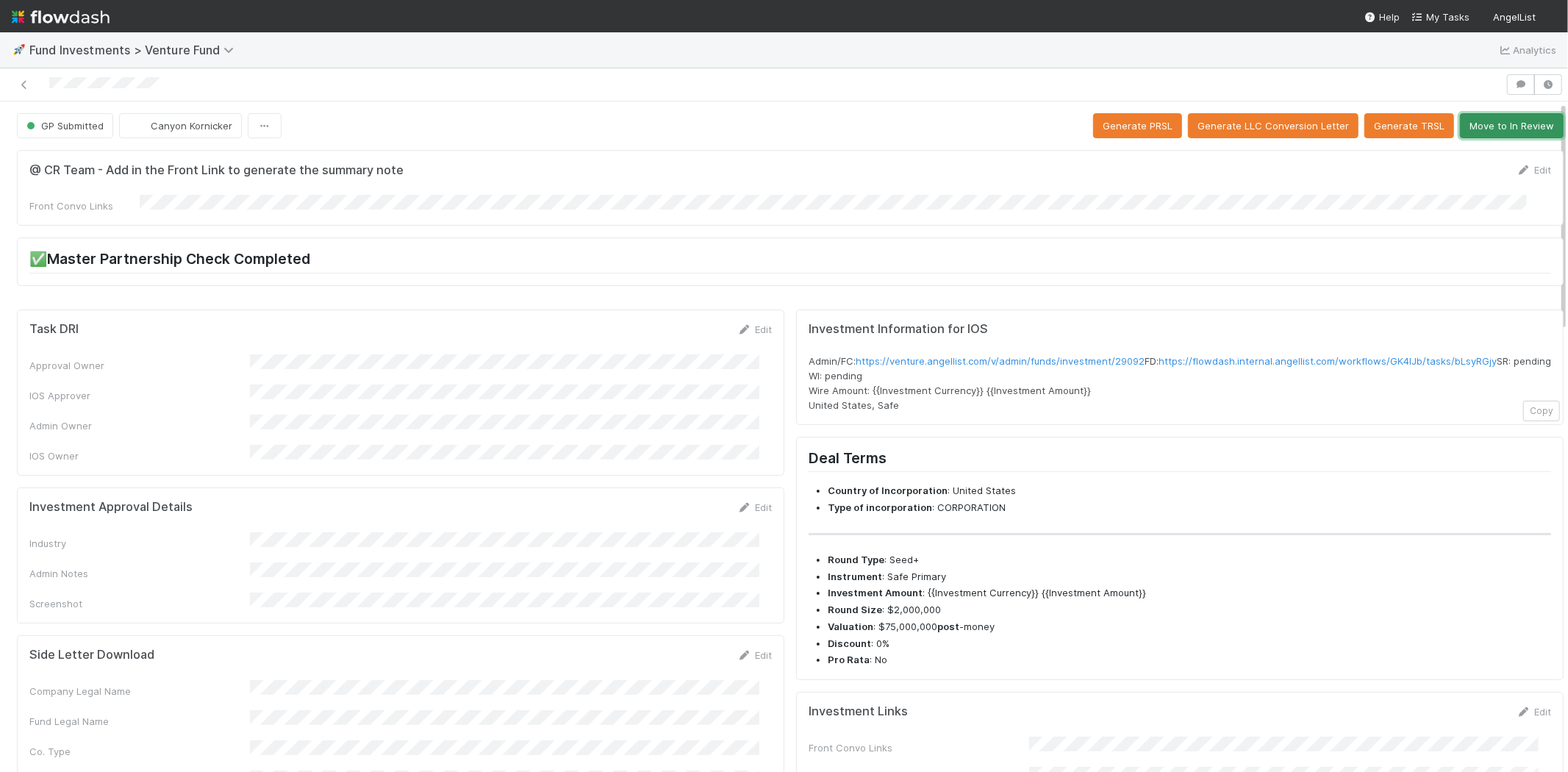 click on "Move to In Review" at bounding box center (1511, 126) 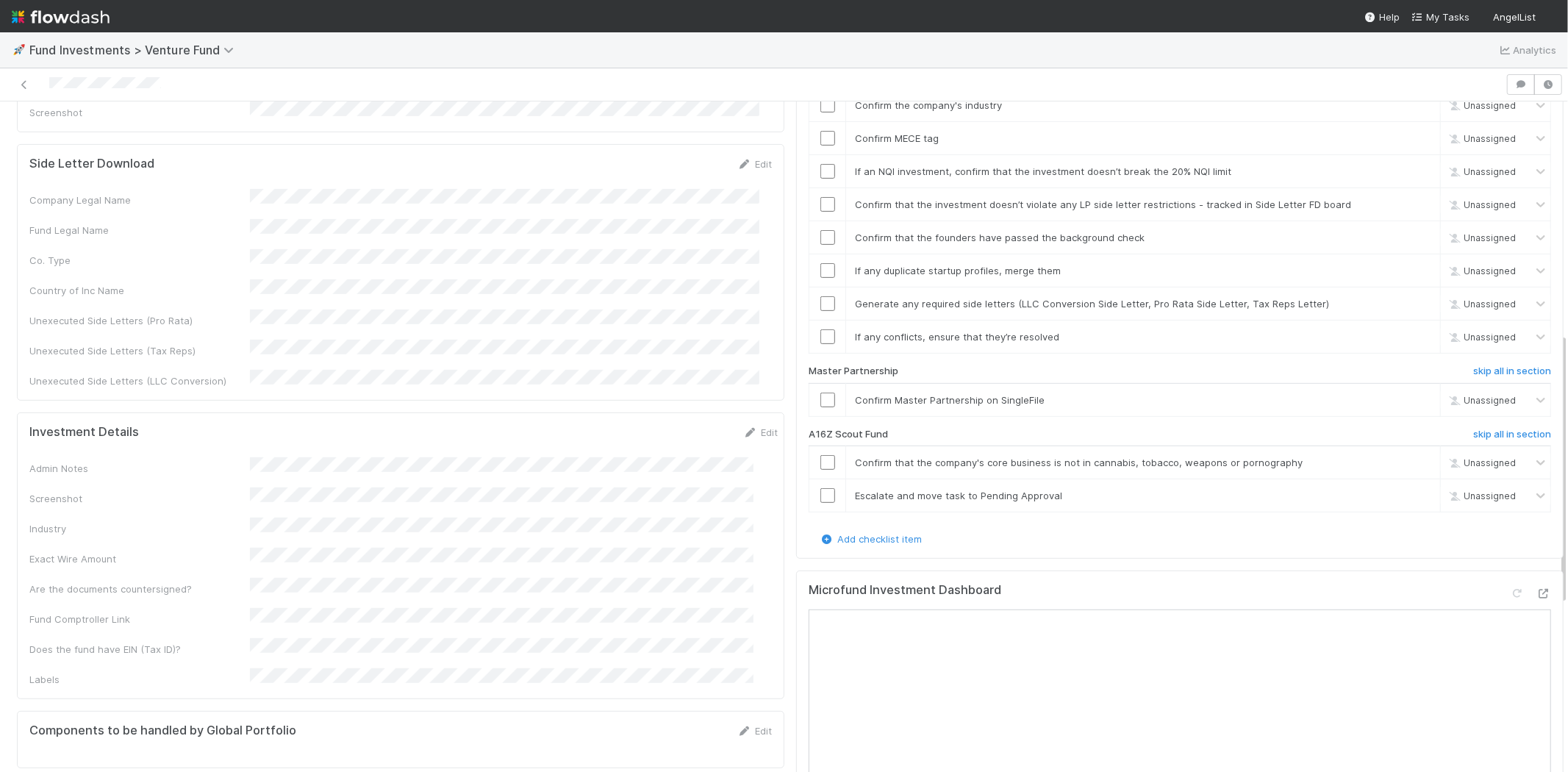 scroll, scrollTop: 571, scrollLeft: 0, axis: vertical 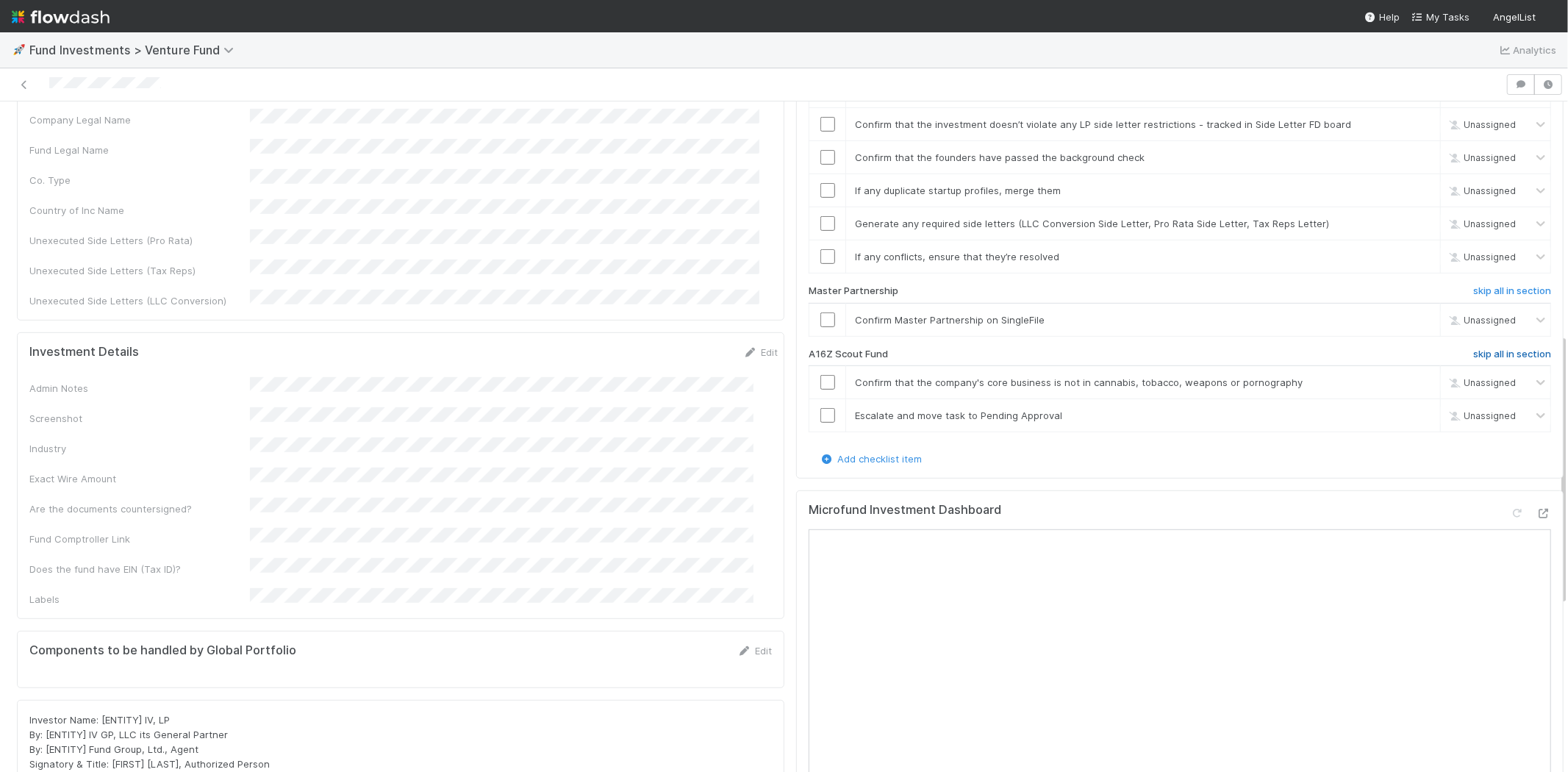 click on "skip all in section" at bounding box center [1512, 354] 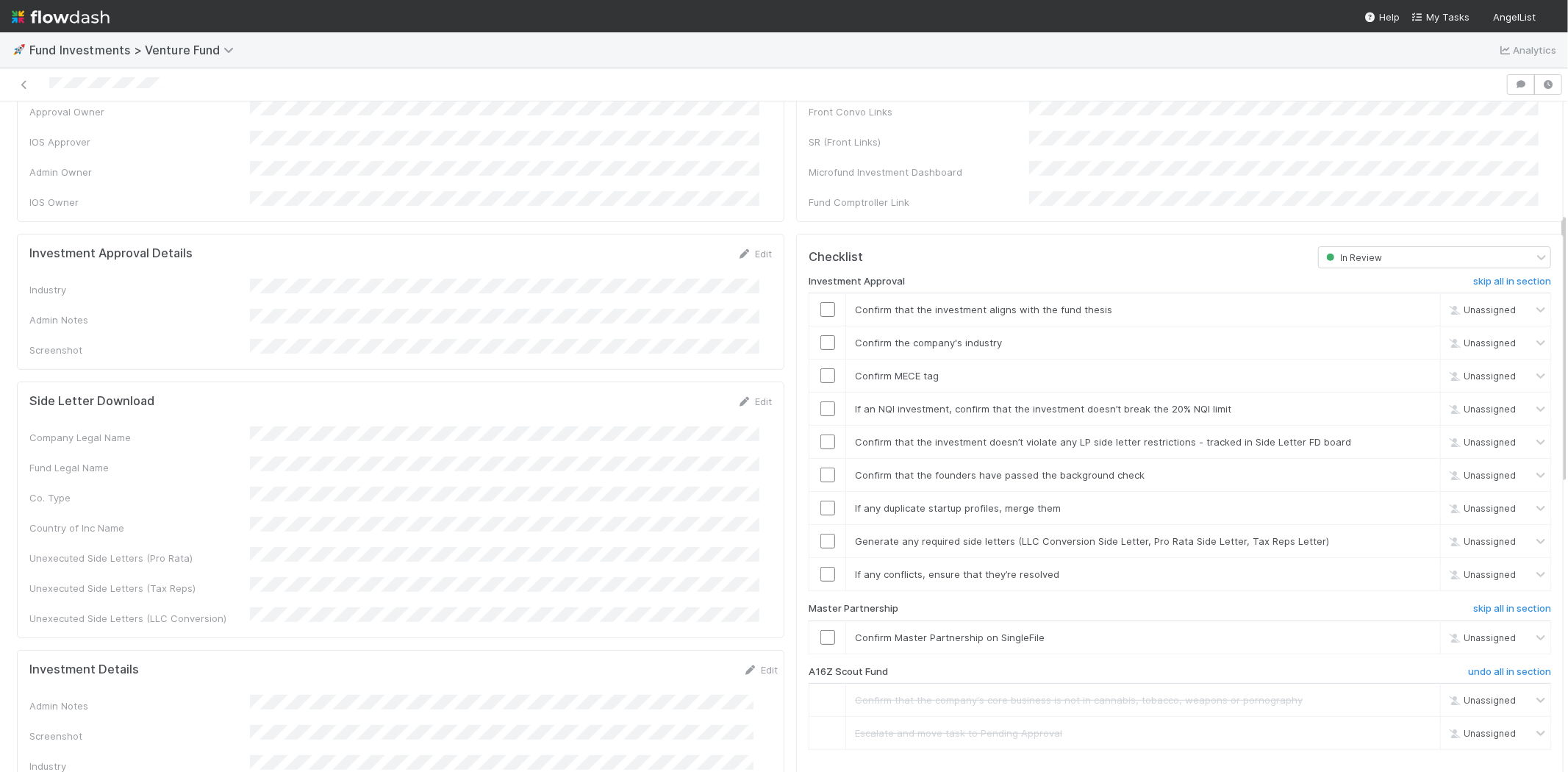 scroll, scrollTop: 246, scrollLeft: 0, axis: vertical 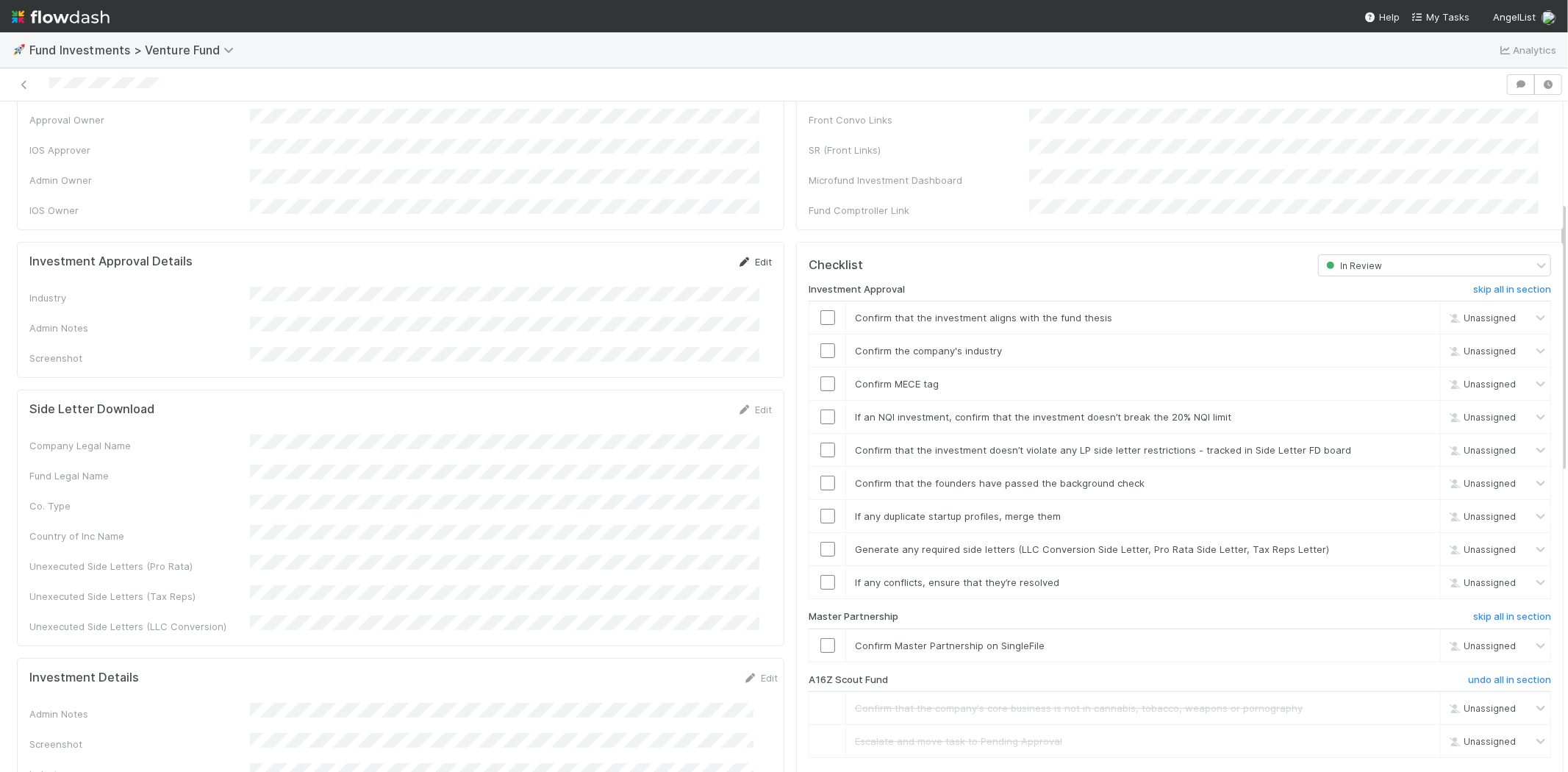 click on "Edit" at bounding box center [754, 262] 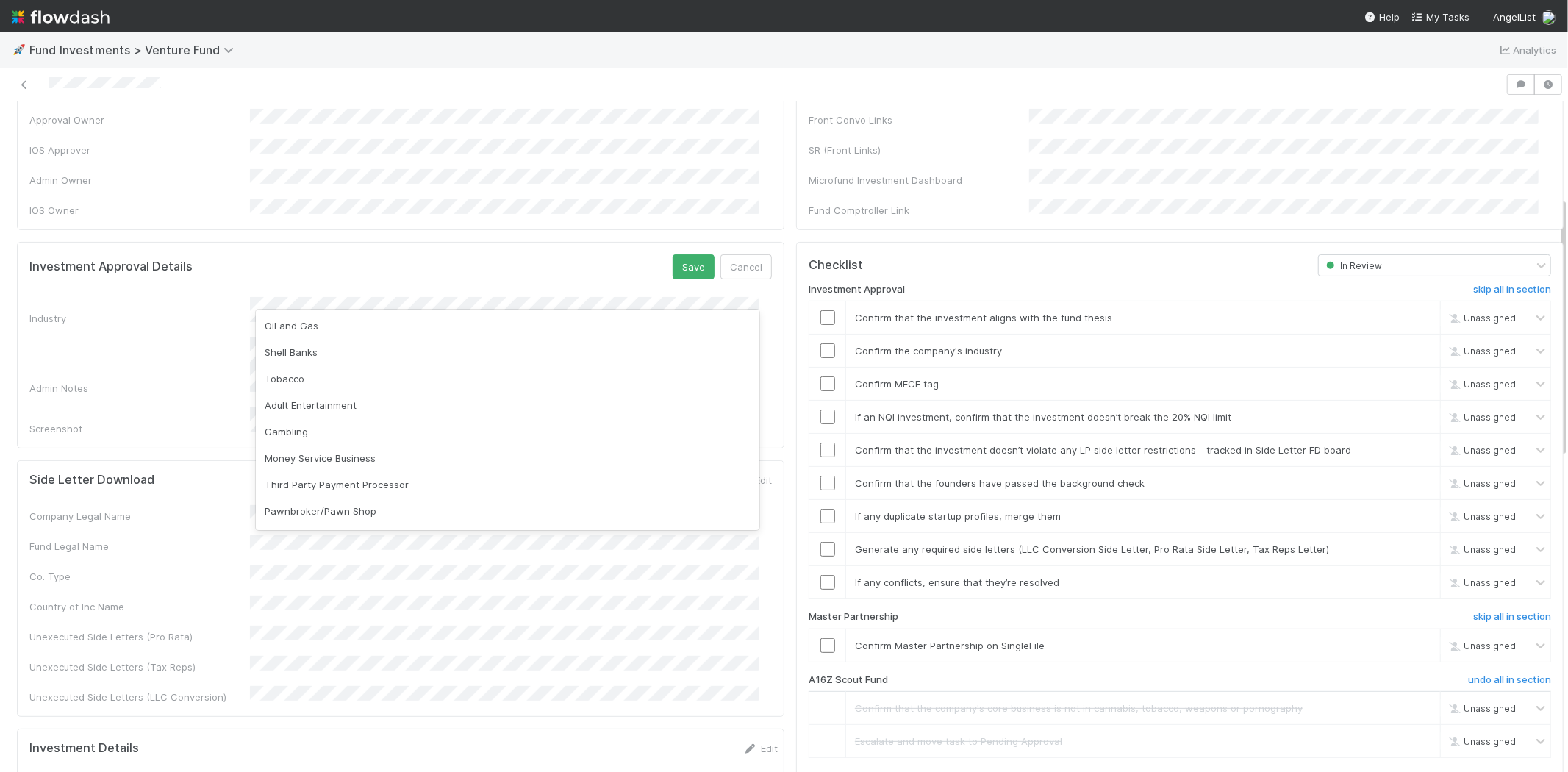 scroll, scrollTop: 420, scrollLeft: 0, axis: vertical 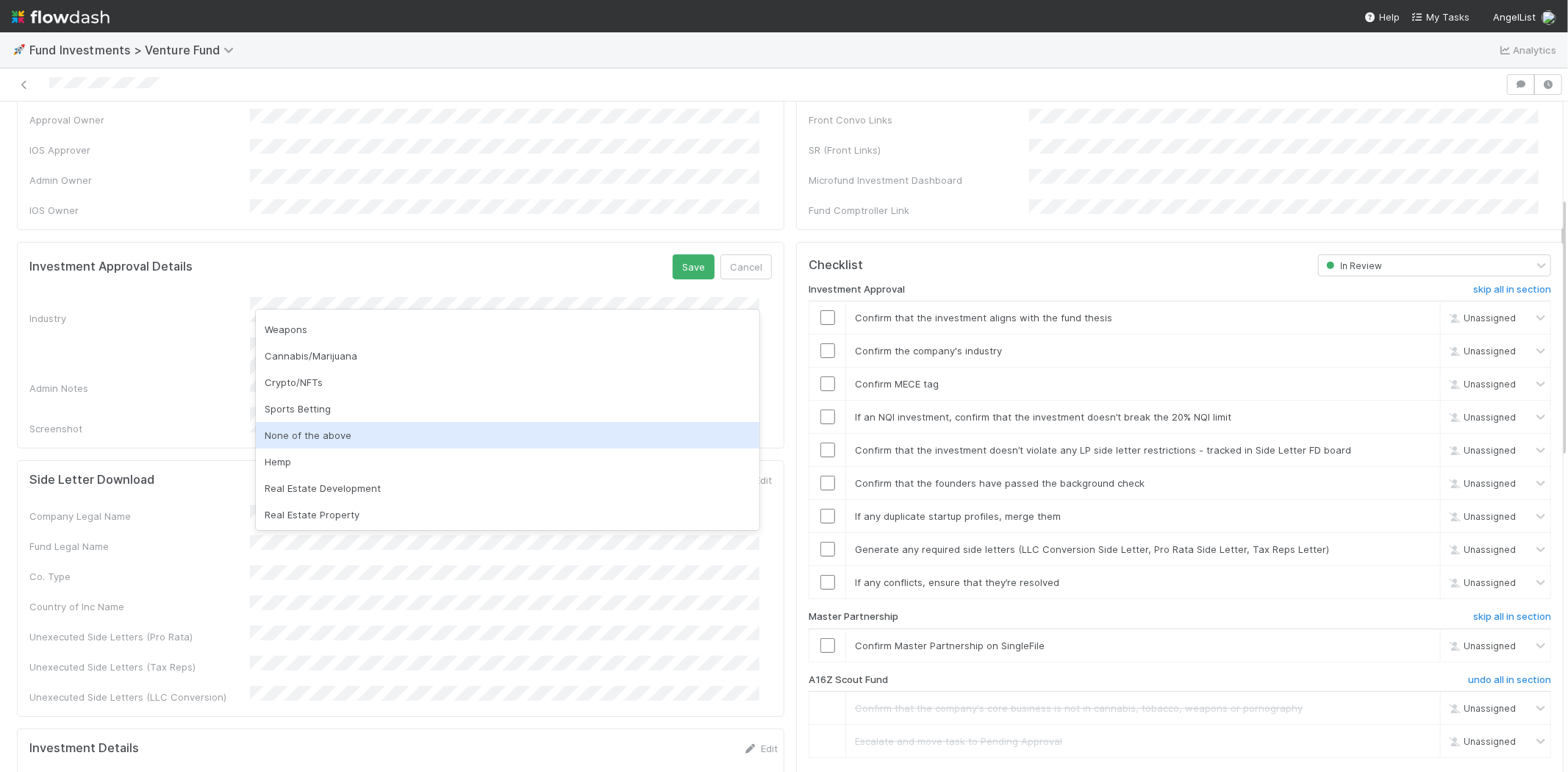 click on "None of the above" at bounding box center (507, 435) 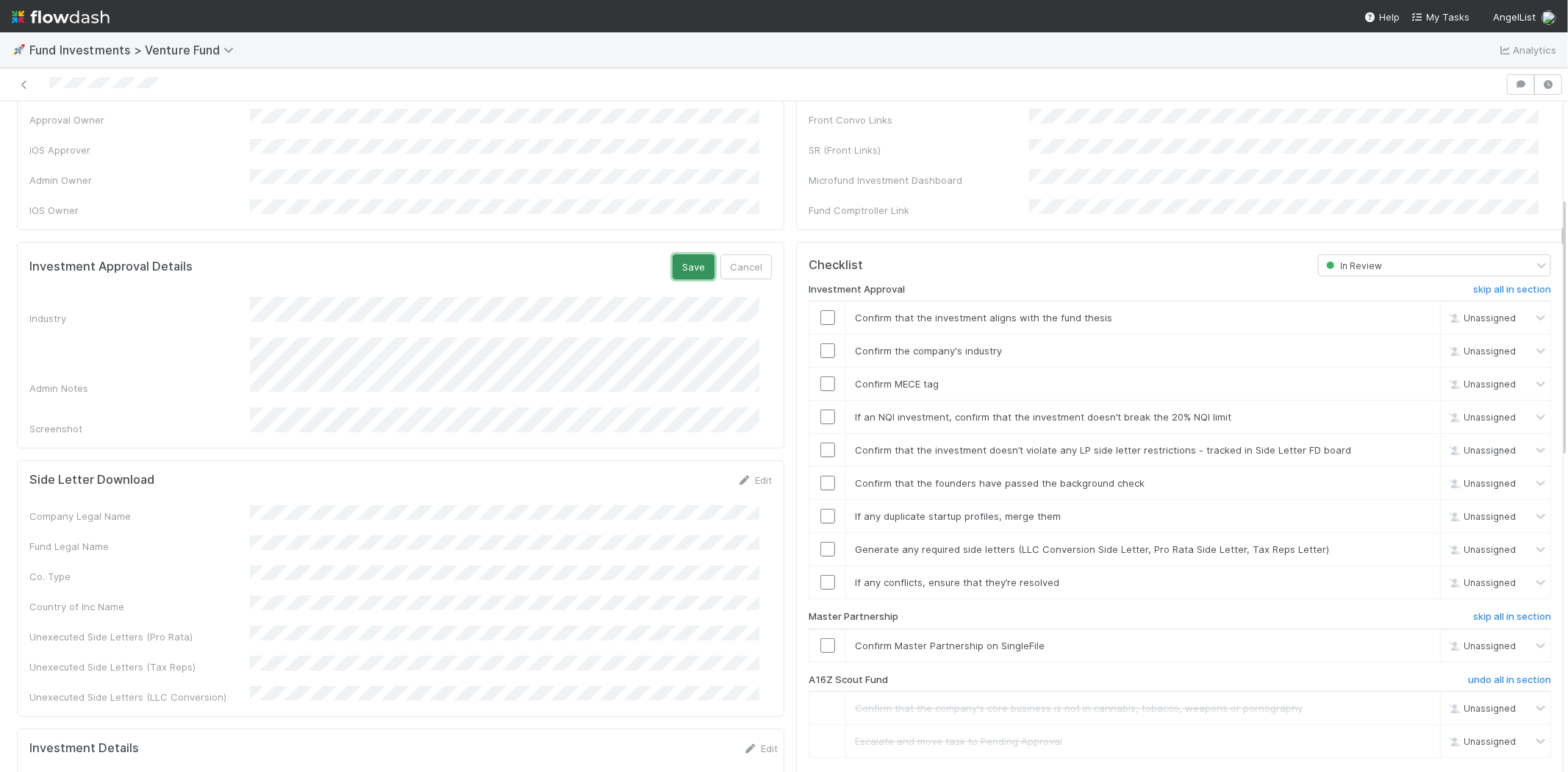 click on "Save" at bounding box center (693, 267) 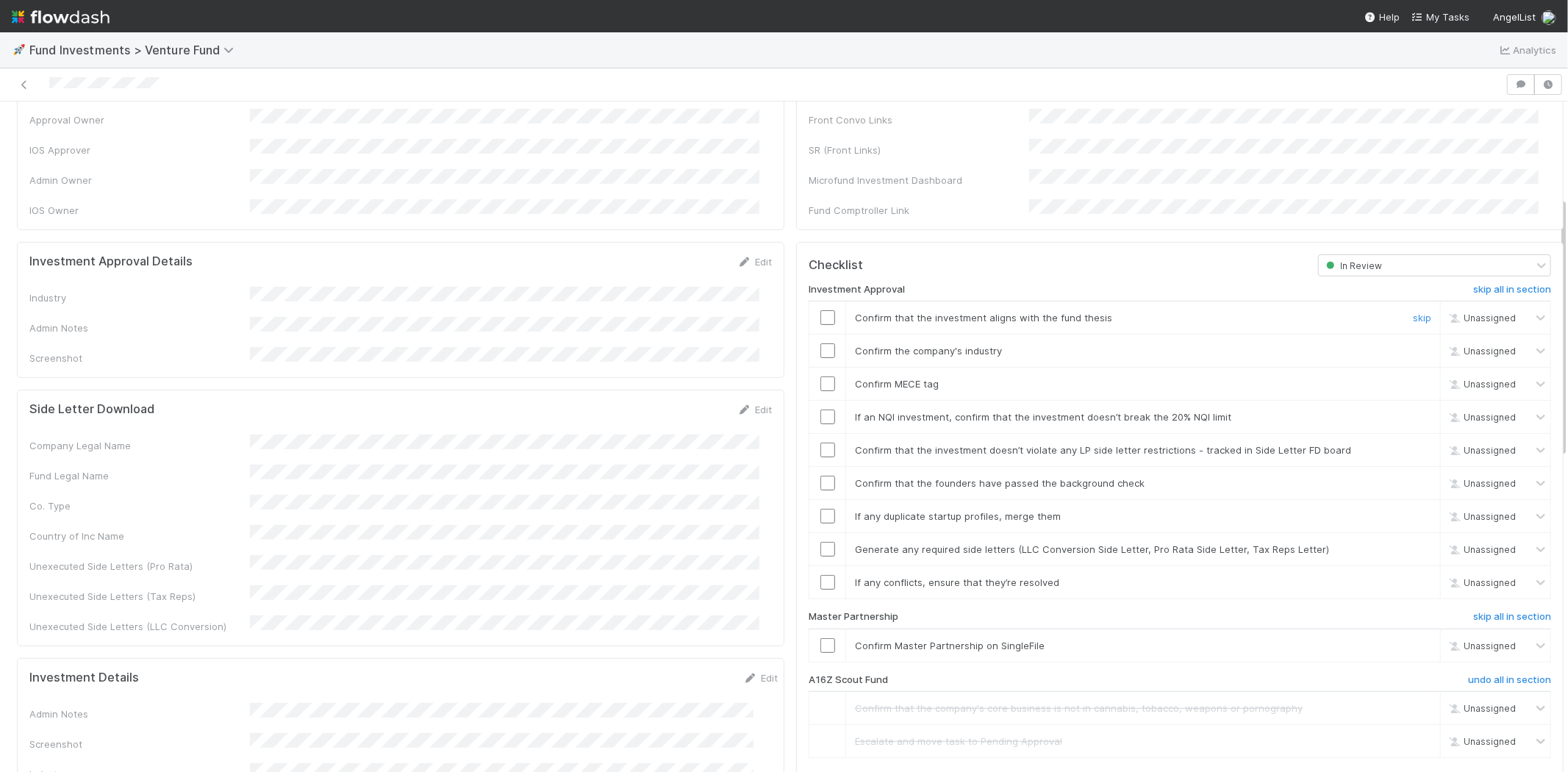 click at bounding box center (828, 318) 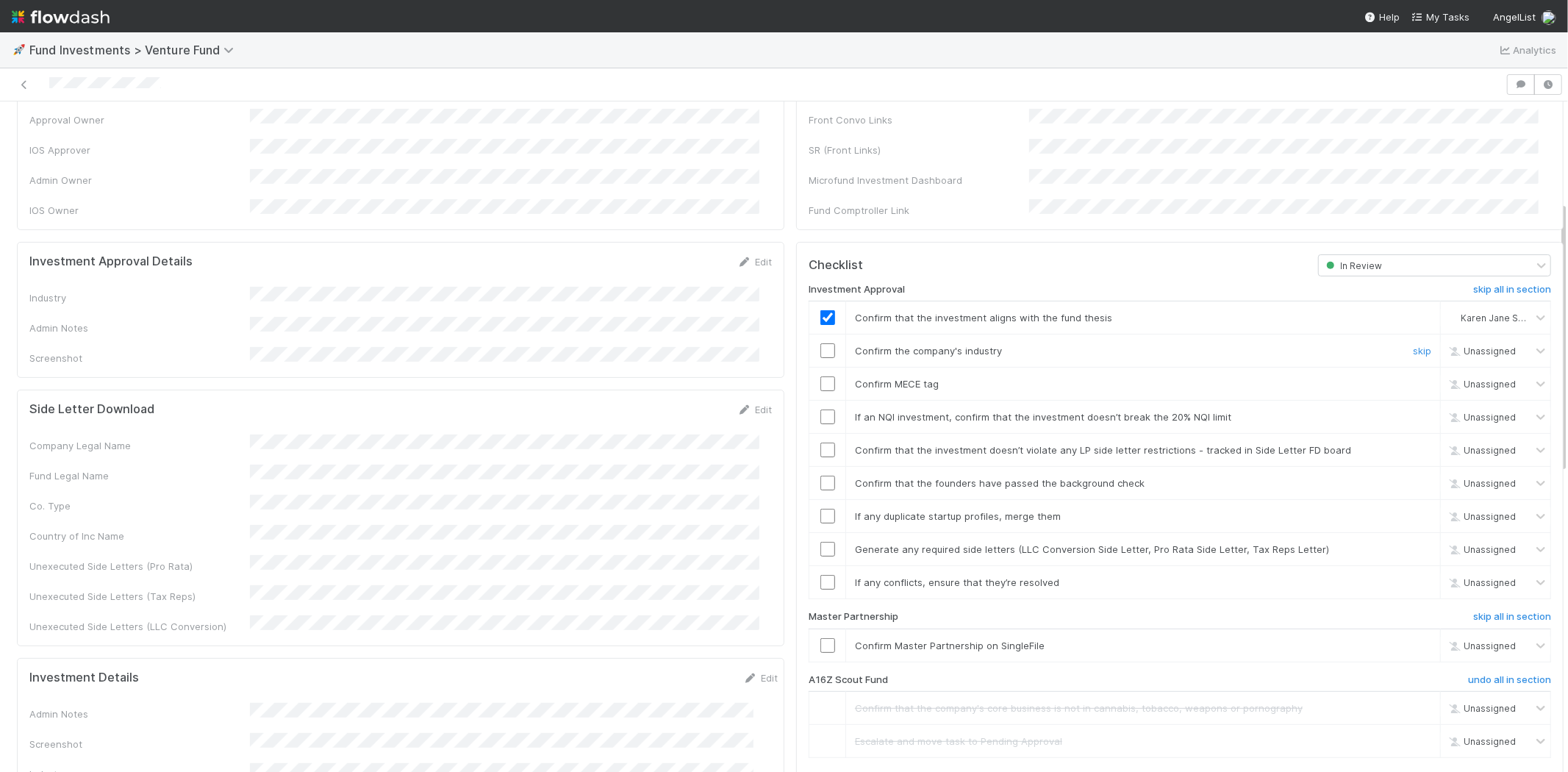 click at bounding box center [828, 351] 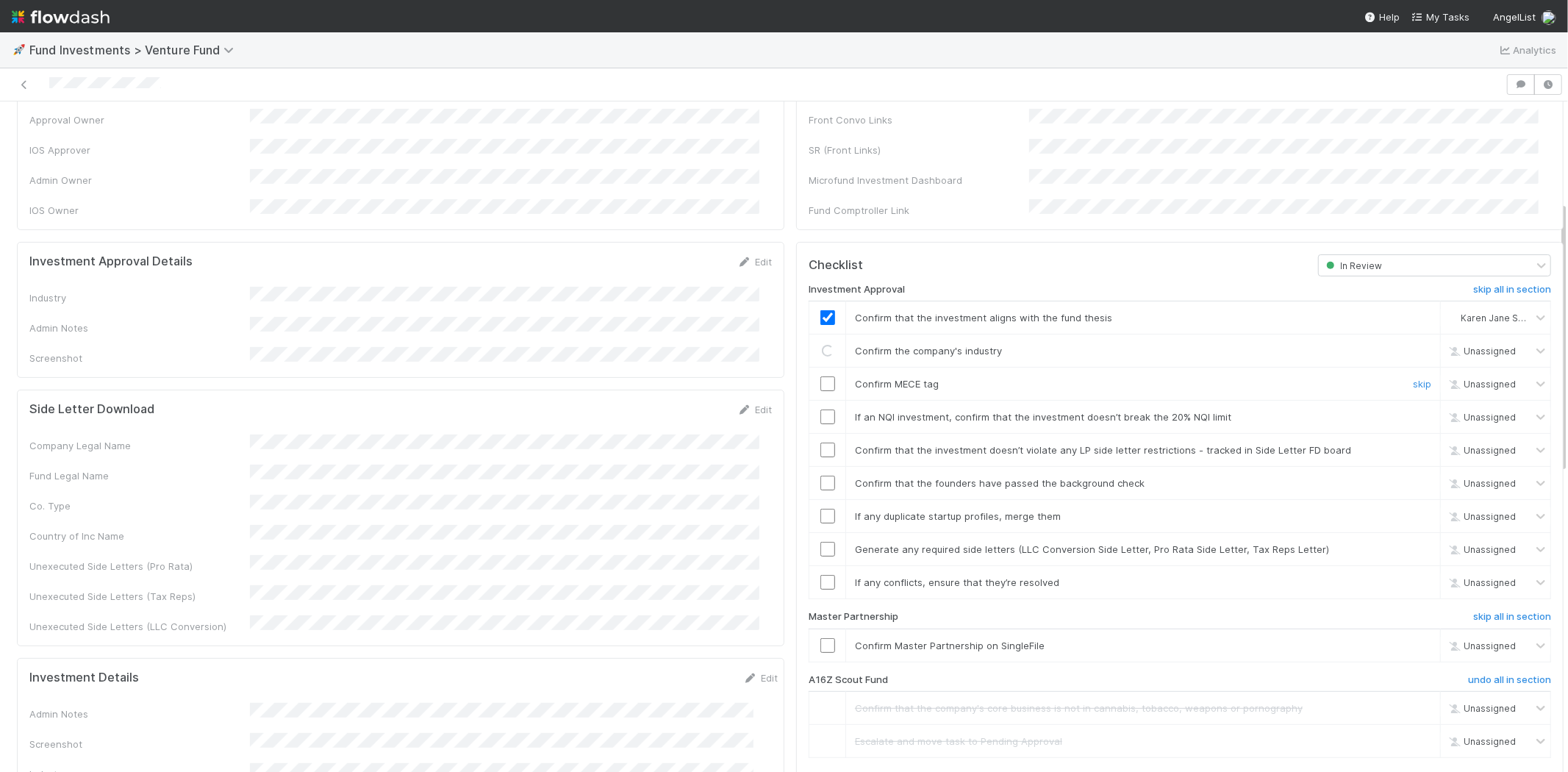 click at bounding box center (828, 384) 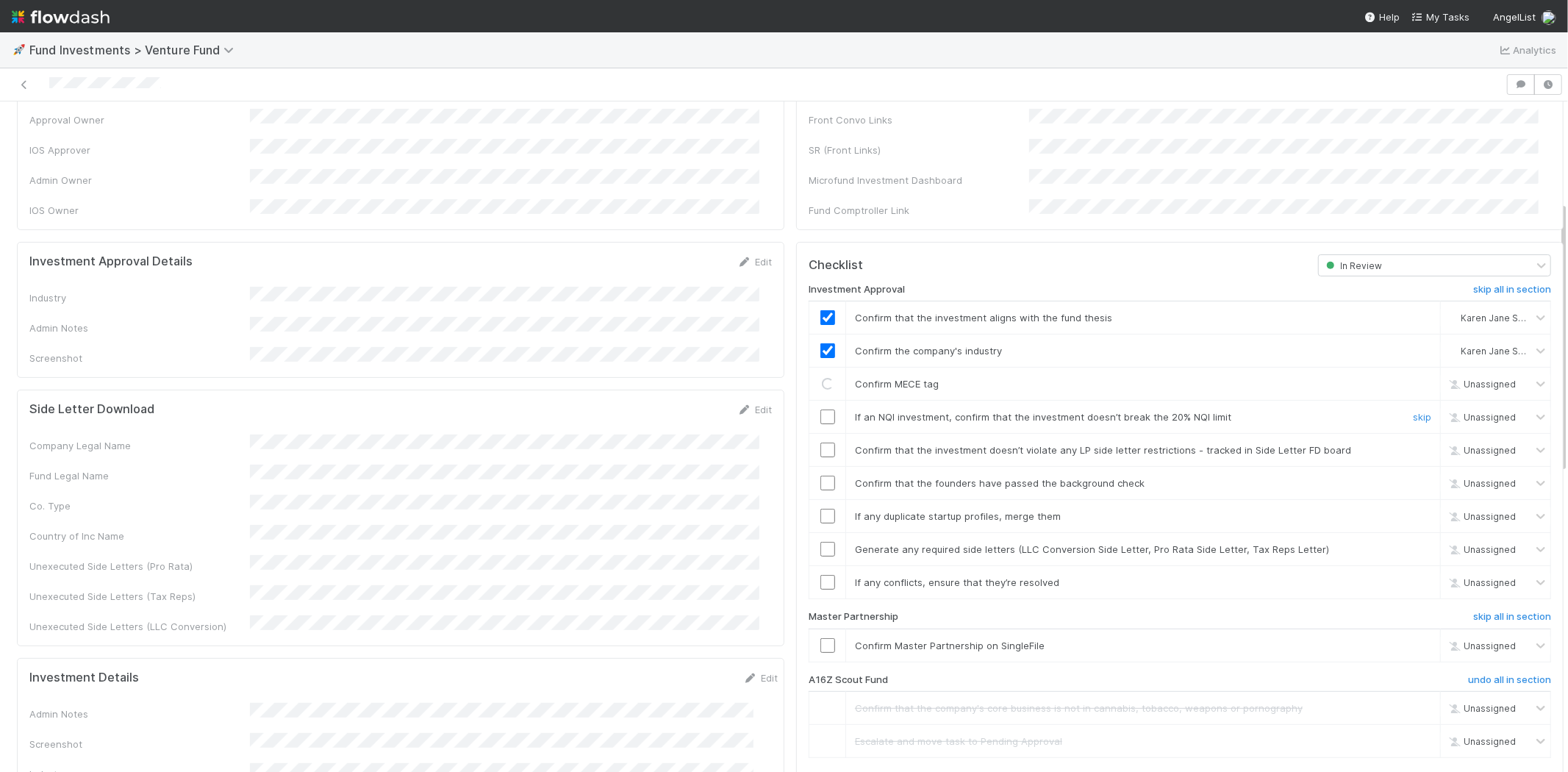 click at bounding box center [828, 417] 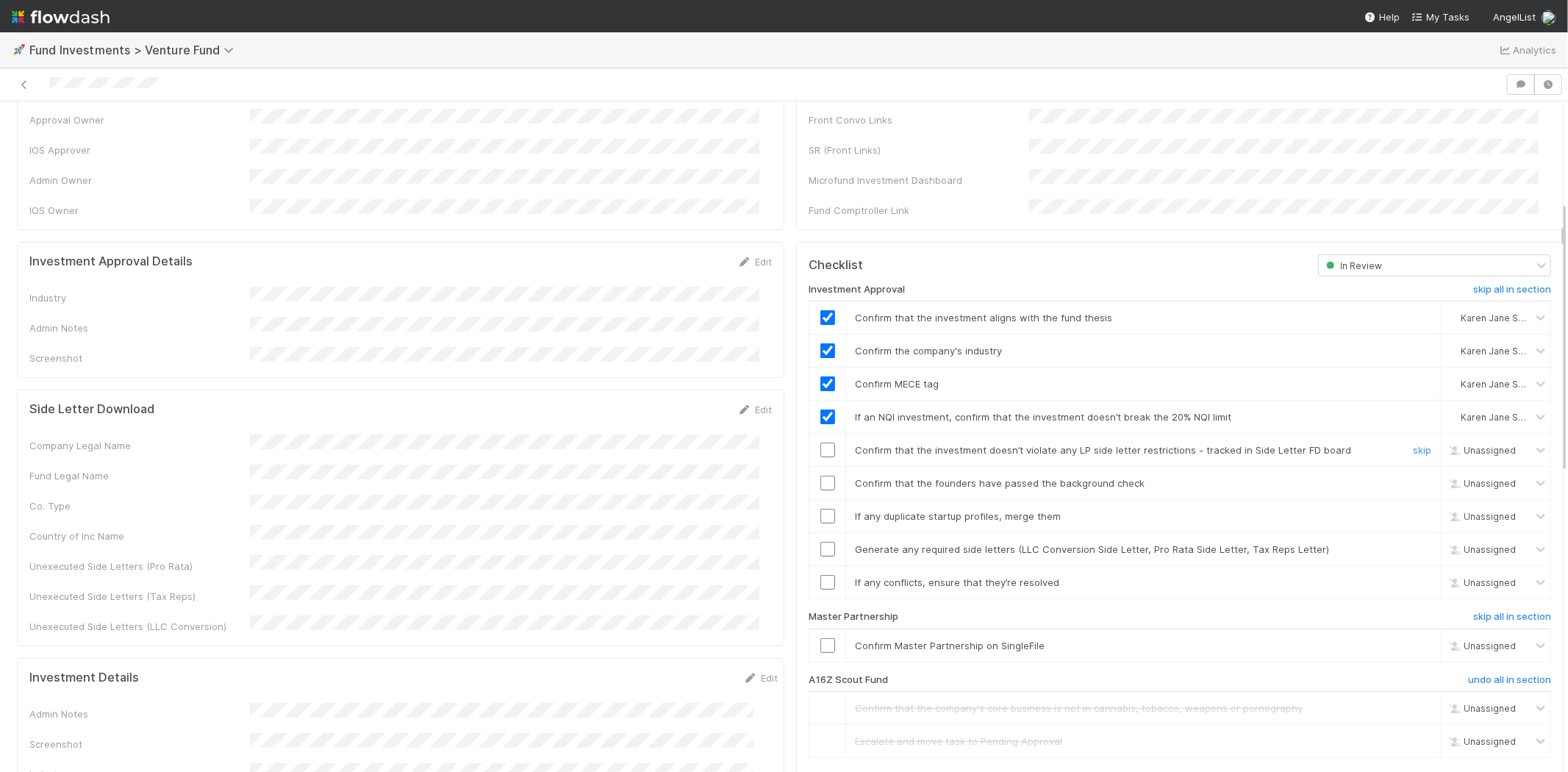 click at bounding box center (828, 450) 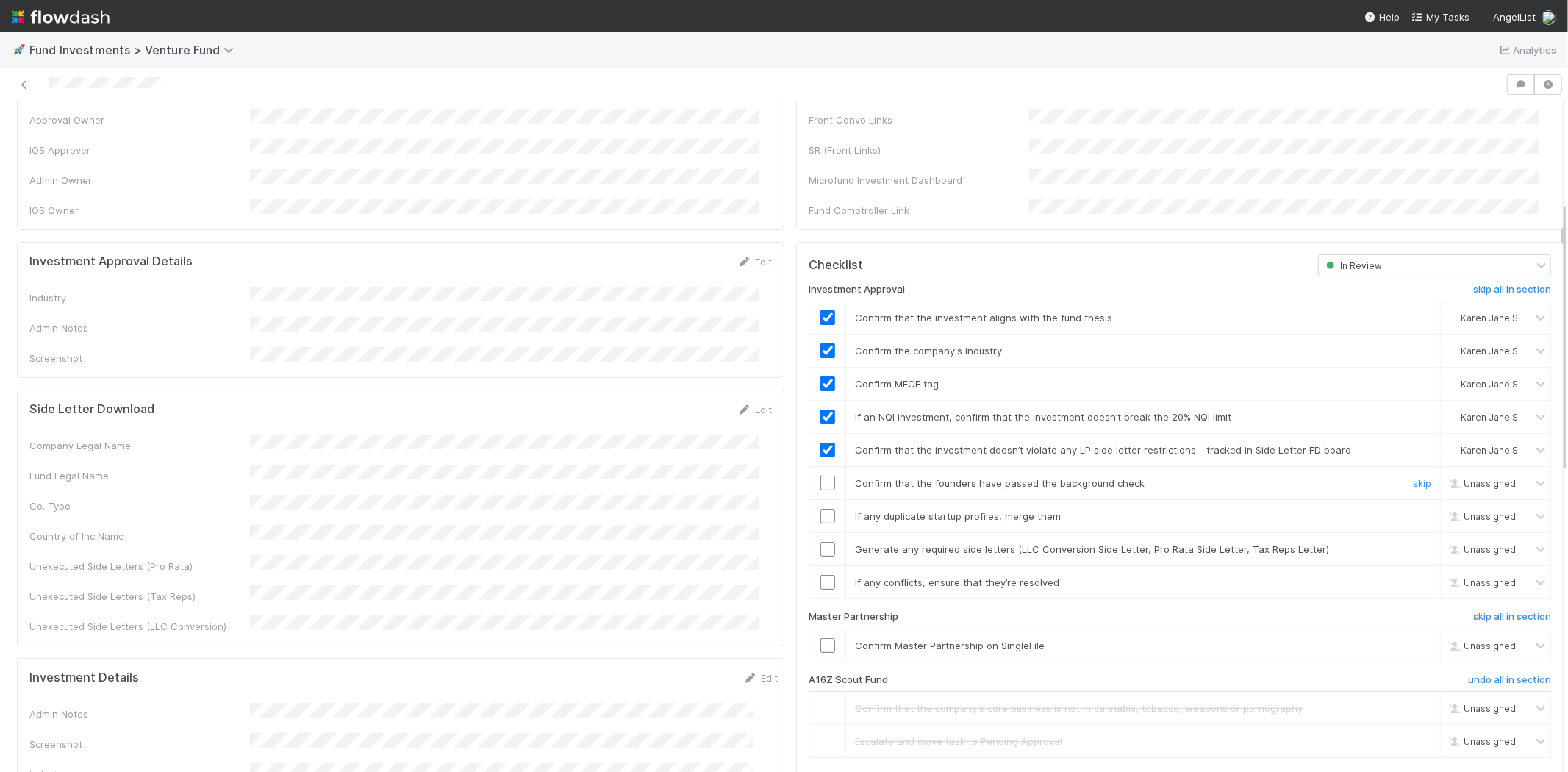 click at bounding box center (828, 483) 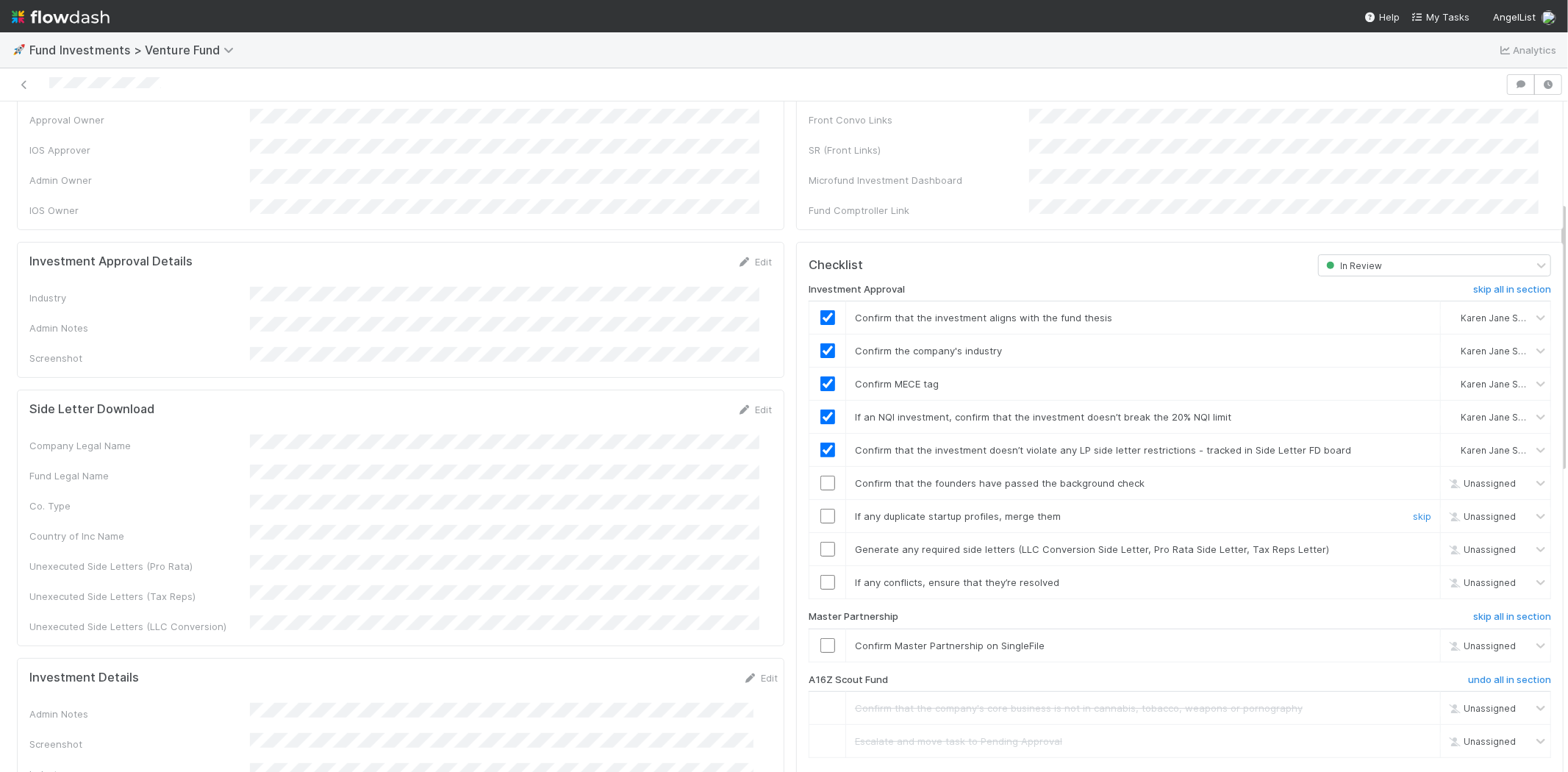 click at bounding box center (828, 516) 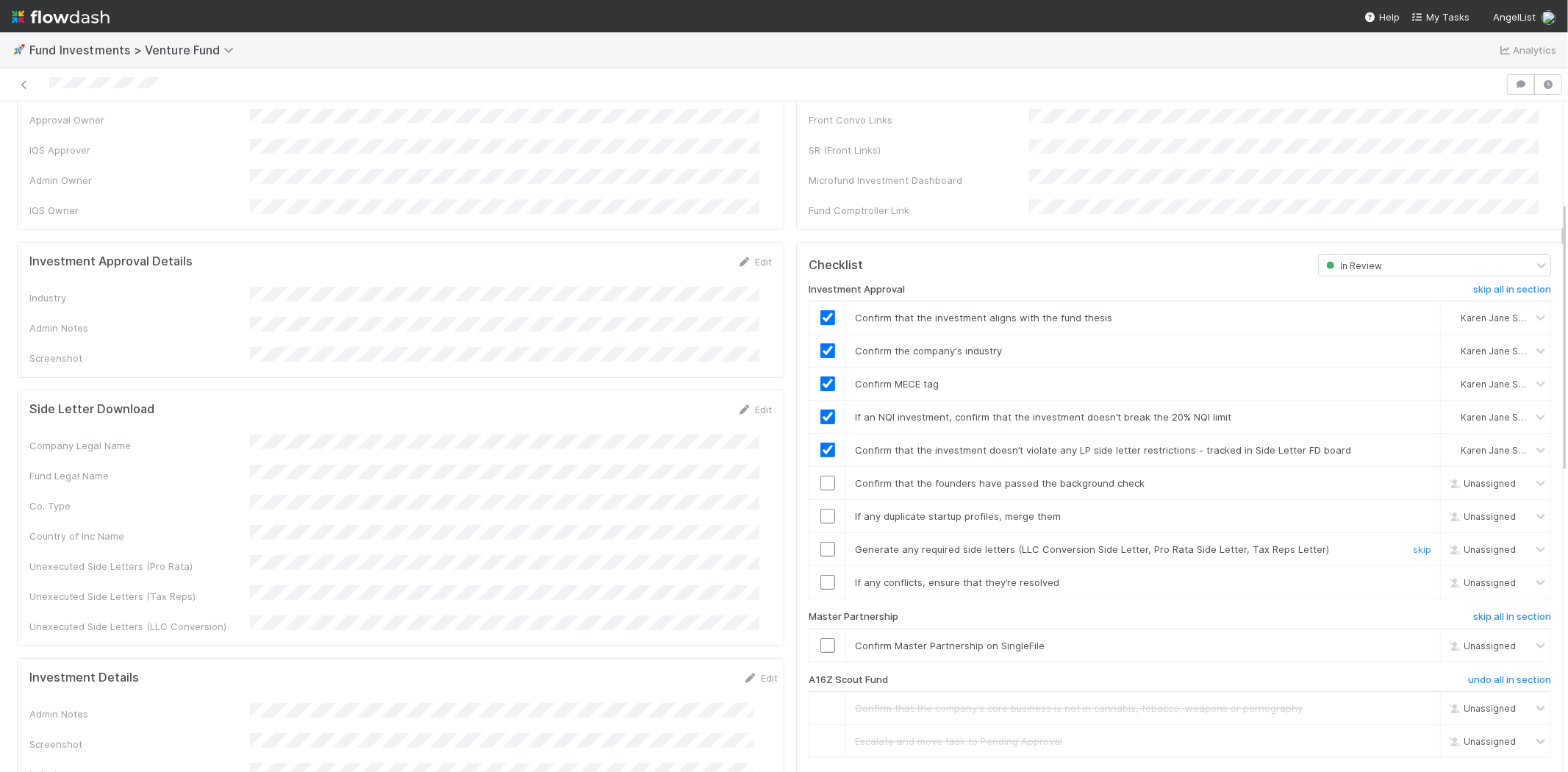 click at bounding box center (828, 549) 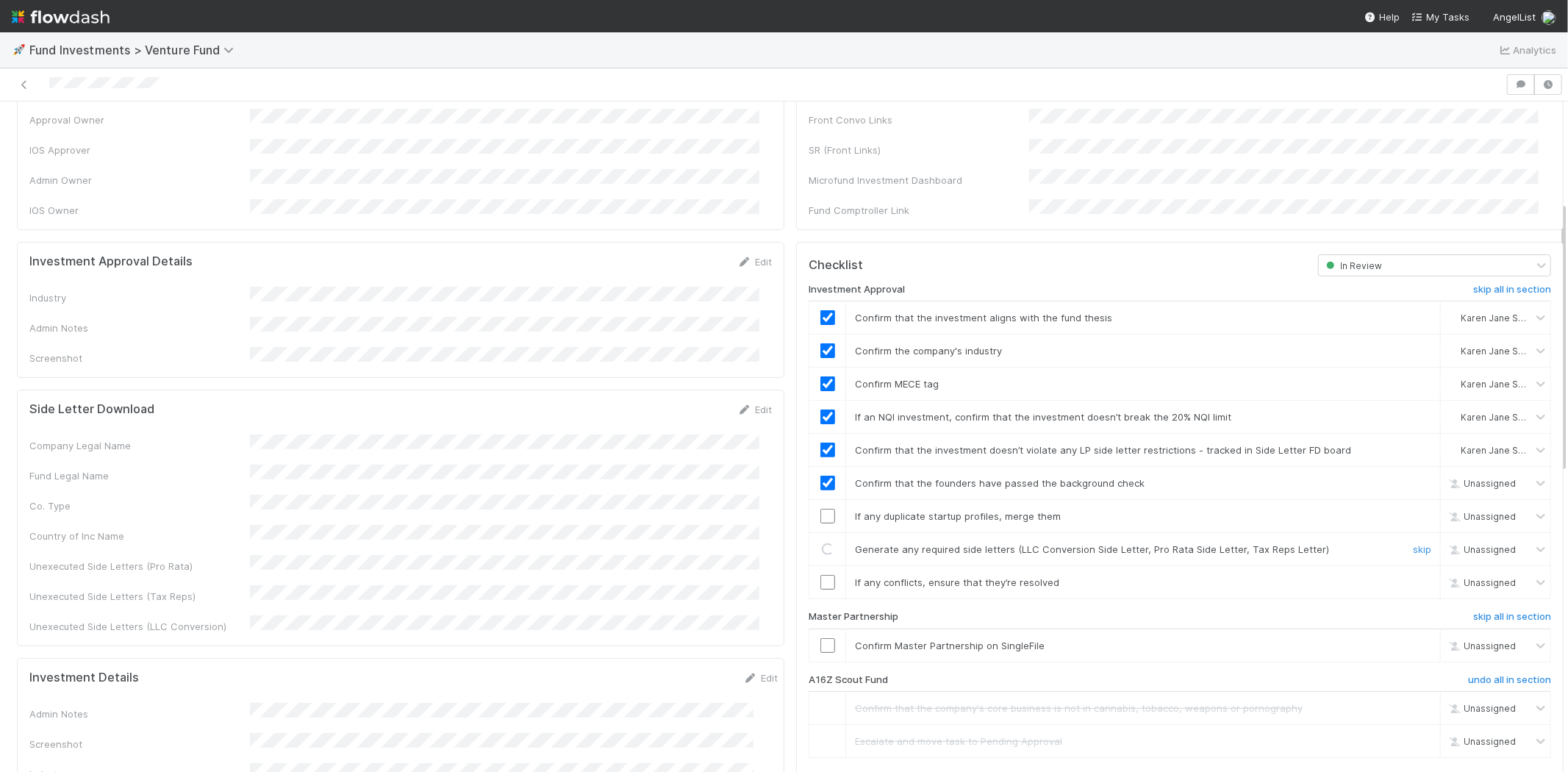 checkbox on "true" 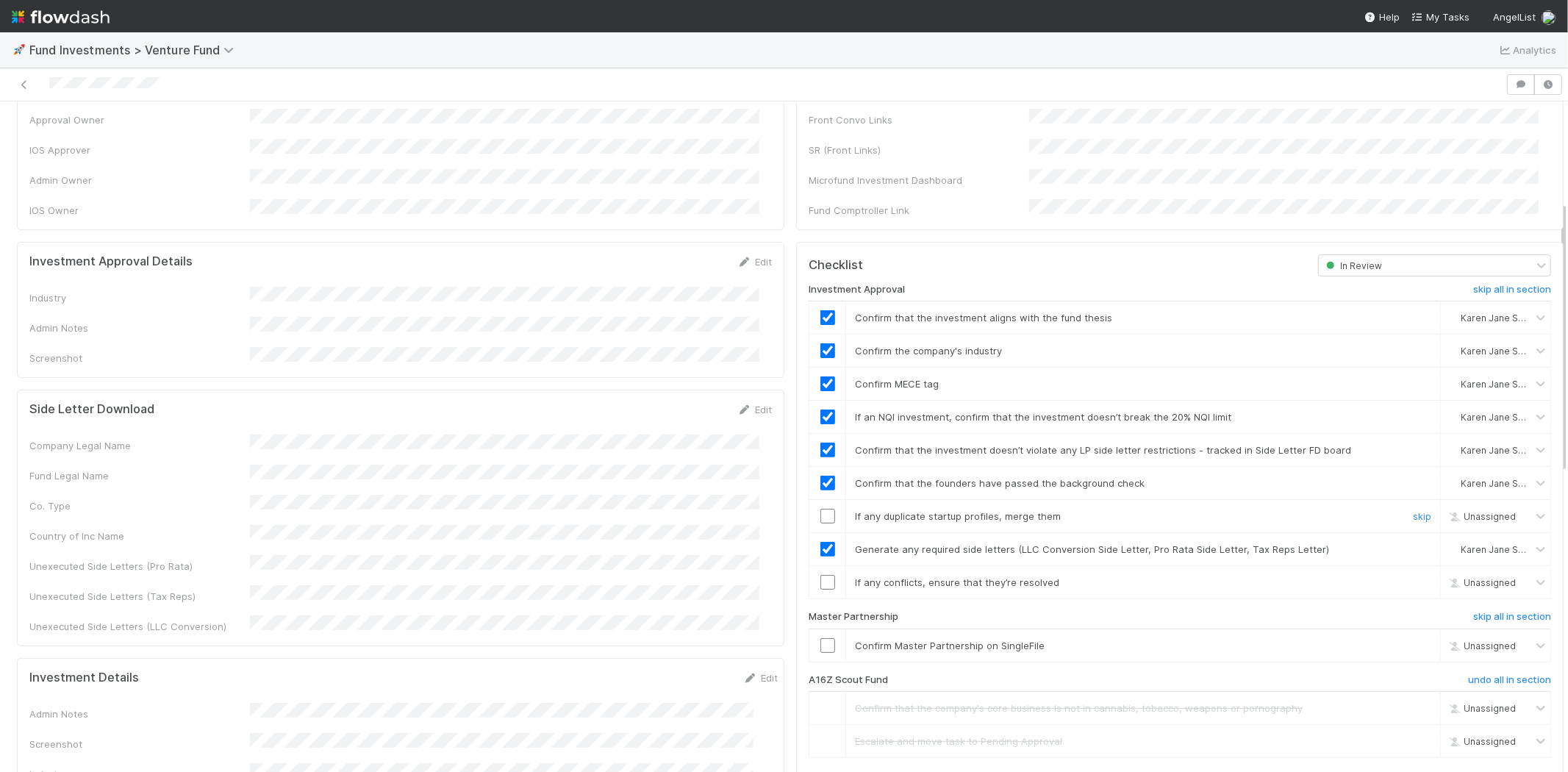 click at bounding box center (828, 516) 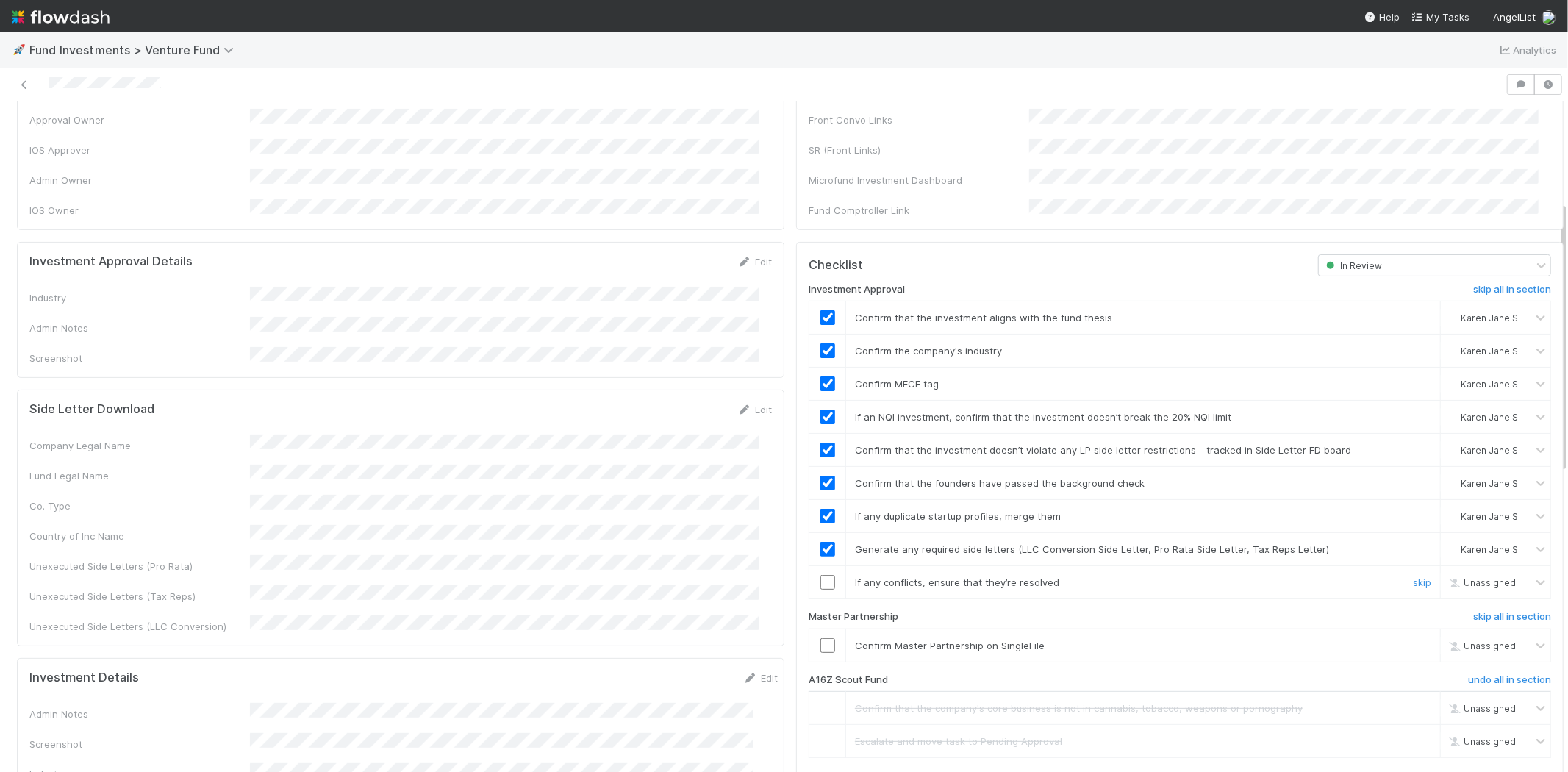 click at bounding box center (828, 582) 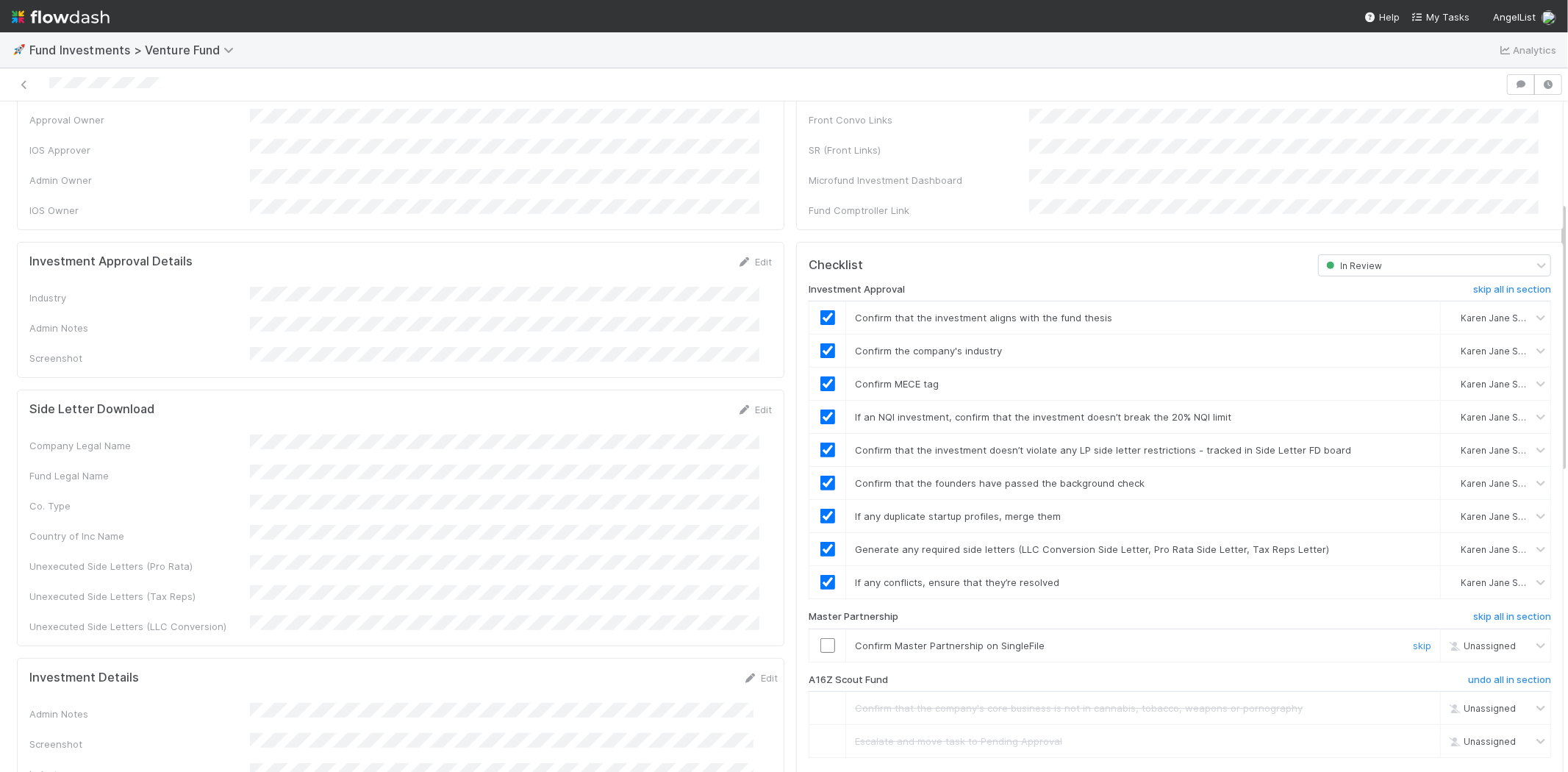 click at bounding box center (828, 646) 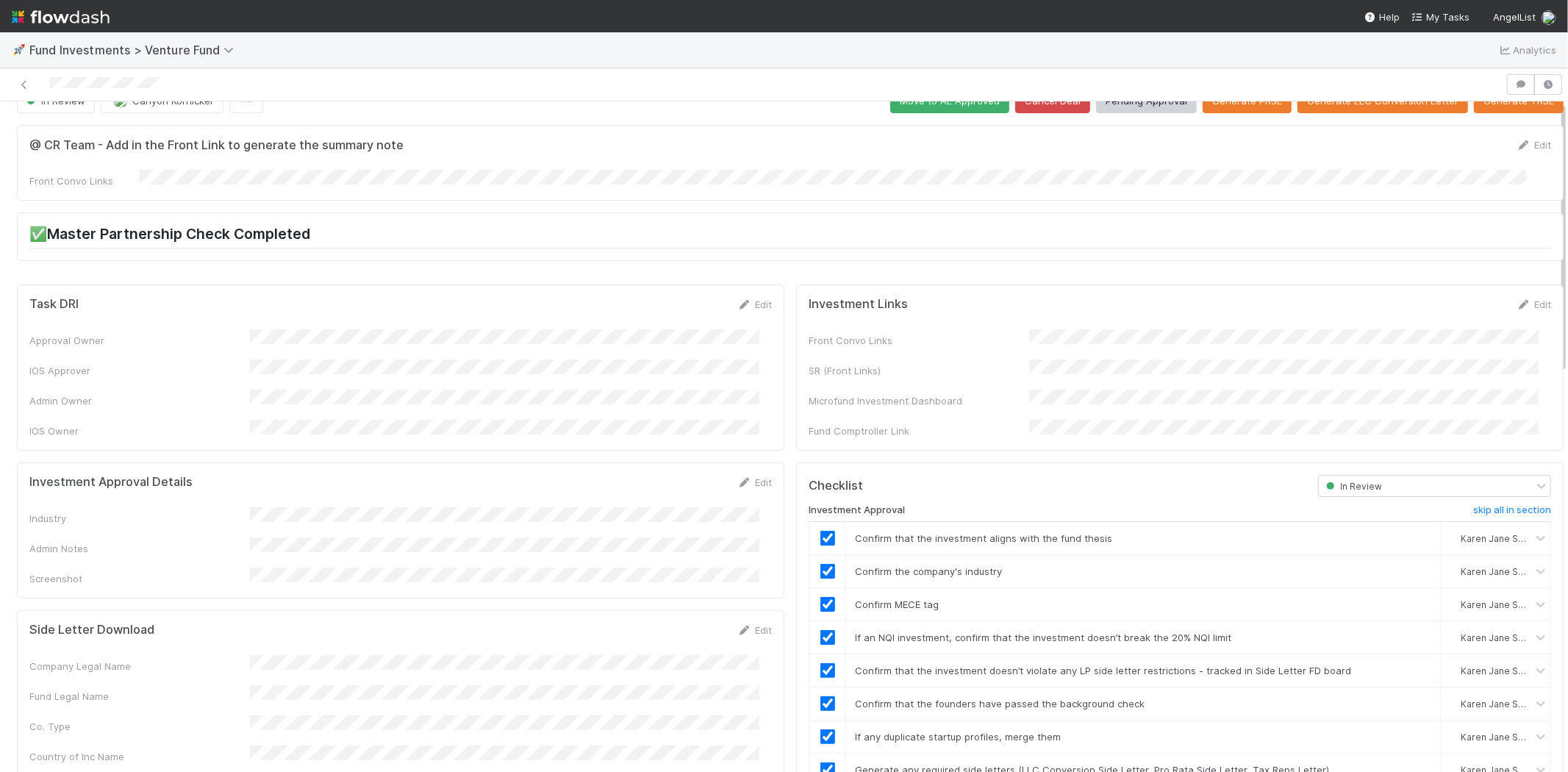 scroll, scrollTop: 0, scrollLeft: 0, axis: both 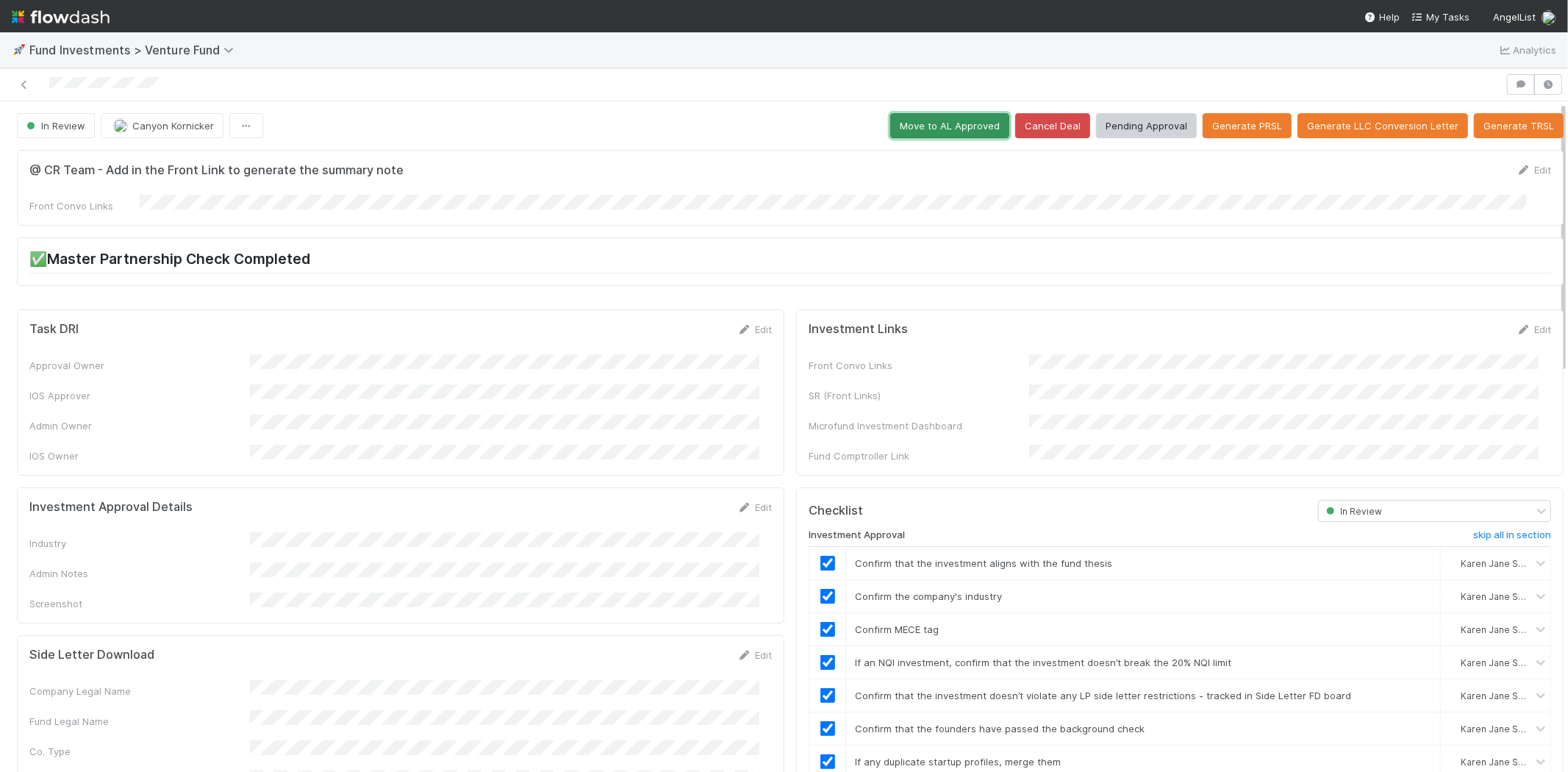 click on "Move to AL Approved" at bounding box center (950, 126) 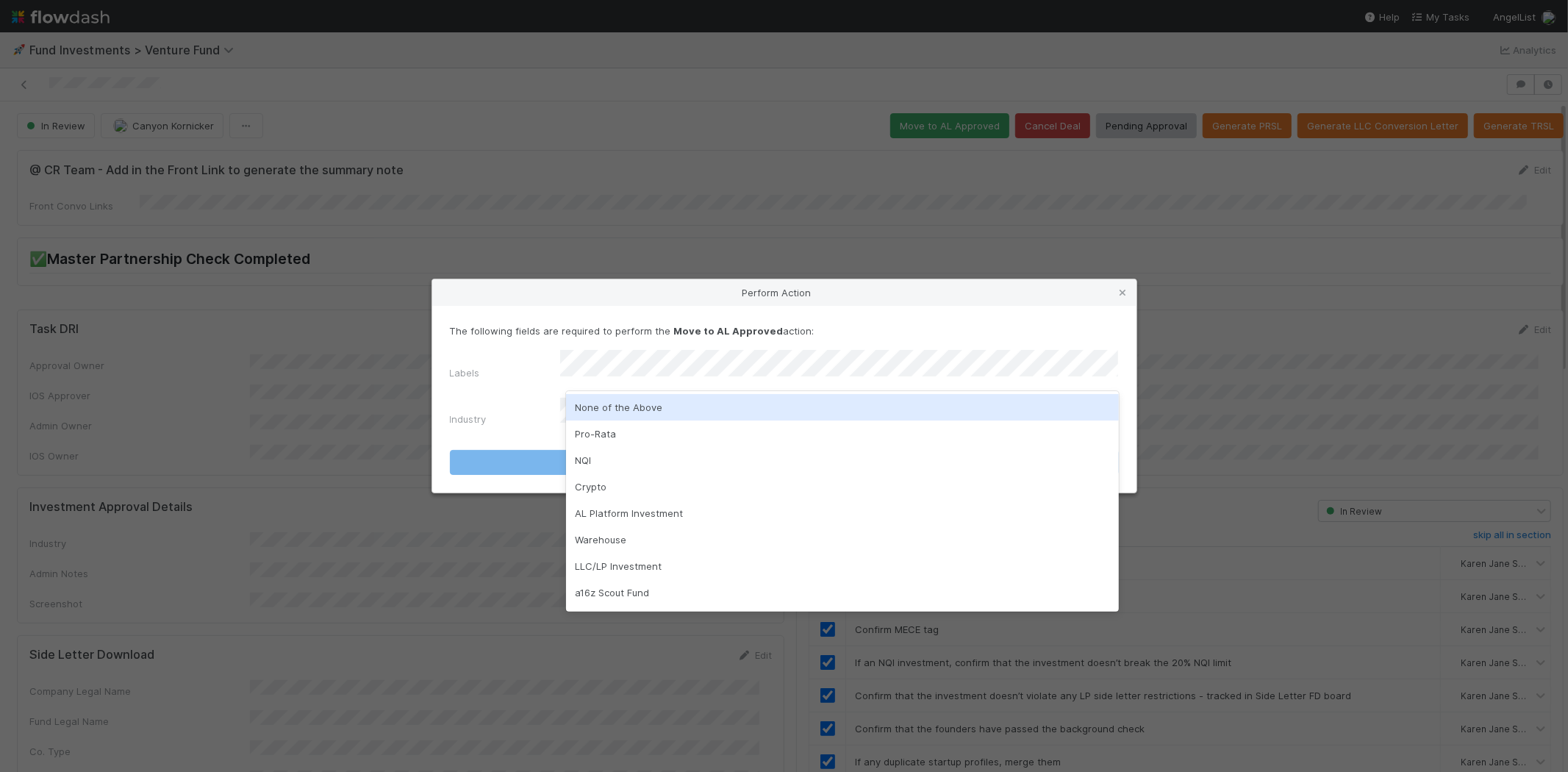 click on "None of the Above" at bounding box center [842, 407] 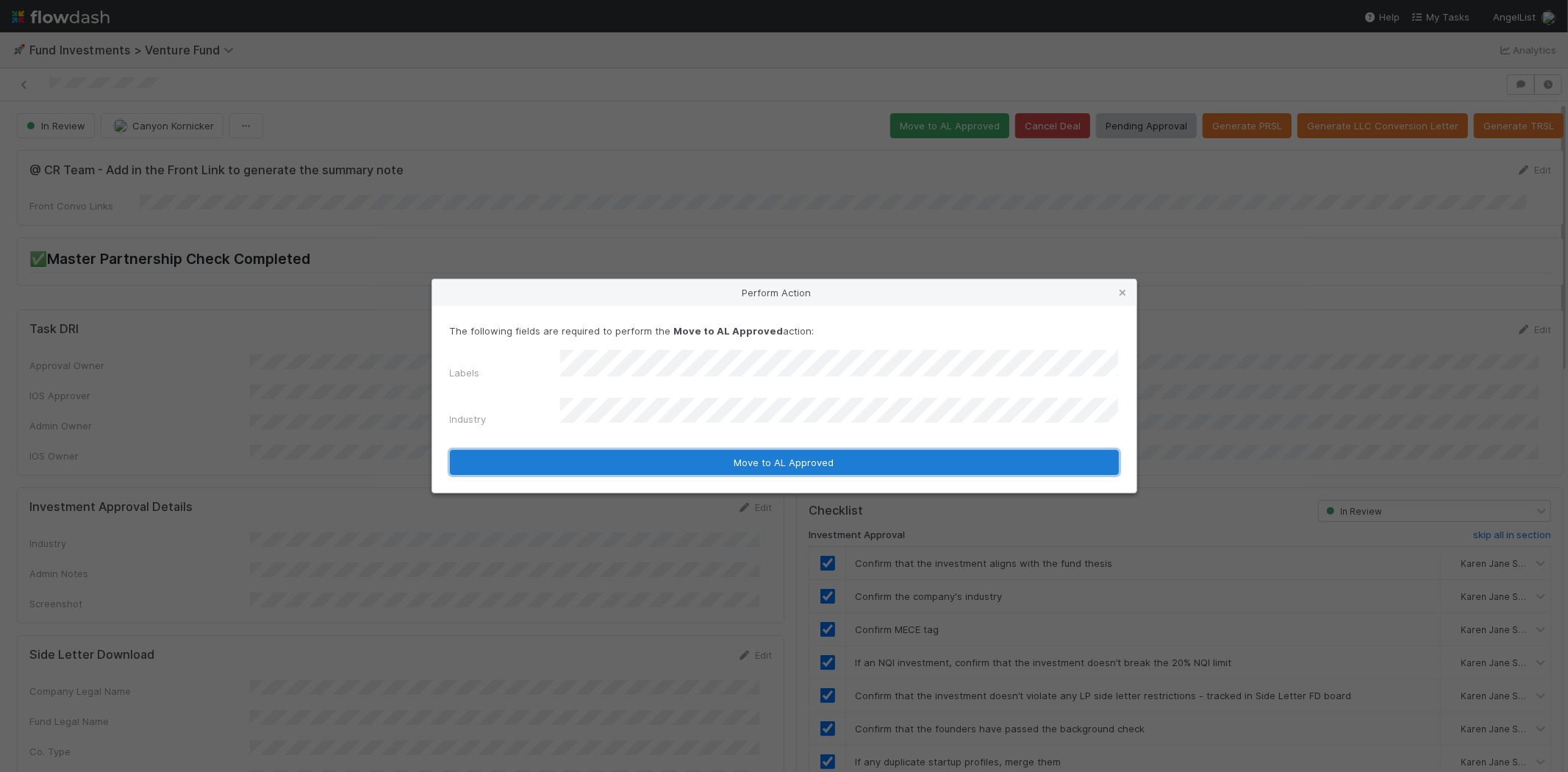 click on "Move to AL Approved" at bounding box center (784, 462) 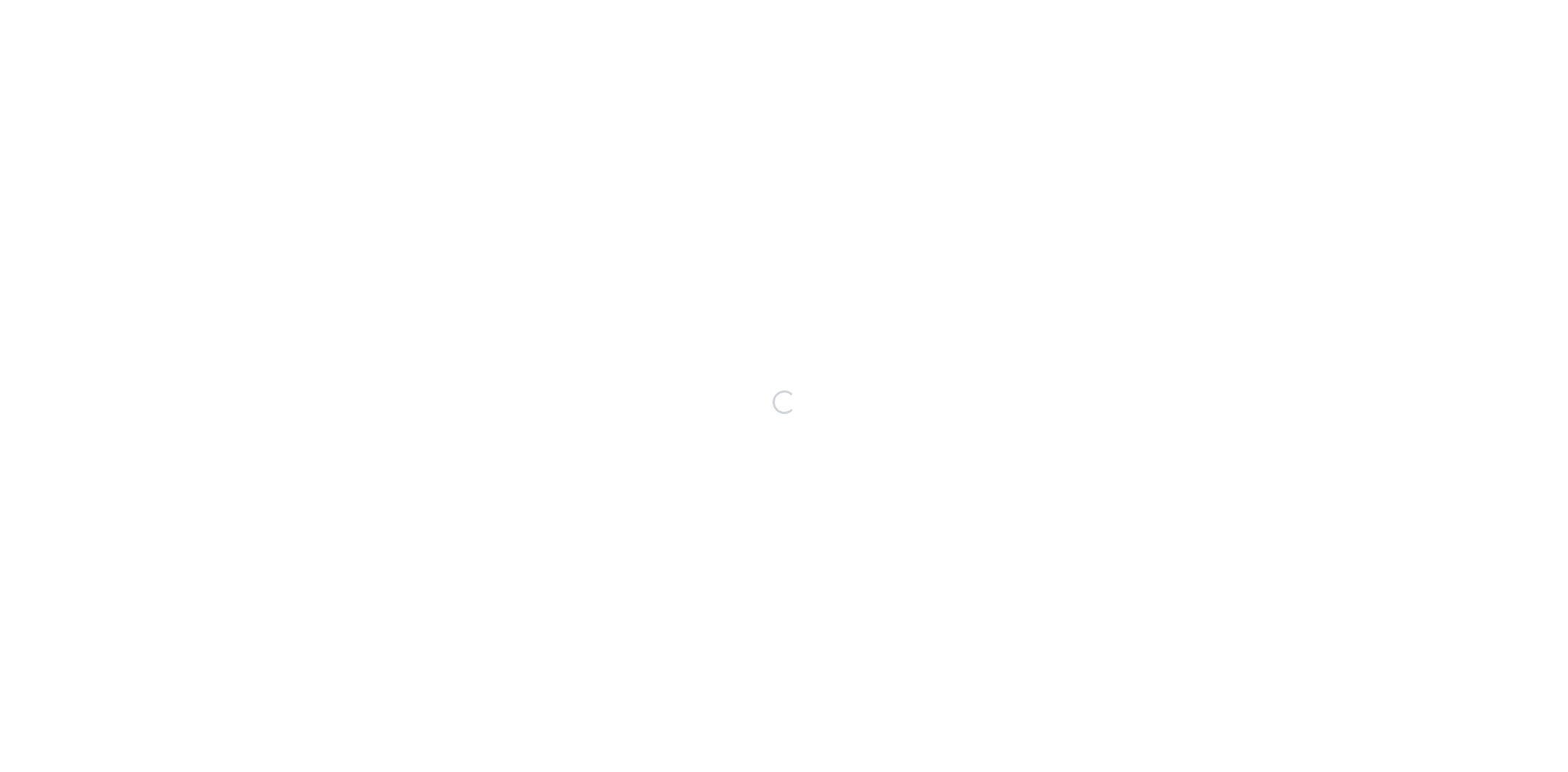 scroll, scrollTop: 0, scrollLeft: 0, axis: both 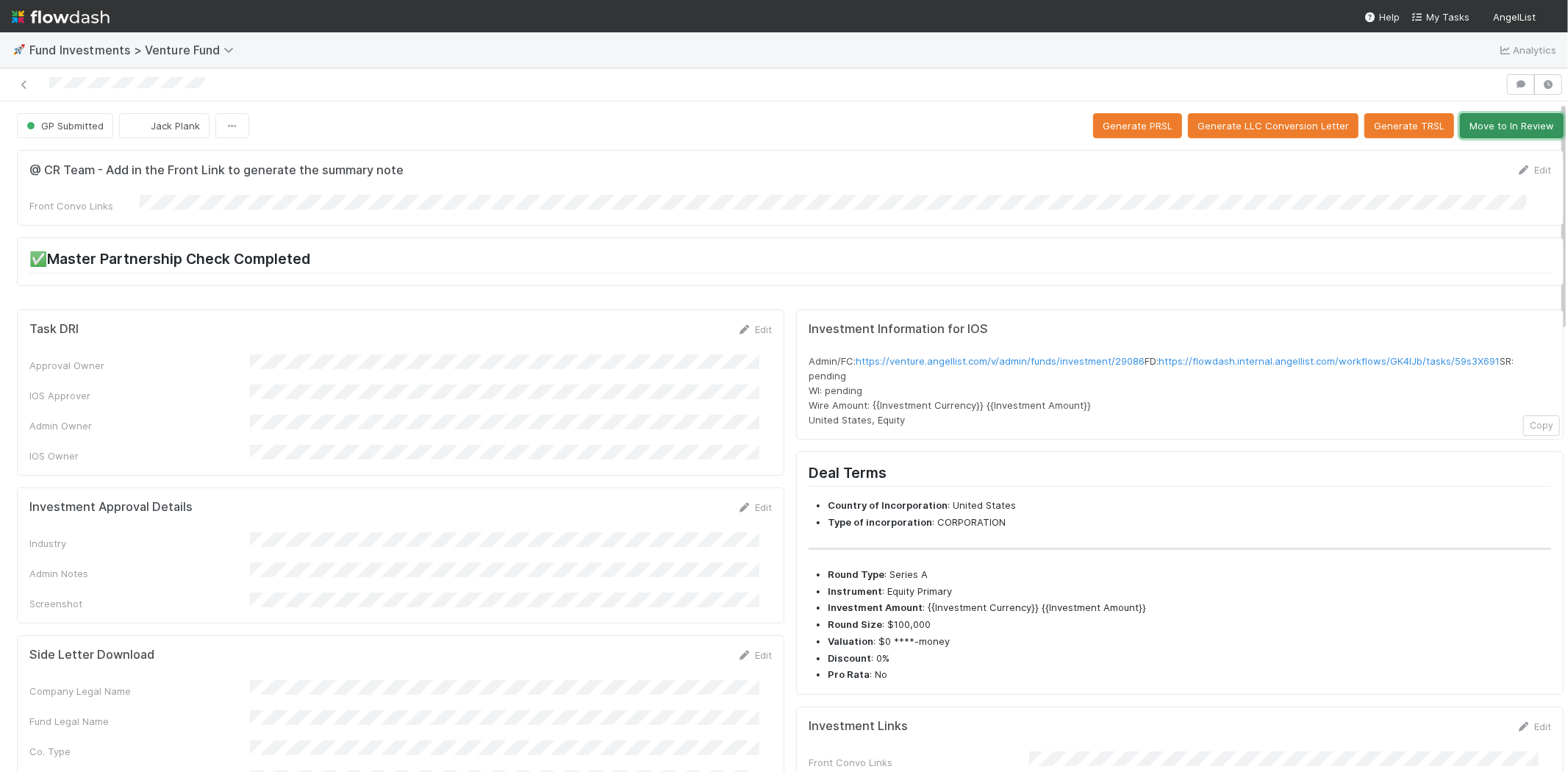 click on "Move to In Review" at bounding box center (1511, 126) 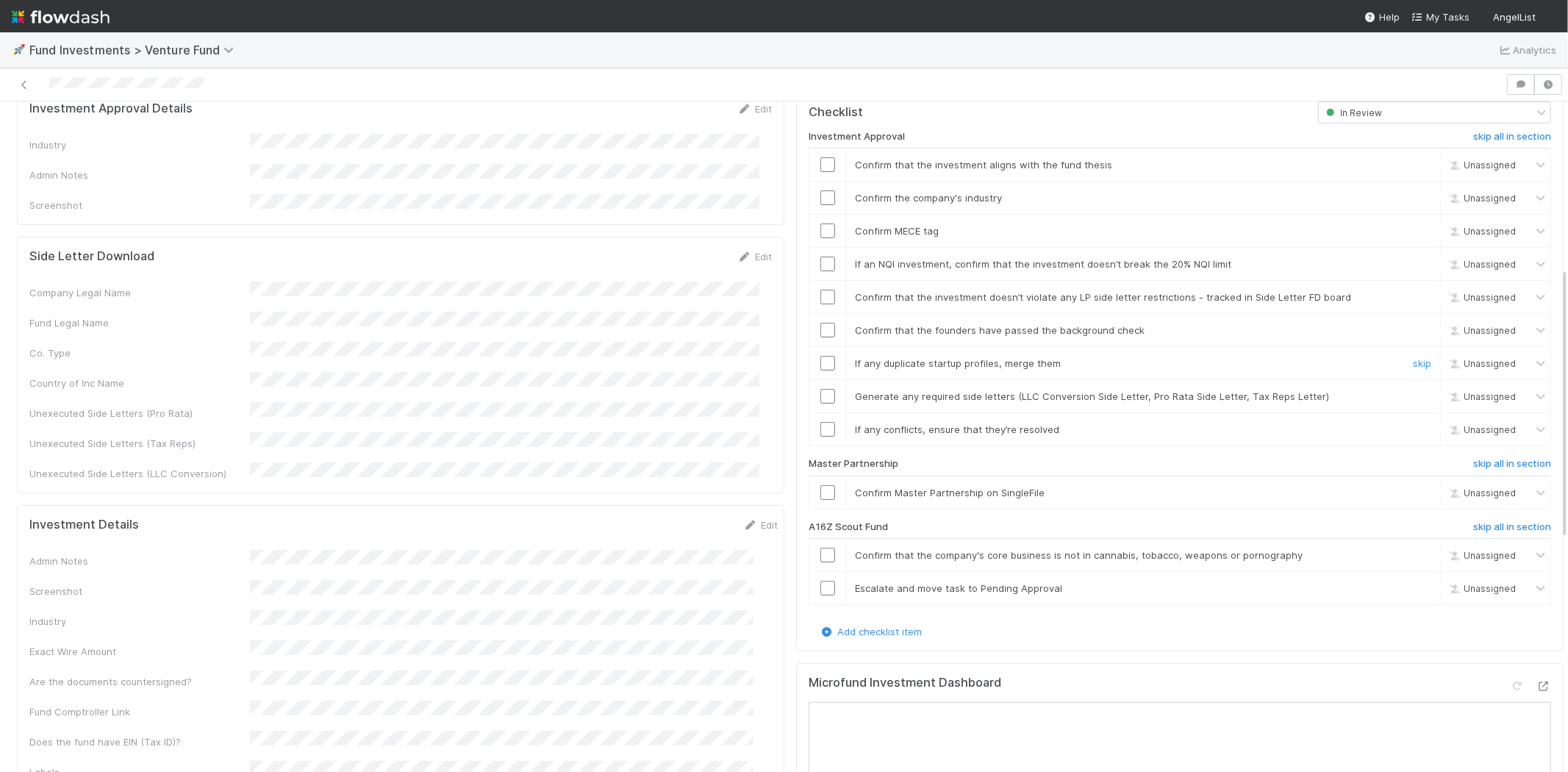 scroll, scrollTop: 408, scrollLeft: 0, axis: vertical 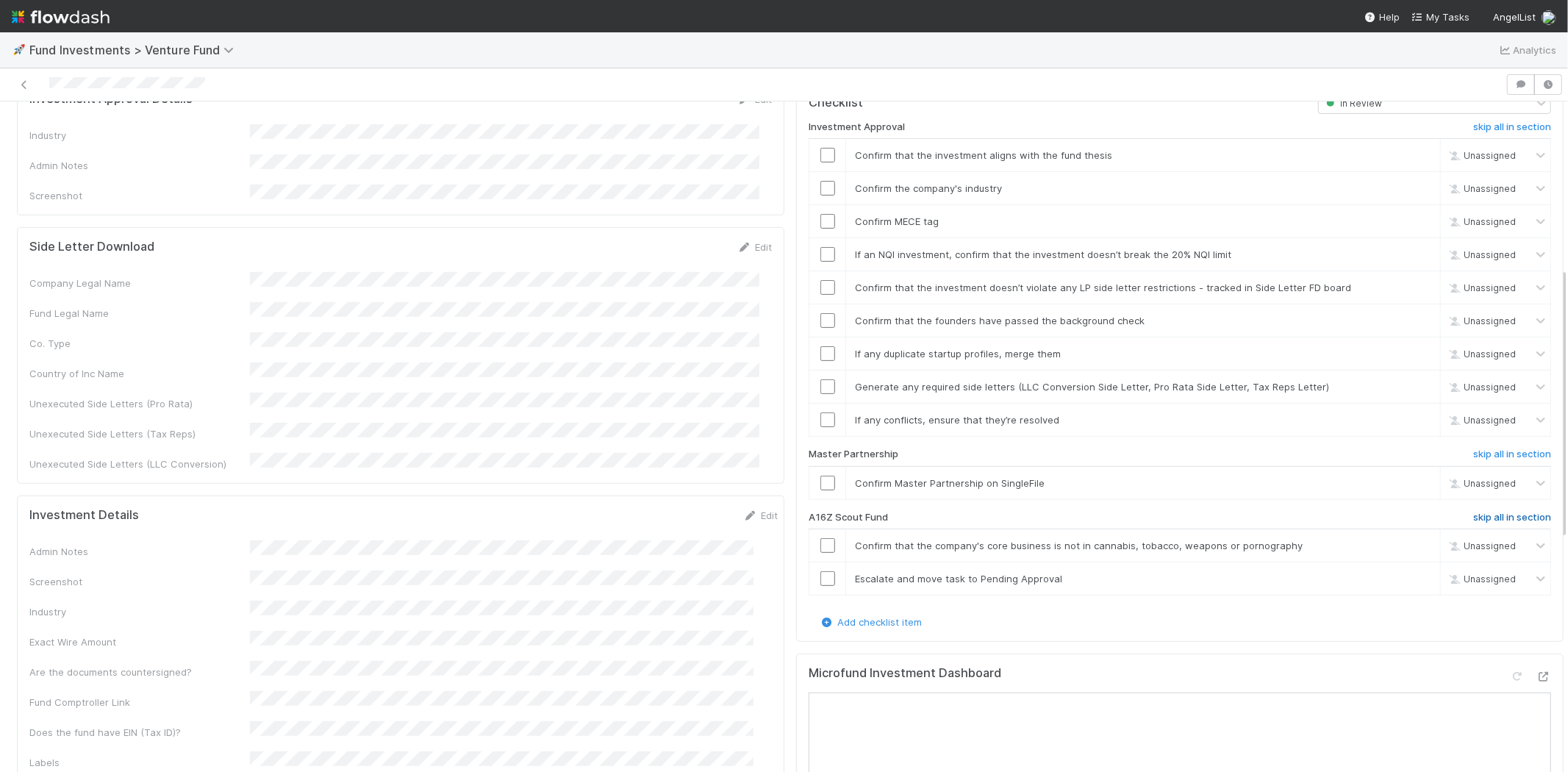 click on "skip all in section" at bounding box center [1512, 518] 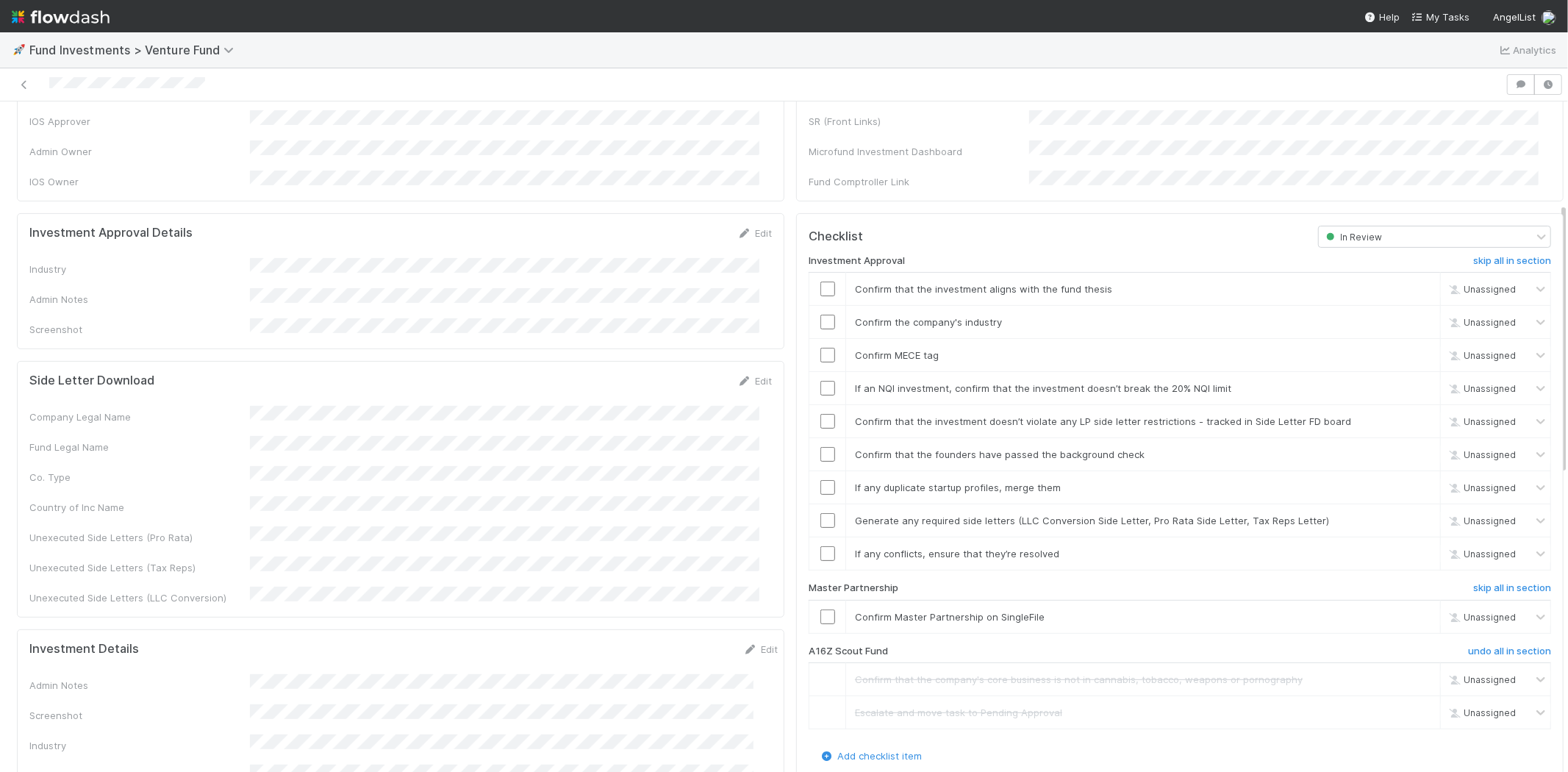 scroll, scrollTop: 246, scrollLeft: 0, axis: vertical 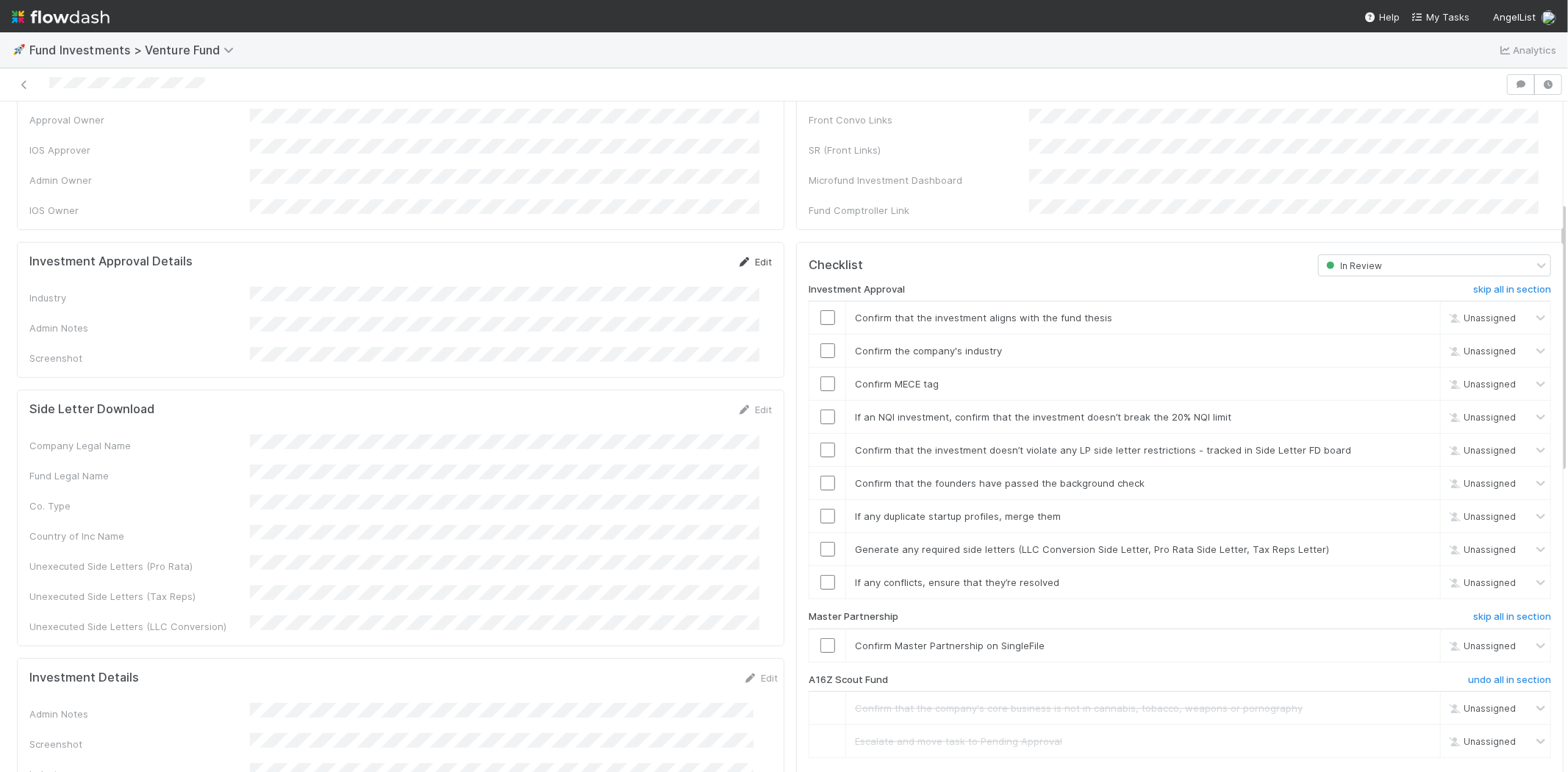 click at bounding box center (745, 262) 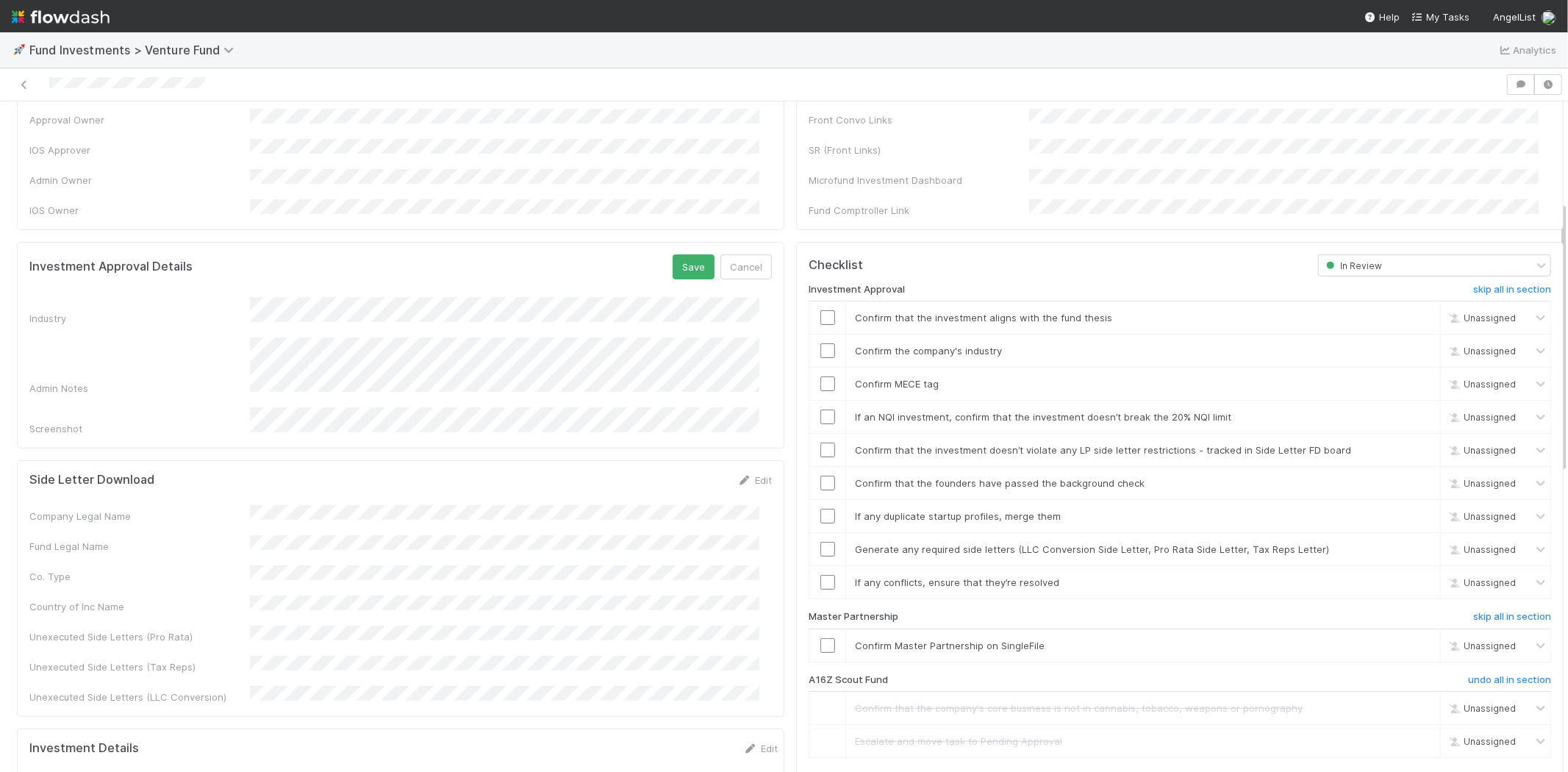 click on "Investment Approval Details Save Cancel Industry  Admin Notes  Screenshot" at bounding box center (401, 345) 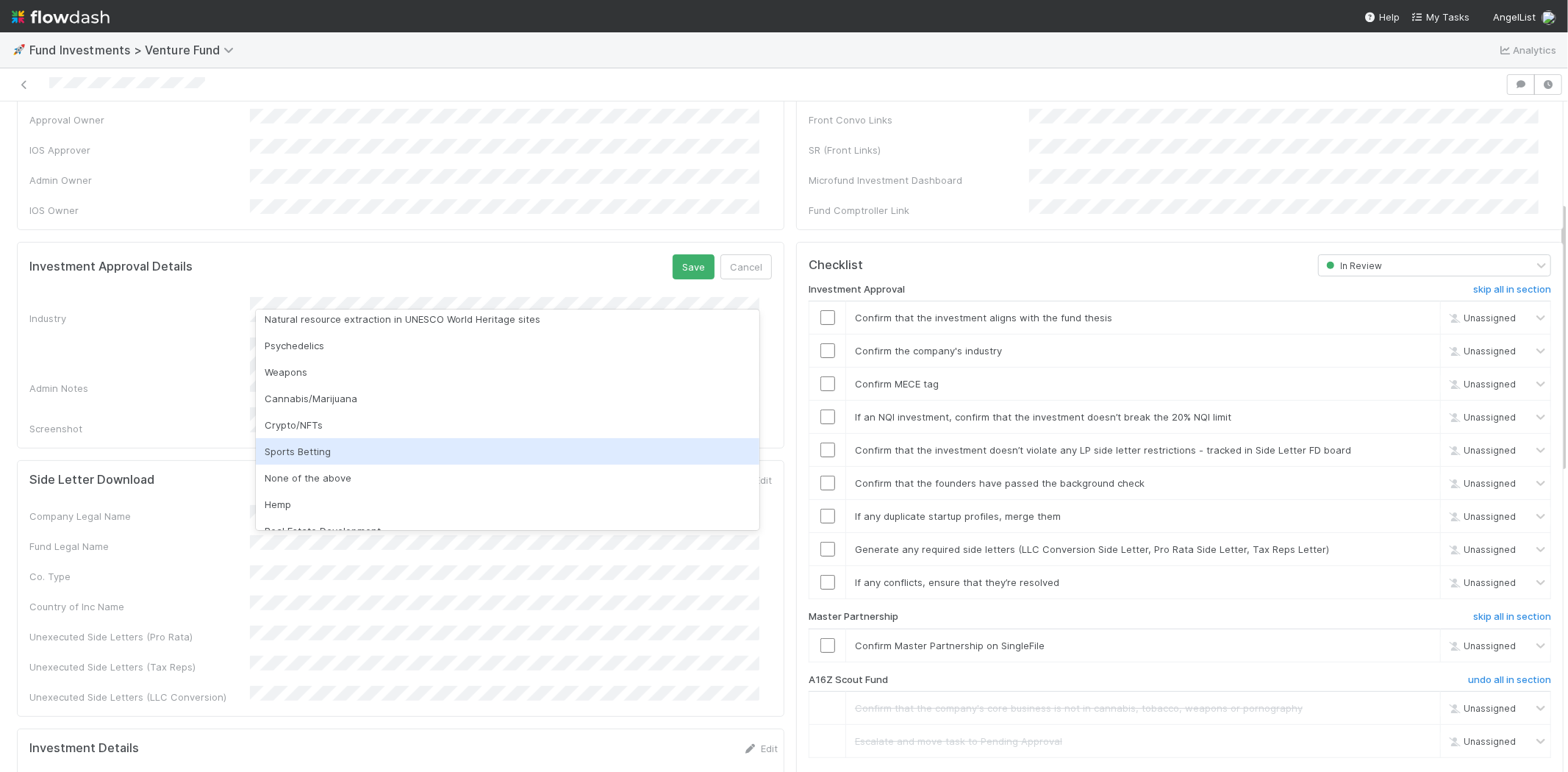 scroll, scrollTop: 420, scrollLeft: 0, axis: vertical 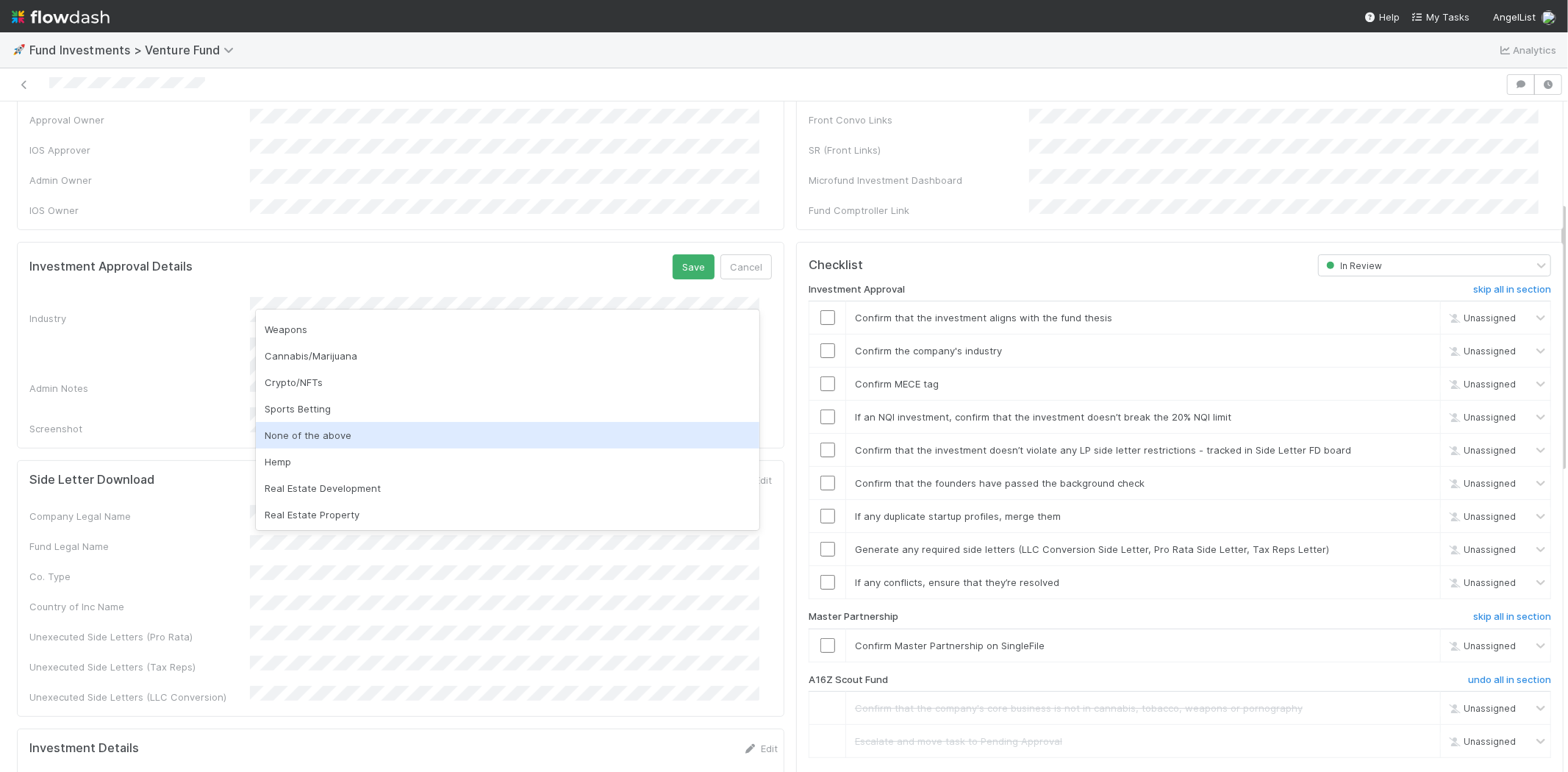 click on "None of the above" at bounding box center (507, 435) 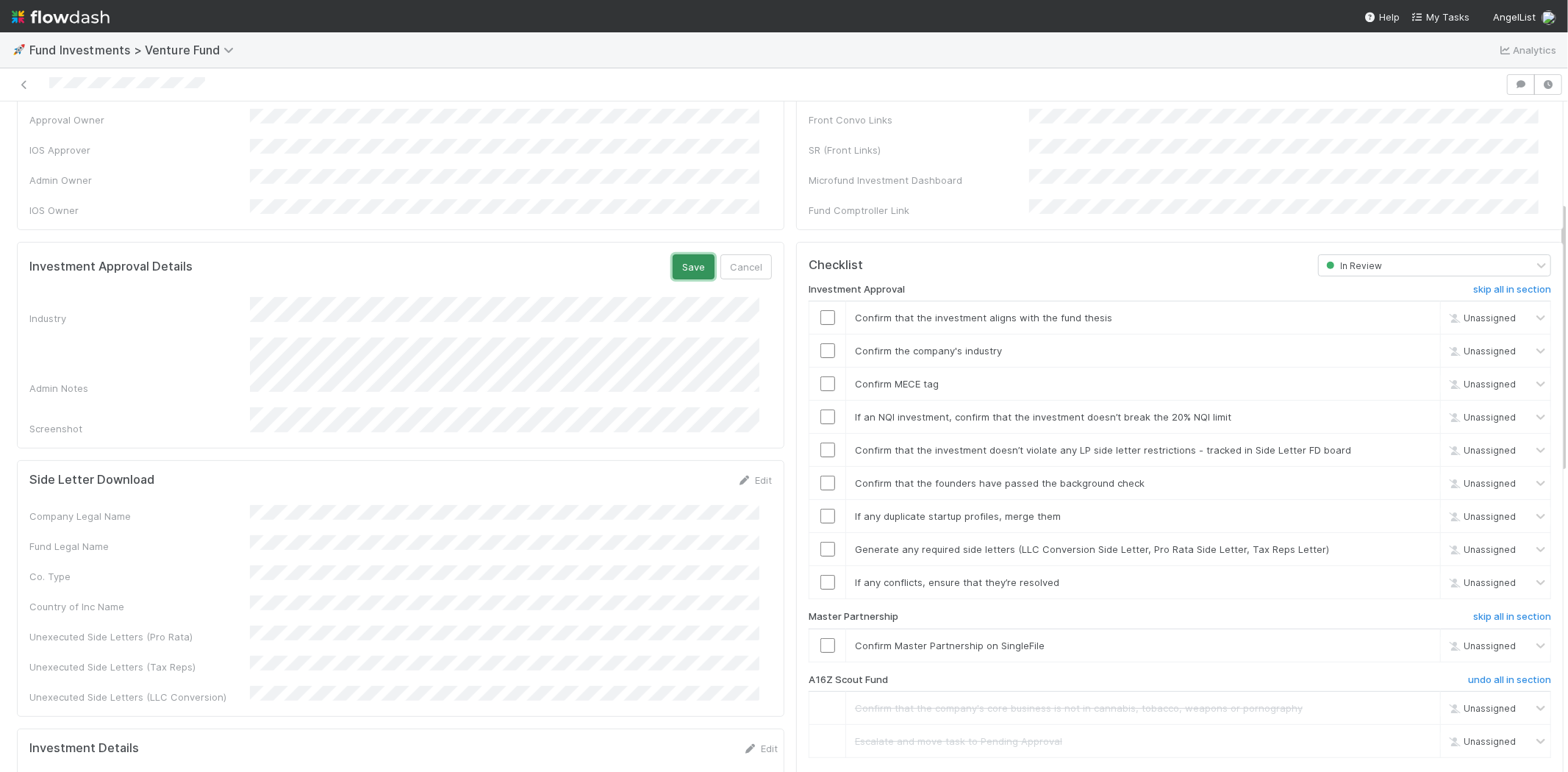 click on "Save" at bounding box center (693, 267) 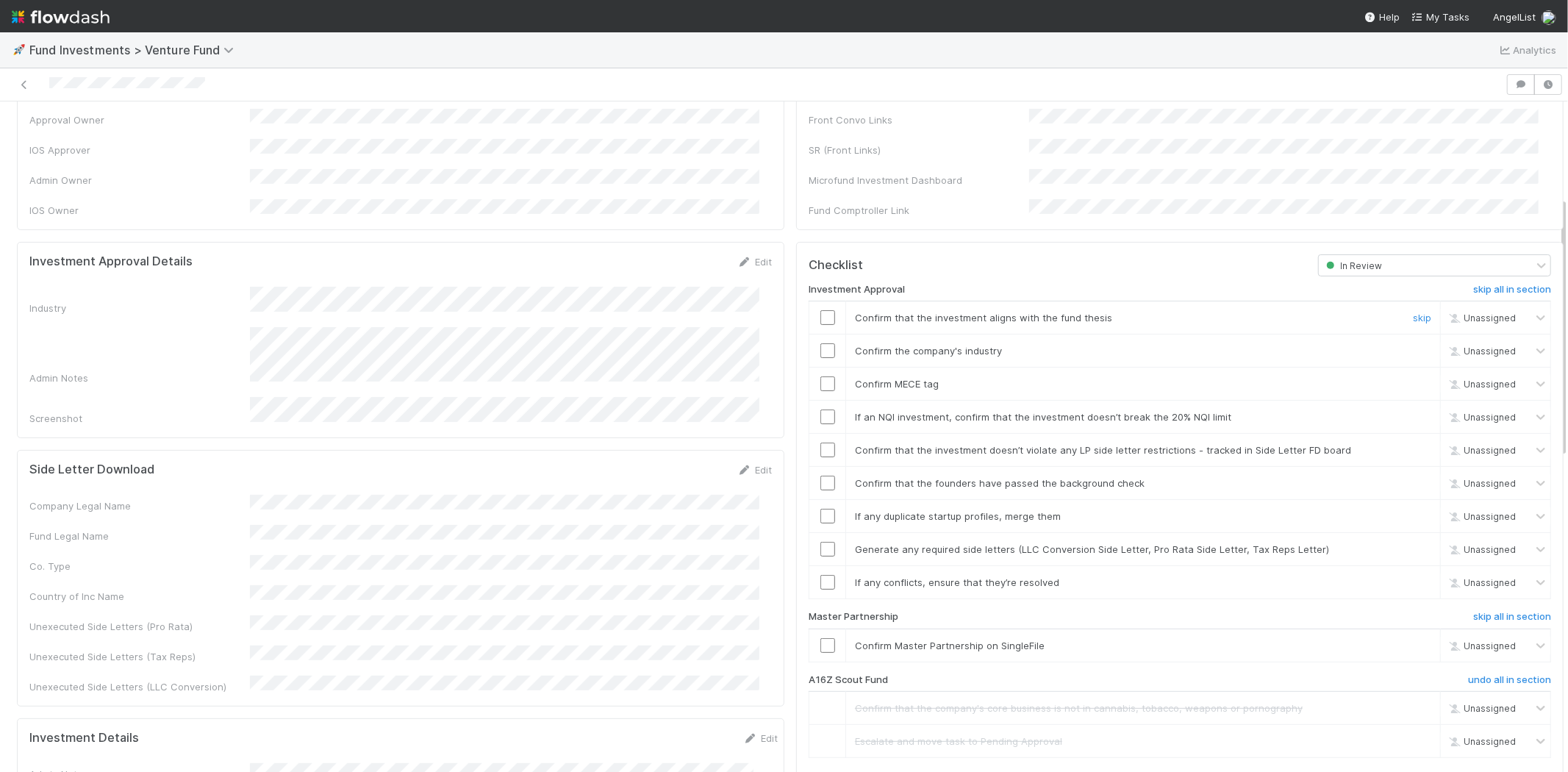 click at bounding box center [828, 318] 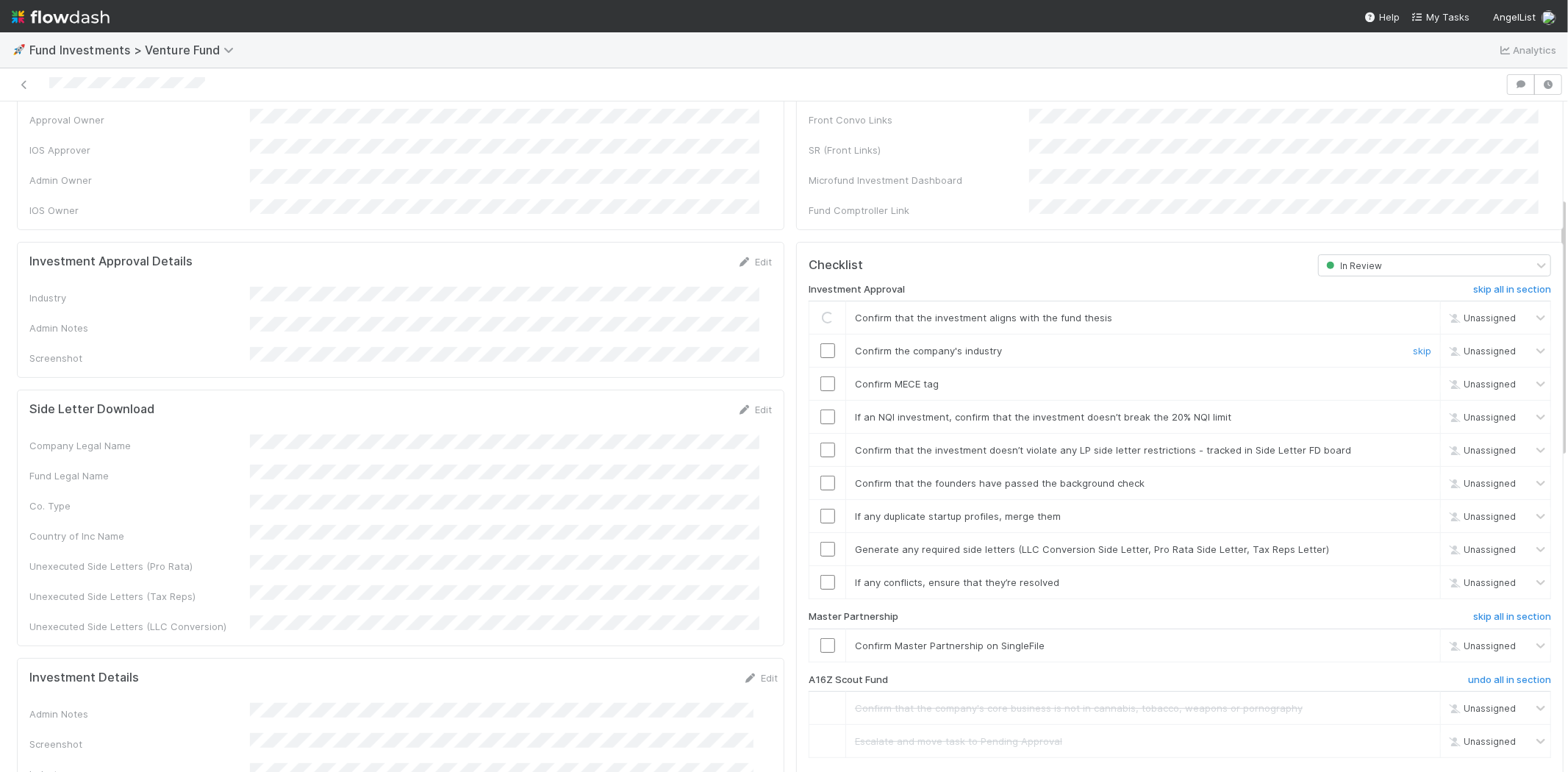 click at bounding box center (828, 351) 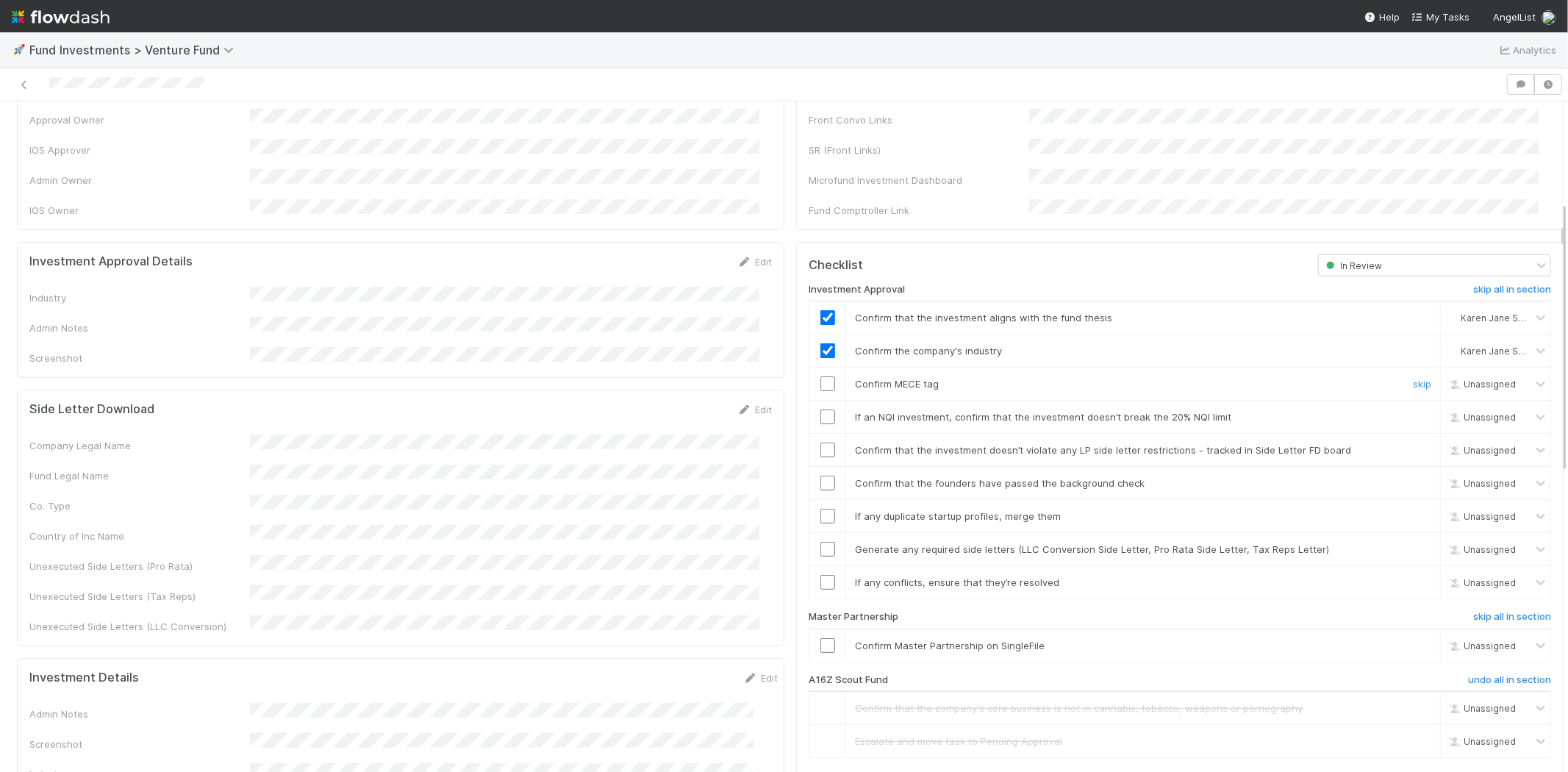 click at bounding box center (828, 384) 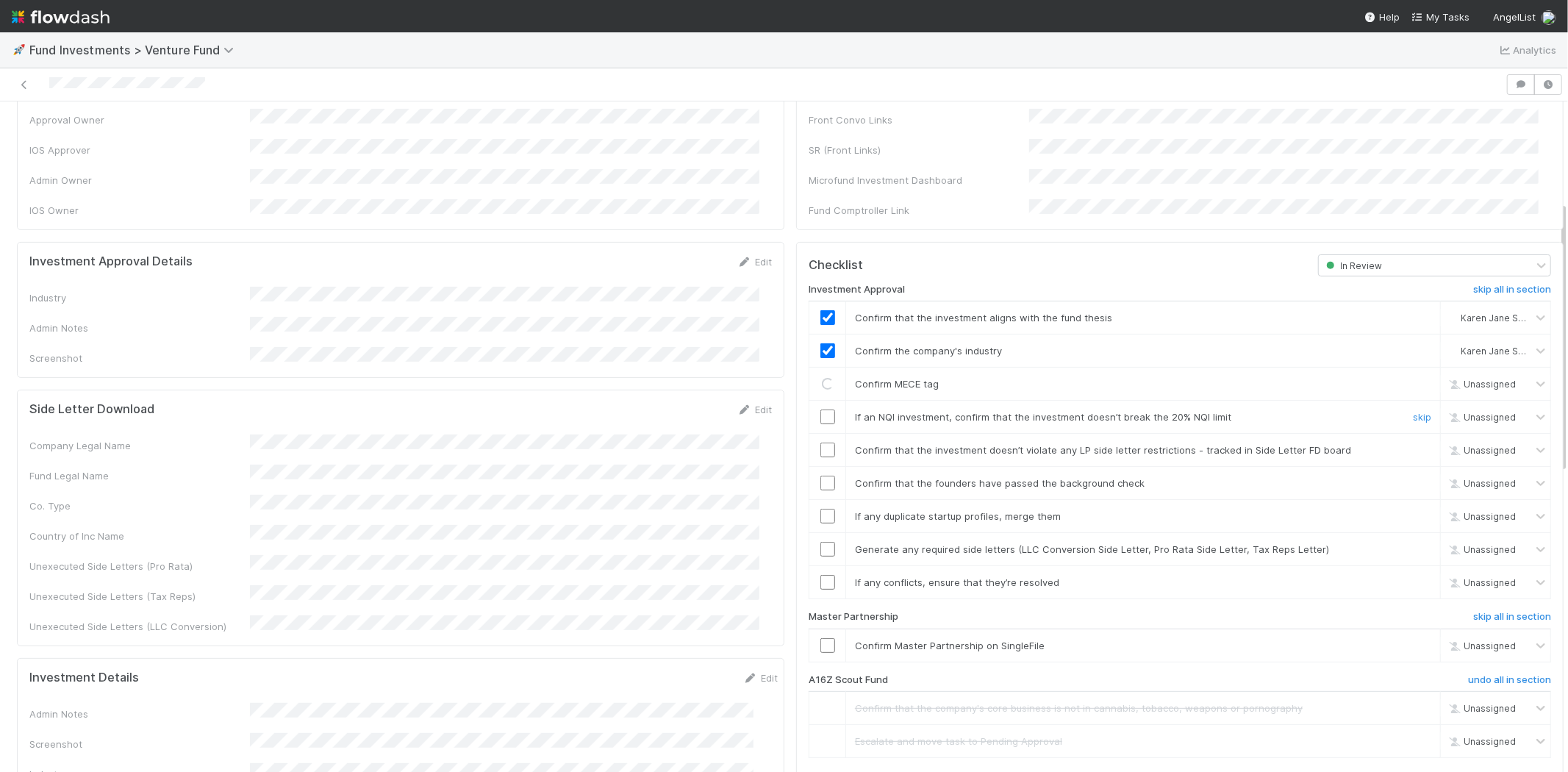 click at bounding box center (828, 417) 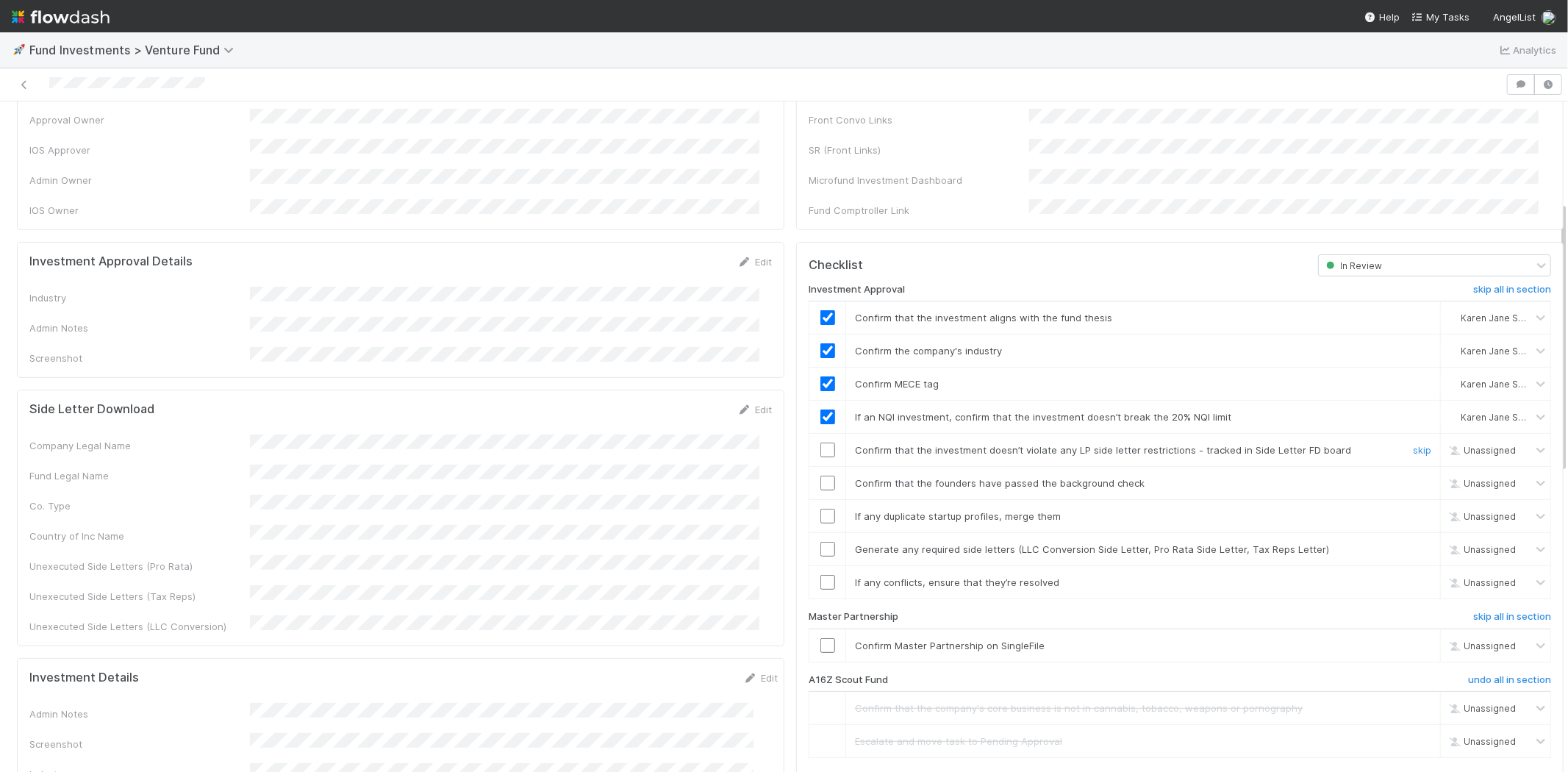 click at bounding box center [828, 450] 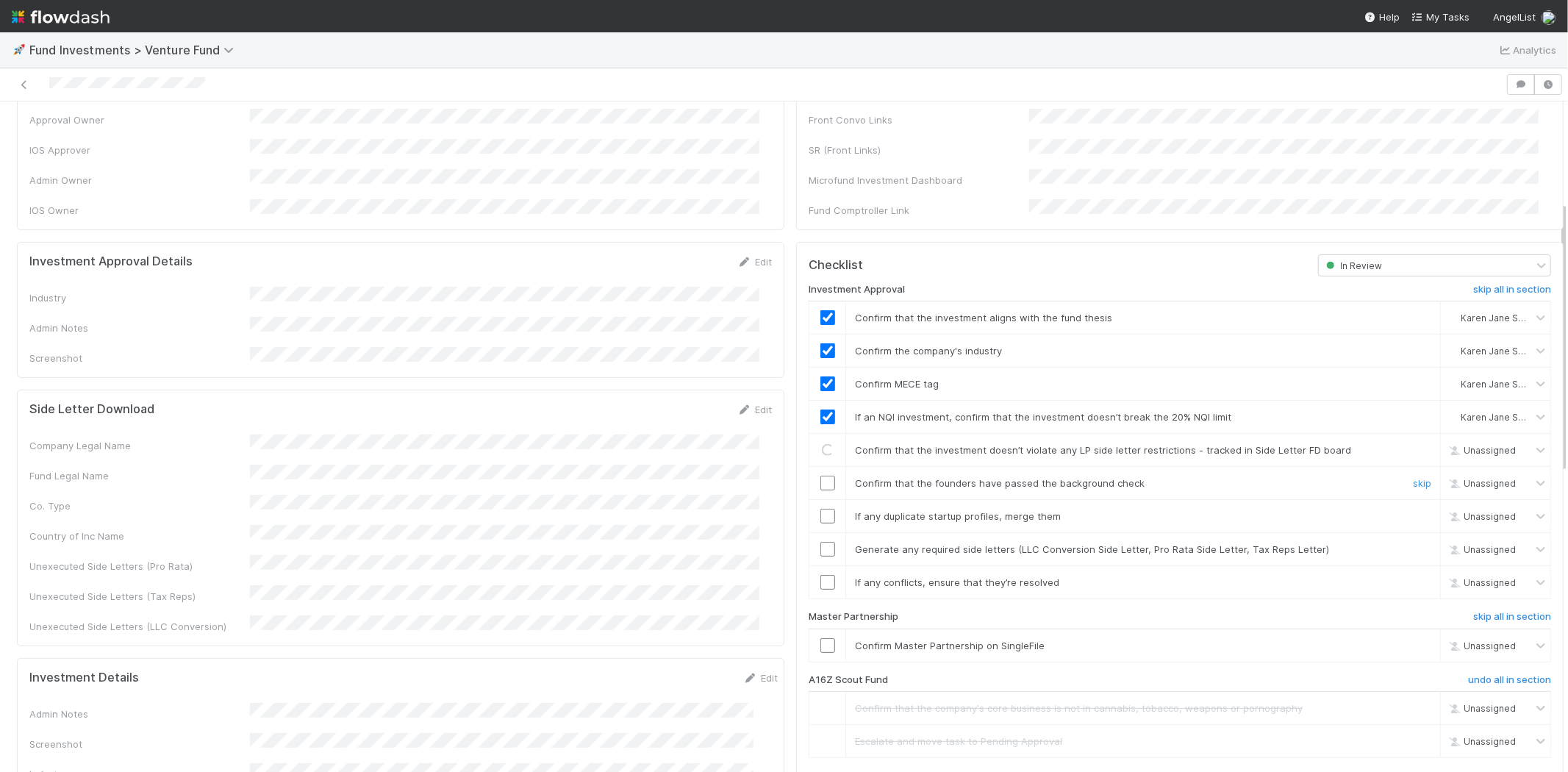 click at bounding box center (828, 483) 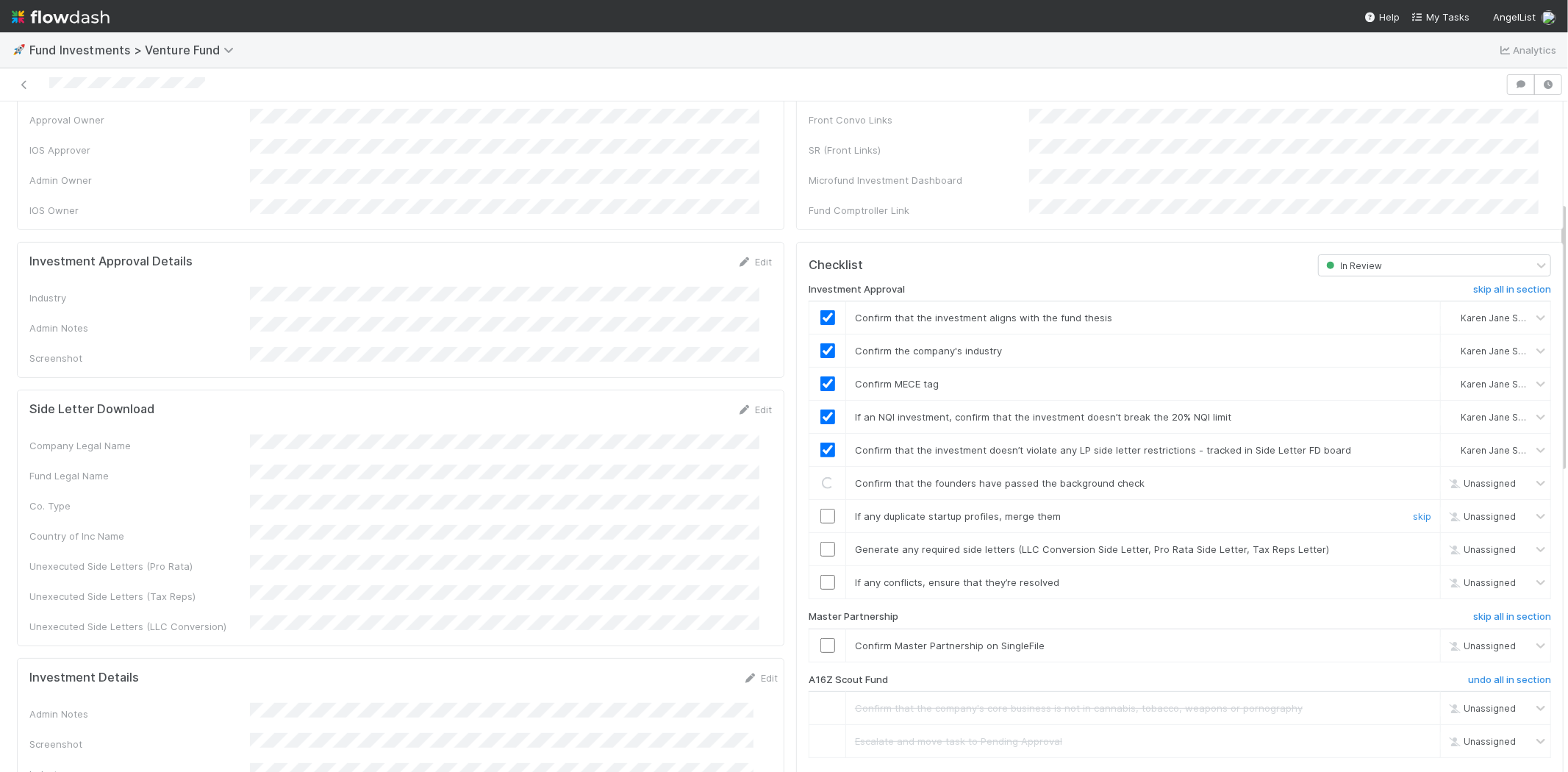 click at bounding box center (828, 516) 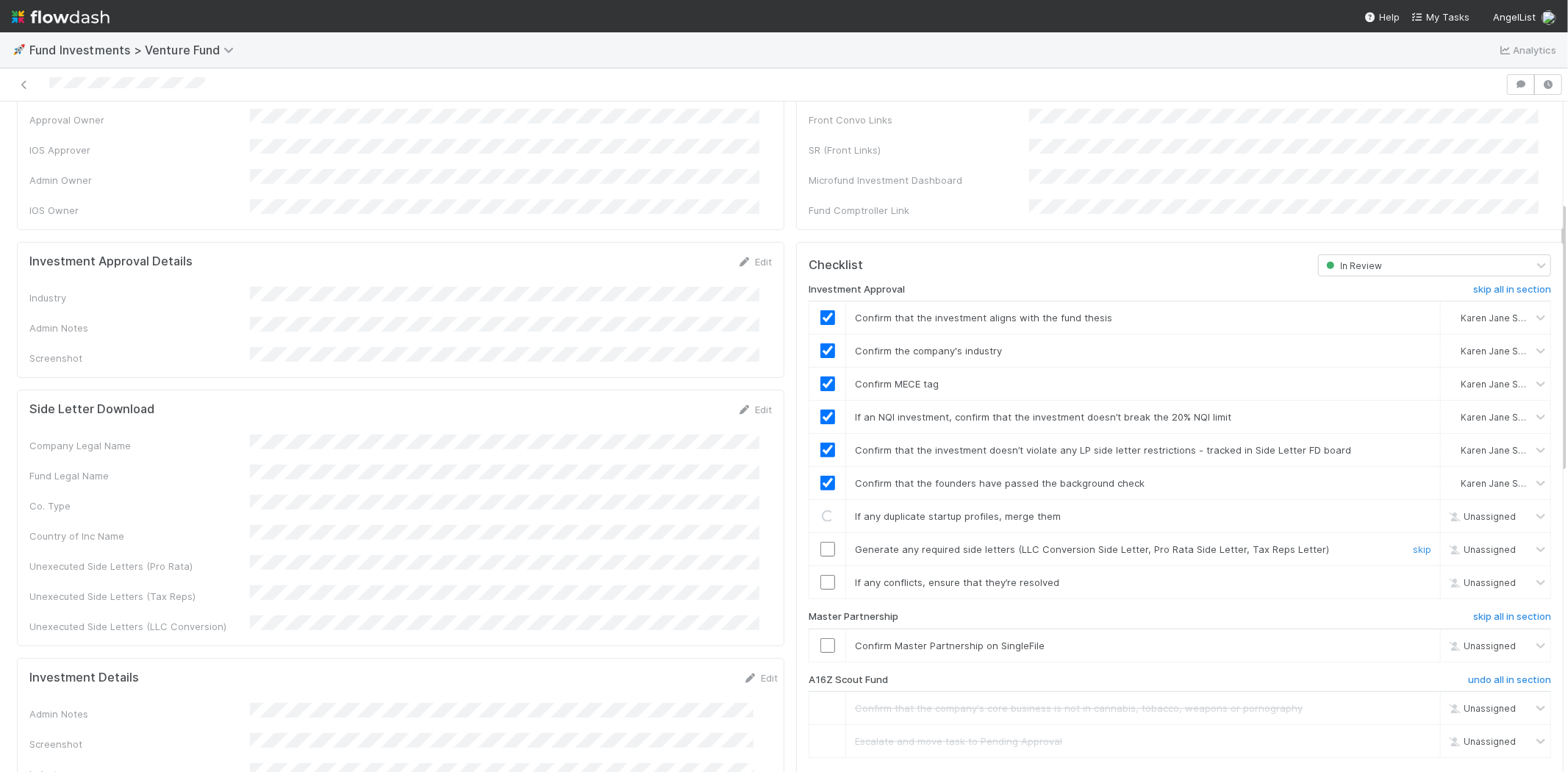 click at bounding box center (828, 549) 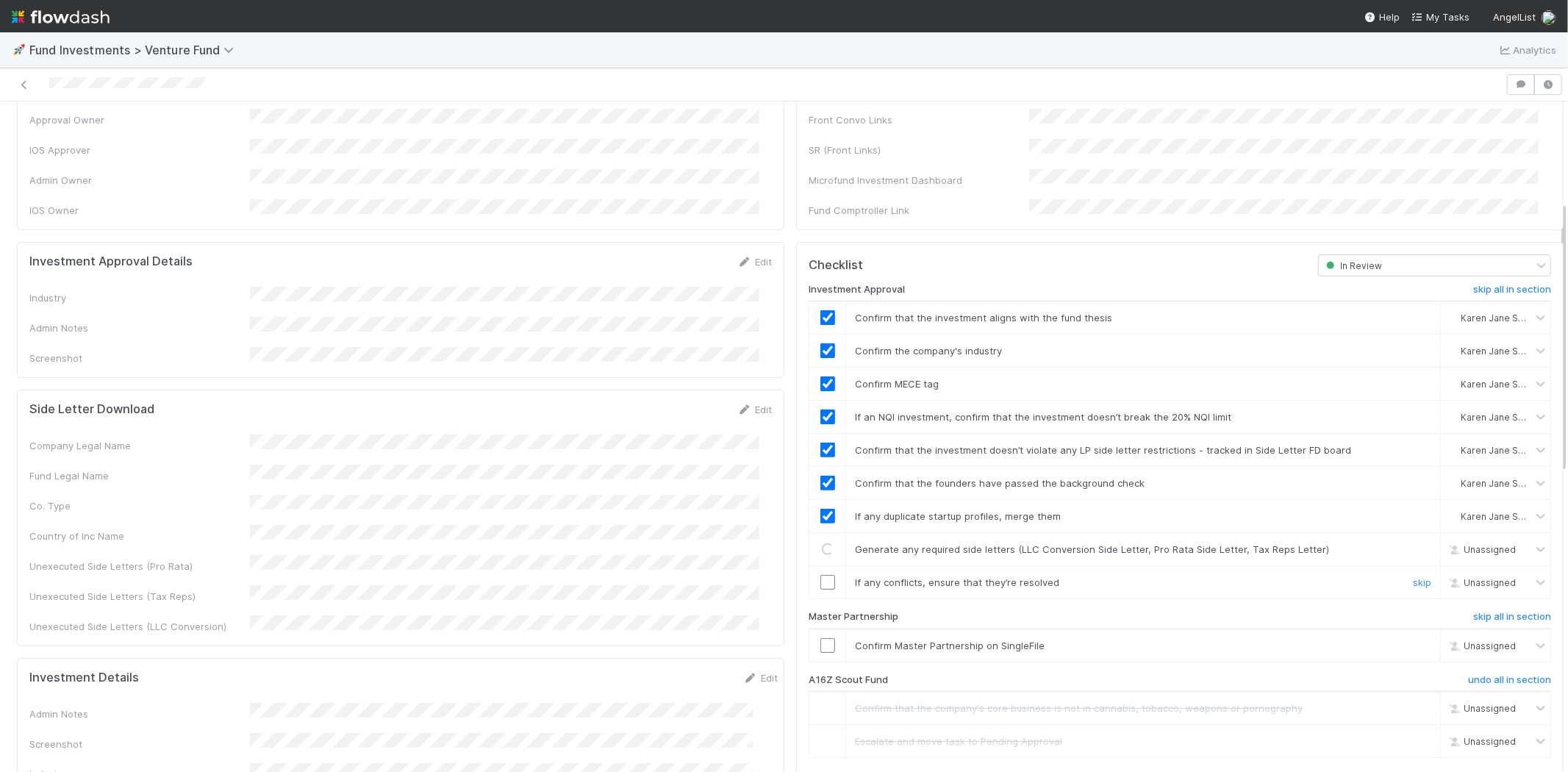 click at bounding box center [828, 582] 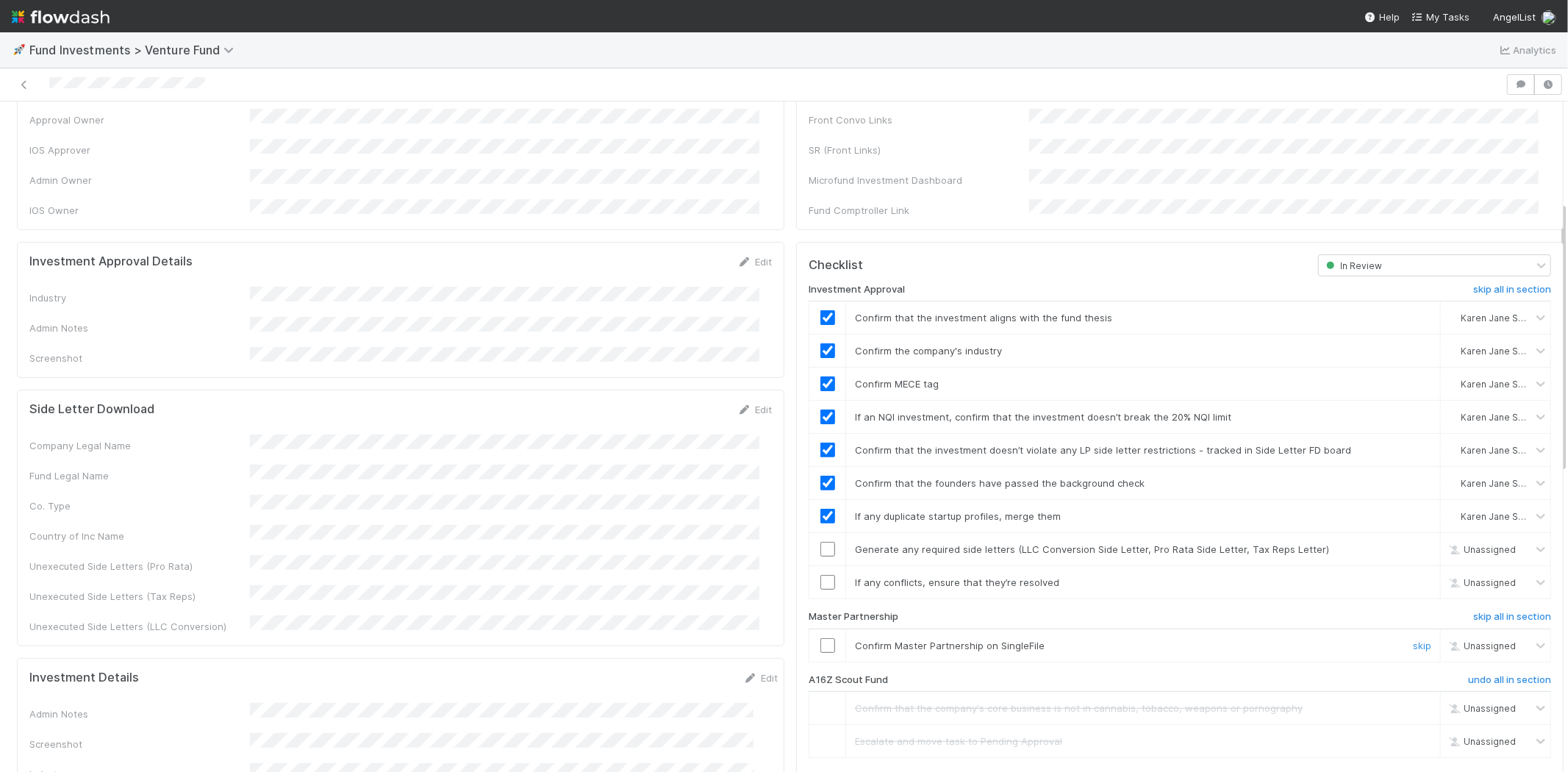click at bounding box center [828, 645] 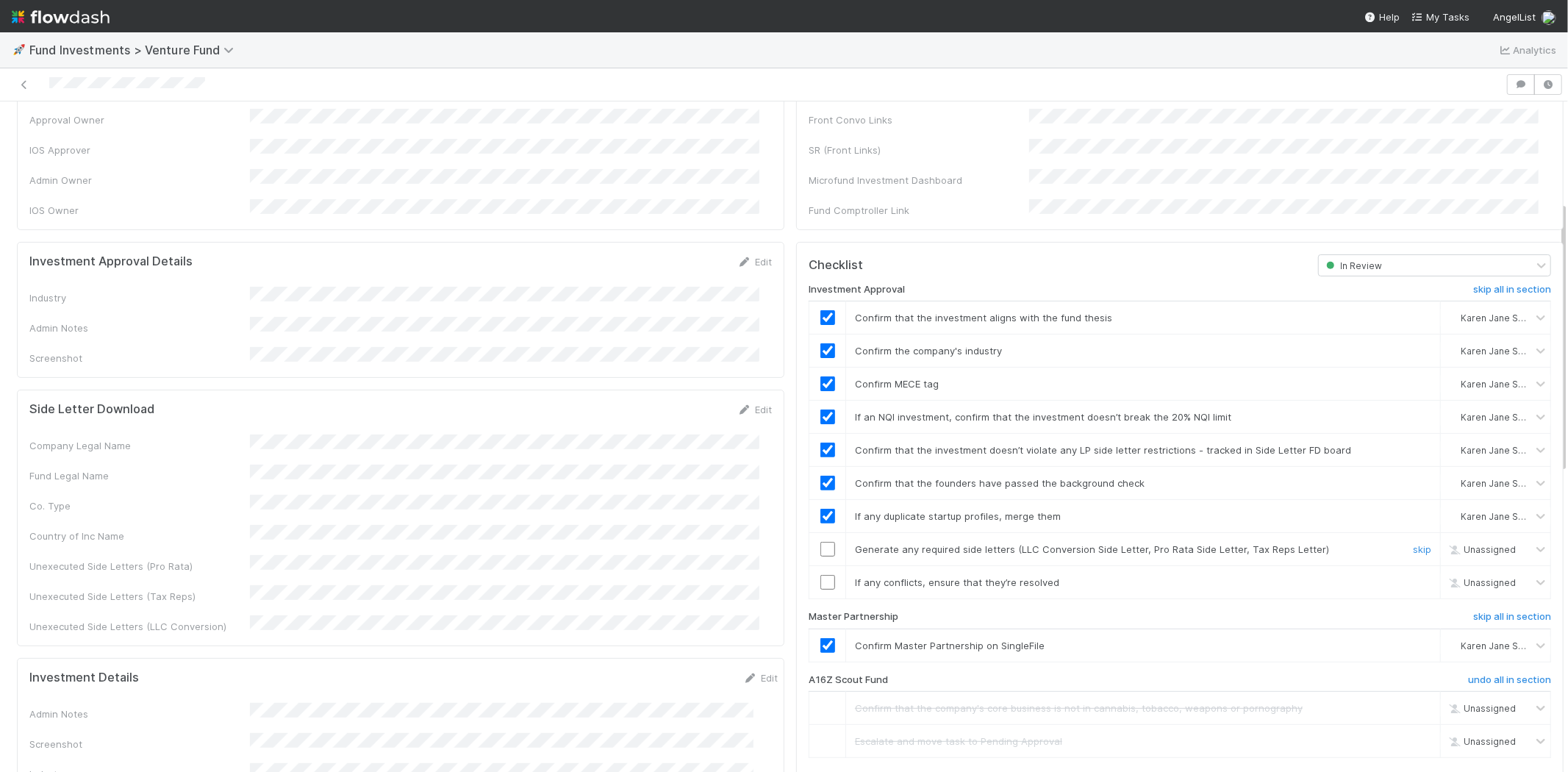 click at bounding box center [828, 549] 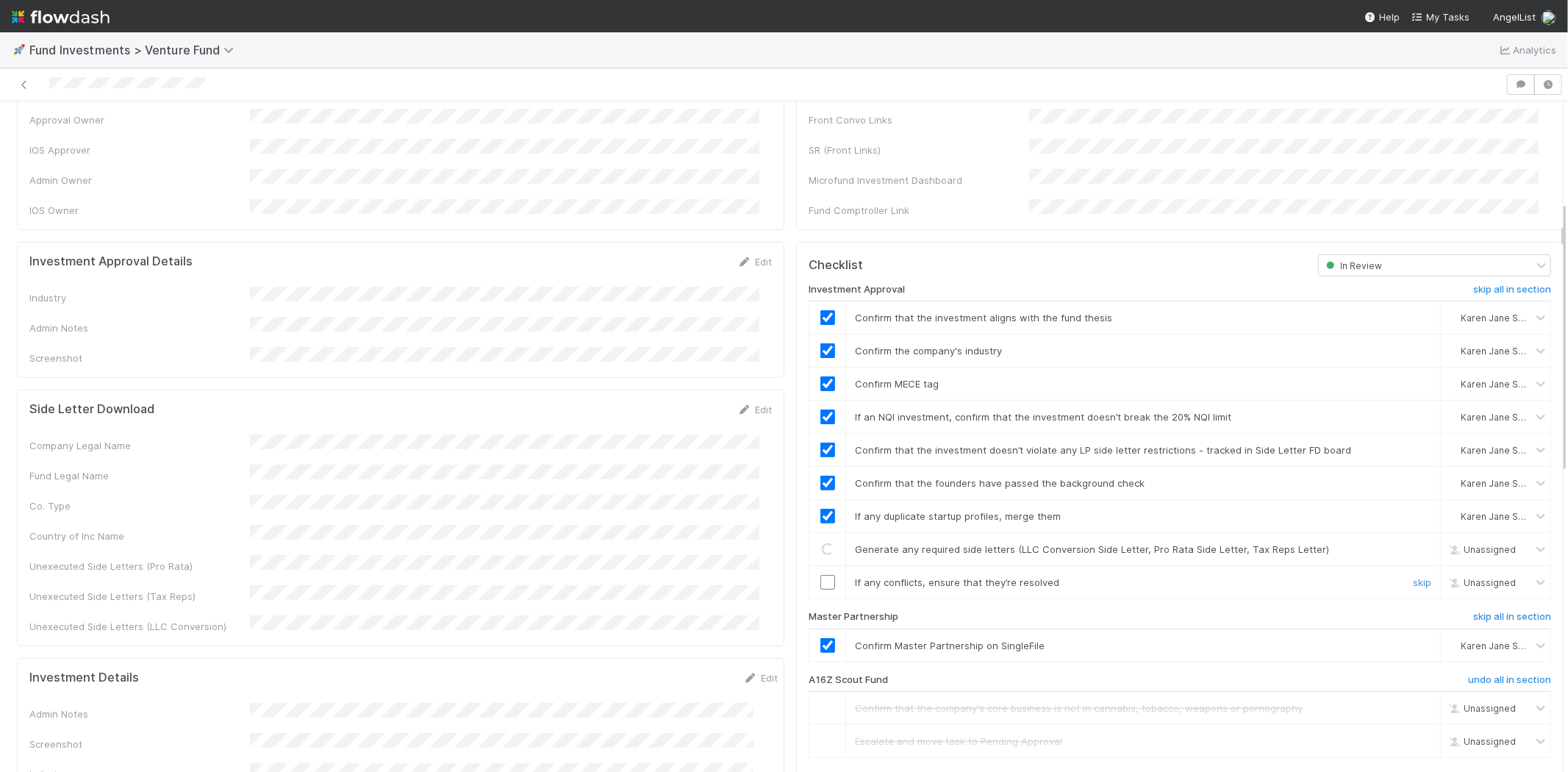 click at bounding box center (828, 582) 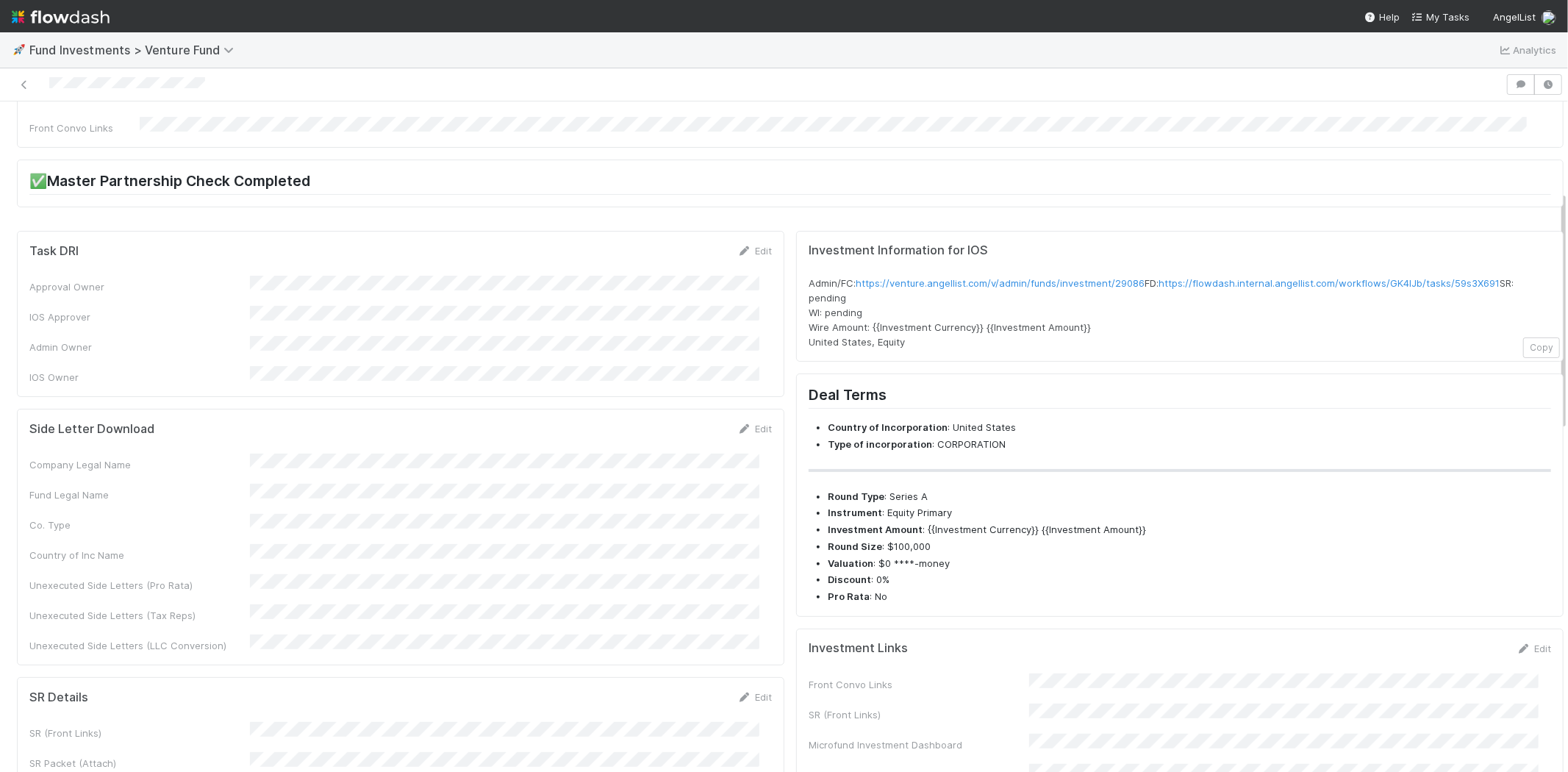 scroll, scrollTop: 0, scrollLeft: 0, axis: both 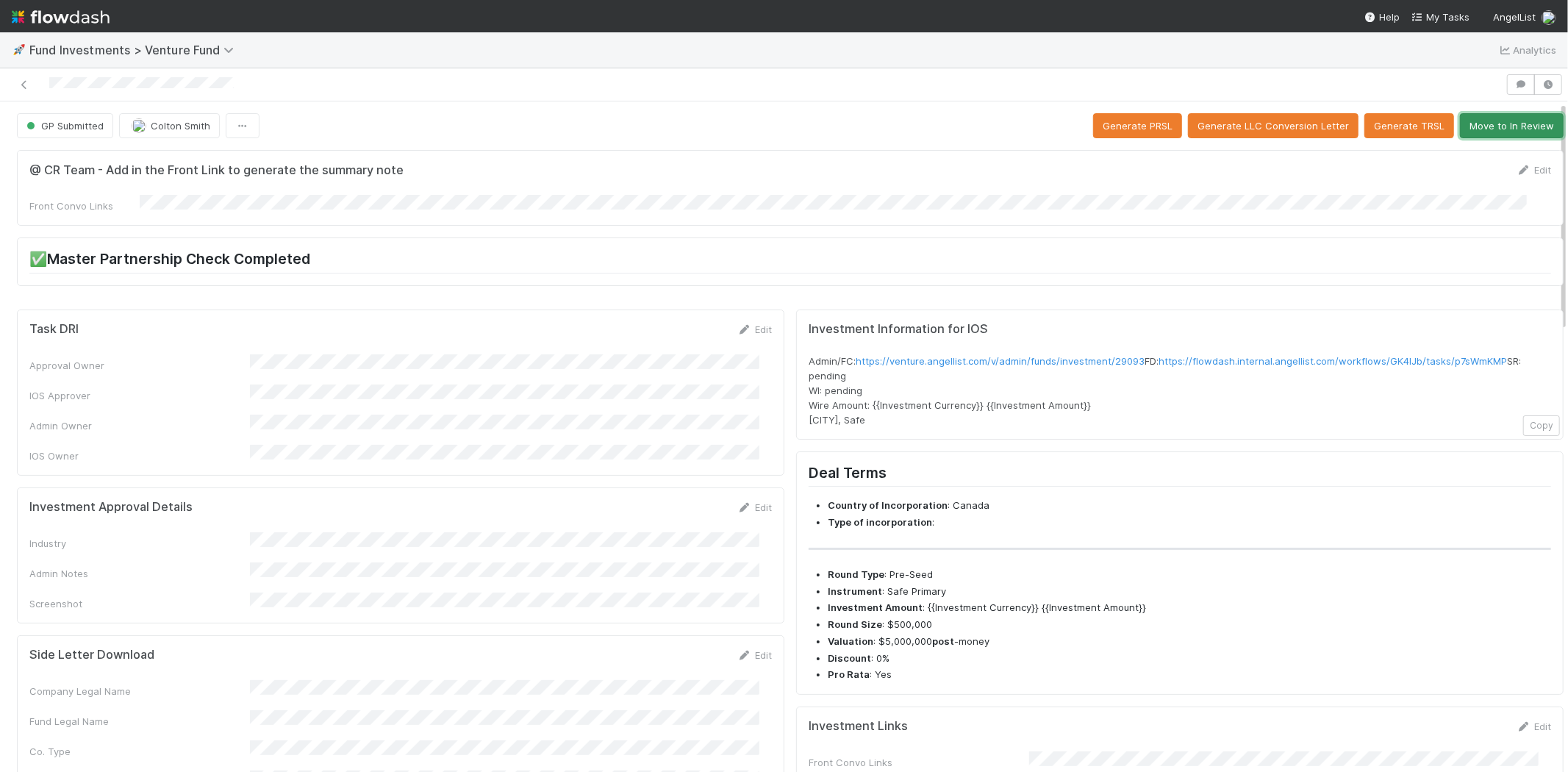 click on "Move to In Review" at bounding box center (1511, 126) 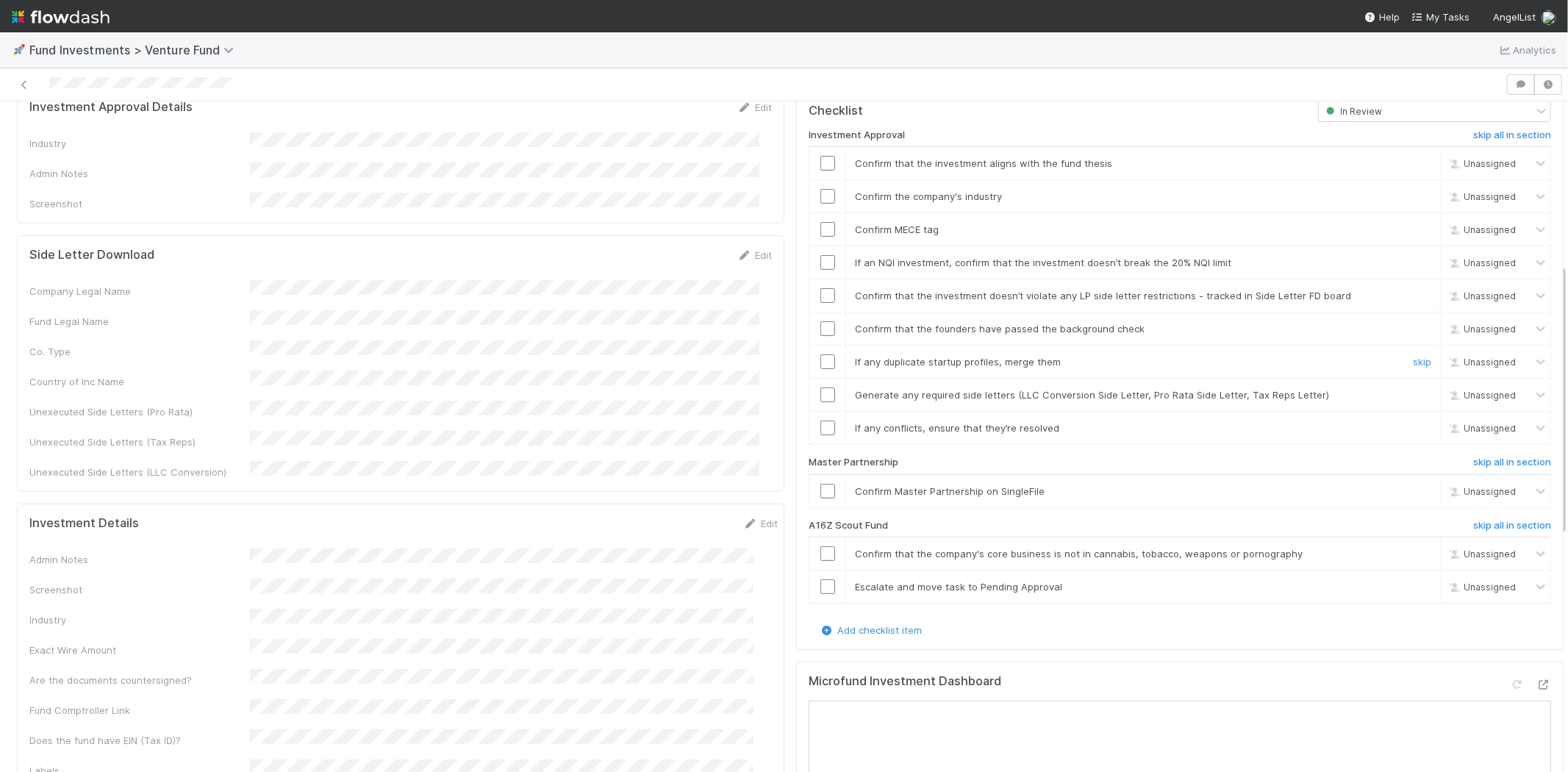 scroll, scrollTop: 490, scrollLeft: 0, axis: vertical 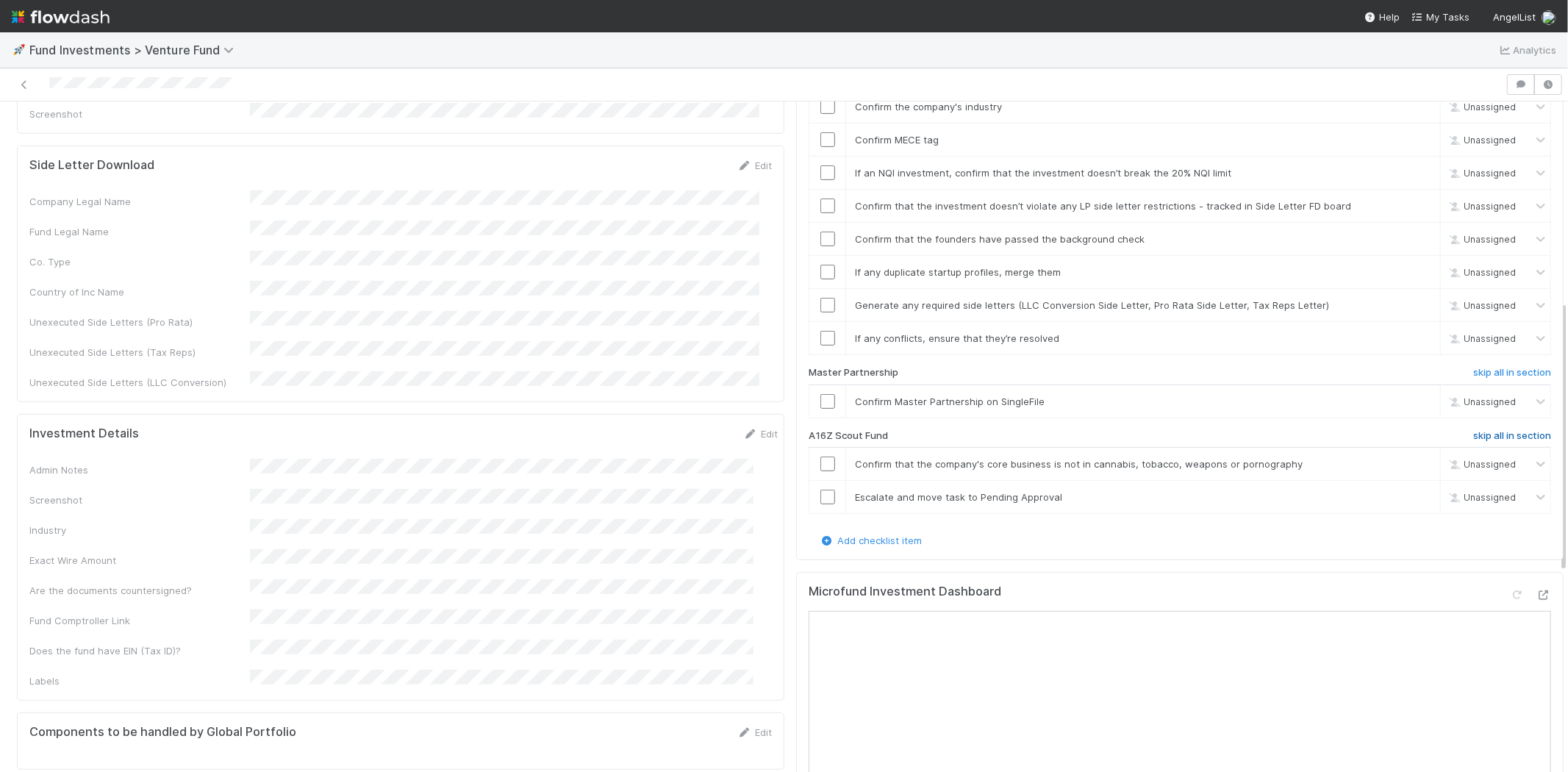 click on "skip all in section" at bounding box center [1512, 436] 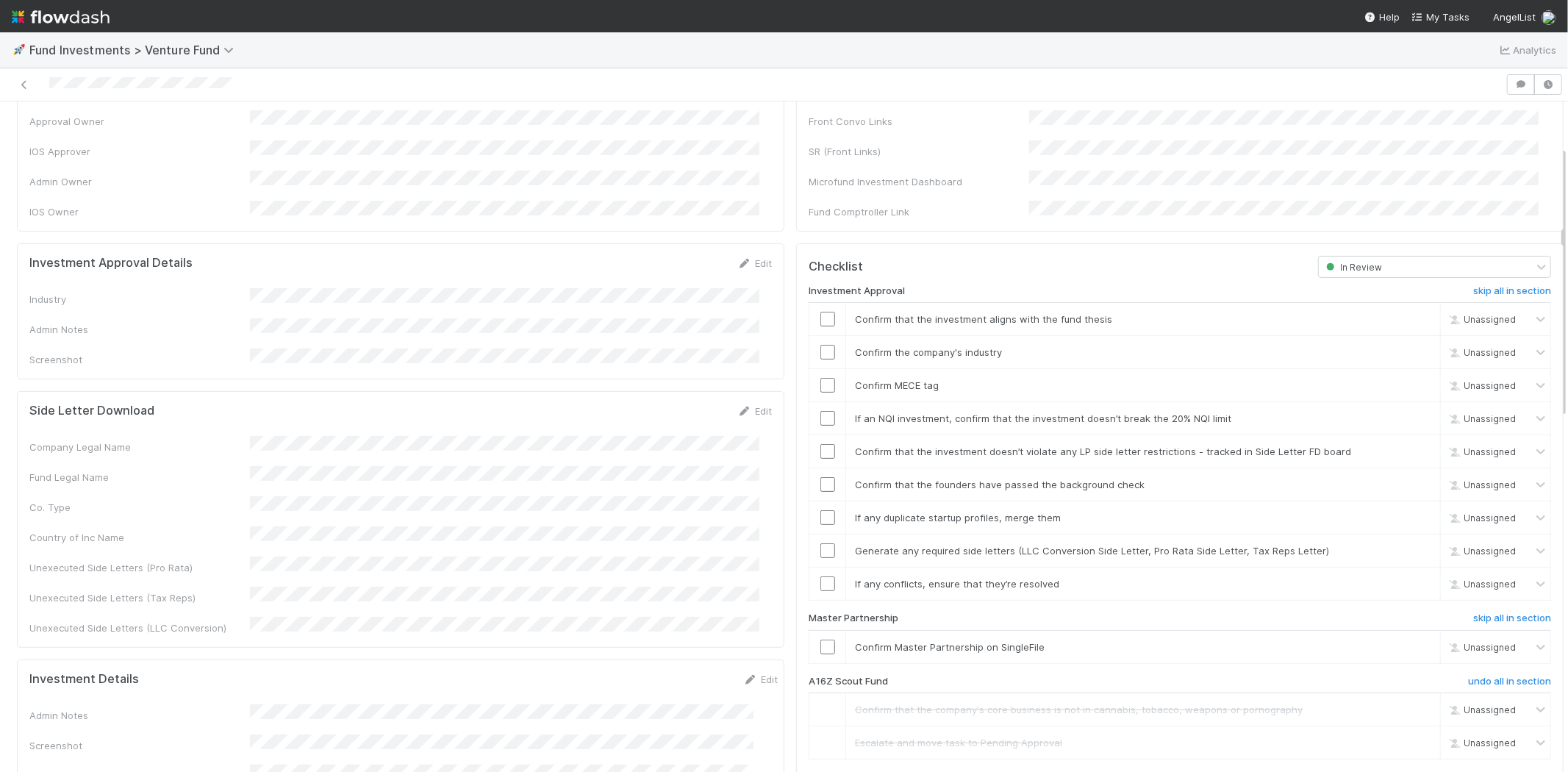 scroll, scrollTop: 0, scrollLeft: 0, axis: both 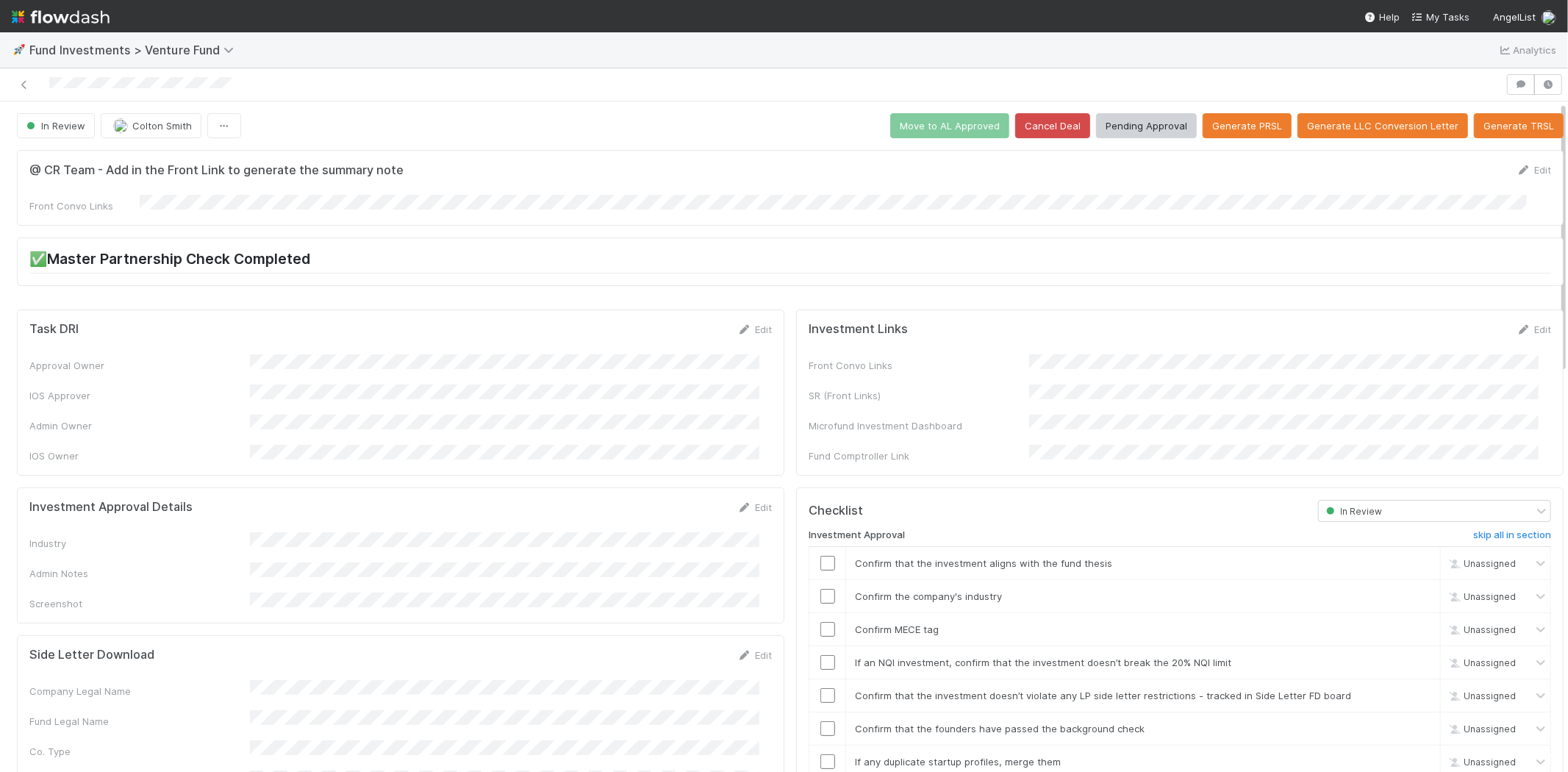 click on "In Review [PERSON] [LAST] Move to [STATE] Approved Cancel Deal Pending Approval Generate PRSL Generate LLC Conversion Letter Generate TRSL @ CR Team - Add in the Front Link to generate the summary note Edit Front Convo Links  ✅Master Partnership Check Completed Task DRI Edit Approval Owner  IOS Approver  Admin Owner  IOS Owner  Investment Approval Details Edit Industry  Admin Notes  Screenshot  Side Letter Download Edit Company Legal Name  Fund Legal Name  Co. Type  Country of Inc Name  Unexecuted Side Letters (Pro Rata)  Unexecuted Side Letters (Tax Reps)  Unexecuted Side Letters (LLC Conversion)  Investment Details Edit Admin Notes  Screenshot  Industry  Exact Wire Amount  Are the documents countersigned?  Fund Comptroller Link  Does the fund have EIN (Tax ID)?   Labels  Components to be handled by Global Portfolio Edit Copy Microfund profile dashboard Investment Links Edit Front Convo Links  SR (Front Links)  Microfund Investment Dashboard  Fund Comptroller Link   Checklist    In Review Investment Approval" at bounding box center (790, 968) 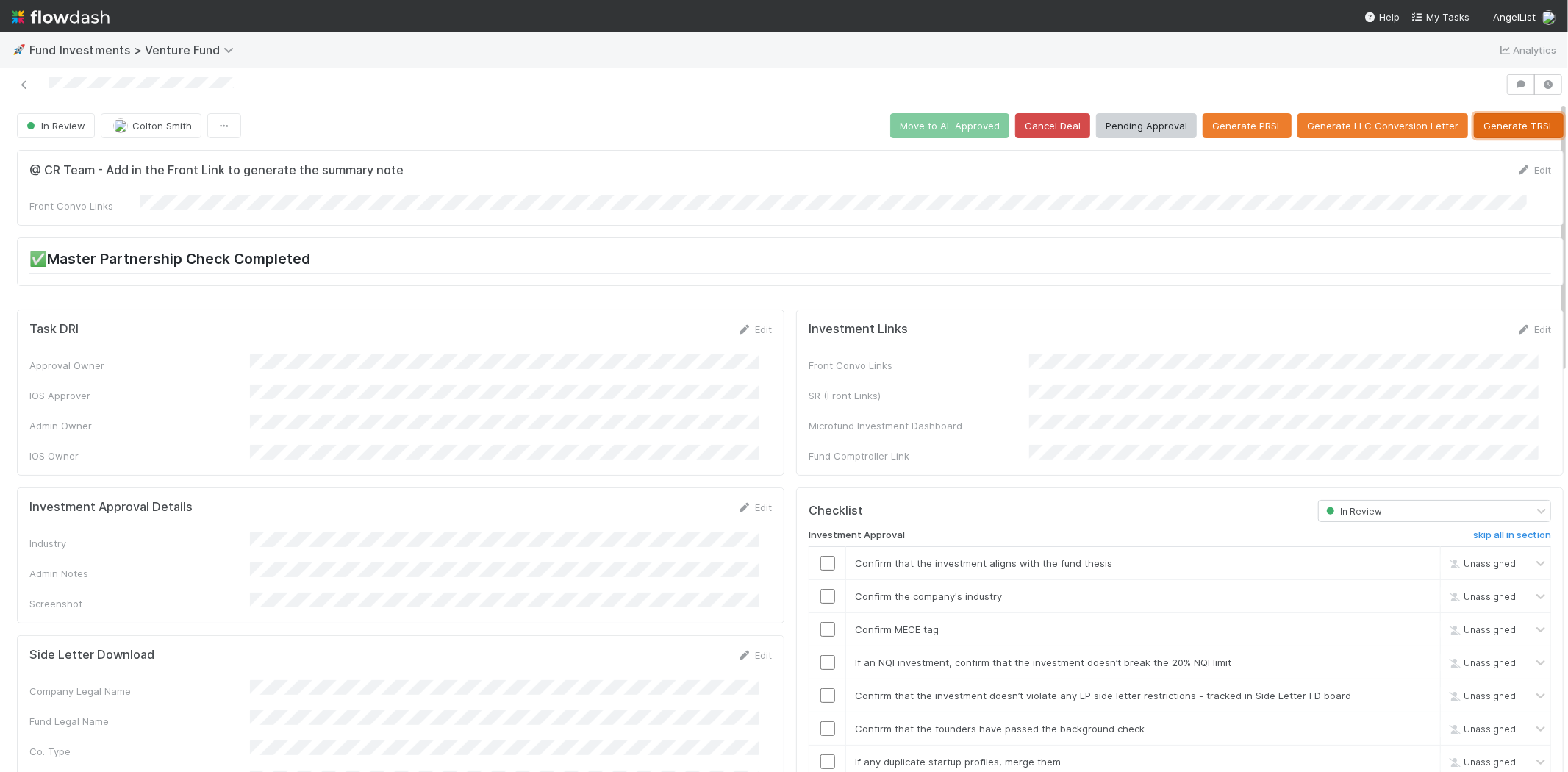 click on "Generate TRSL" at bounding box center [1519, 126] 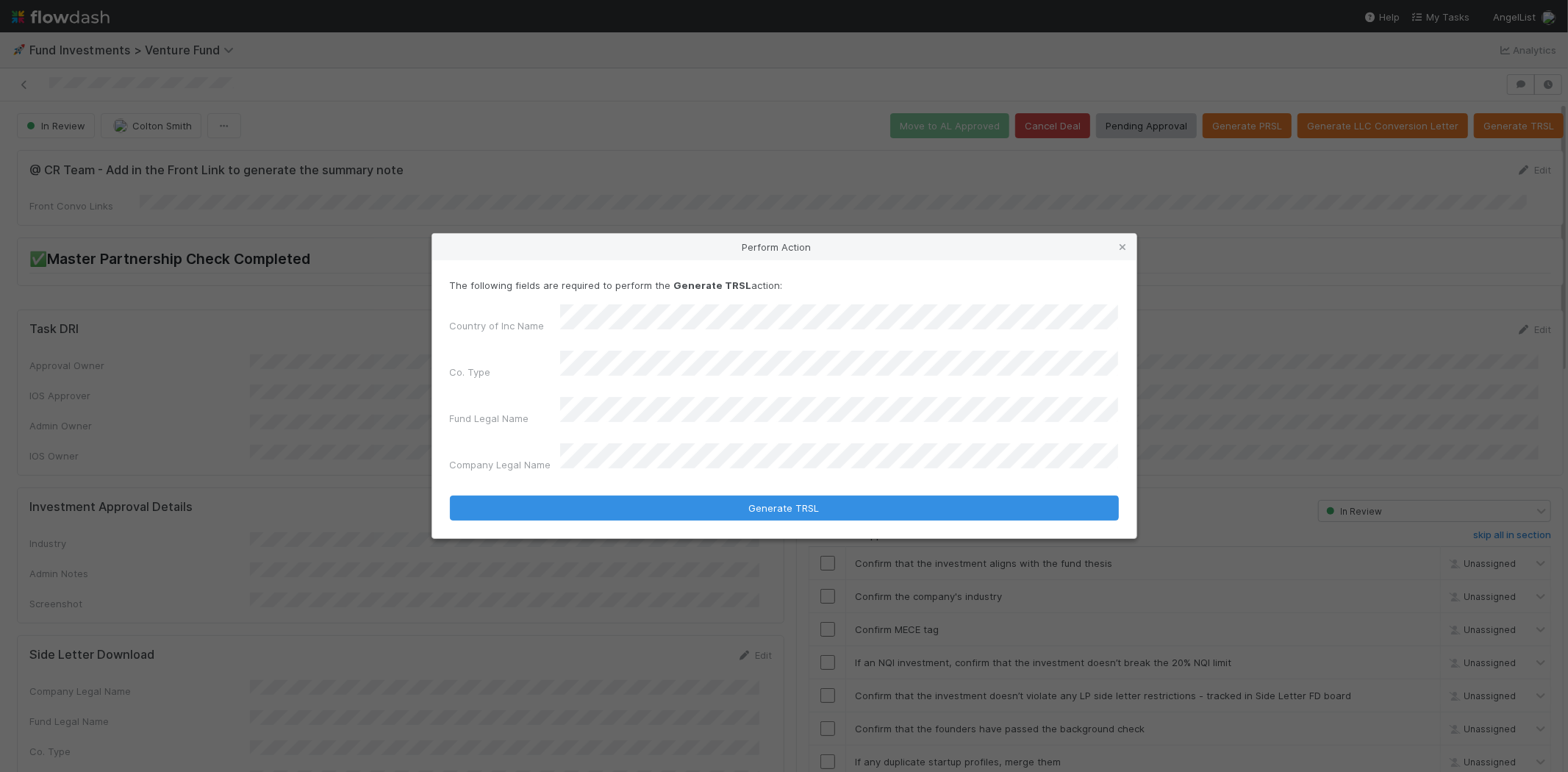 click on "Generate TRSL" at bounding box center [784, 508] 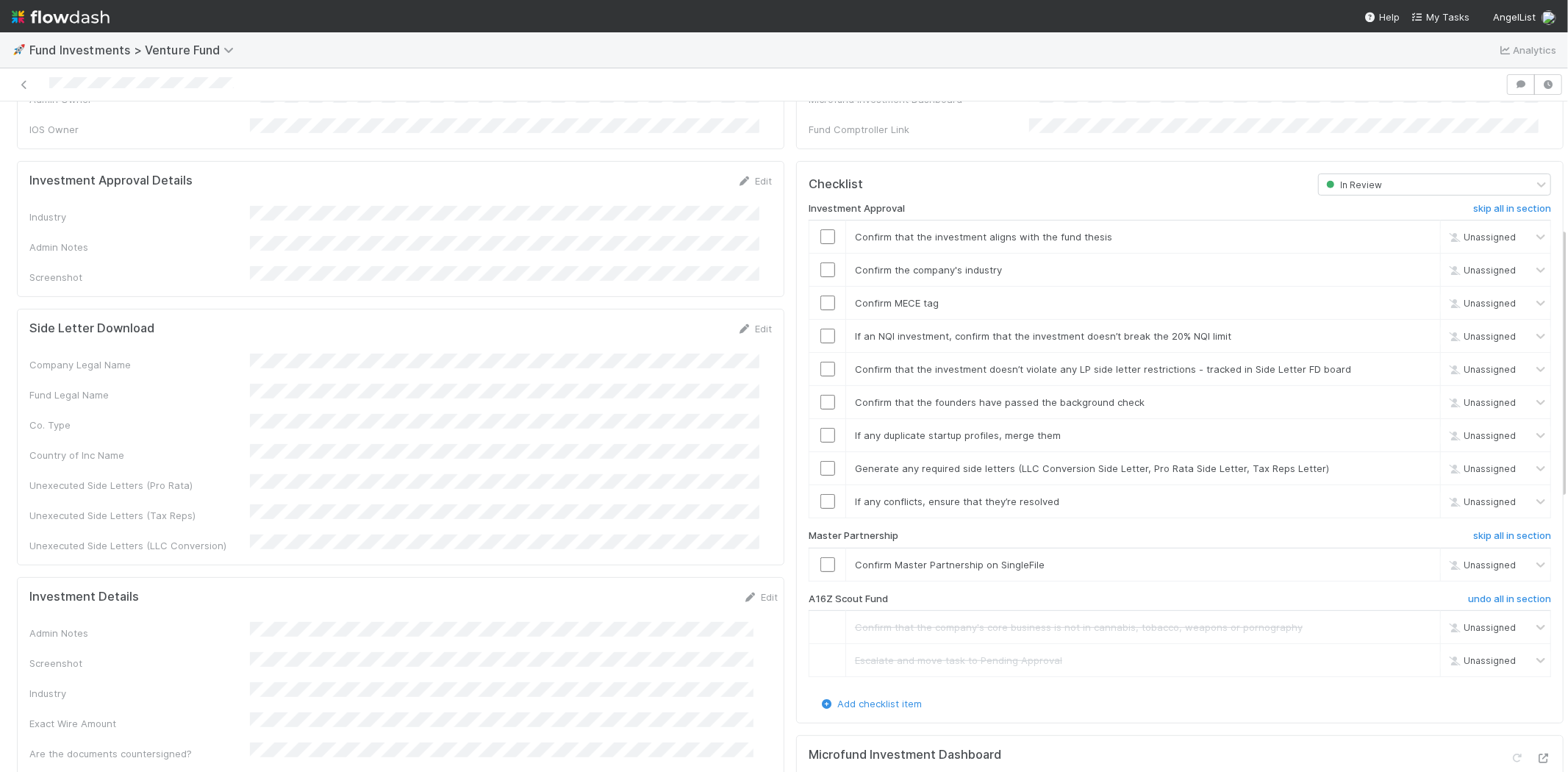 scroll, scrollTop: 0, scrollLeft: 0, axis: both 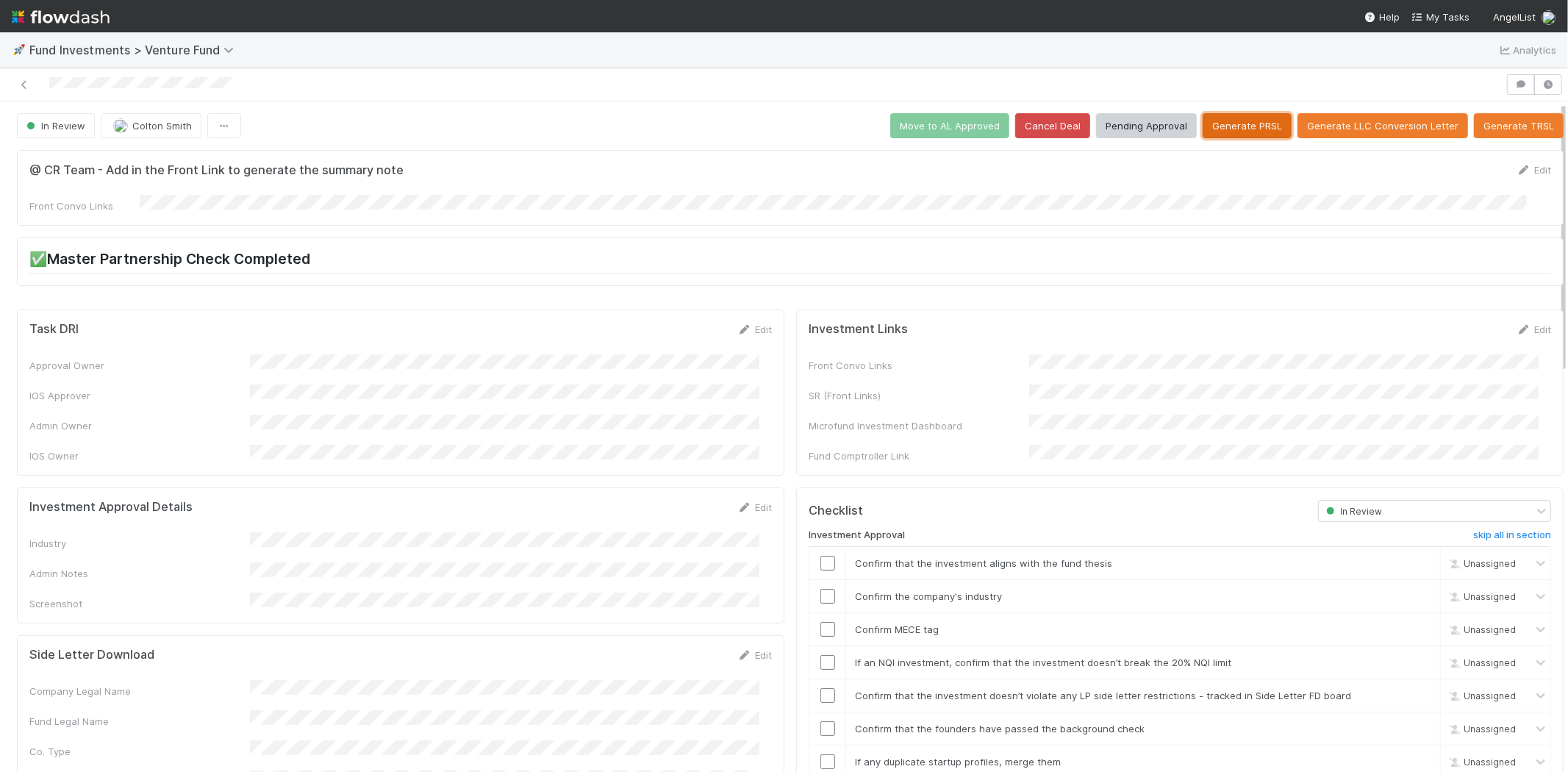 click on "Generate PRSL" at bounding box center (1247, 126) 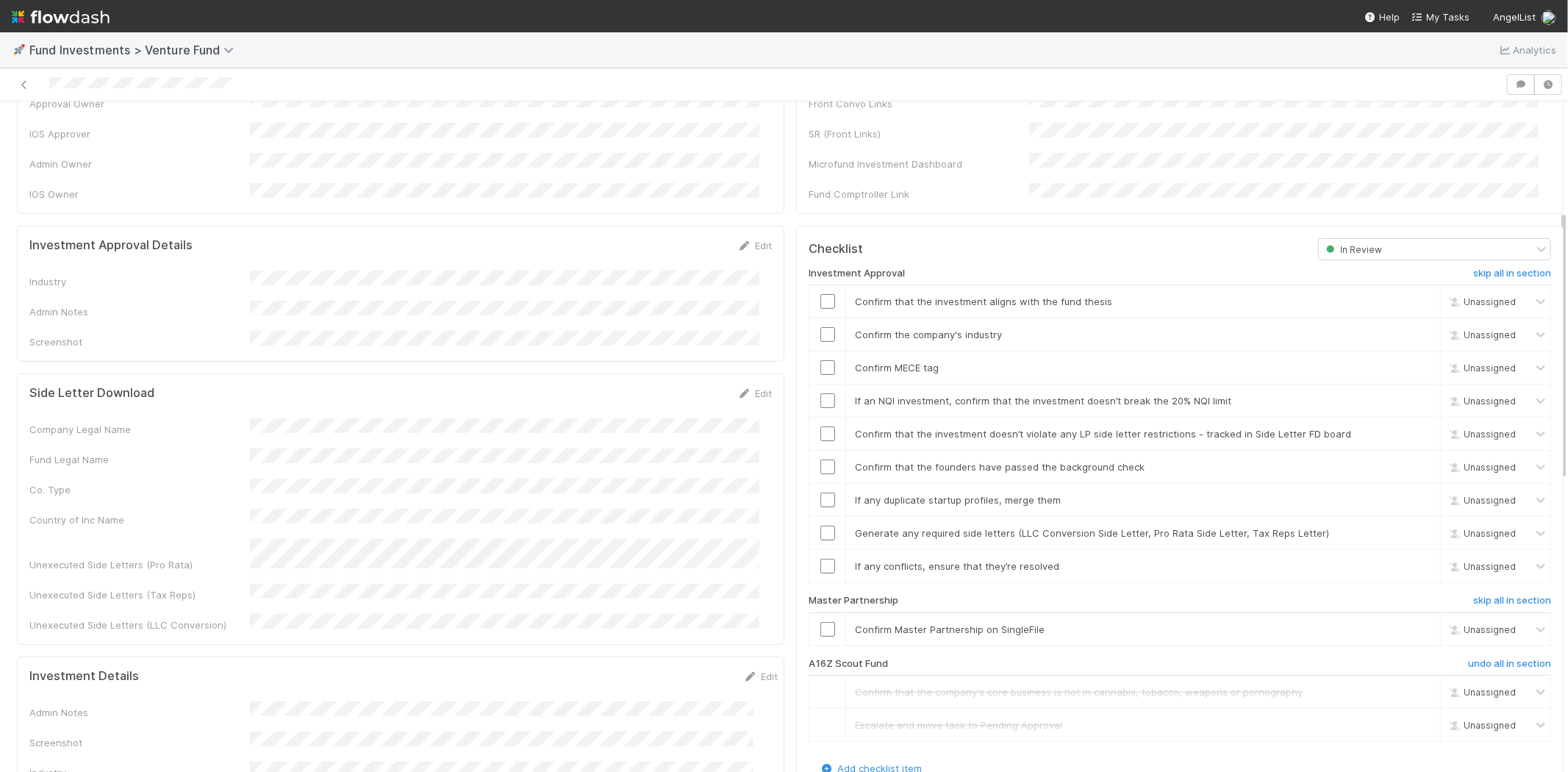 scroll, scrollTop: 260, scrollLeft: 0, axis: vertical 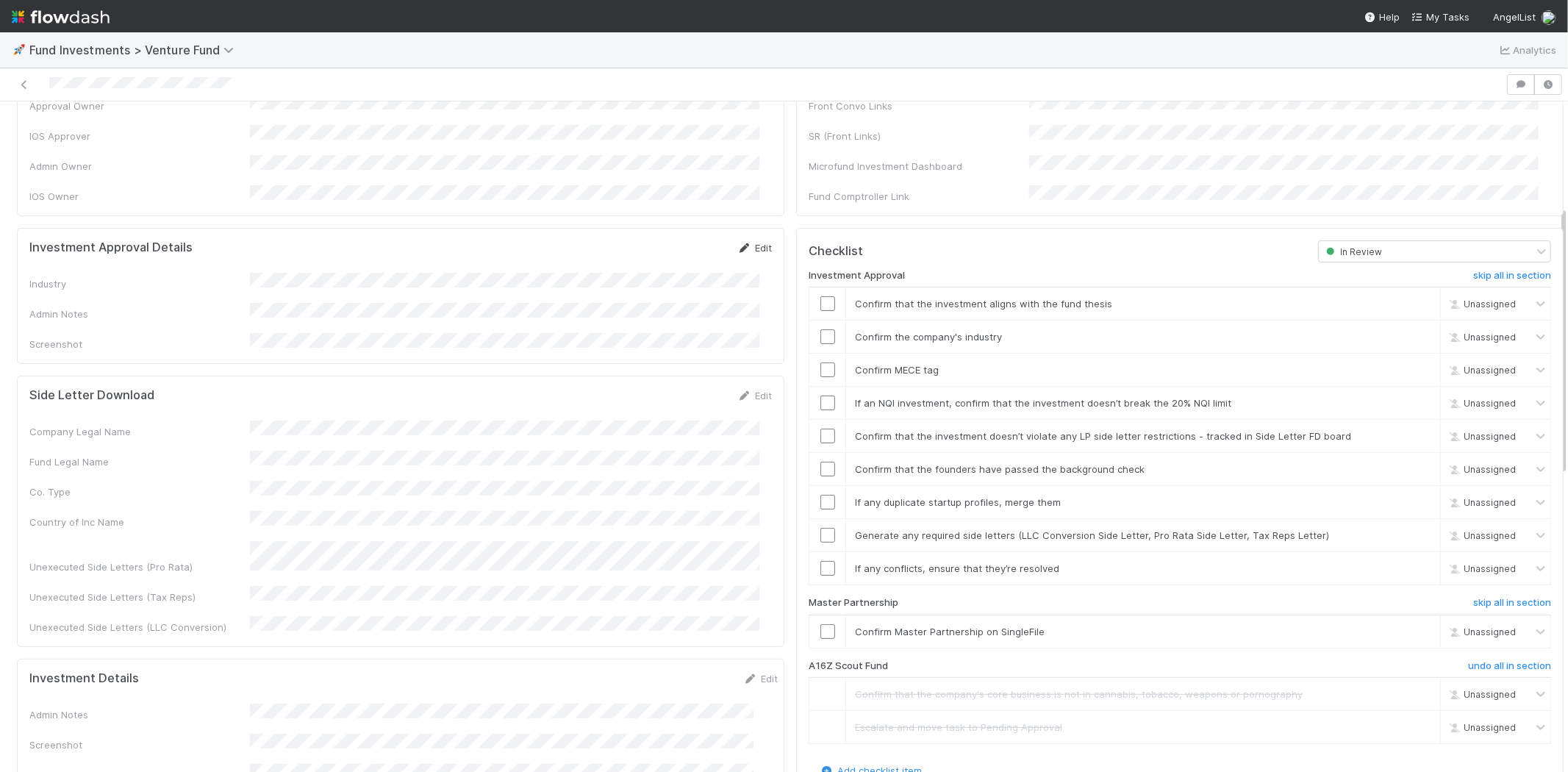 click at bounding box center (745, 248) 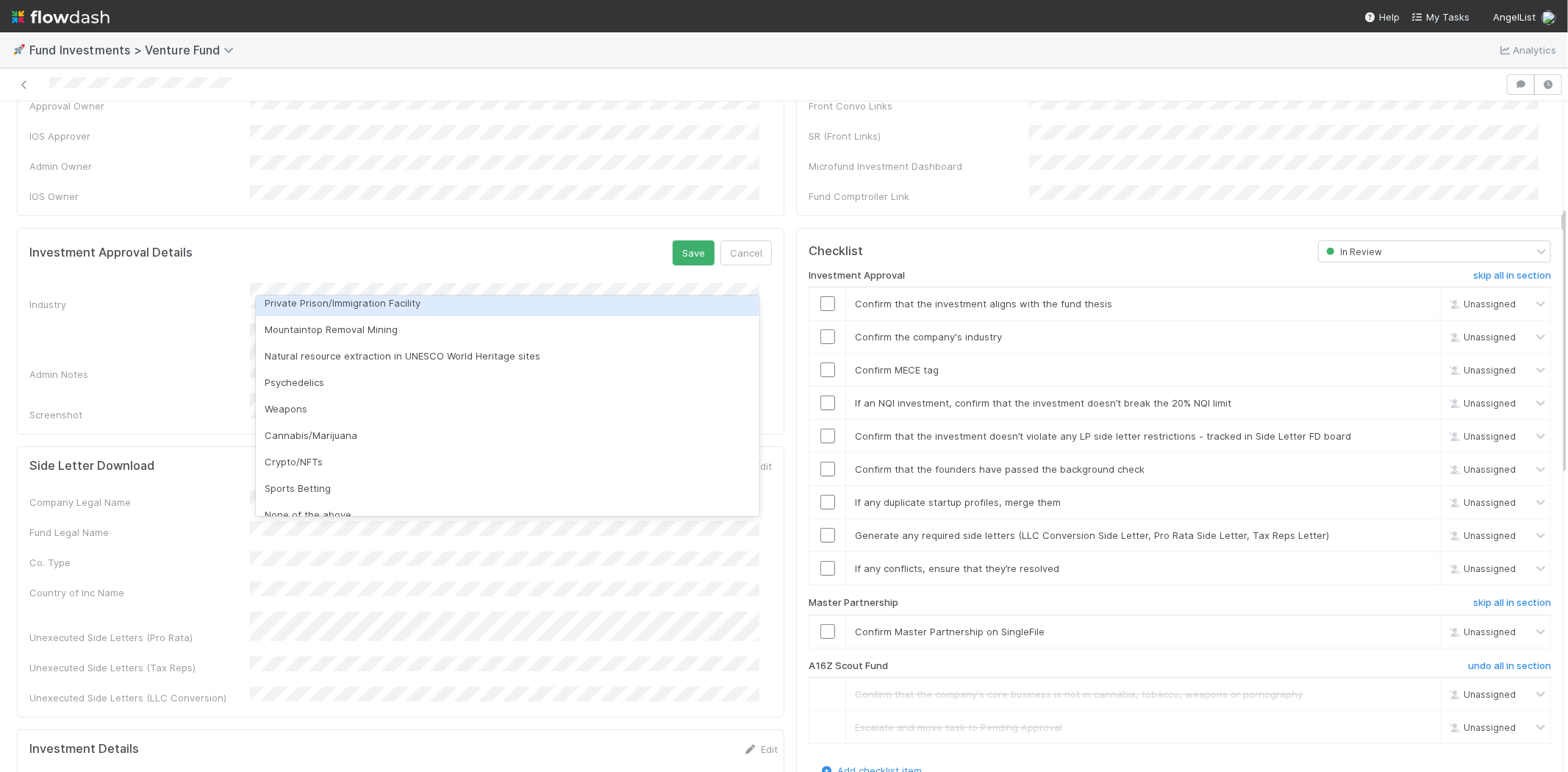 scroll, scrollTop: 420, scrollLeft: 0, axis: vertical 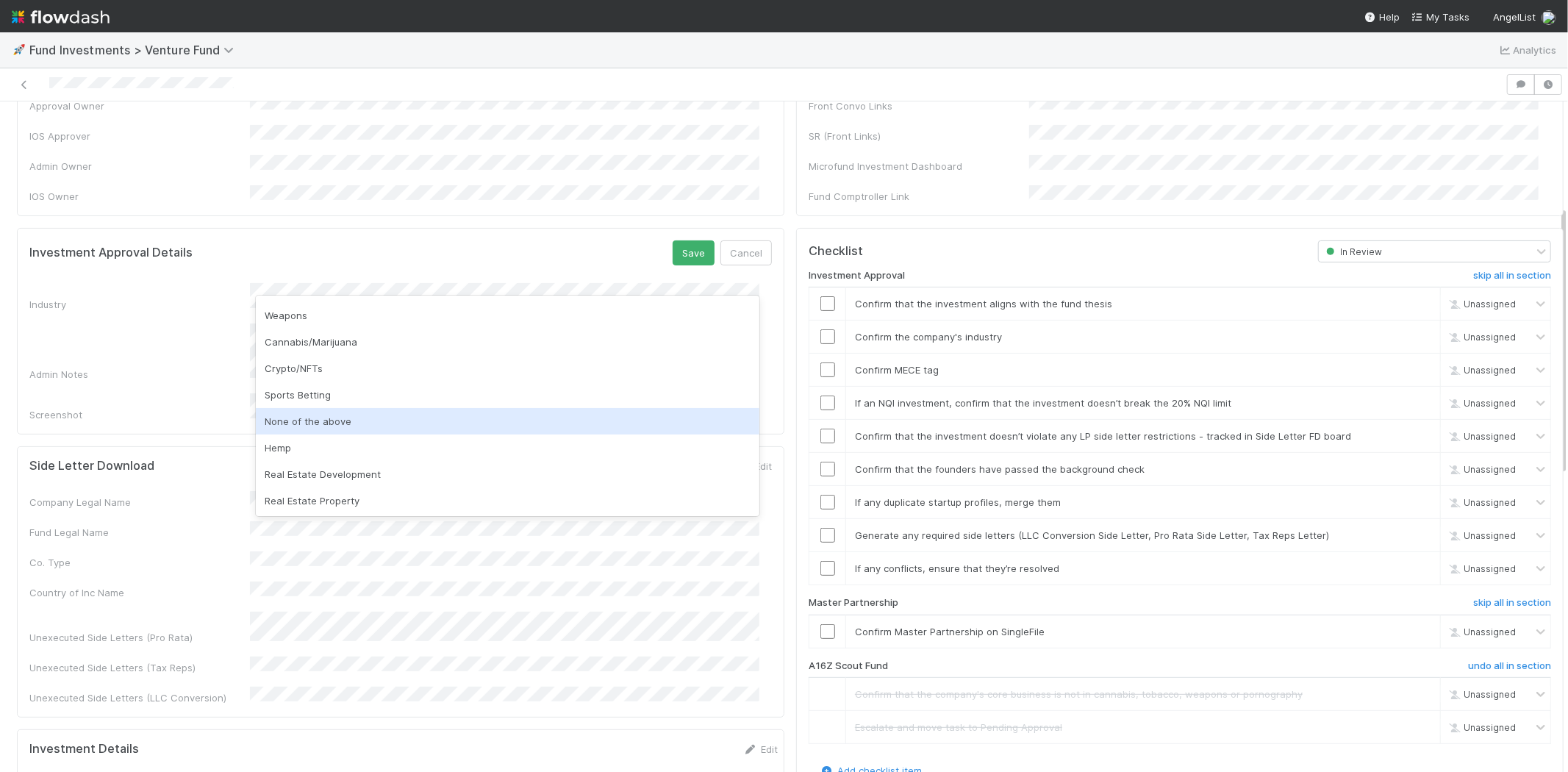 click on "None of the above" at bounding box center [507, 421] 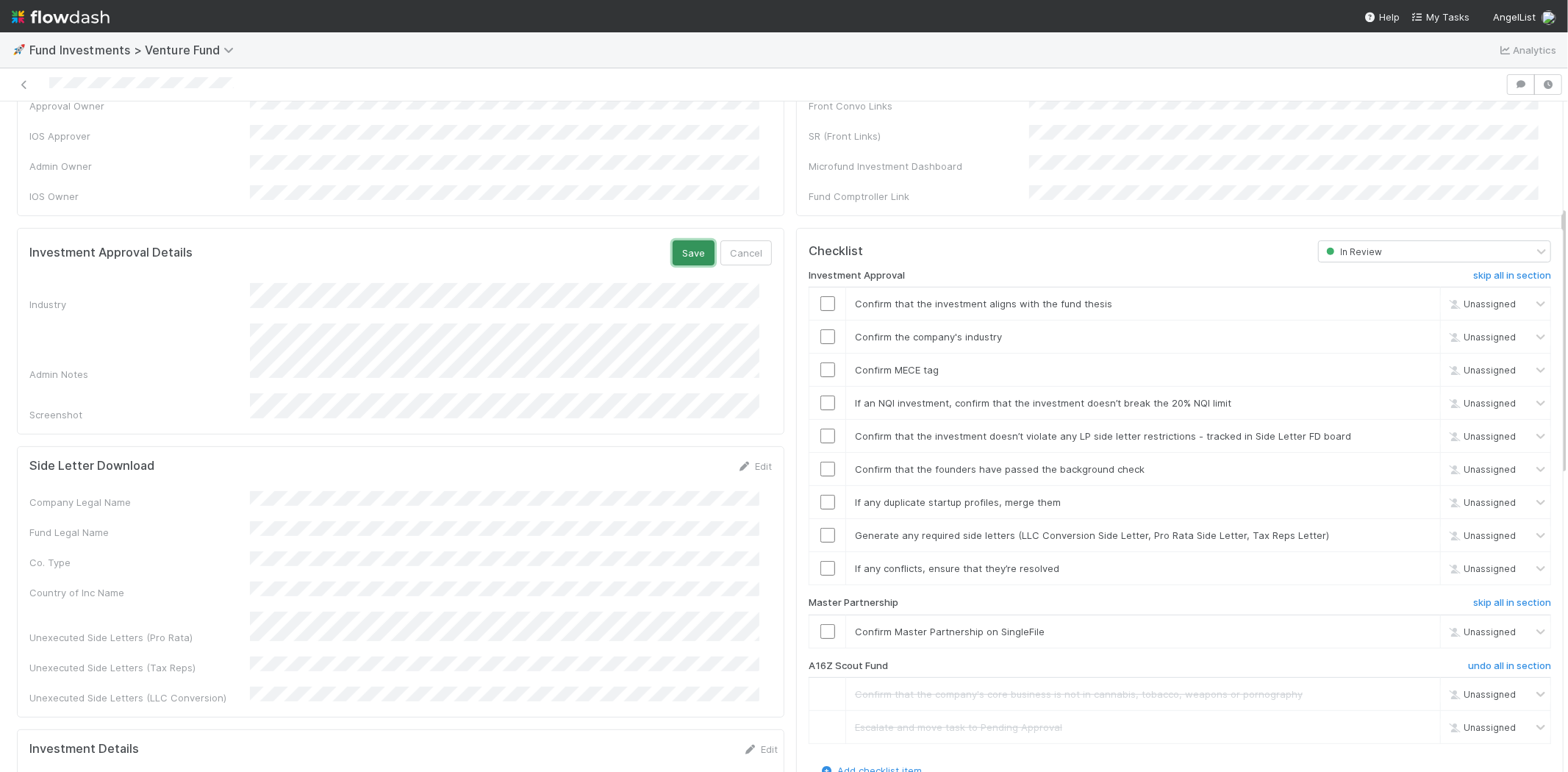 click on "Save" at bounding box center [693, 253] 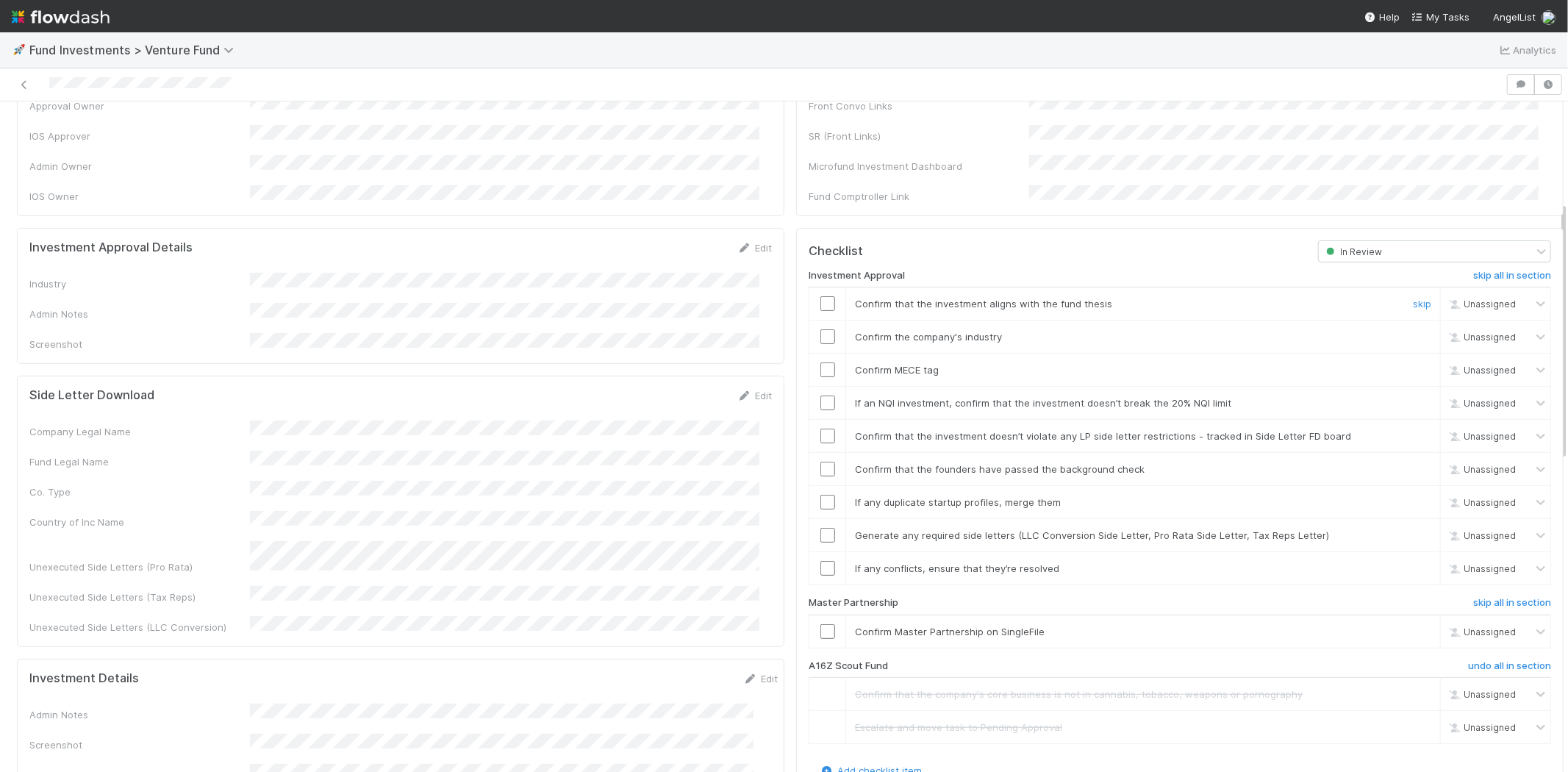 click at bounding box center [828, 304] 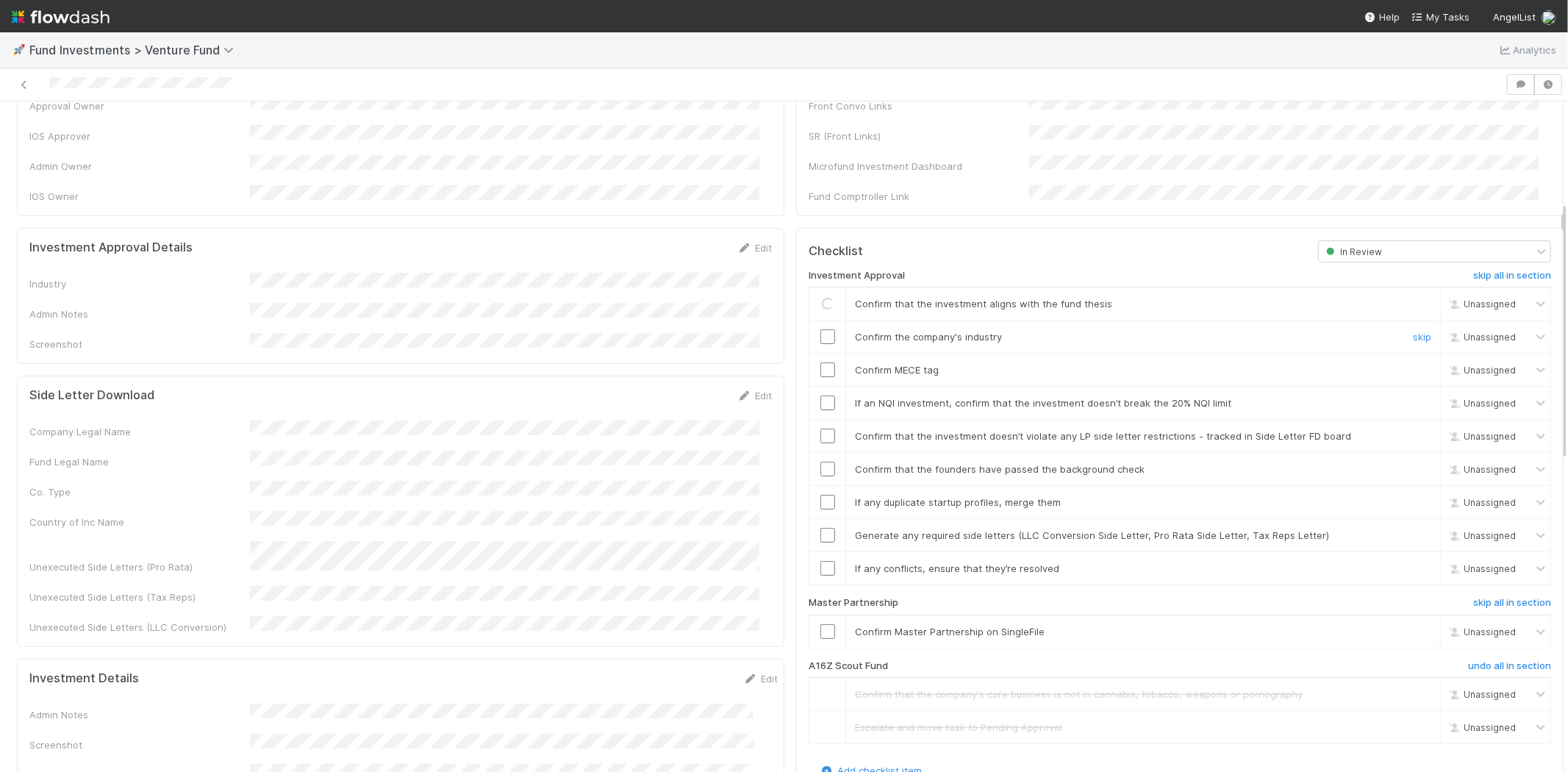 click at bounding box center (828, 337) 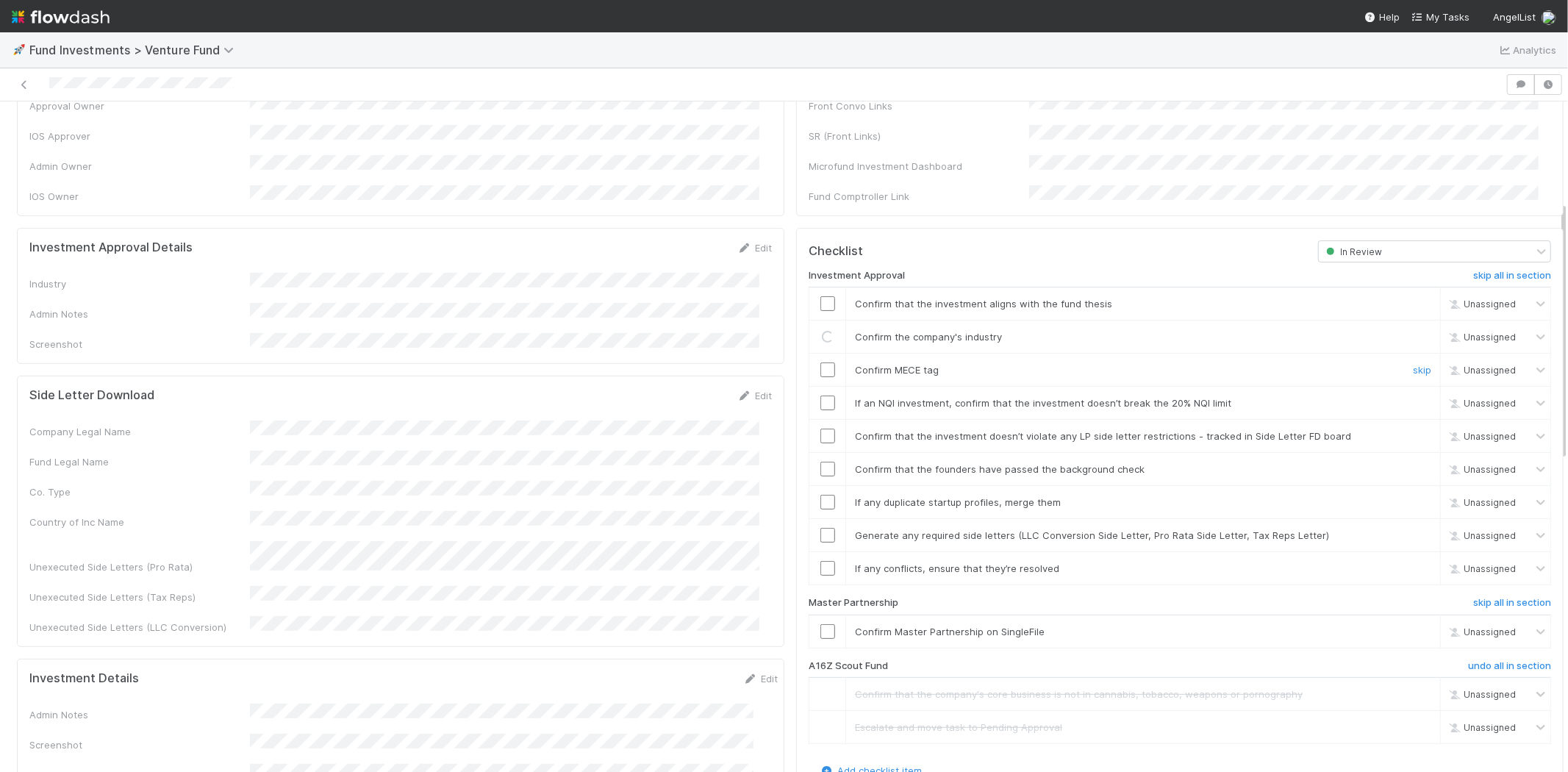 click at bounding box center (828, 370) 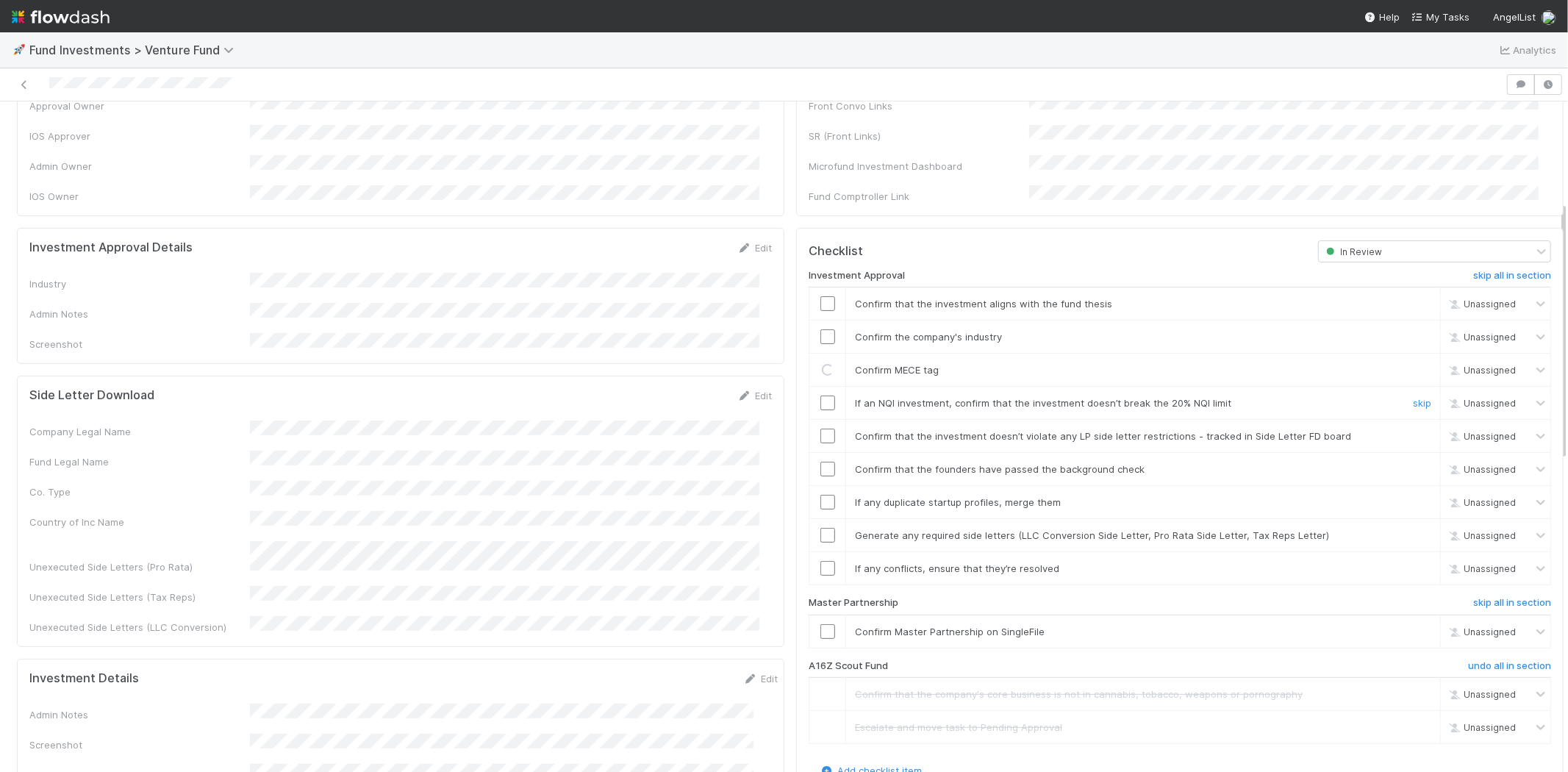 click at bounding box center (828, 403) 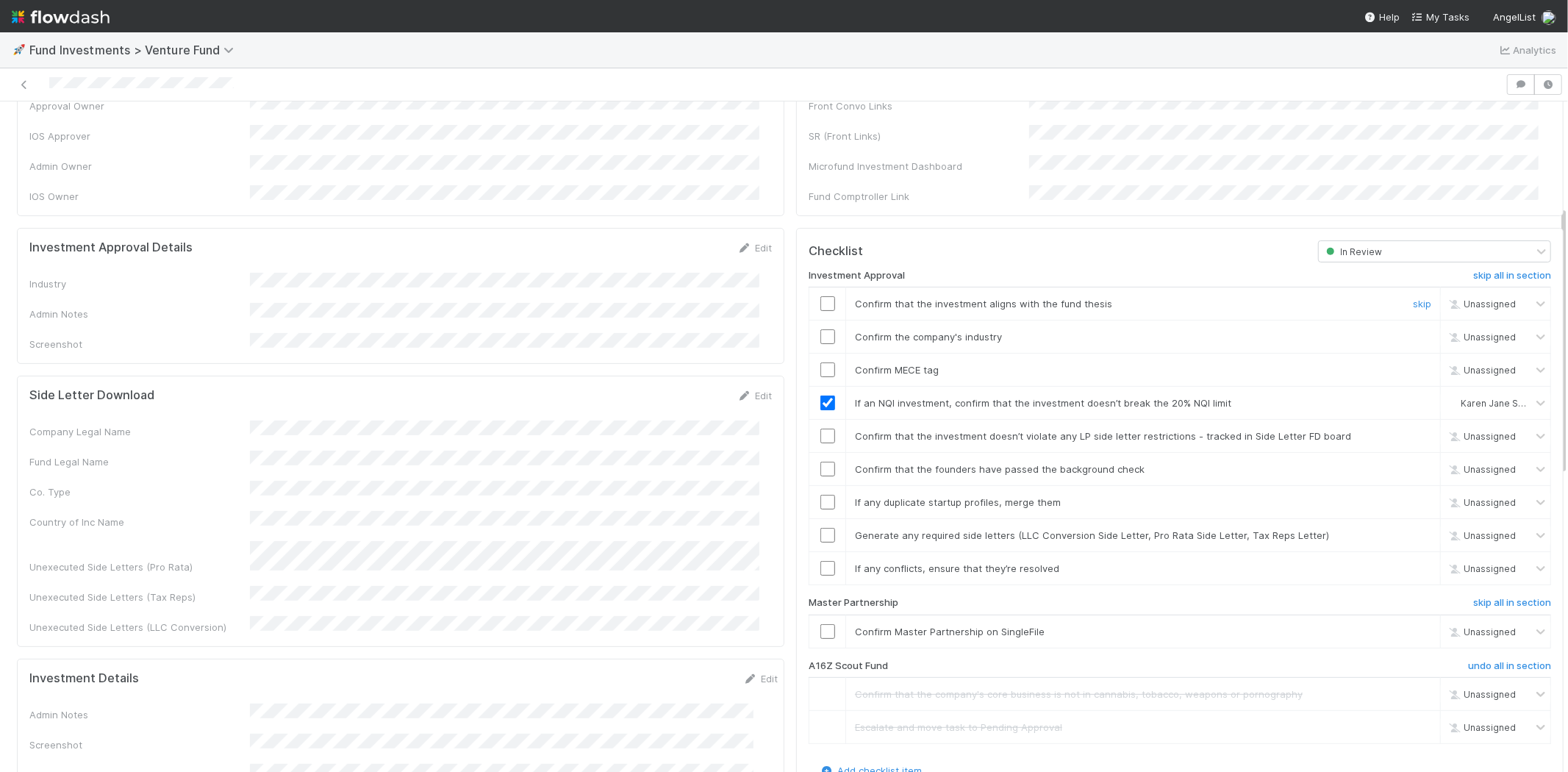 click at bounding box center (828, 304) 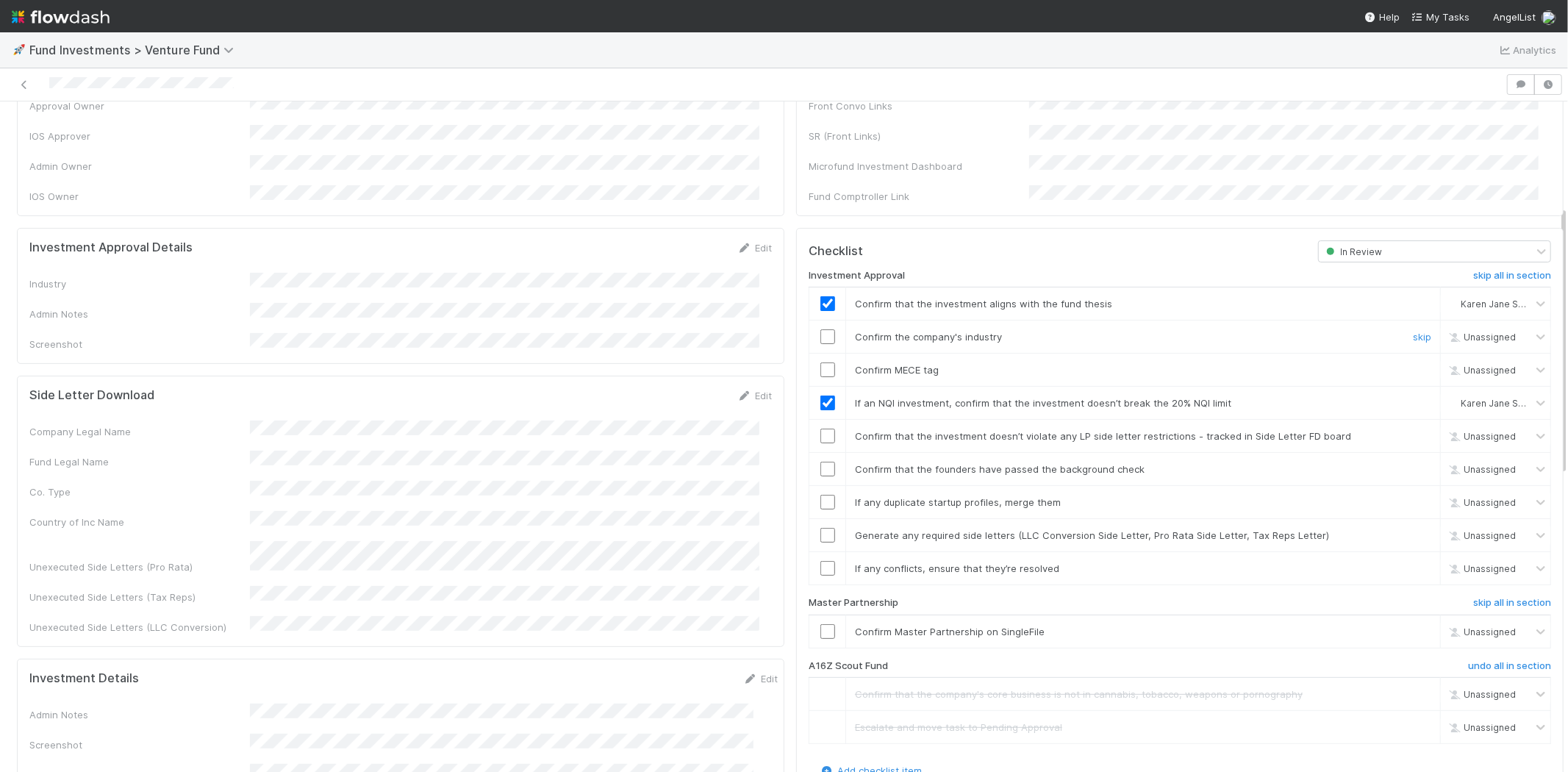 click at bounding box center [828, 337] 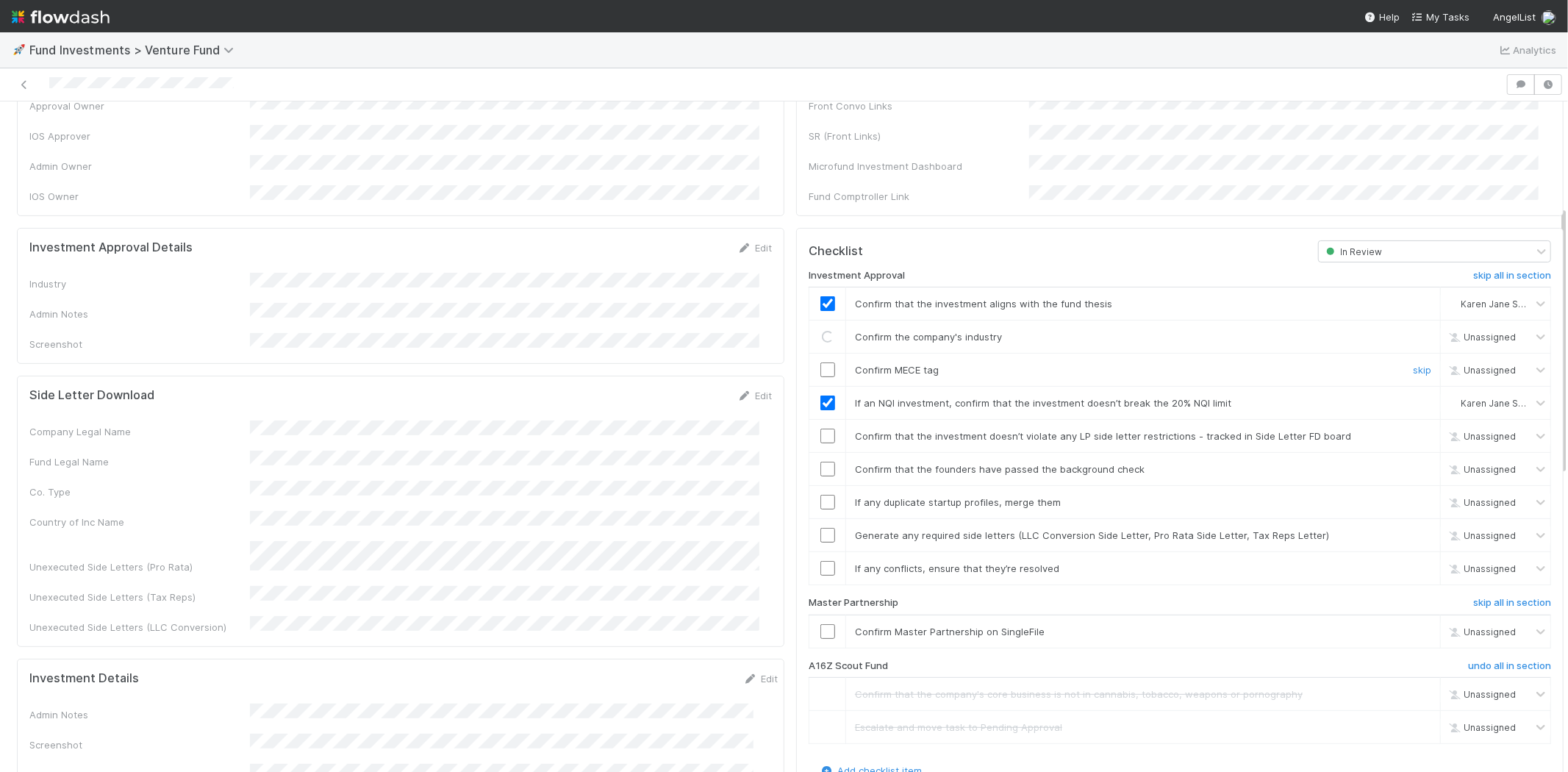 click at bounding box center (828, 370) 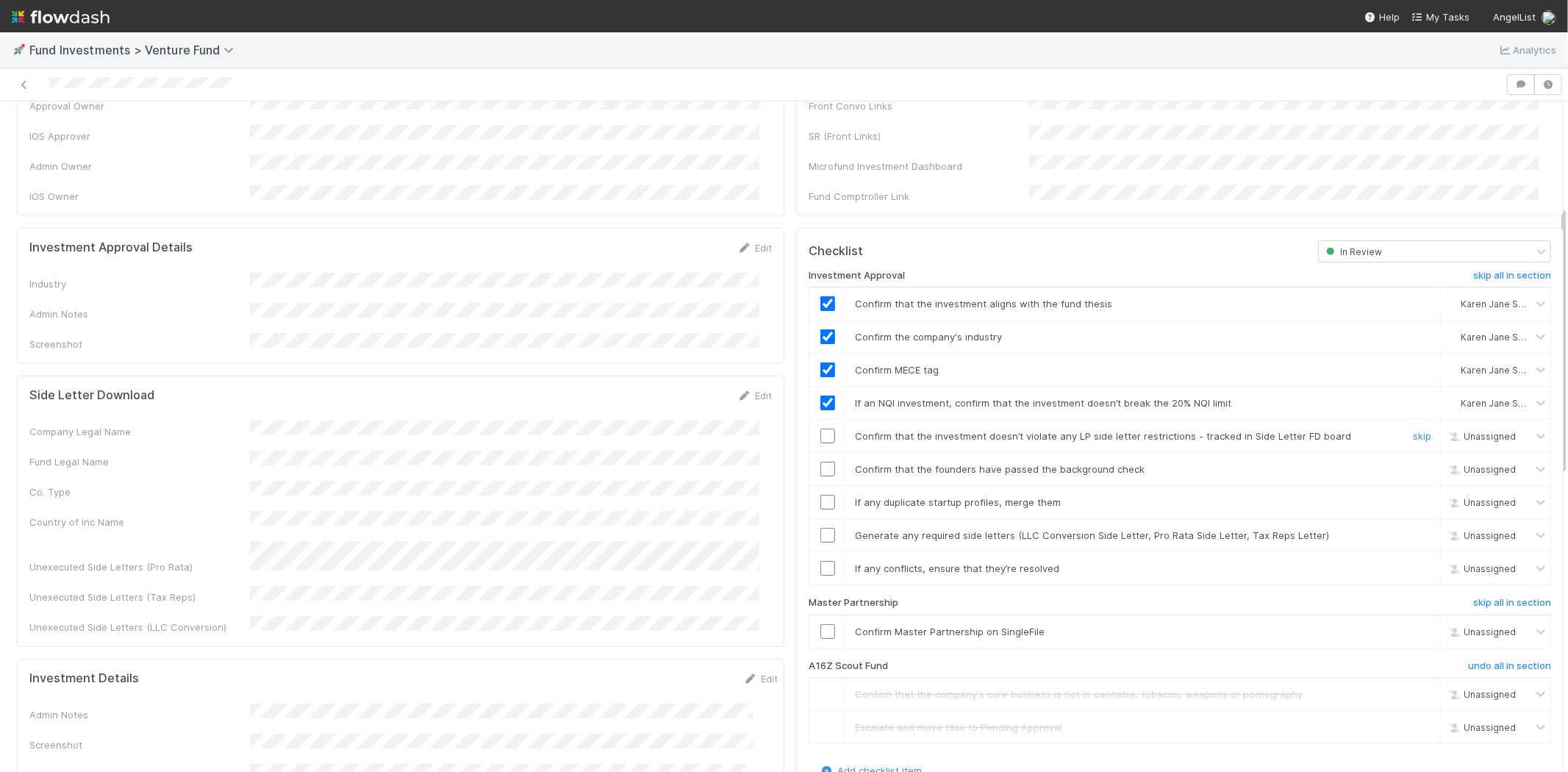 click at bounding box center [828, 436] 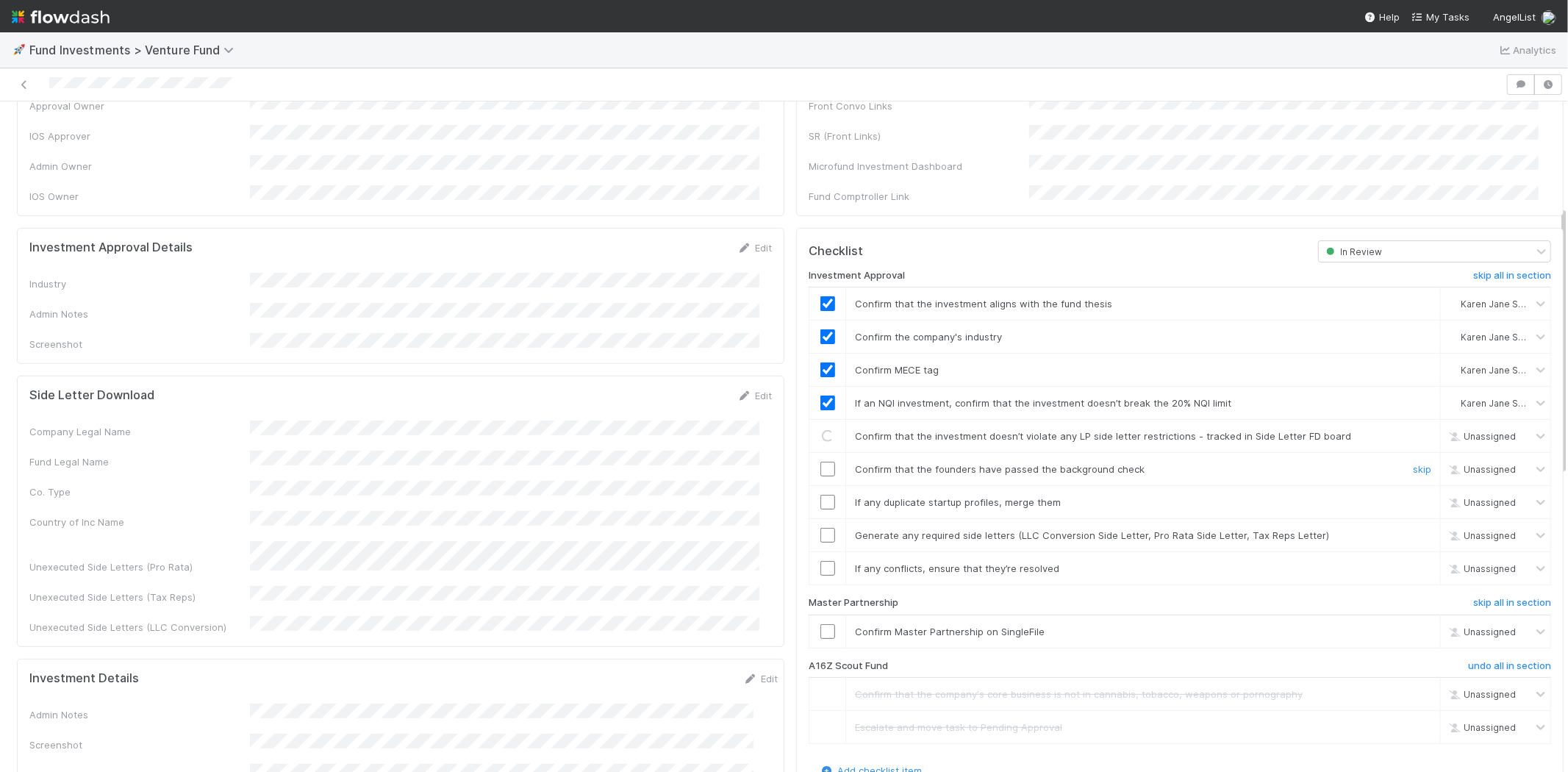 drag, startPoint x: 814, startPoint y: 453, endPoint x: 820, endPoint y: 479, distance: 26.683328 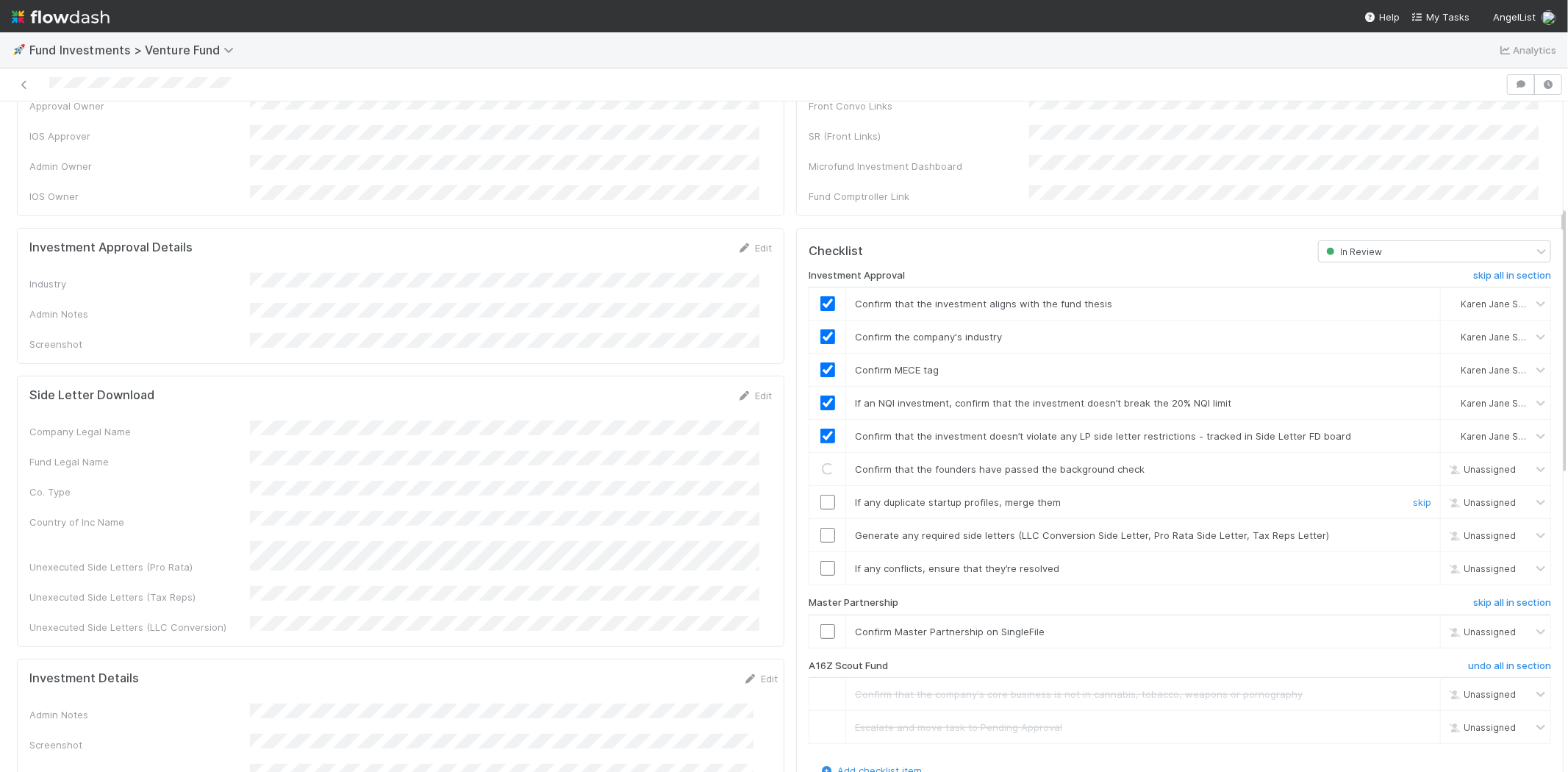 click at bounding box center (828, 502) 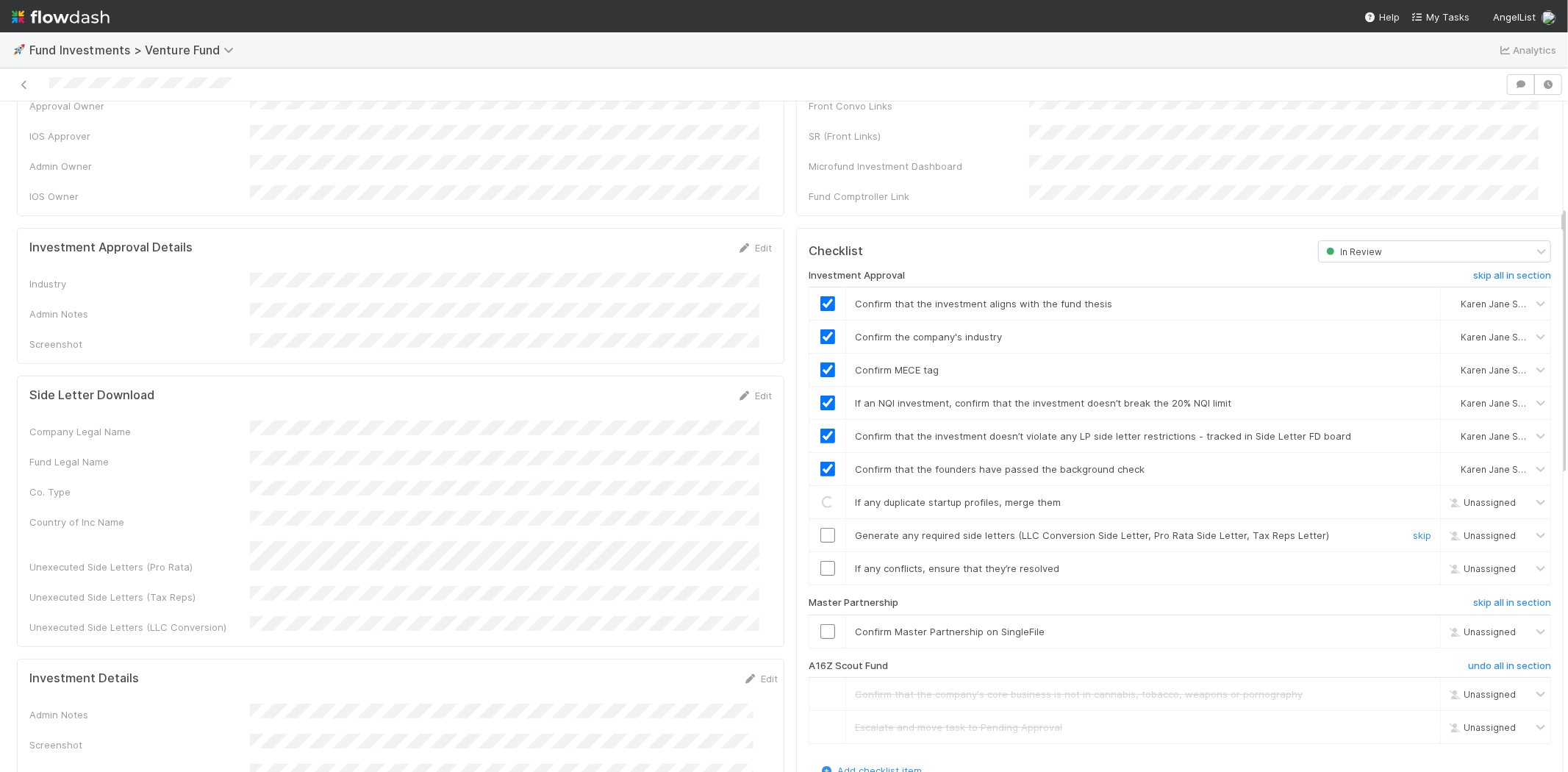 click at bounding box center [828, 535] 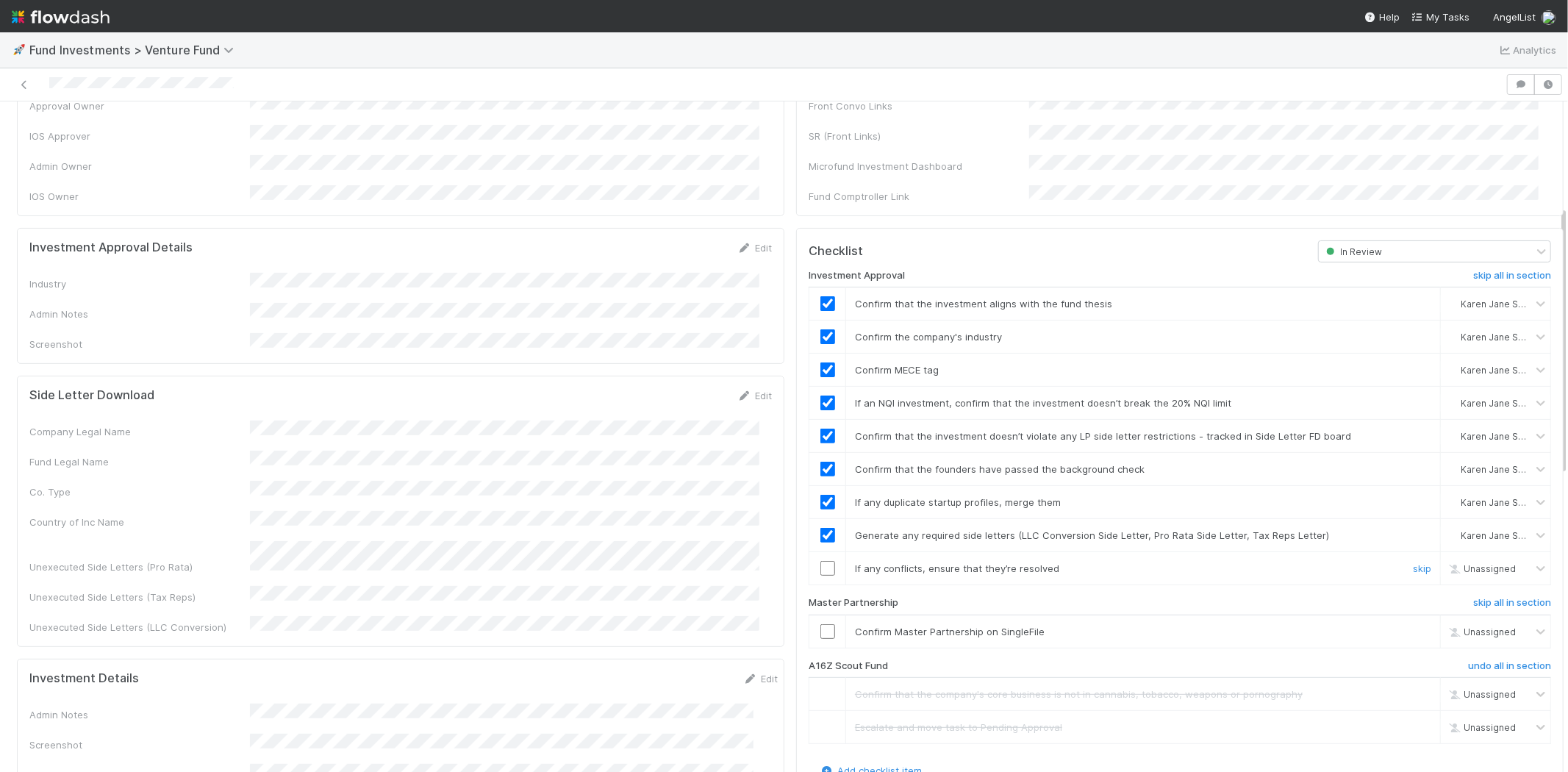 click at bounding box center (828, 568) 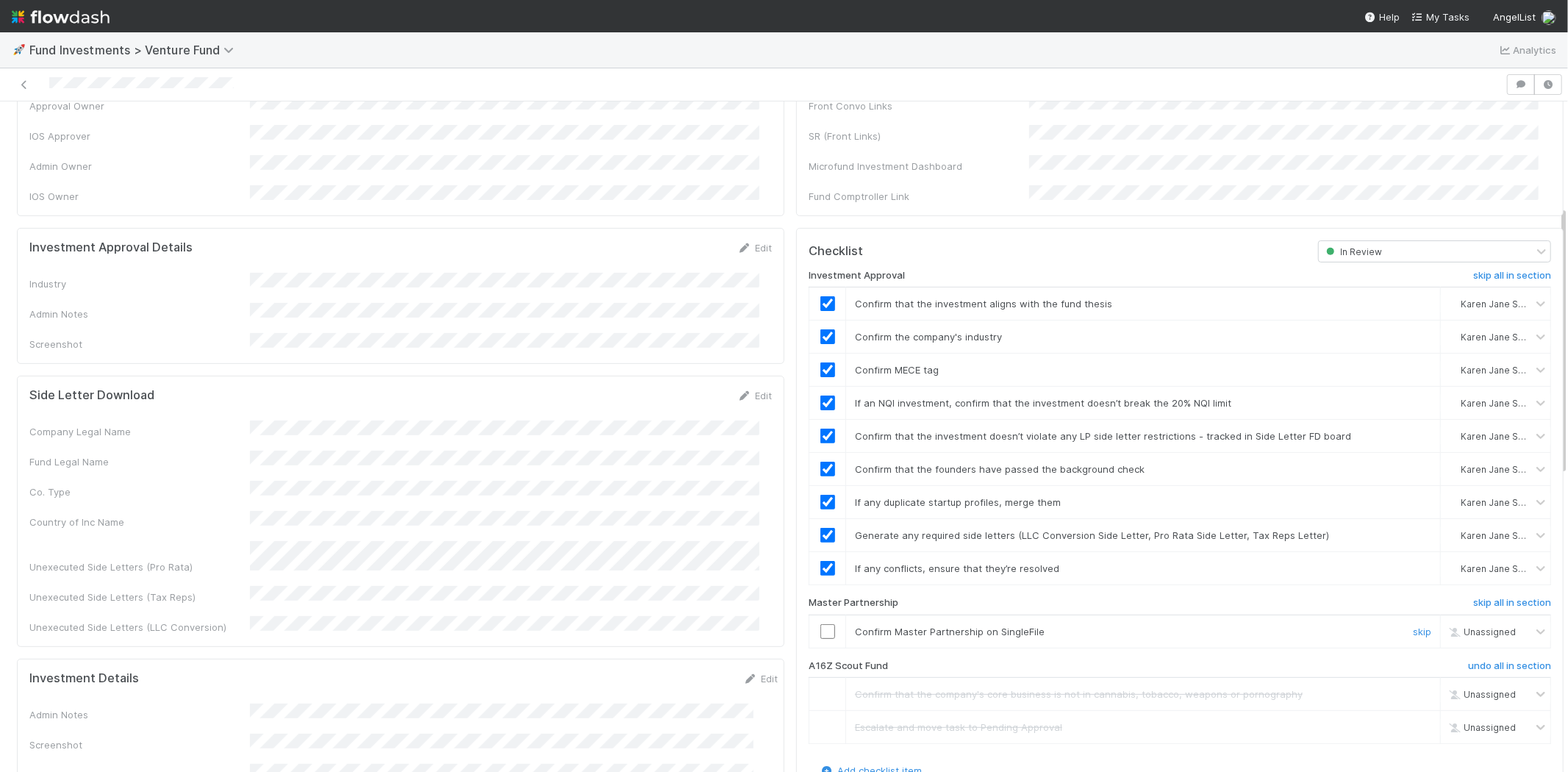 click at bounding box center (828, 632) 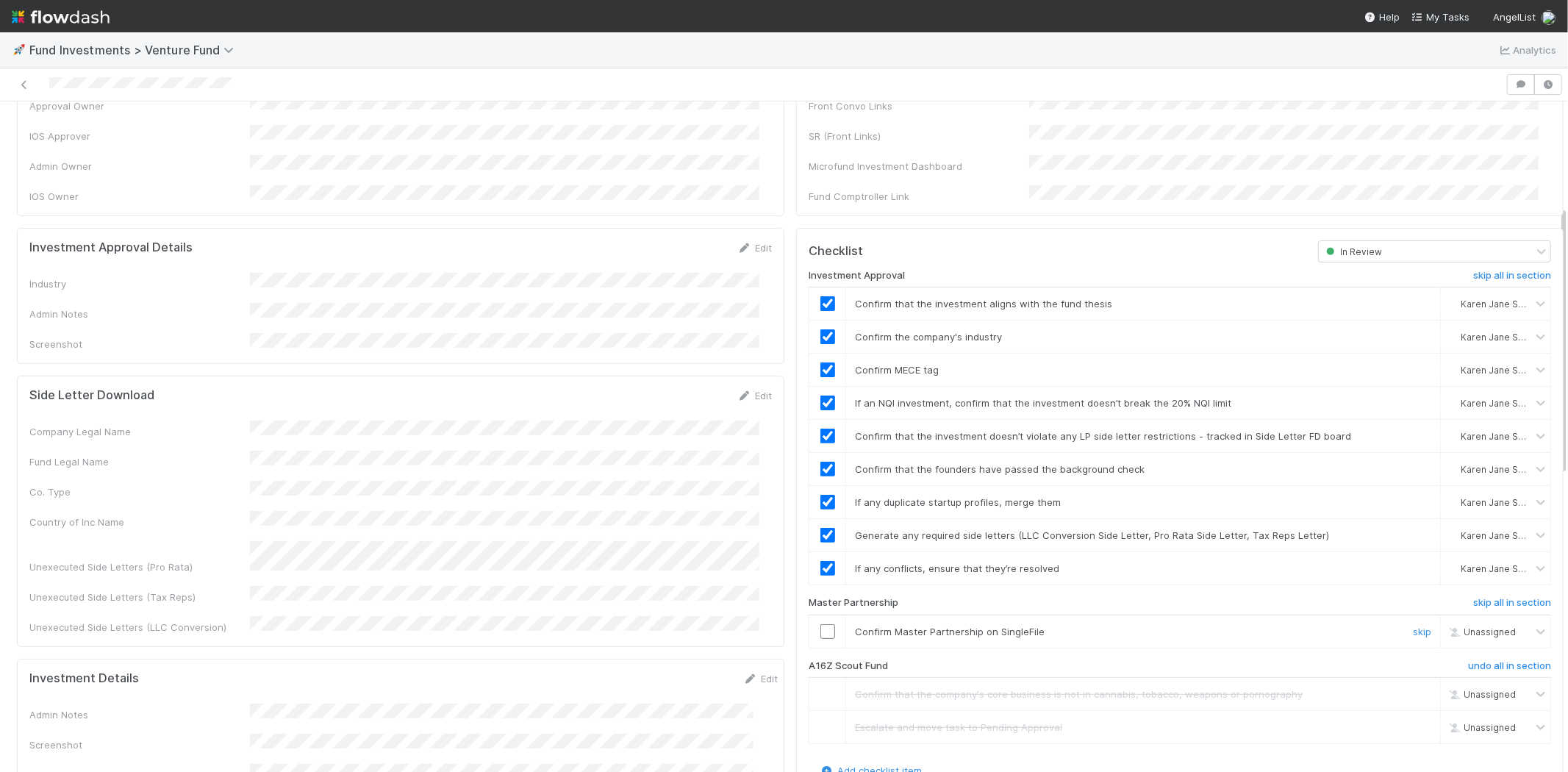 click at bounding box center (828, 632) 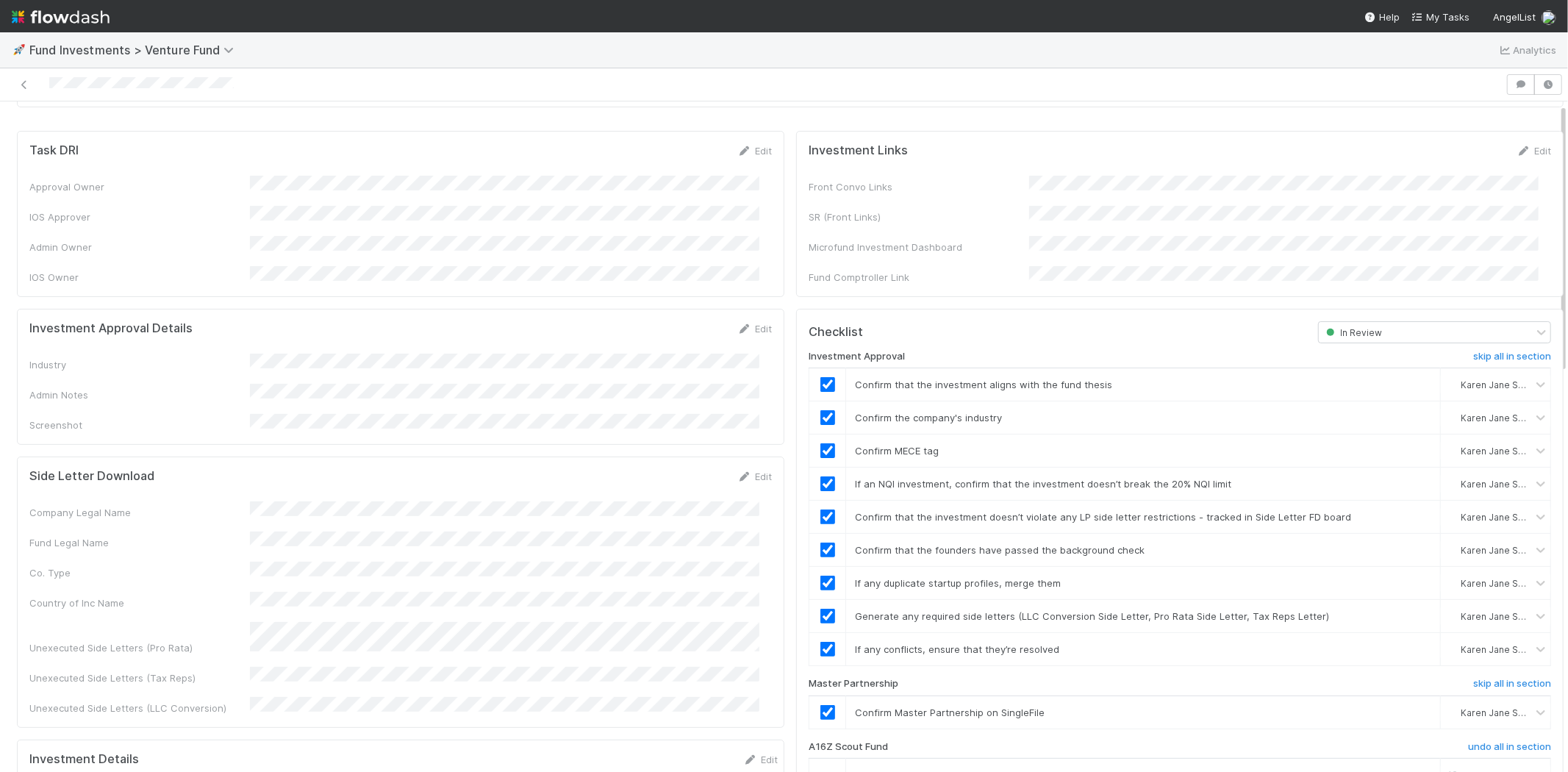 scroll, scrollTop: 0, scrollLeft: 0, axis: both 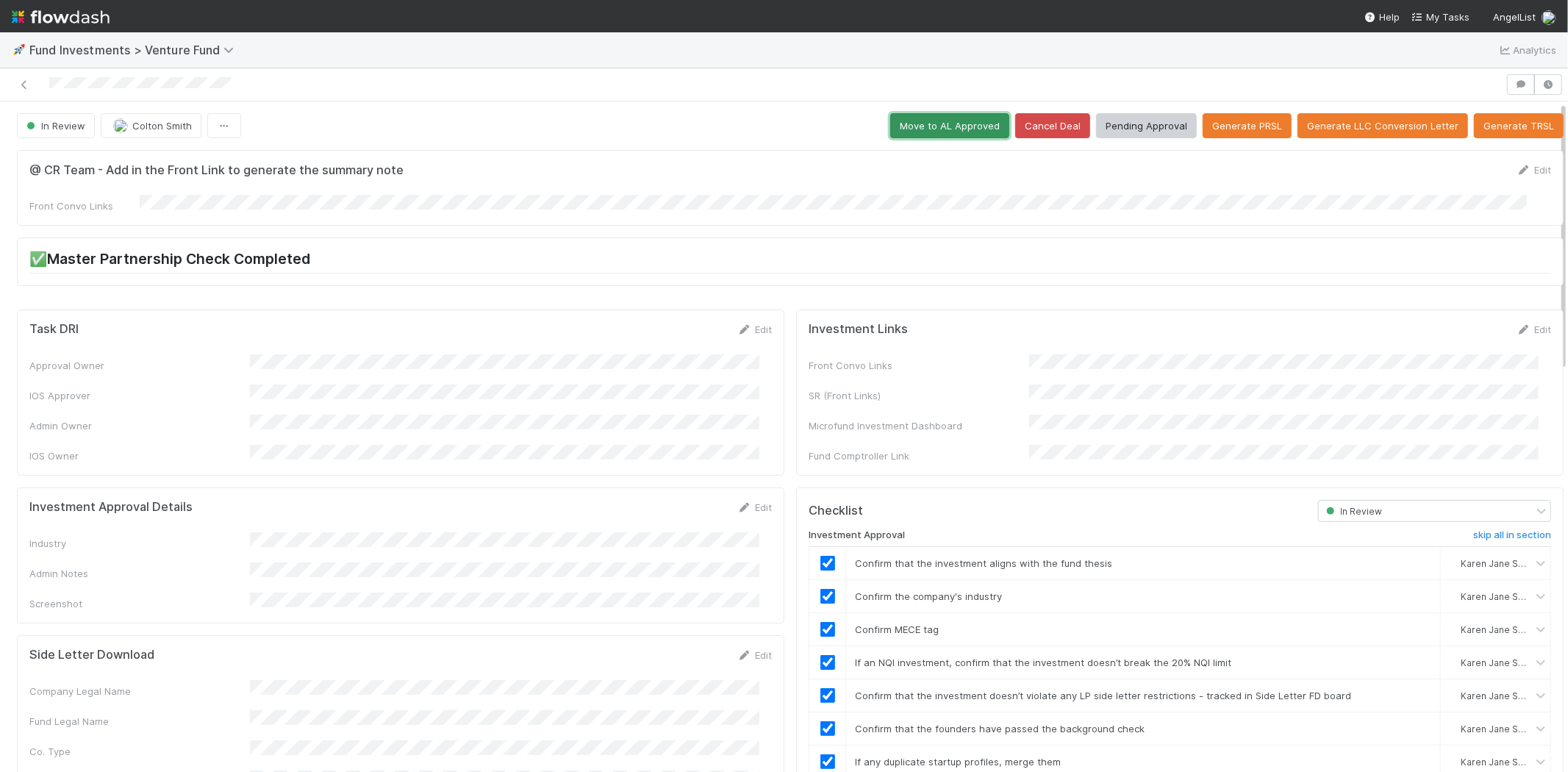 click on "Move to AL Approved" at bounding box center [950, 126] 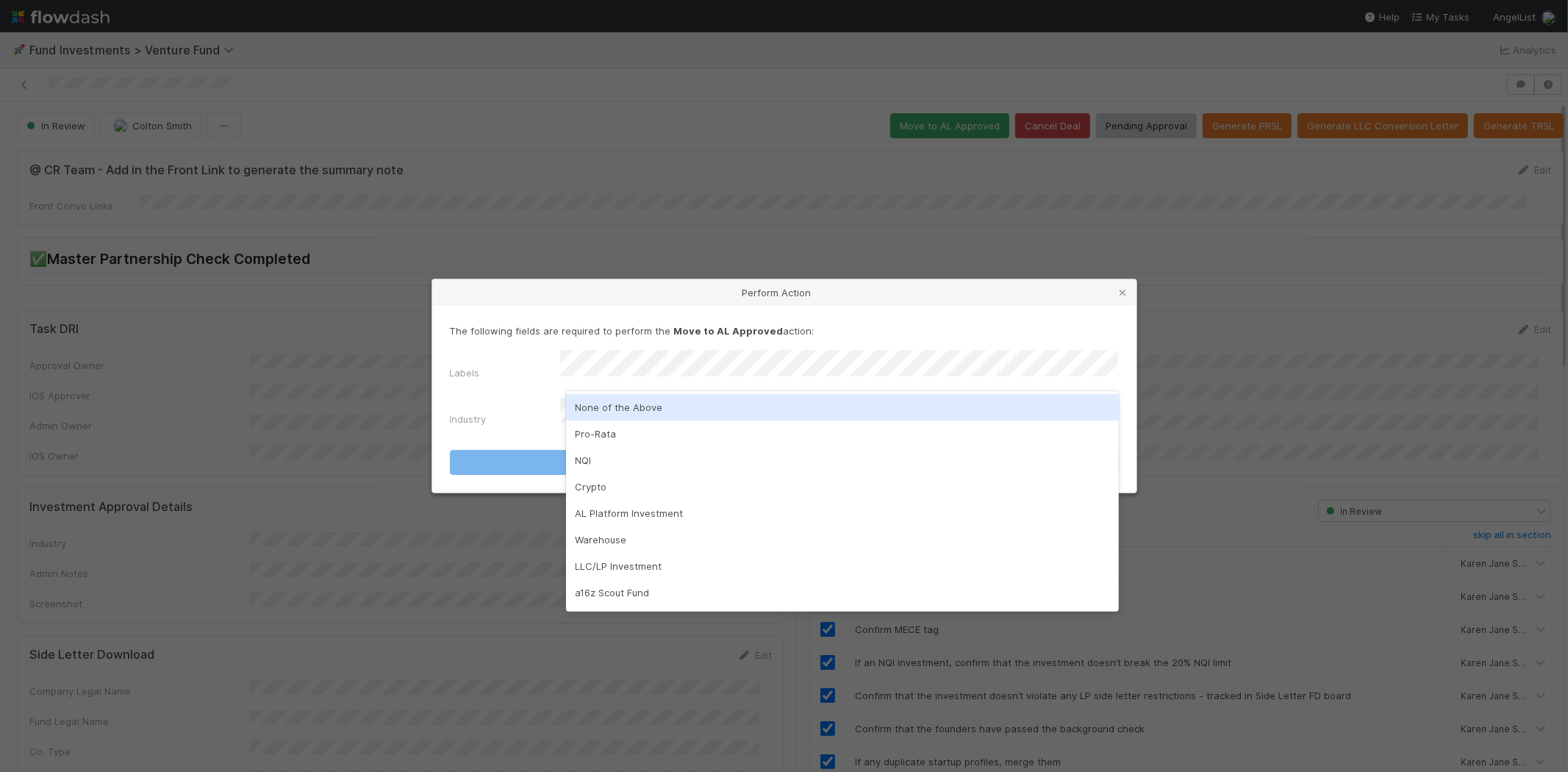 click on "None of the Above" at bounding box center (842, 407) 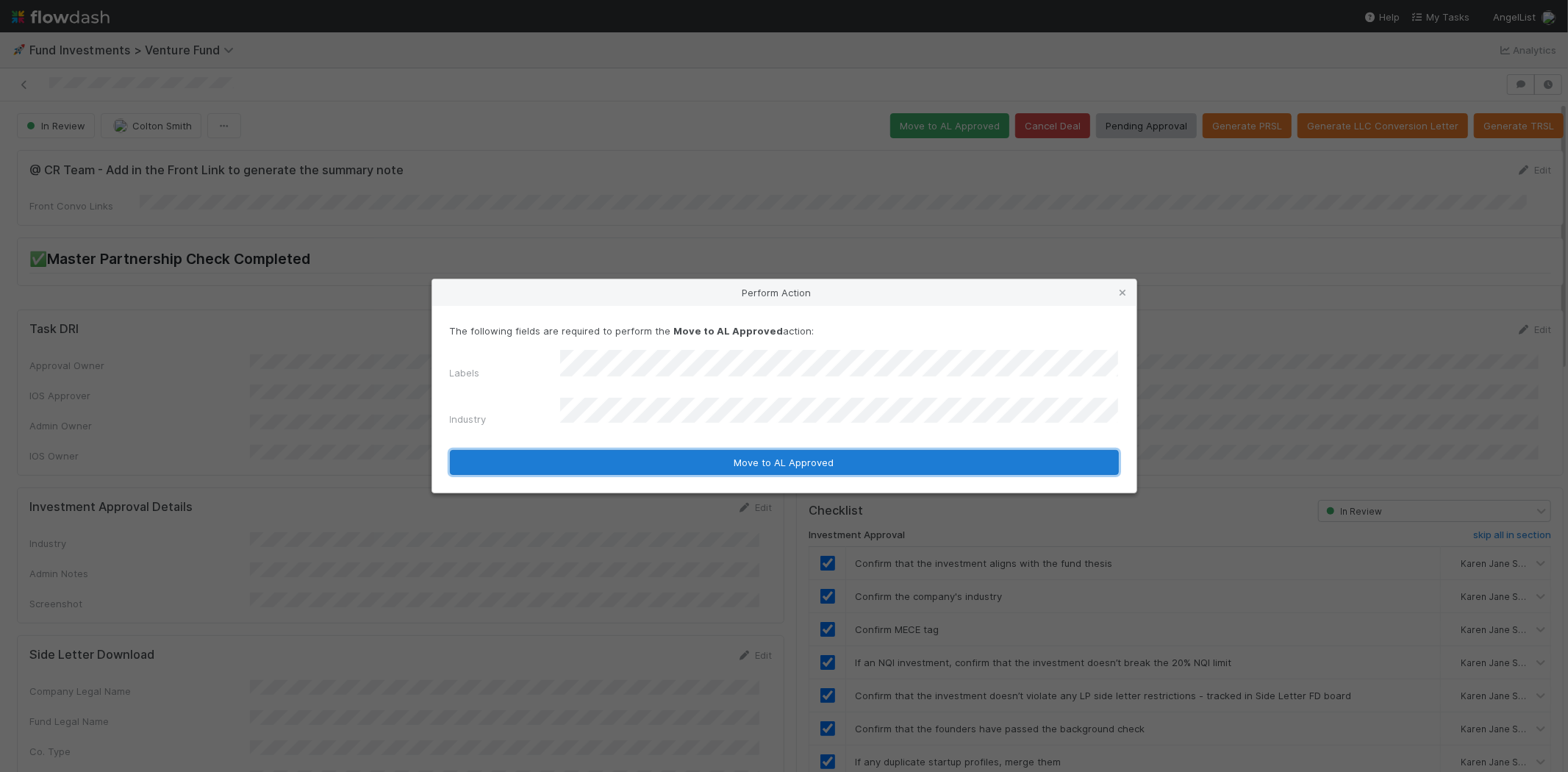 click on "Move to AL Approved" at bounding box center (784, 462) 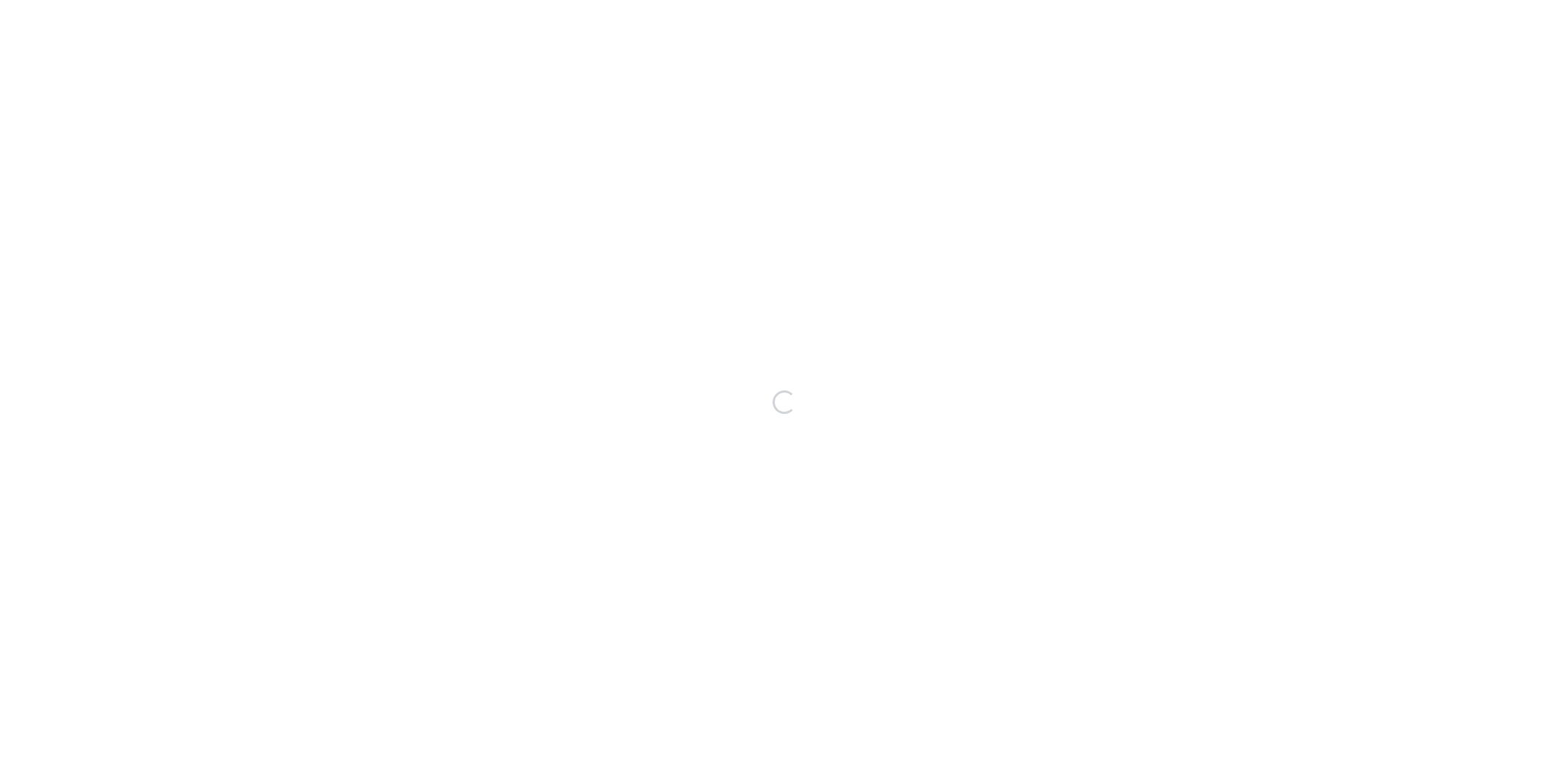 scroll, scrollTop: 0, scrollLeft: 0, axis: both 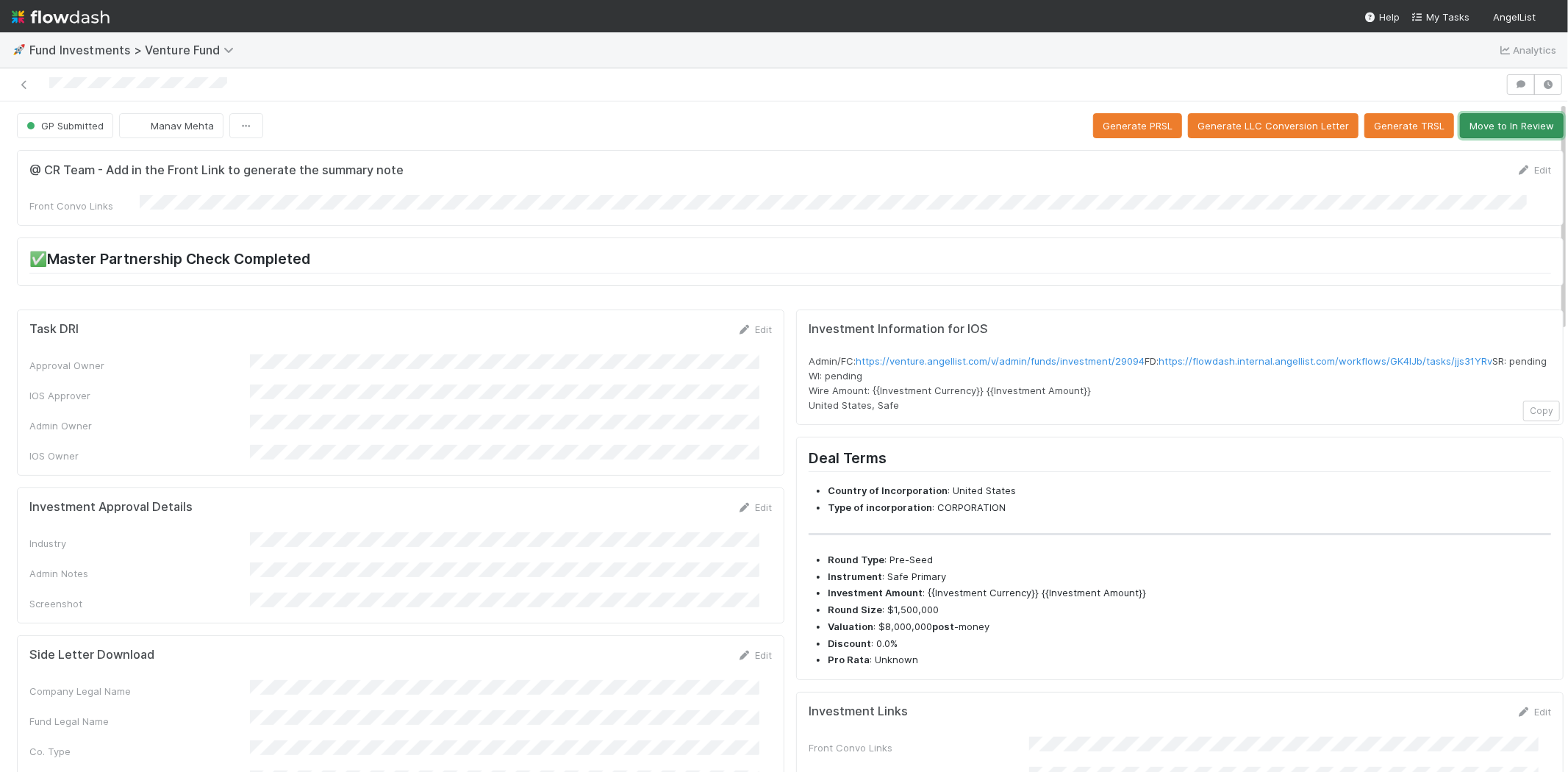 click on "Move to In Review" at bounding box center (1511, 126) 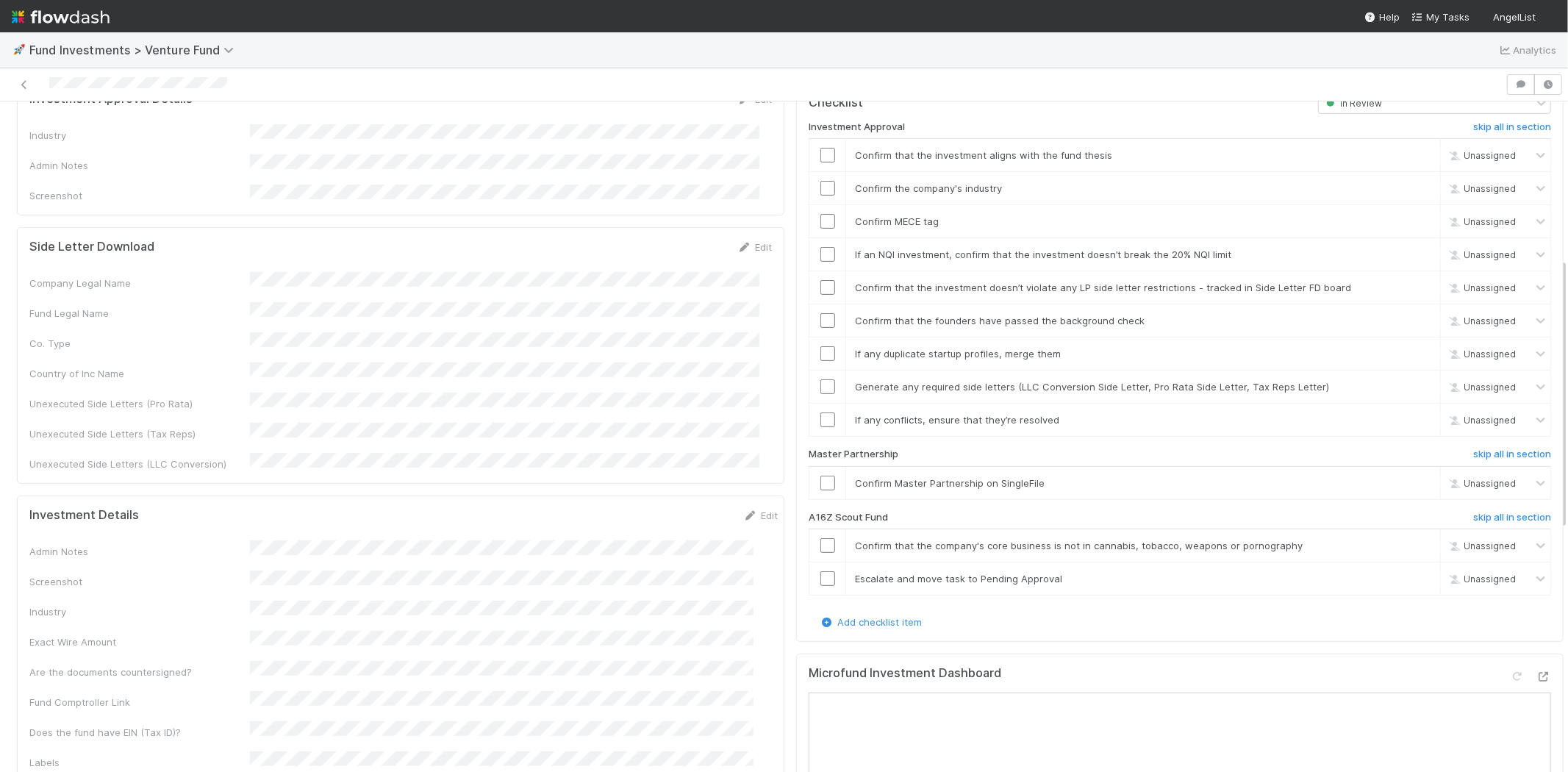 scroll, scrollTop: 245, scrollLeft: 0, axis: vertical 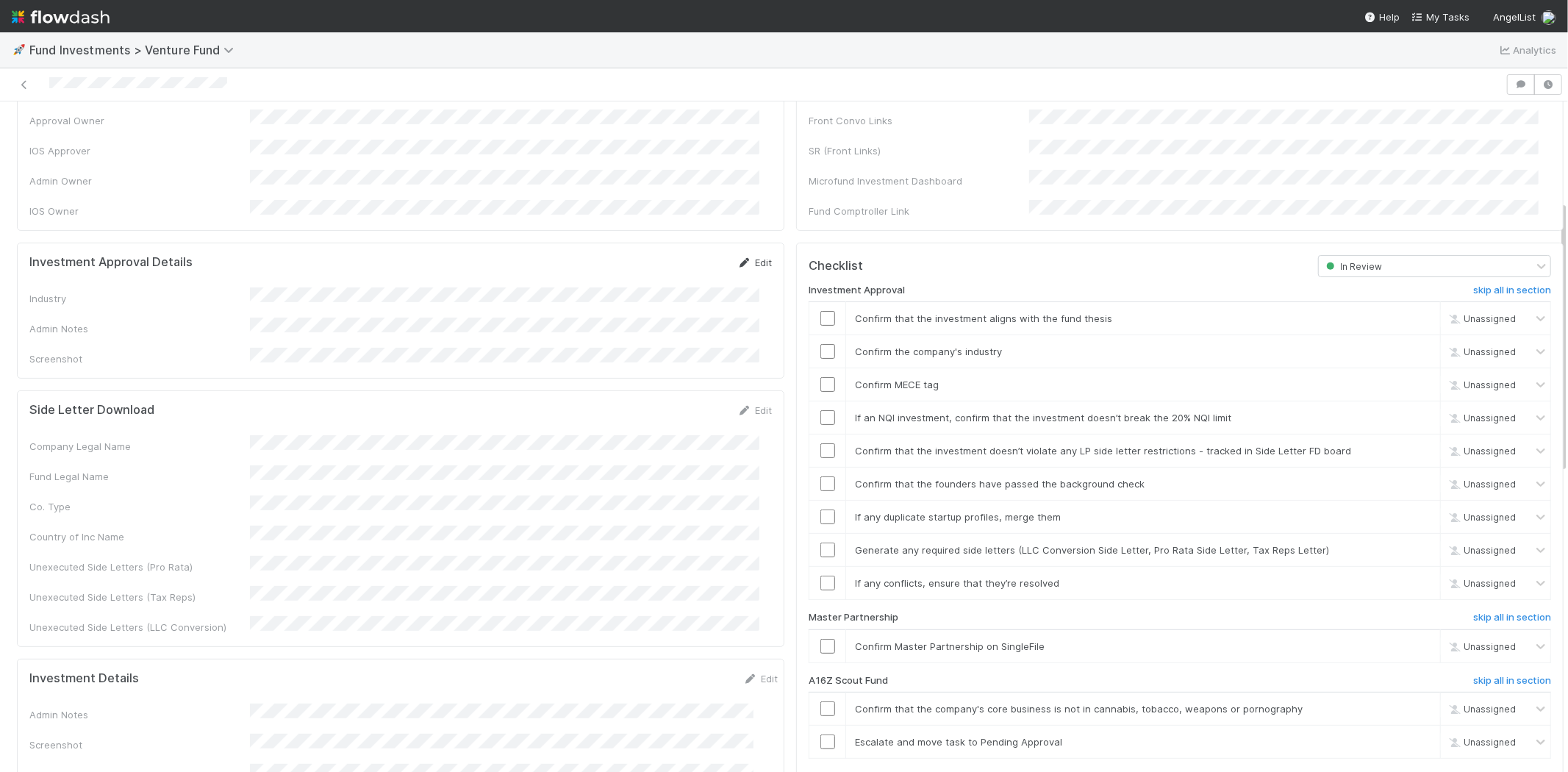 click on "Edit" at bounding box center [754, 262] 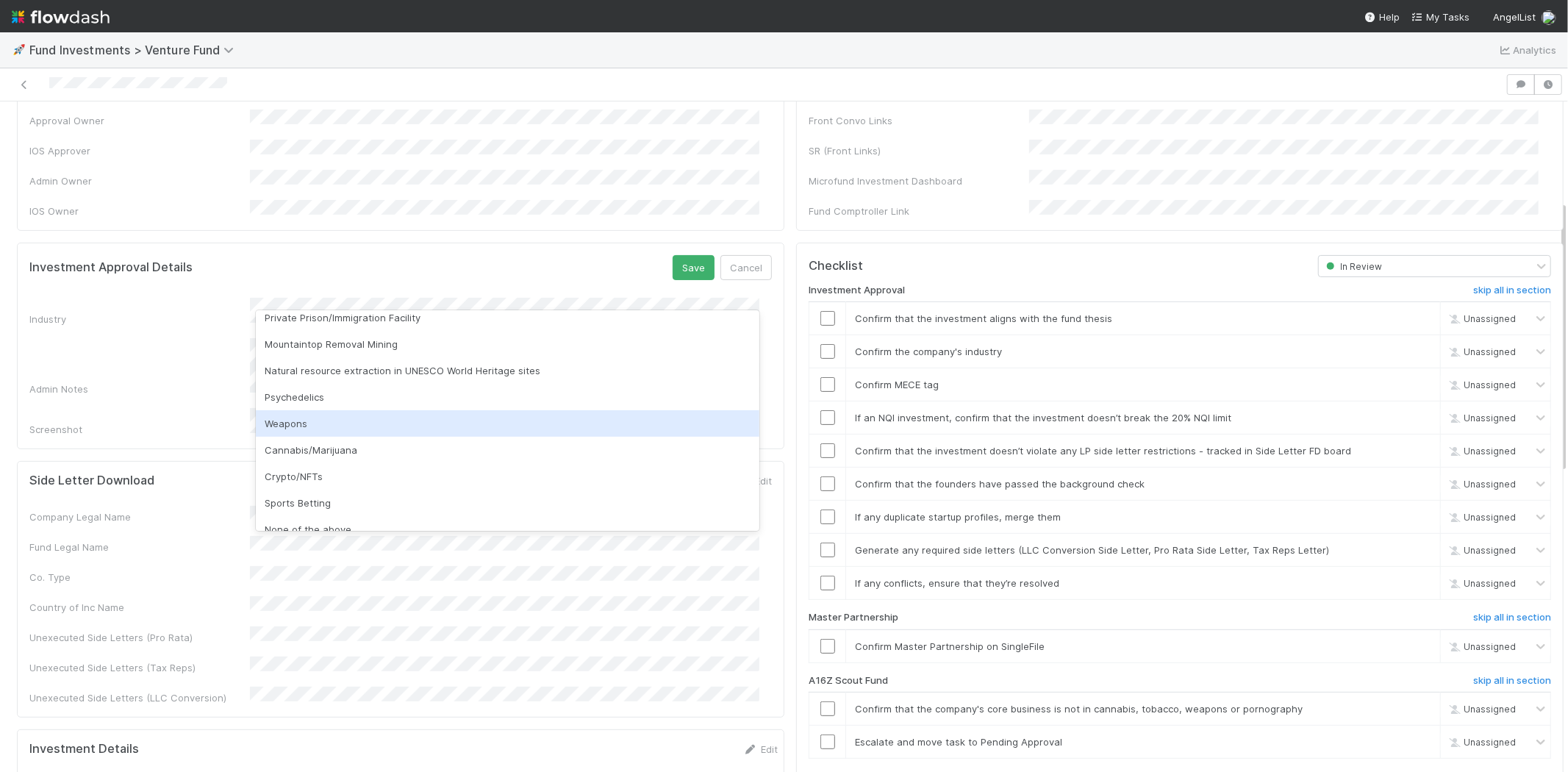scroll, scrollTop: 420, scrollLeft: 0, axis: vertical 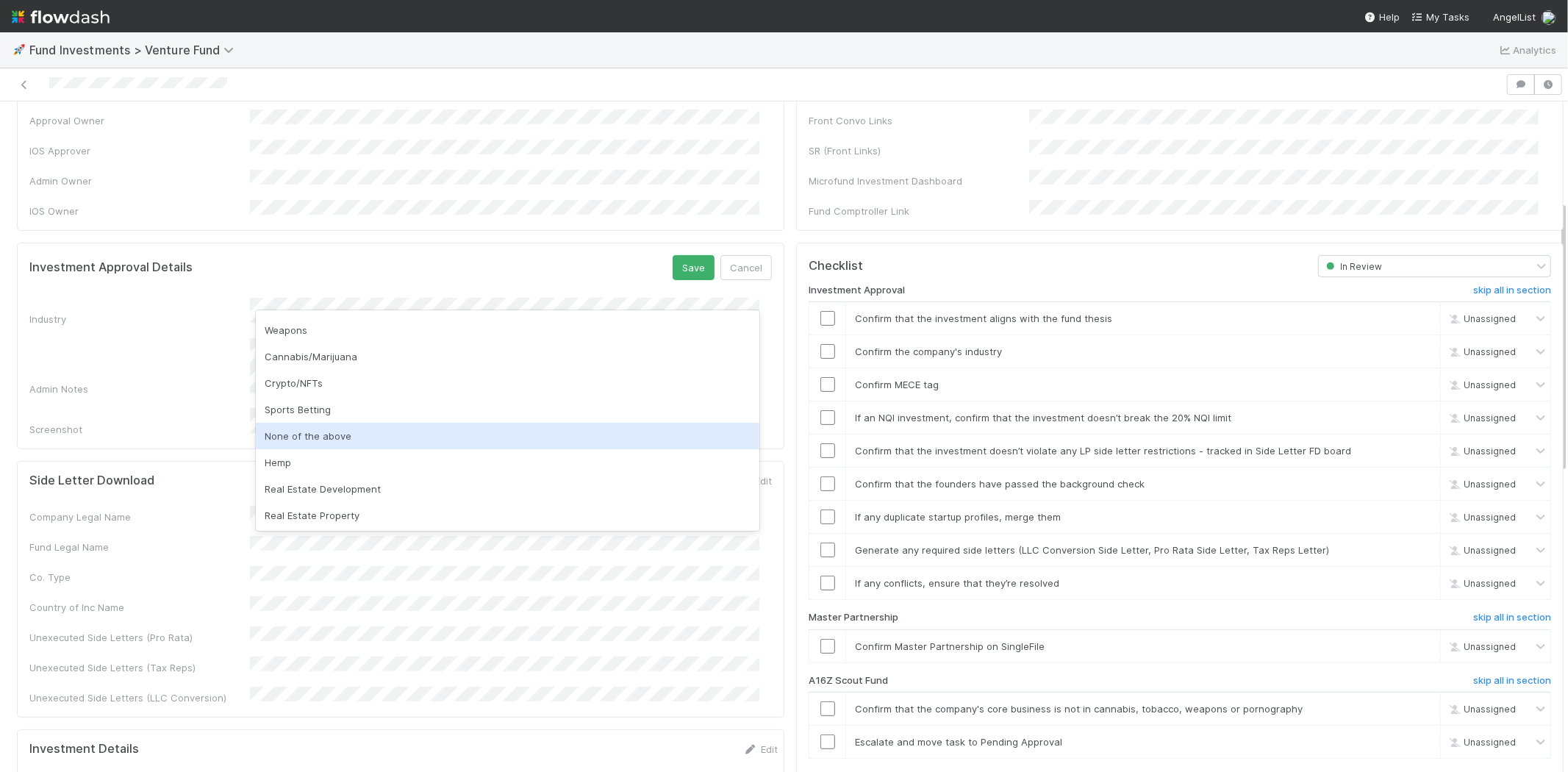 click on "None of the above" at bounding box center (507, 436) 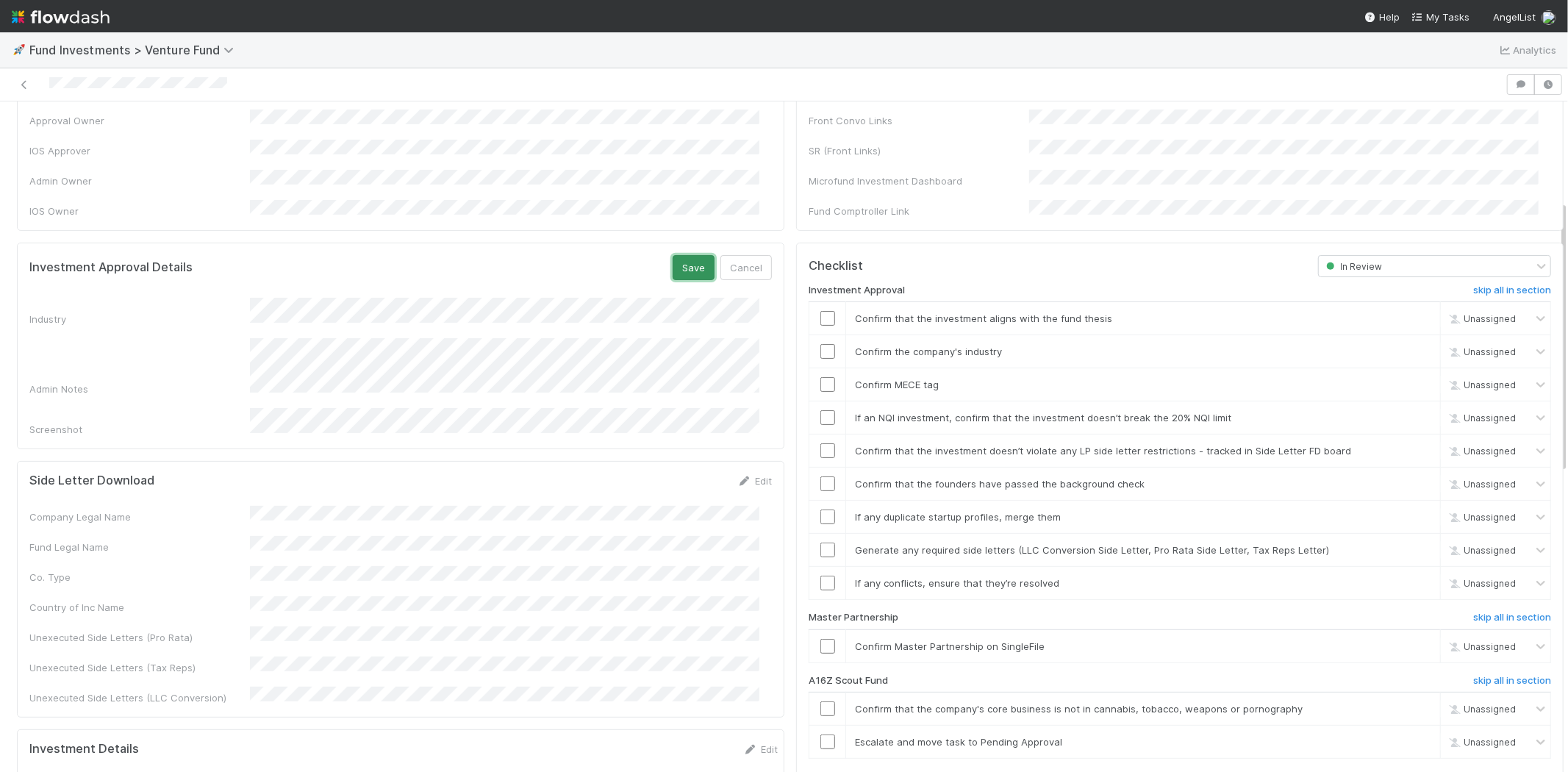 click on "Save" at bounding box center [693, 268] 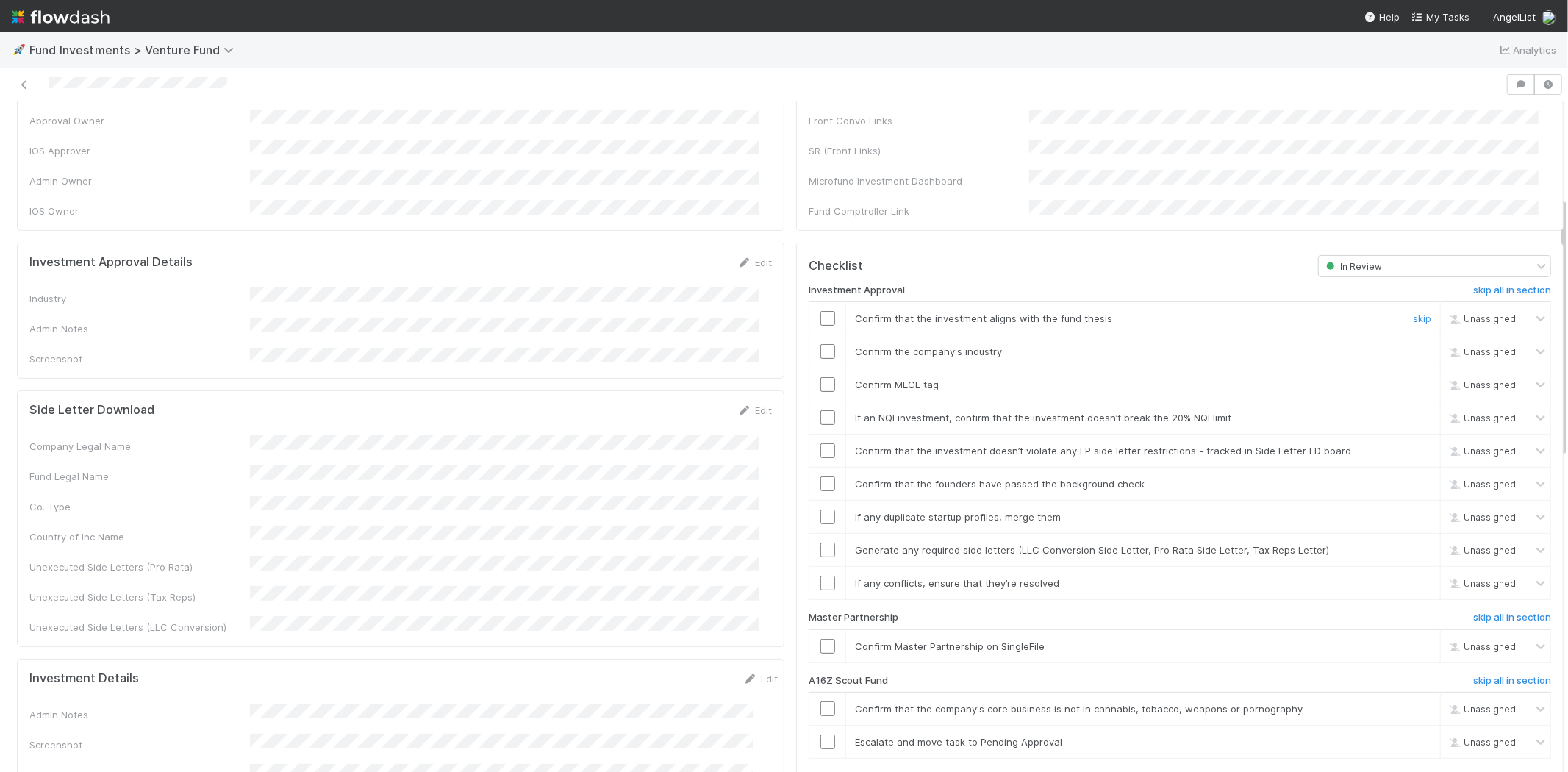 click at bounding box center (828, 318) 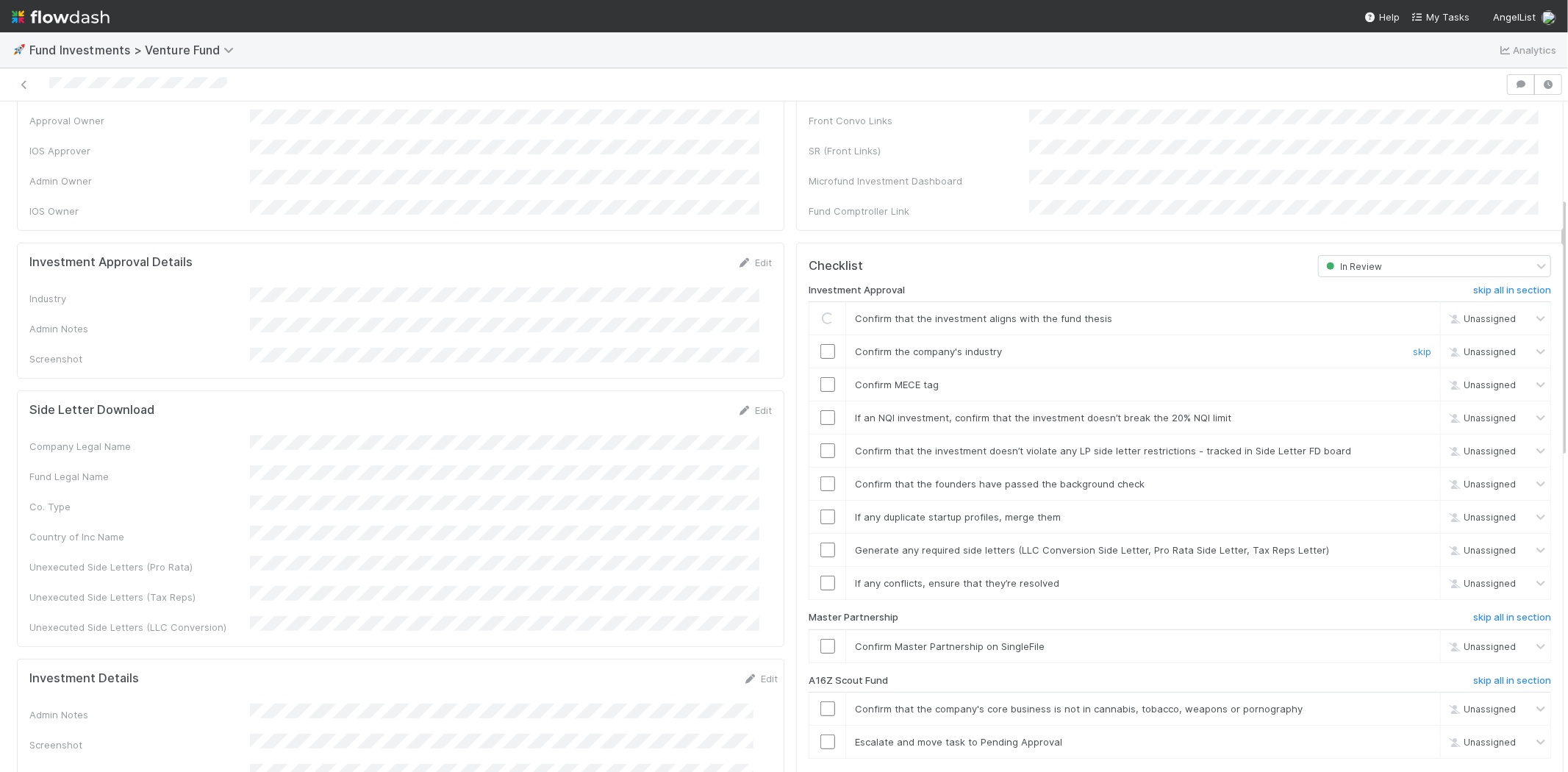 click at bounding box center [828, 351] 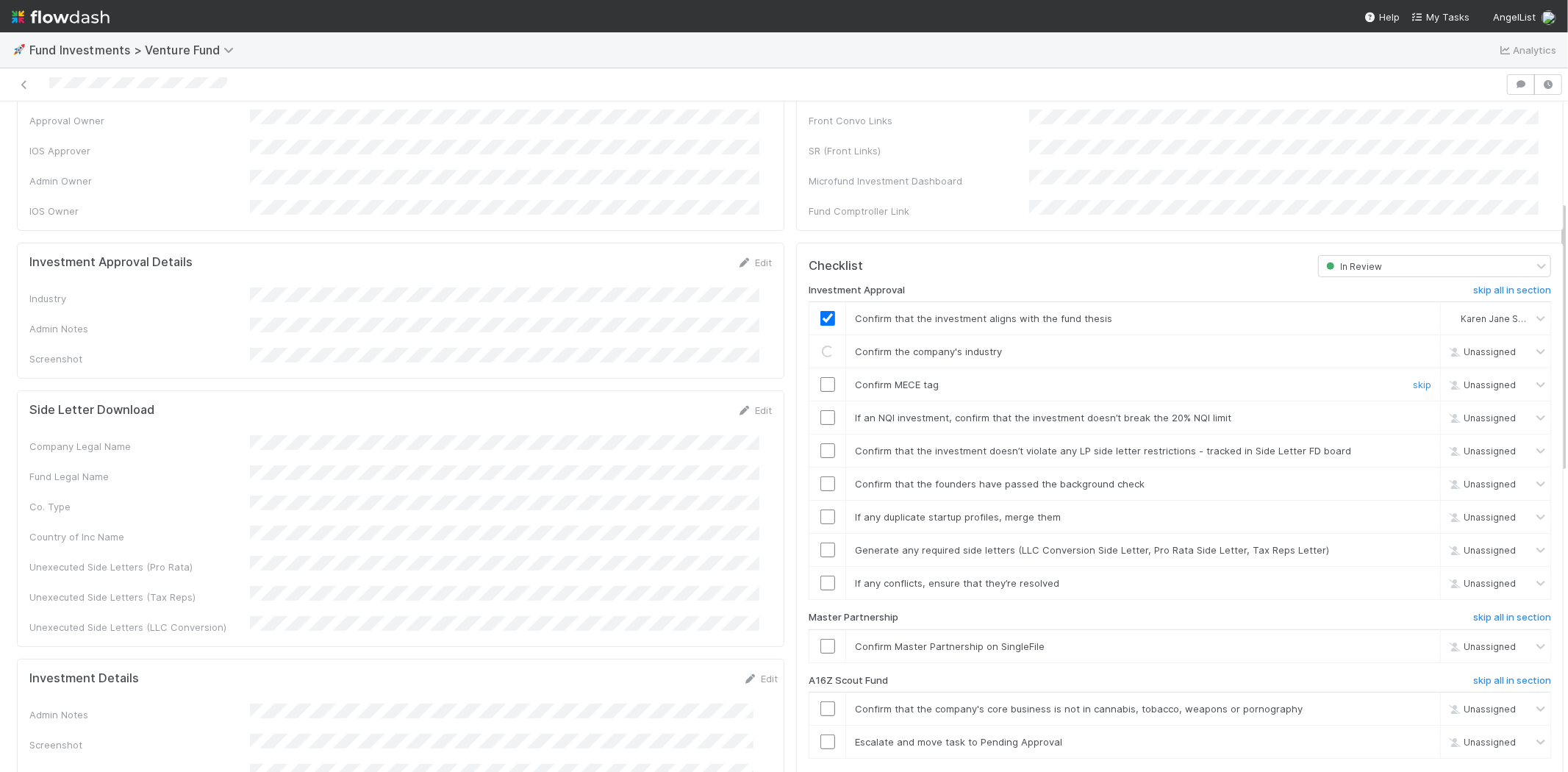 click at bounding box center [828, 385] 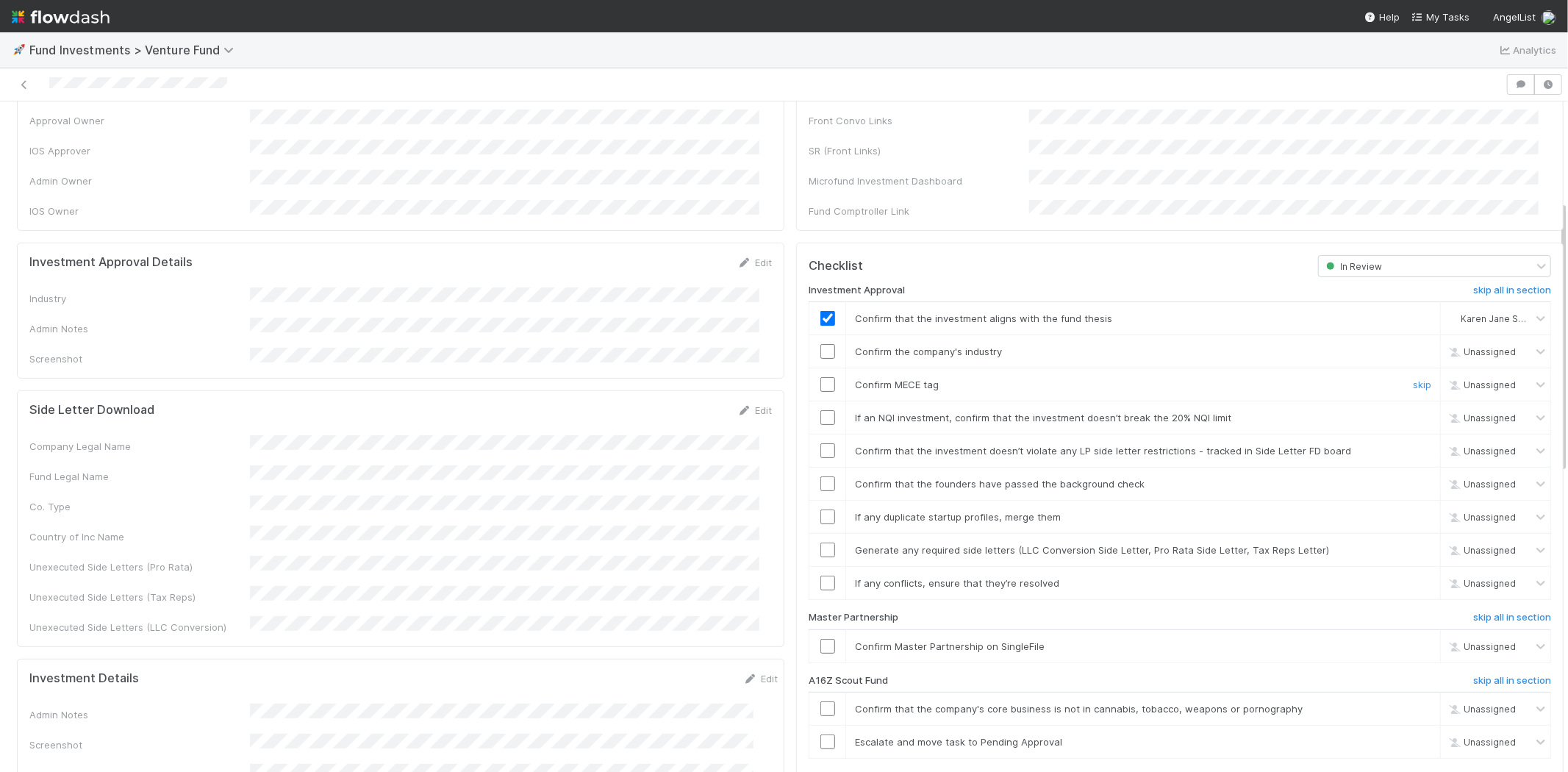 click at bounding box center (828, 385) 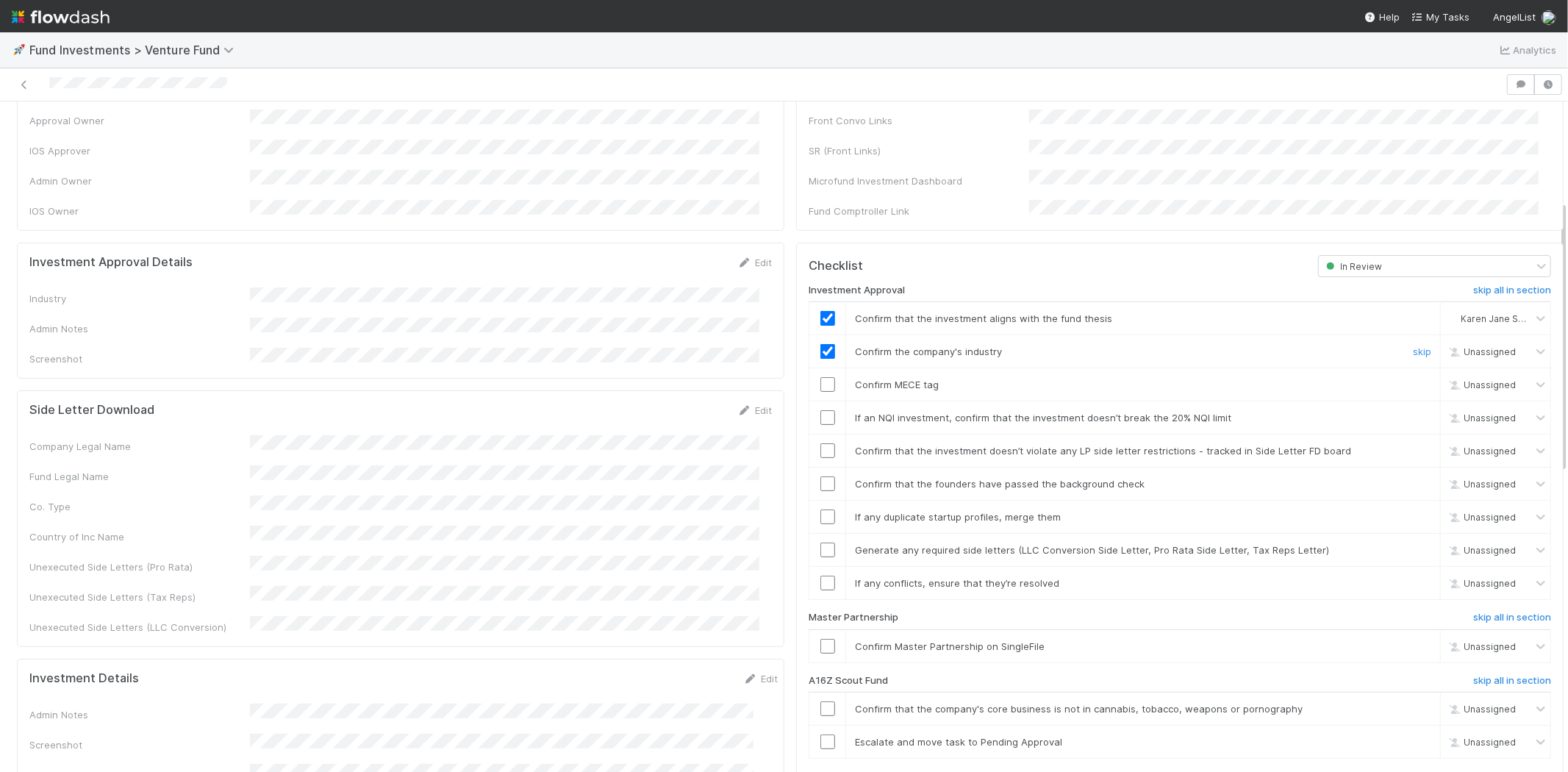 checkbox on "true" 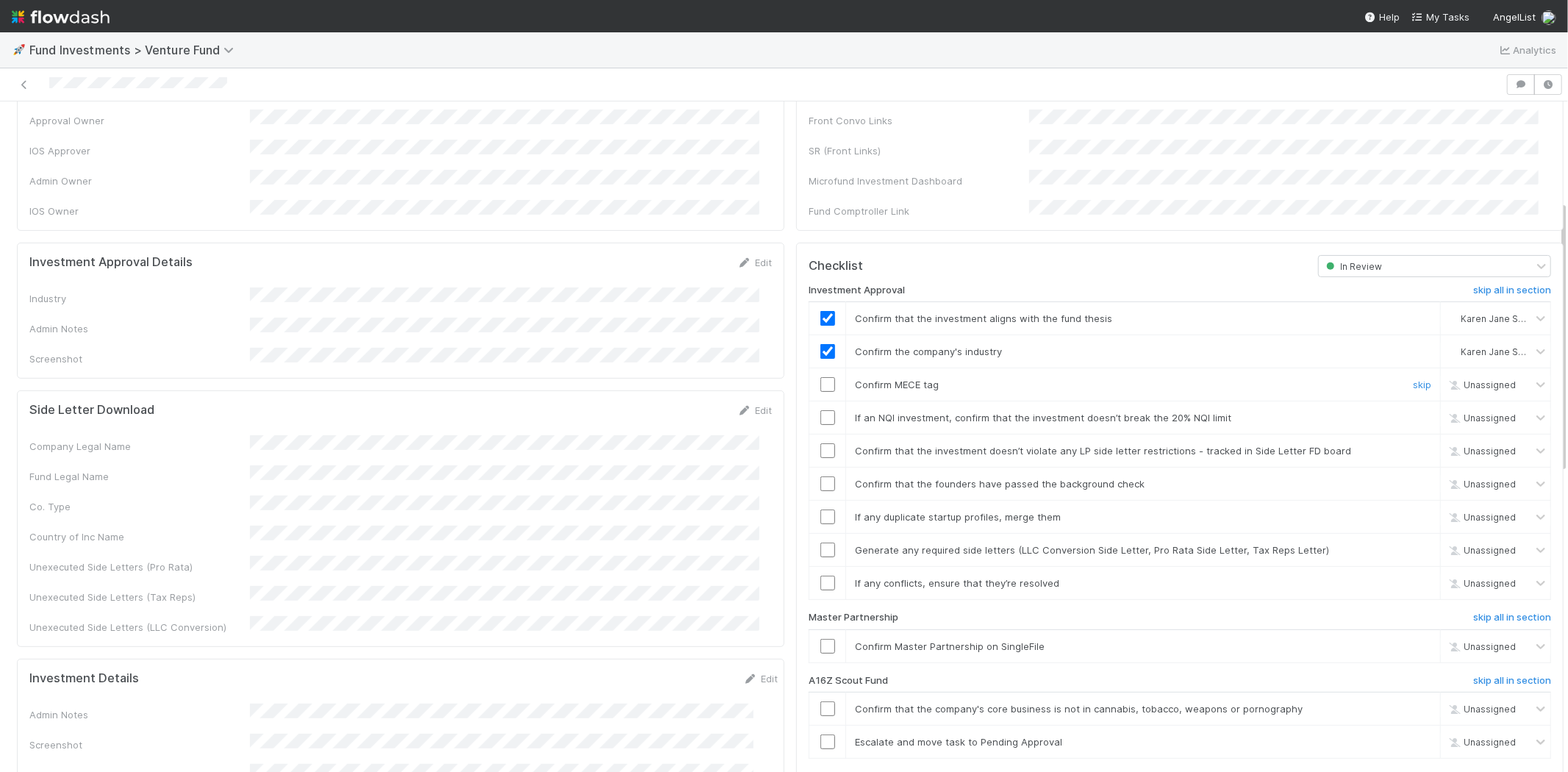 click at bounding box center [828, 385] 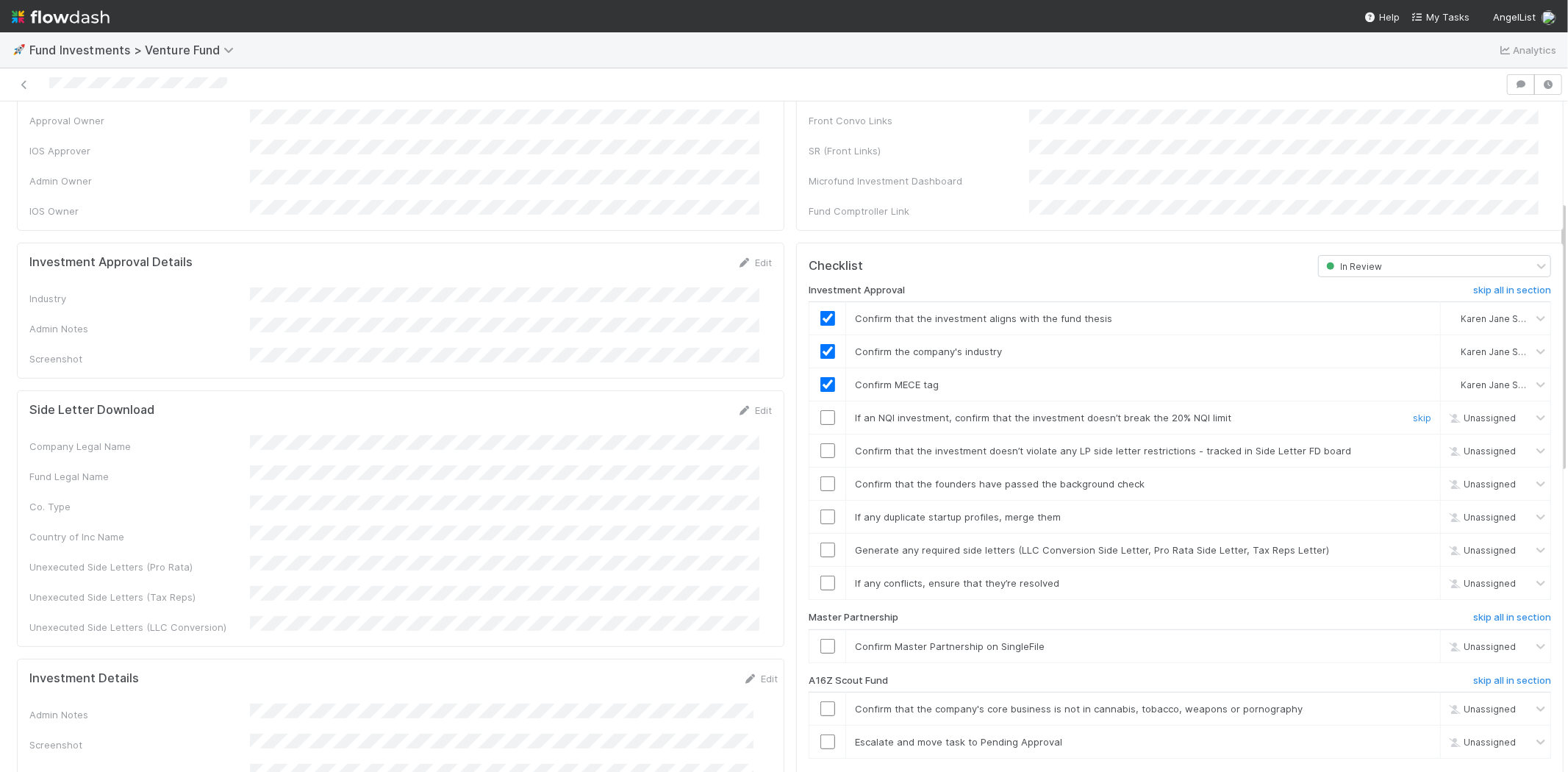click at bounding box center (828, 418) 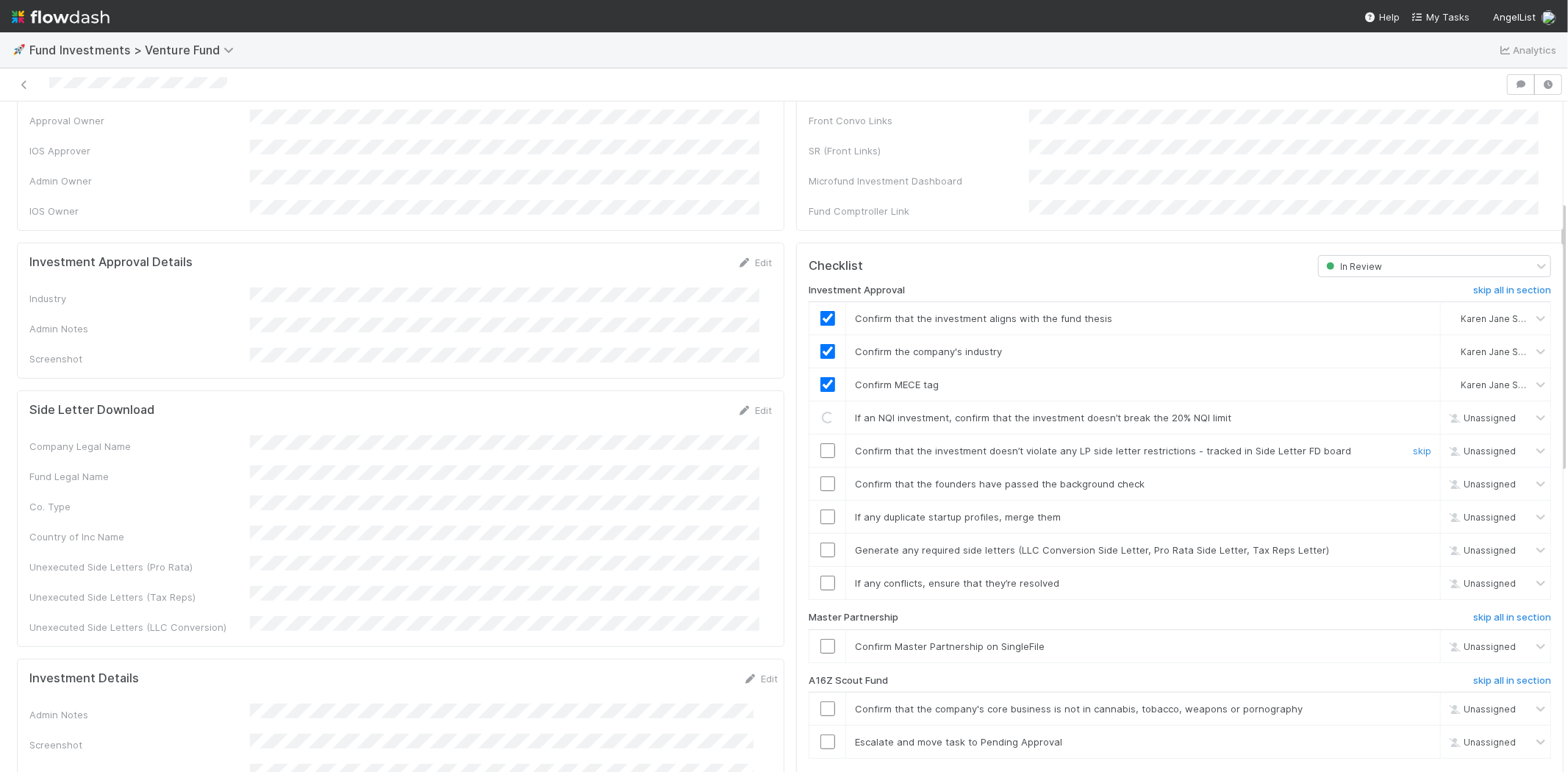 click at bounding box center [828, 451] 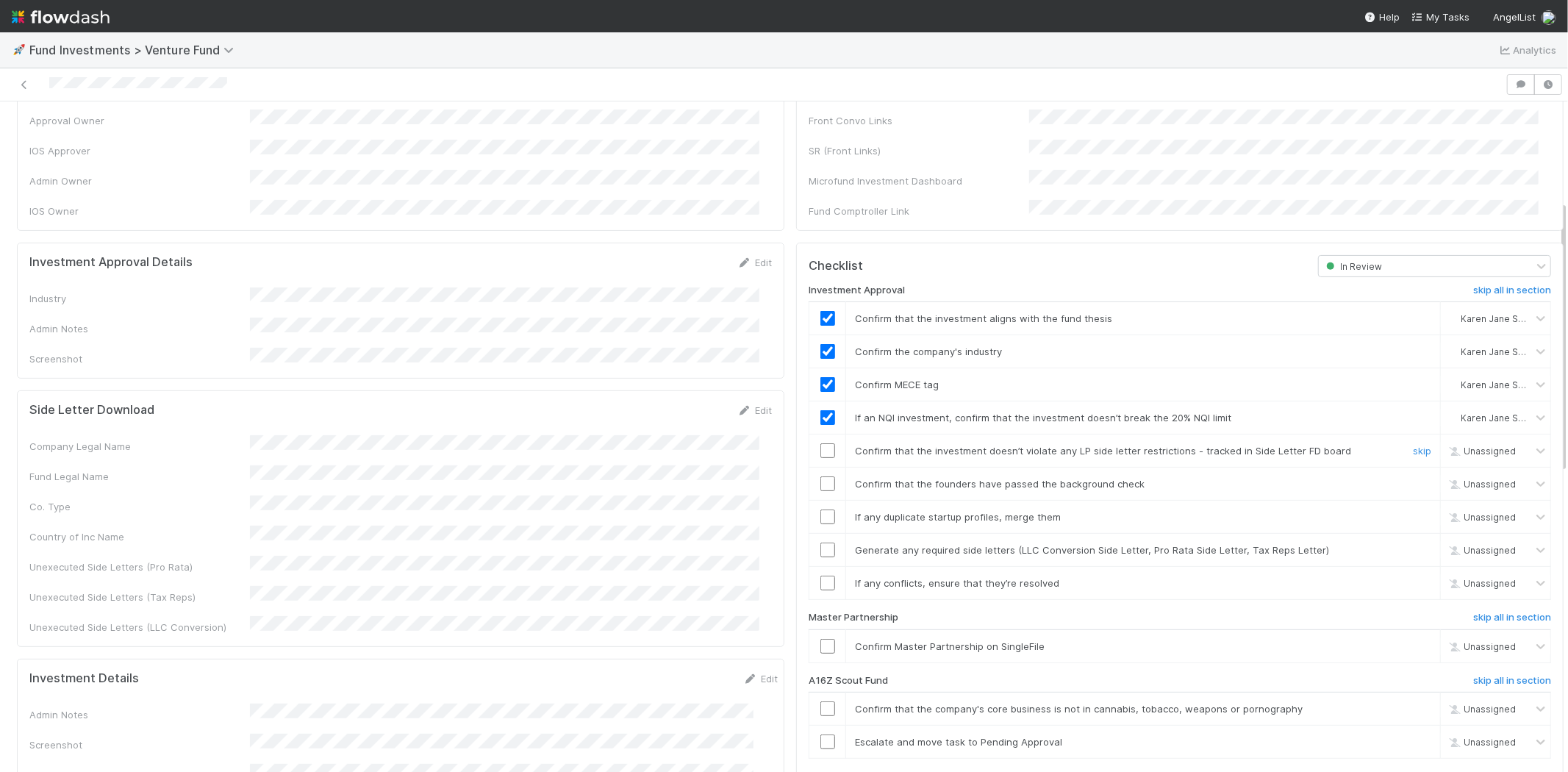 click at bounding box center [828, 451] 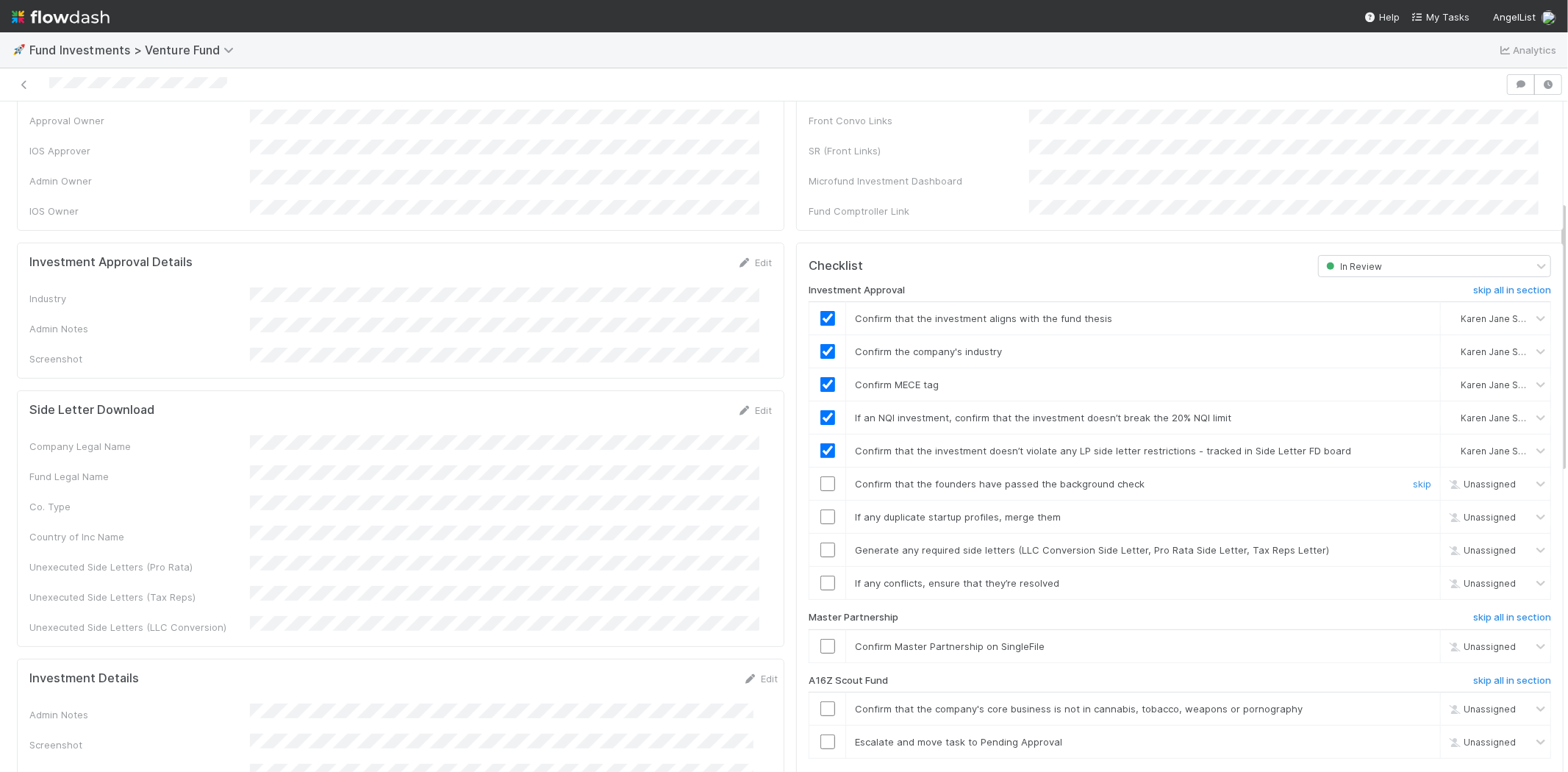click at bounding box center [828, 484] 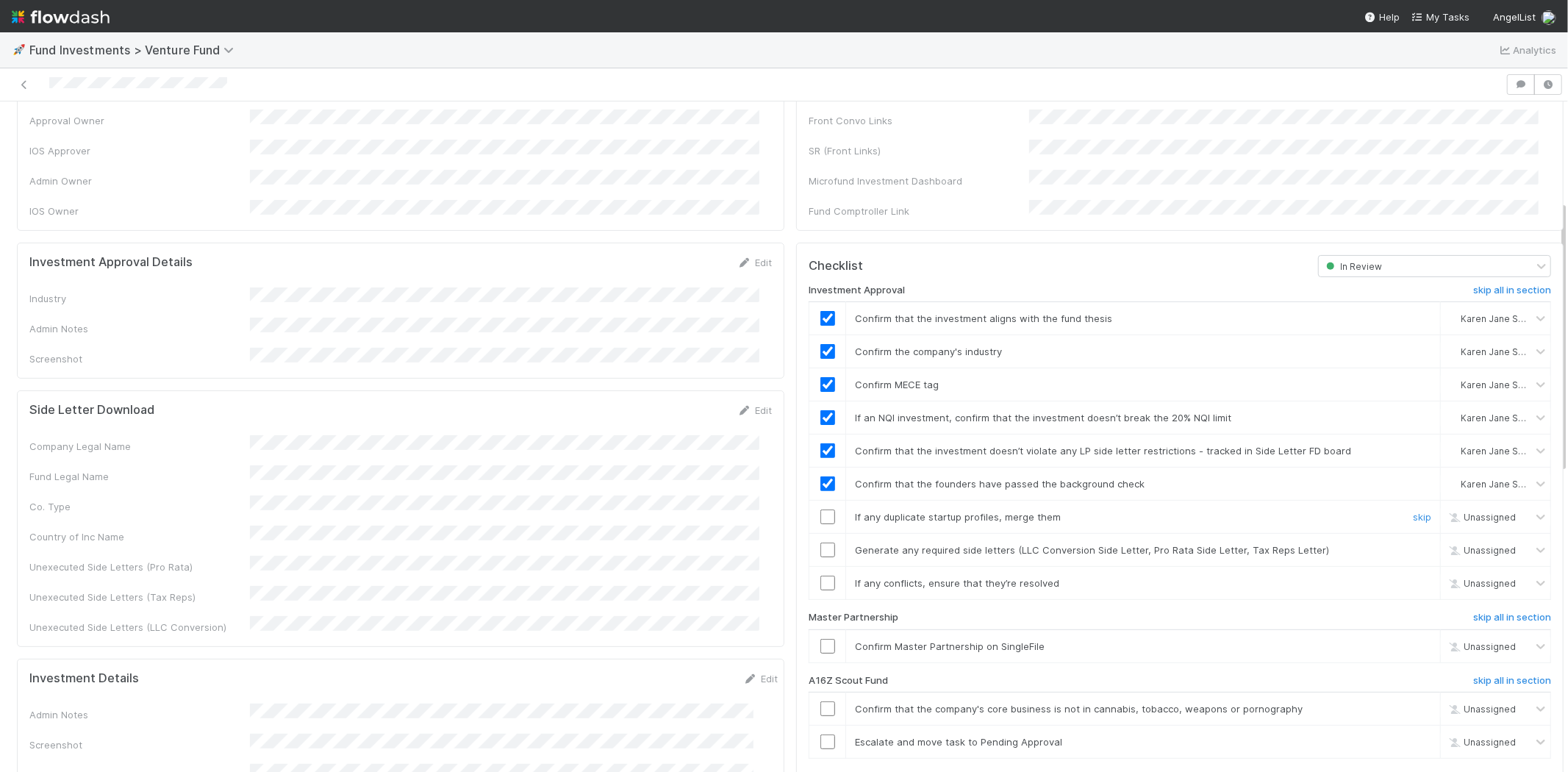 click at bounding box center (828, 517) 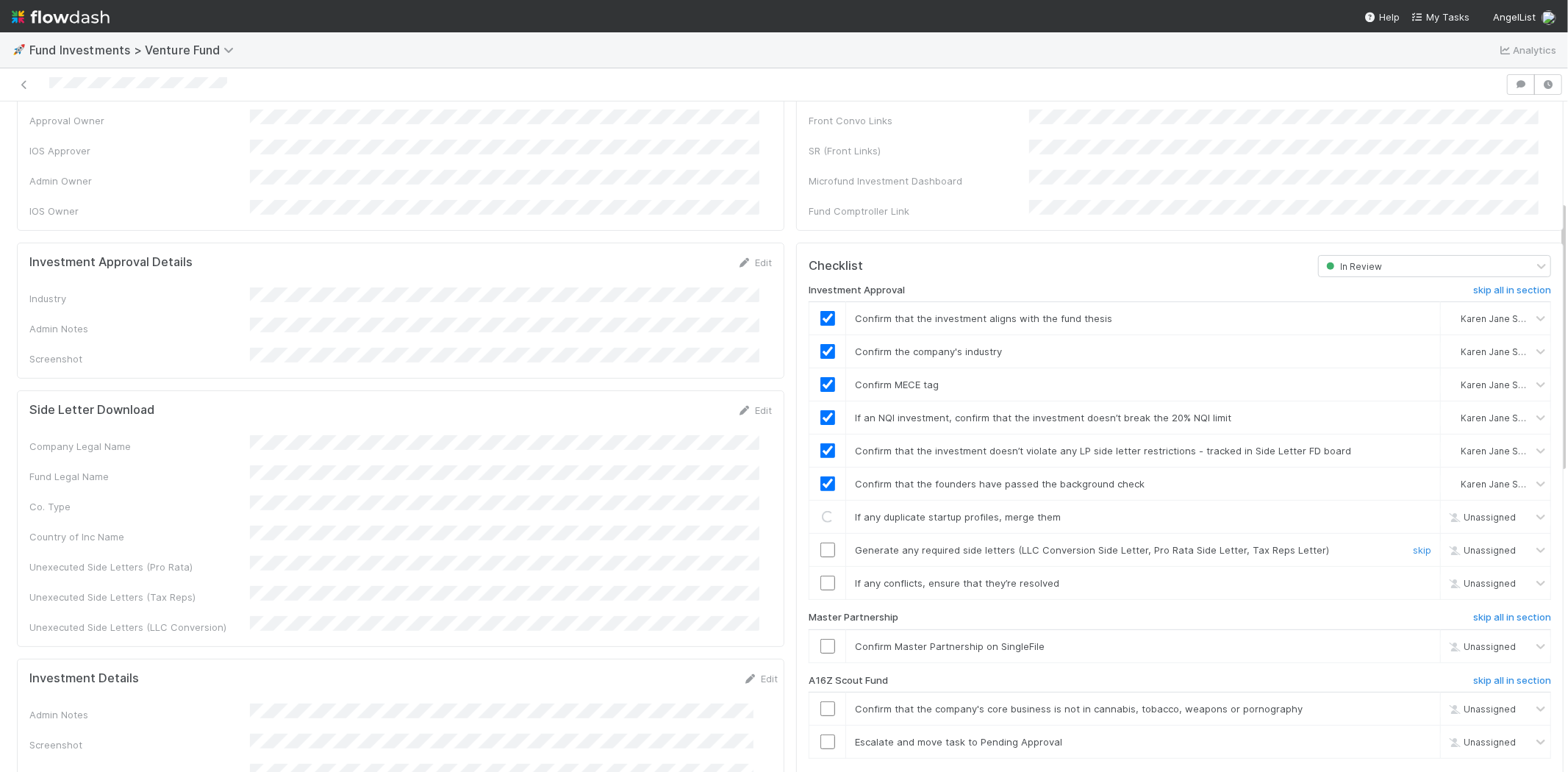 click at bounding box center [828, 550] 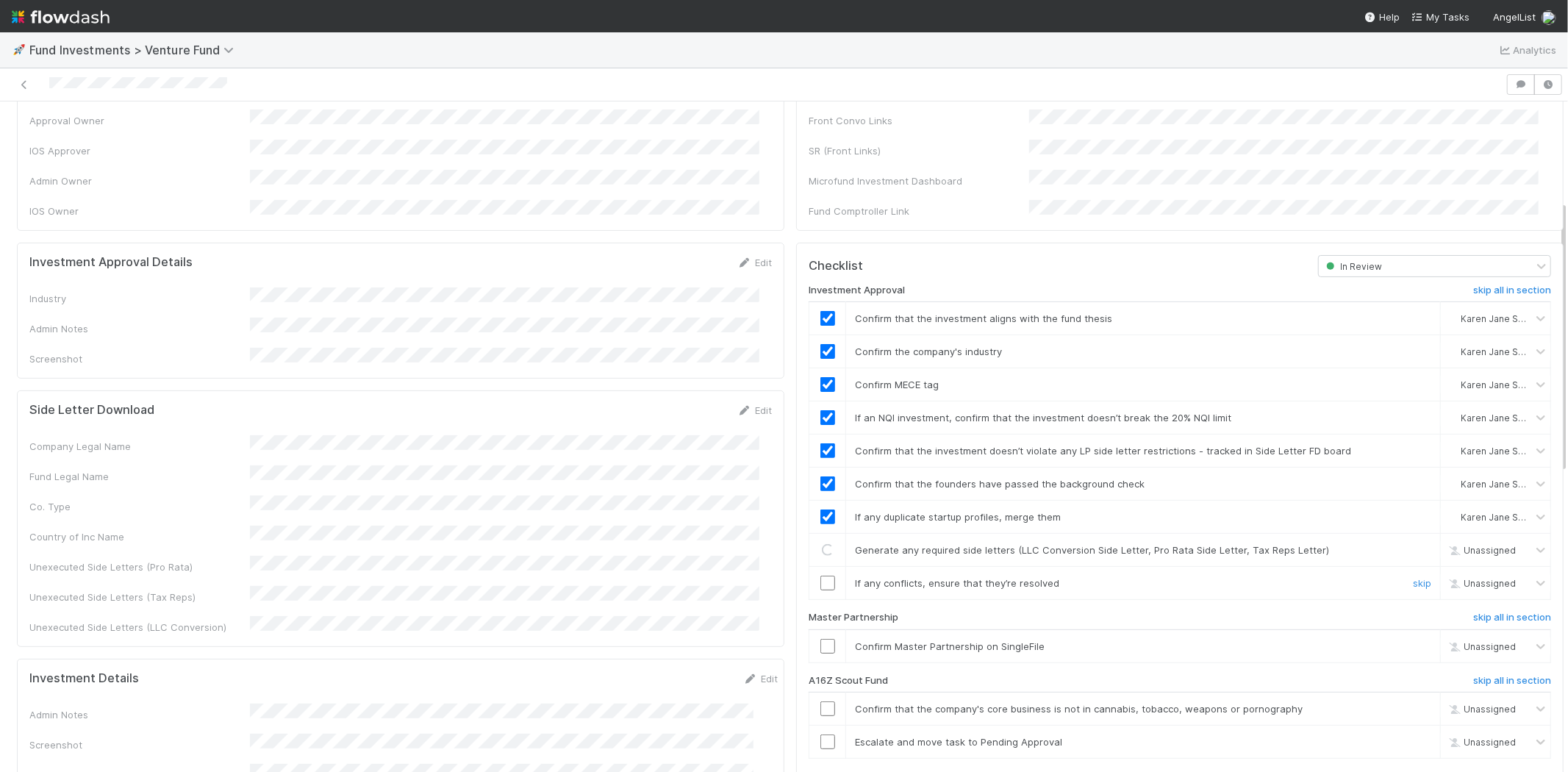 click at bounding box center (828, 583) 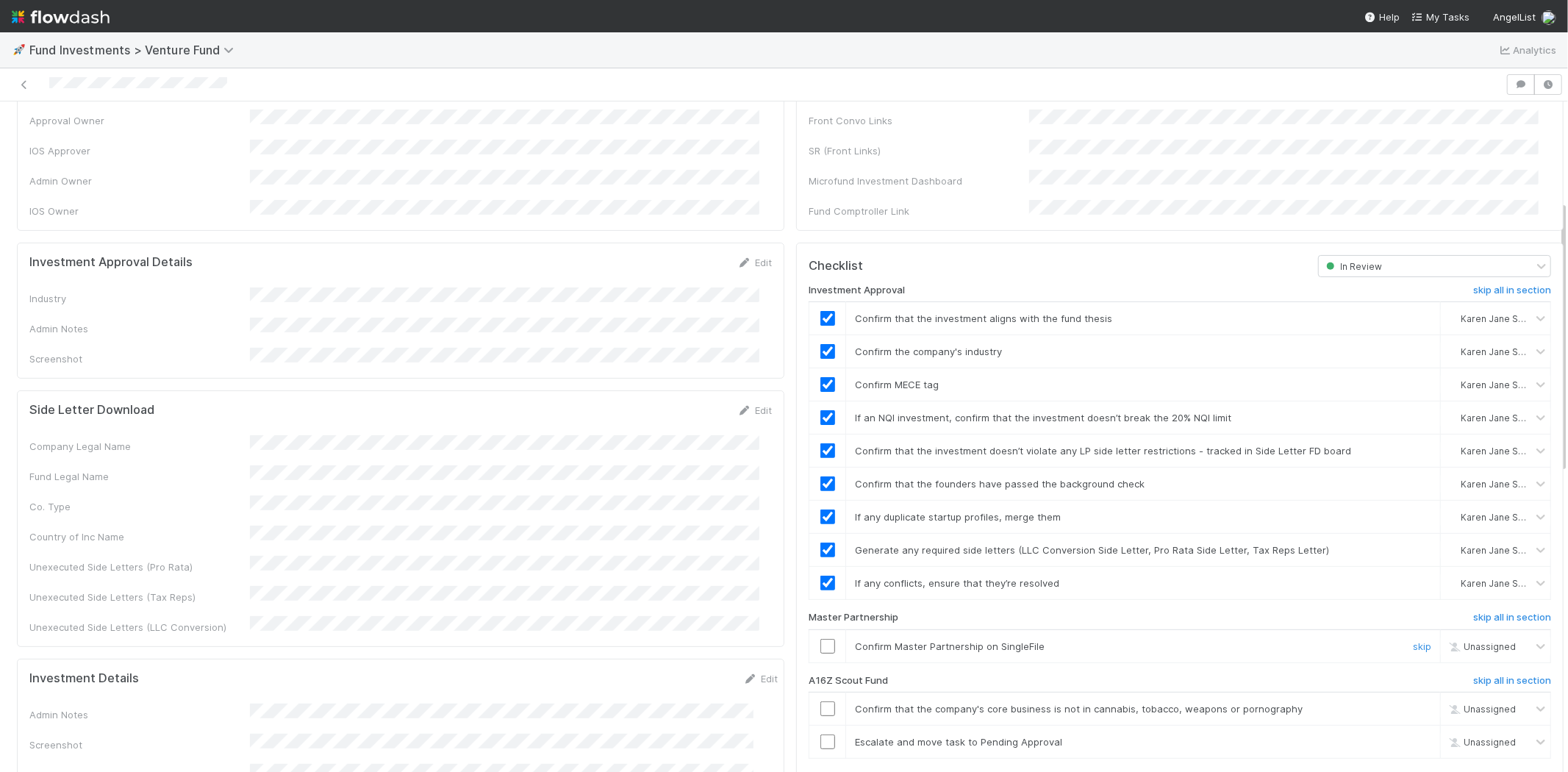 click at bounding box center (828, 646) 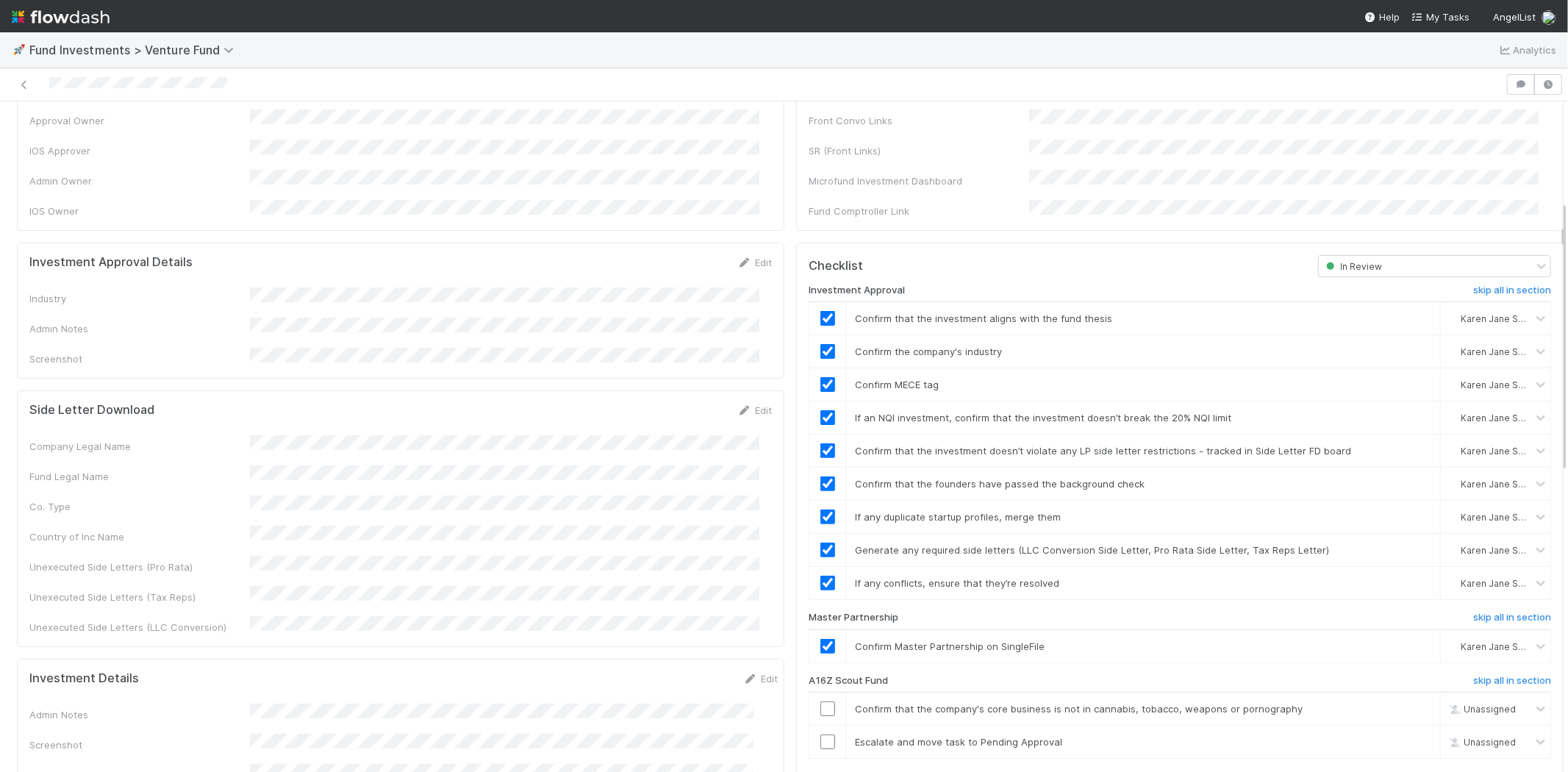 scroll, scrollTop: 0, scrollLeft: 0, axis: both 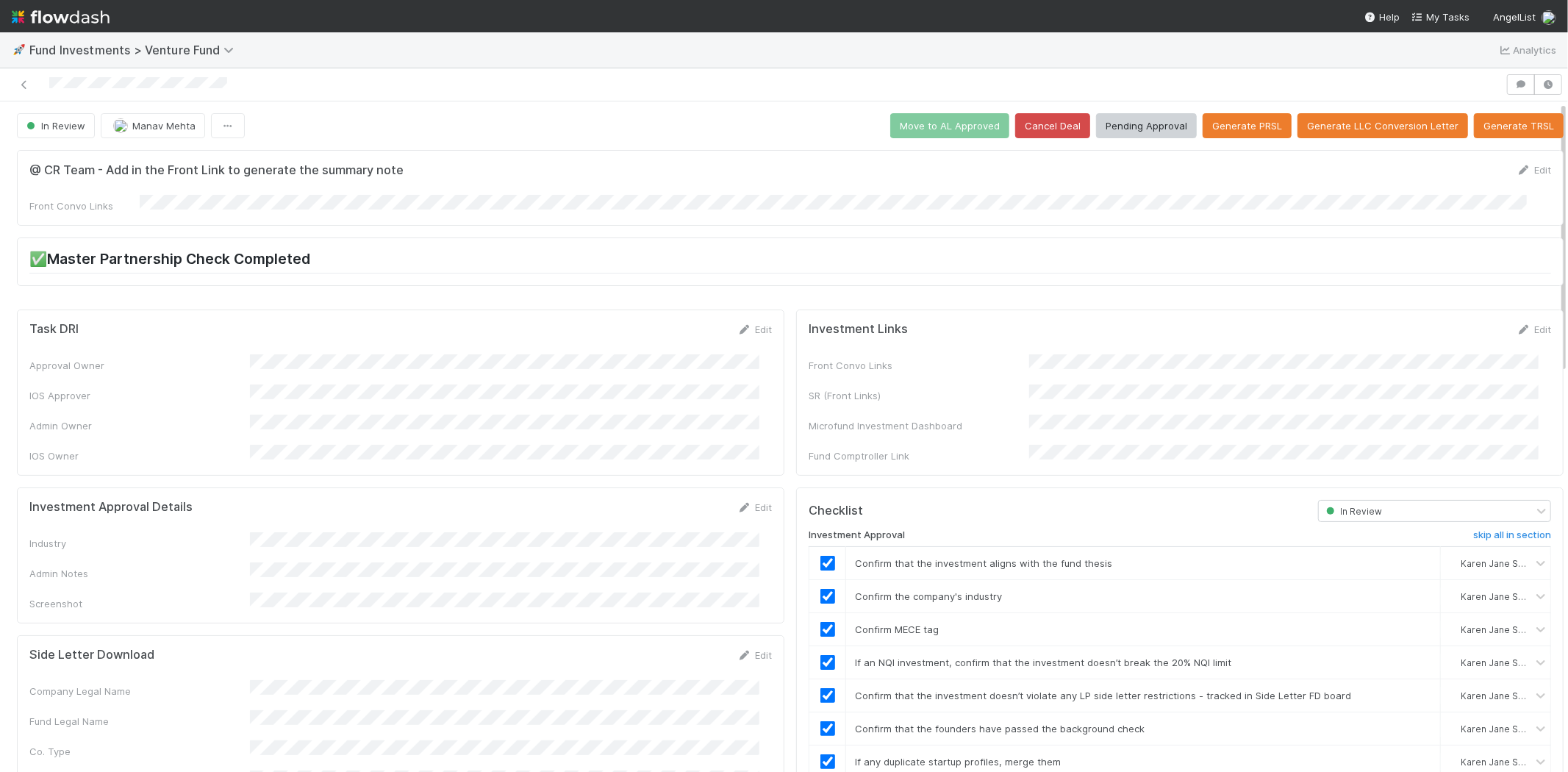 click at bounding box center [753, 85] 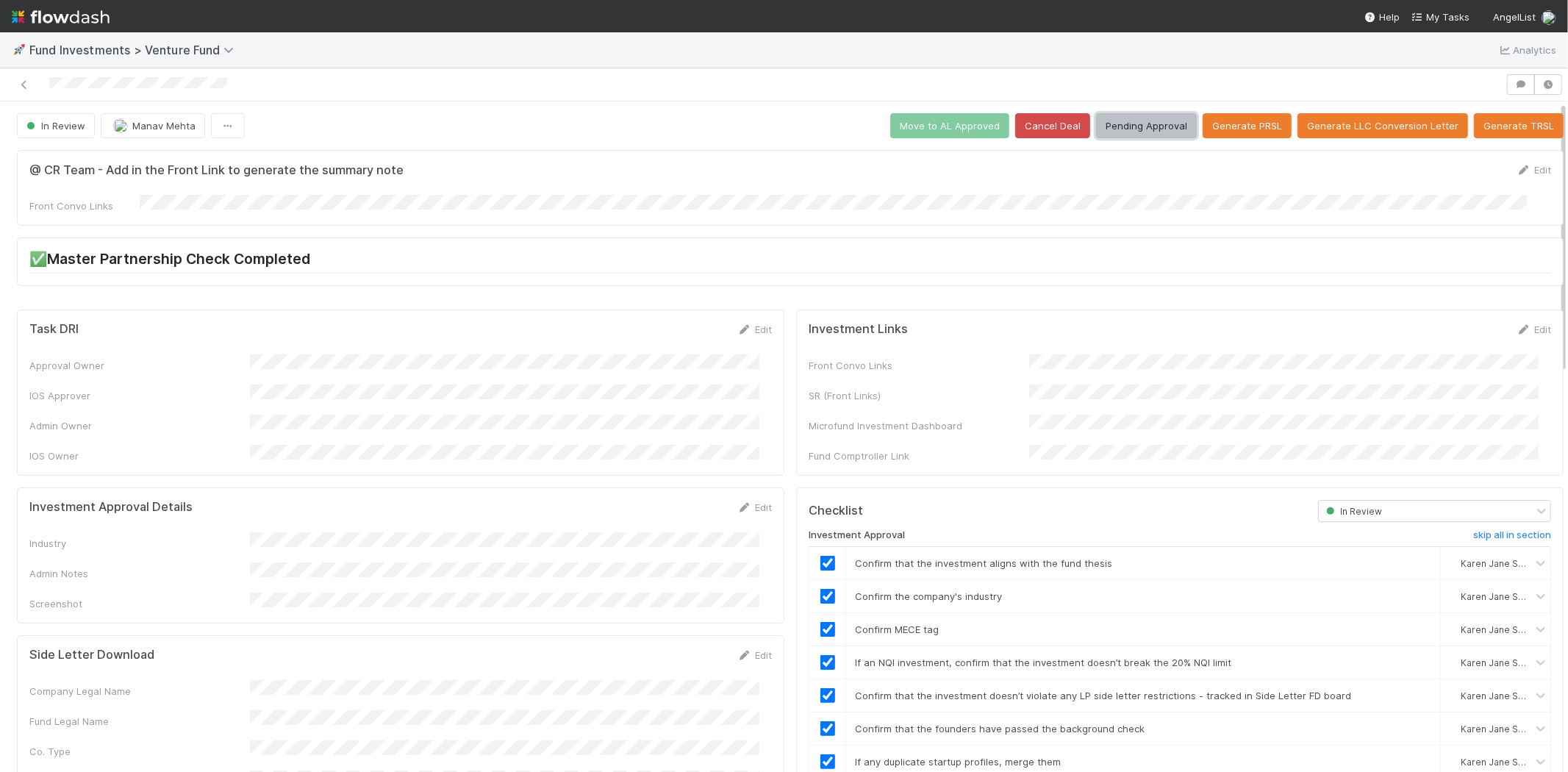 click on "Pending Approval" at bounding box center (1146, 126) 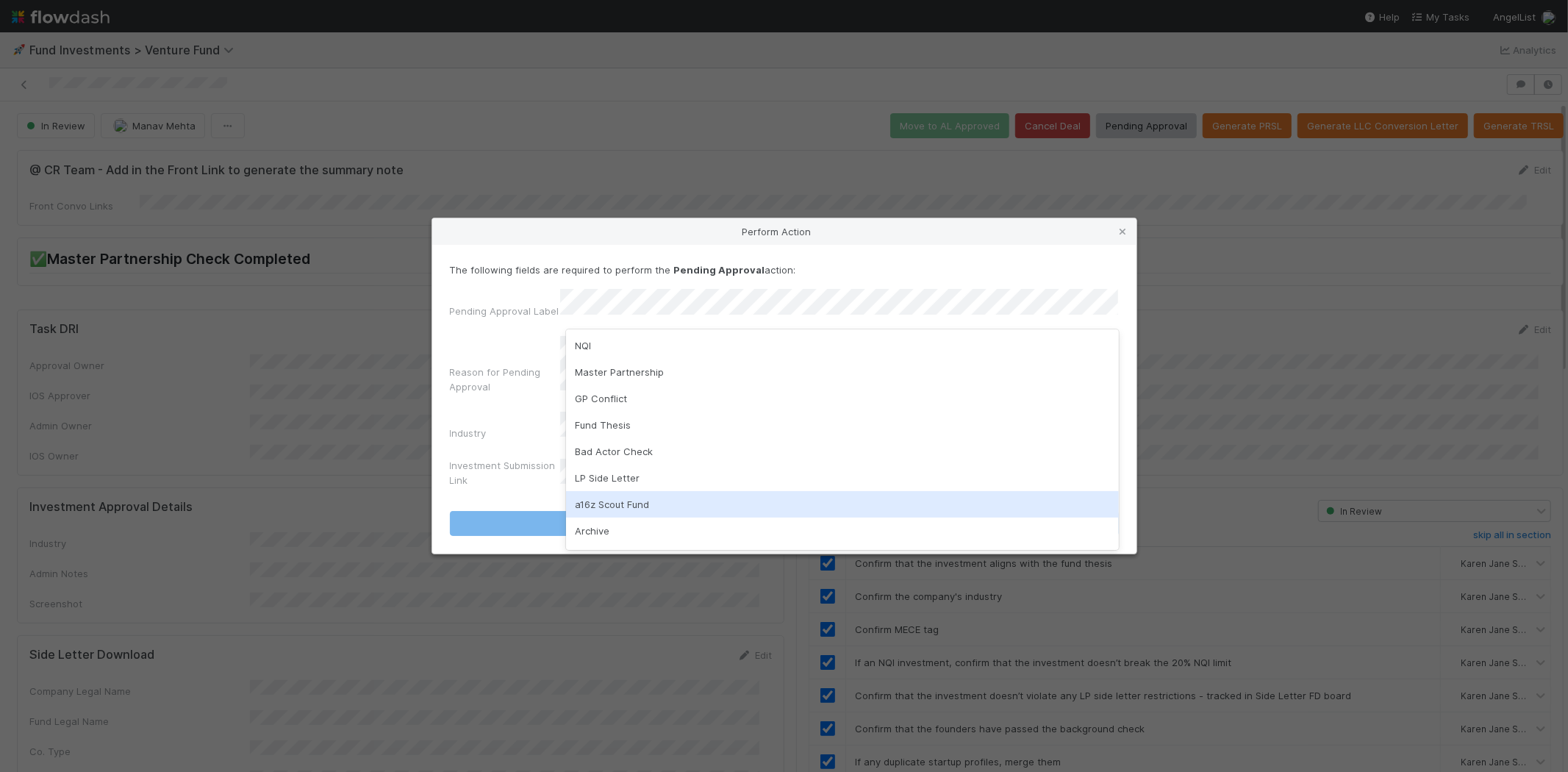 click on "a16z Scout Fund" at bounding box center (842, 504) 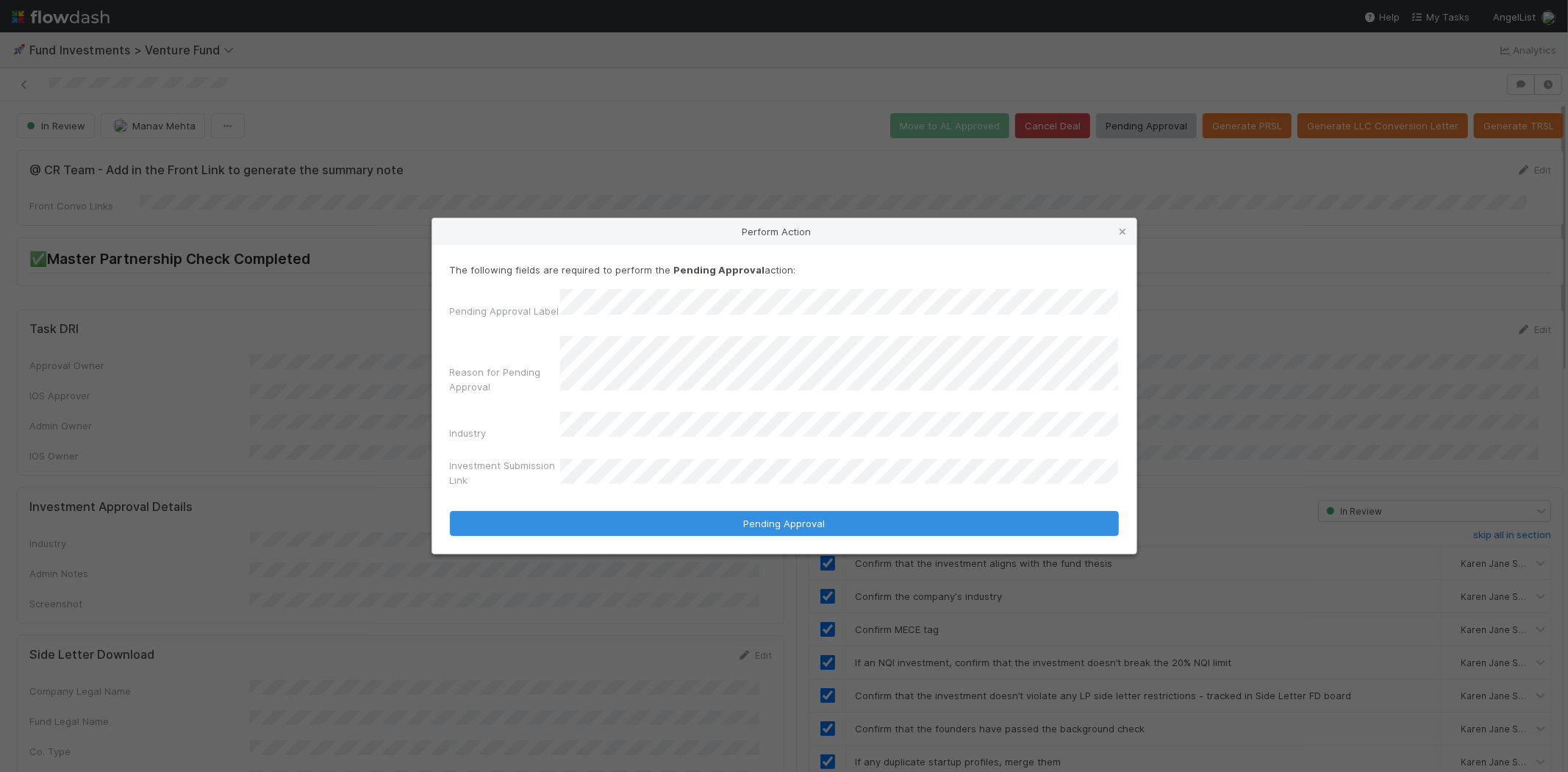 click on "Pending Approval" at bounding box center (784, 523) 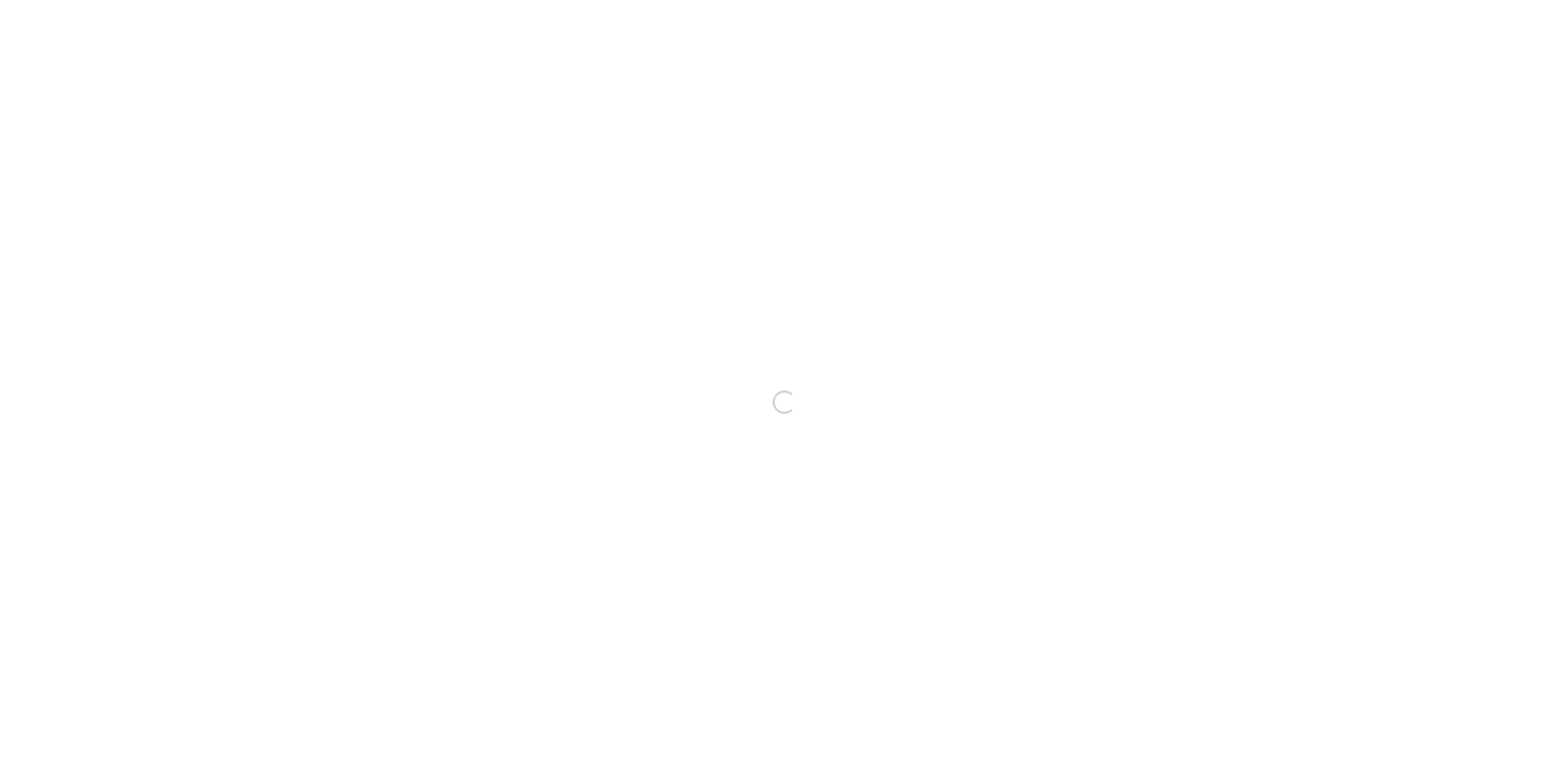 scroll, scrollTop: 0, scrollLeft: 0, axis: both 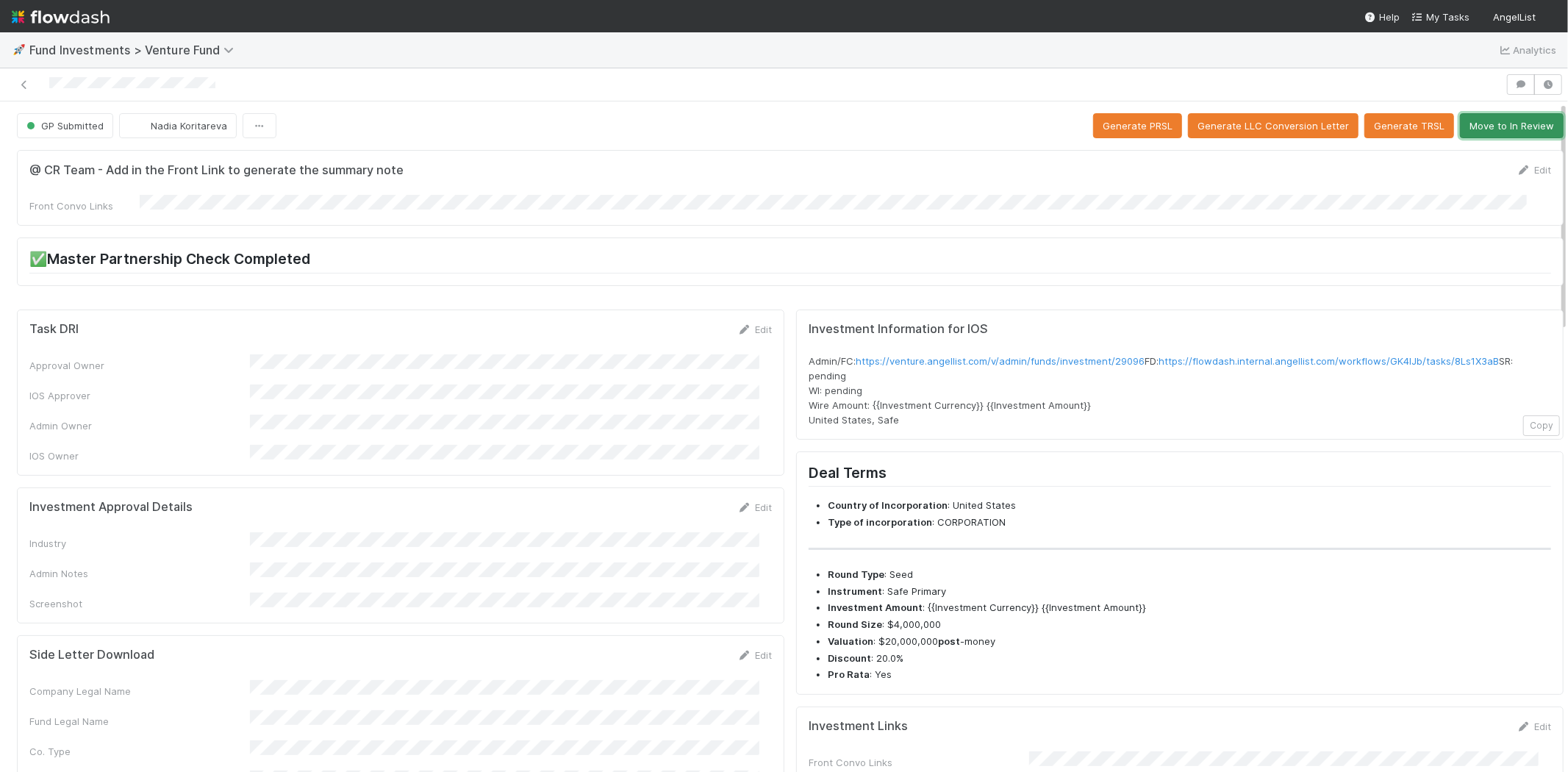 click on "Move to In Review" at bounding box center (1511, 126) 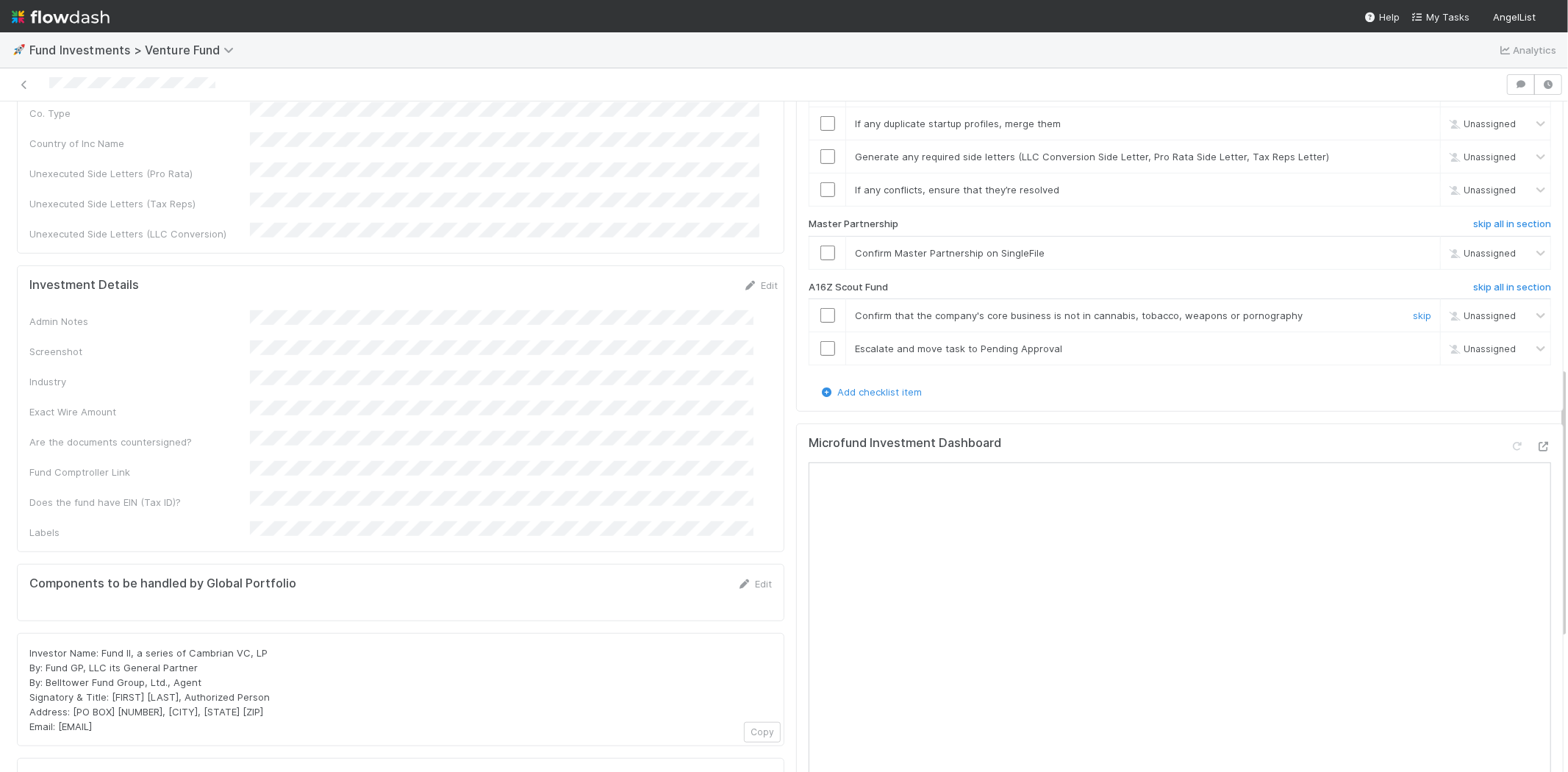 scroll, scrollTop: 653, scrollLeft: 0, axis: vertical 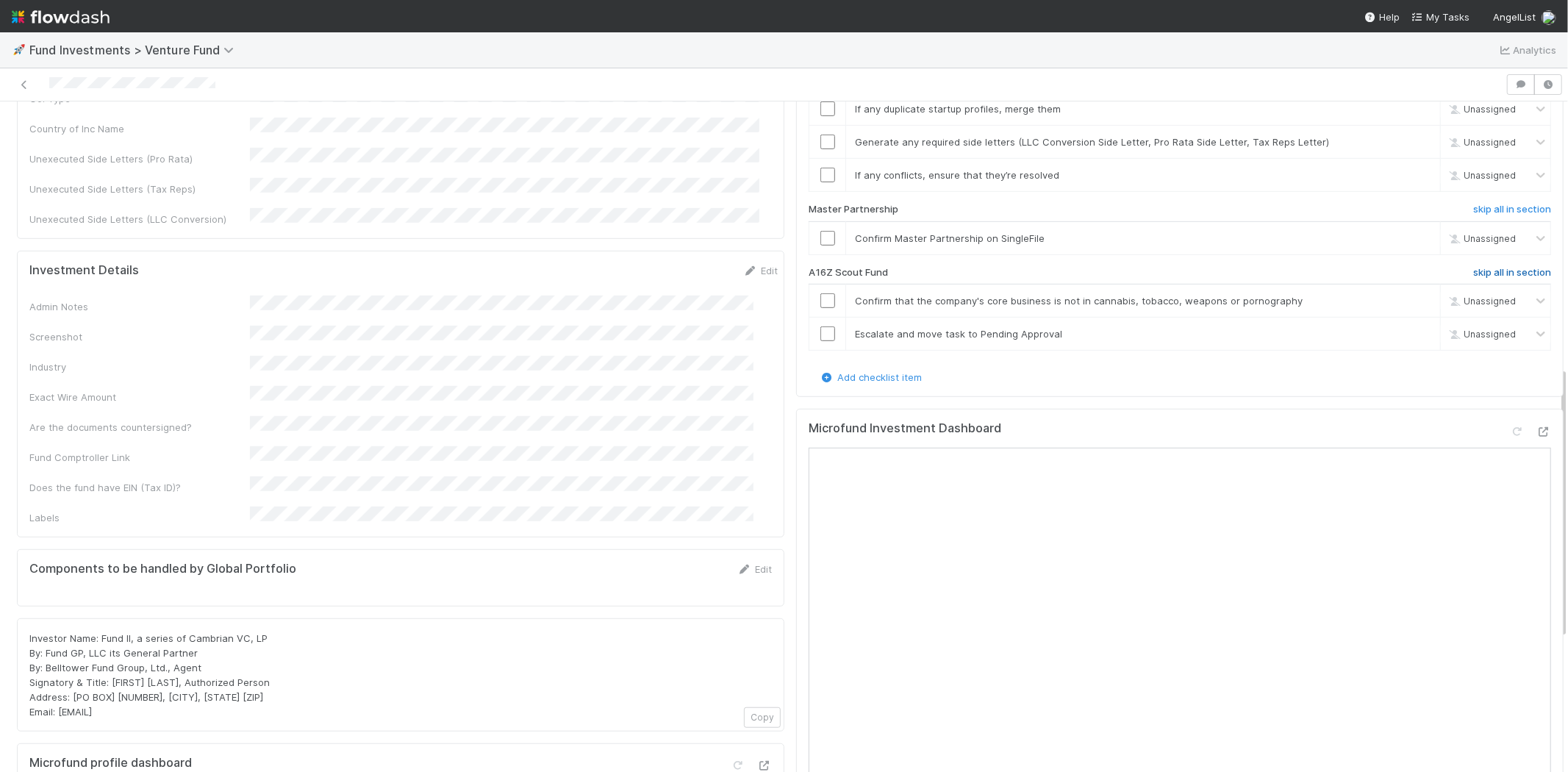 click on "skip all in section" at bounding box center [1512, 273] 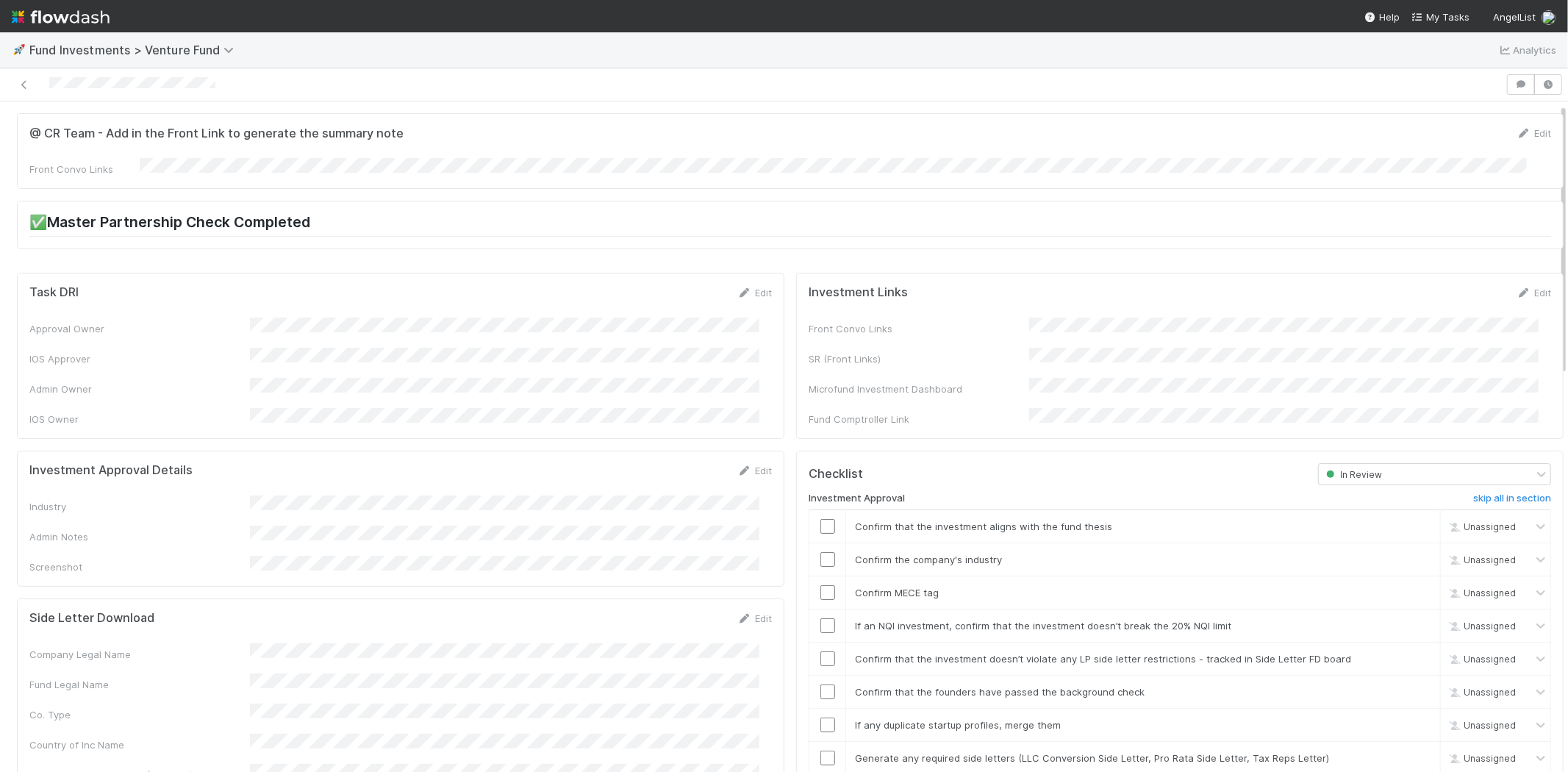 scroll, scrollTop: 0, scrollLeft: 0, axis: both 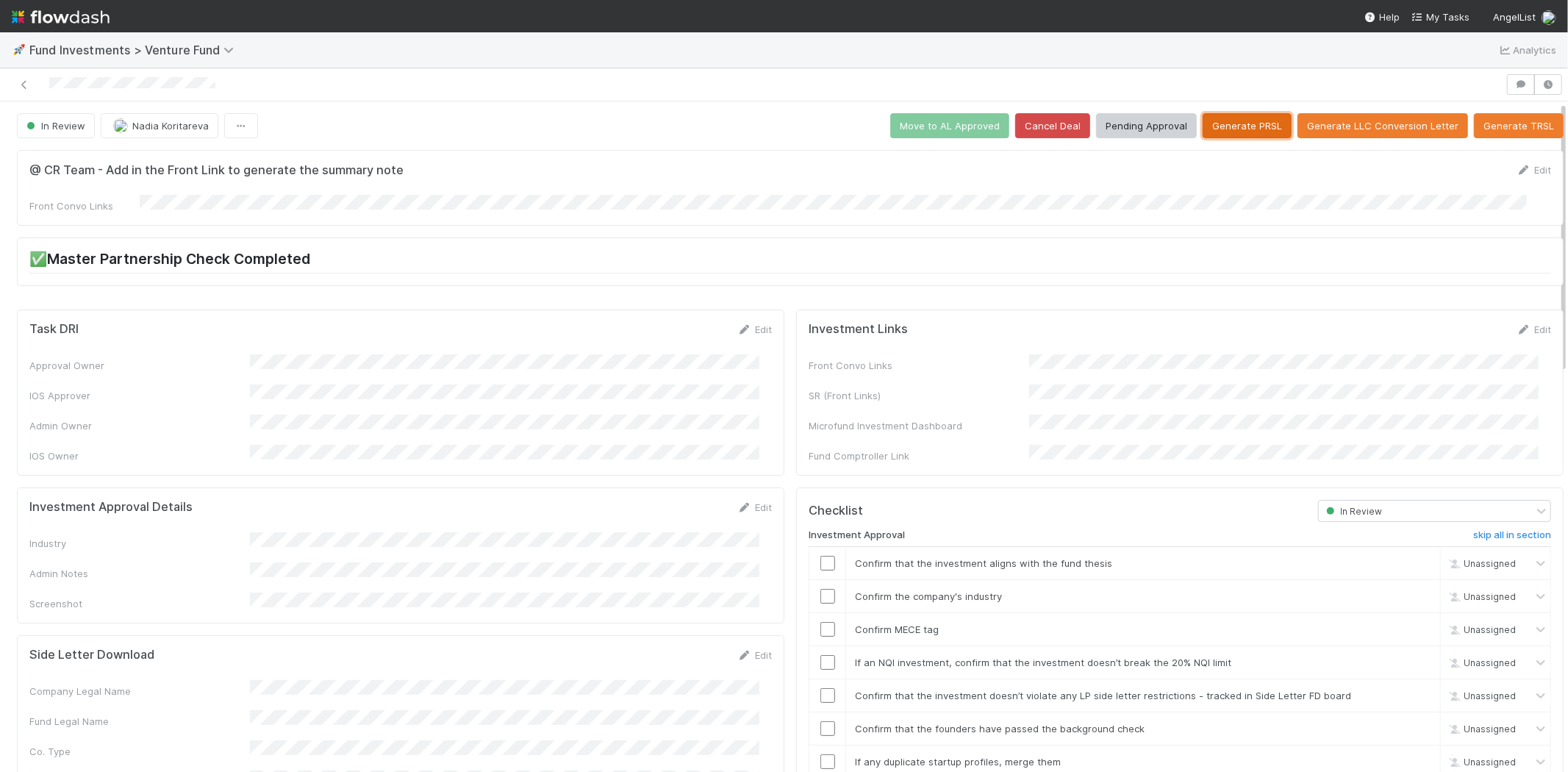 click on "Generate PRSL" at bounding box center (1247, 126) 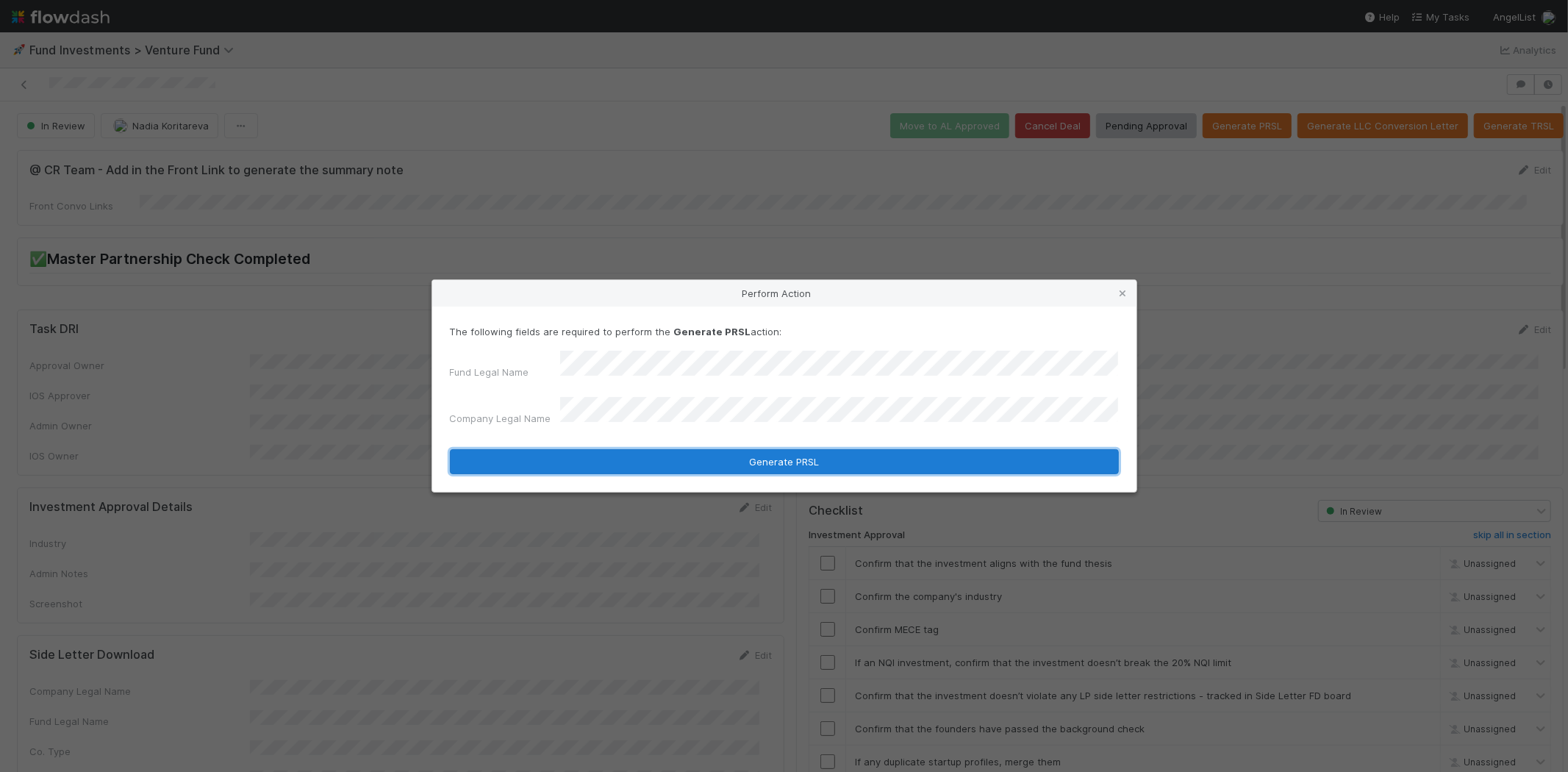 click on "Generate PRSL" at bounding box center (784, 462) 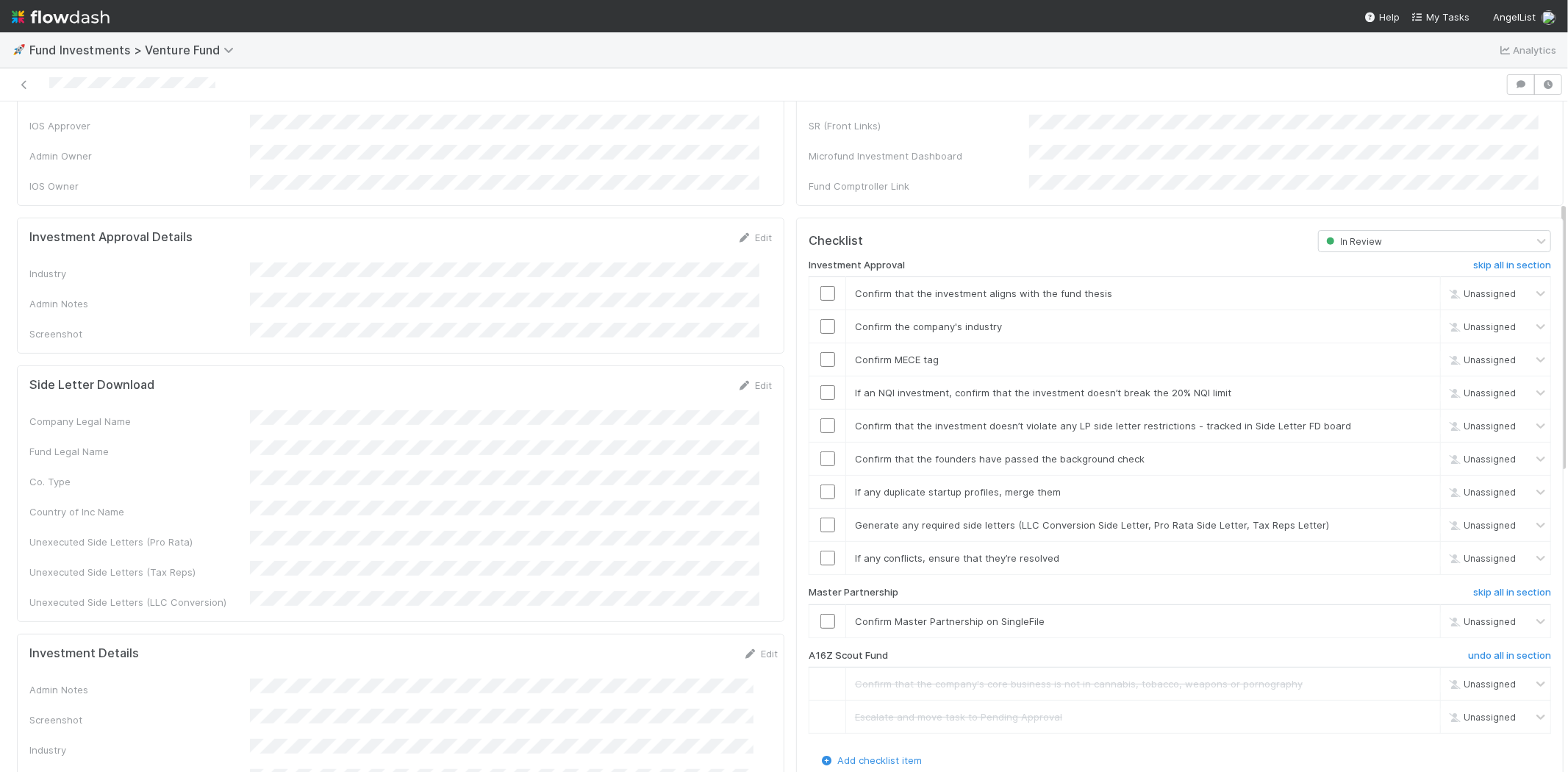 scroll, scrollTop: 246, scrollLeft: 0, axis: vertical 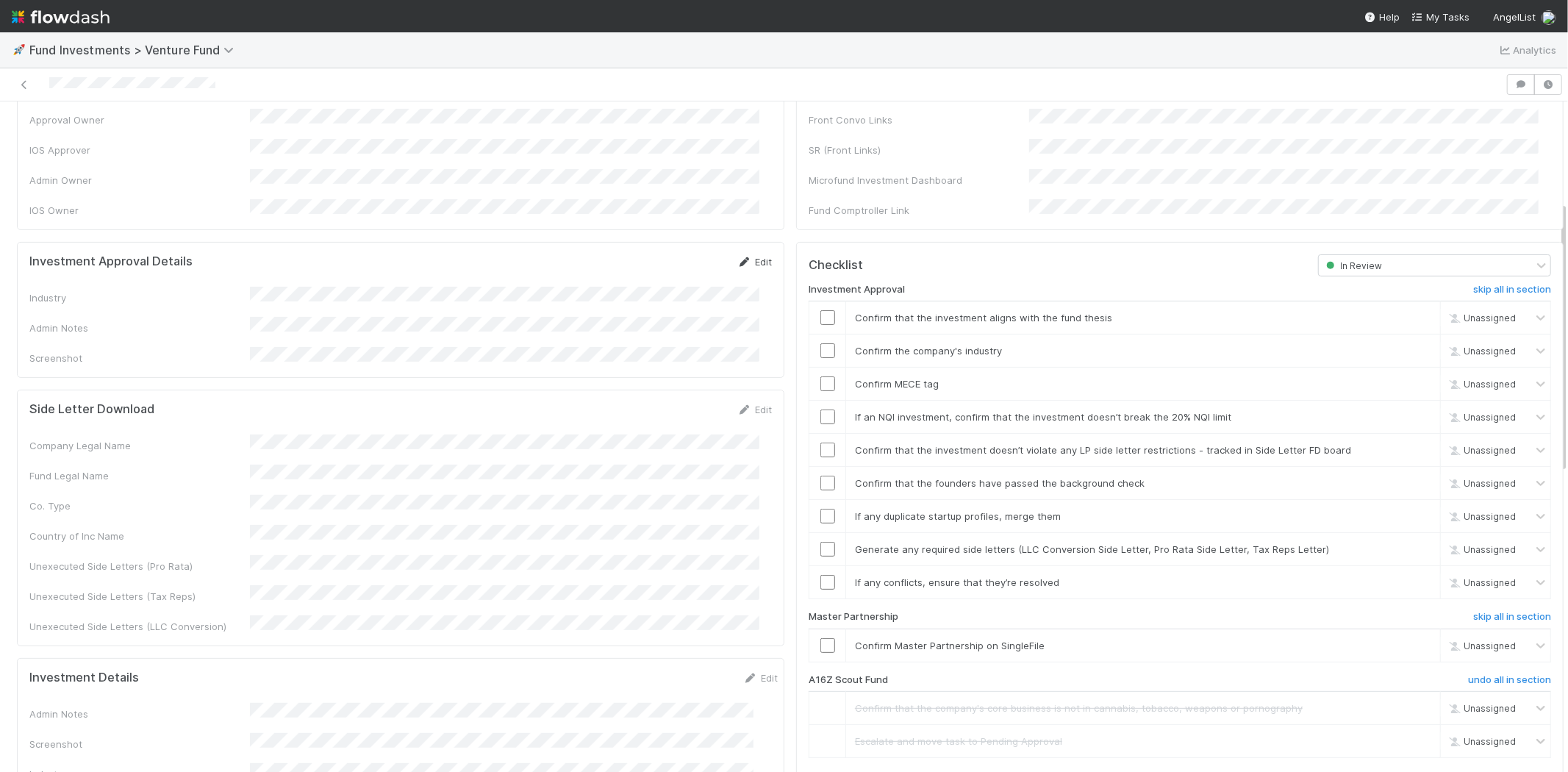 click at bounding box center (745, 262) 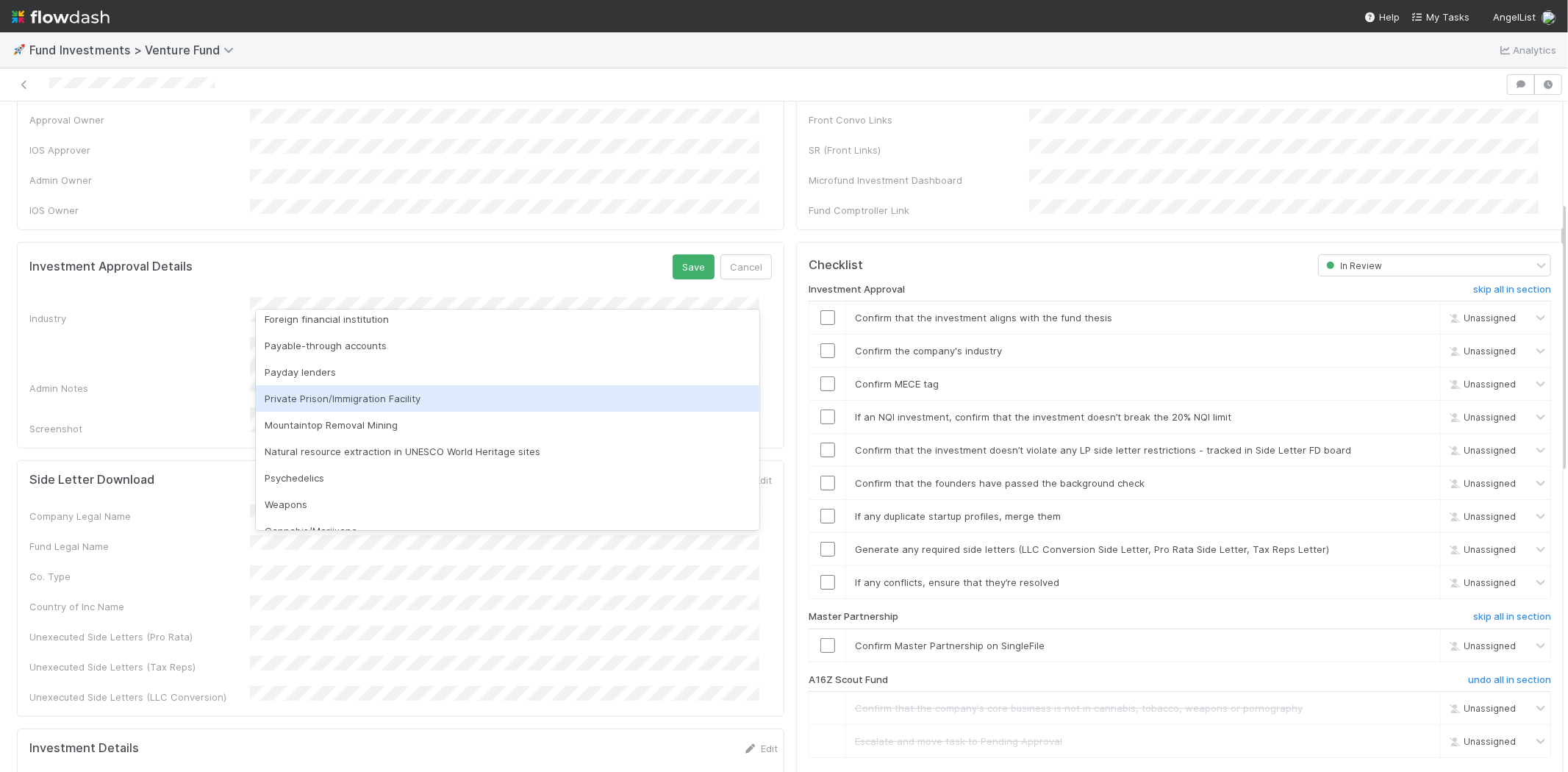 scroll, scrollTop: 163, scrollLeft: 0, axis: vertical 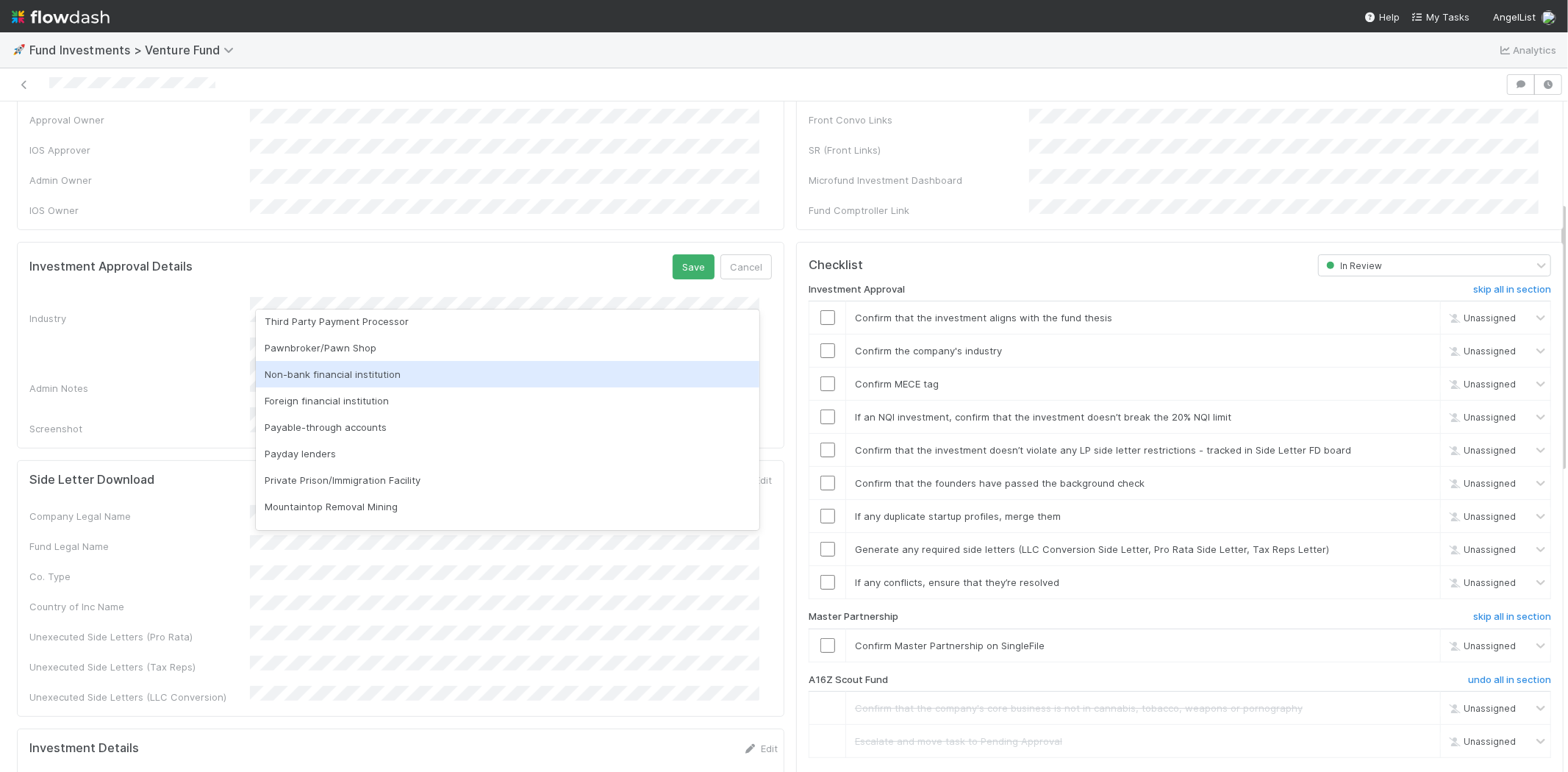 click on "Non-bank financial institution" at bounding box center [507, 374] 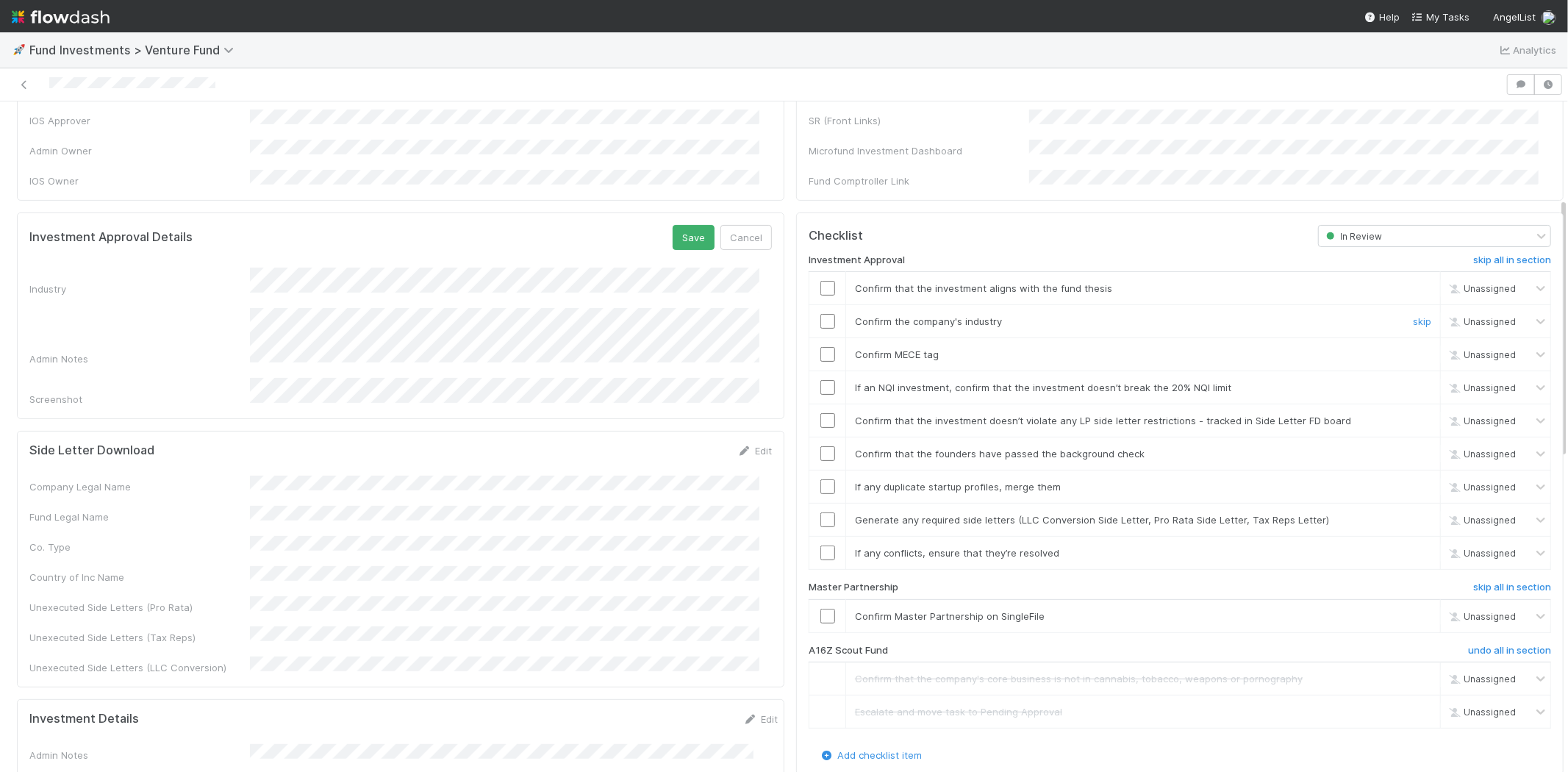 scroll, scrollTop: 246, scrollLeft: 0, axis: vertical 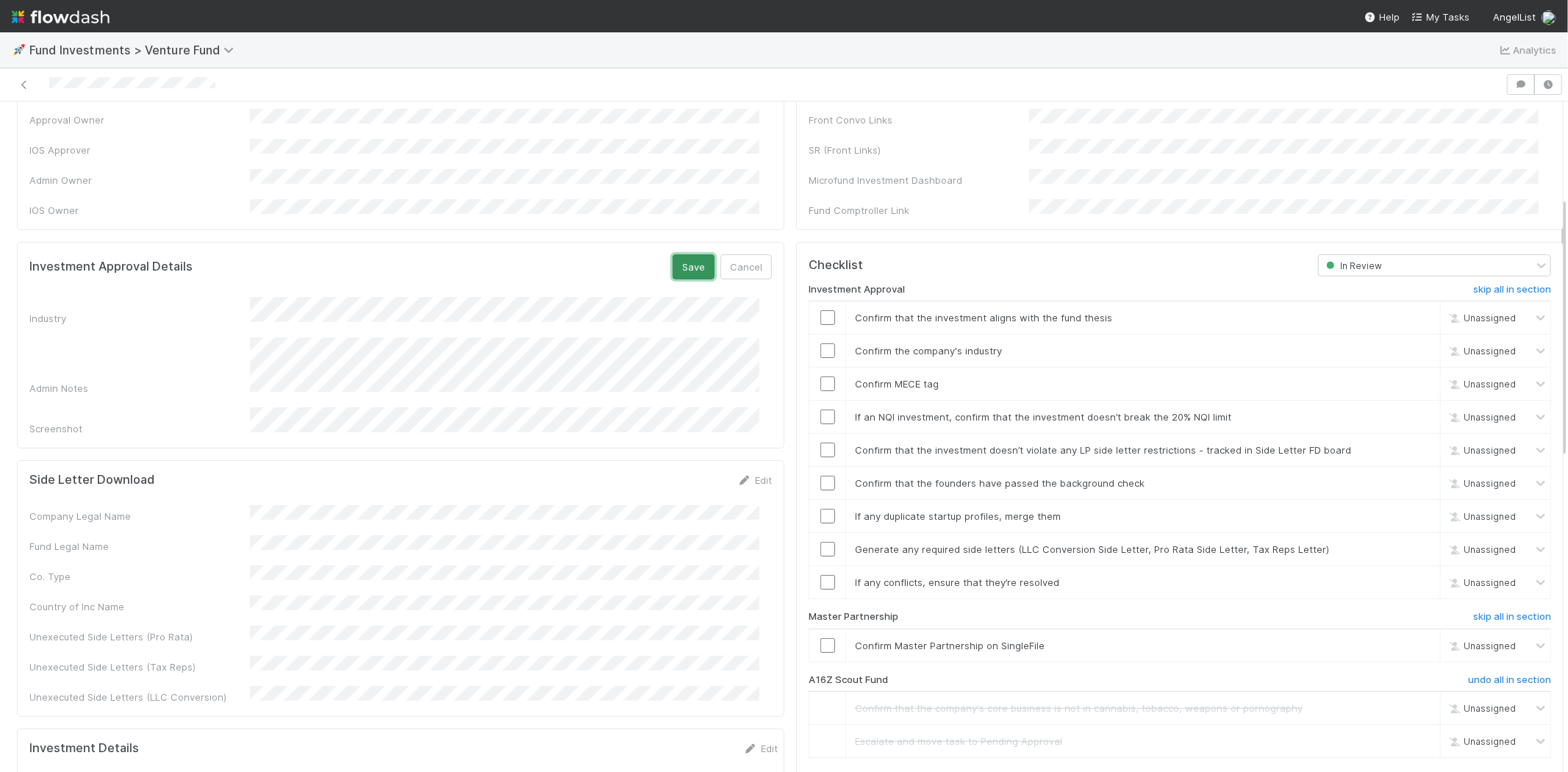 click on "Save" at bounding box center (693, 267) 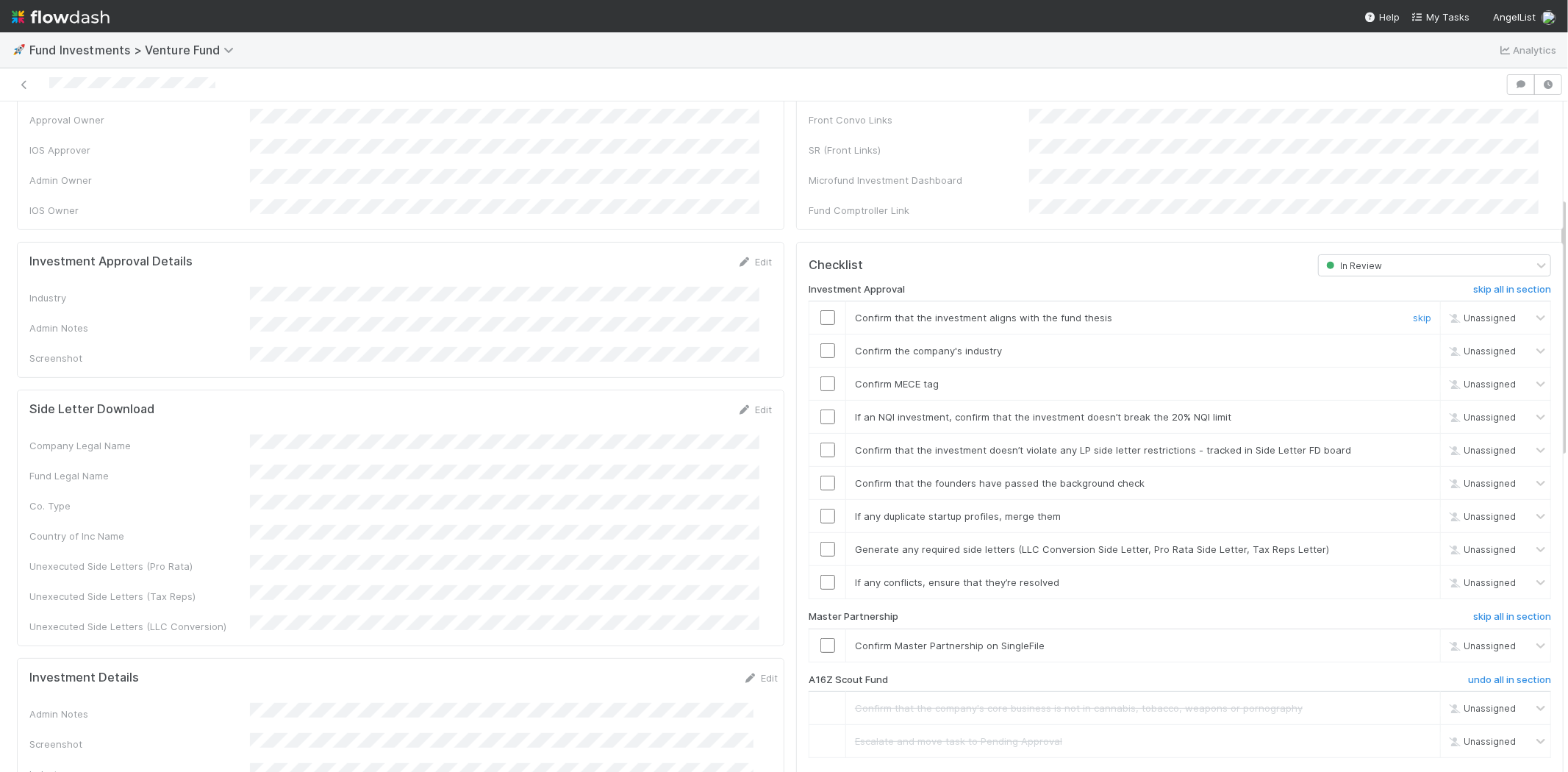click at bounding box center (828, 318) 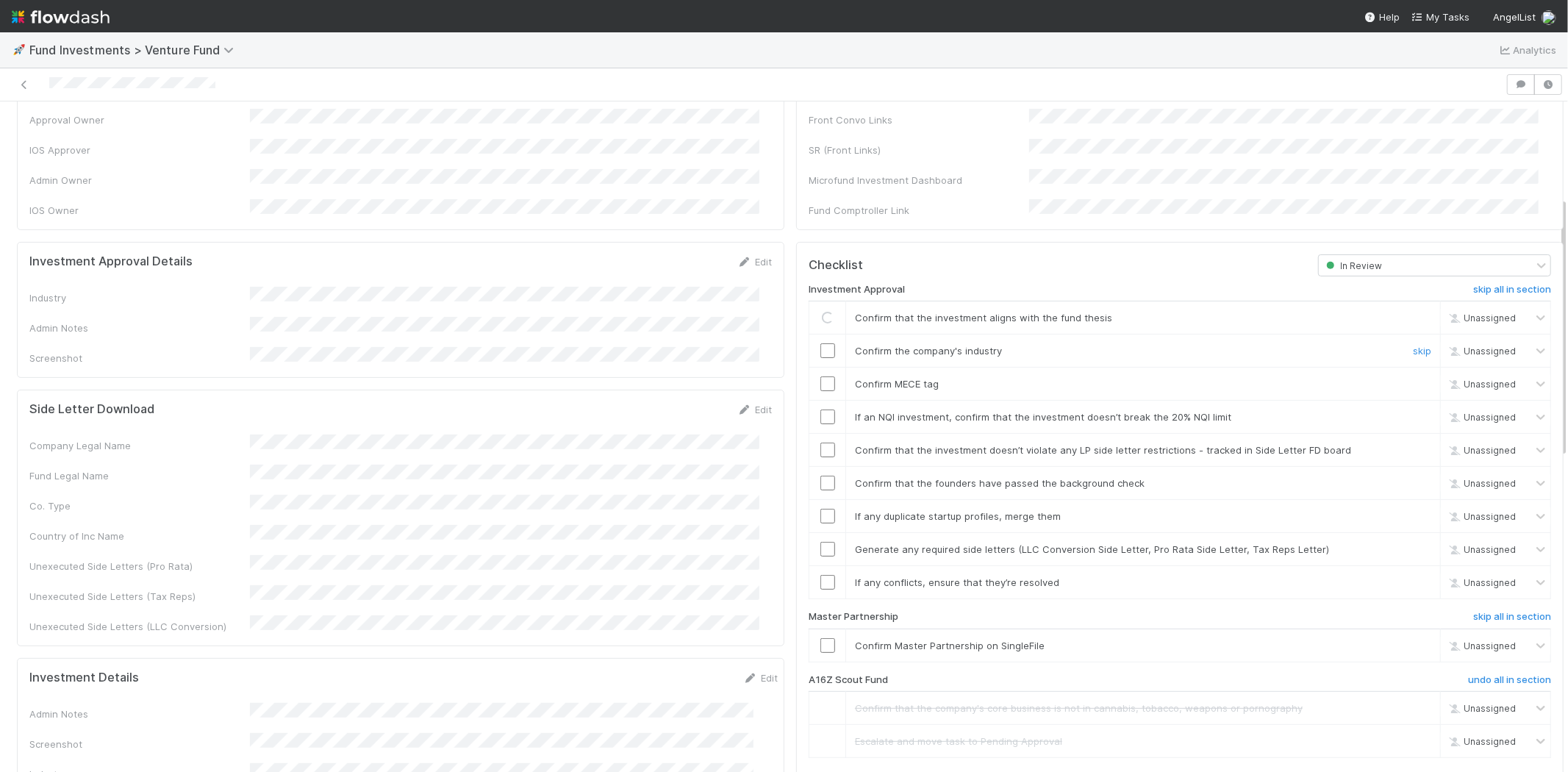click at bounding box center [828, 351] 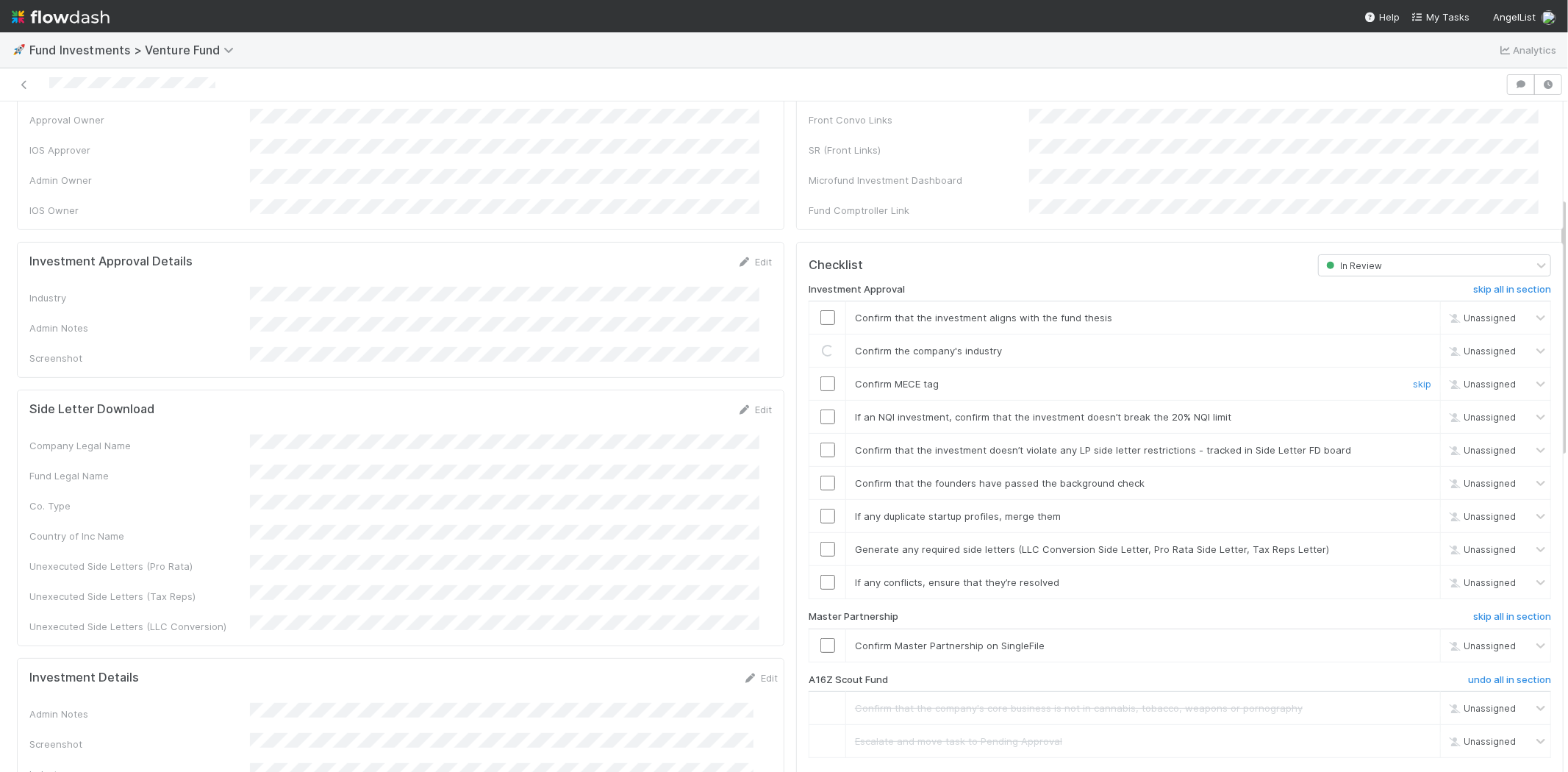 click at bounding box center (828, 384) 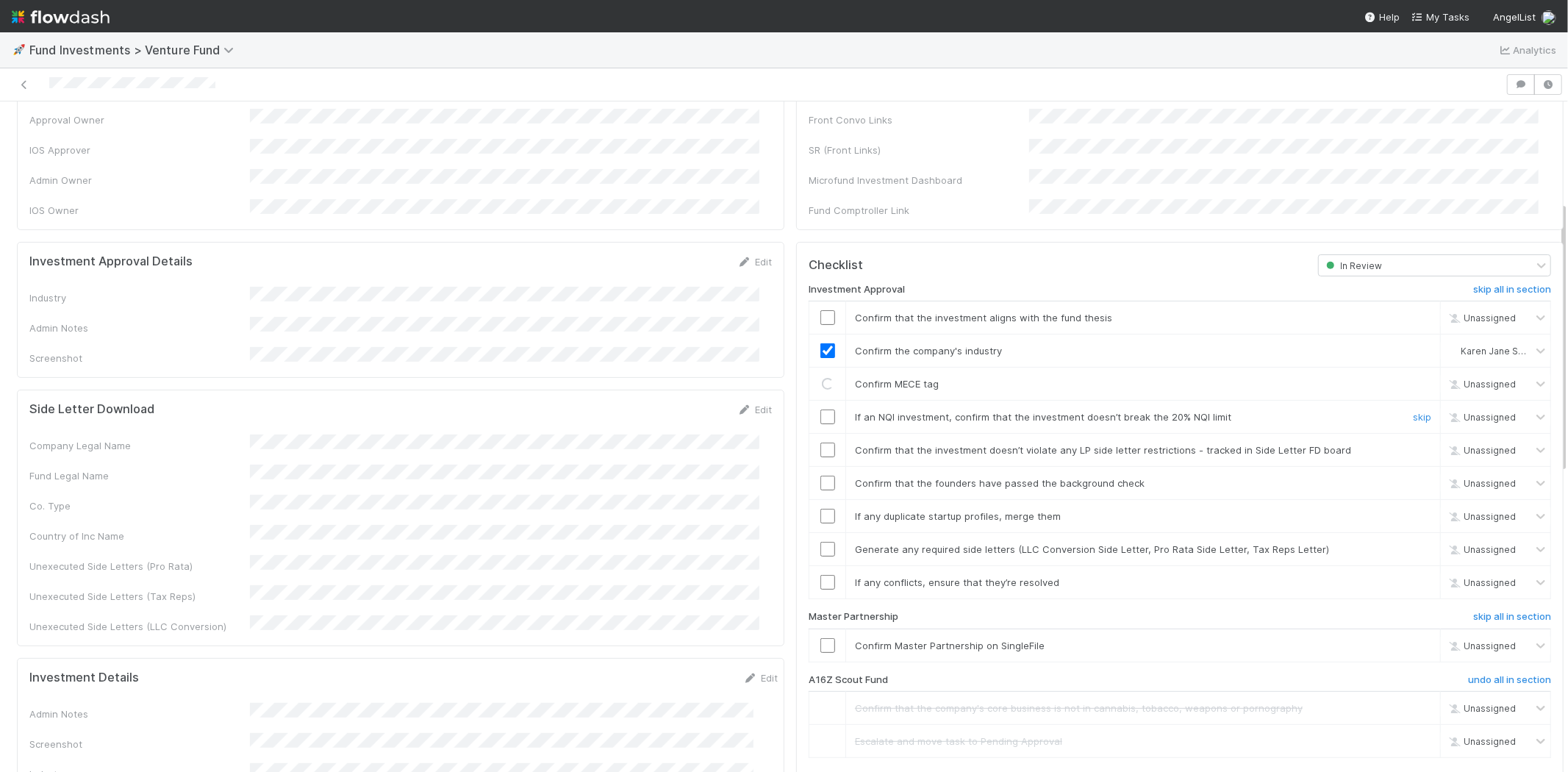 click at bounding box center (828, 417) 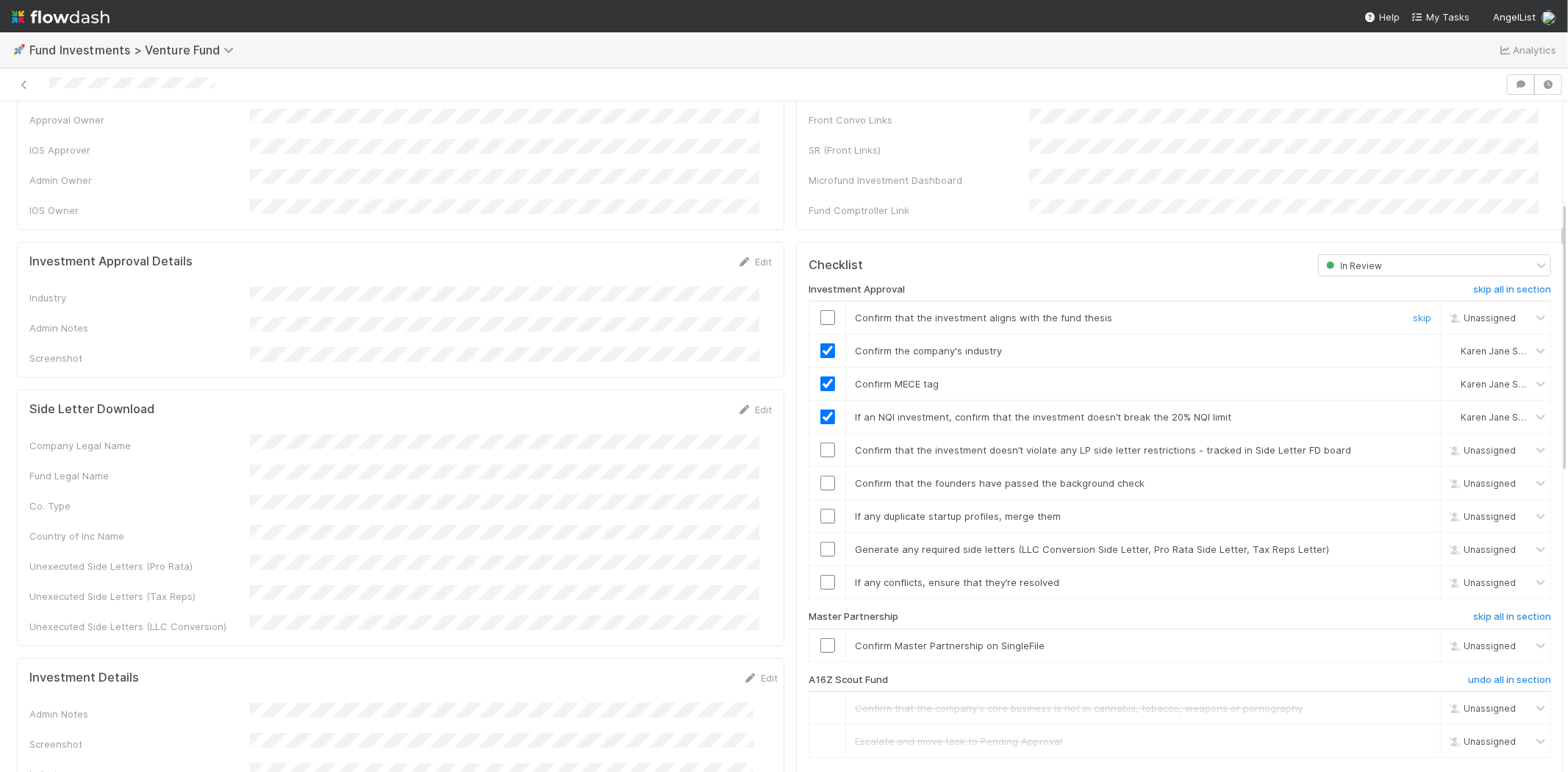 click at bounding box center [828, 318] 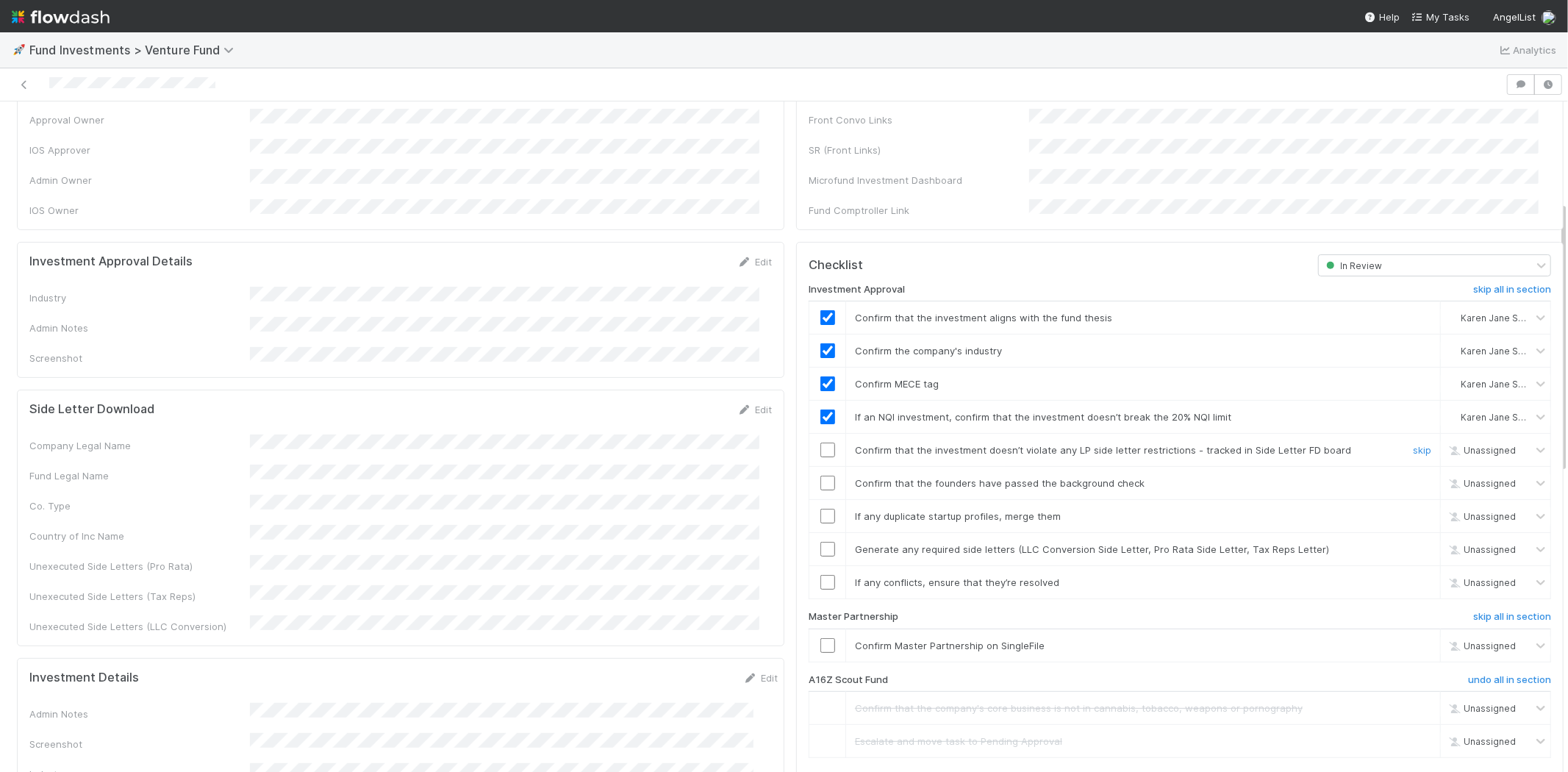 click at bounding box center [828, 450] 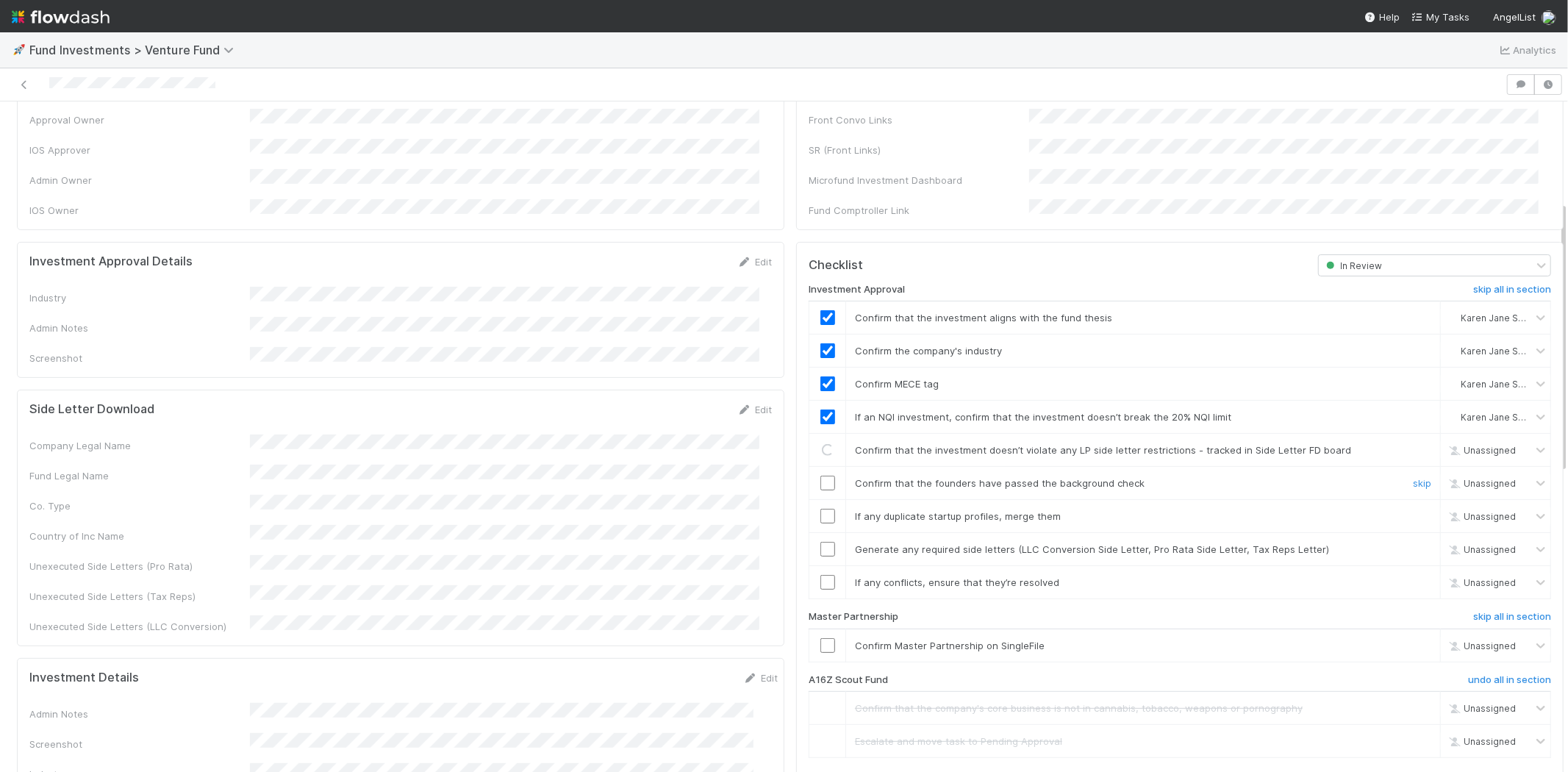 click at bounding box center [828, 483] 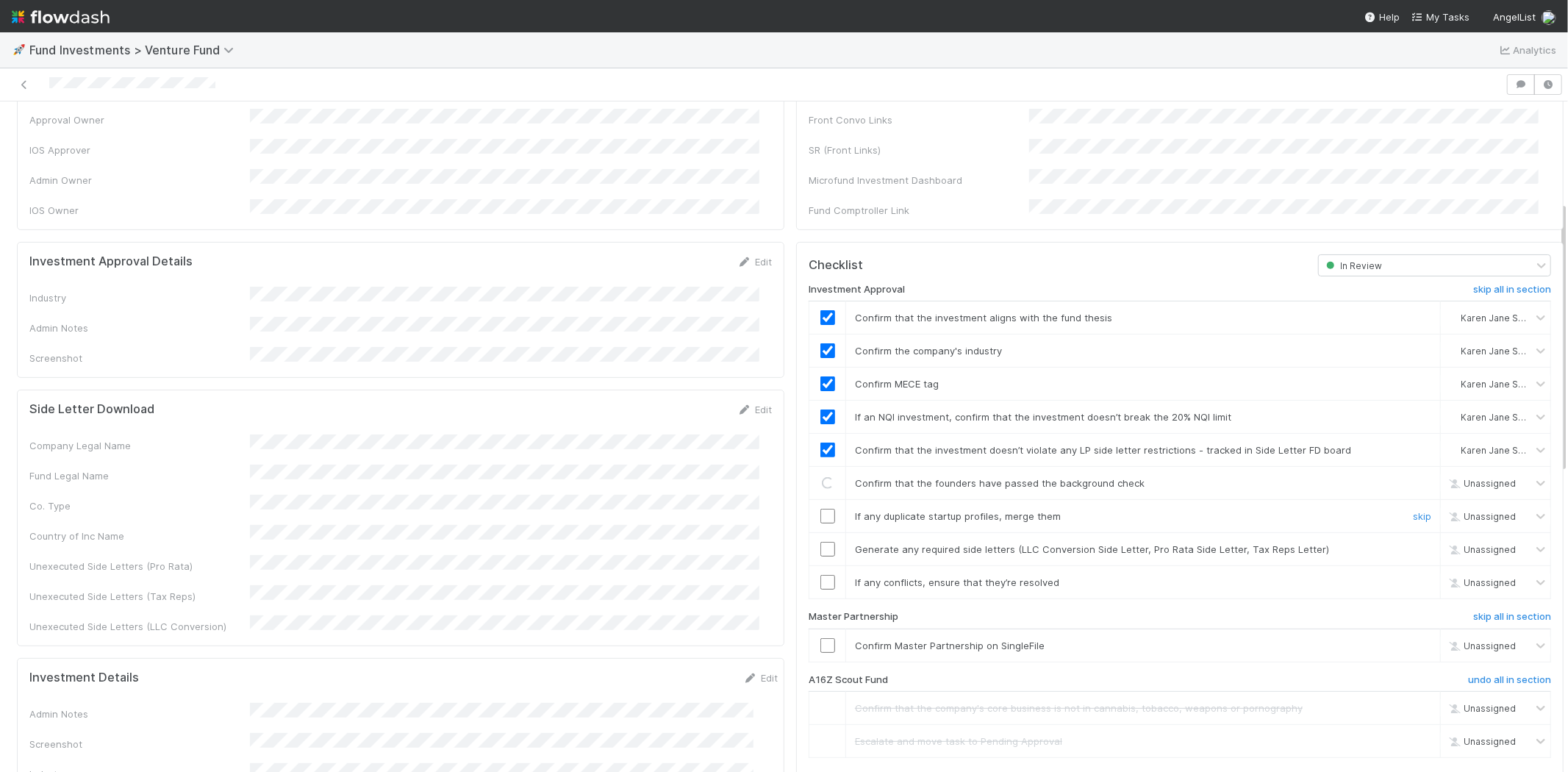 click at bounding box center [828, 516] 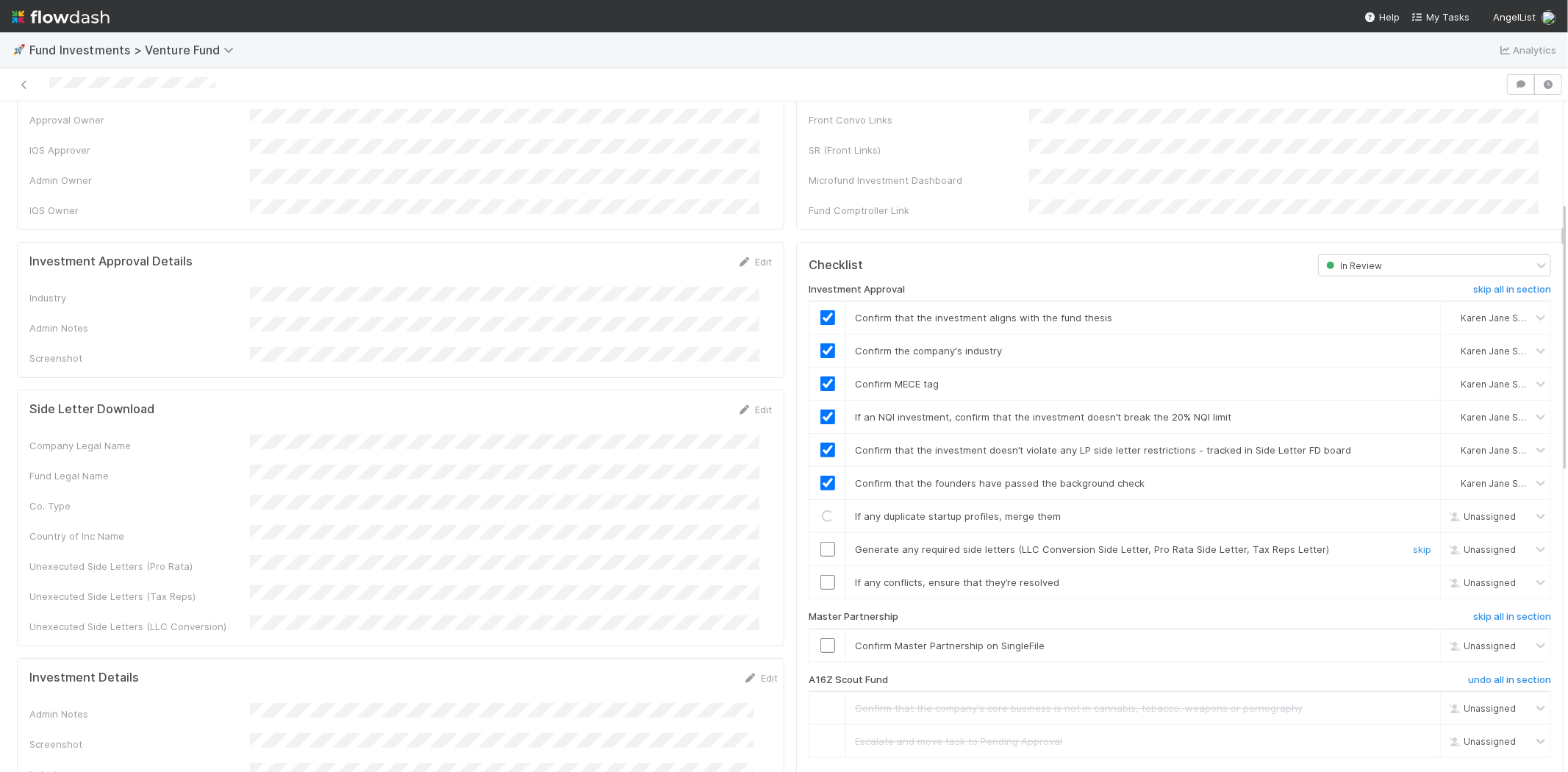 click at bounding box center (828, 549) 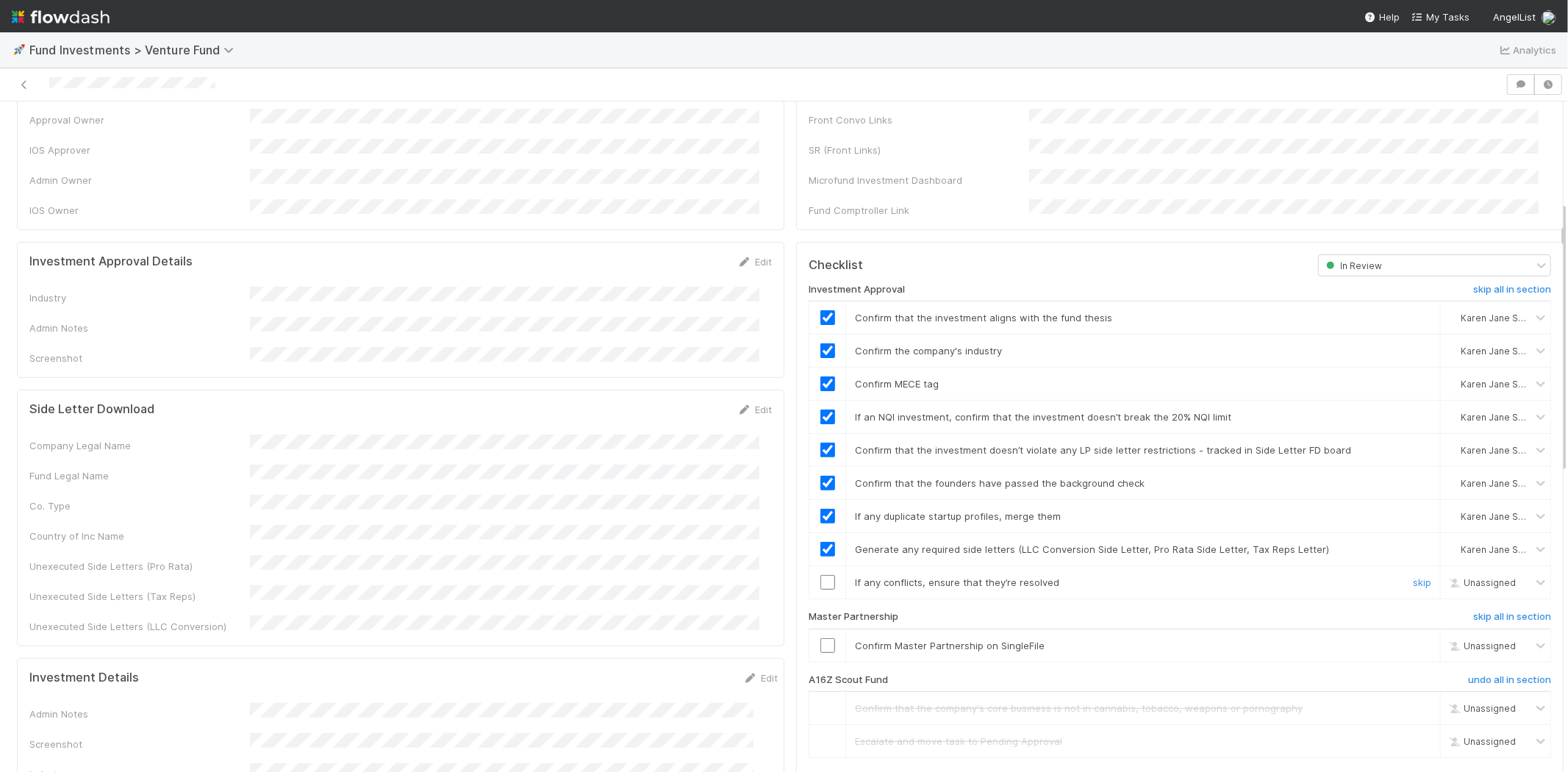 drag, startPoint x: 814, startPoint y: 569, endPoint x: 816, endPoint y: 581, distance: 12.16553 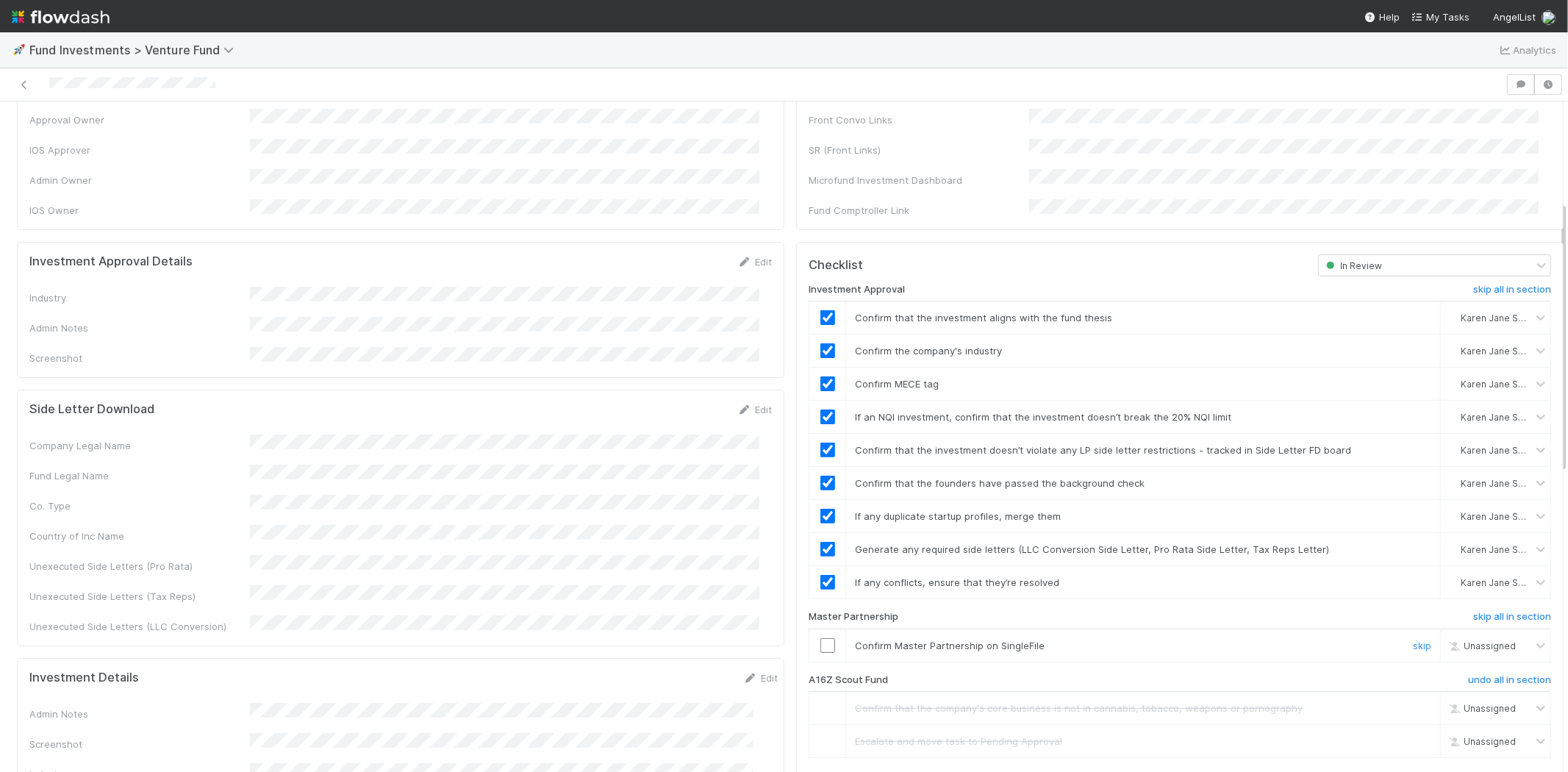 click at bounding box center [828, 646] 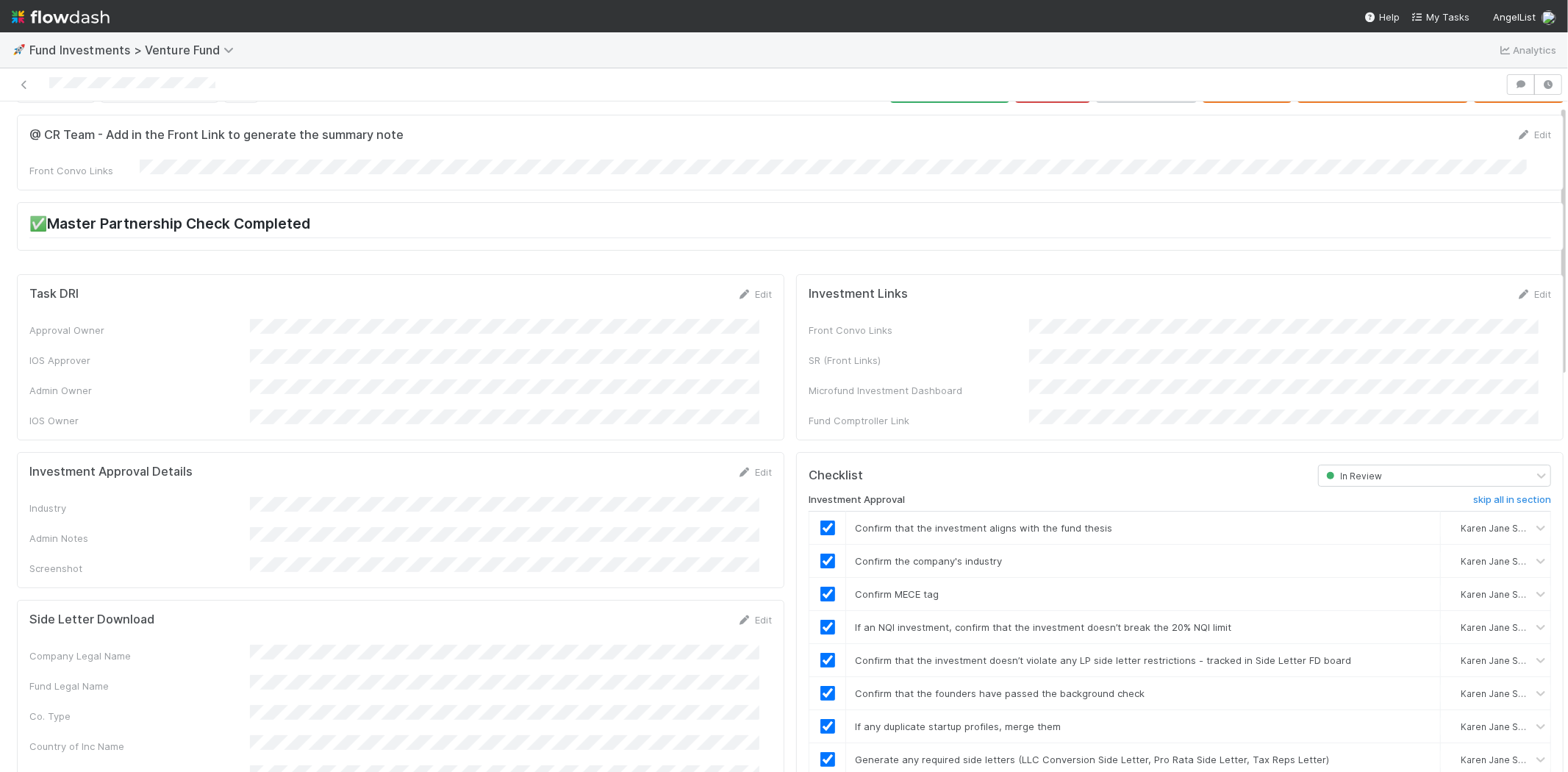scroll, scrollTop: 0, scrollLeft: 0, axis: both 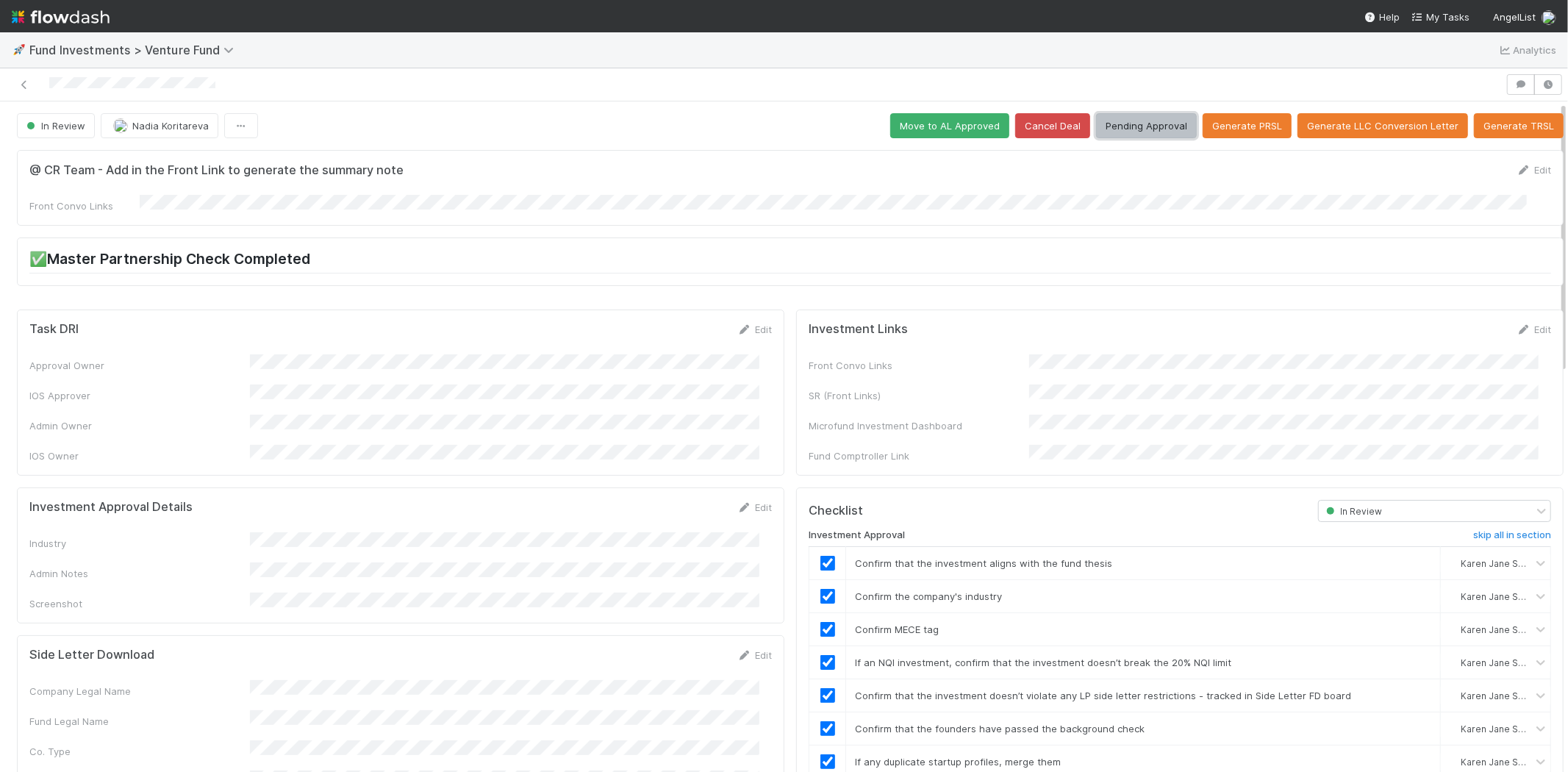 click on "Pending Approval" at bounding box center (1146, 126) 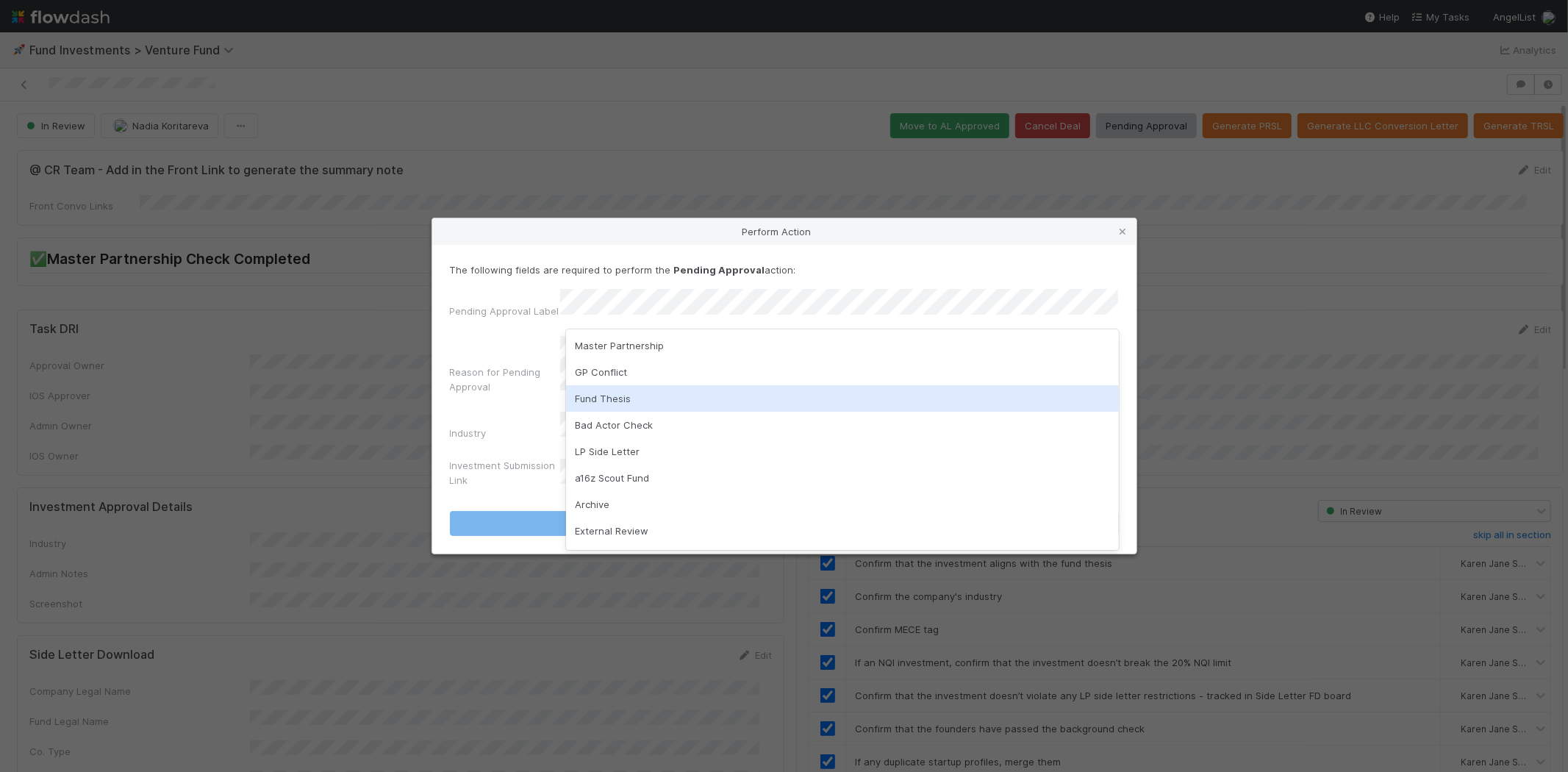 scroll, scrollTop: 103, scrollLeft: 0, axis: vertical 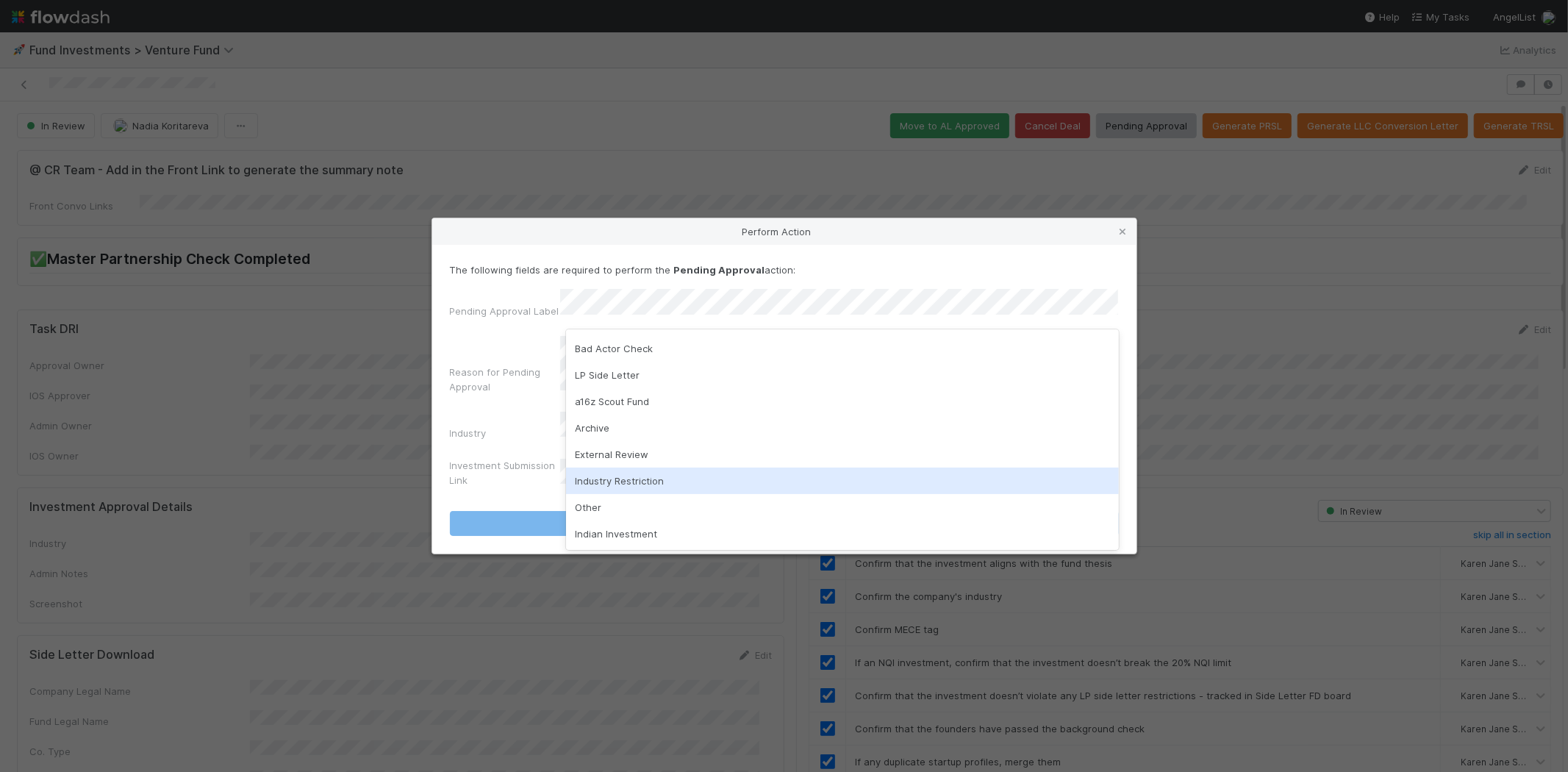 click on "Industry Restriction" at bounding box center (842, 481) 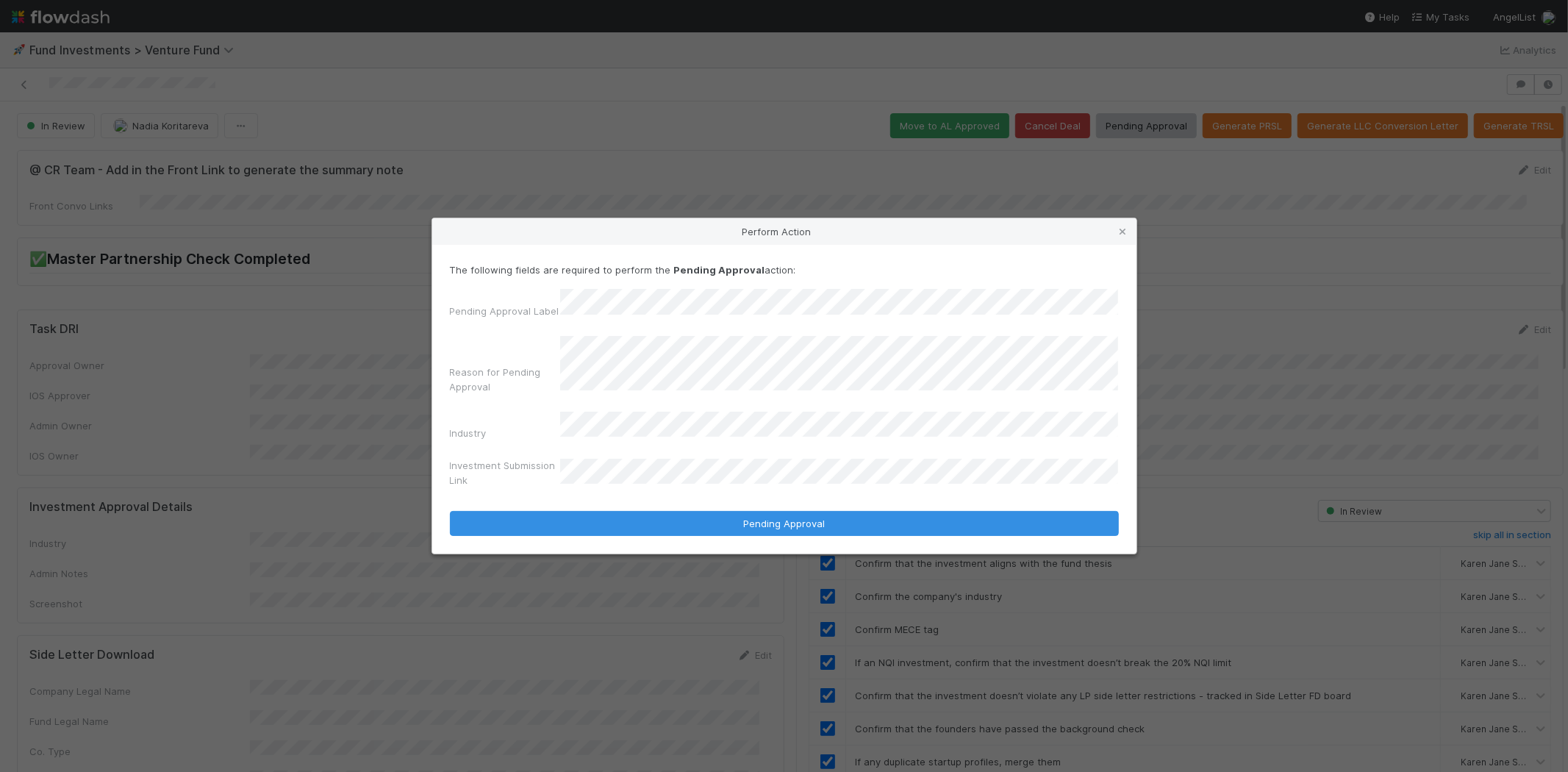 click on "Pending Approval" at bounding box center [784, 523] 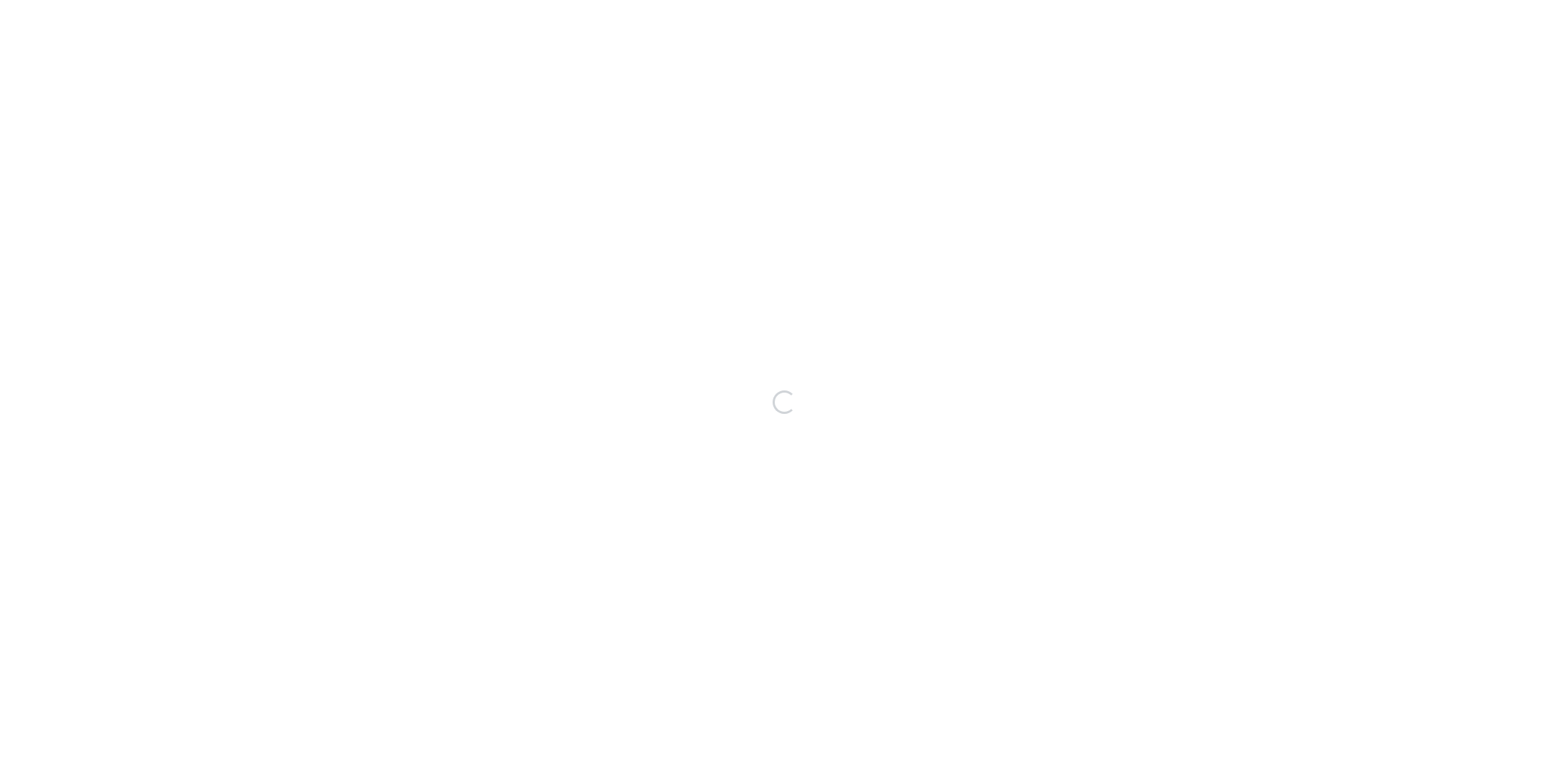 scroll, scrollTop: 0, scrollLeft: 0, axis: both 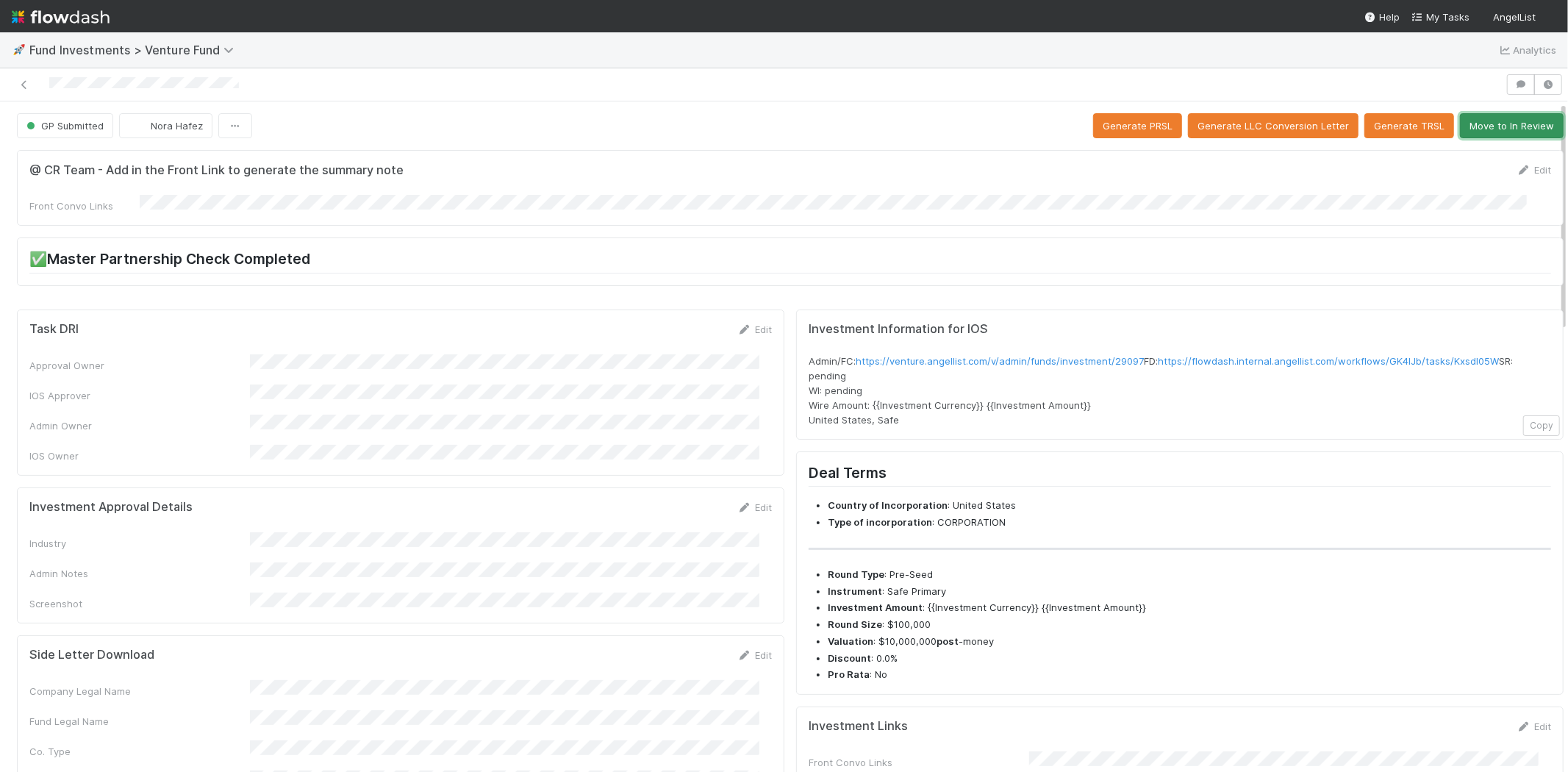 click on "Move to In Review" at bounding box center (1511, 126) 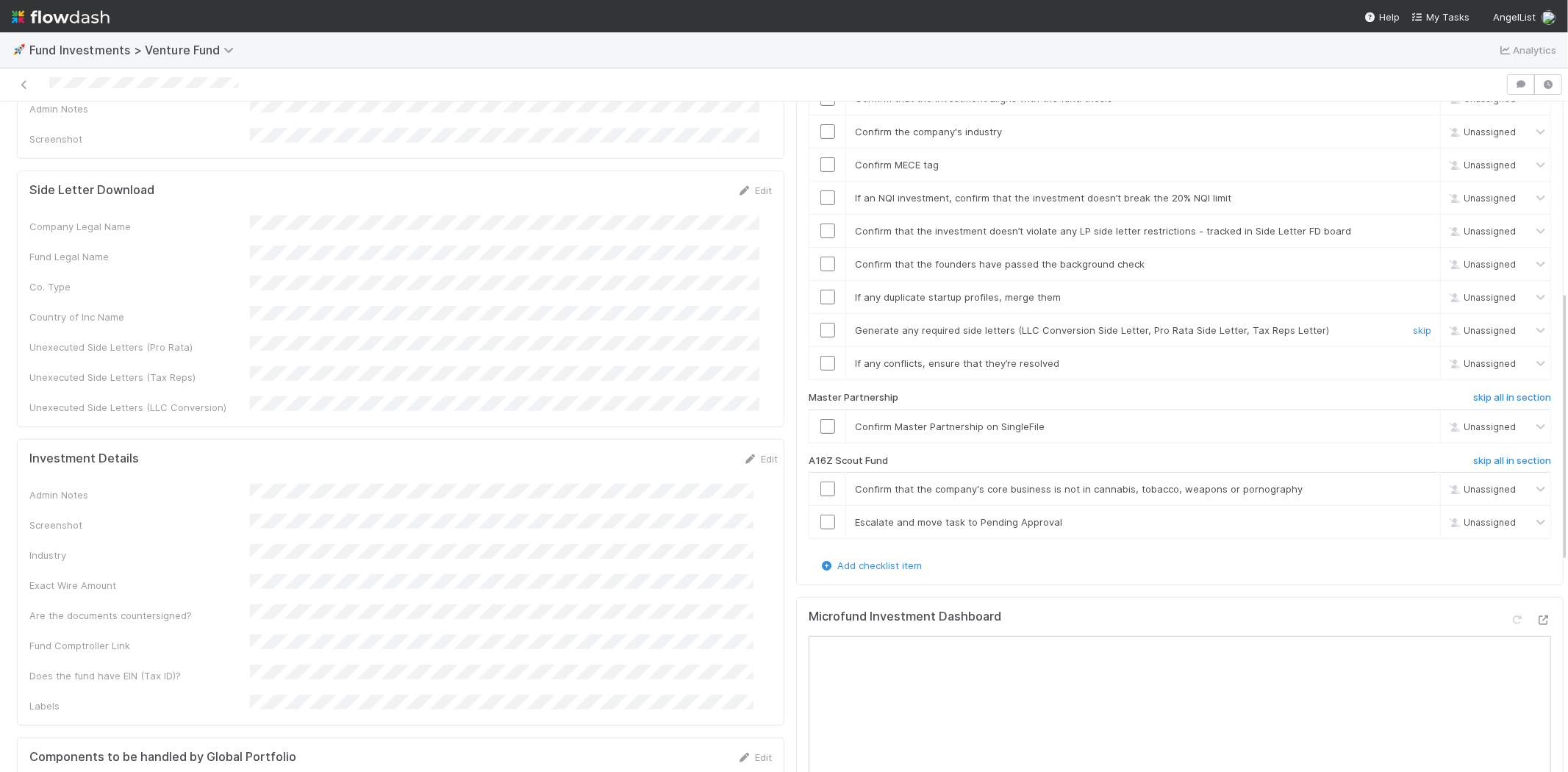 scroll, scrollTop: 490, scrollLeft: 0, axis: vertical 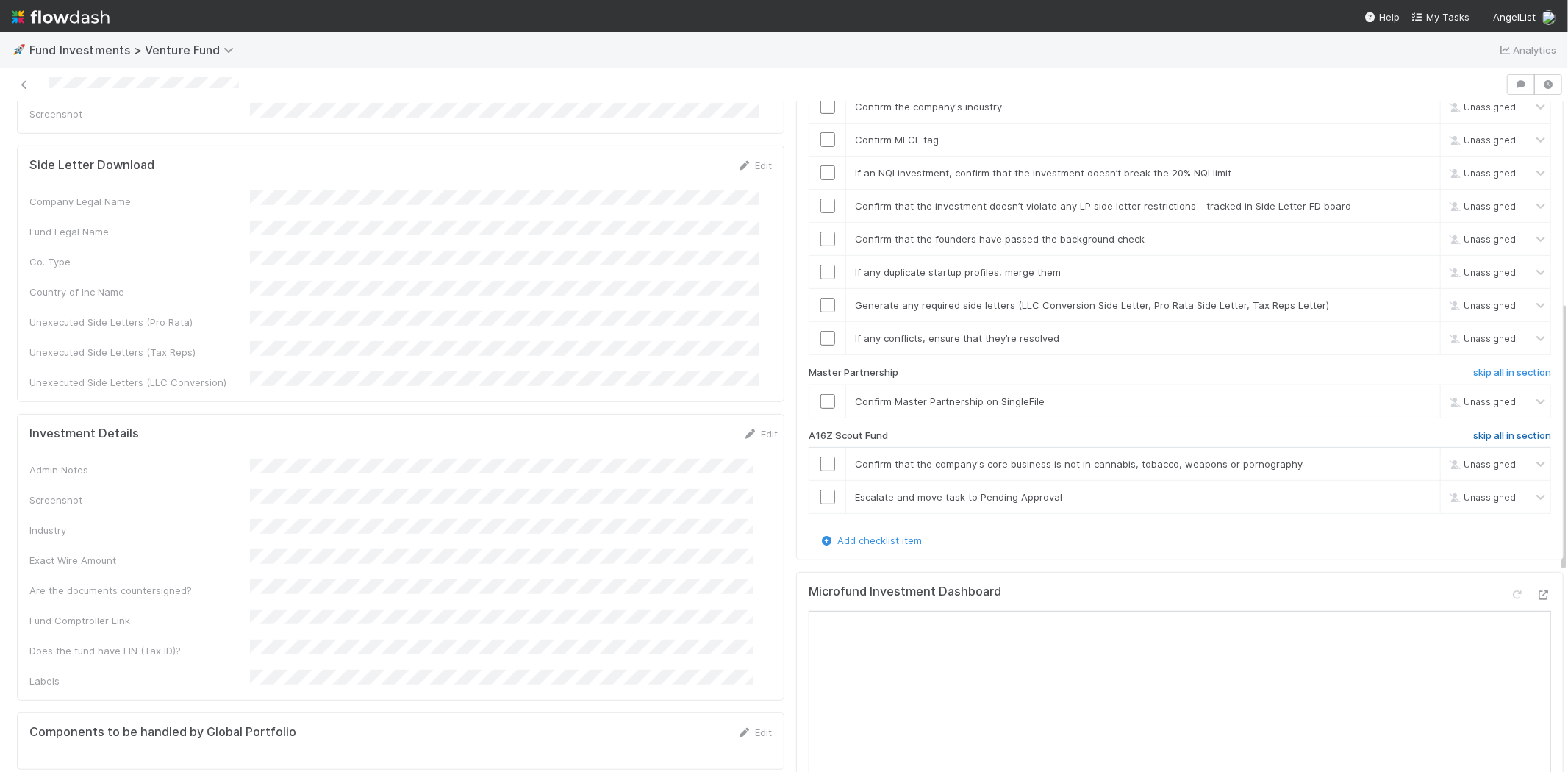 click on "skip all in section" at bounding box center (1512, 436) 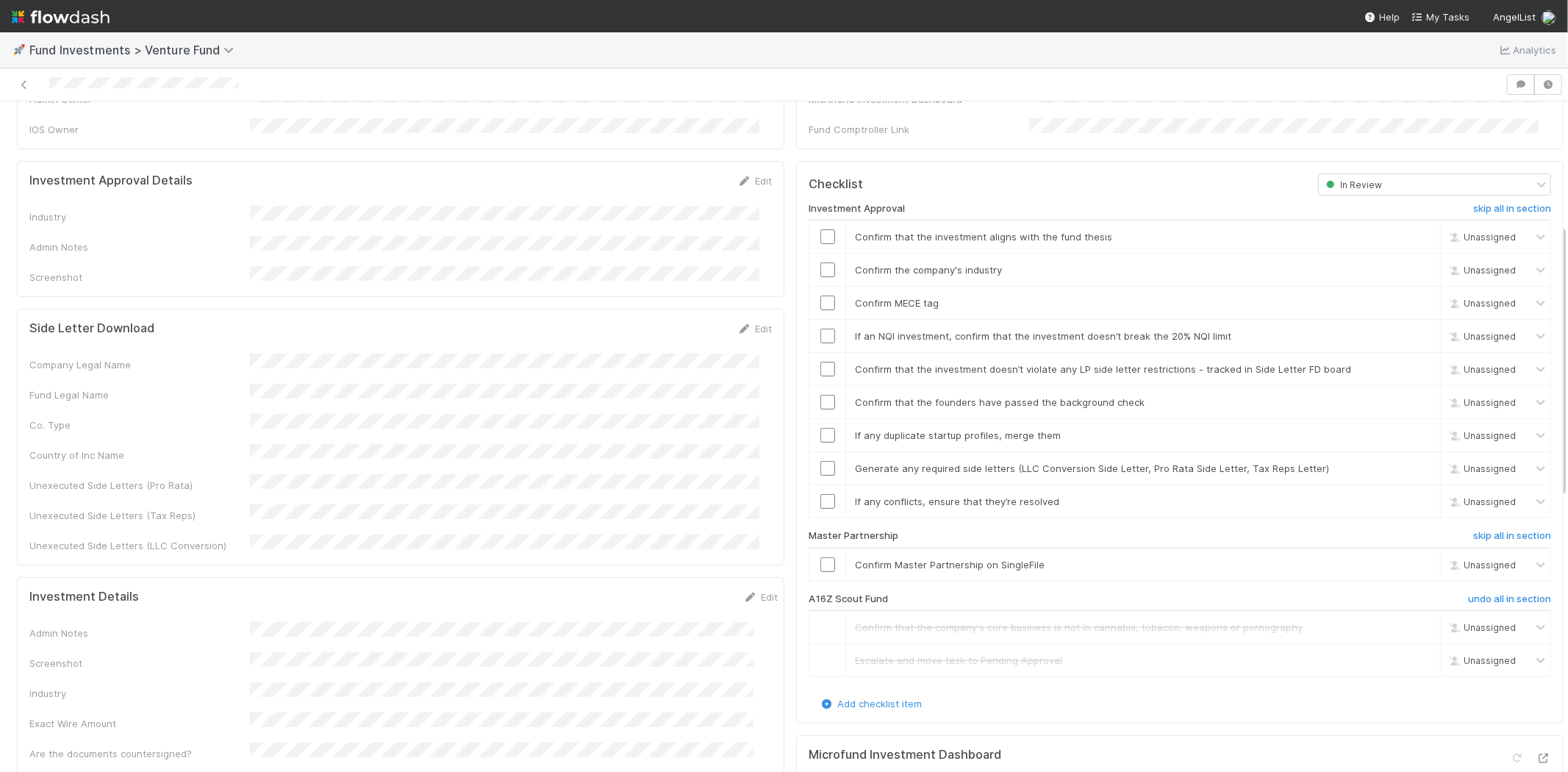 scroll, scrollTop: 245, scrollLeft: 0, axis: vertical 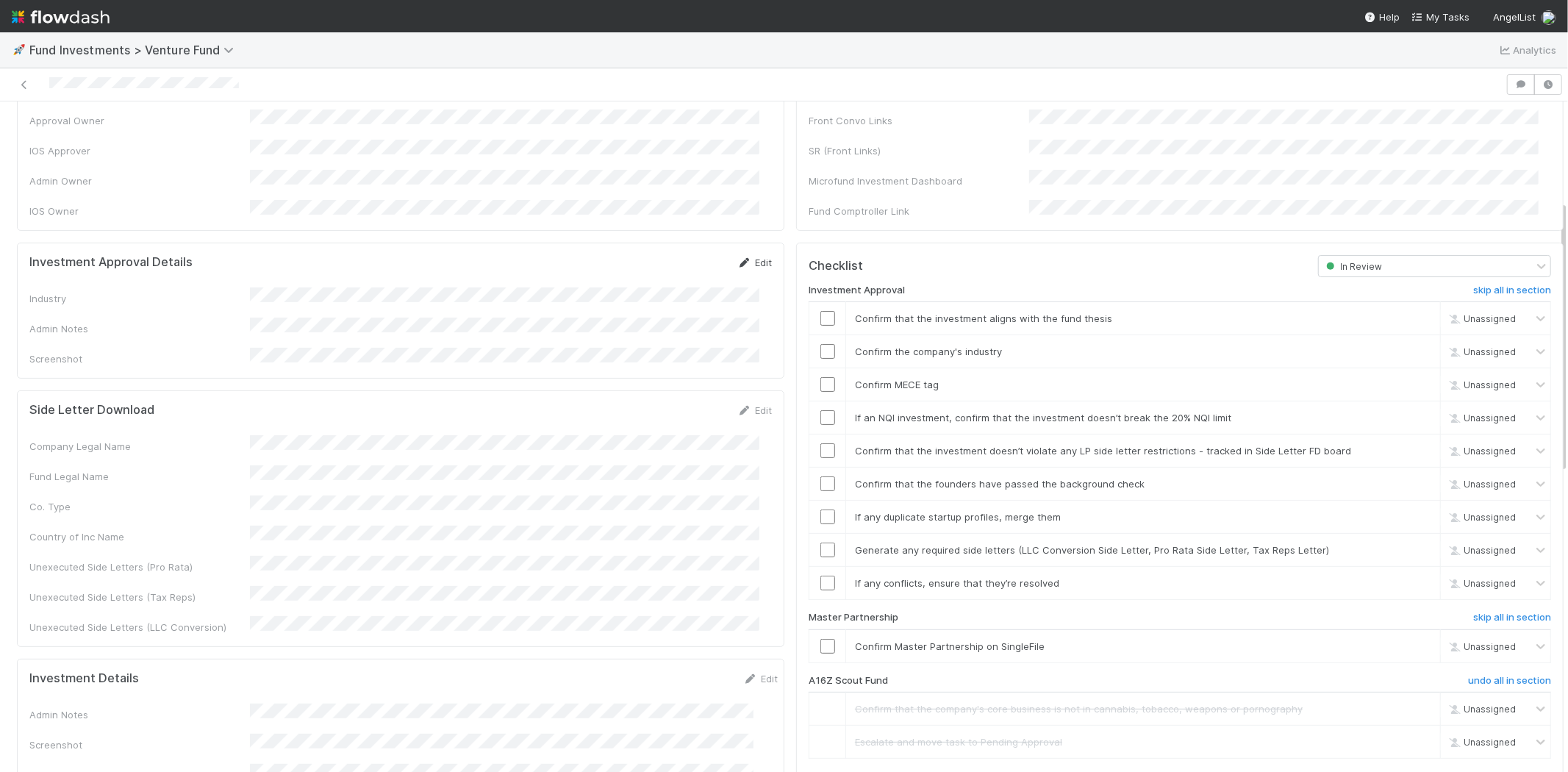 click on "Edit" at bounding box center [754, 262] 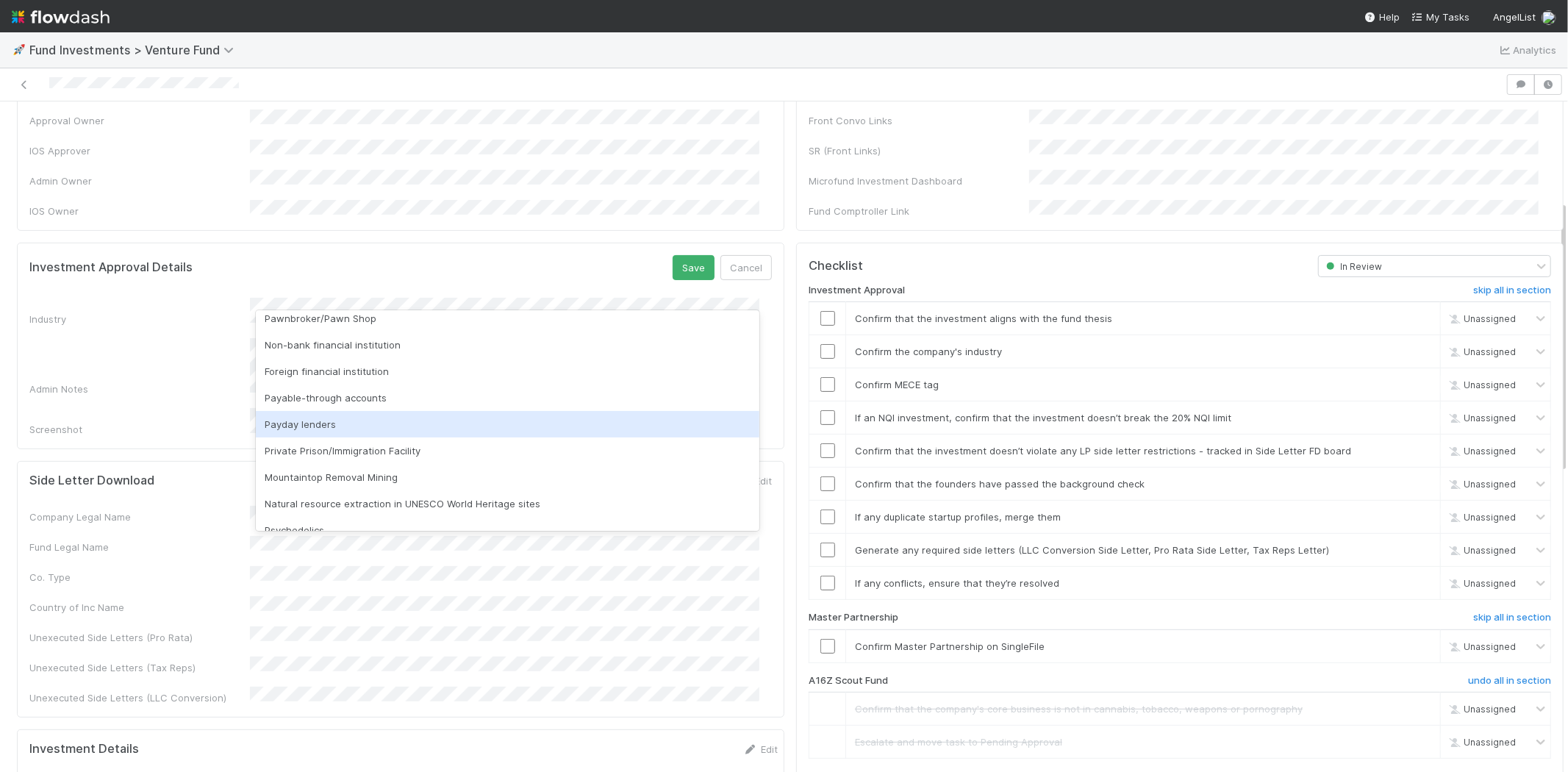 scroll, scrollTop: 420, scrollLeft: 0, axis: vertical 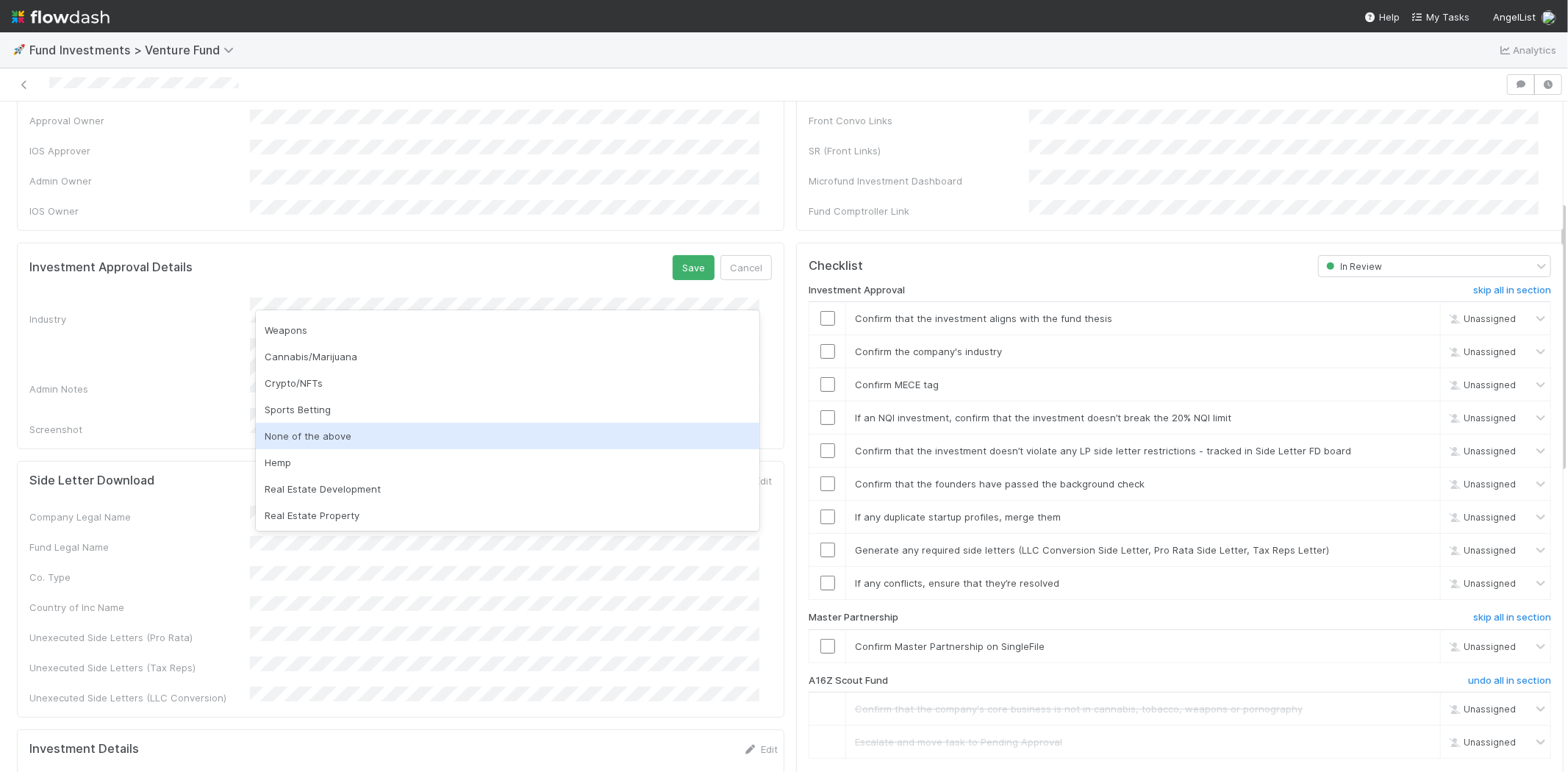click on "None of the above" at bounding box center (507, 436) 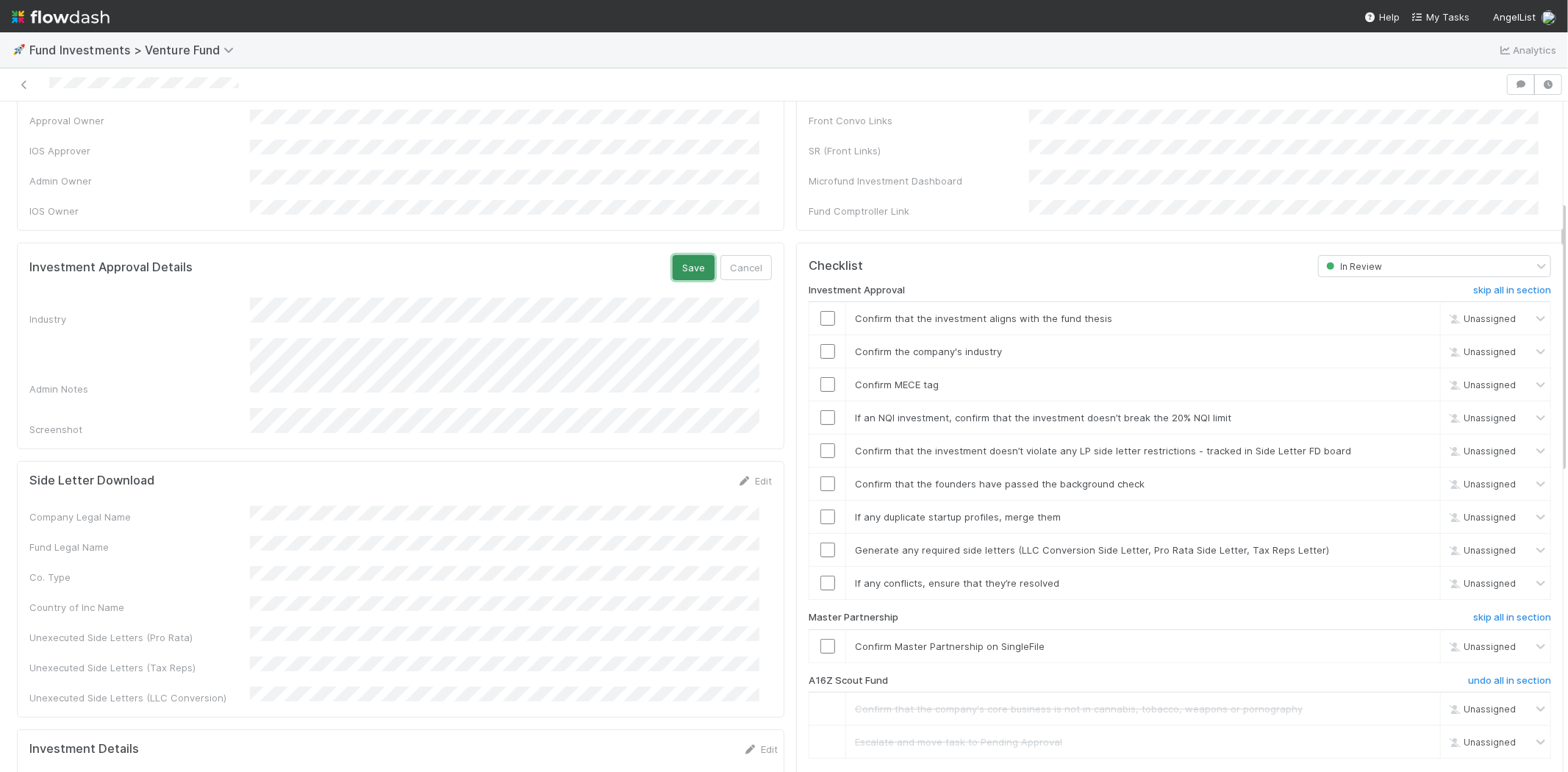 click on "Save" at bounding box center [693, 268] 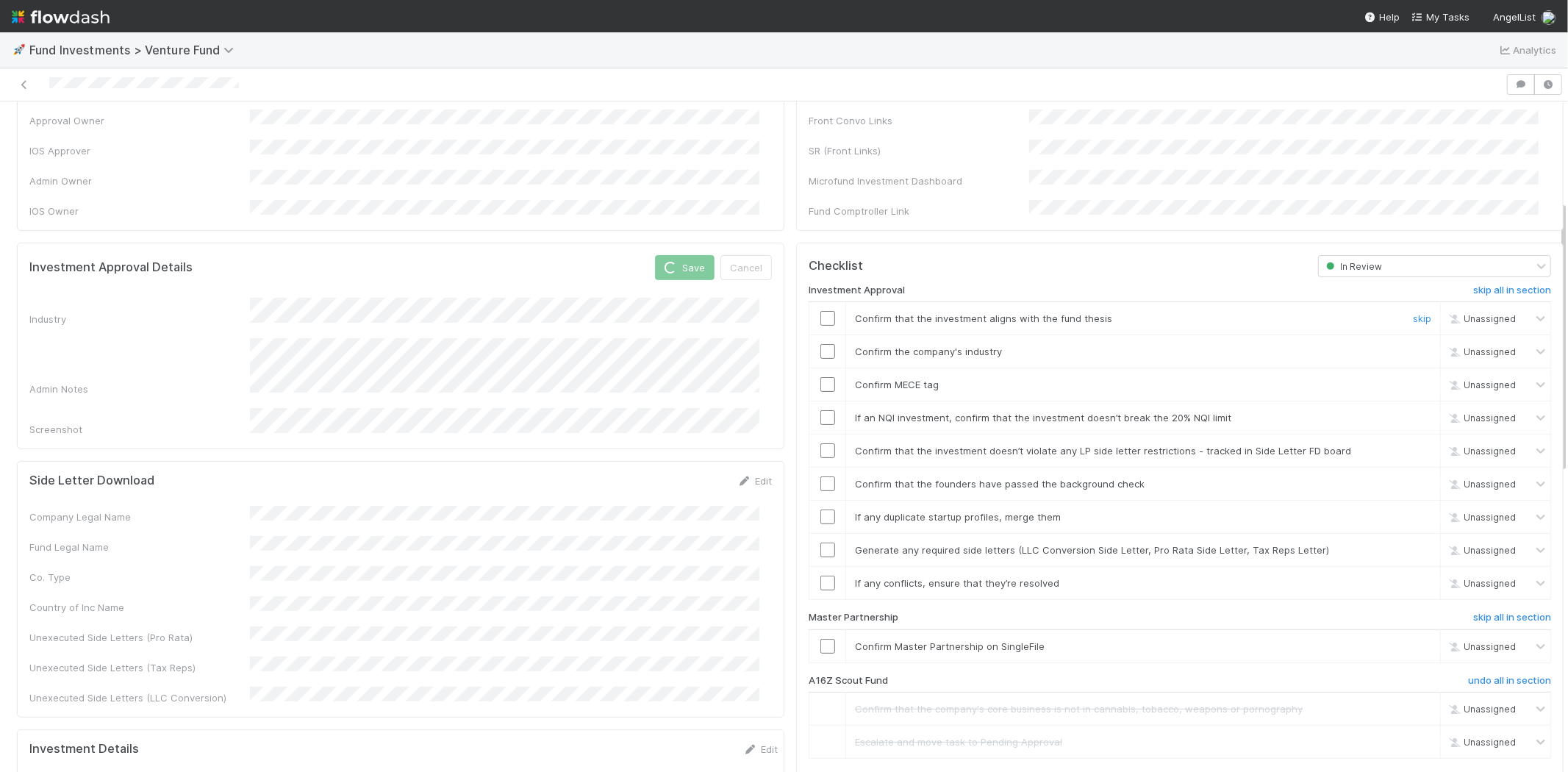 click at bounding box center [828, 318] 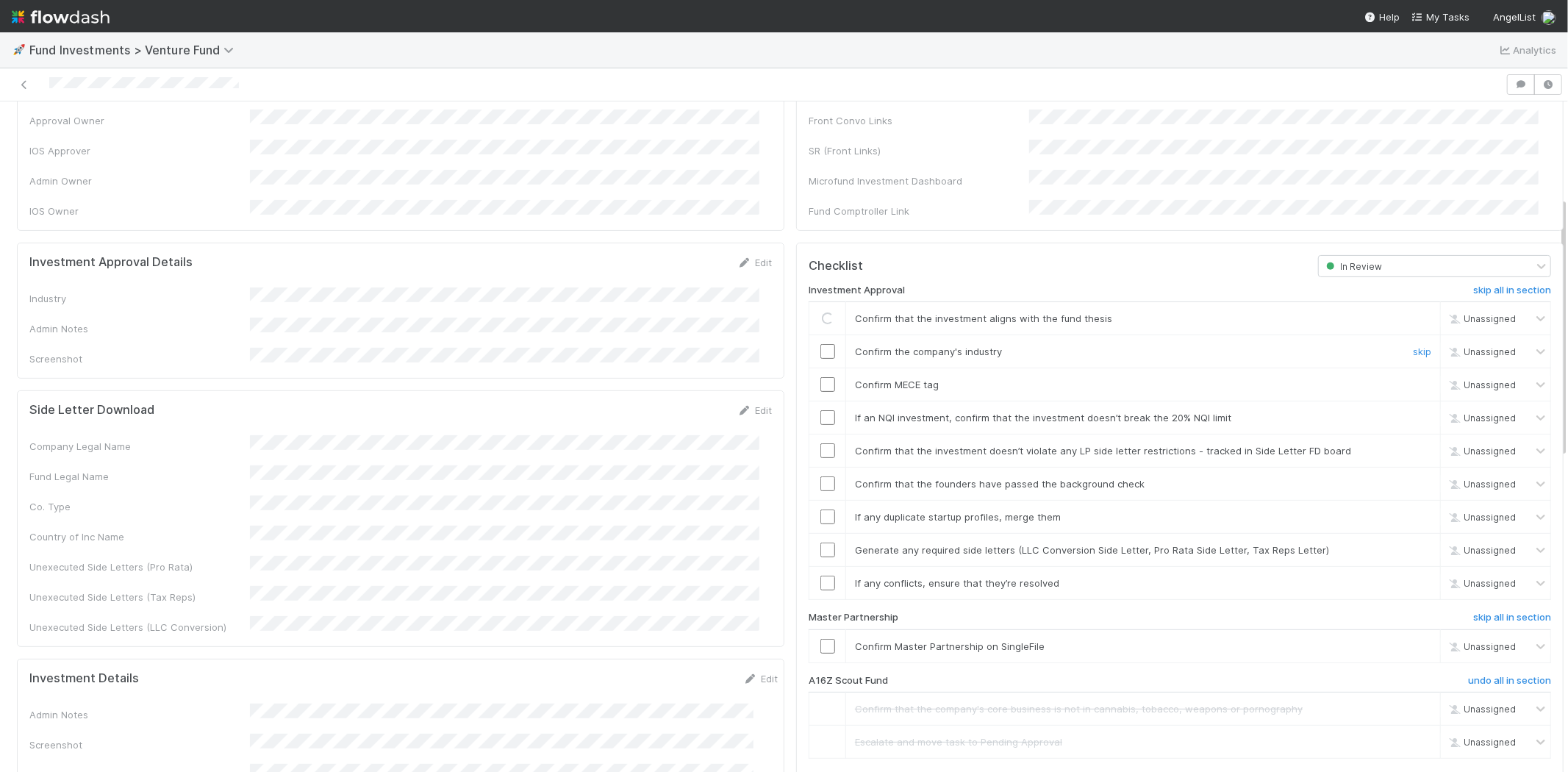 click at bounding box center [828, 351] 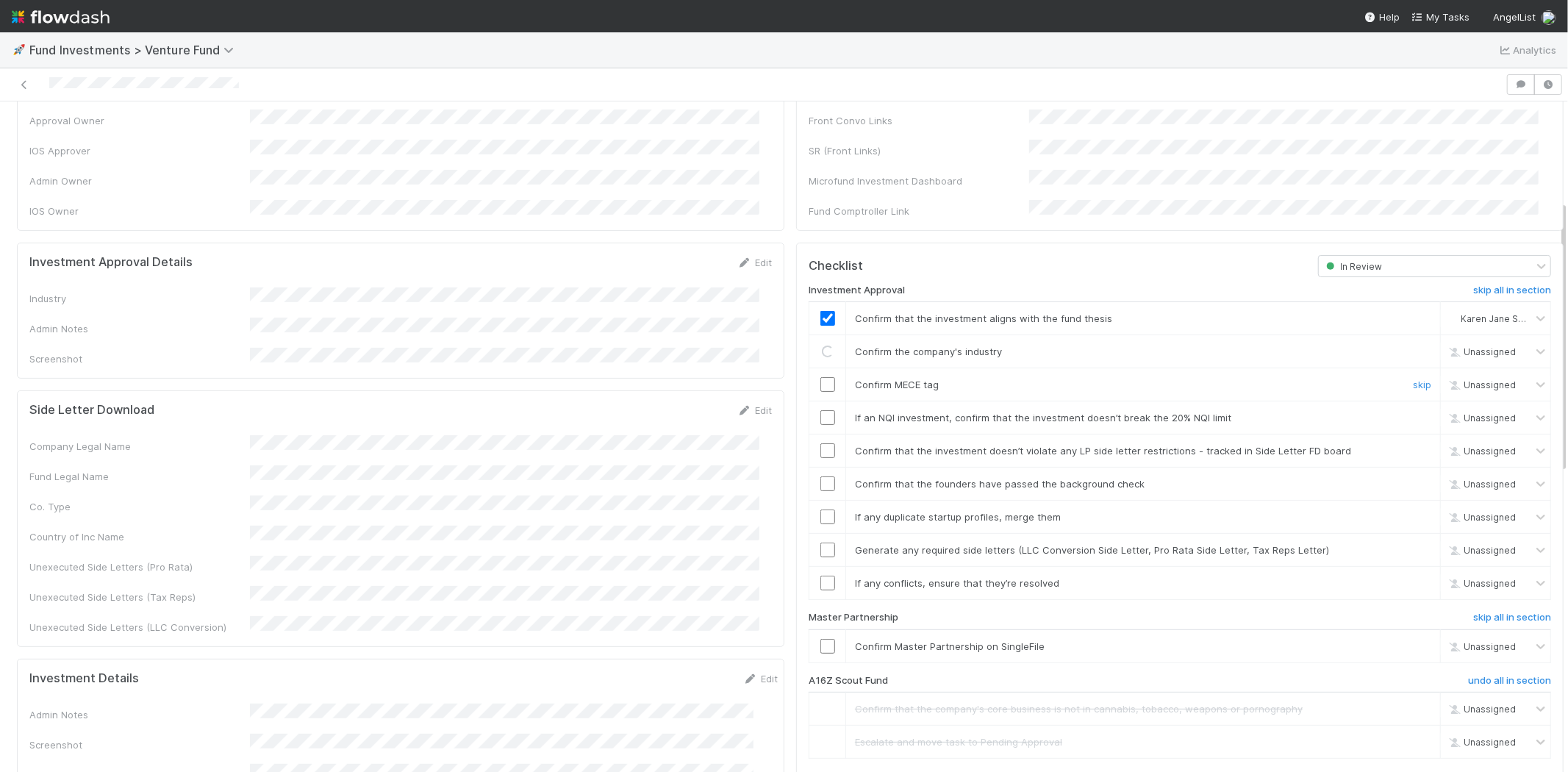 click at bounding box center [828, 385] 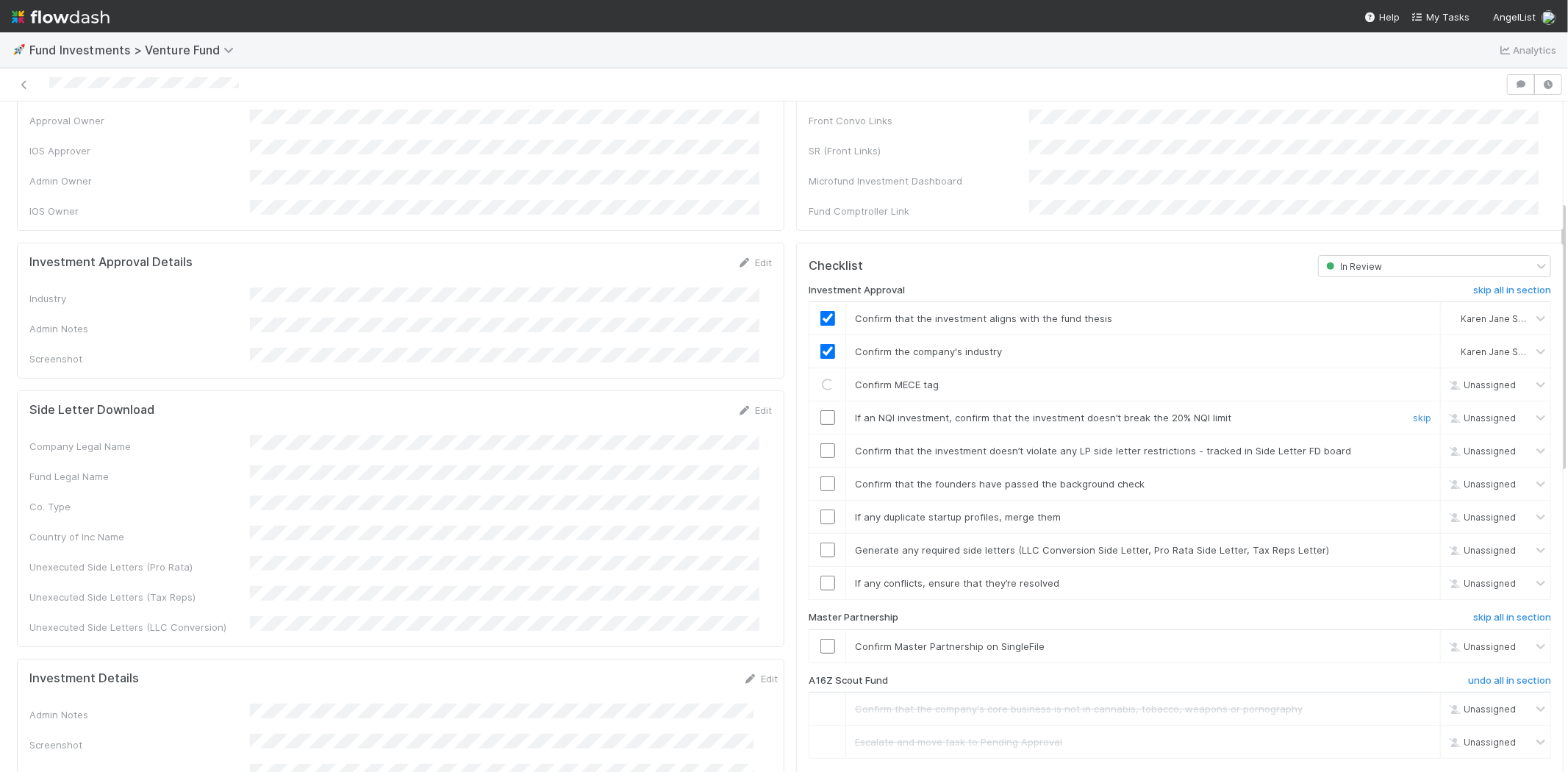 click at bounding box center [828, 418] 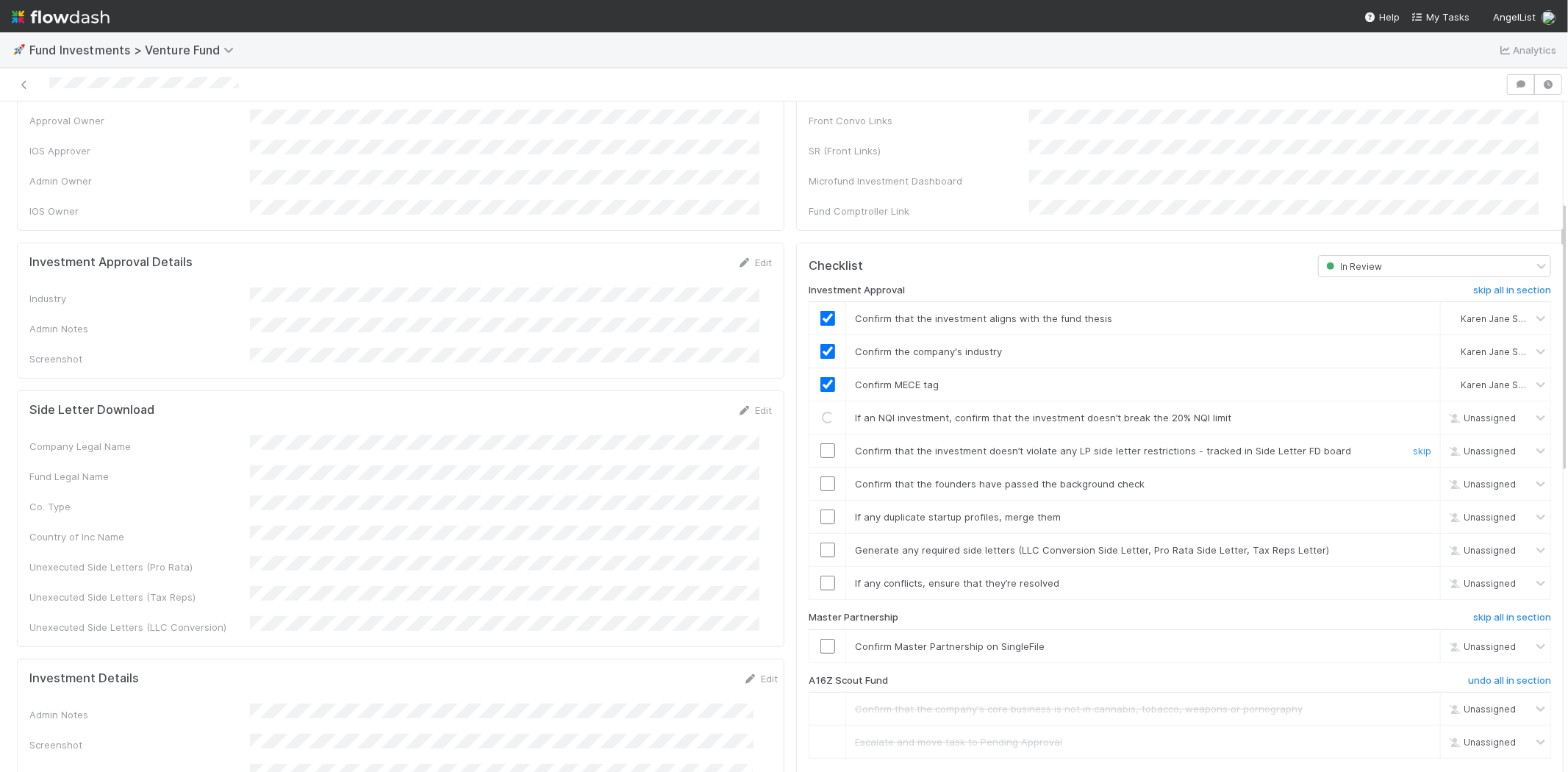click at bounding box center (828, 451) 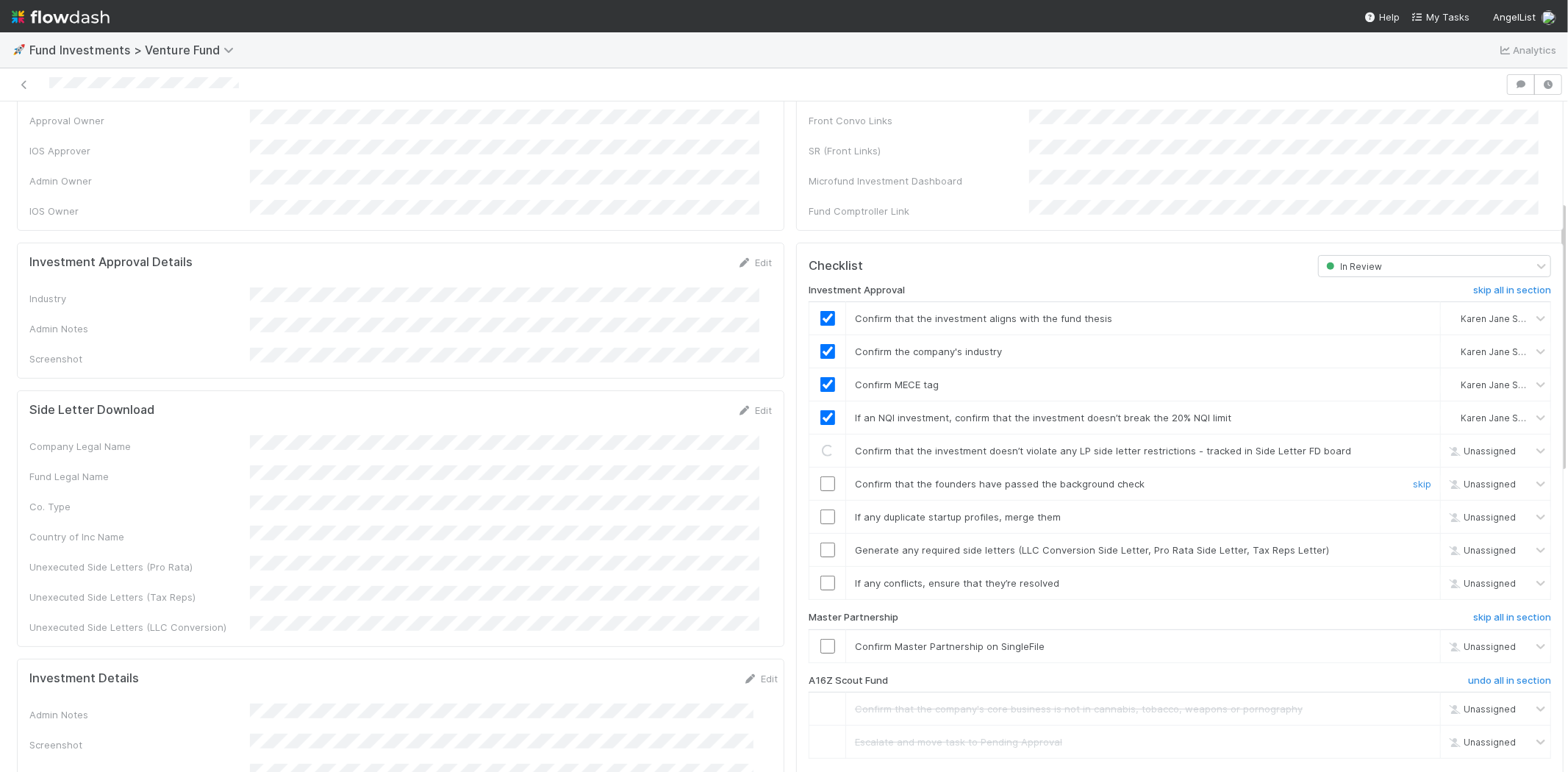click at bounding box center (828, 484) 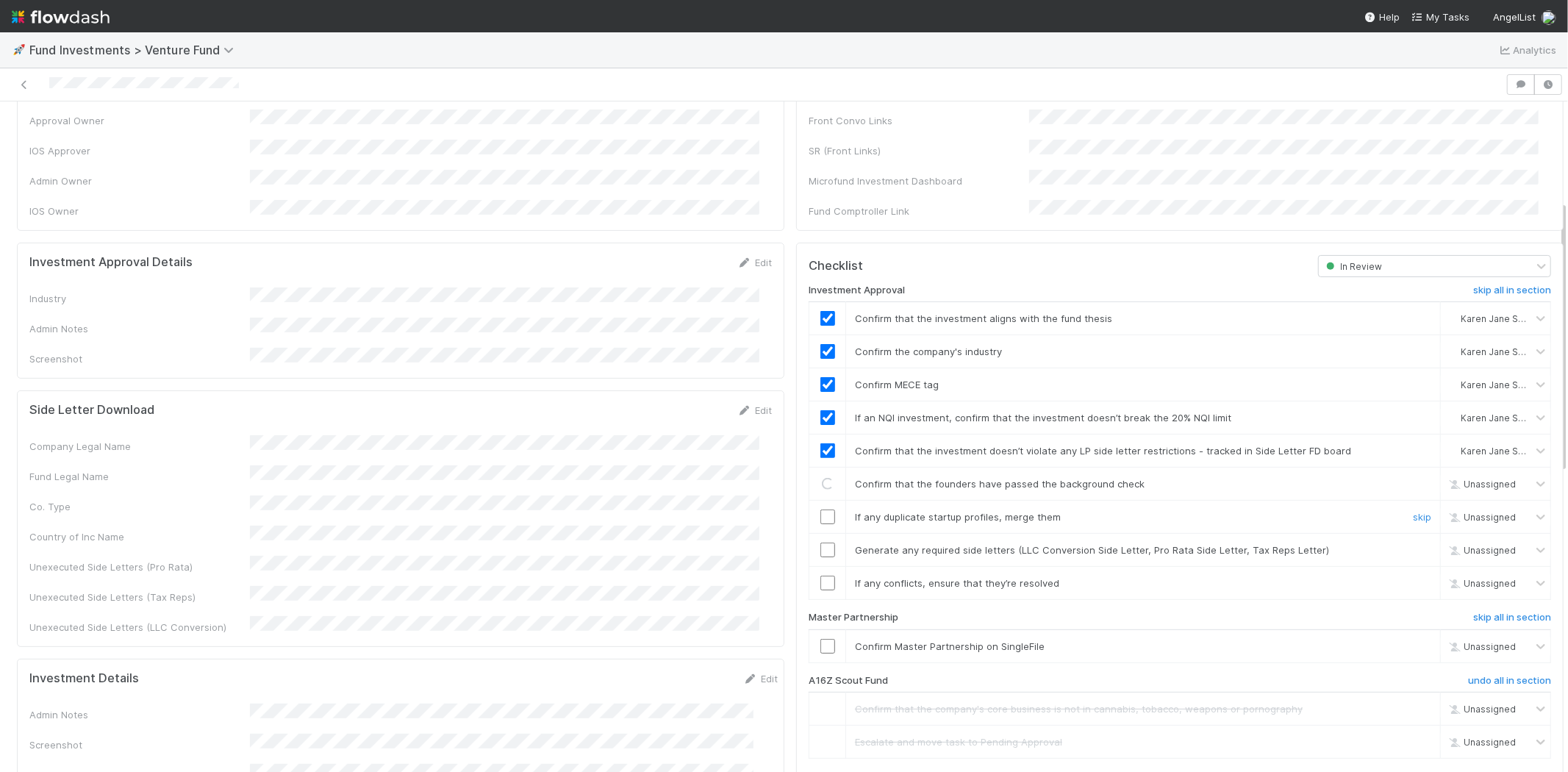 click at bounding box center (828, 517) 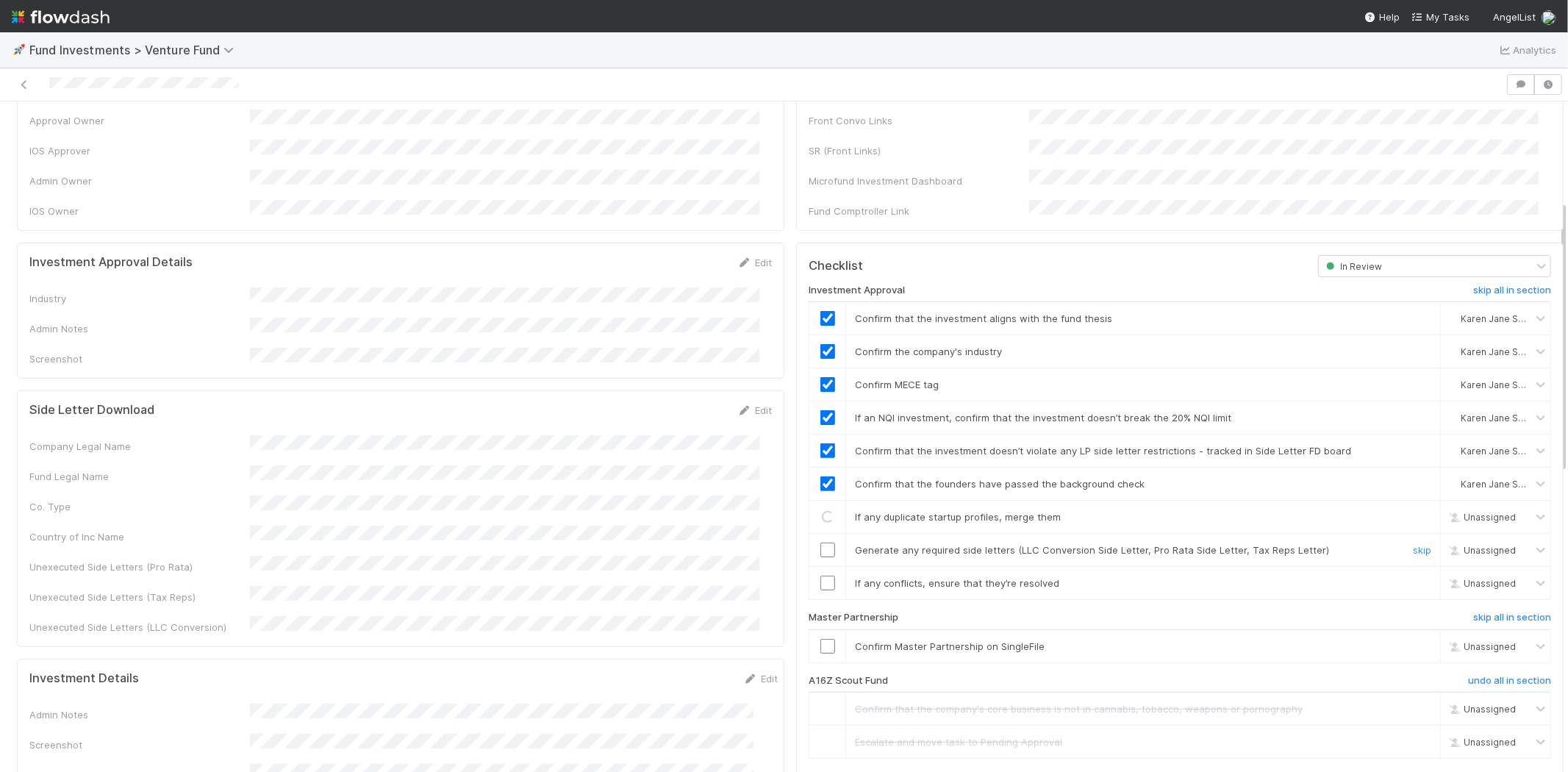 click at bounding box center [828, 550] 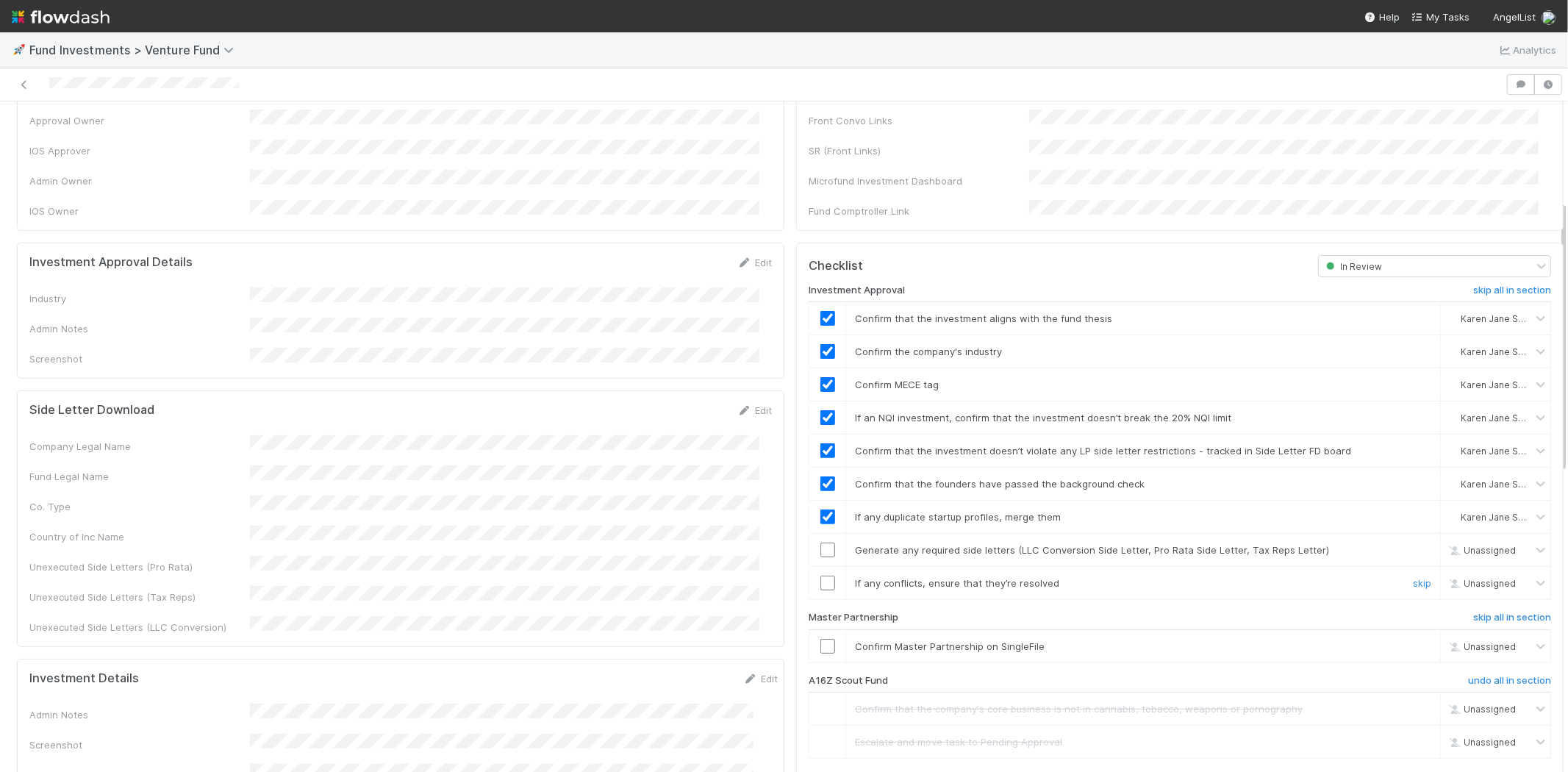 click at bounding box center (828, 583) 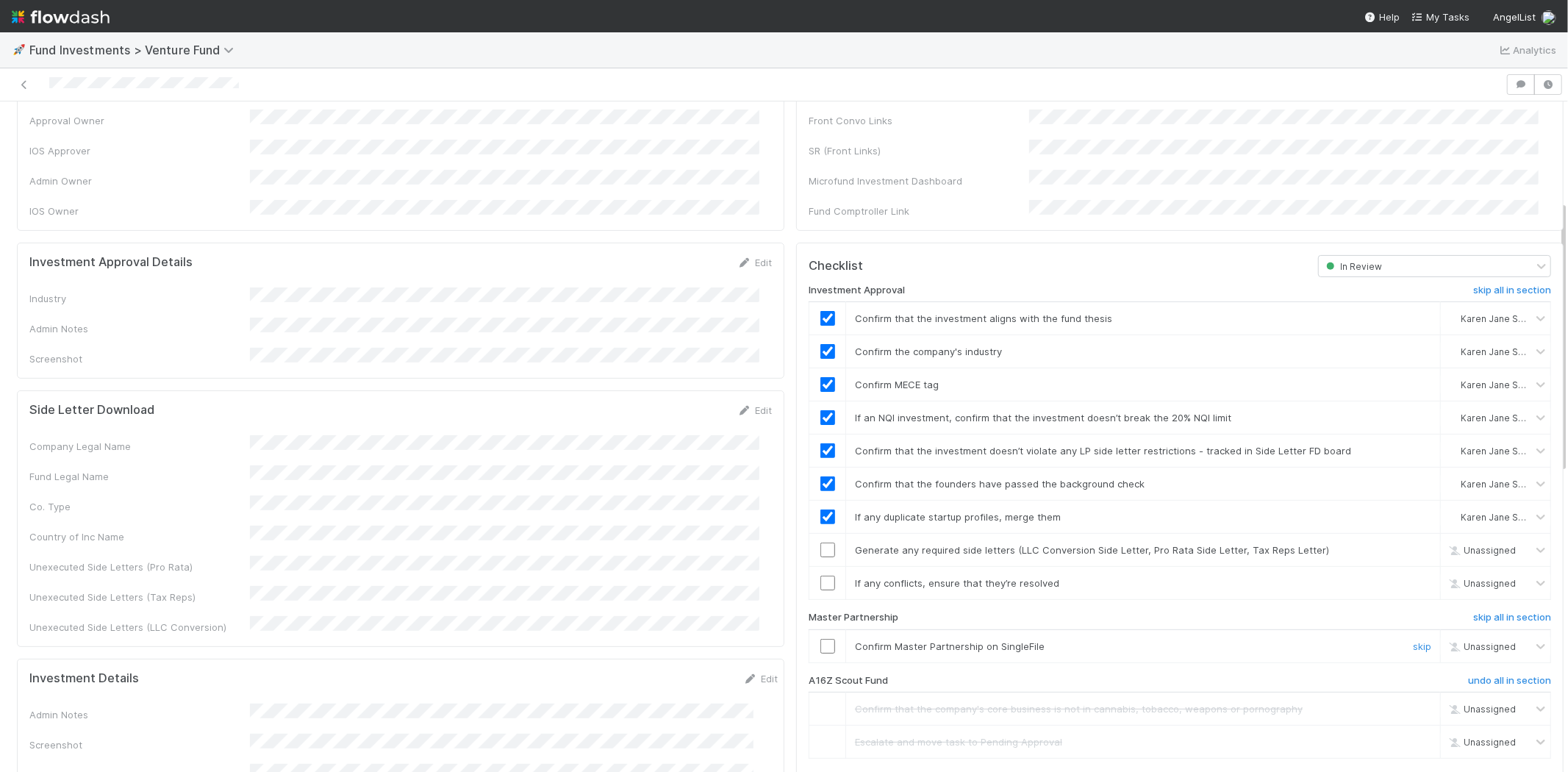 click at bounding box center [828, 646] 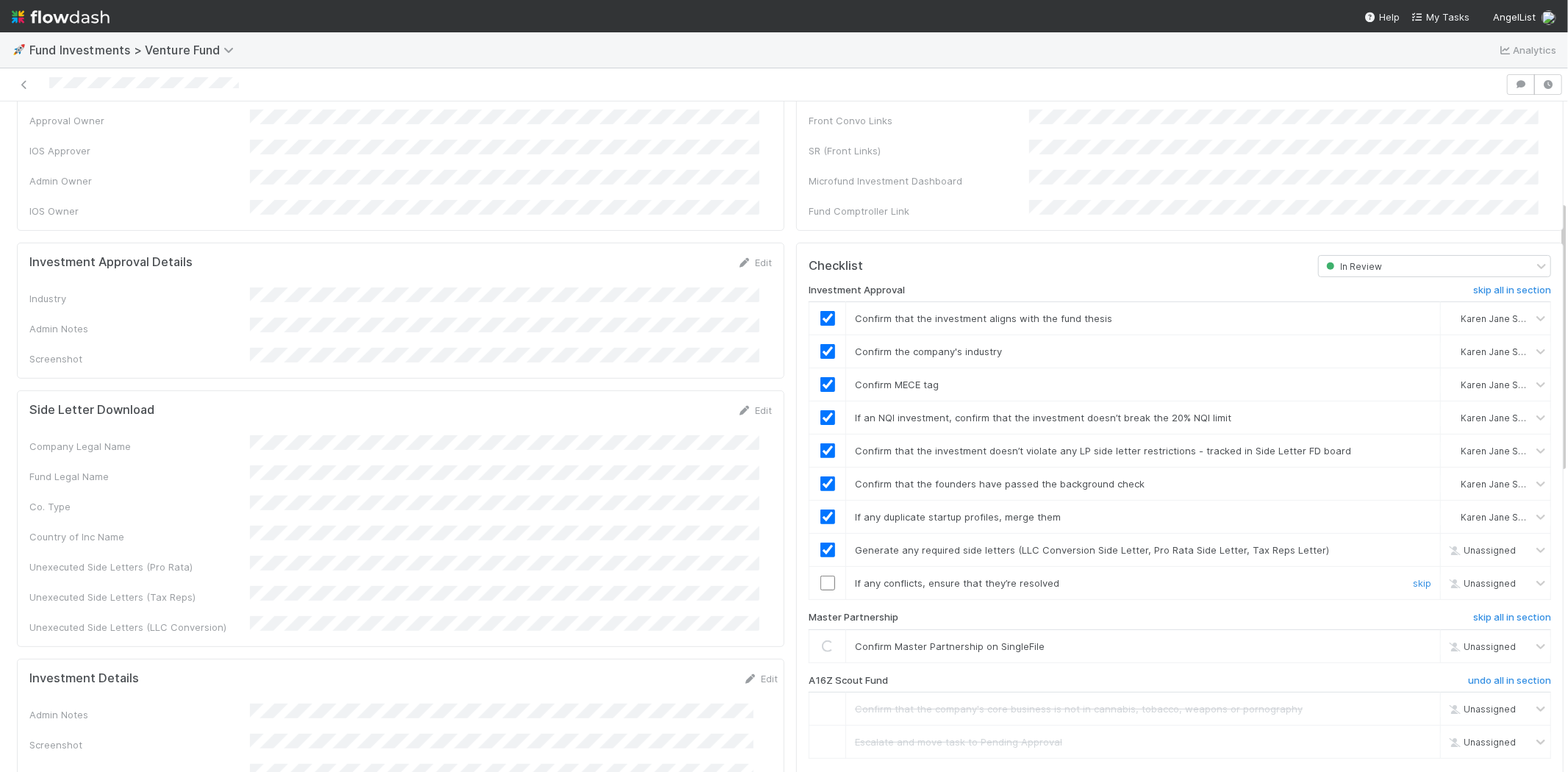 checkbox on "true" 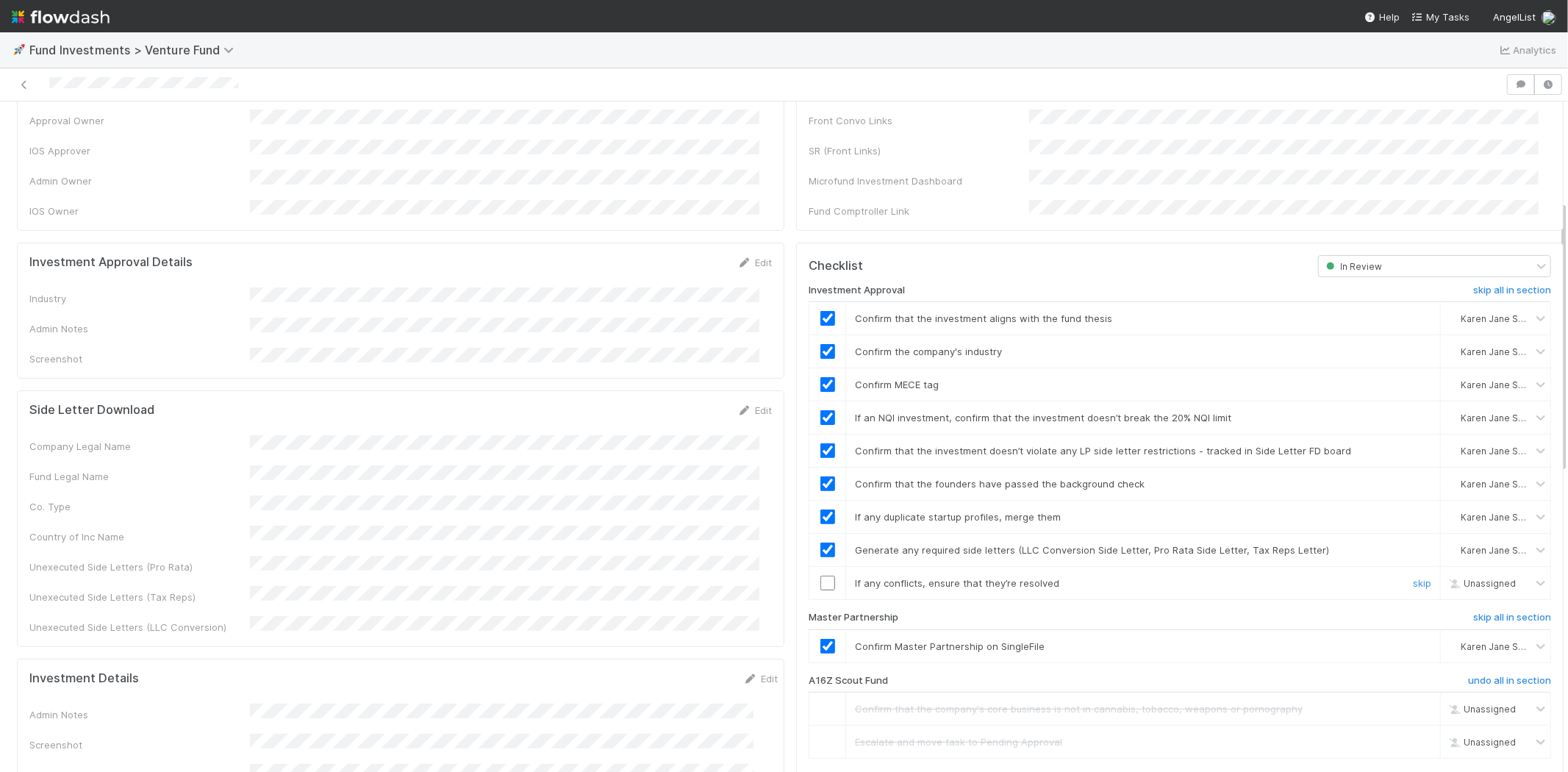 click at bounding box center [828, 583] 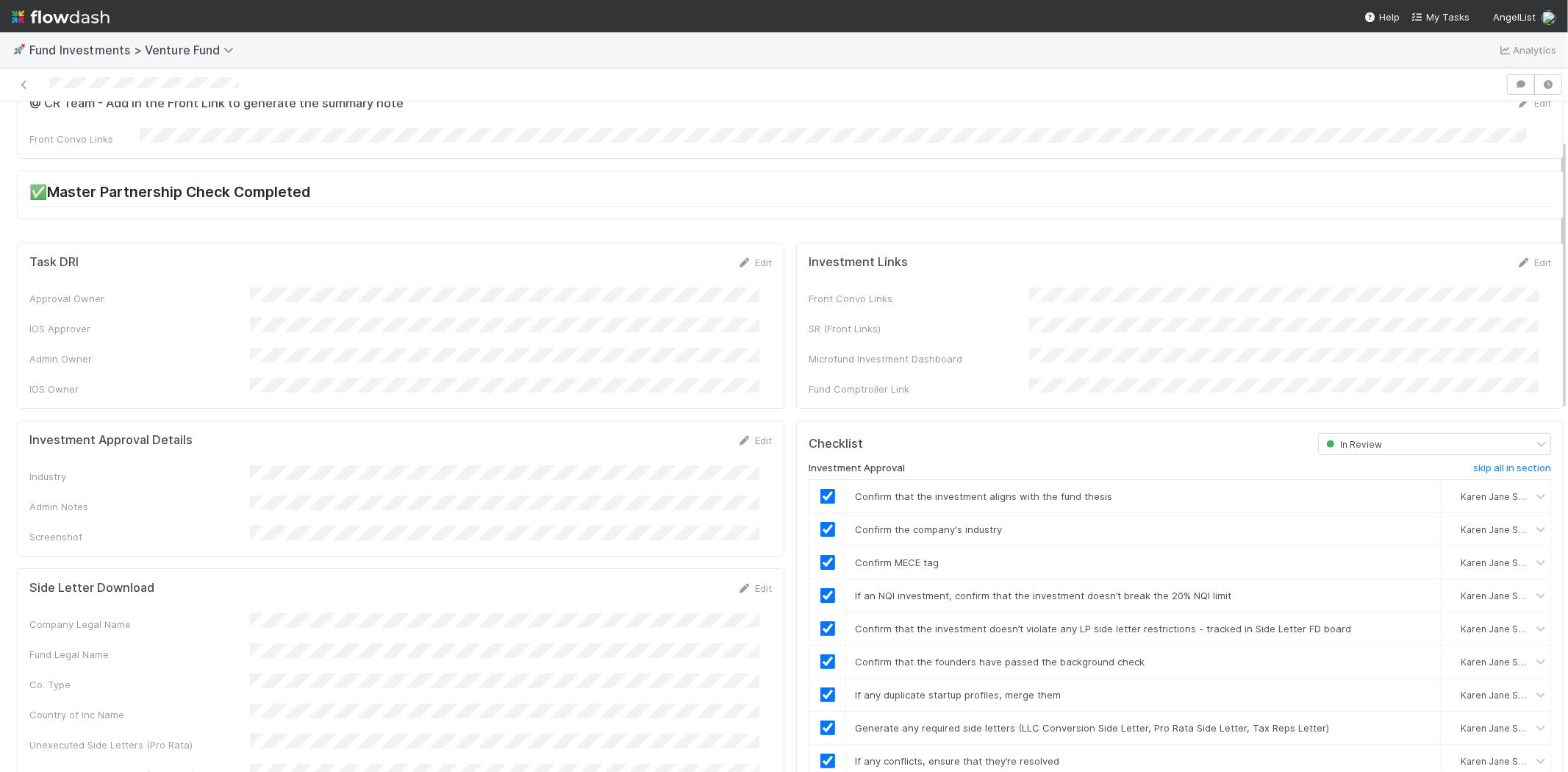 scroll, scrollTop: 0, scrollLeft: 0, axis: both 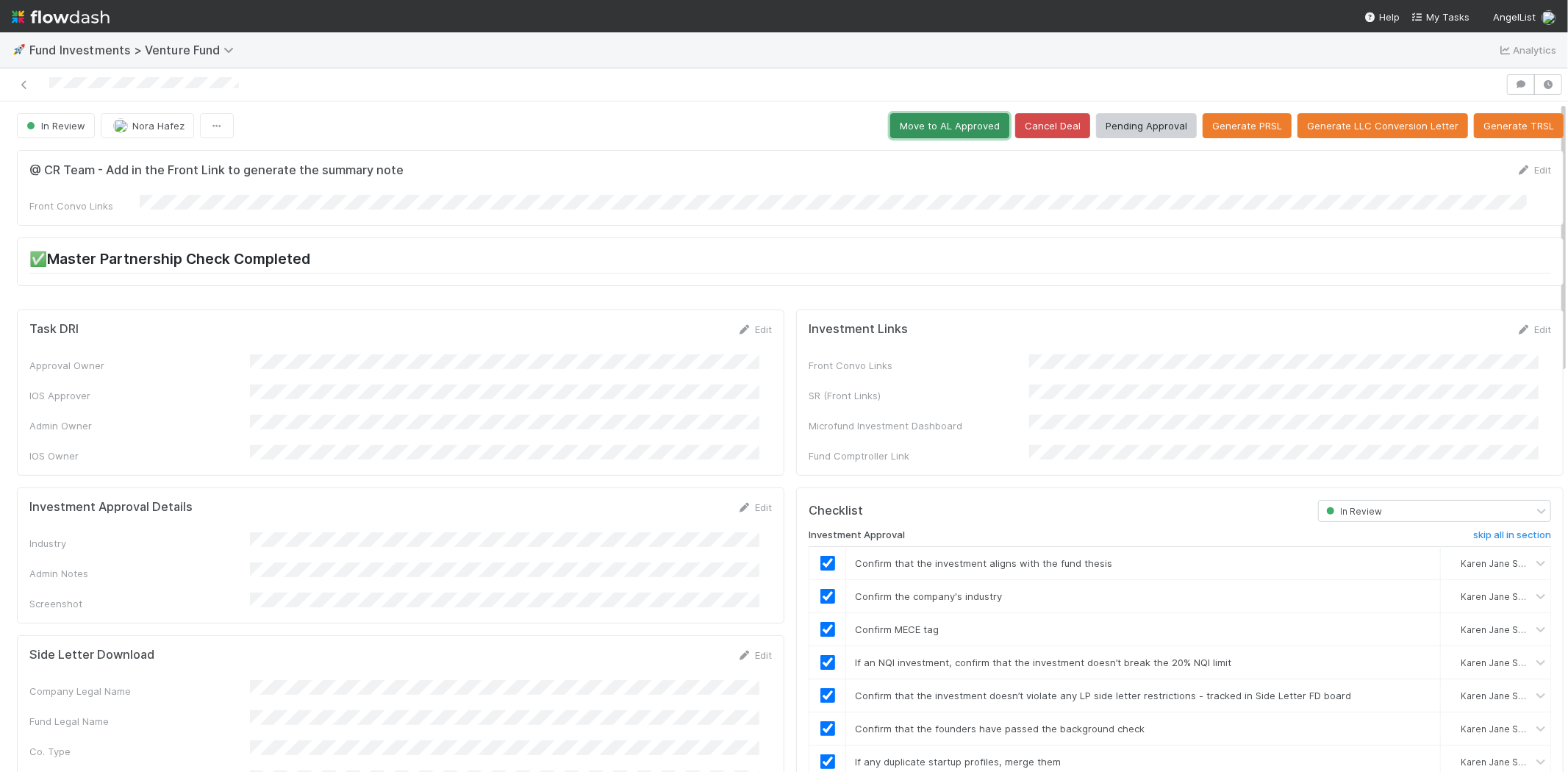 click on "Move to AL Approved" at bounding box center [950, 126] 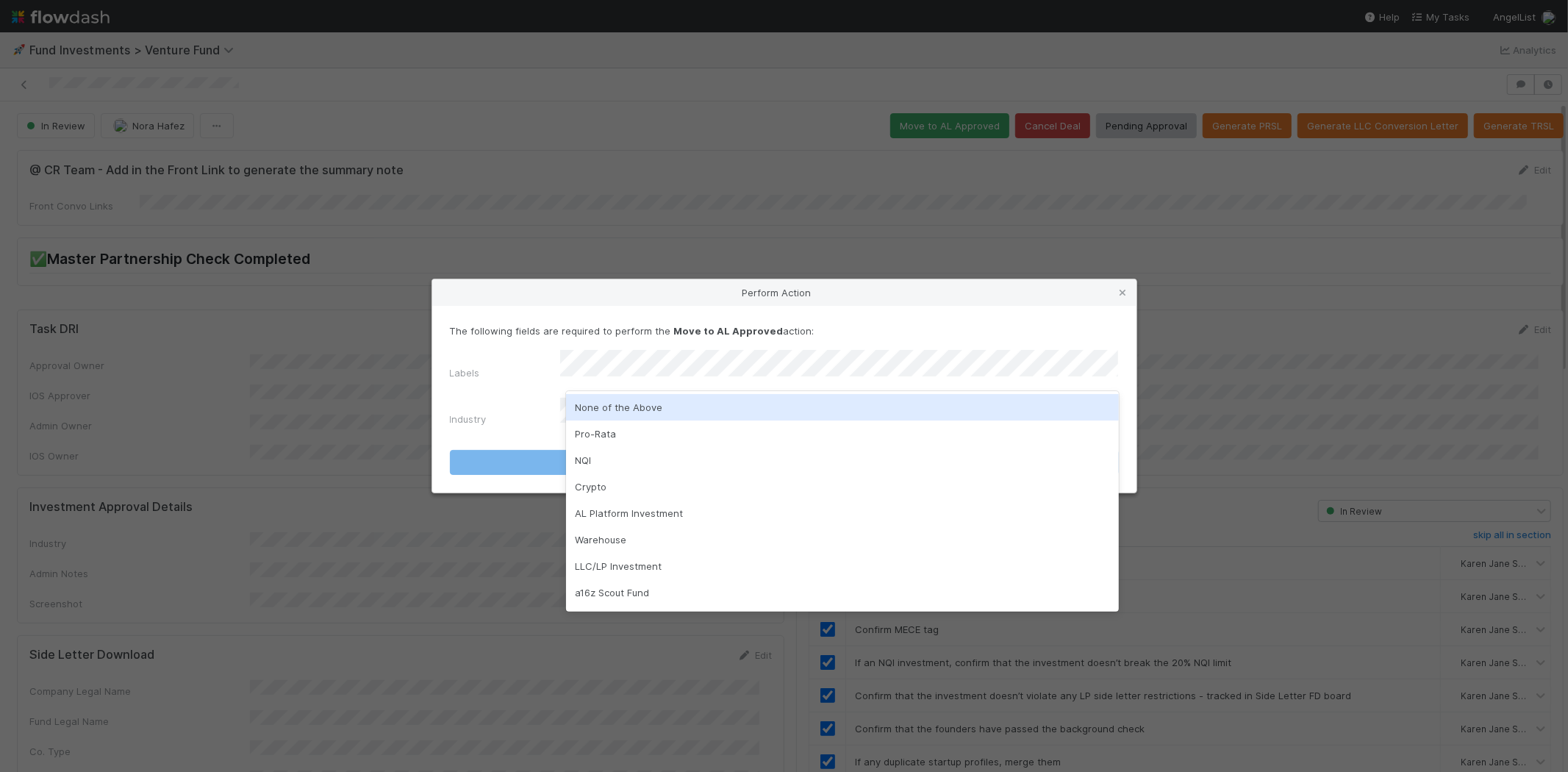 click on "None of the Above" at bounding box center (842, 407) 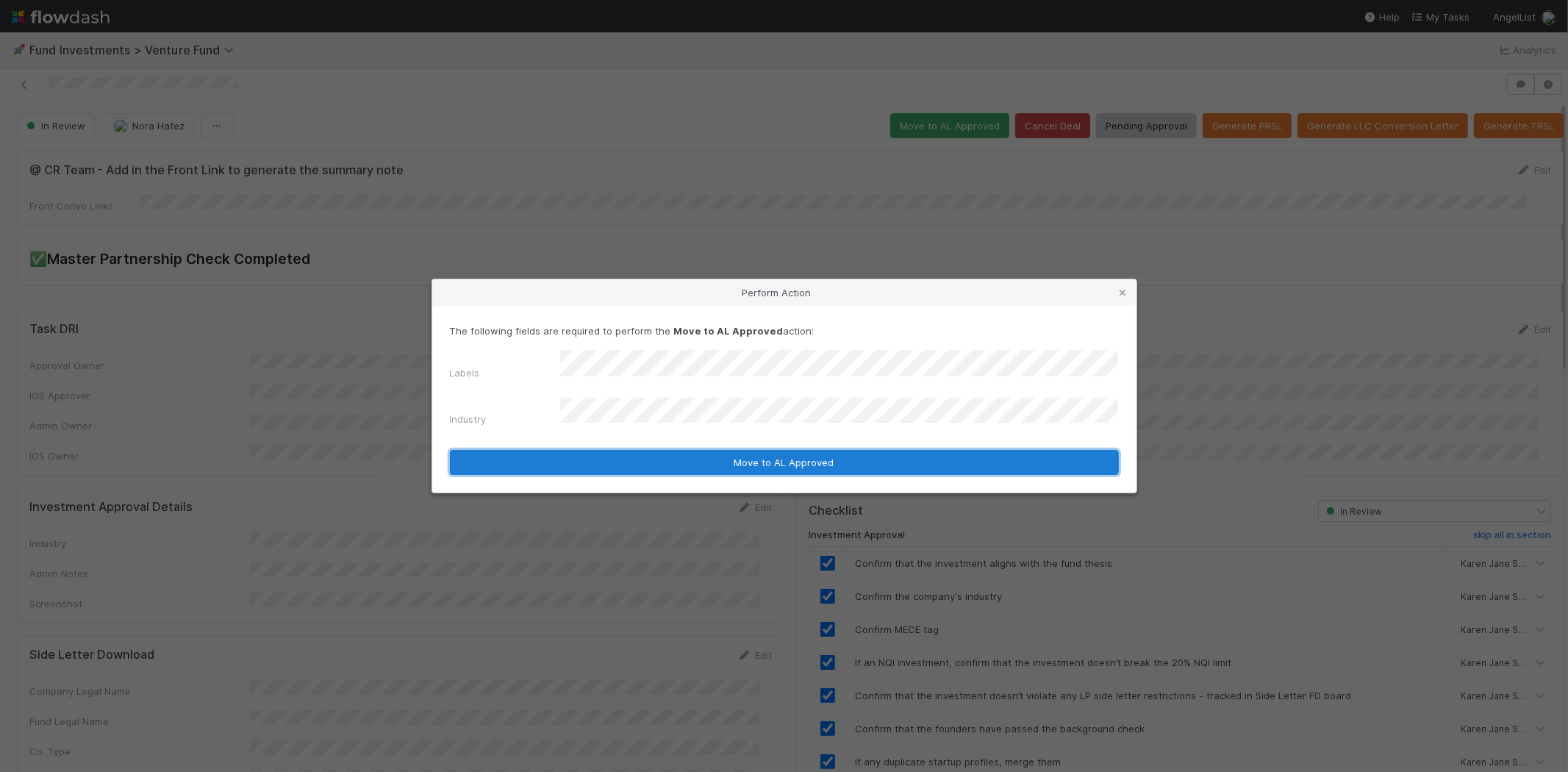 click on "Move to AL Approved" at bounding box center [784, 462] 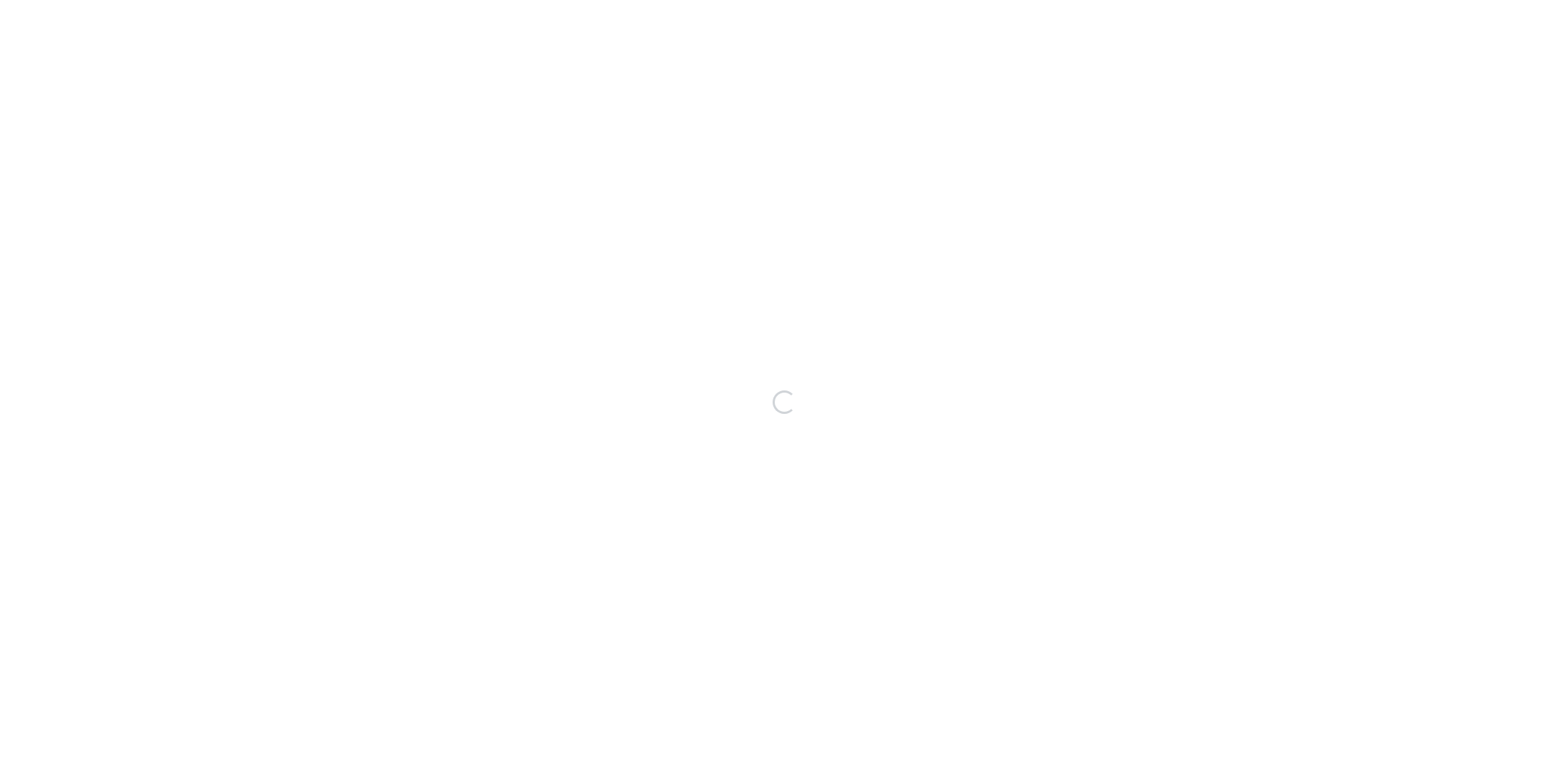 scroll, scrollTop: 0, scrollLeft: 0, axis: both 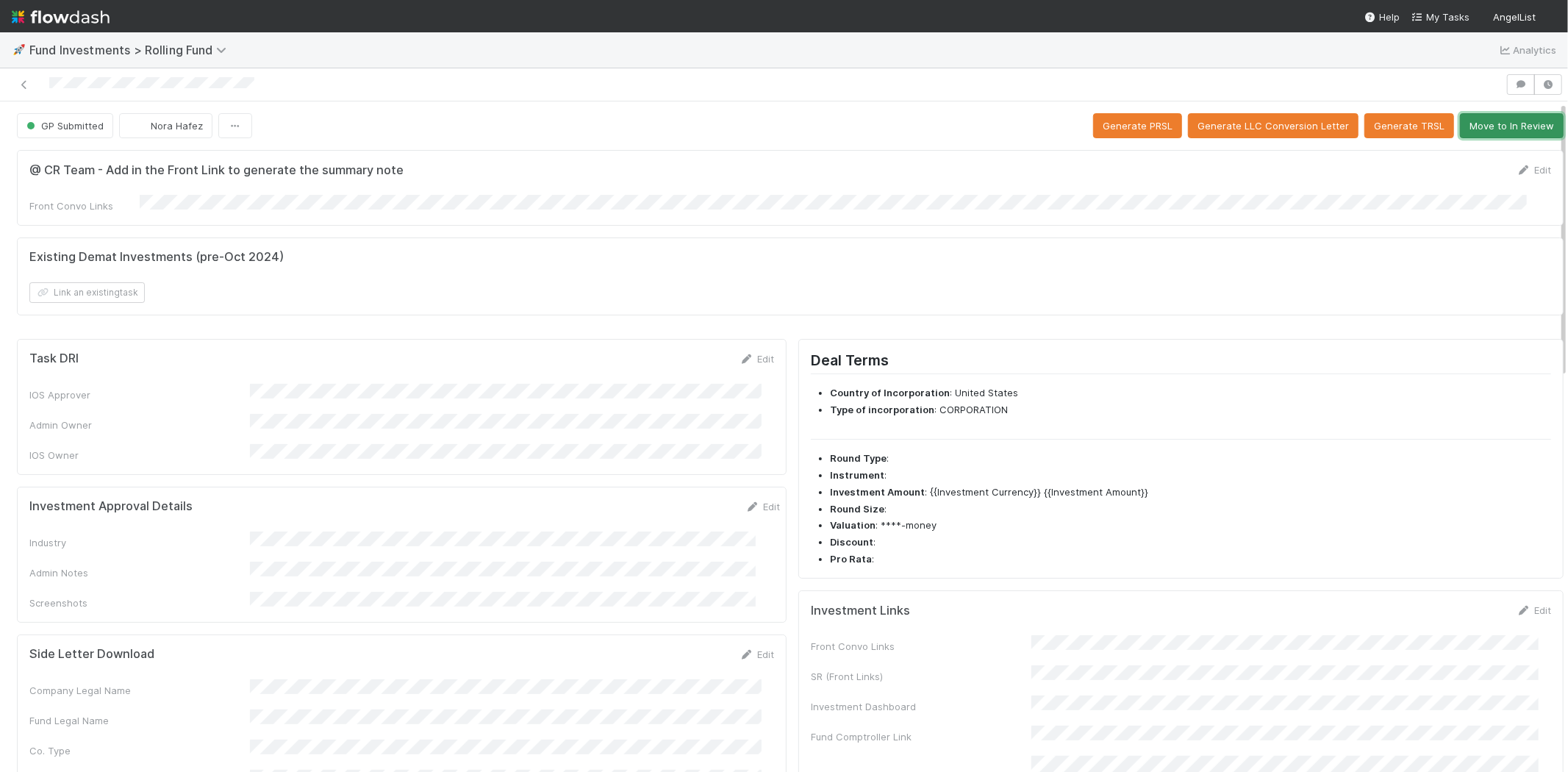 click on "Move to In Review" at bounding box center [1511, 126] 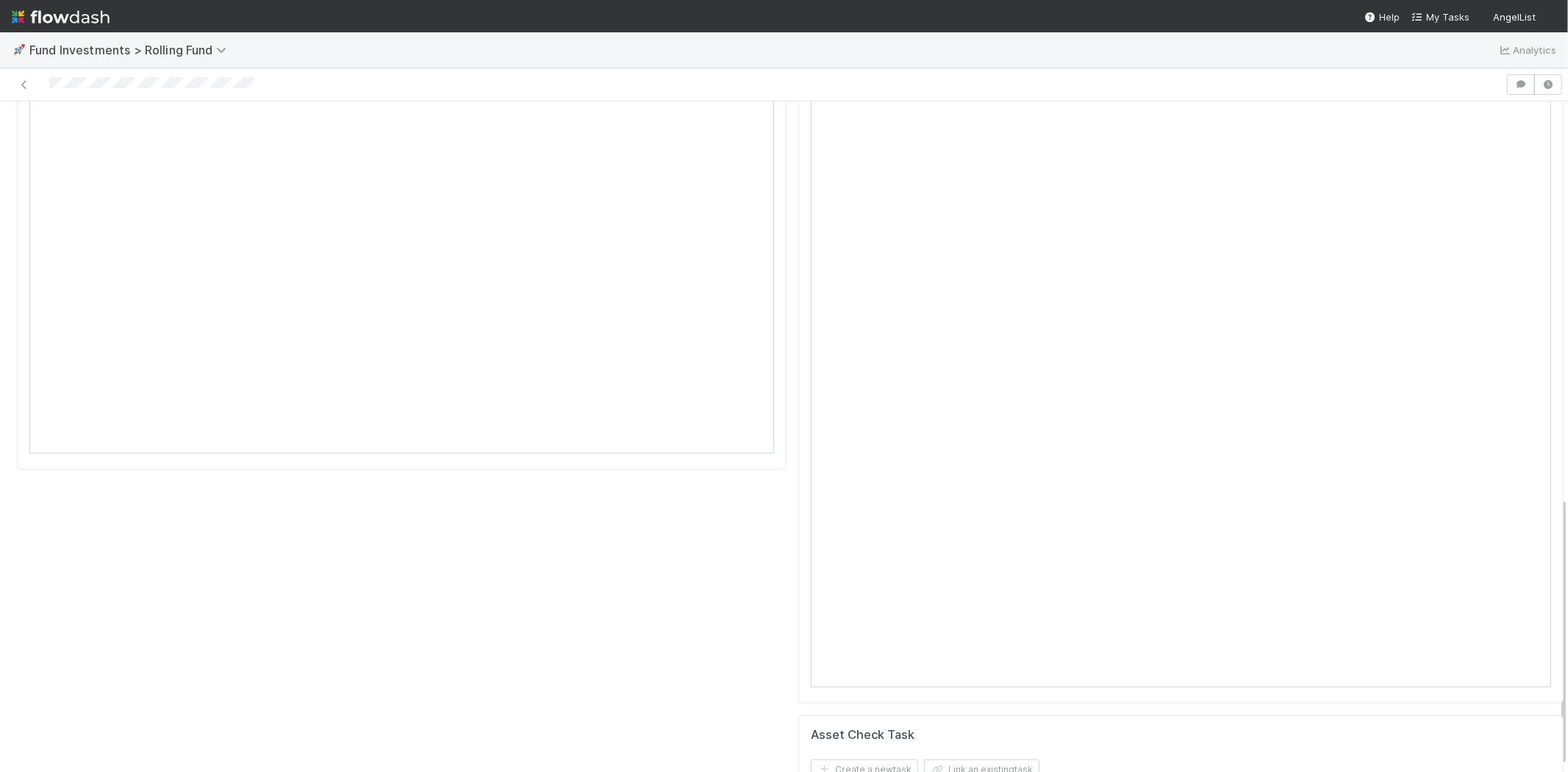 scroll, scrollTop: 998, scrollLeft: 0, axis: vertical 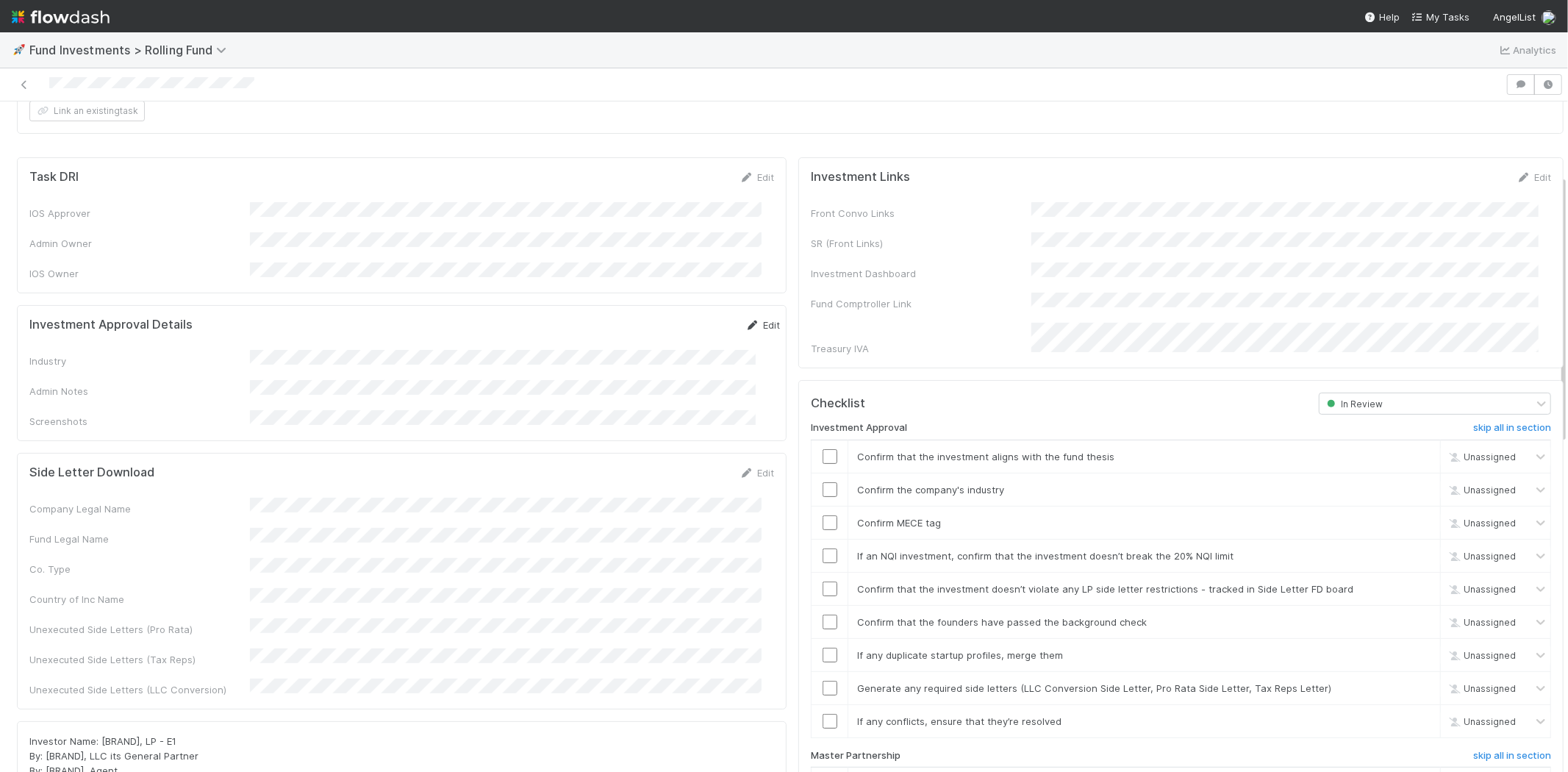 click on "Edit" at bounding box center [762, 325] 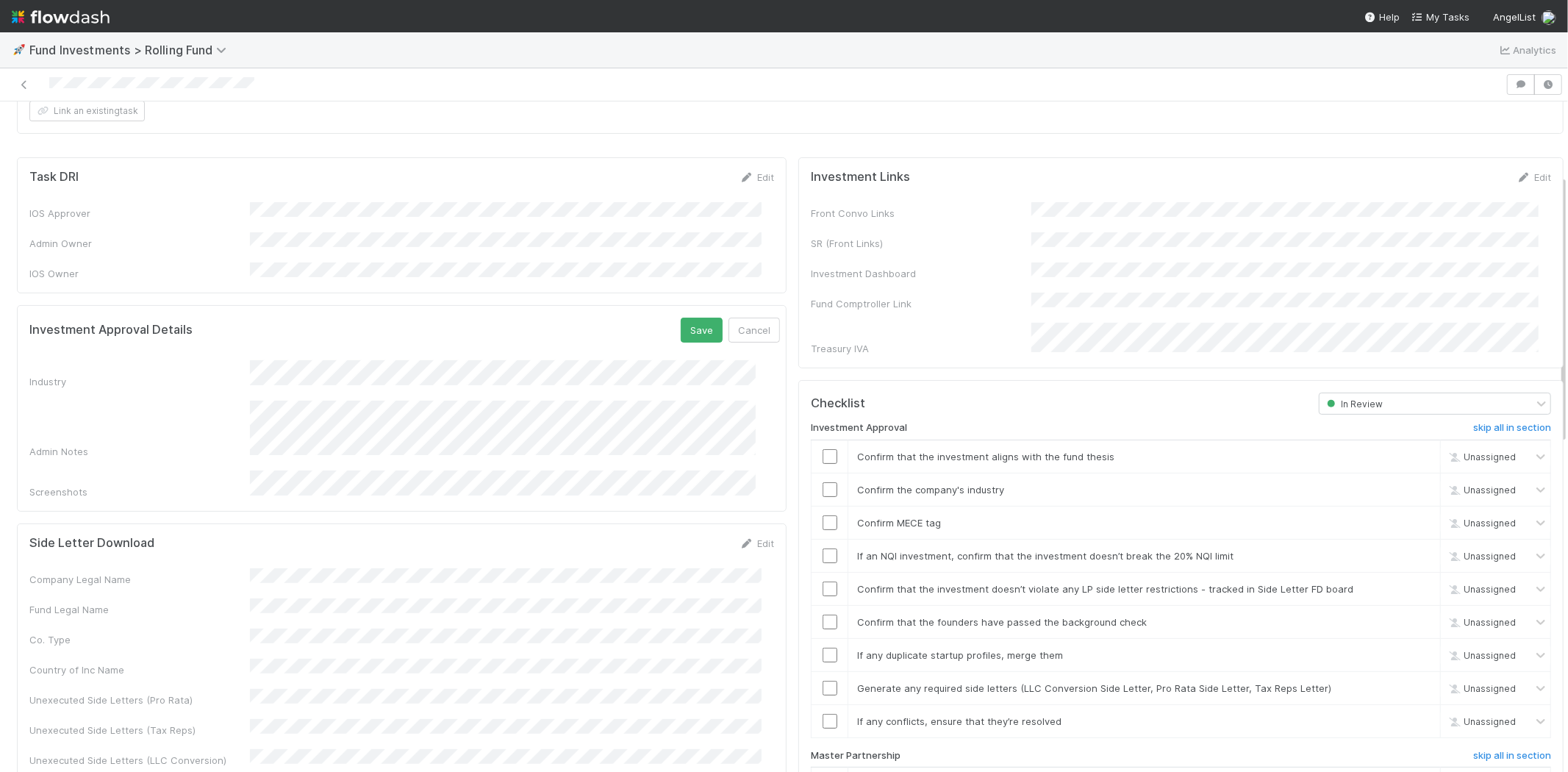 click on "Investment Approval Details Save Cancel Industry  Admin Notes  Screenshots" at bounding box center [404, 408] 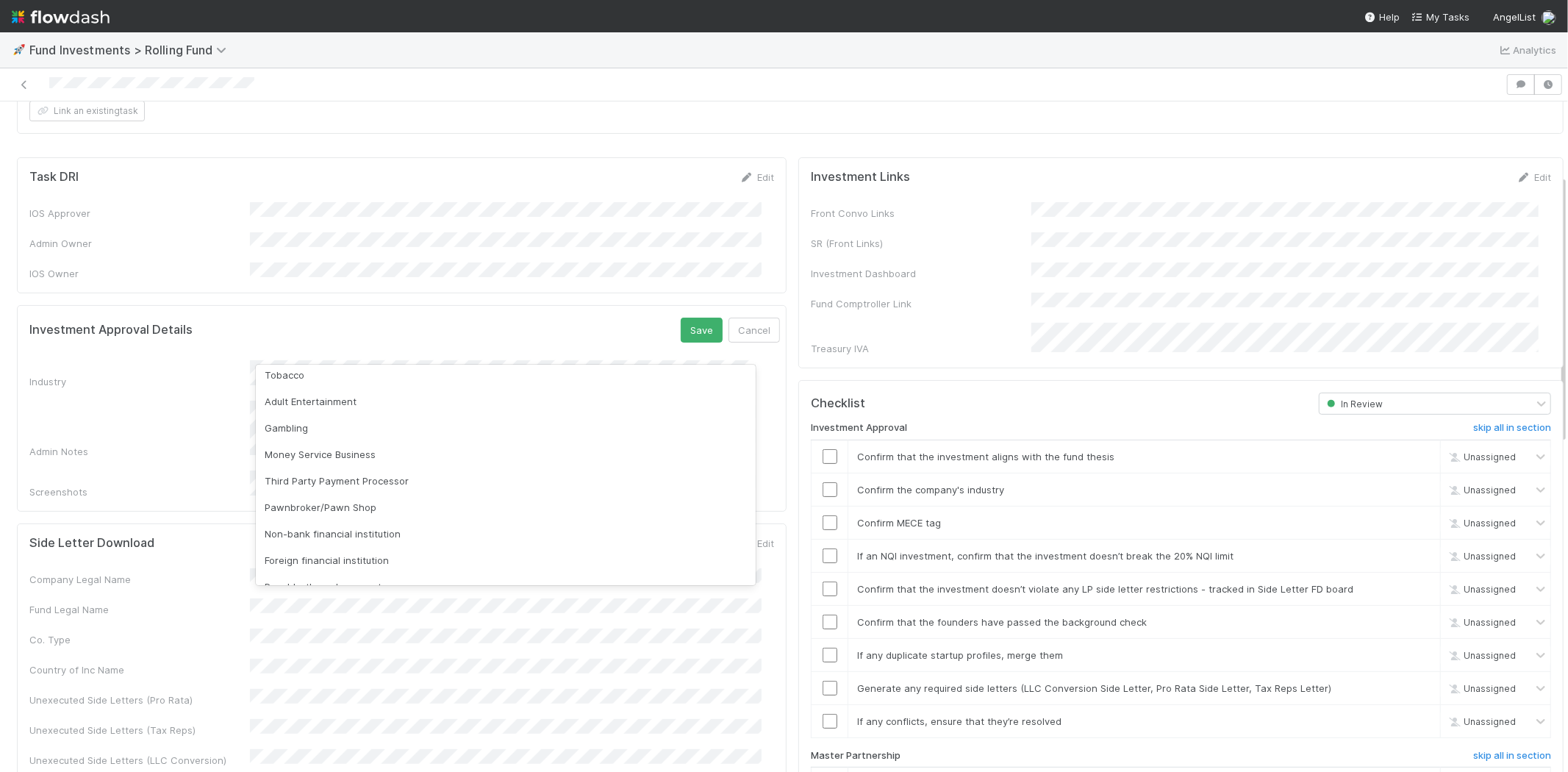 scroll, scrollTop: 82, scrollLeft: 0, axis: vertical 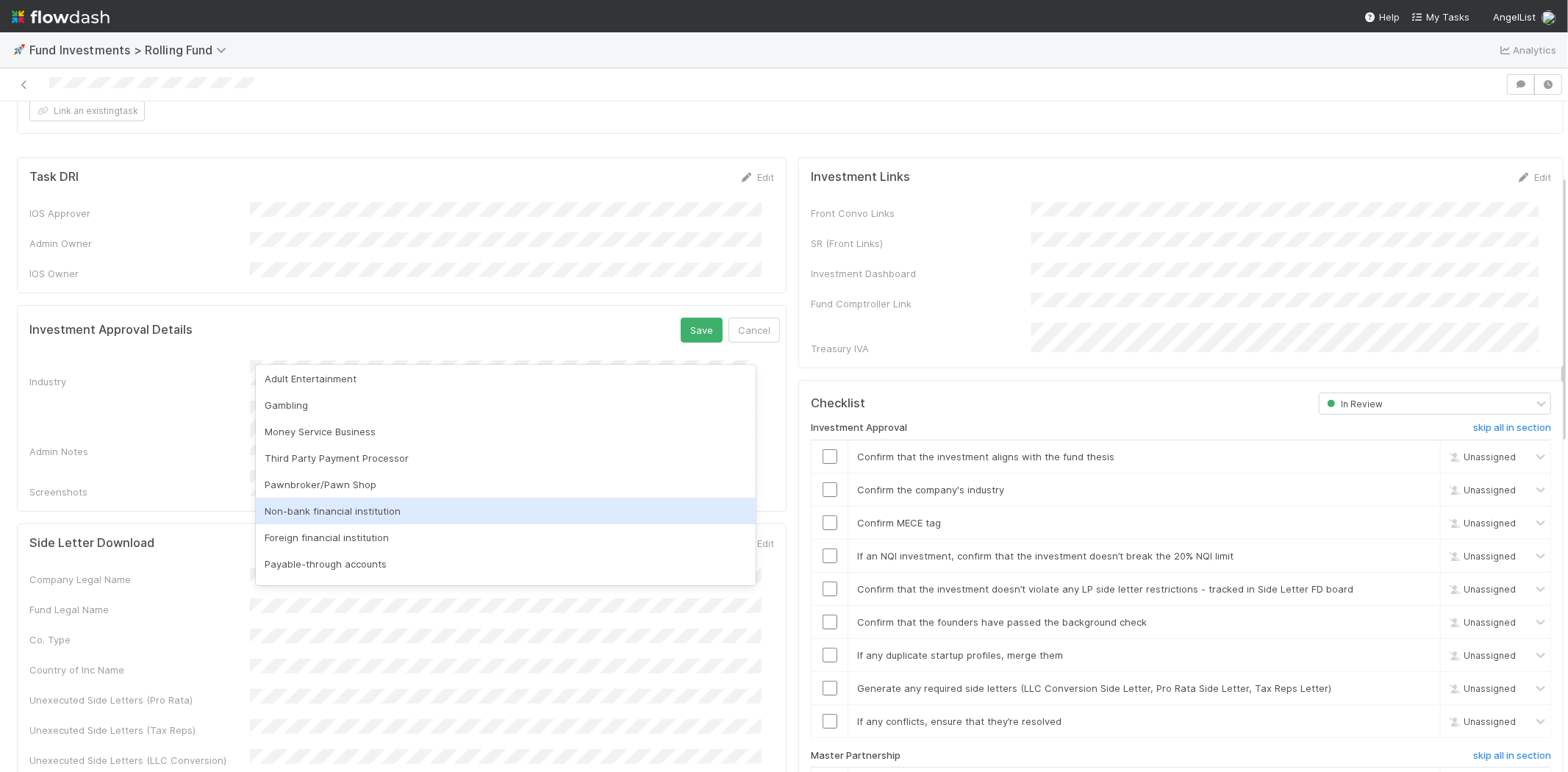 click on "Non-bank financial institution" at bounding box center [506, 511] 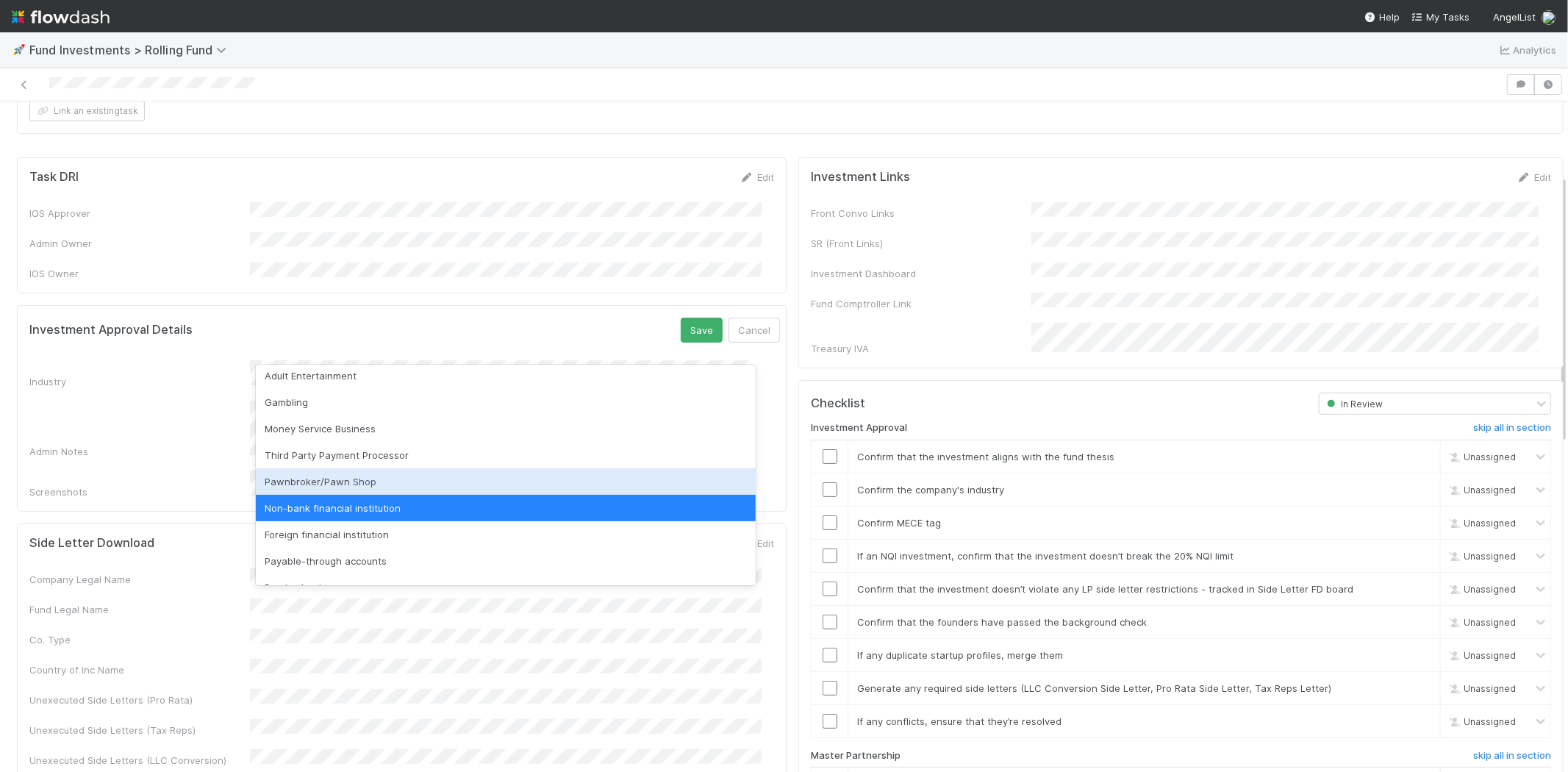 scroll, scrollTop: 111, scrollLeft: 0, axis: vertical 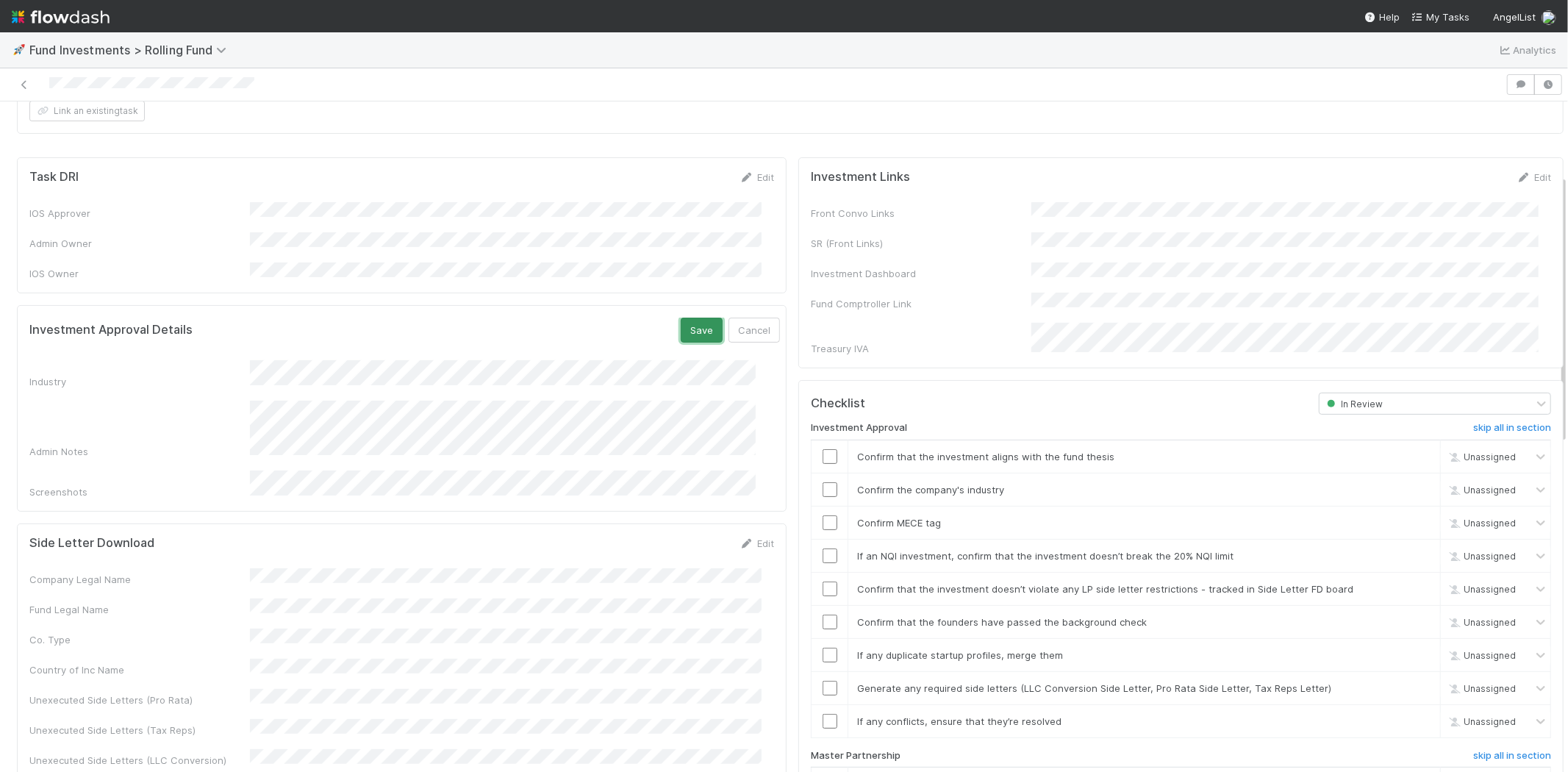 click on "Save" at bounding box center (701, 330) 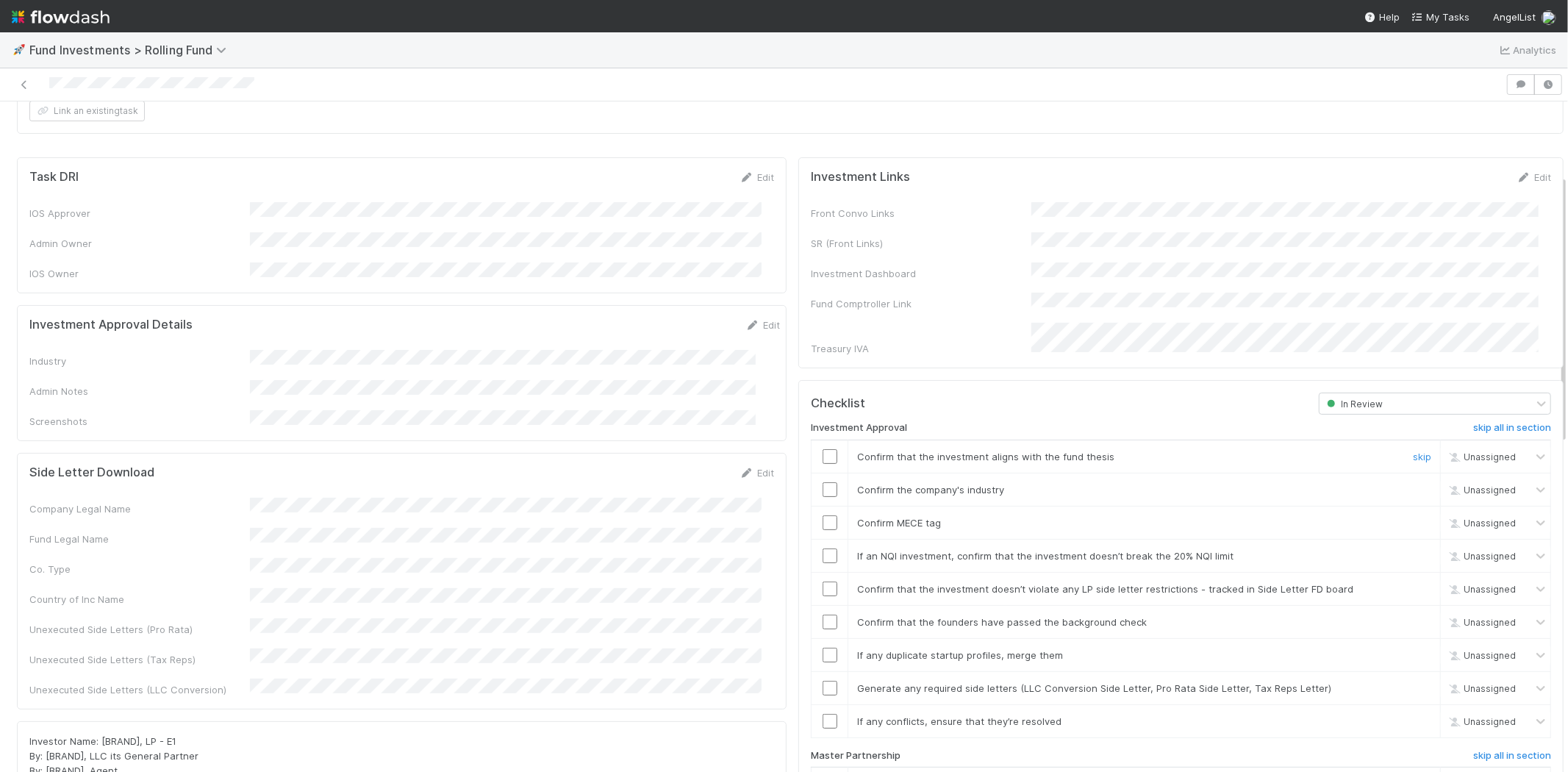 click at bounding box center [830, 457] 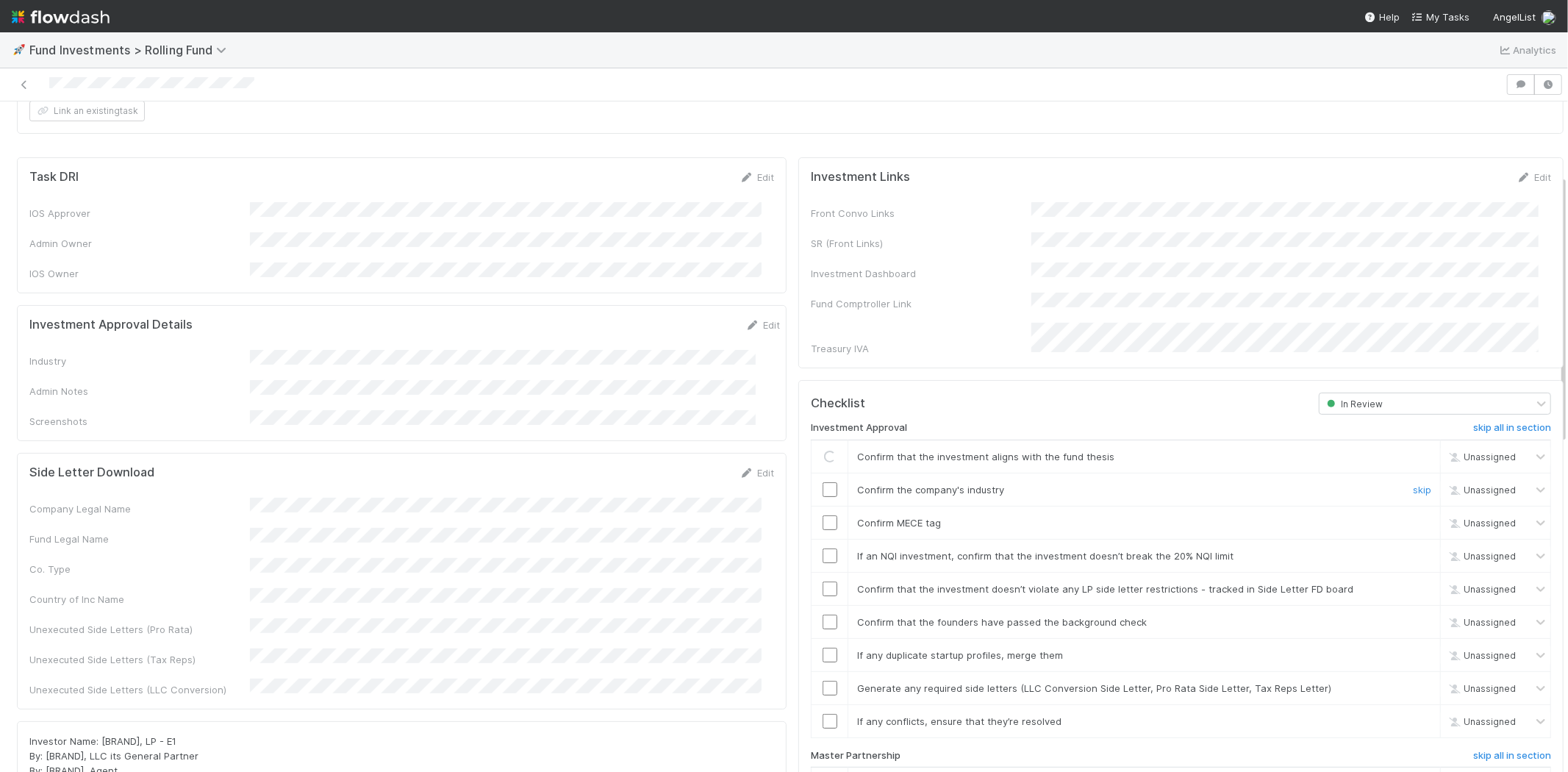 click at bounding box center (830, 490) 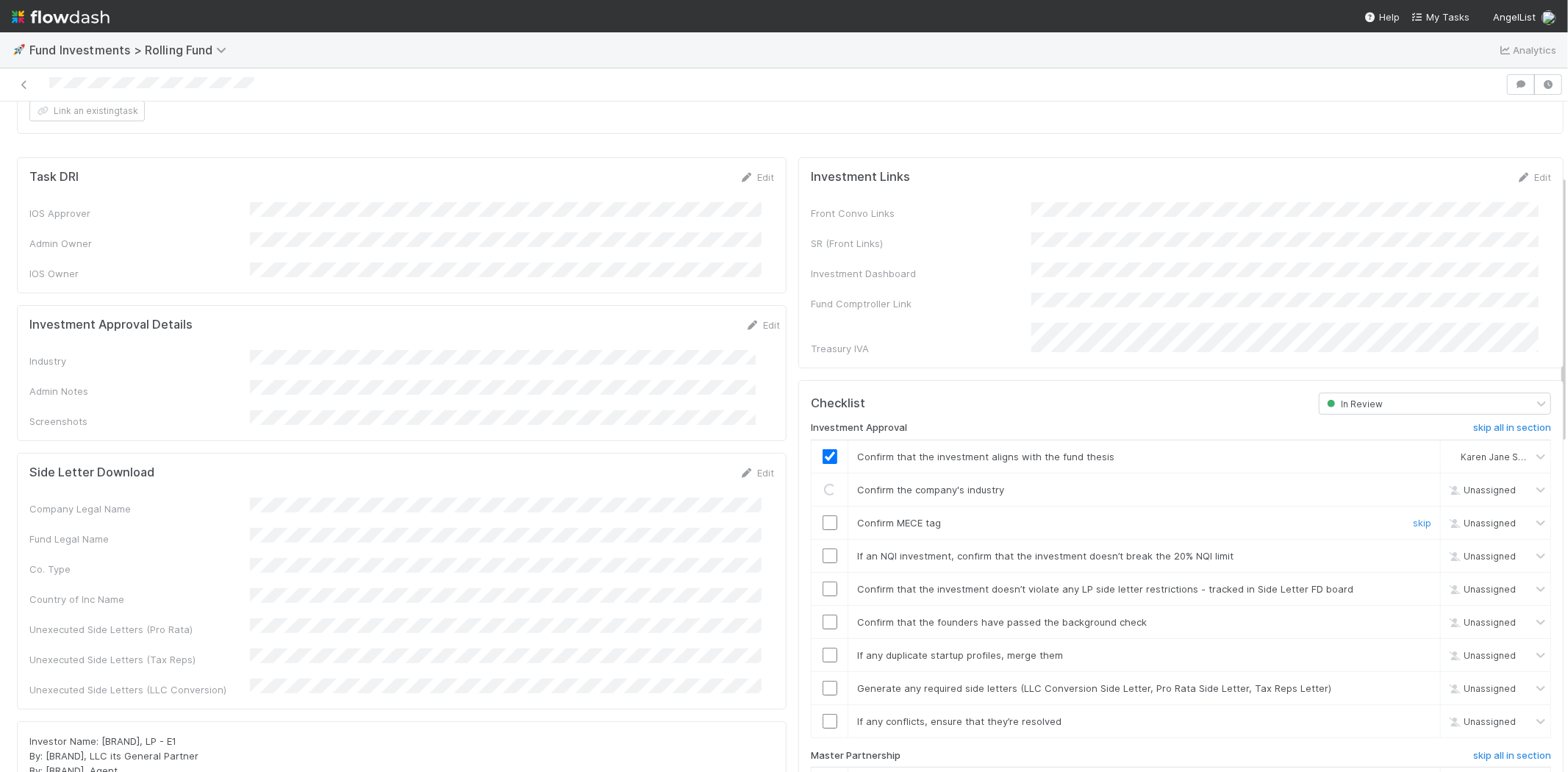 click at bounding box center [830, 522] 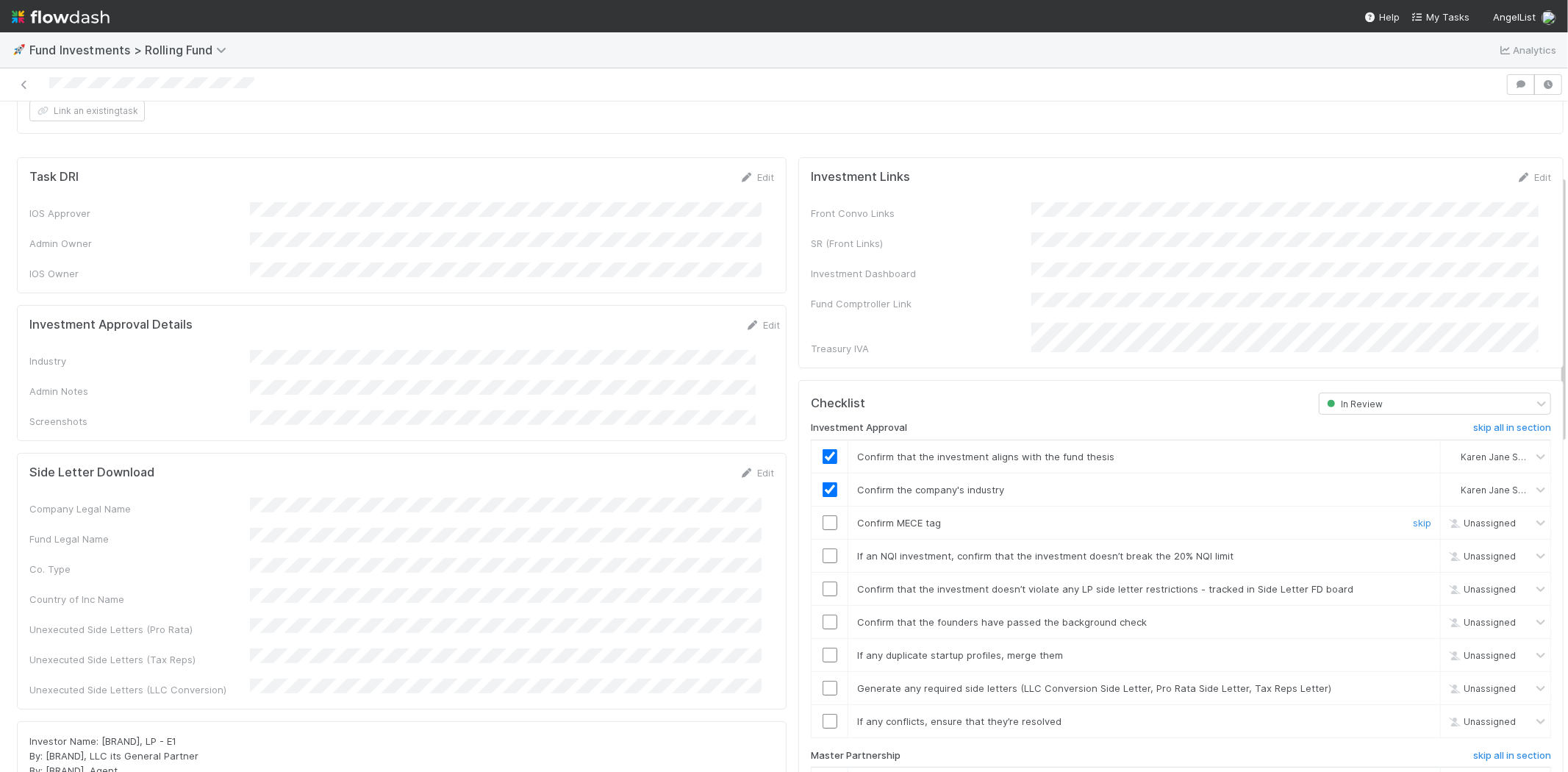 click at bounding box center [830, 523] 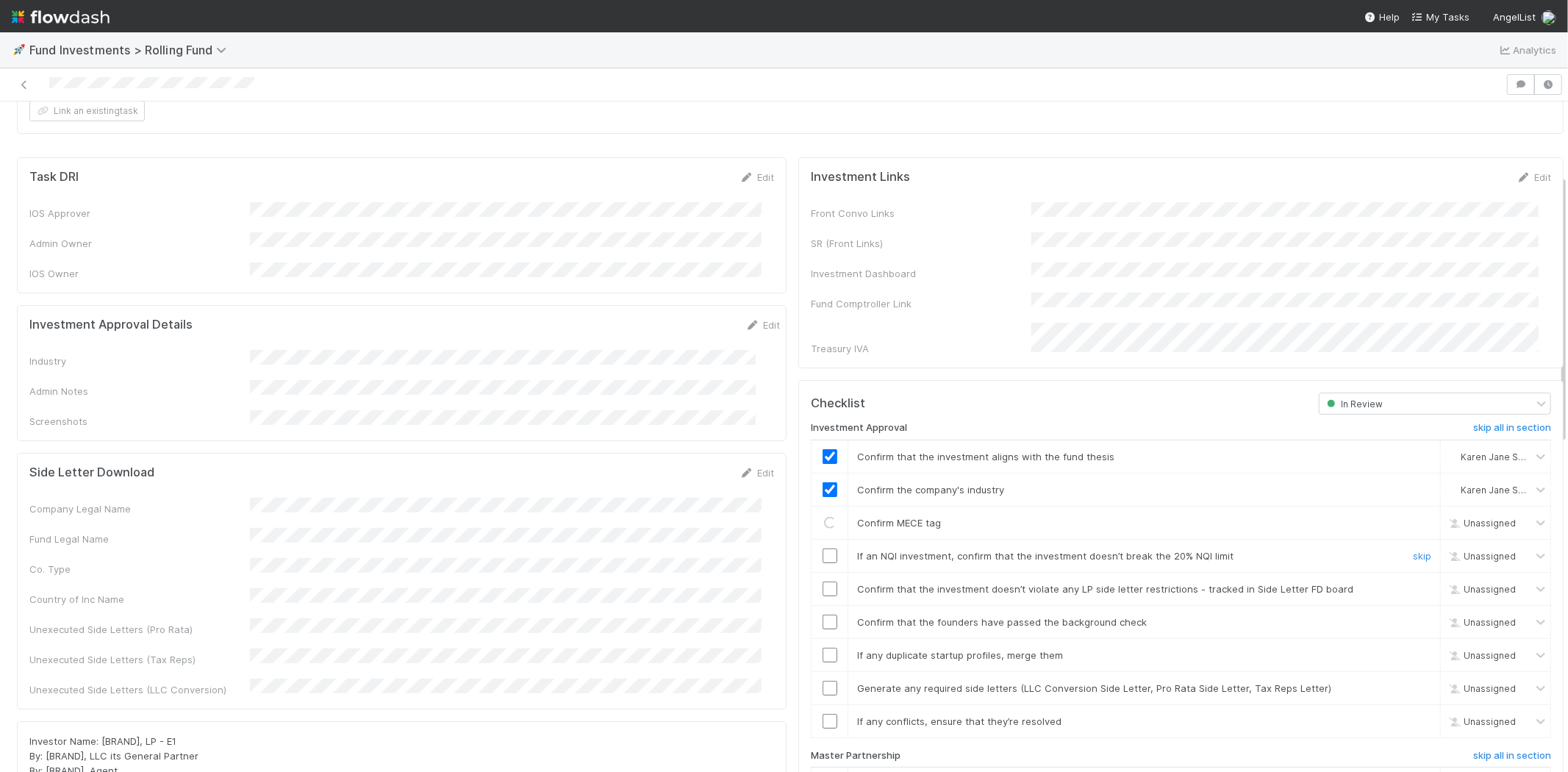 click at bounding box center [830, 556] 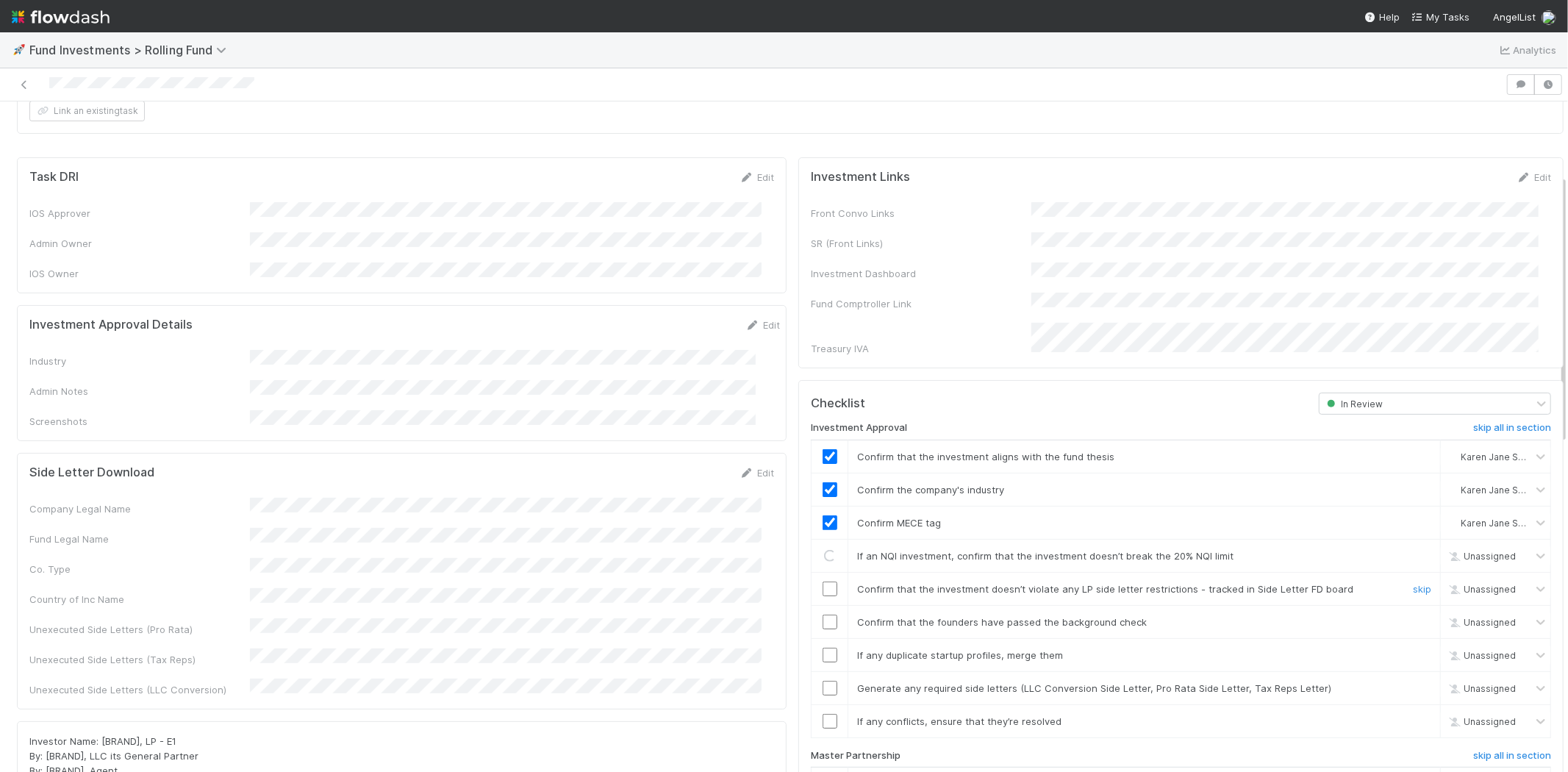 click at bounding box center [830, 589] 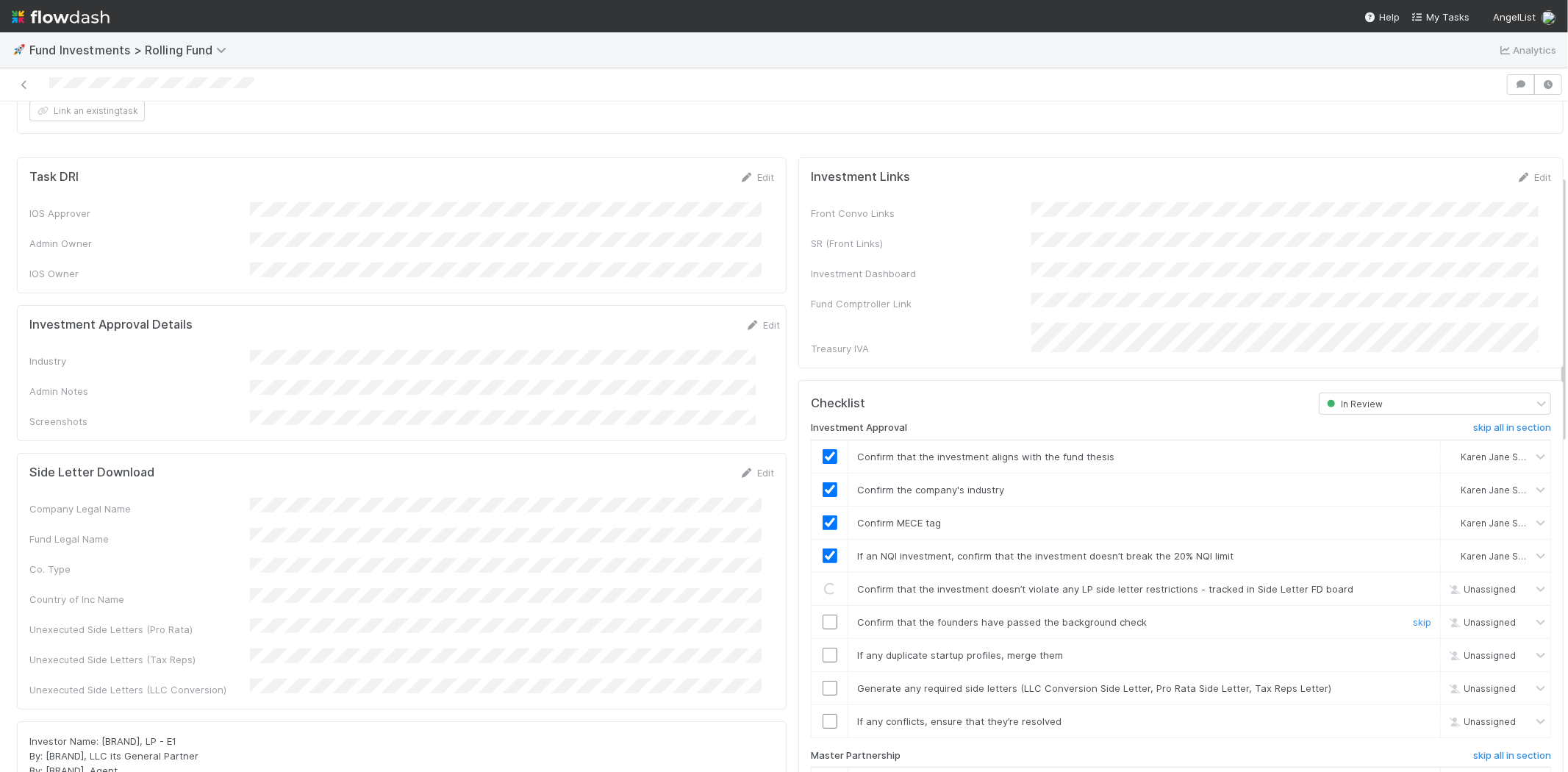 click at bounding box center [830, 622] 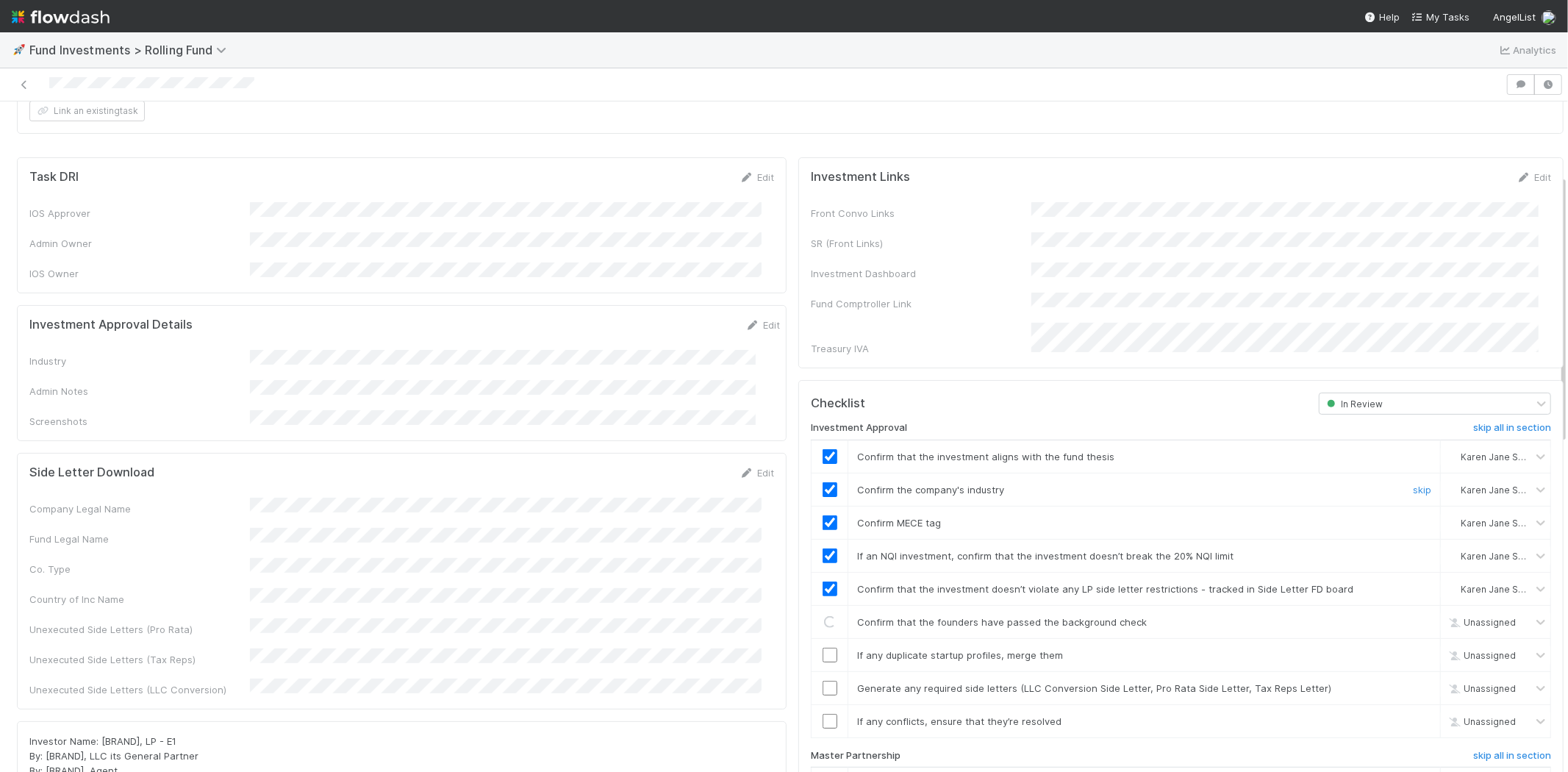 scroll, scrollTop: 346, scrollLeft: 0, axis: vertical 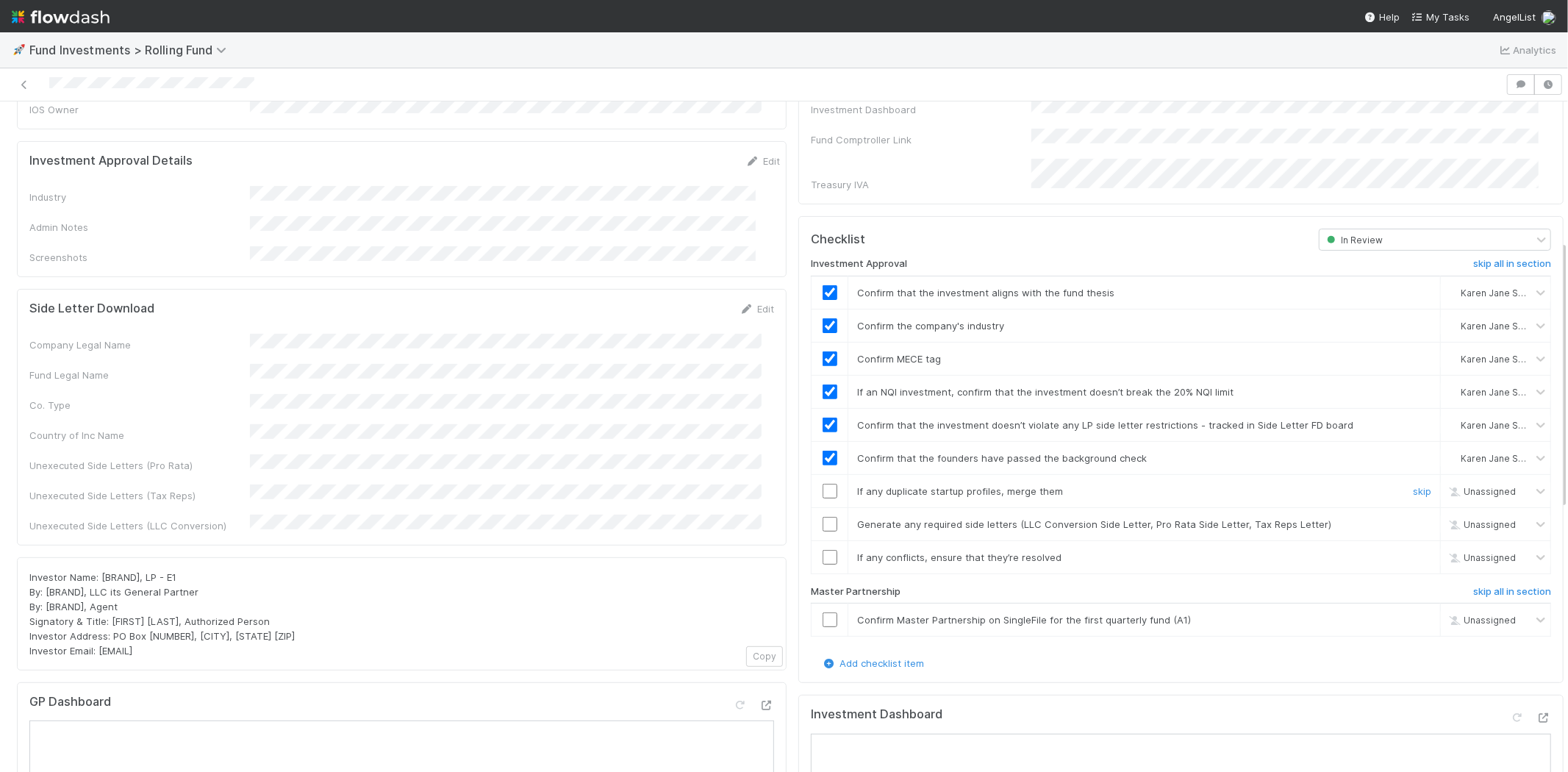 click at bounding box center (830, 491) 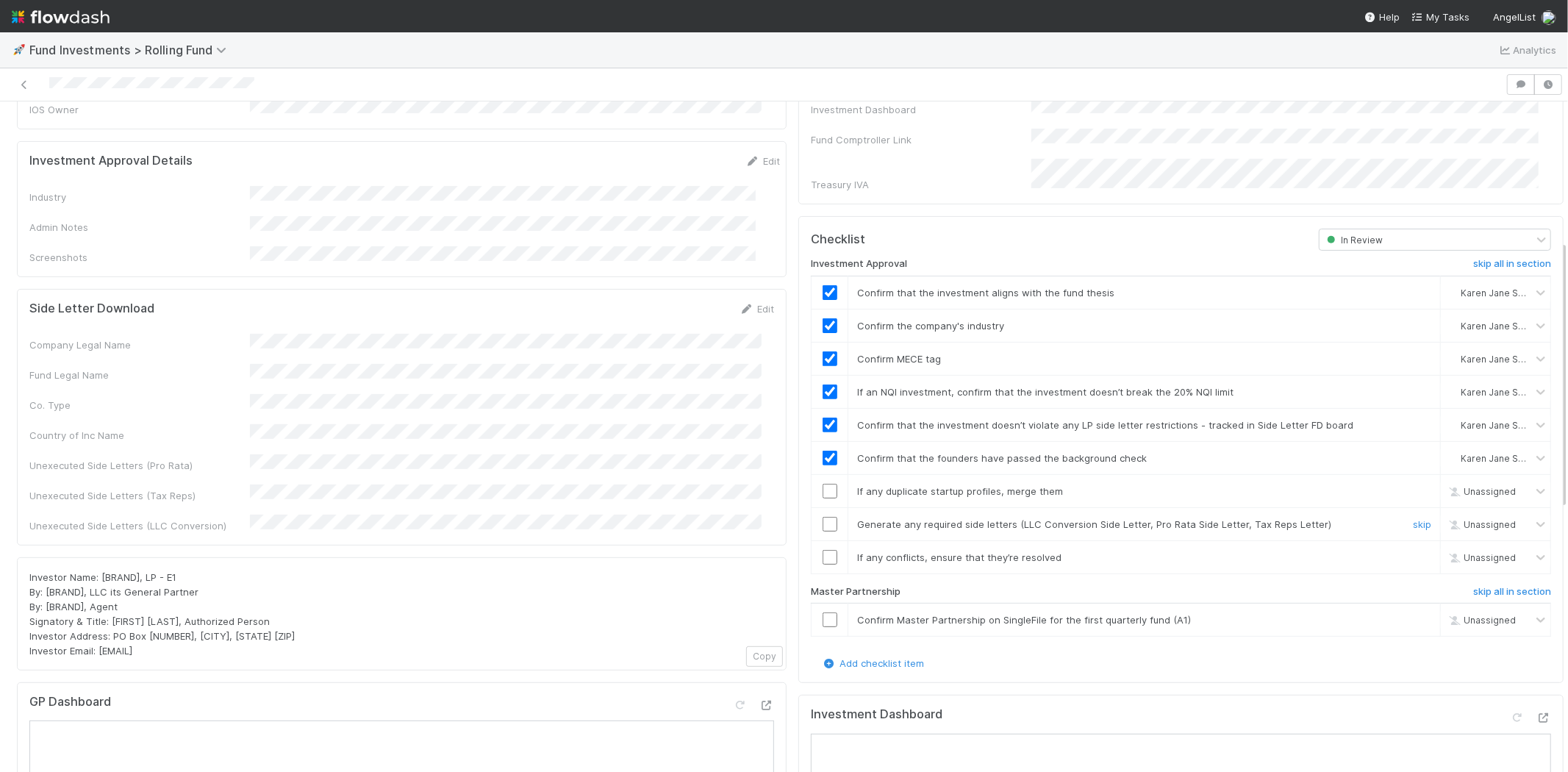 click at bounding box center [830, 524] 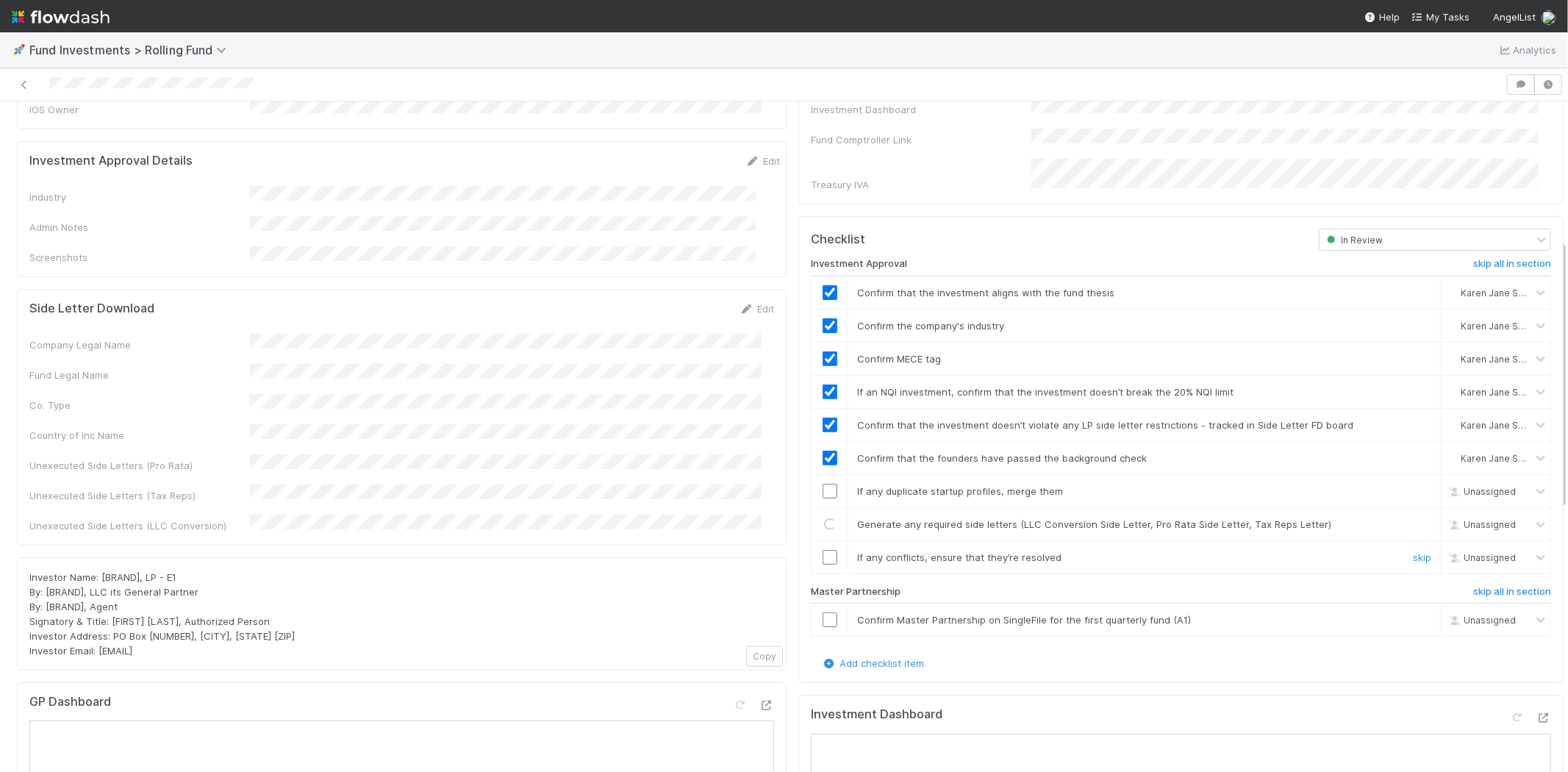 click at bounding box center [830, 557] 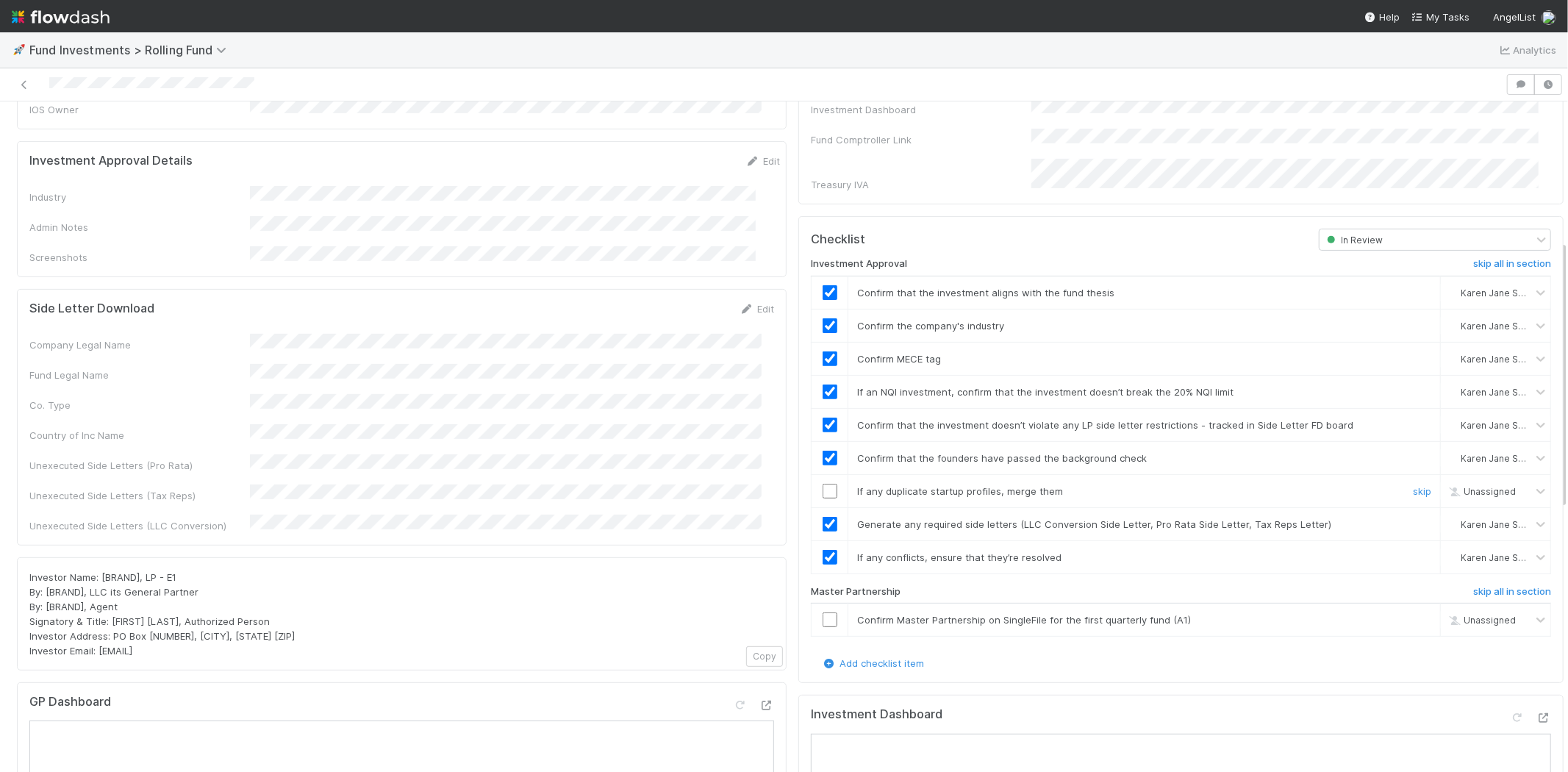 click at bounding box center (830, 491) 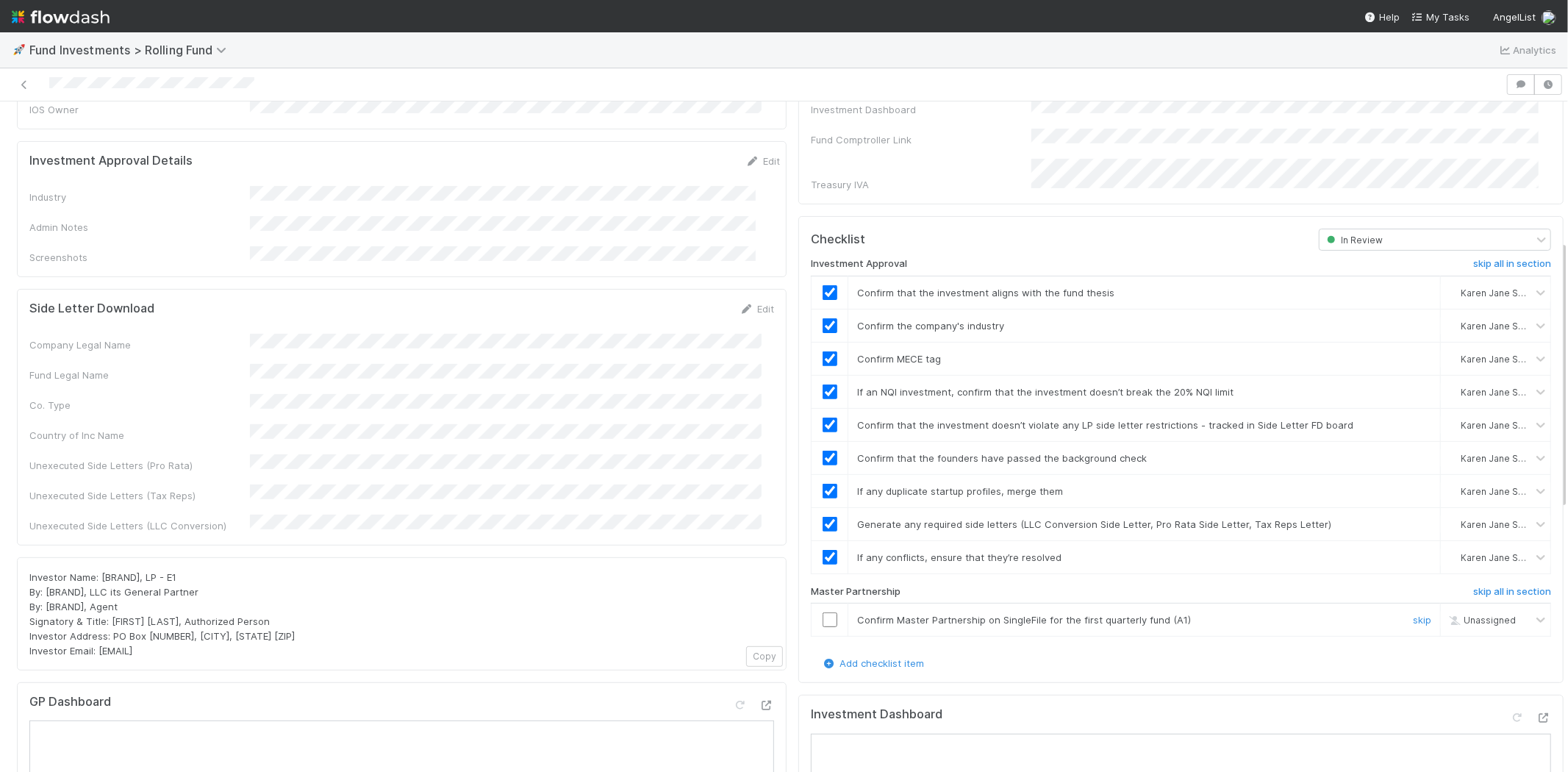 click at bounding box center (830, 620) 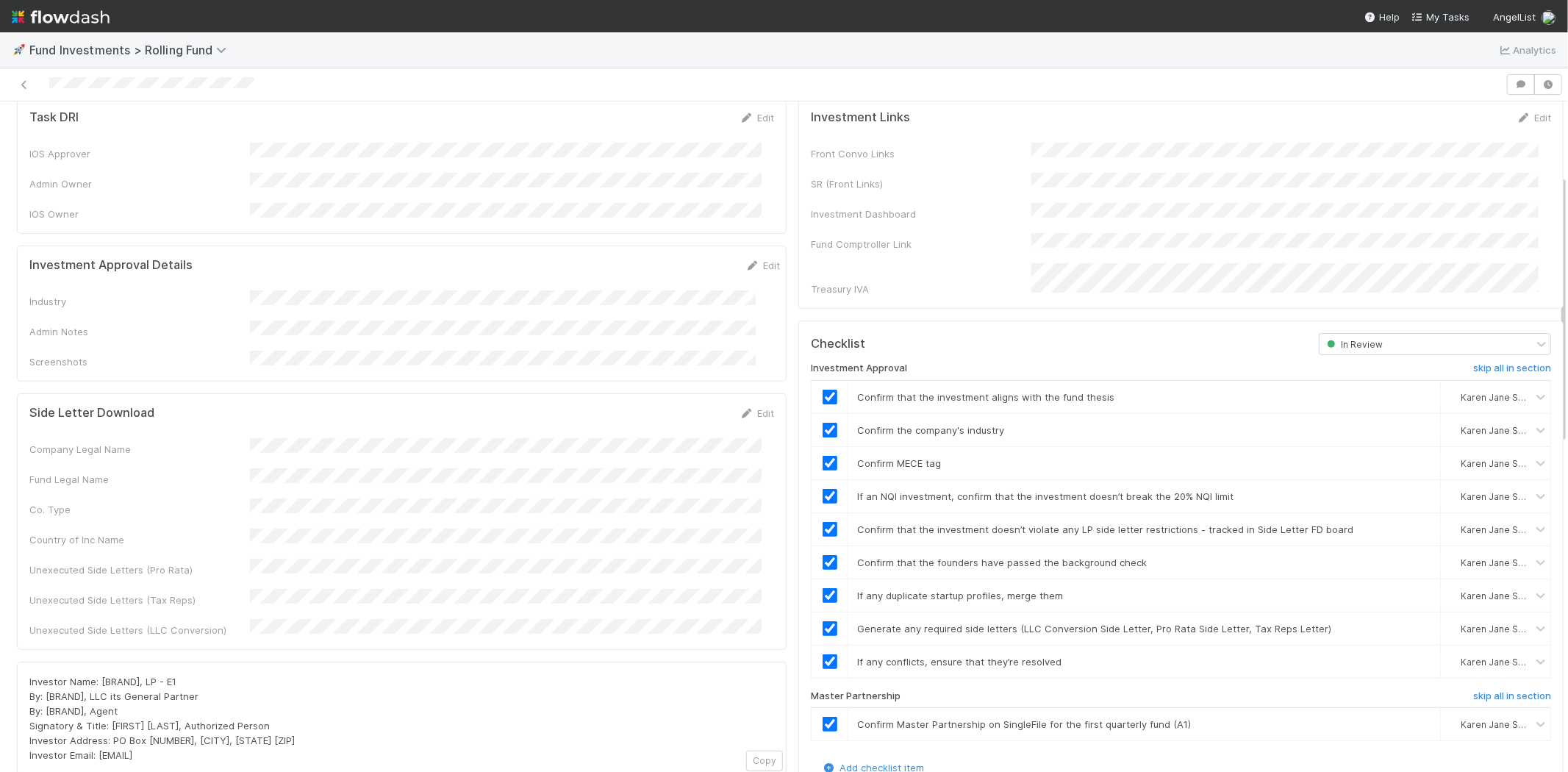 scroll, scrollTop: 182, scrollLeft: 0, axis: vertical 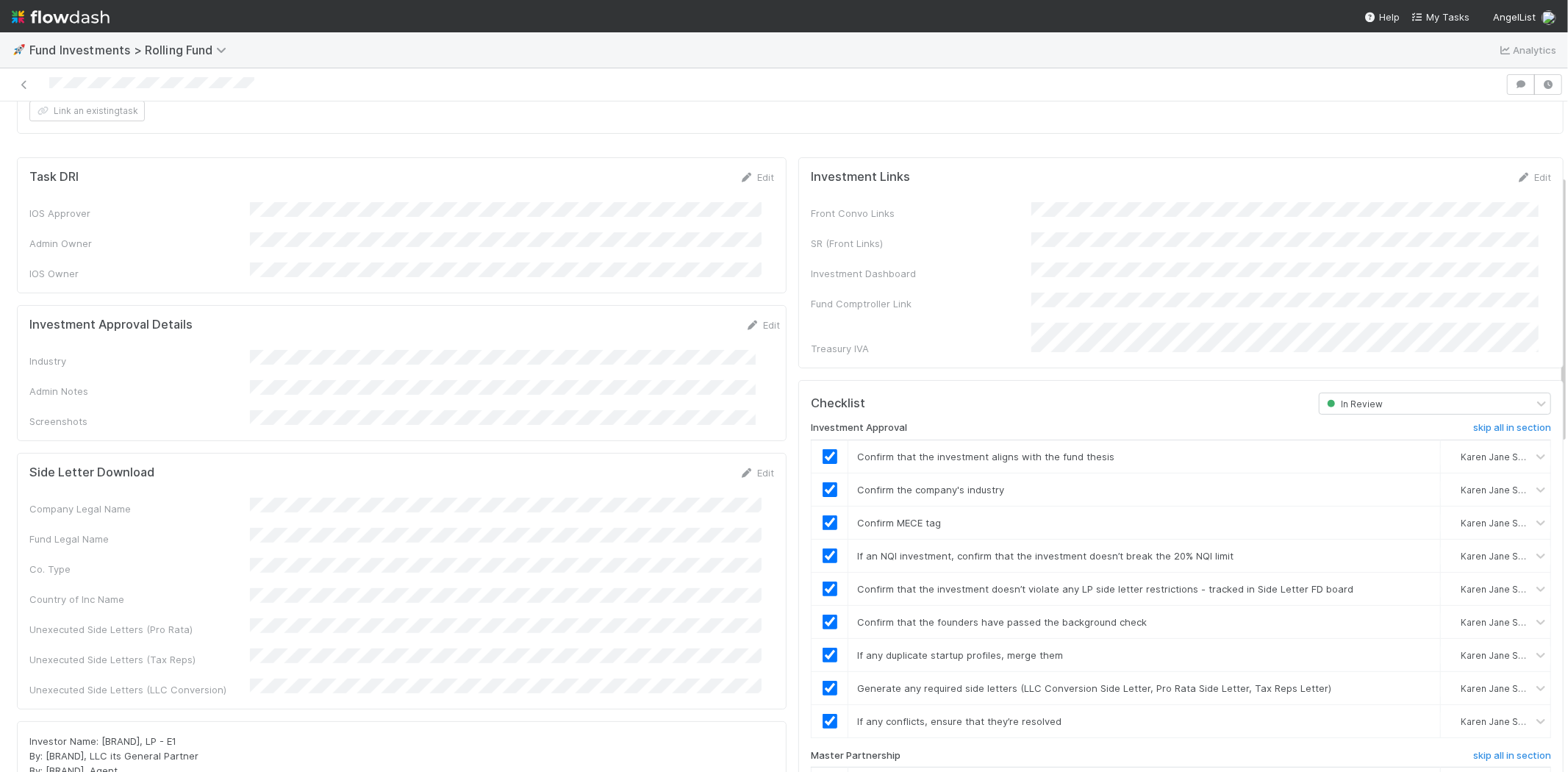 click on "Investment Approval Details Edit Industry  Admin Notes  Screenshots" at bounding box center [404, 373] 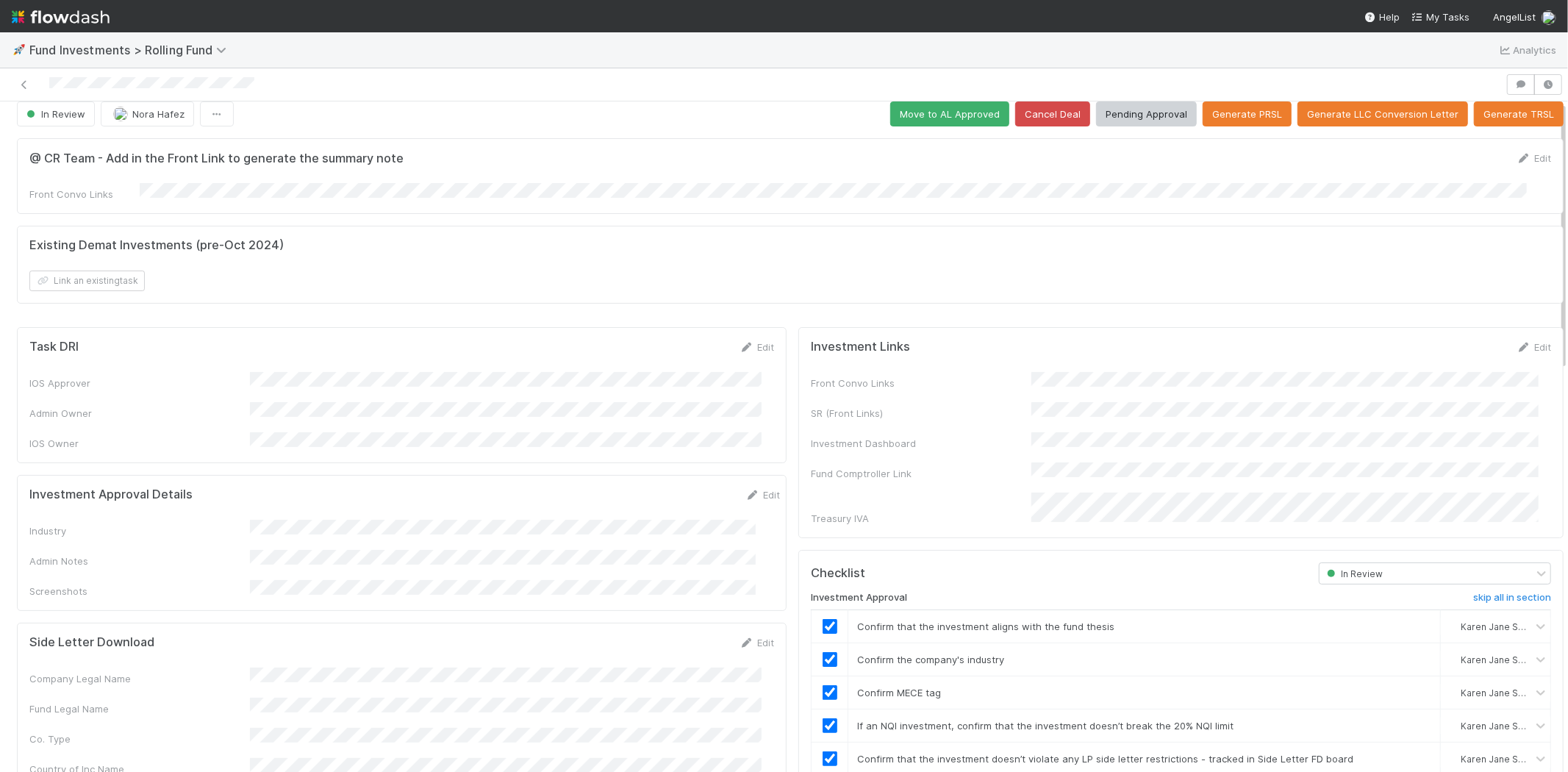 scroll, scrollTop: 0, scrollLeft: 0, axis: both 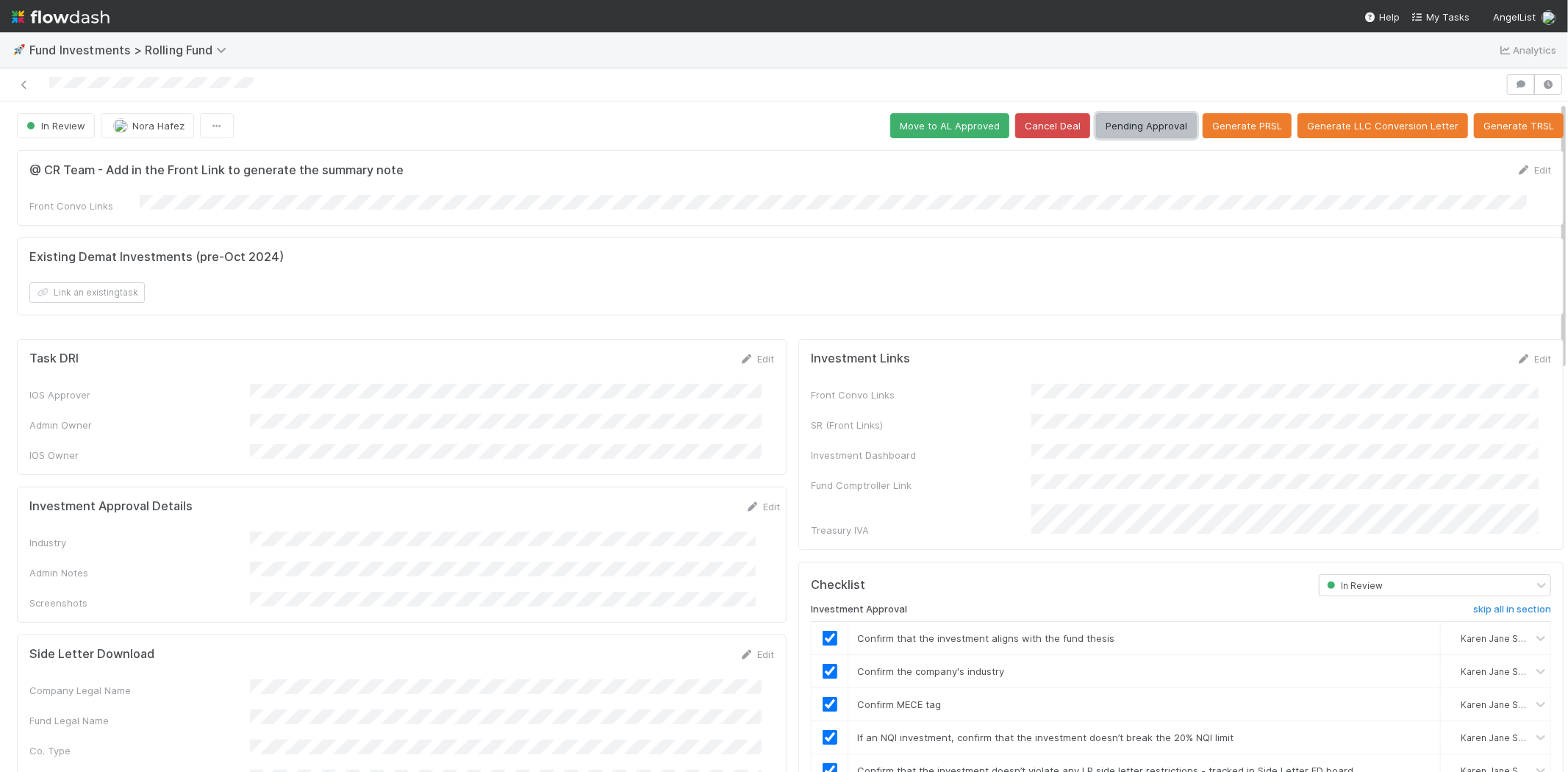 click on "Pending Approval" at bounding box center (1146, 126) 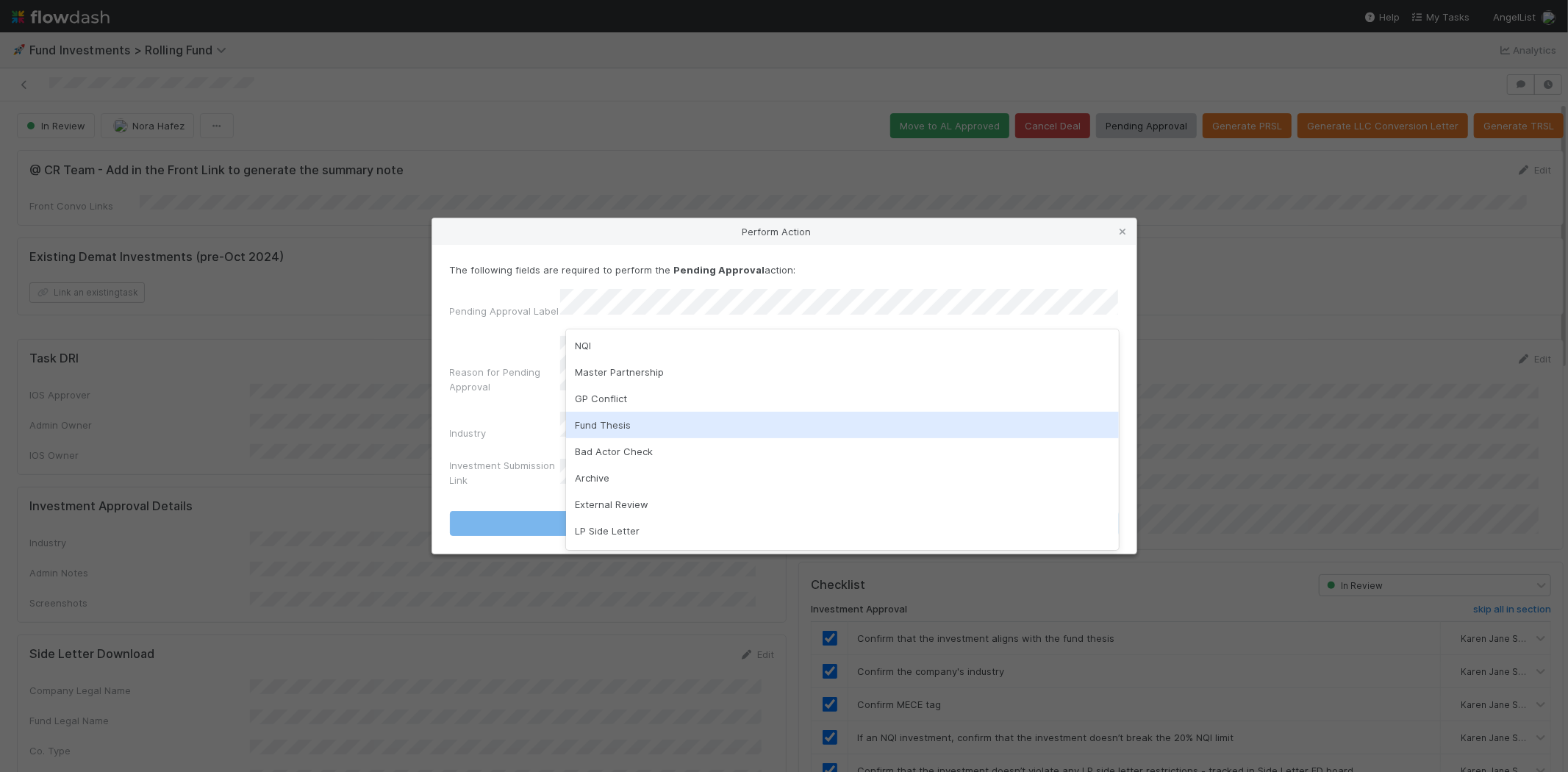 scroll, scrollTop: 76, scrollLeft: 0, axis: vertical 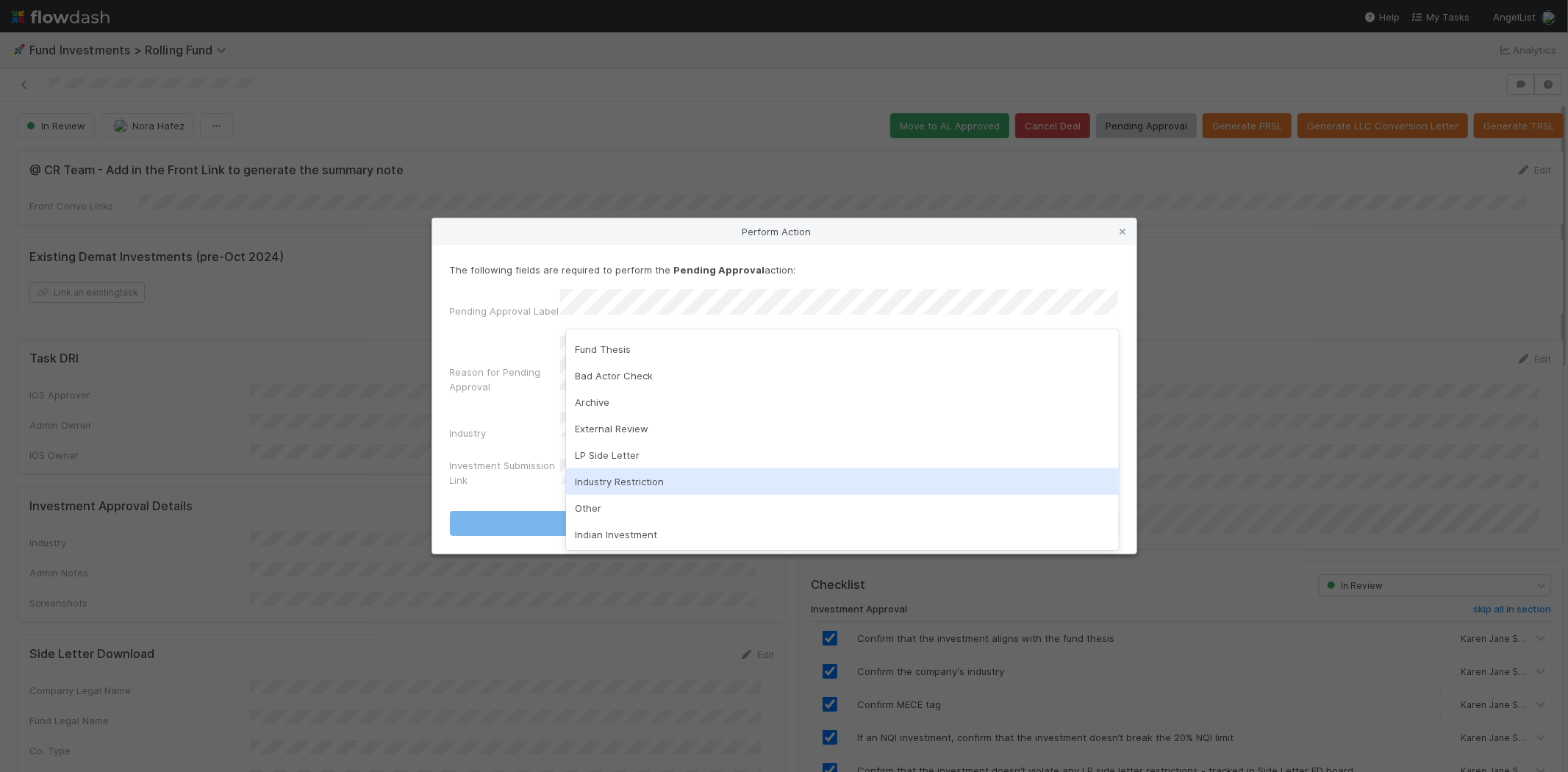 click on "Industry Restriction" at bounding box center [842, 482] 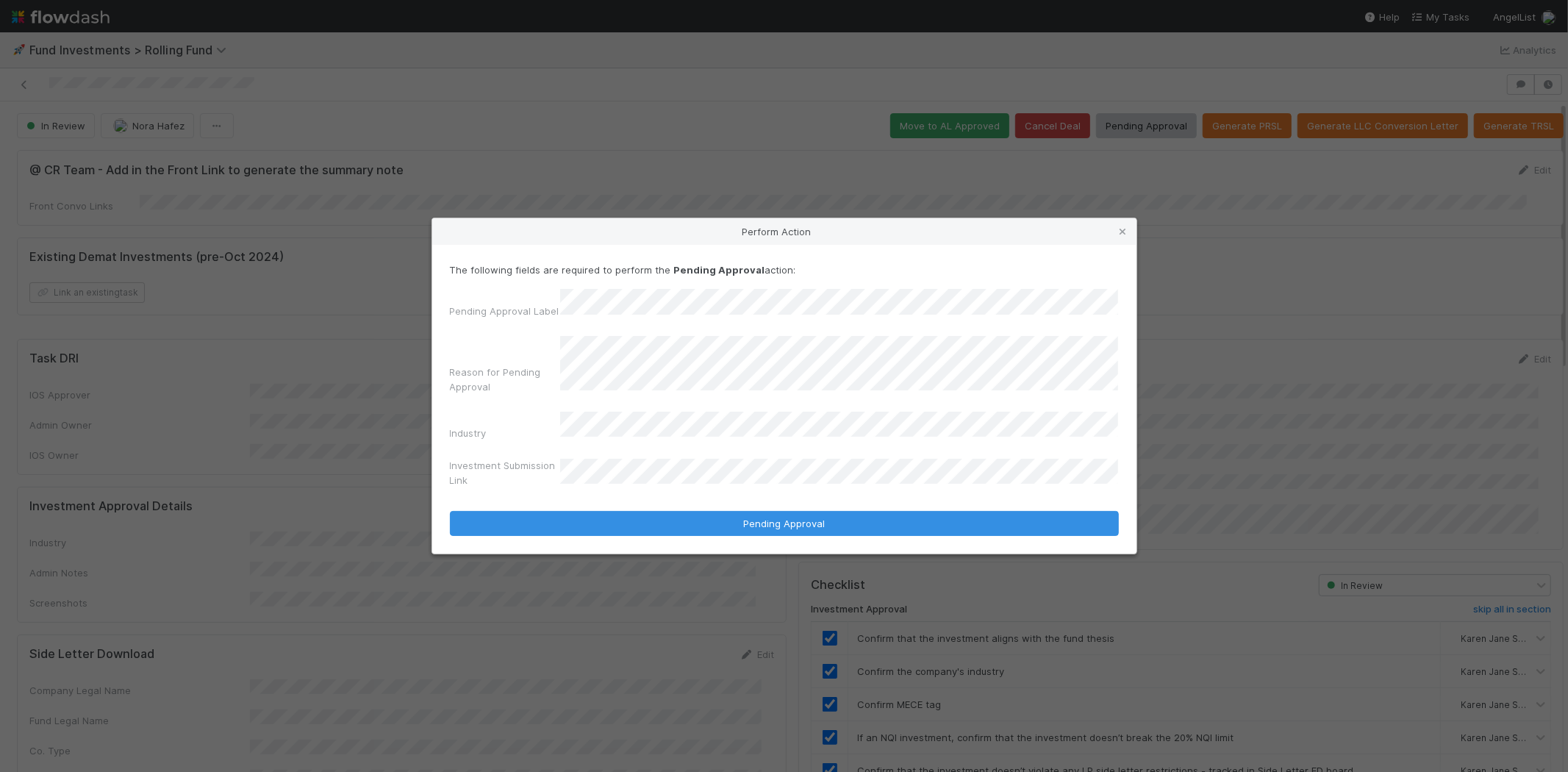 click on "The following fields are required to perform the   Pending Approval  action: Pending Approval Label Reason for Pending Approval Industry Investment Submission Link Pending Approval" at bounding box center [784, 399] 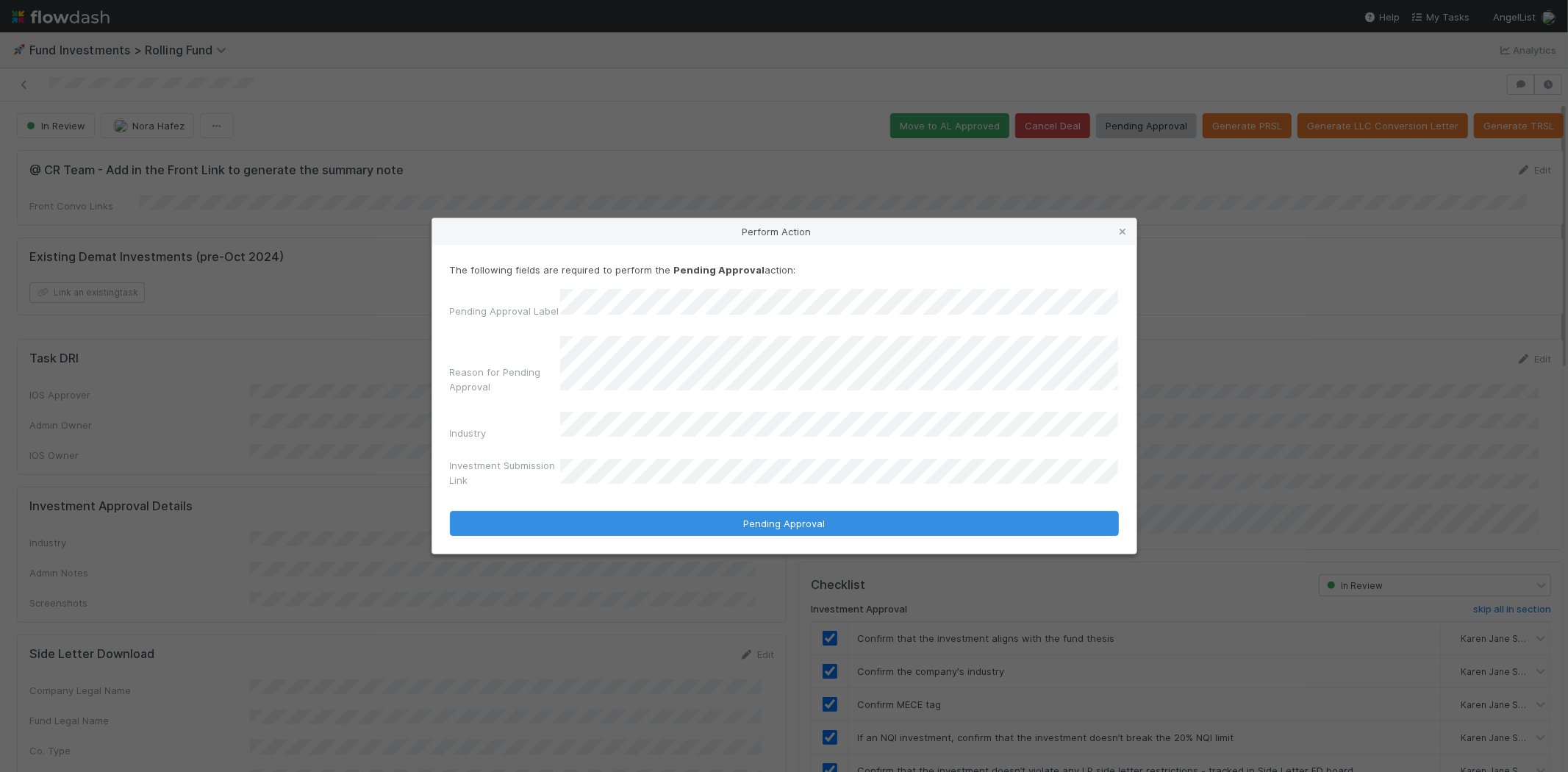 click on "Pending Approval" at bounding box center [784, 523] 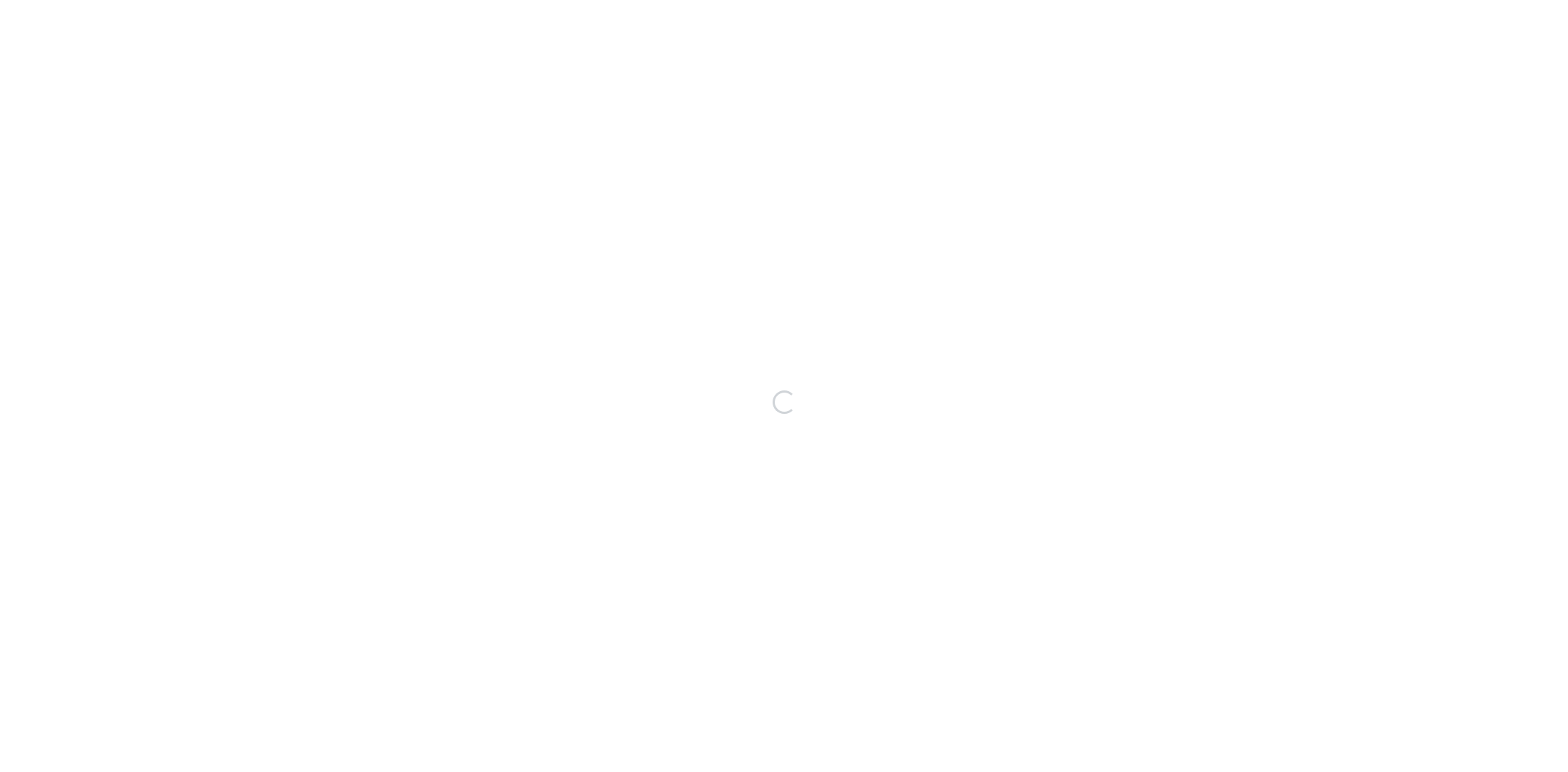 scroll, scrollTop: 0, scrollLeft: 0, axis: both 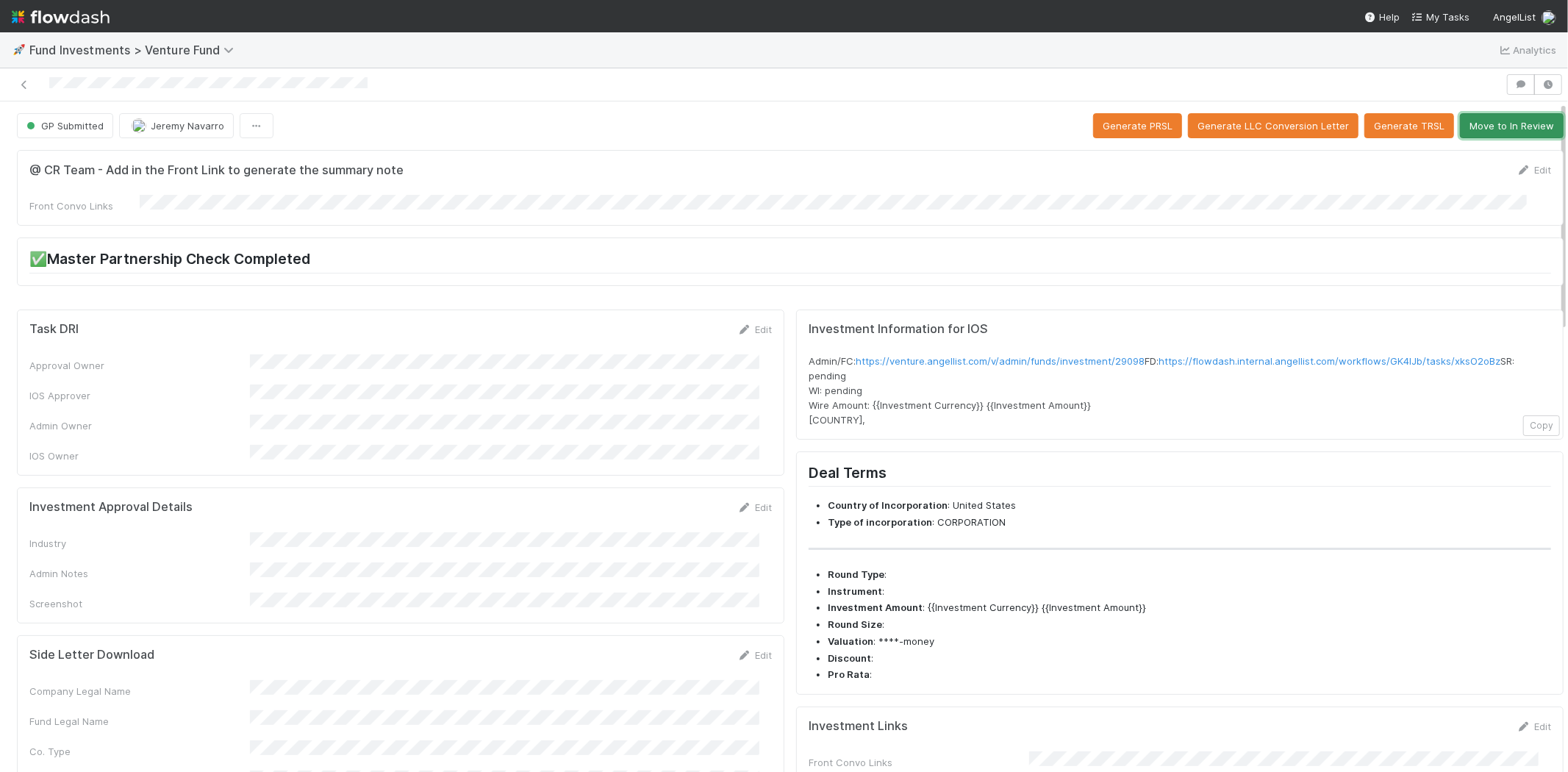 click on "Move to In Review" at bounding box center [1511, 126] 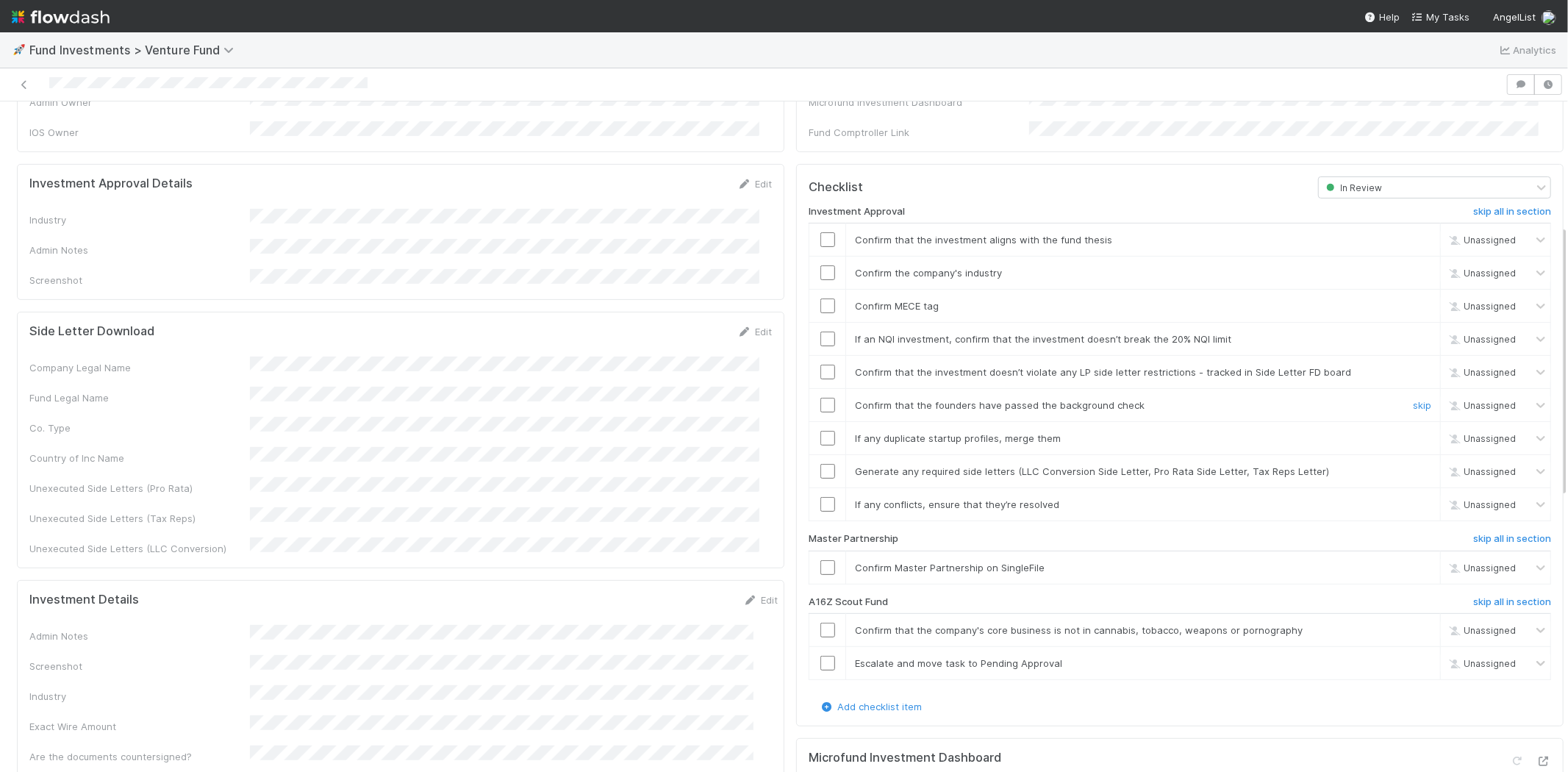 scroll, scrollTop: 326, scrollLeft: 0, axis: vertical 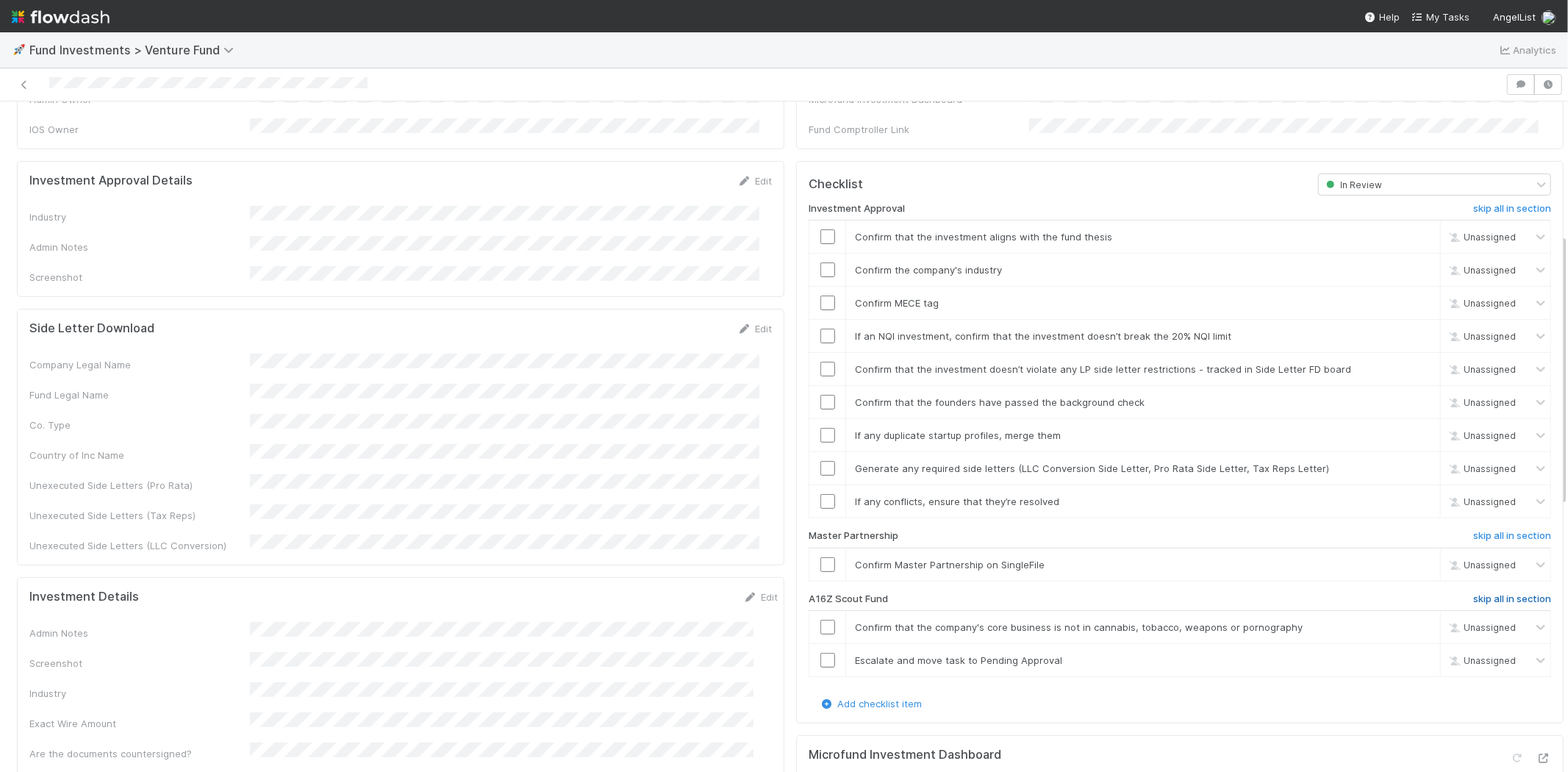 click on "skip all in section" at bounding box center (1512, 599) 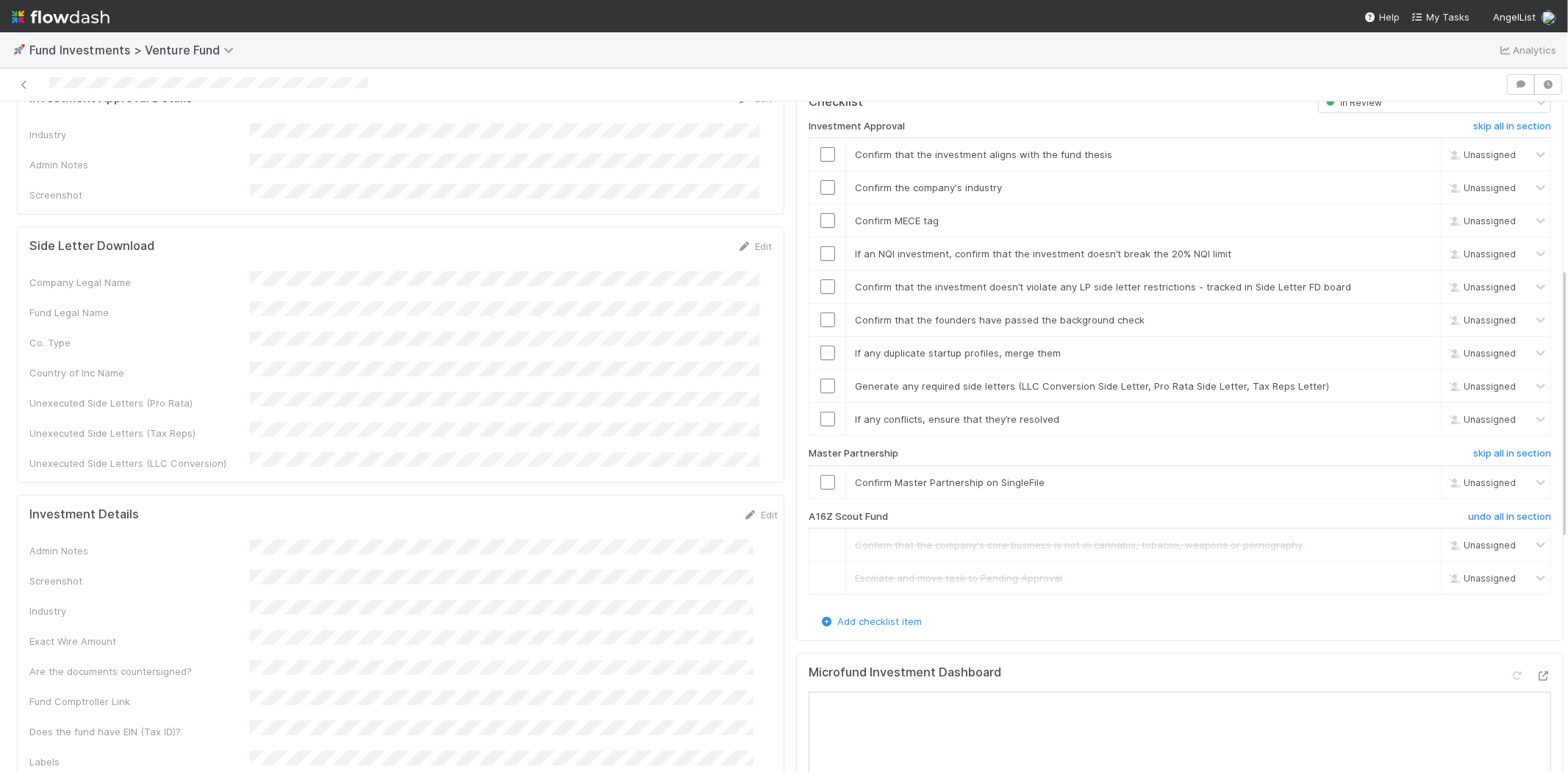 scroll, scrollTop: 246, scrollLeft: 0, axis: vertical 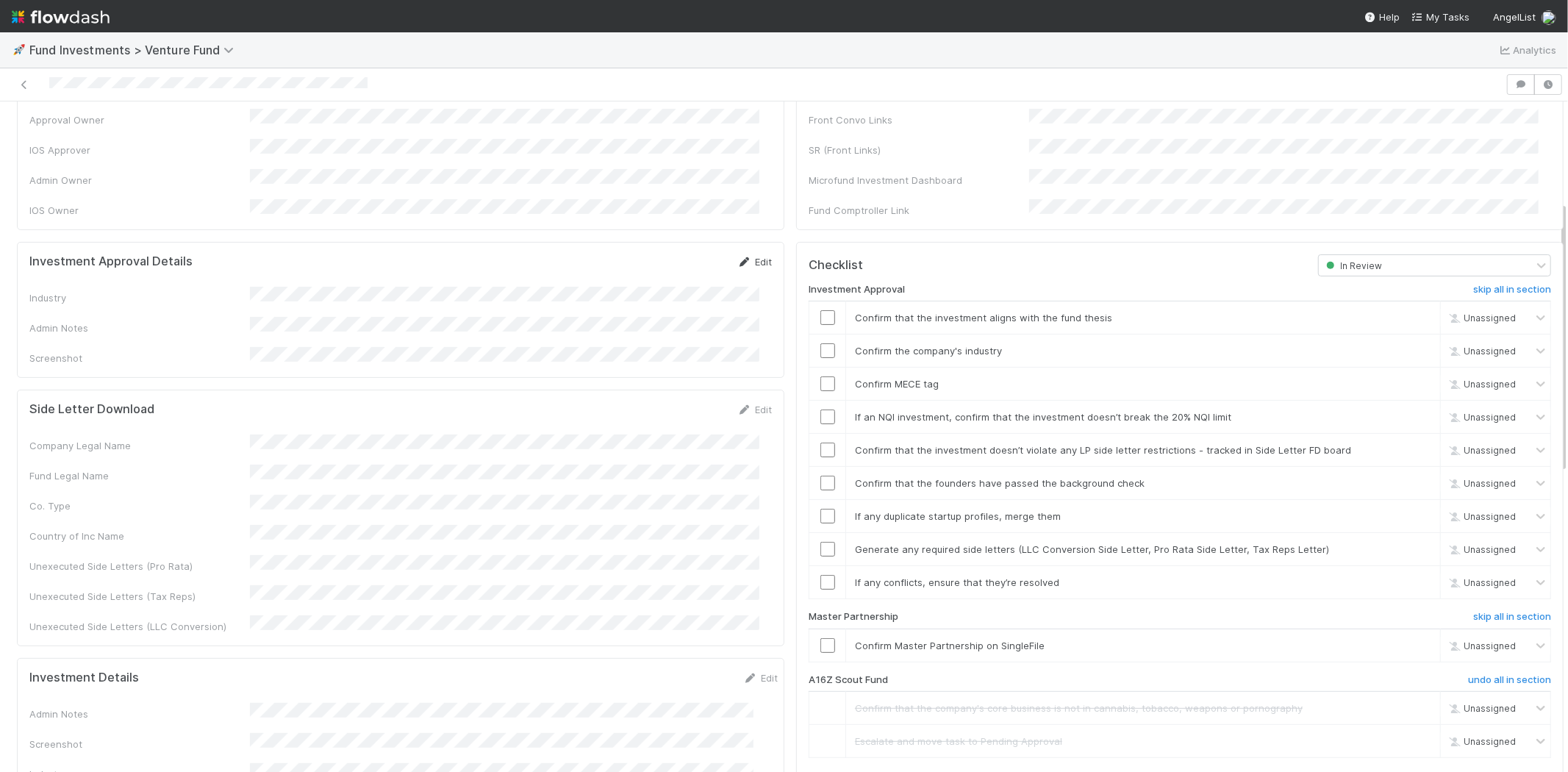 click at bounding box center [745, 262] 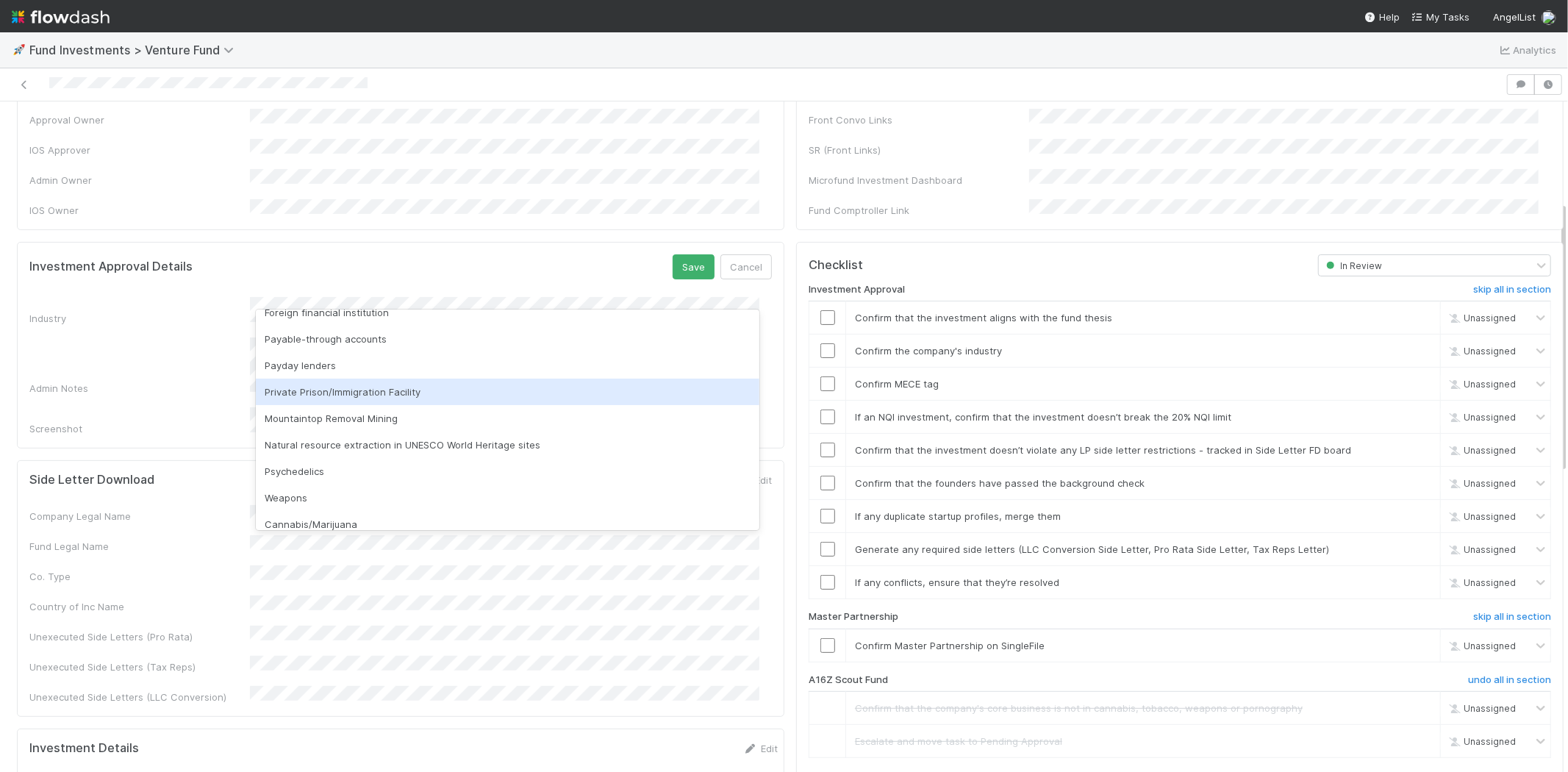 scroll, scrollTop: 420, scrollLeft: 0, axis: vertical 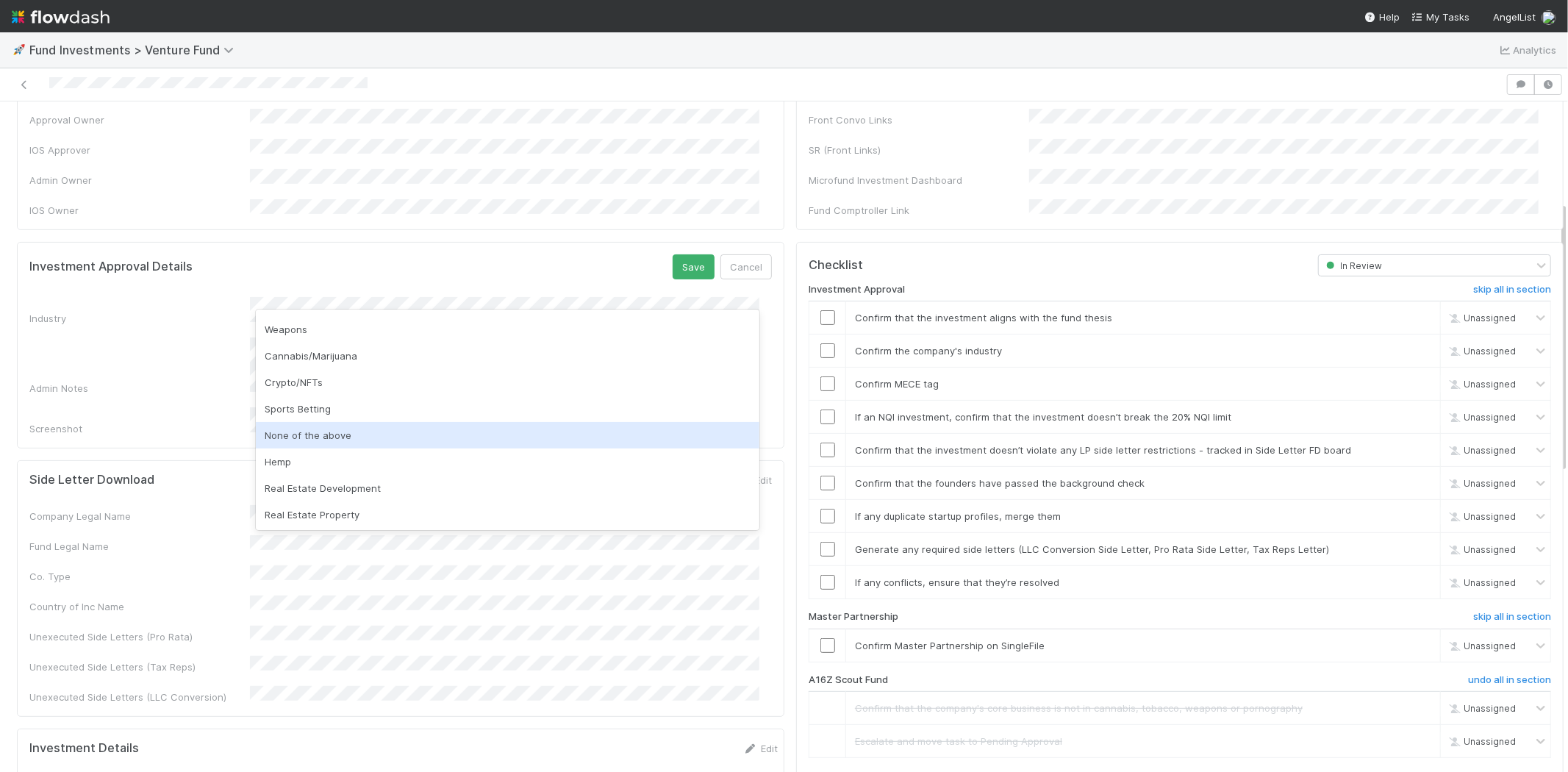 click on "None of the above" at bounding box center [507, 435] 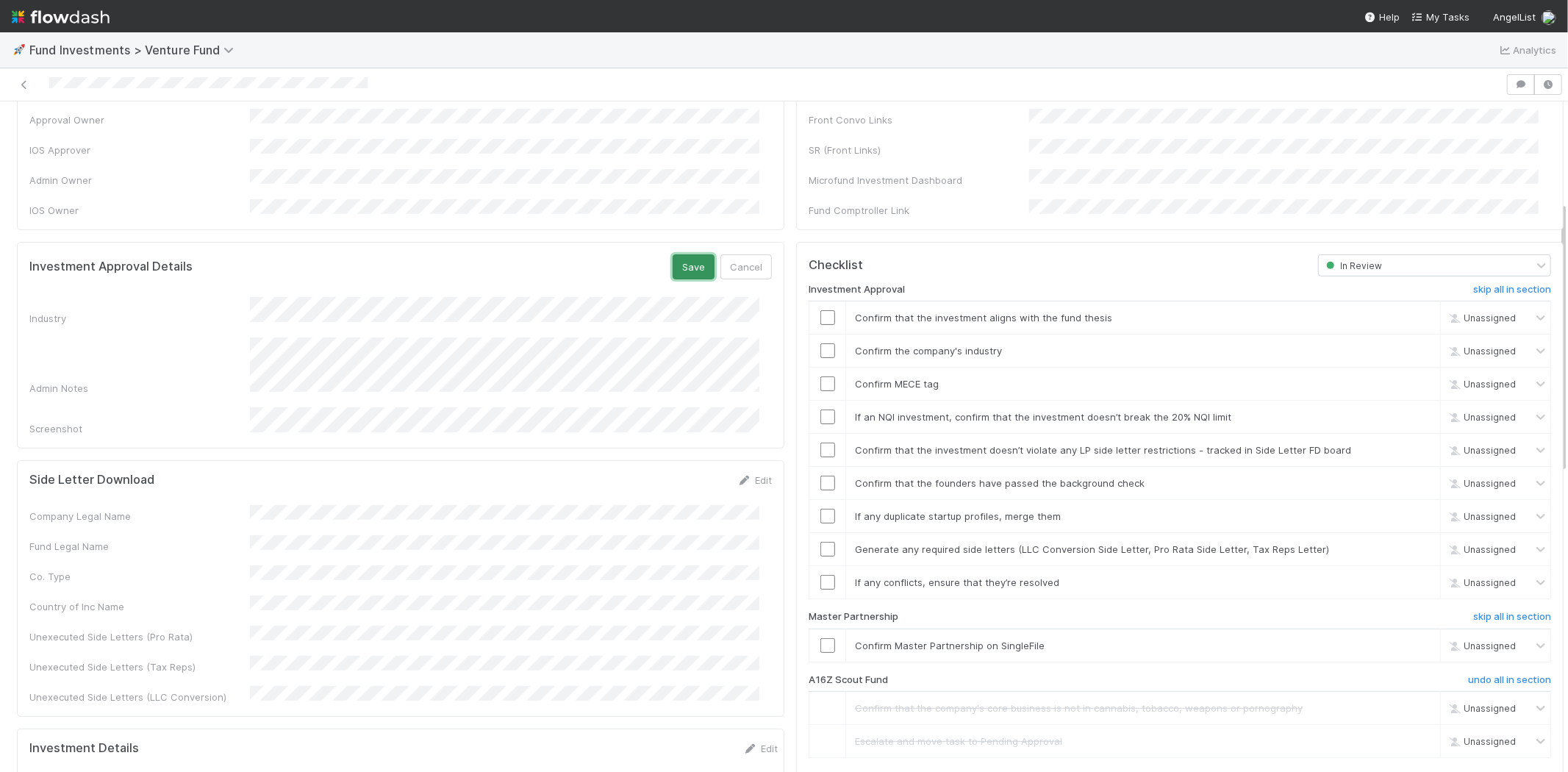 click on "Save" at bounding box center (693, 267) 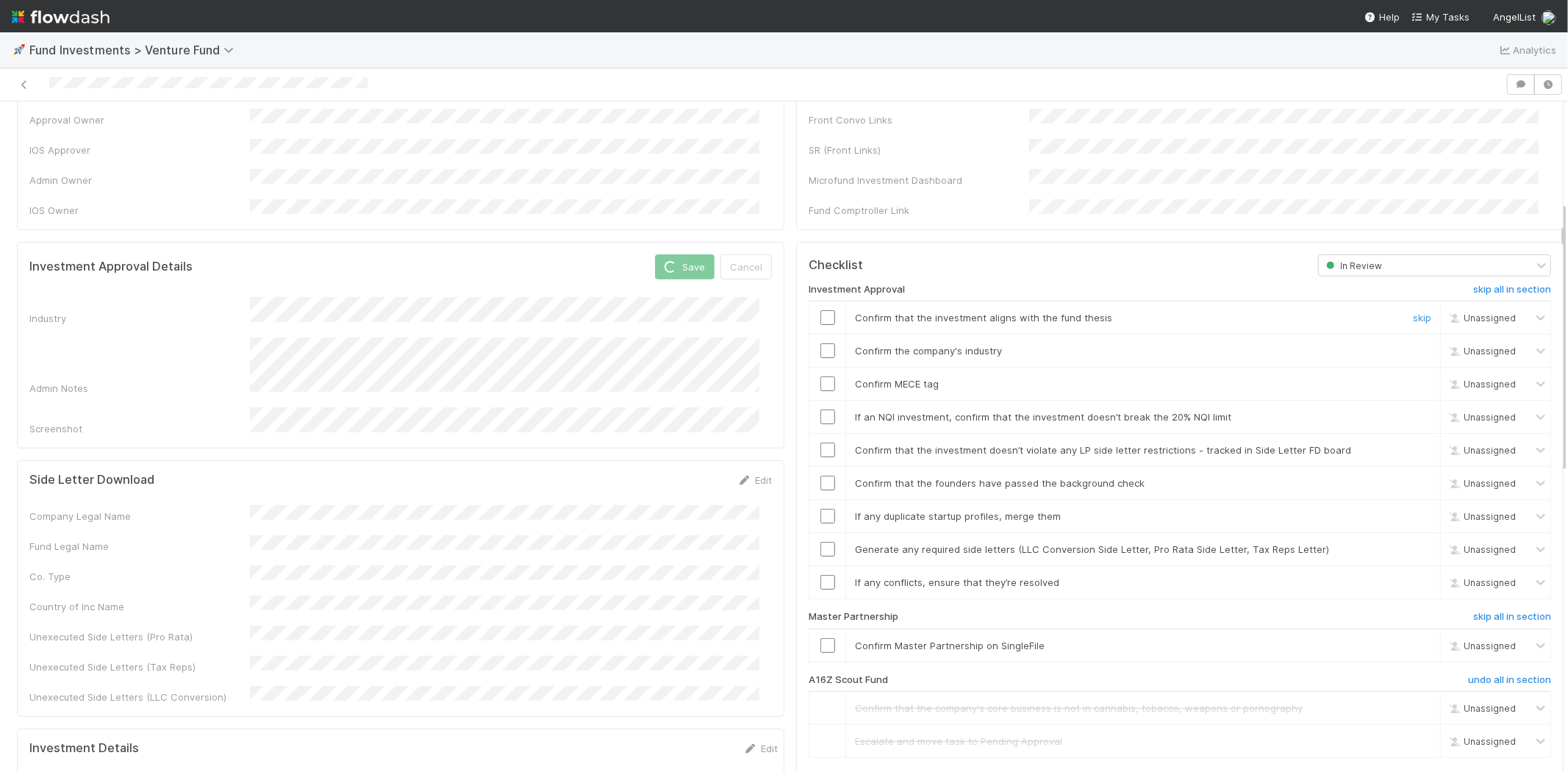 click at bounding box center (828, 318) 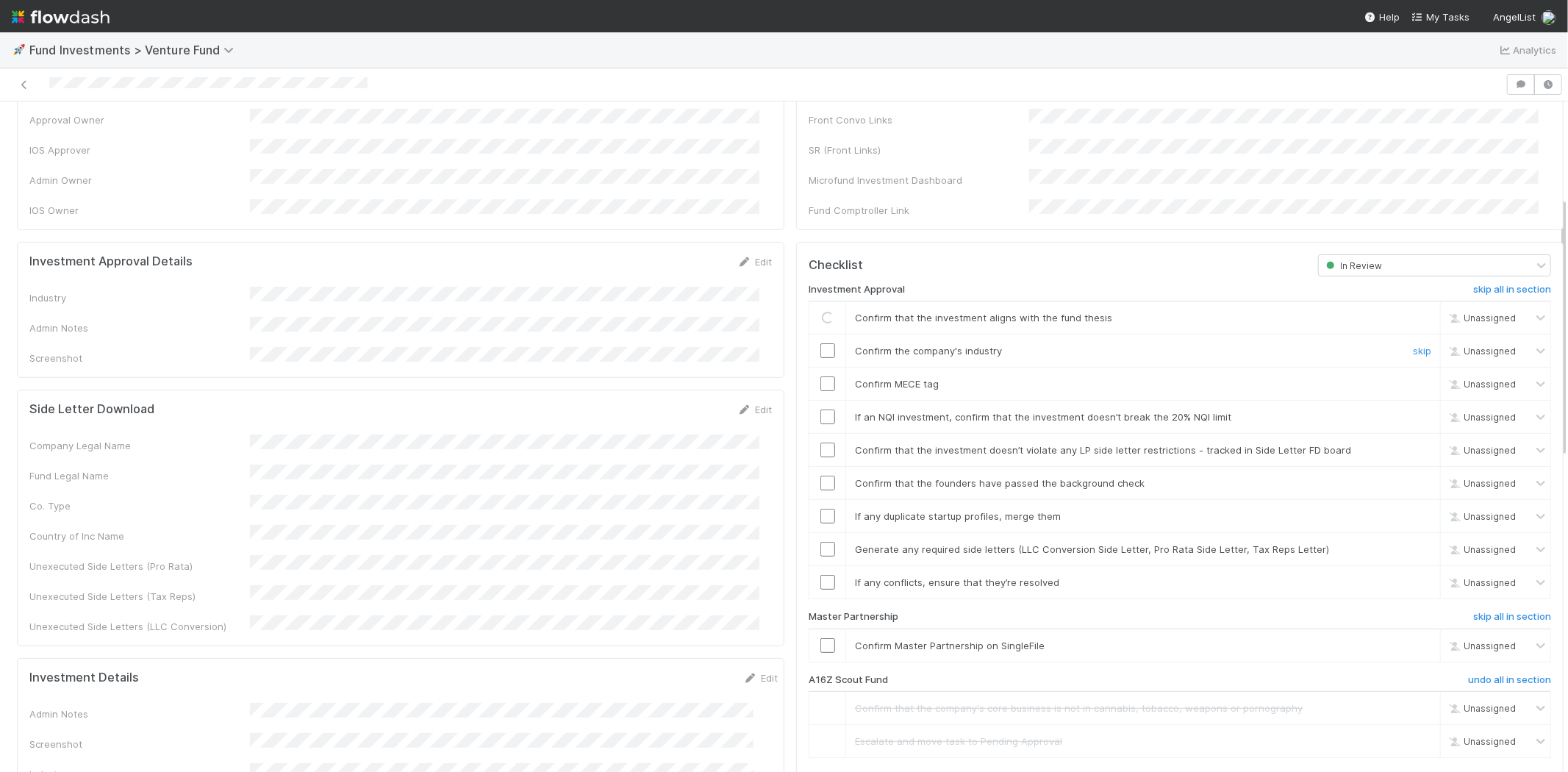 click at bounding box center [828, 351] 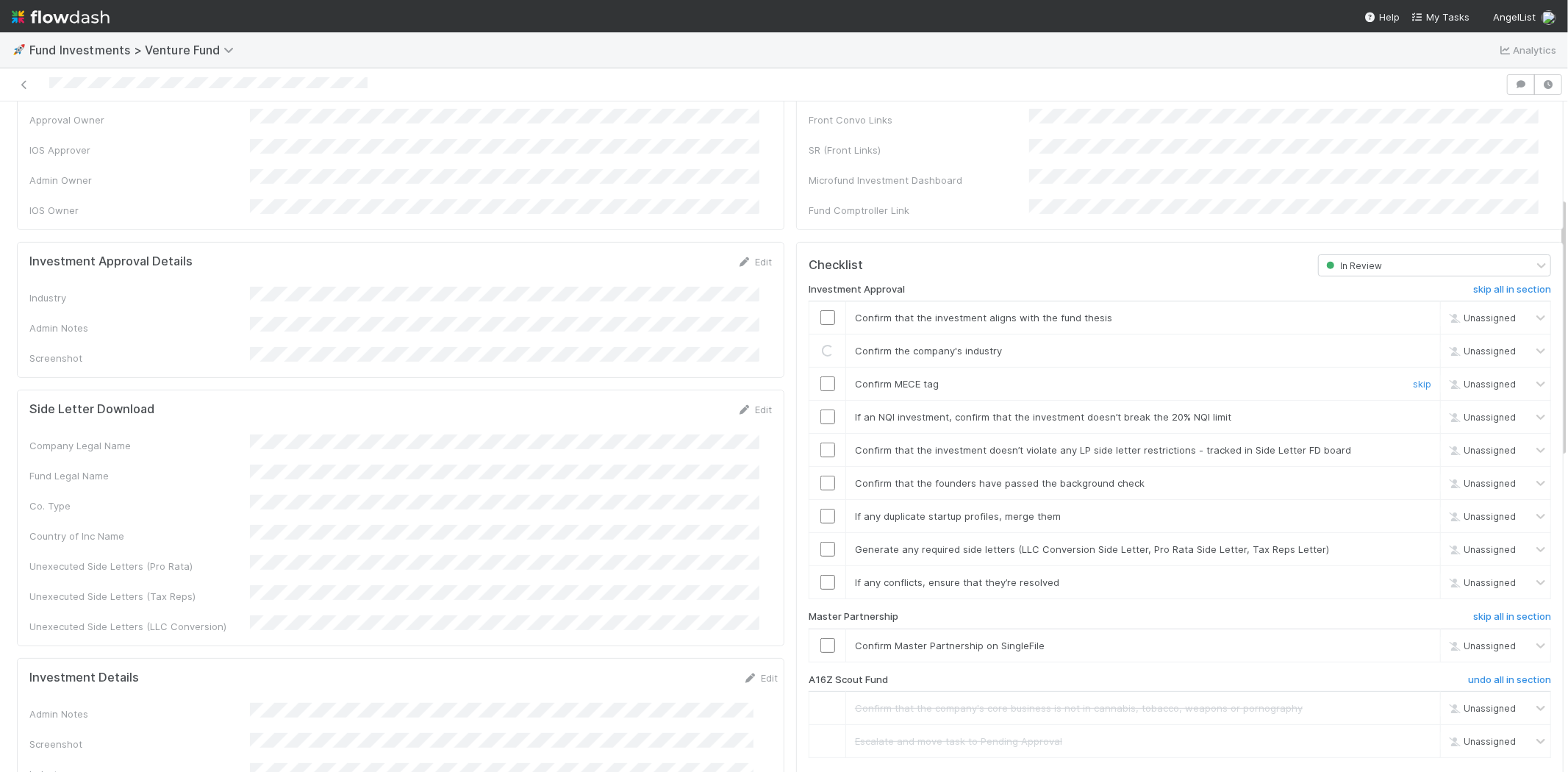 click at bounding box center (828, 384) 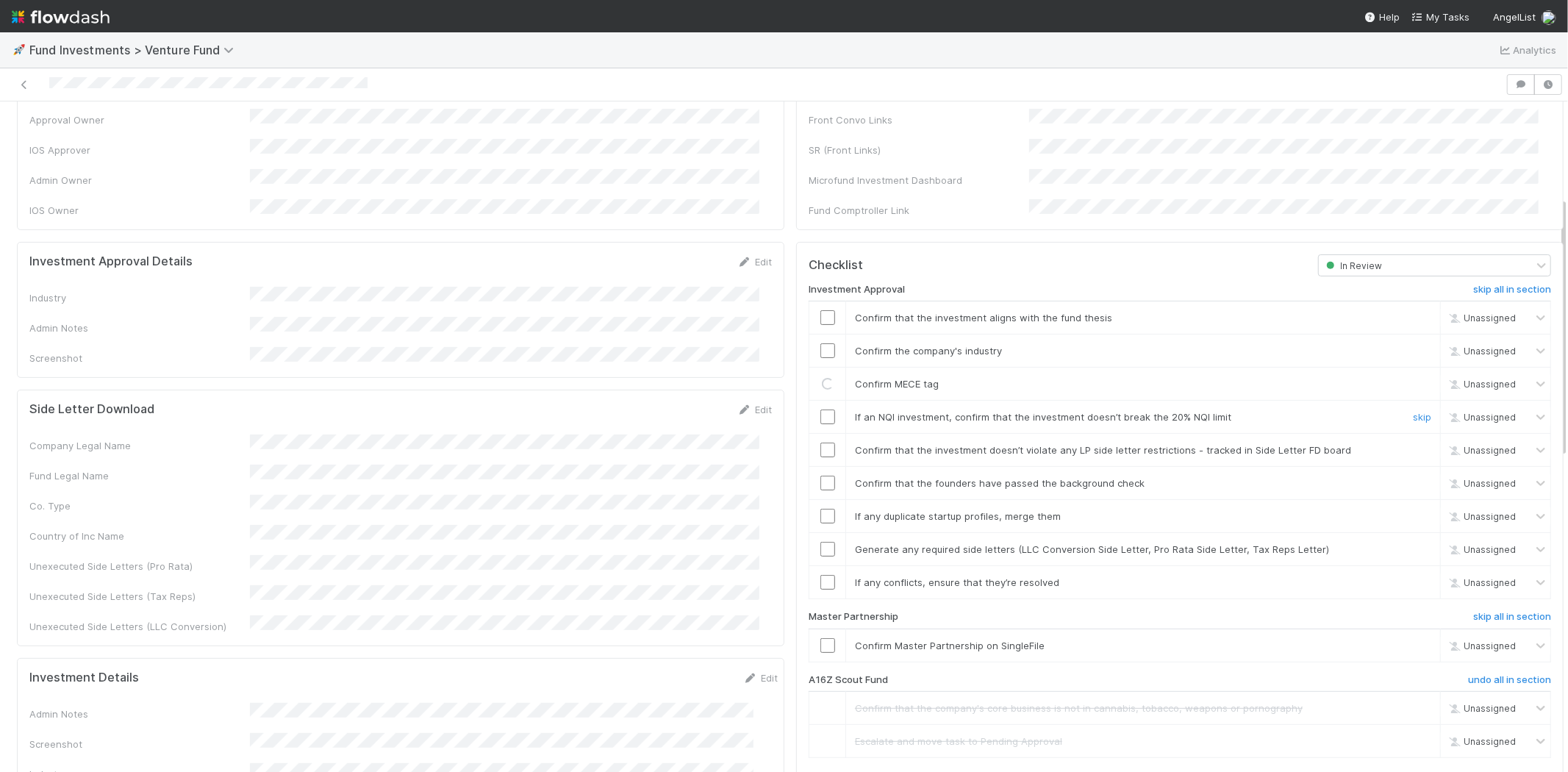 click at bounding box center [828, 417] 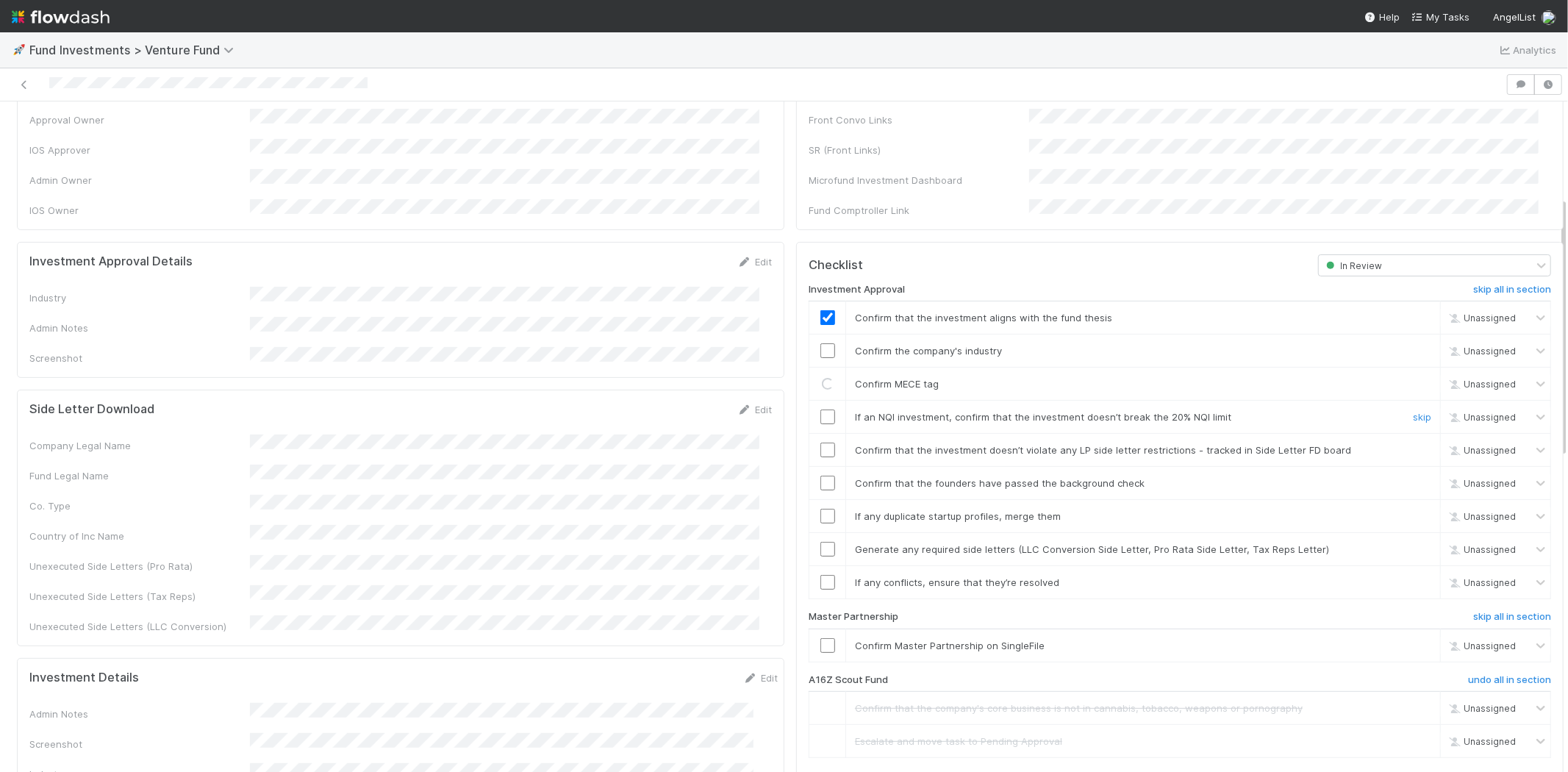 checkbox on "true" 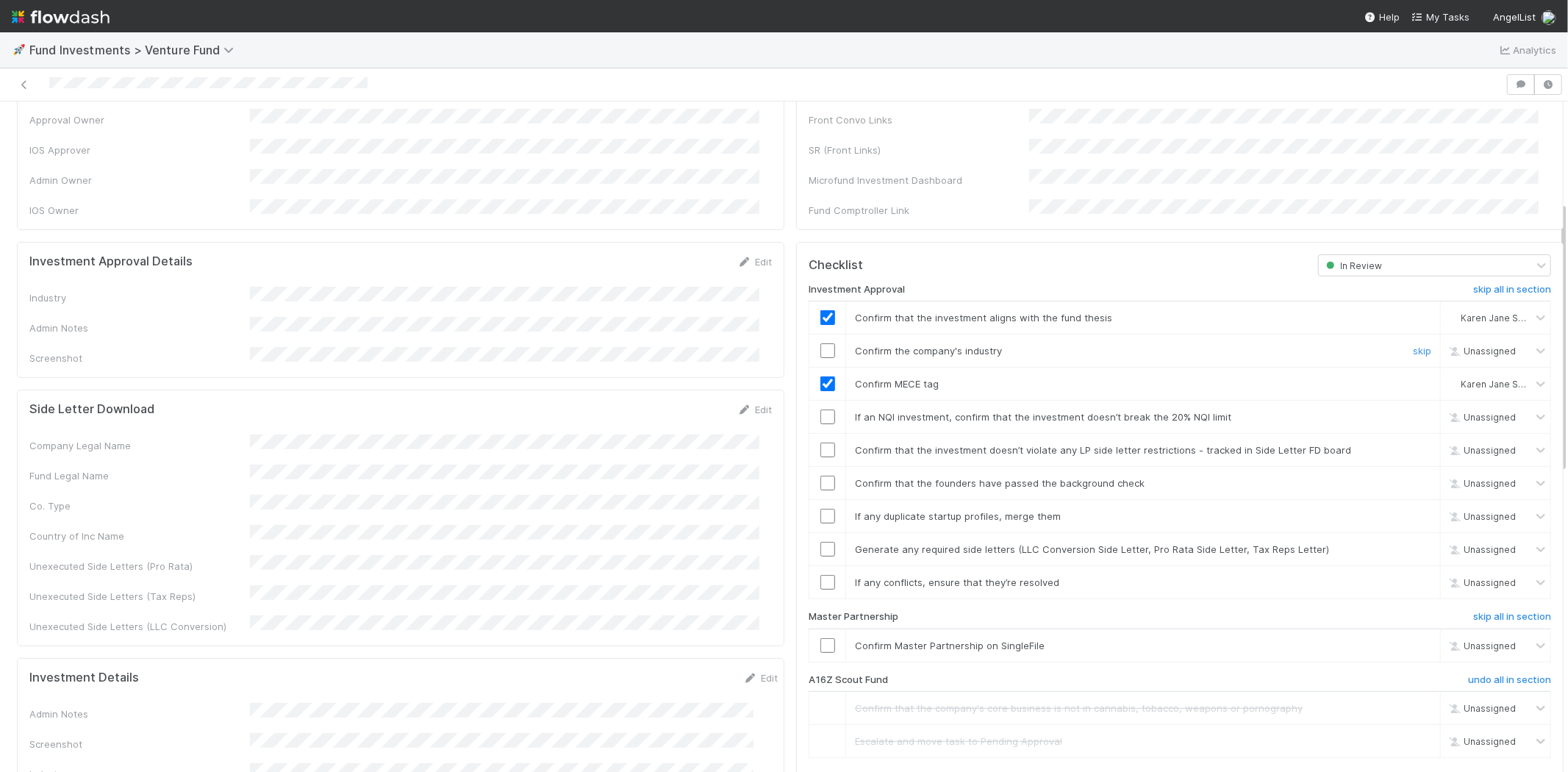 click at bounding box center (828, 351) 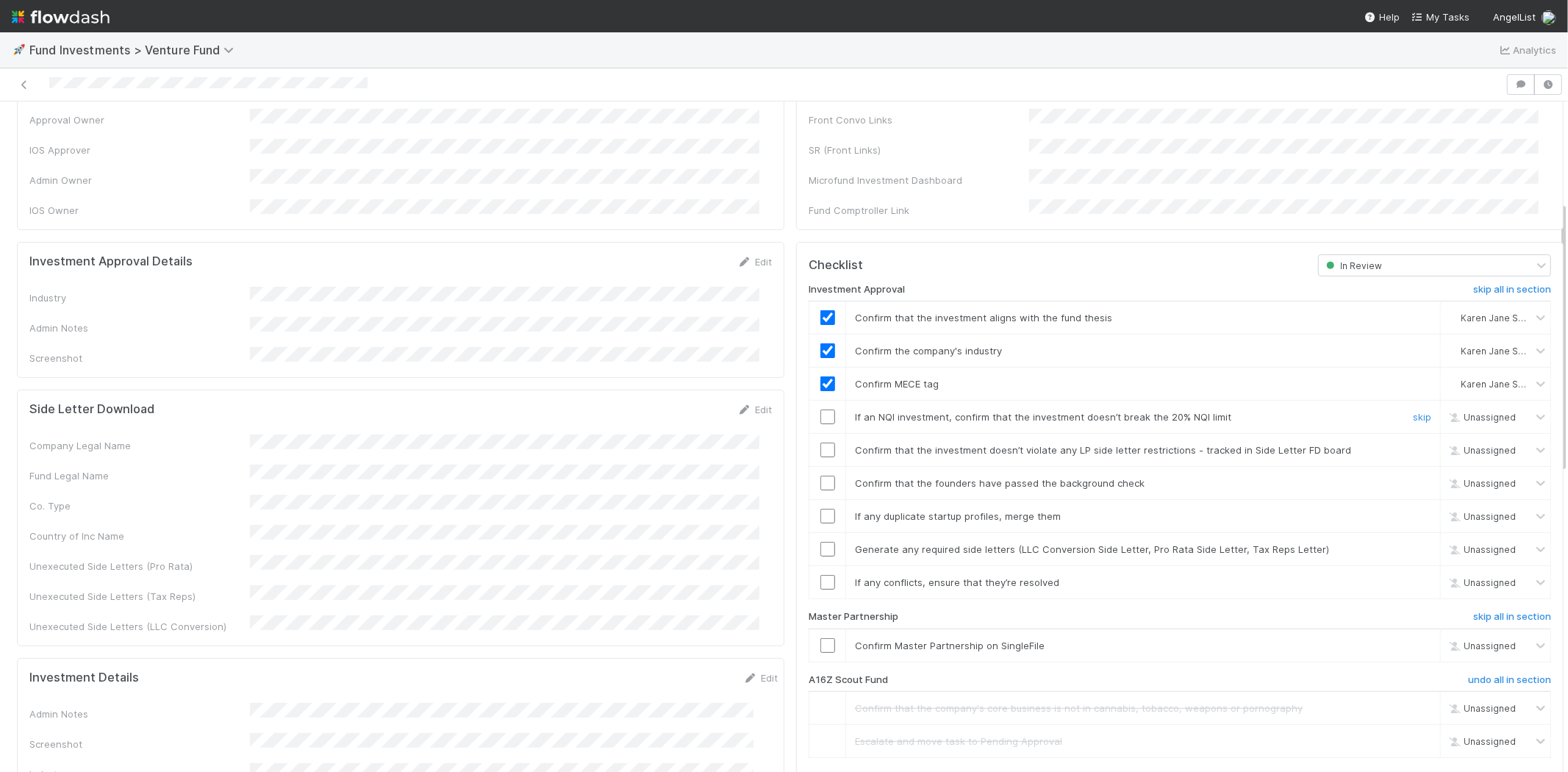 click at bounding box center [828, 417] 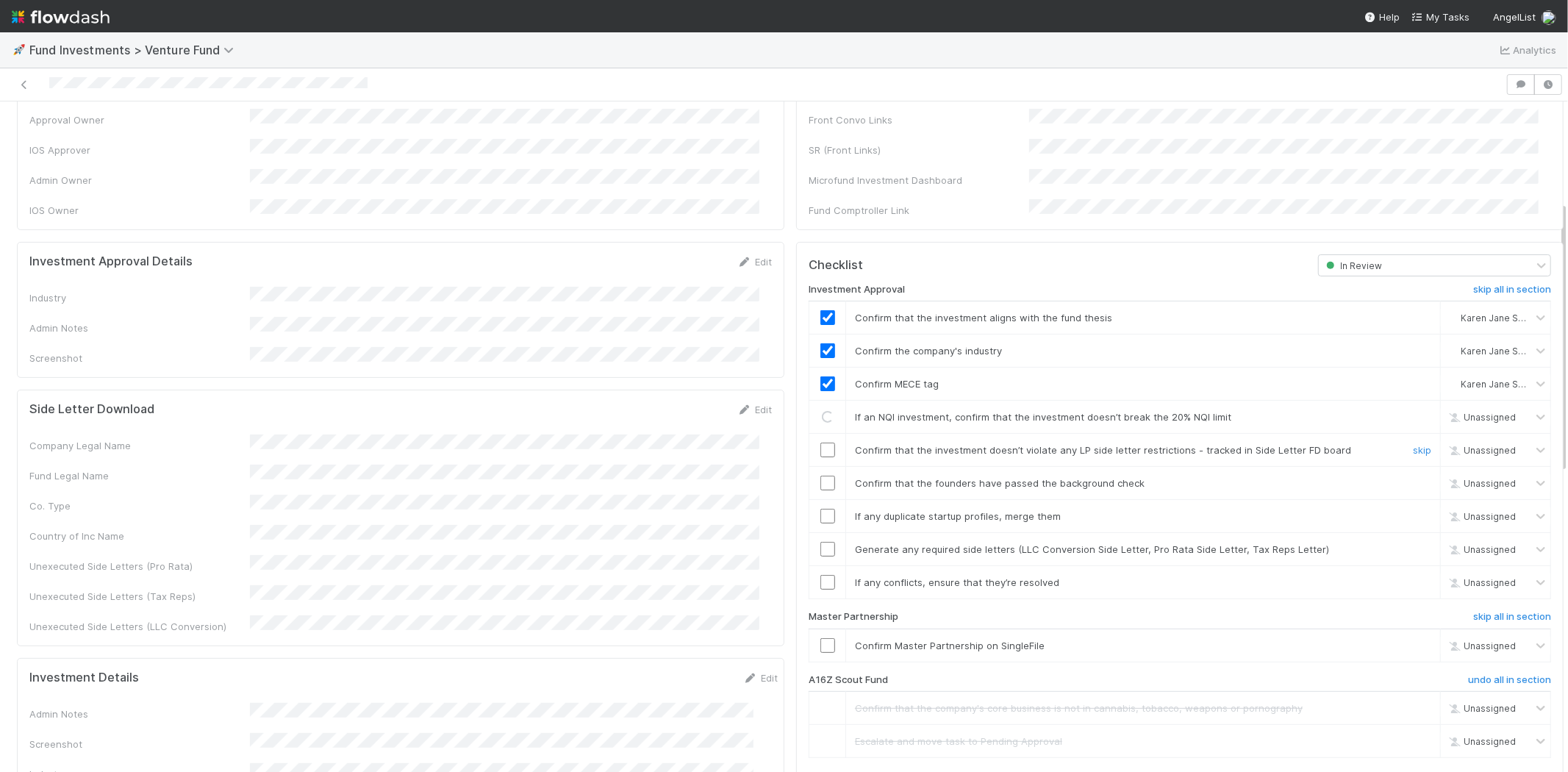 click at bounding box center (828, 450) 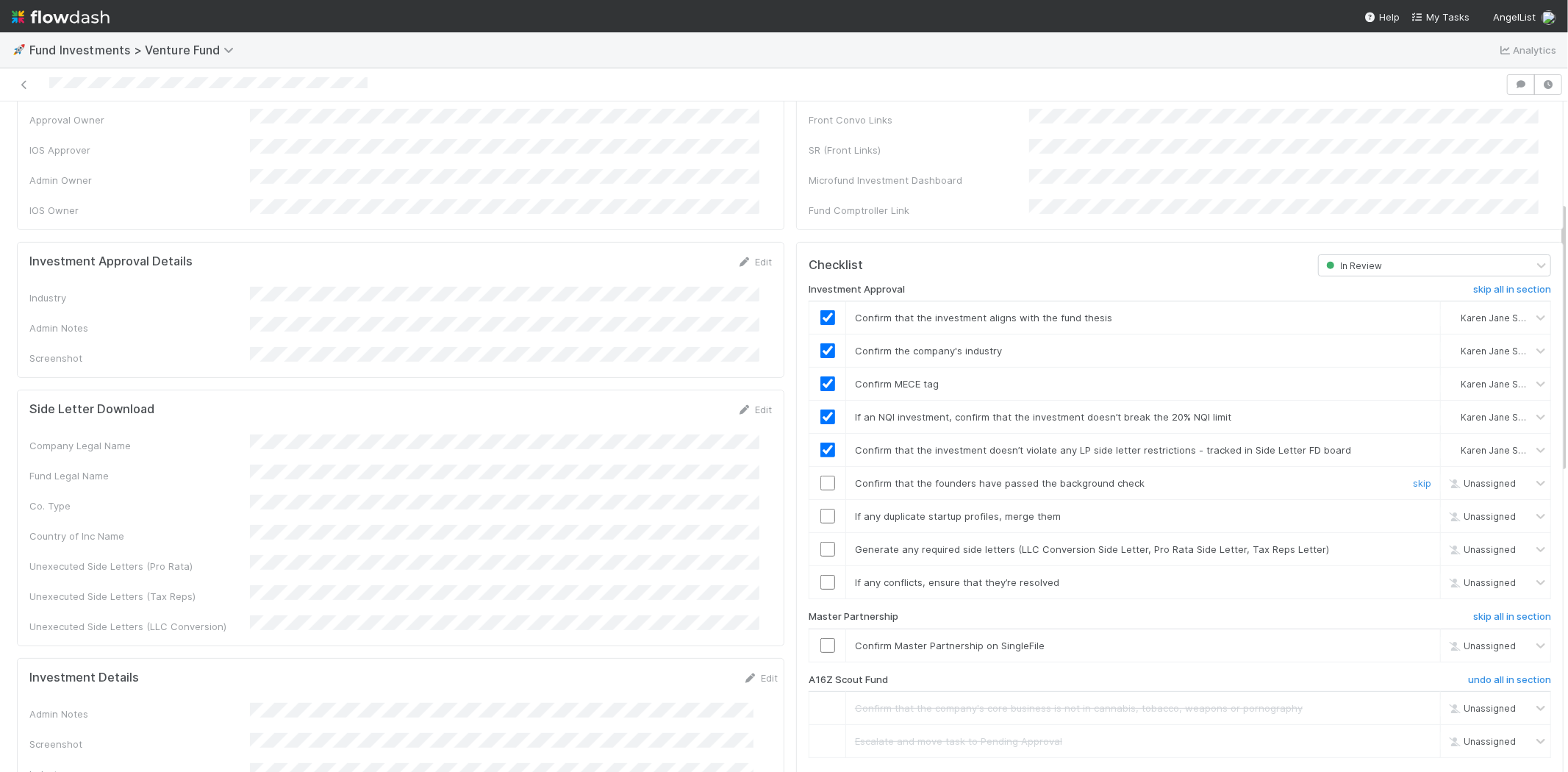 click at bounding box center [828, 483] 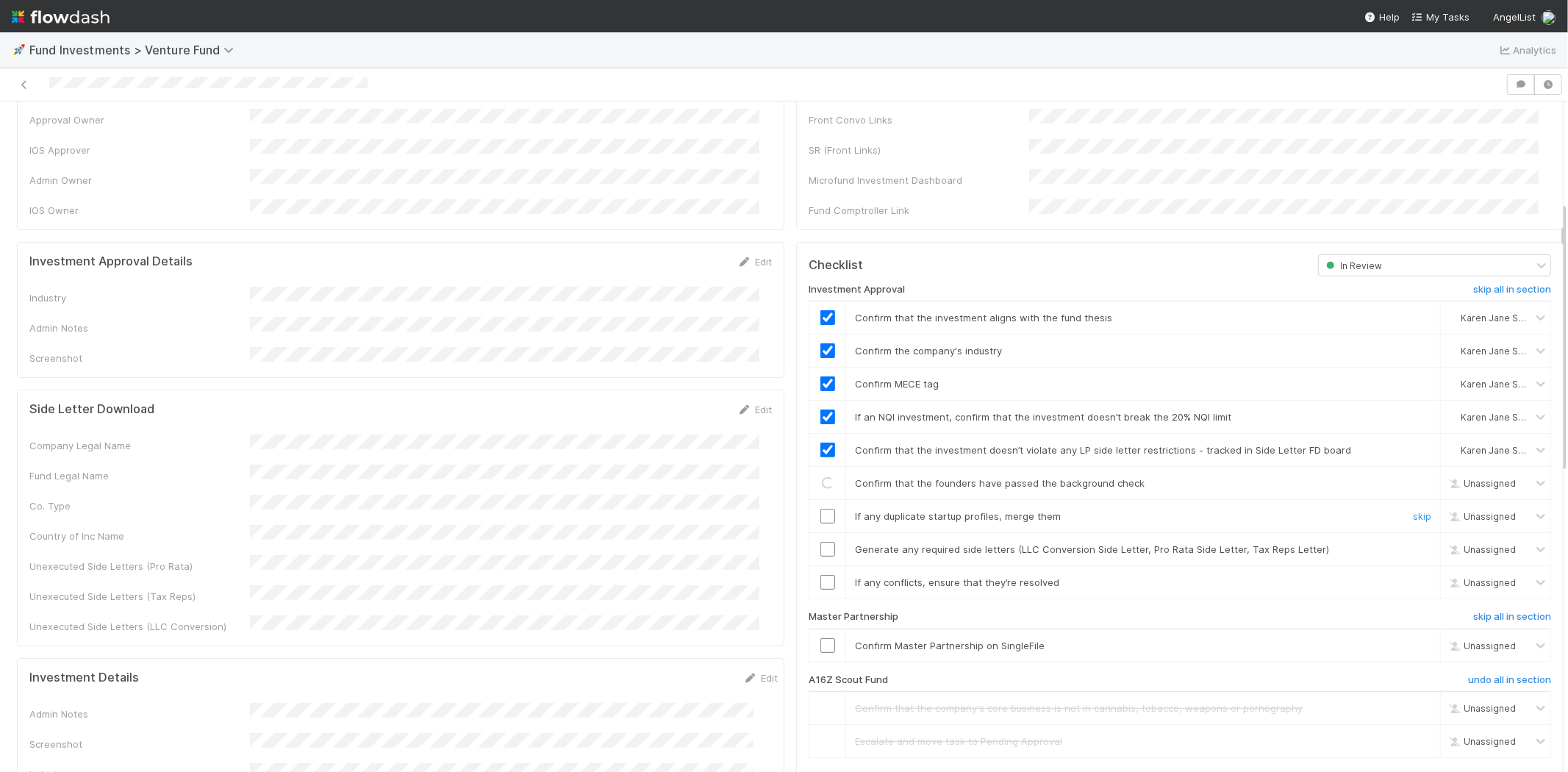 click at bounding box center (828, 516) 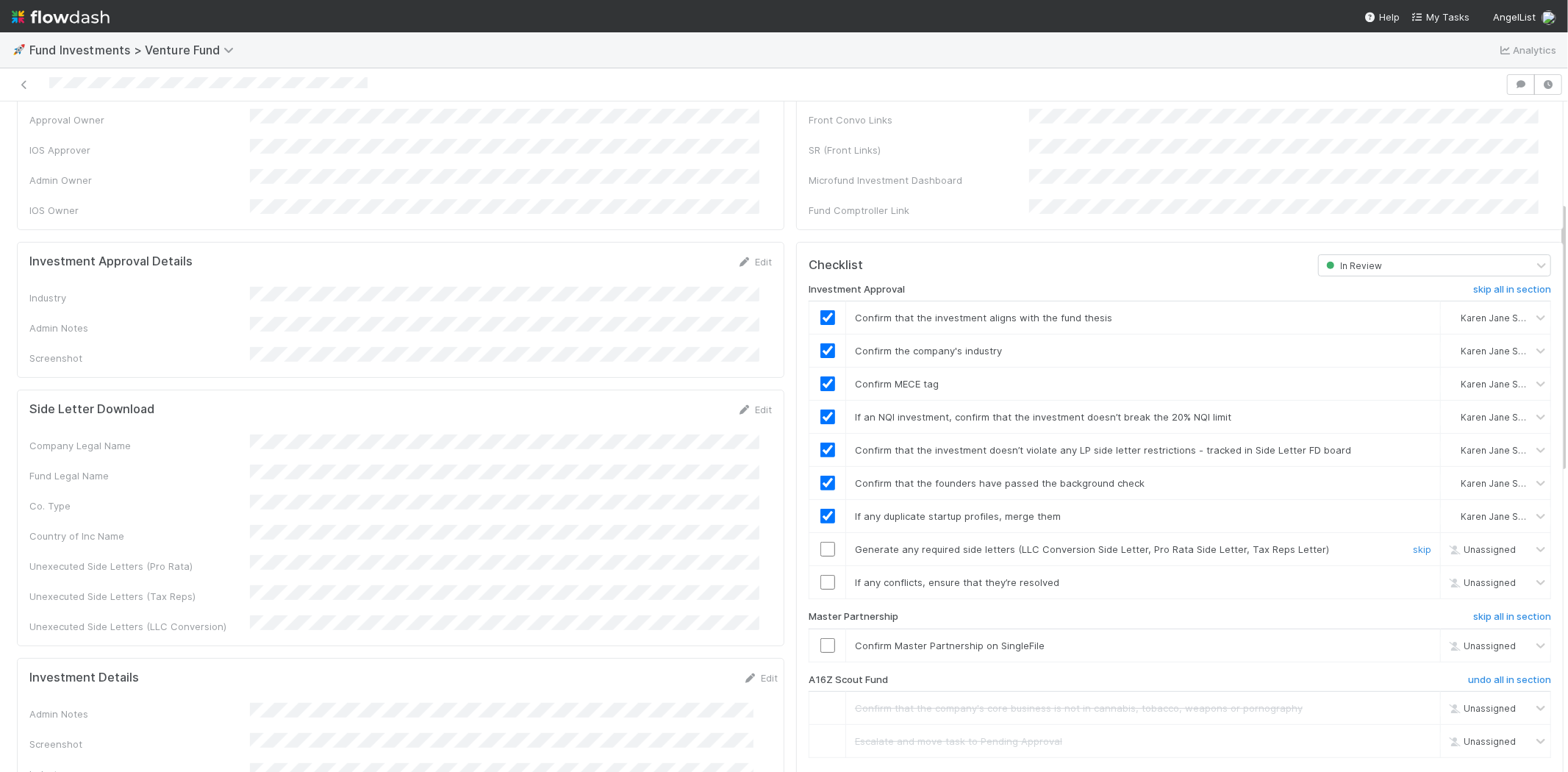 drag, startPoint x: 817, startPoint y: 533, endPoint x: 815, endPoint y: 546, distance: 13.152946 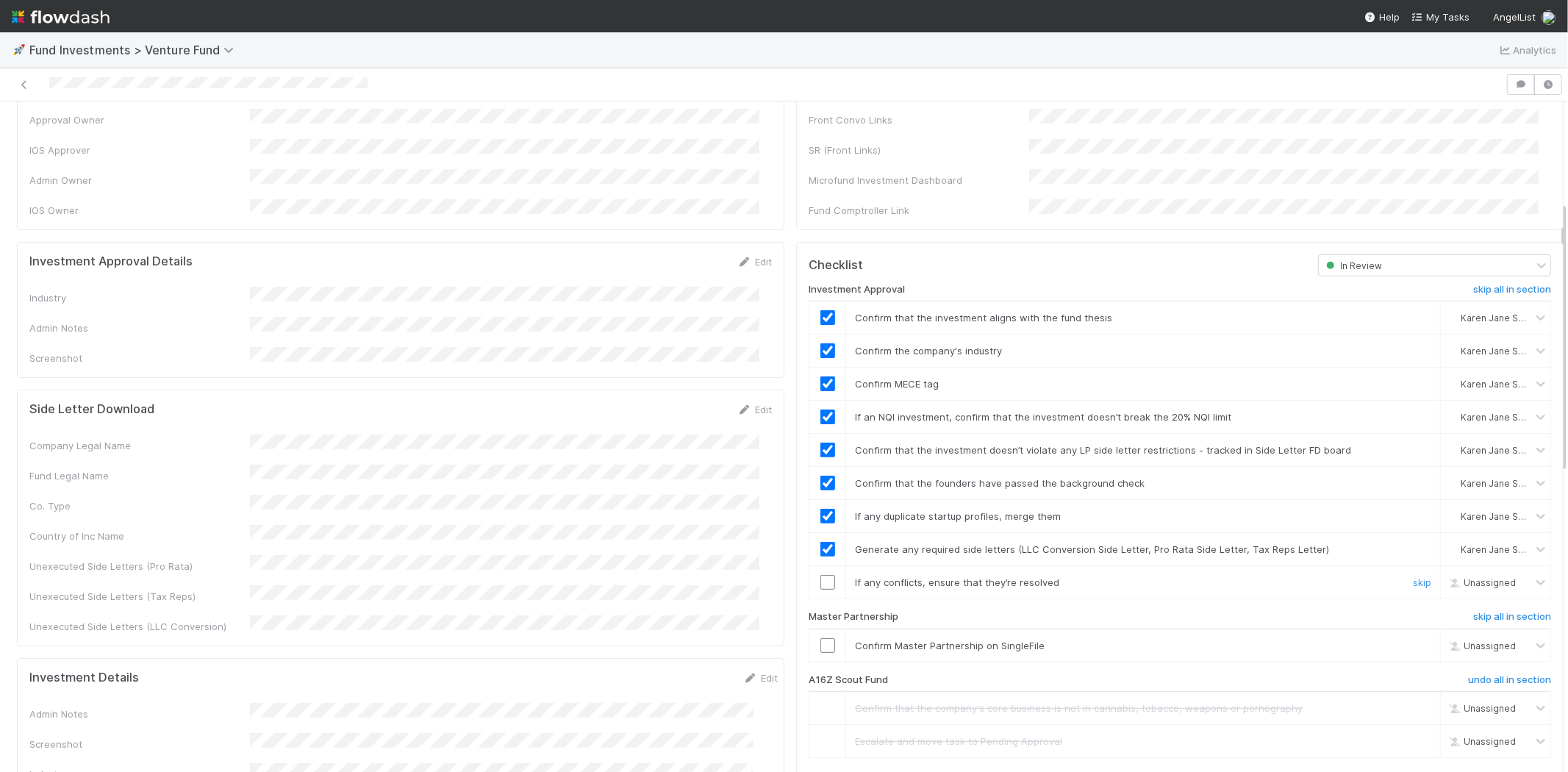 click at bounding box center (828, 582) 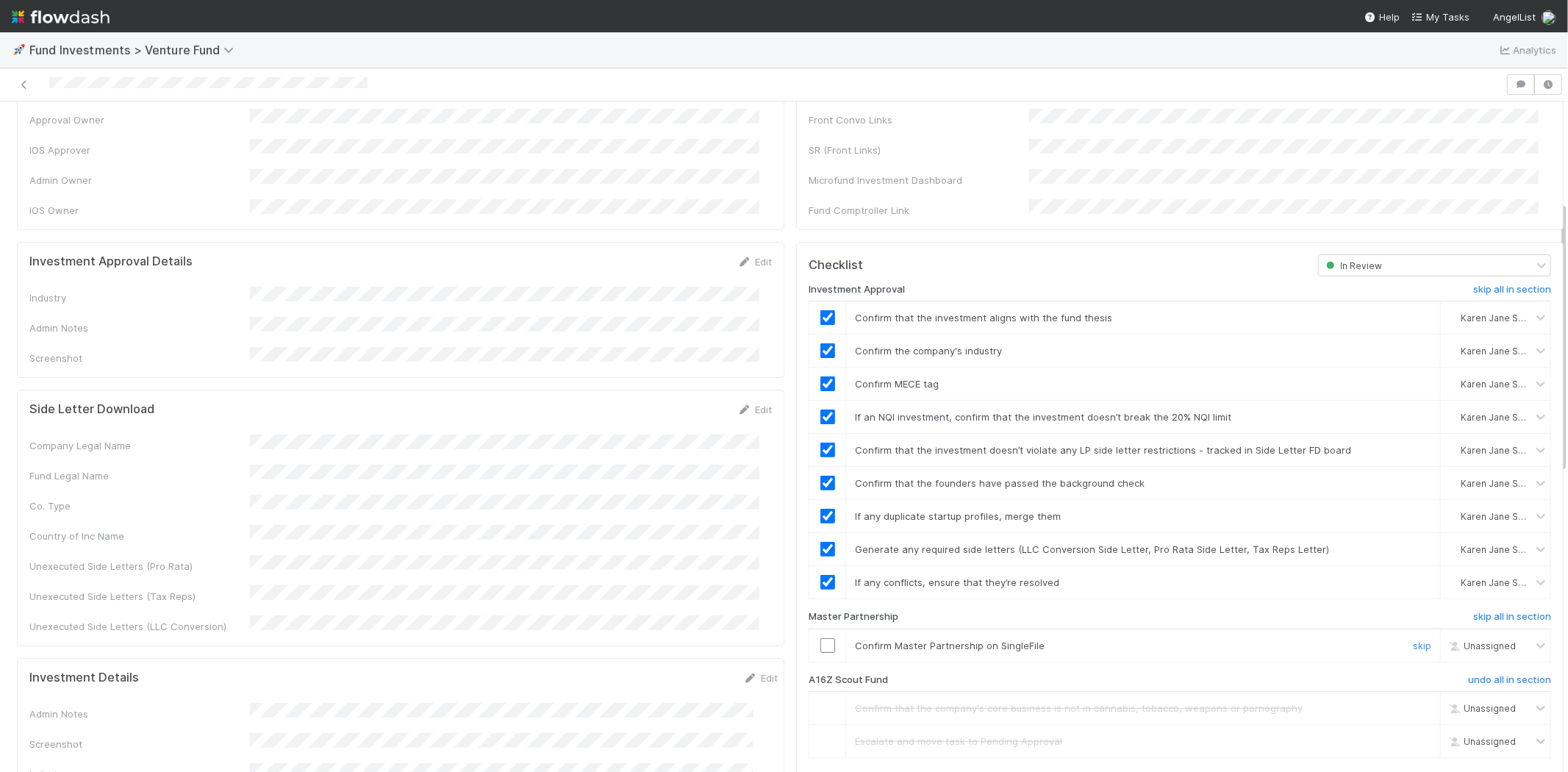 click at bounding box center (828, 646) 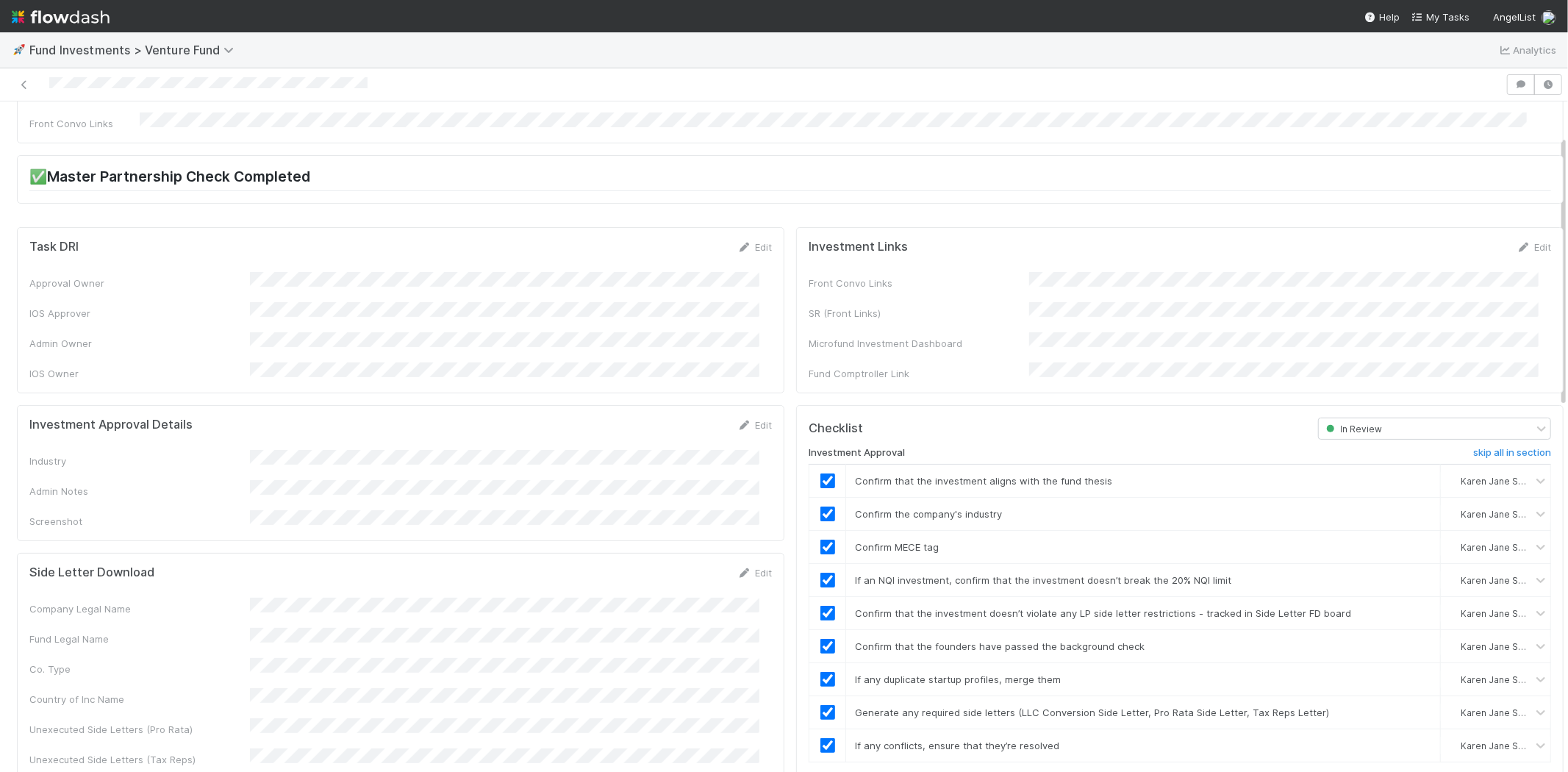 scroll, scrollTop: 0, scrollLeft: 0, axis: both 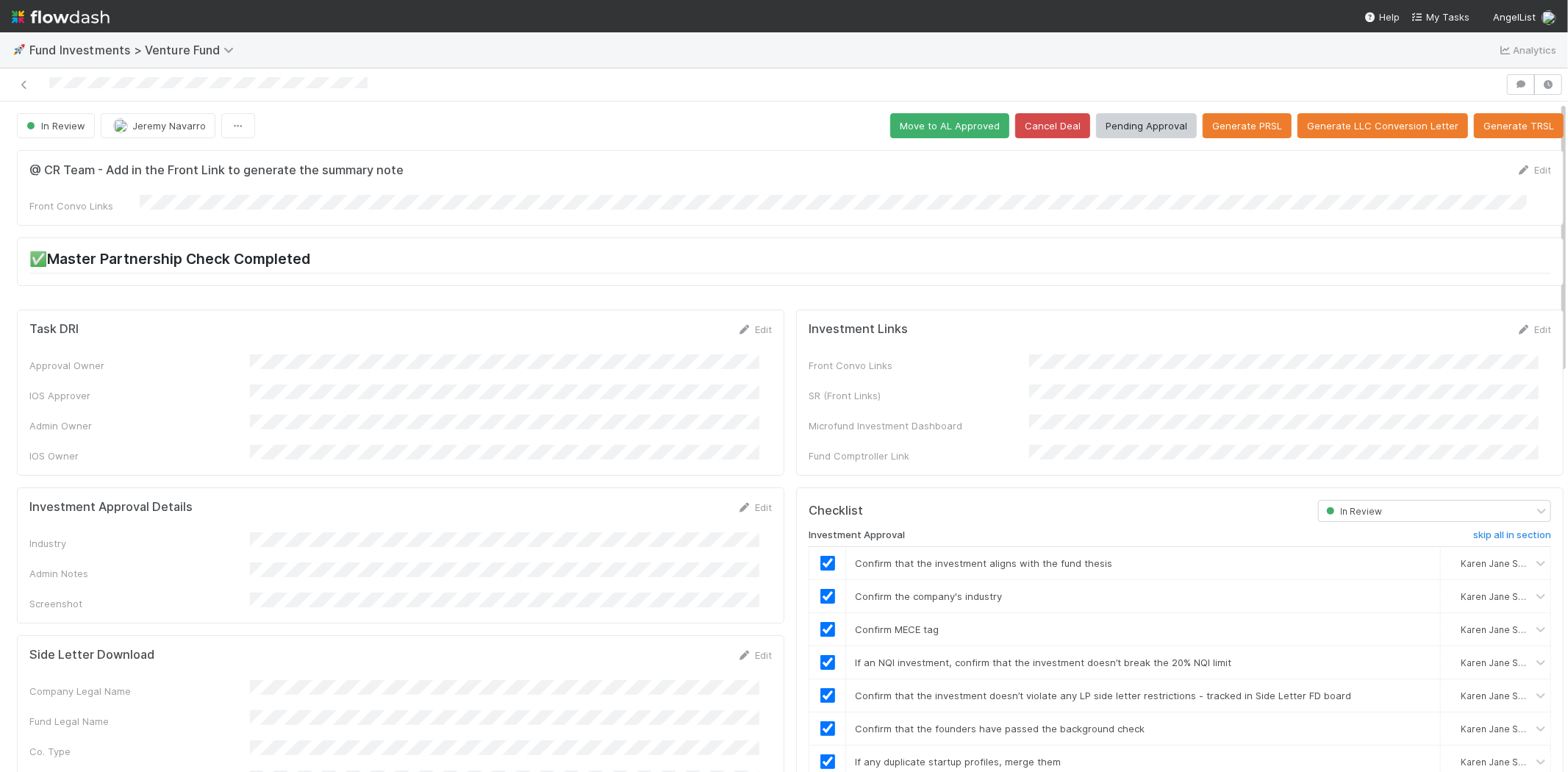 click on "In Review Jeremy Navarro Move to AL Approved Cancel Deal Pending Approval Generate PRSL Generate LLC Conversion Letter Generate TRSL @ CR Team - Add in the Front Link to generate the summary note Edit Front Convo Links  ✅Master Partnership Check Completed Task DRI Edit Approval Owner  IOS Approver  Admin Owner  IOS Owner  Investment Approval Details Edit Industry  Admin Notes  Screenshot  Side Letter Download Edit Company Legal Name  Fund Legal Name  Co. Type  Country of Inc Name  Unexecuted Side Letters (Pro Rata)  Unexecuted Side Letters (Tax Reps)  Unexecuted Side Letters (LLC Conversion)  Investment Details Edit Admin Notes  Screenshot  Industry  Exact Wire Amount  Are the documents countersigned?  Fund Comptroller Link  Does the fund have EIN (Tax ID)?   Labels  Components to be handled by Global Portfolio Edit Copy Microfund profile dashboard Investment Links Edit Front Convo Links  SR (Front Links)  Microfund Investment Dashboard  Fund Comptroller Link   Checklist    In Review Investment Approval" at bounding box center [790, 968] 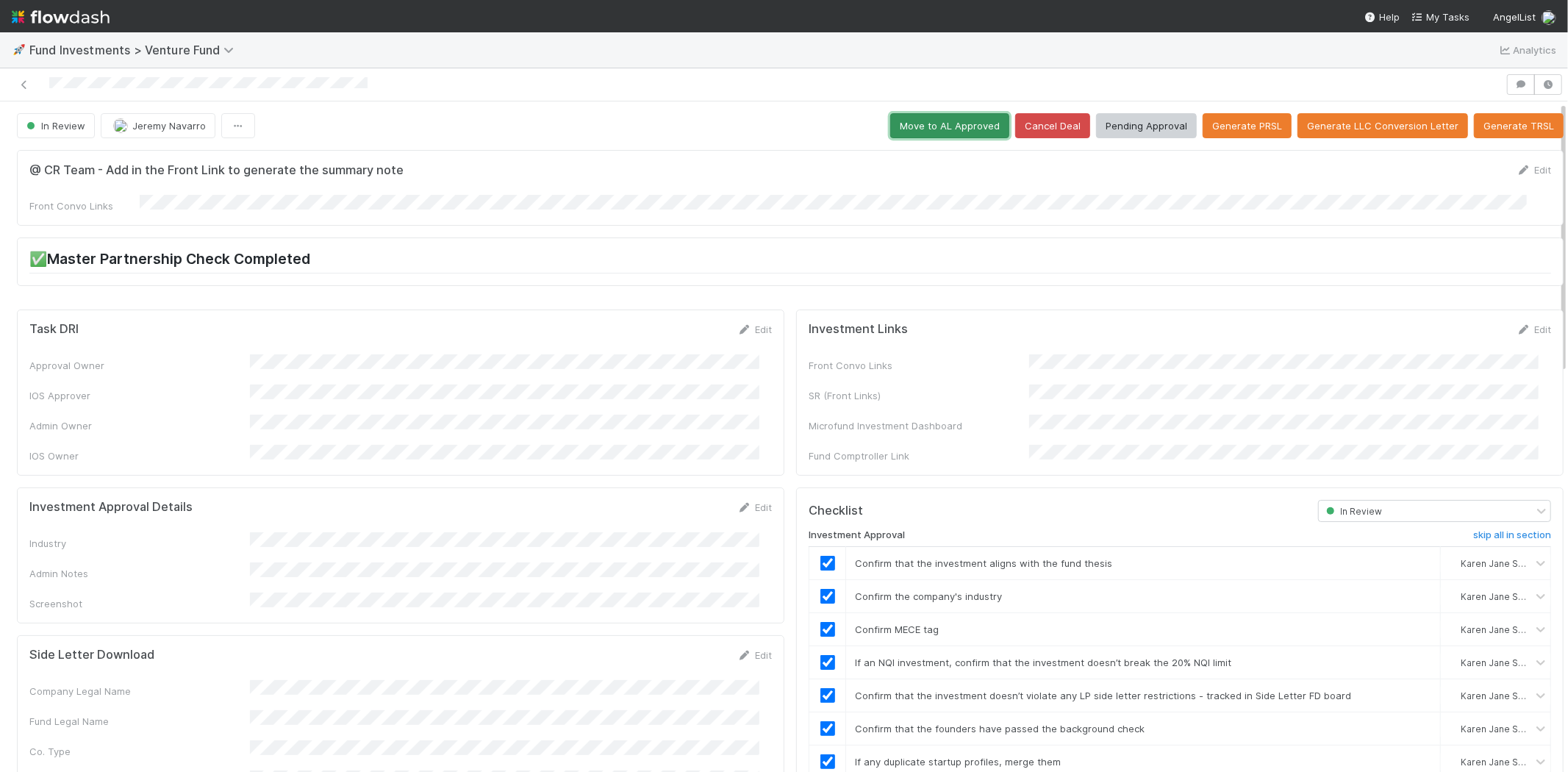 click on "Move to AL Approved" at bounding box center (950, 126) 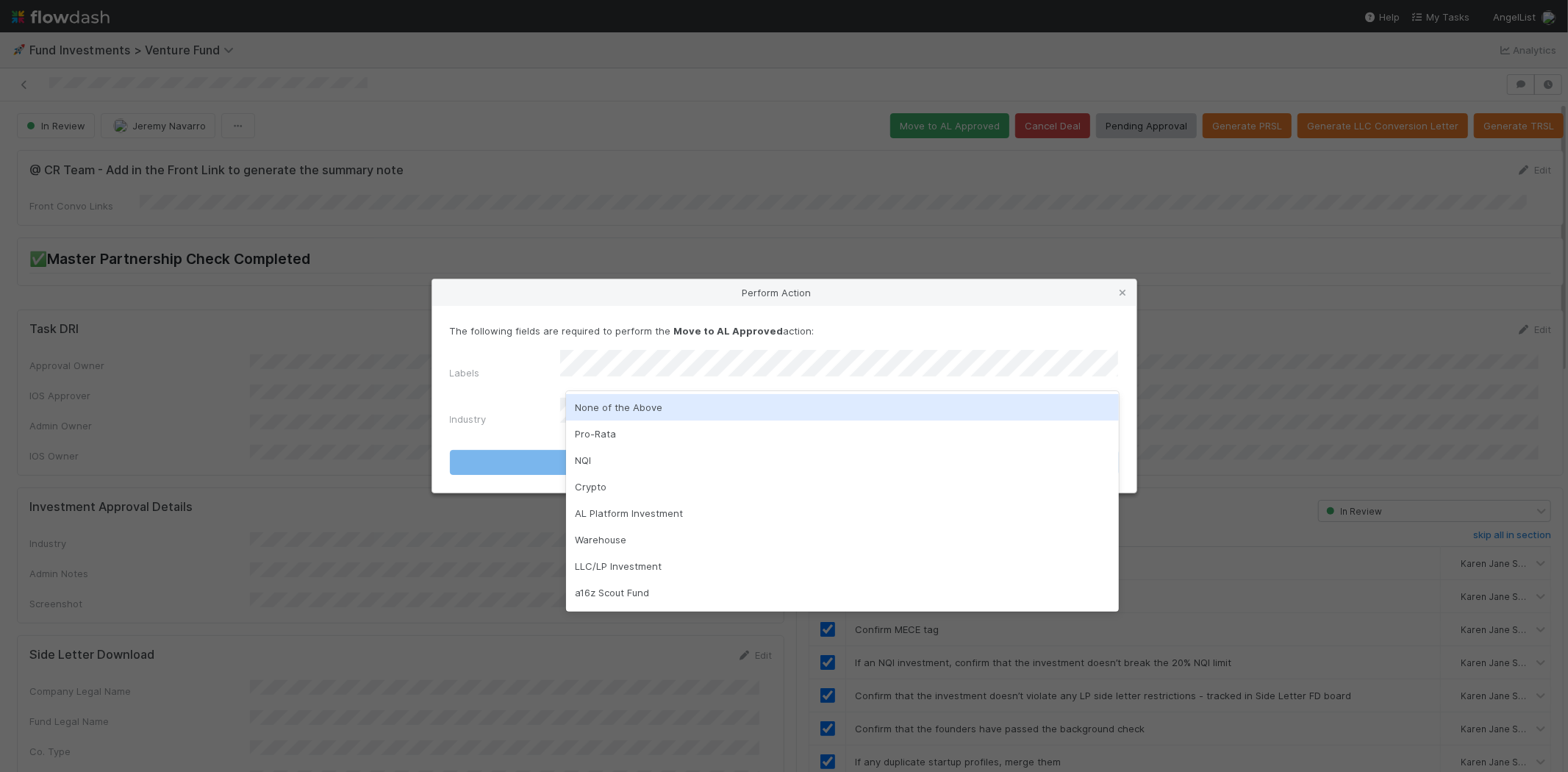 click on "None of the Above" at bounding box center [842, 407] 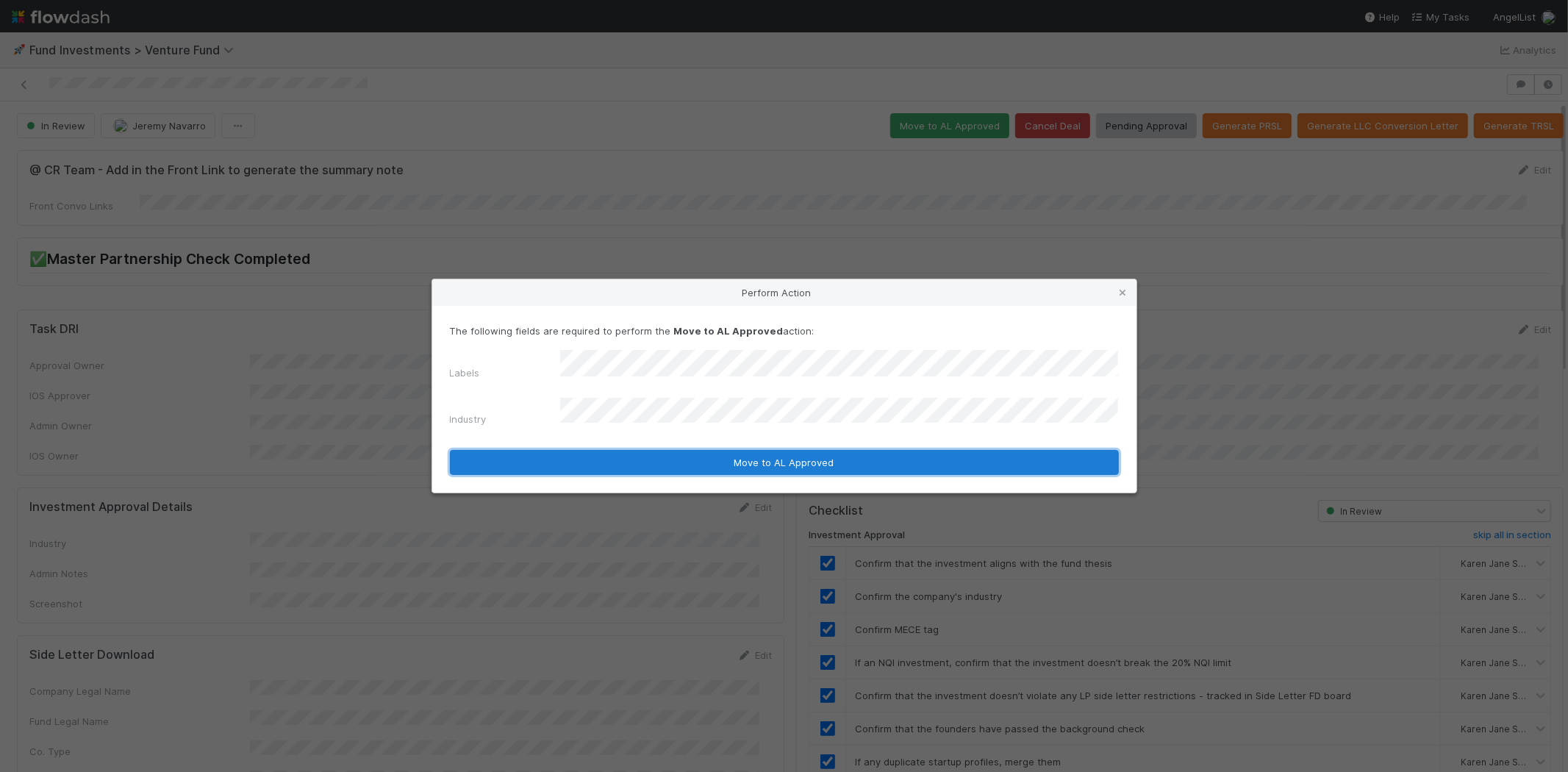 click on "Move to AL Approved" at bounding box center (784, 462) 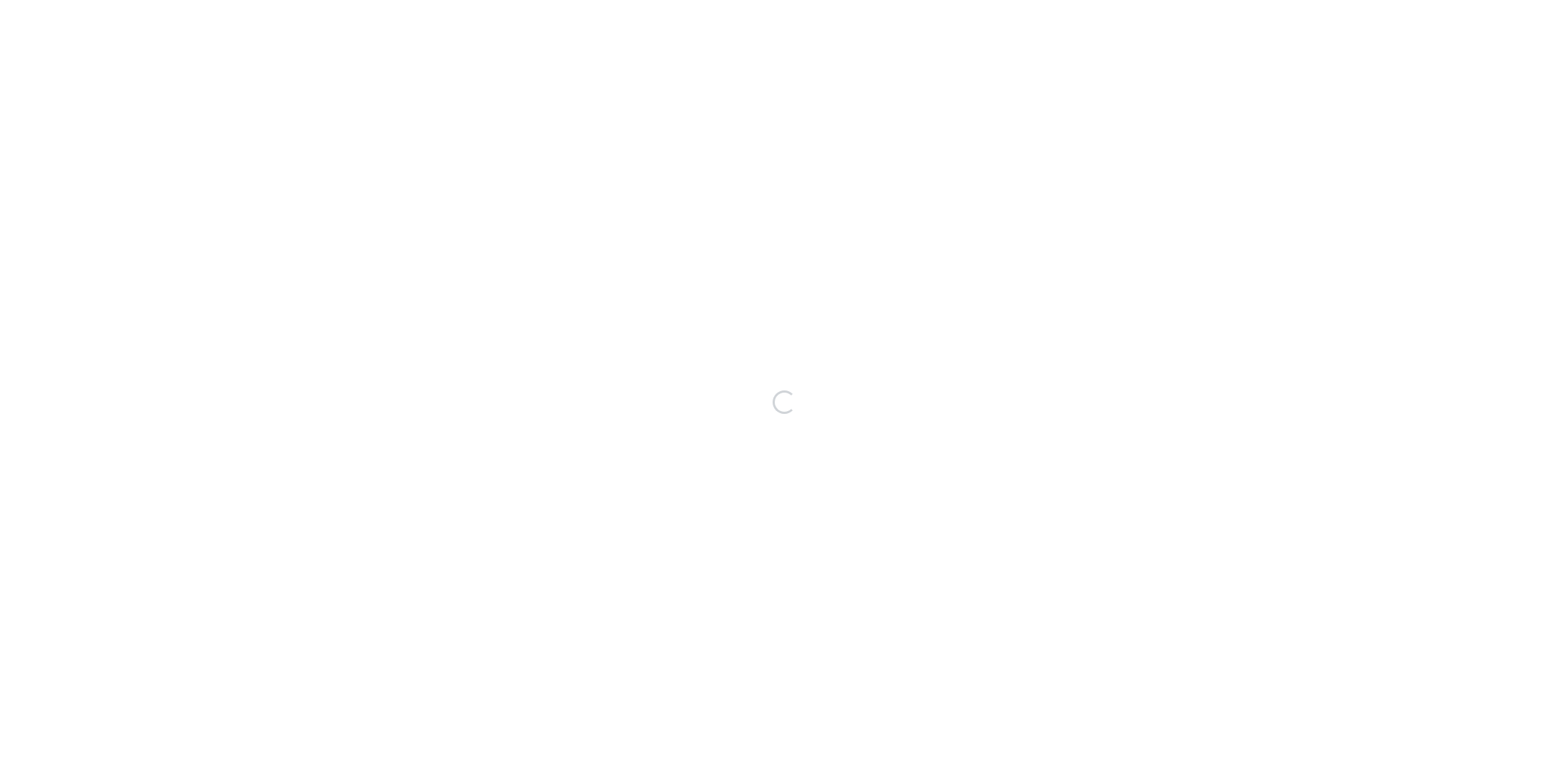 scroll, scrollTop: 0, scrollLeft: 0, axis: both 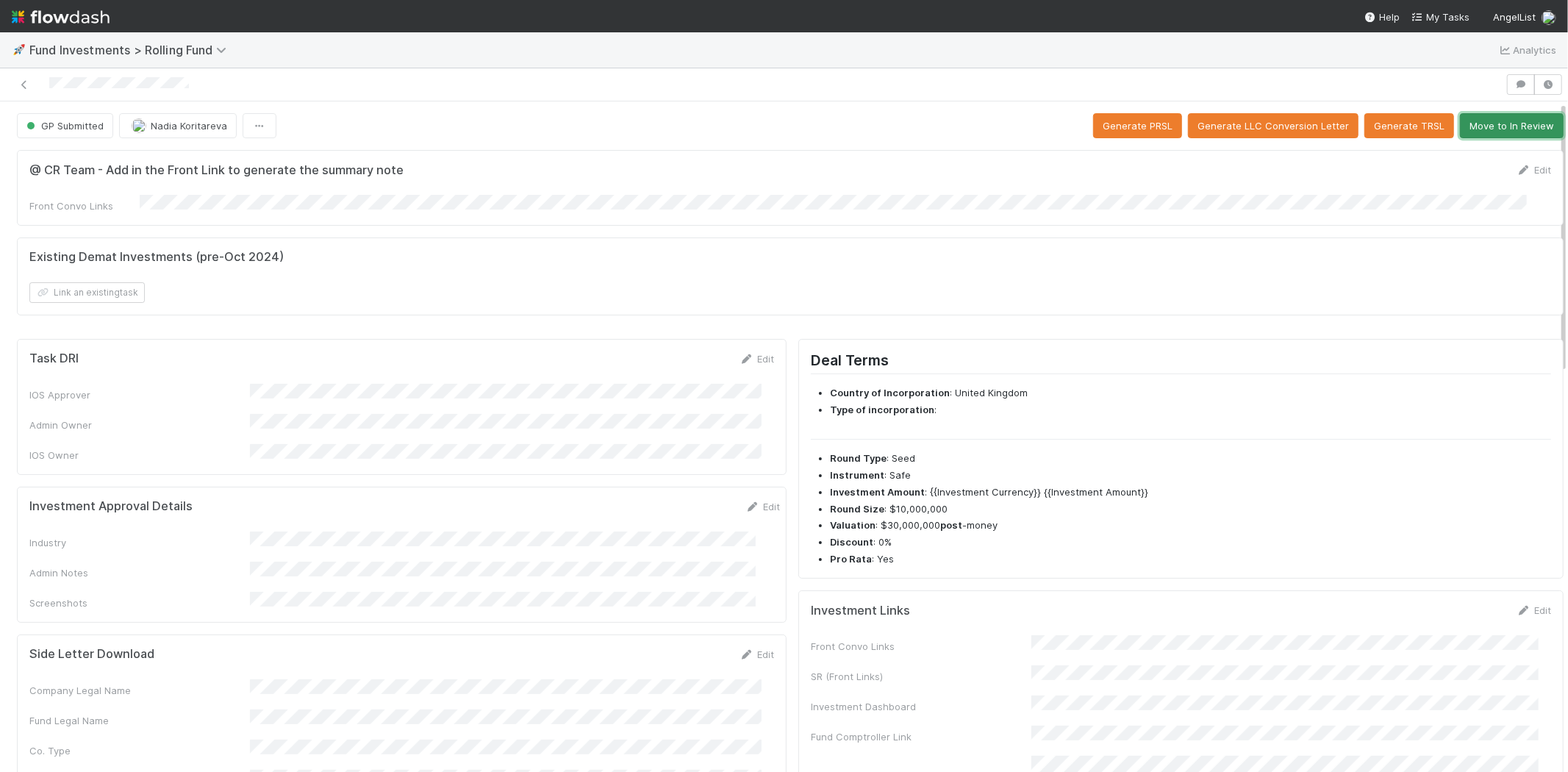 click on "Move to In Review" at bounding box center (1511, 126) 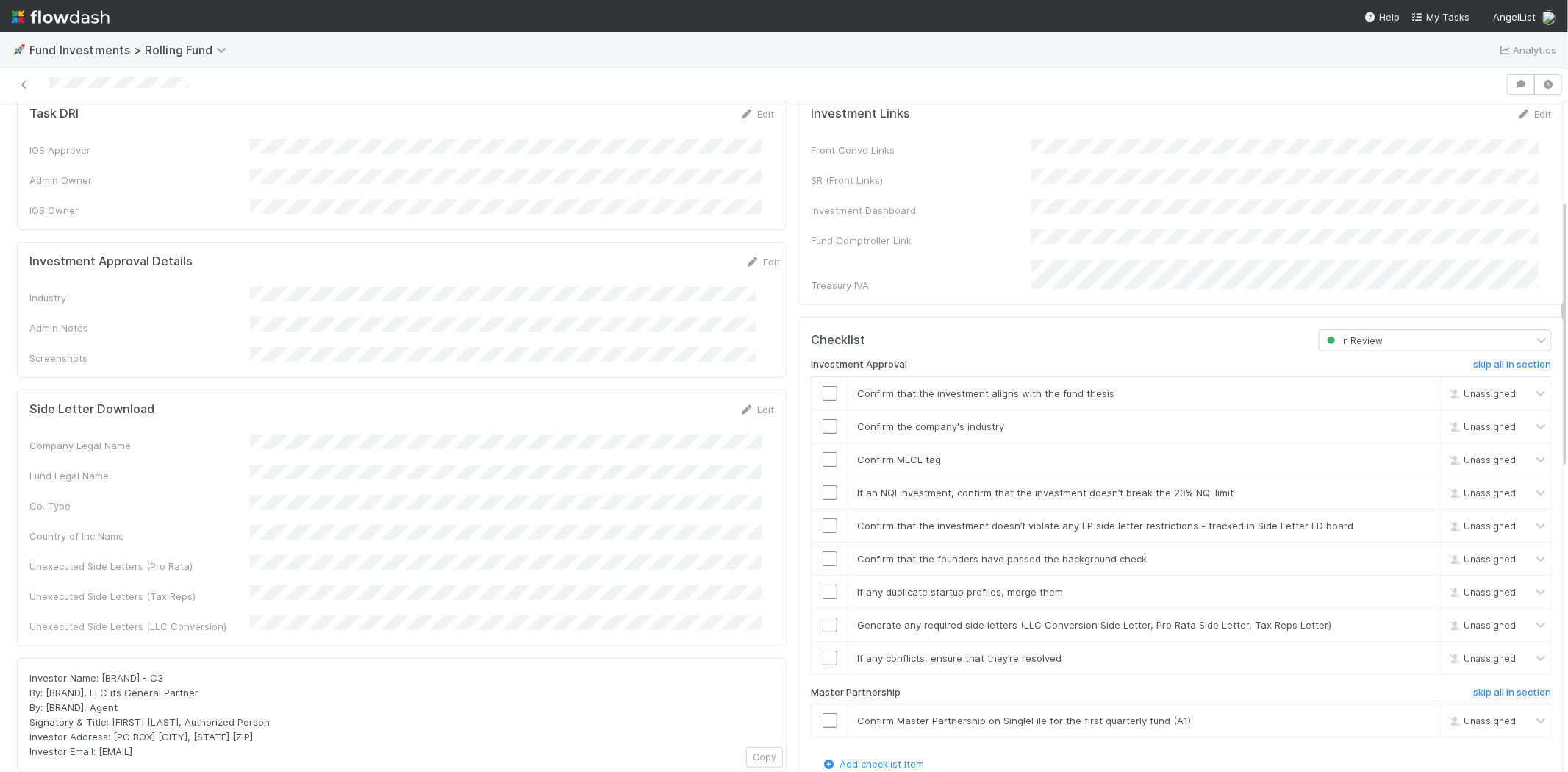 scroll, scrollTop: 0, scrollLeft: 0, axis: both 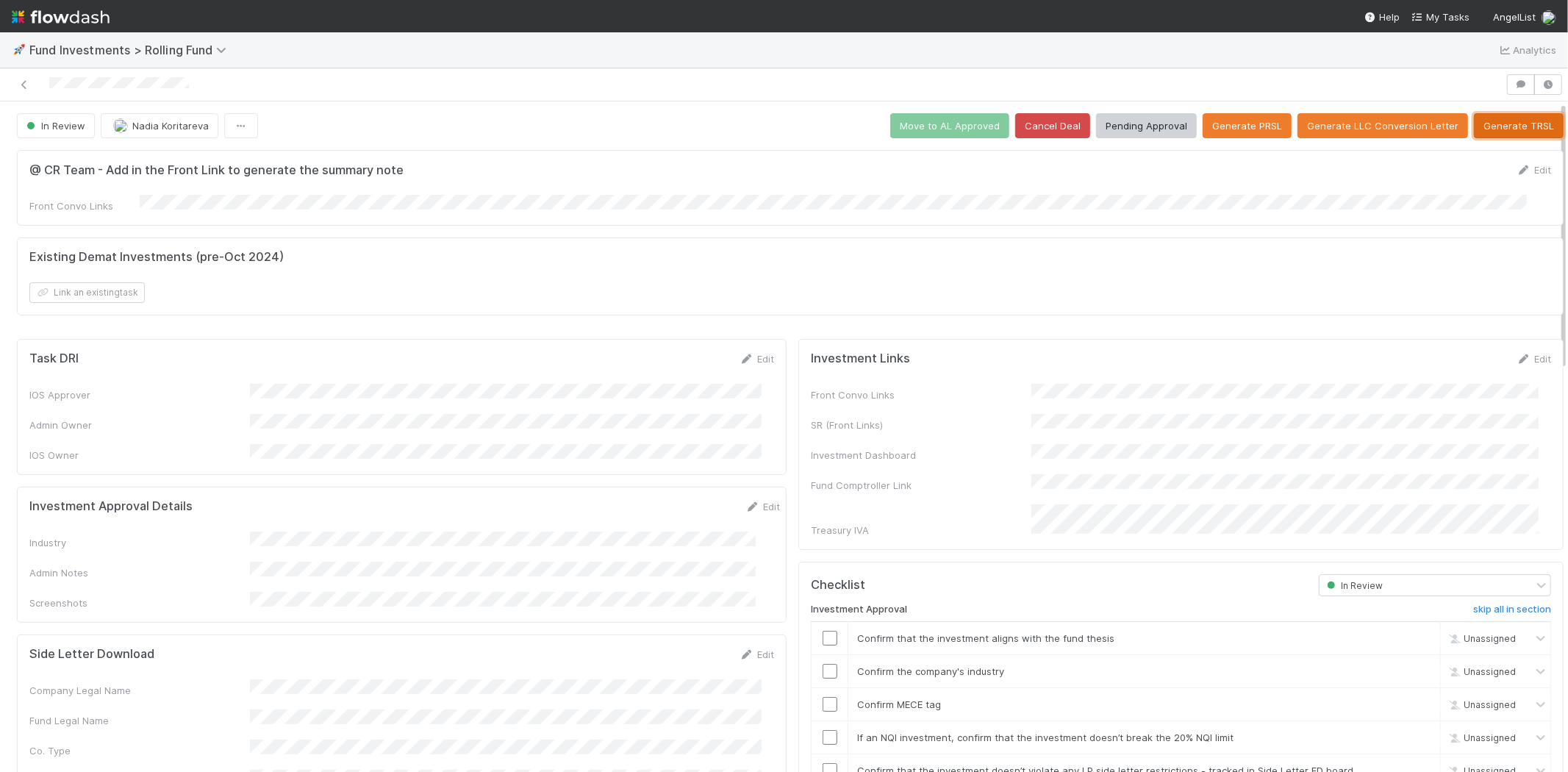 click on "Generate TRSL" at bounding box center (1519, 126) 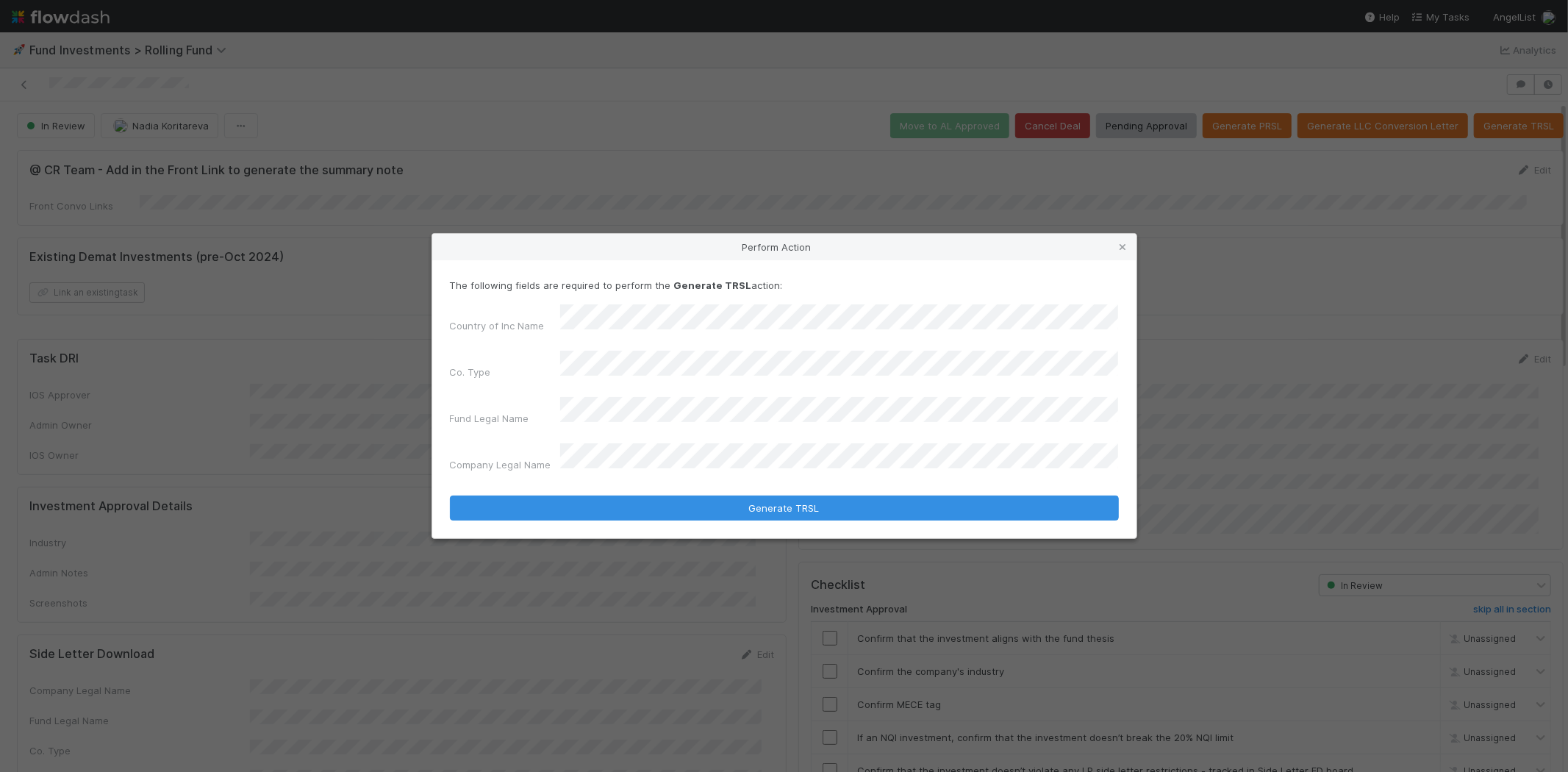 click on "Generate TRSL" at bounding box center (784, 508) 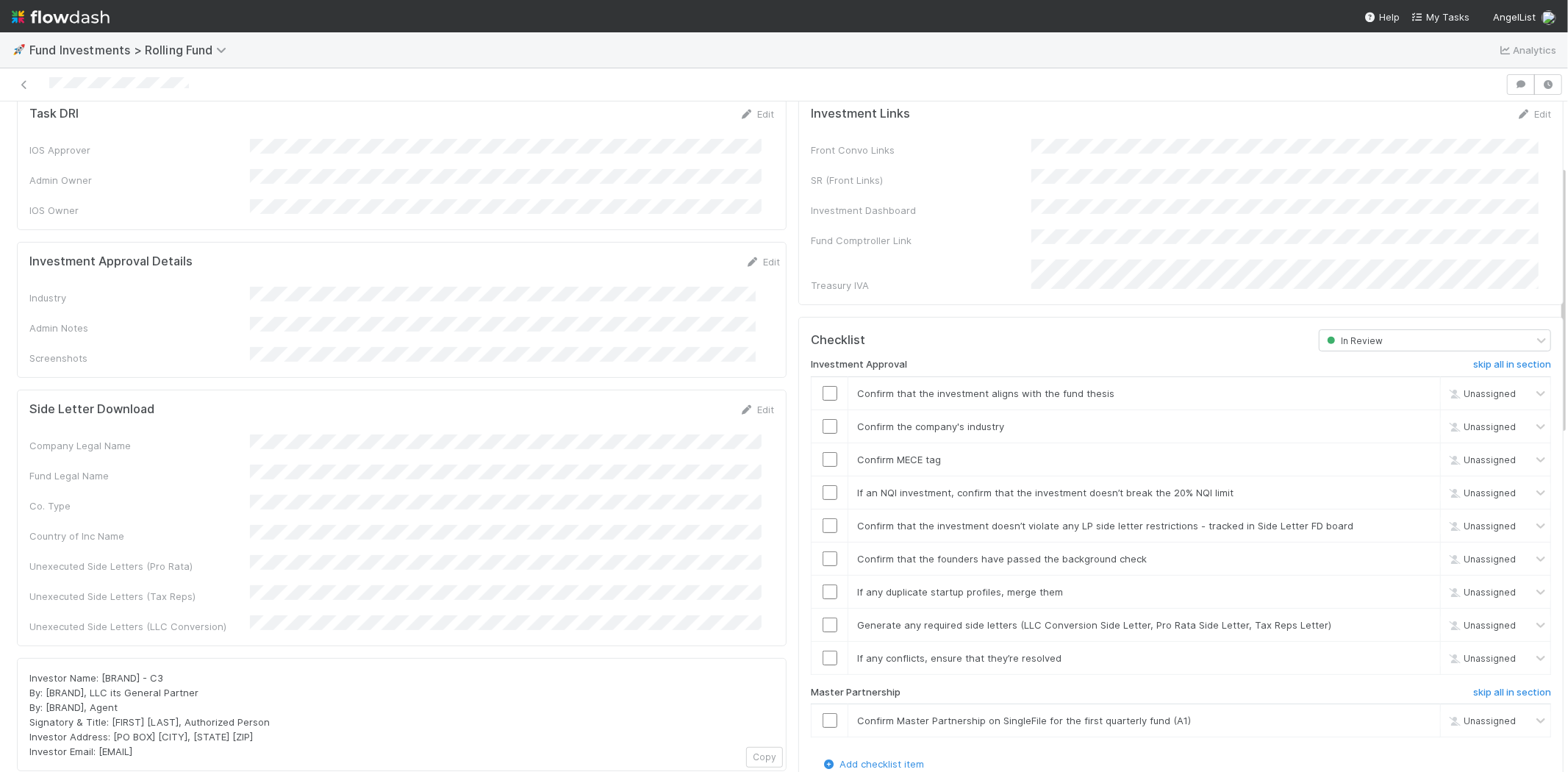 scroll, scrollTop: 0, scrollLeft: 0, axis: both 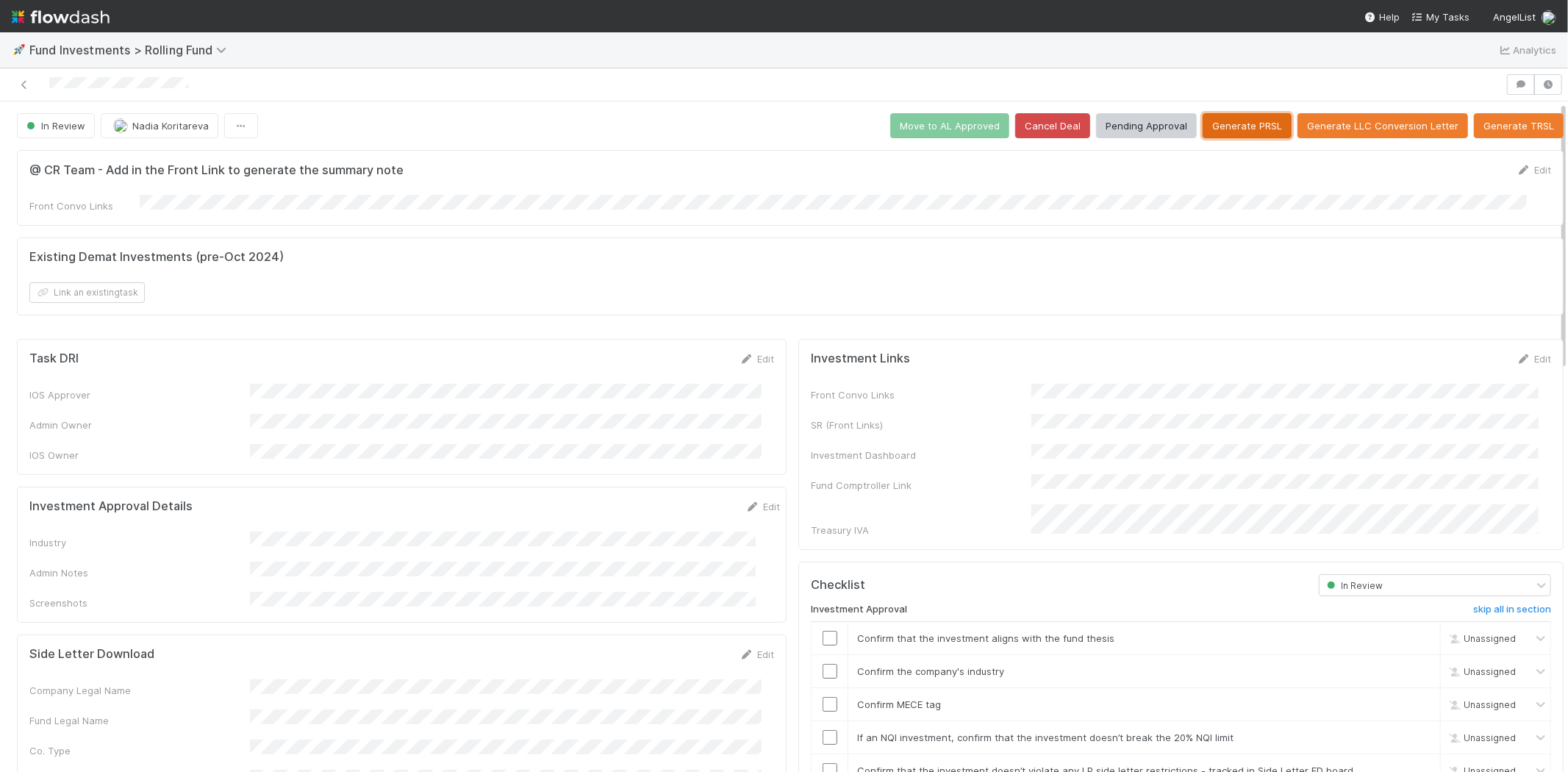 click on "Generate PRSL" at bounding box center (1247, 126) 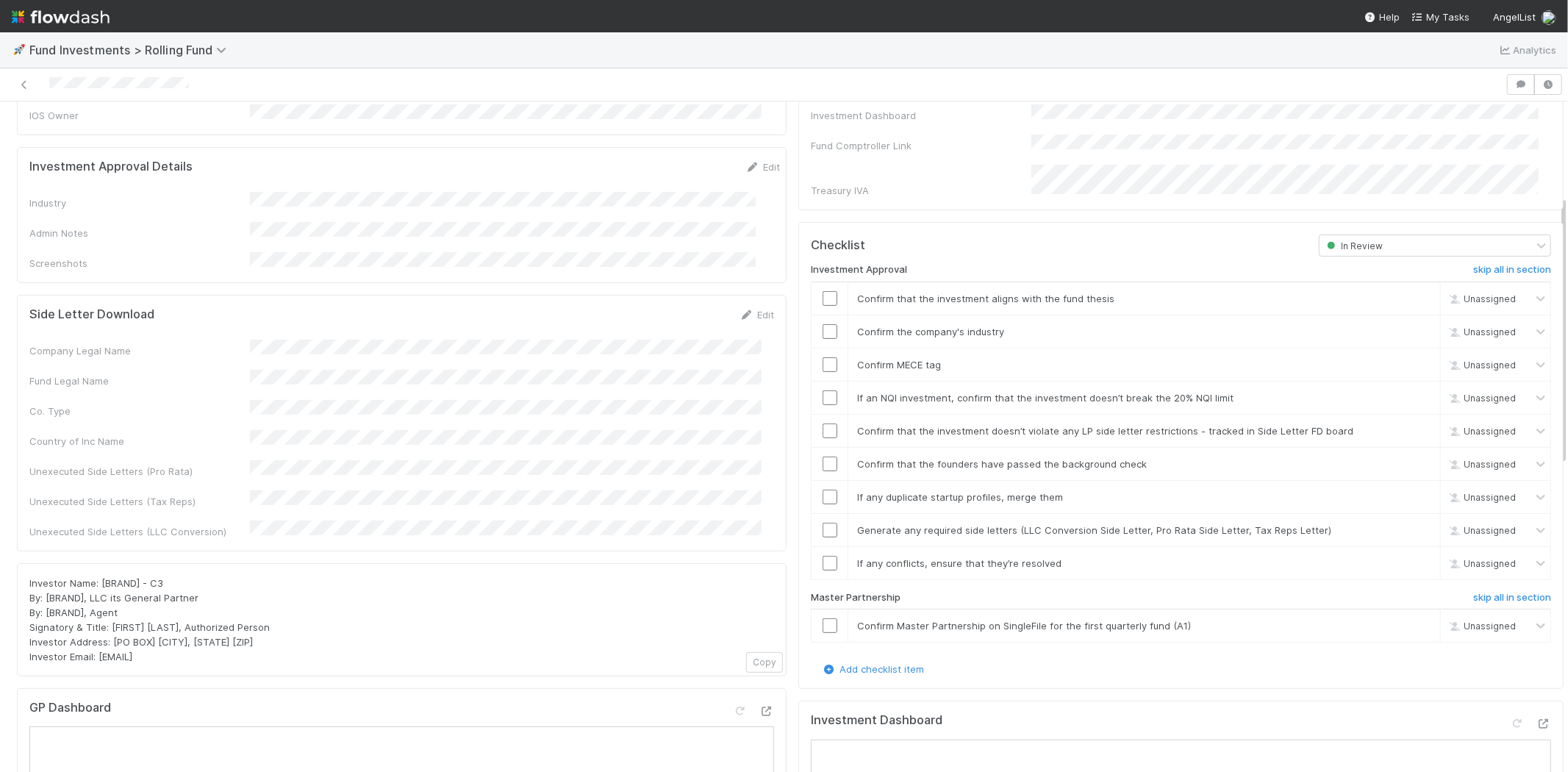 scroll, scrollTop: 182, scrollLeft: 0, axis: vertical 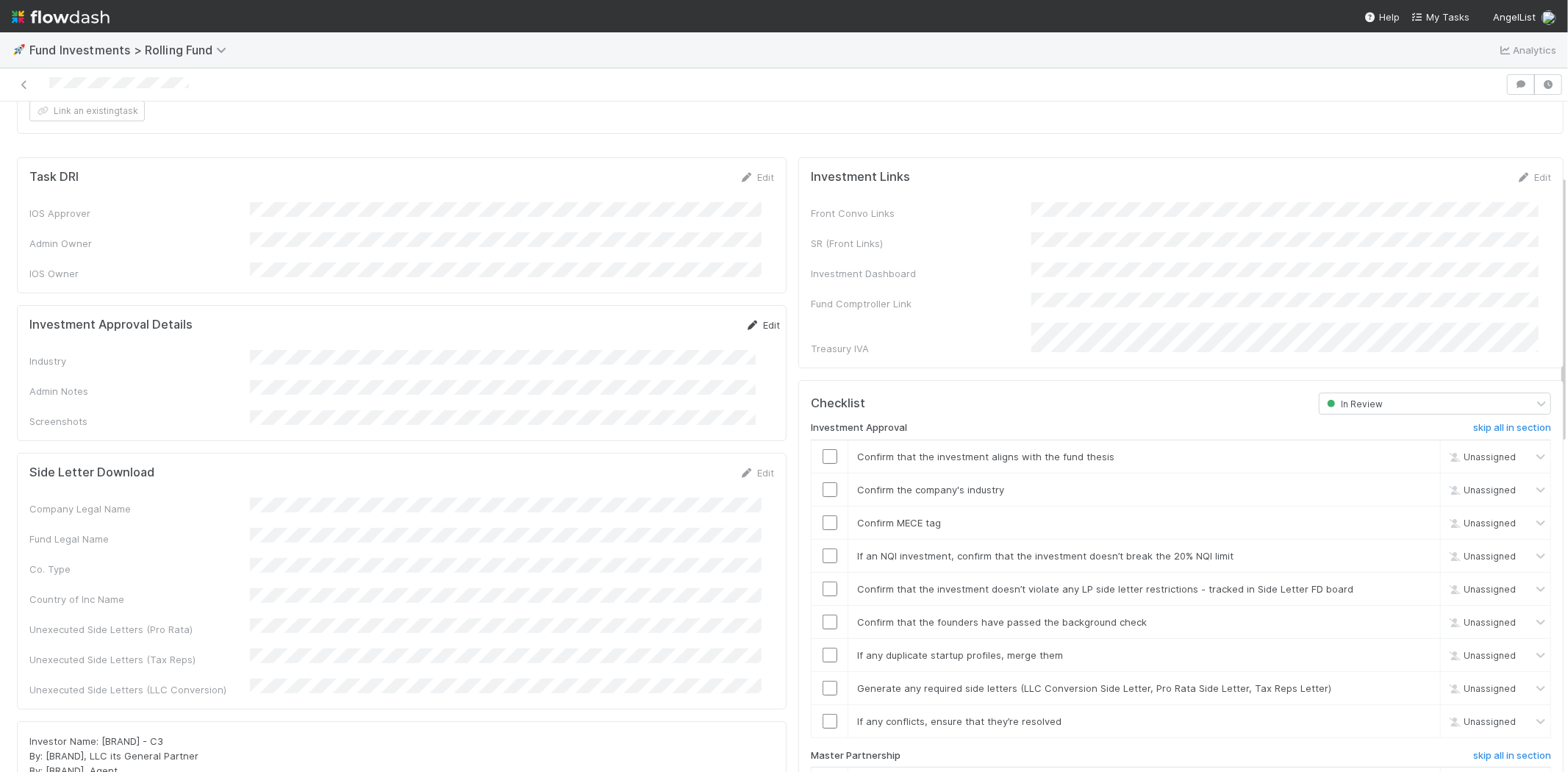 click on "Edit" at bounding box center (762, 325) 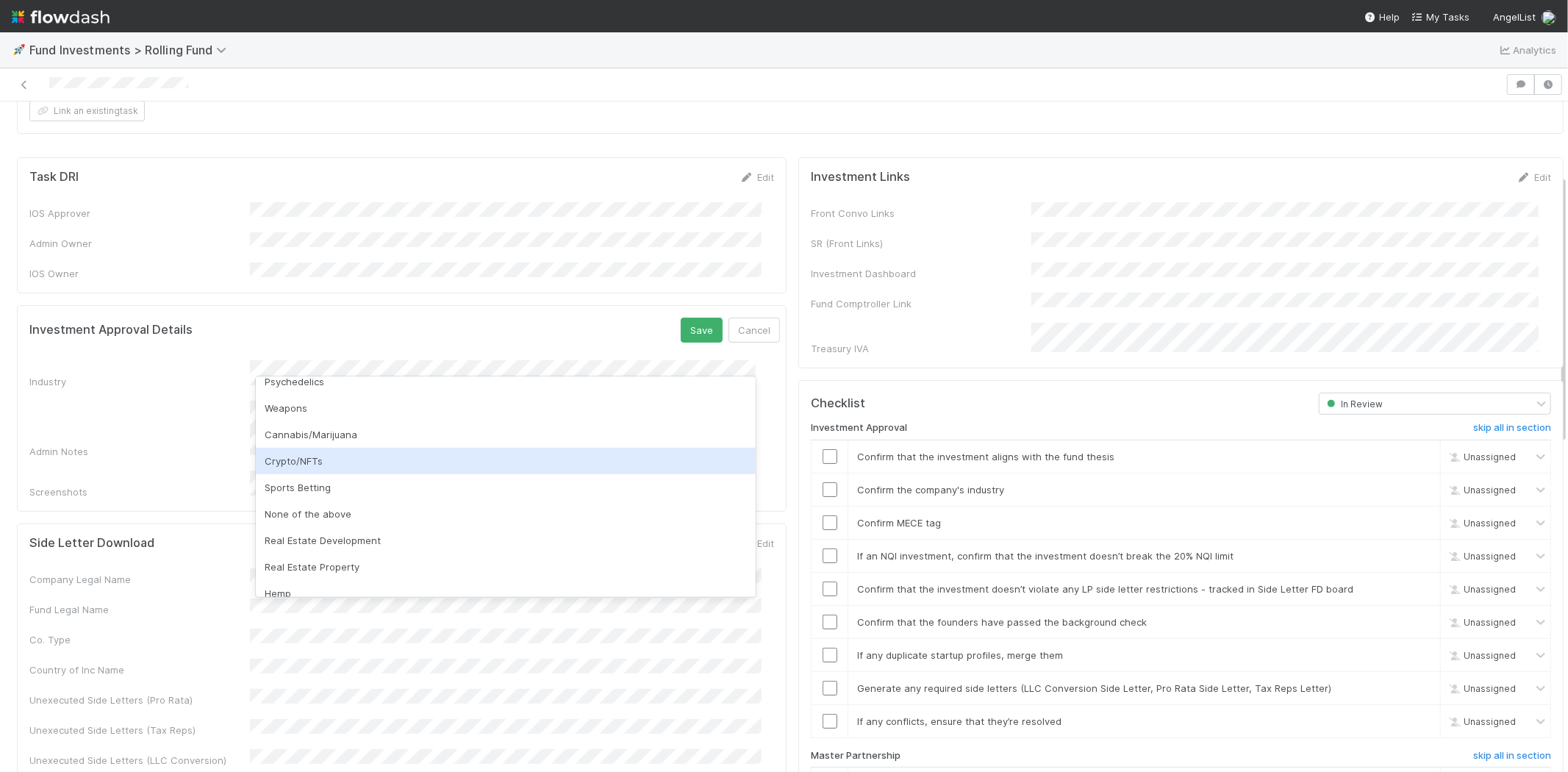 scroll, scrollTop: 420, scrollLeft: 0, axis: vertical 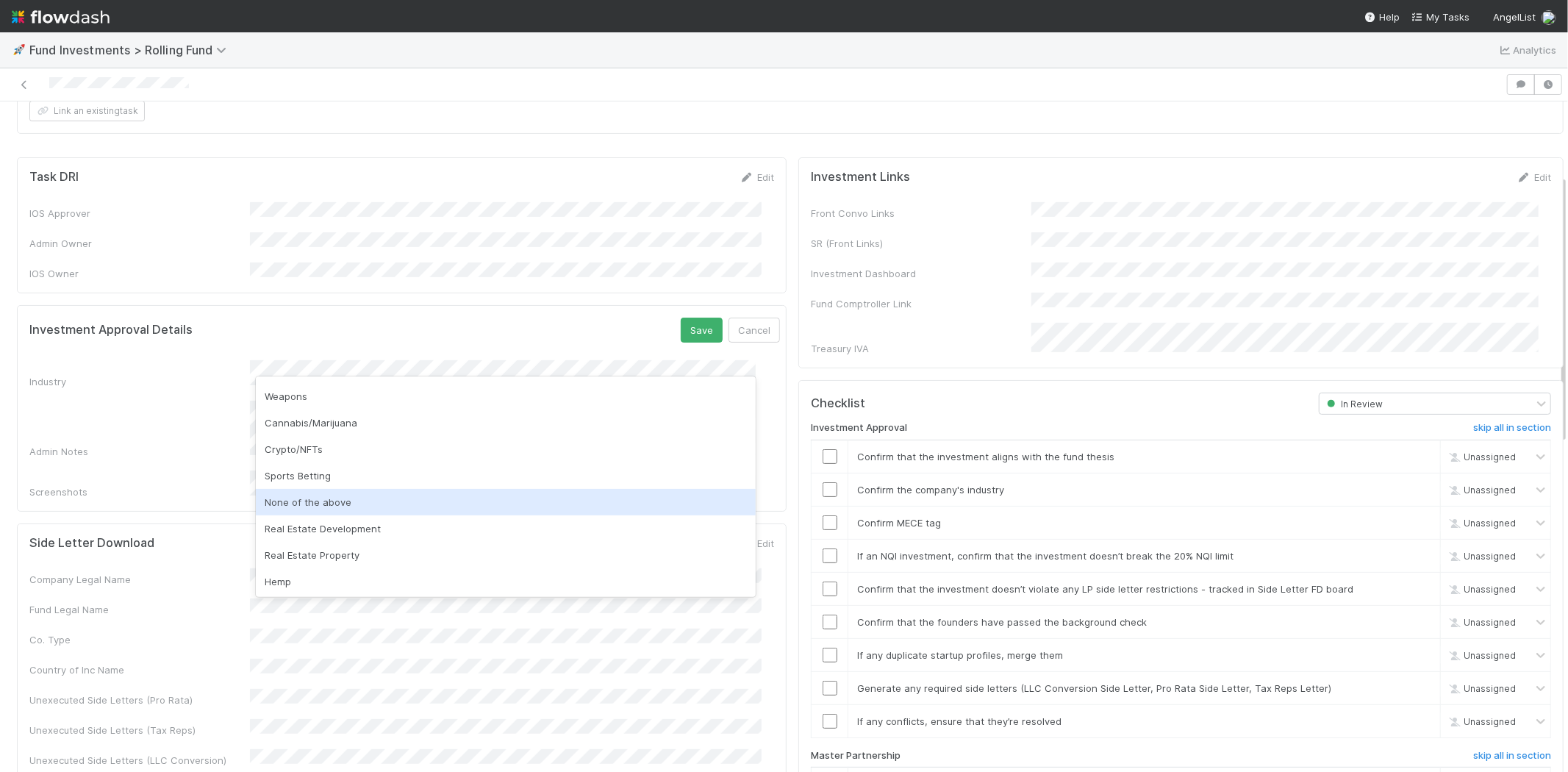 click on "None of the above" at bounding box center [506, 502] 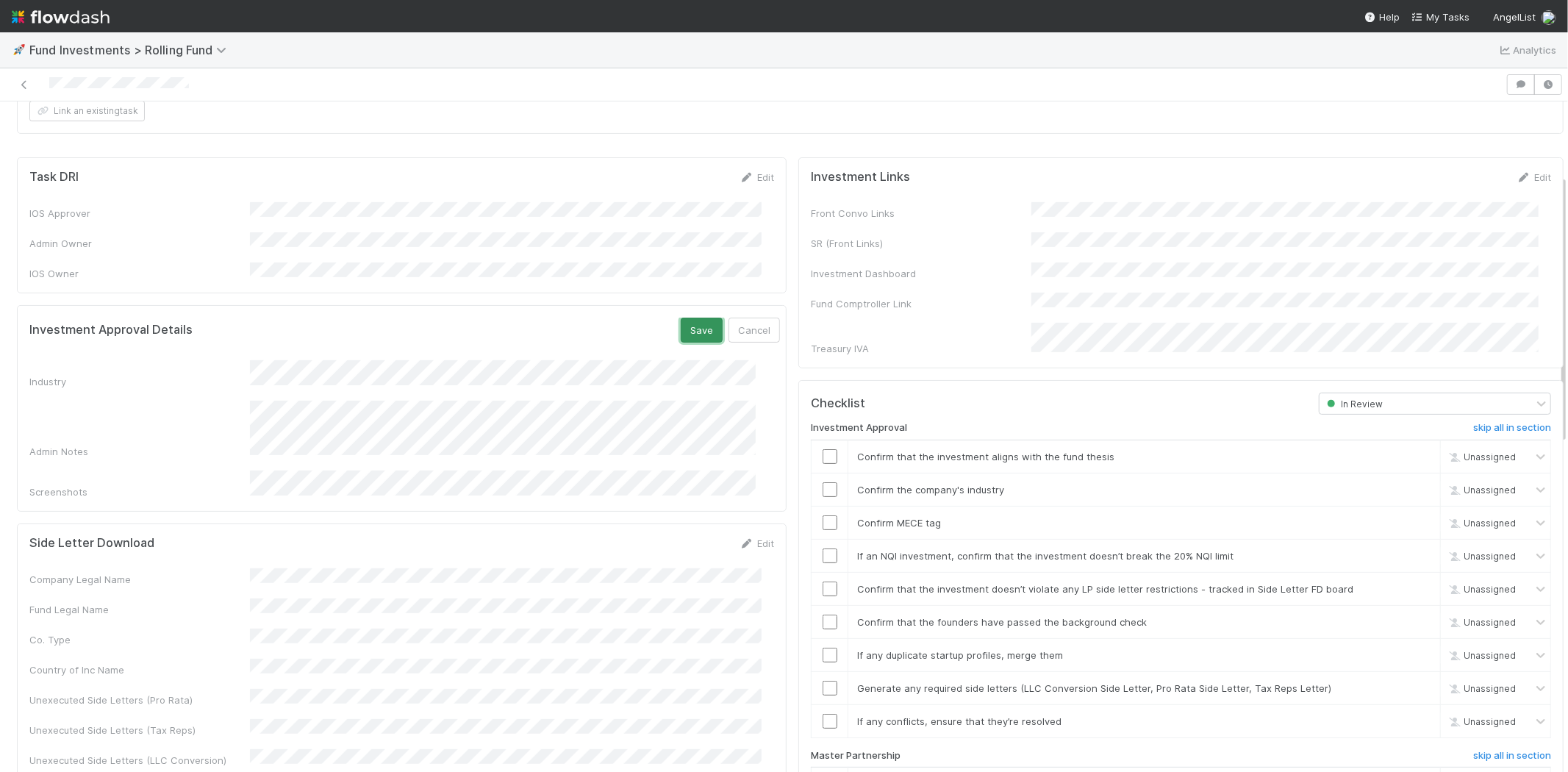 click on "Save" at bounding box center (701, 330) 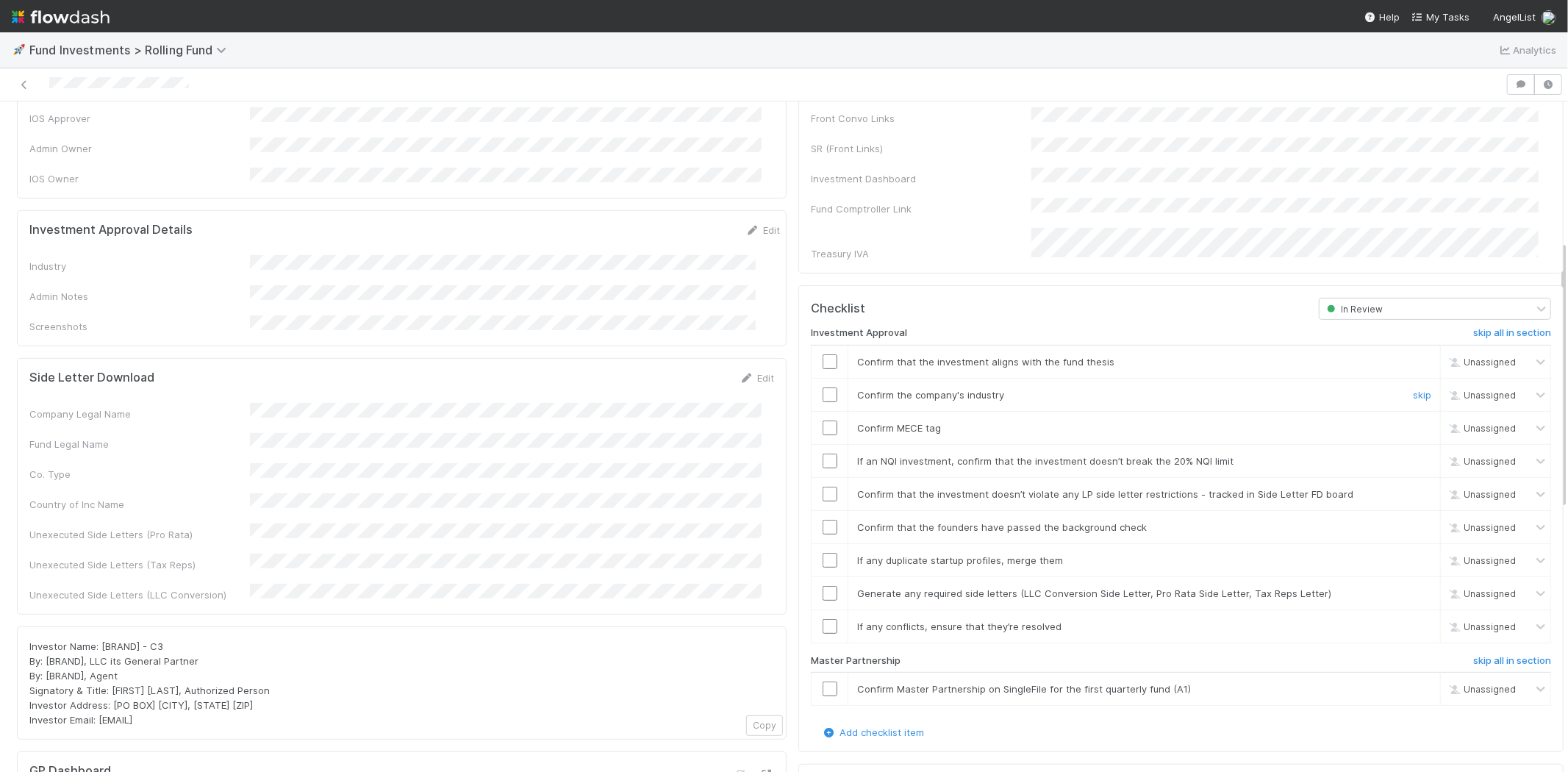 scroll, scrollTop: 346, scrollLeft: 0, axis: vertical 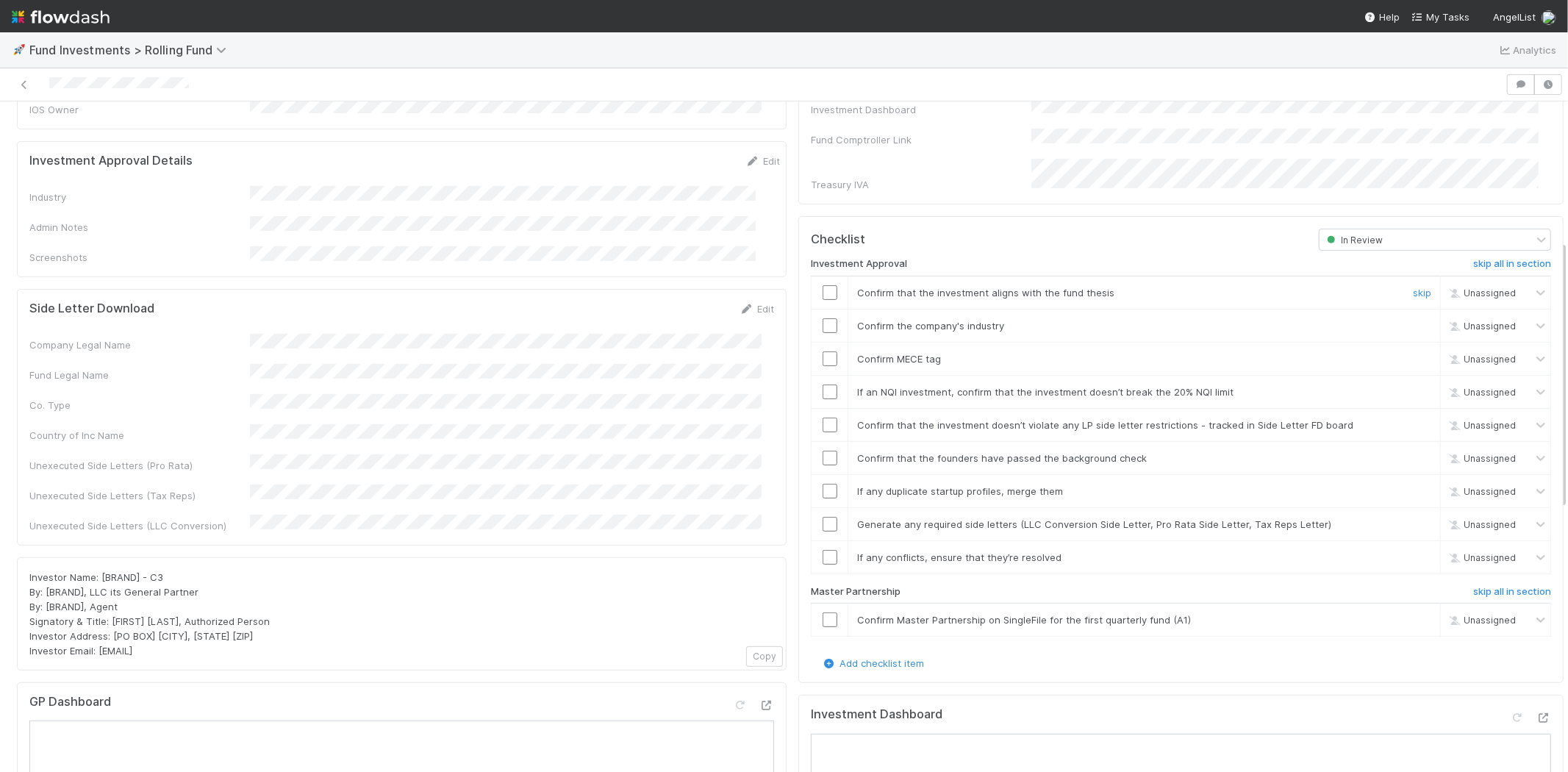 click at bounding box center (830, 293) 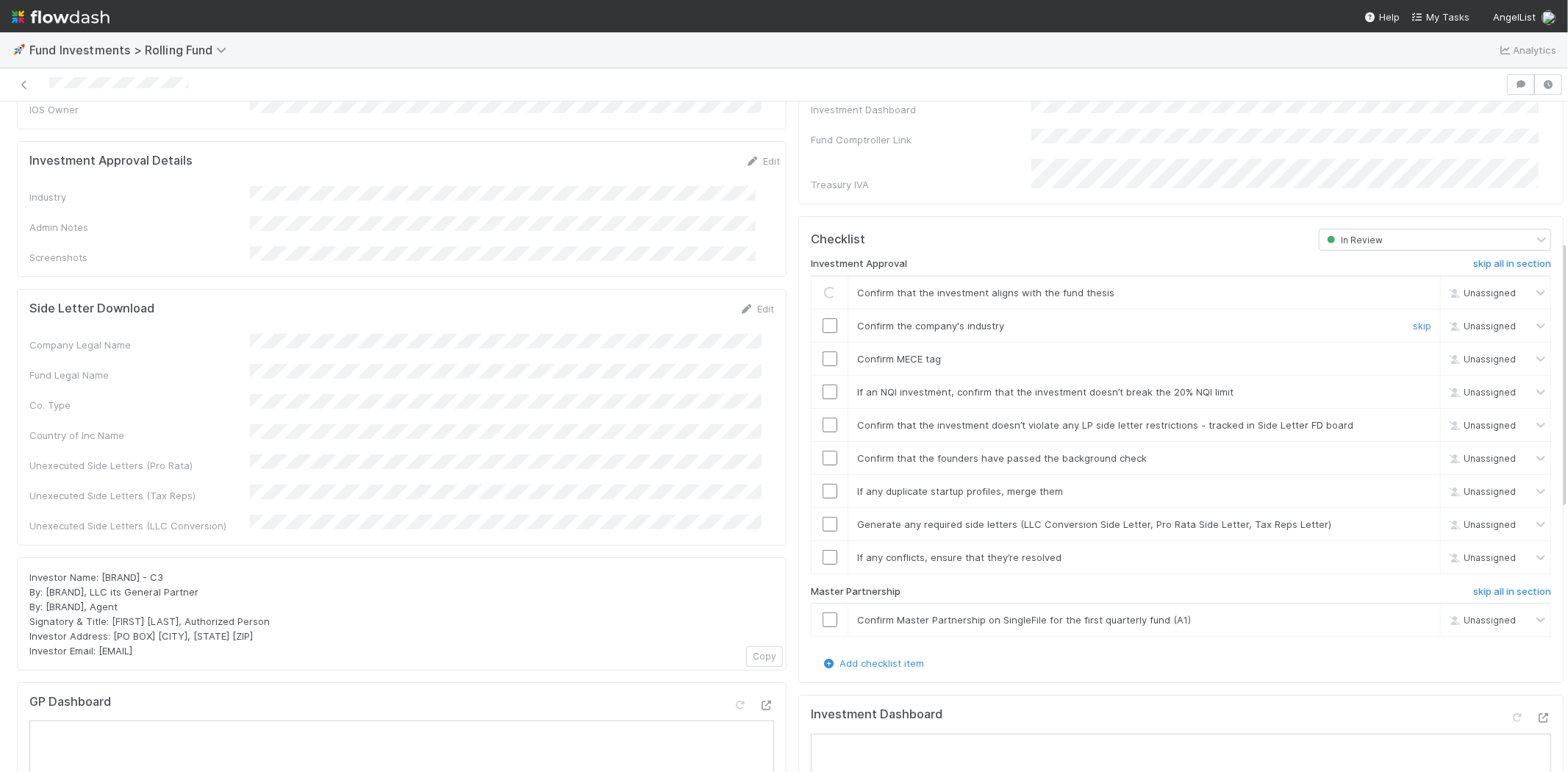 click at bounding box center (830, 326) 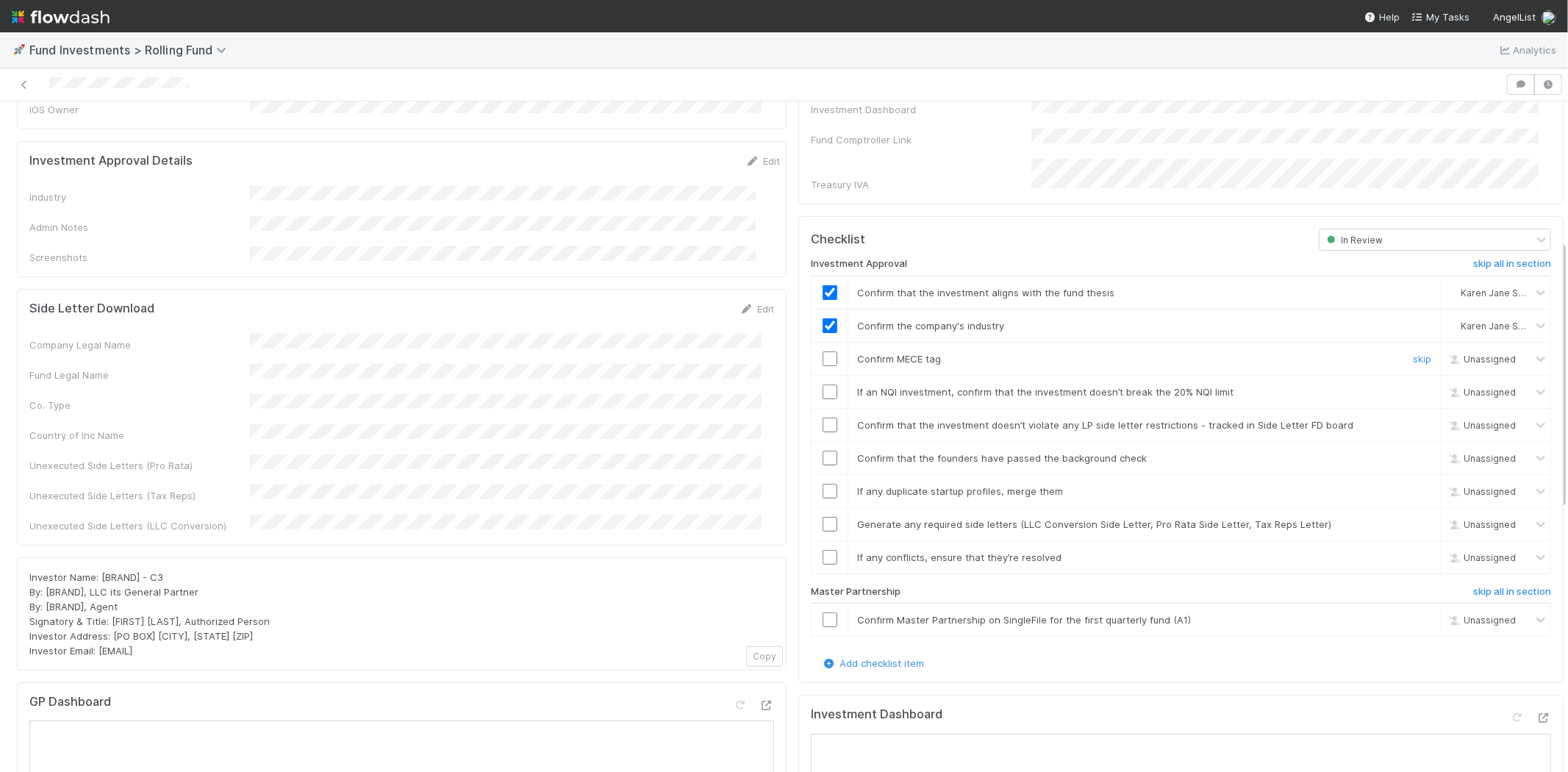 drag, startPoint x: 819, startPoint y: 340, endPoint x: 818, endPoint y: 368, distance: 28.017851 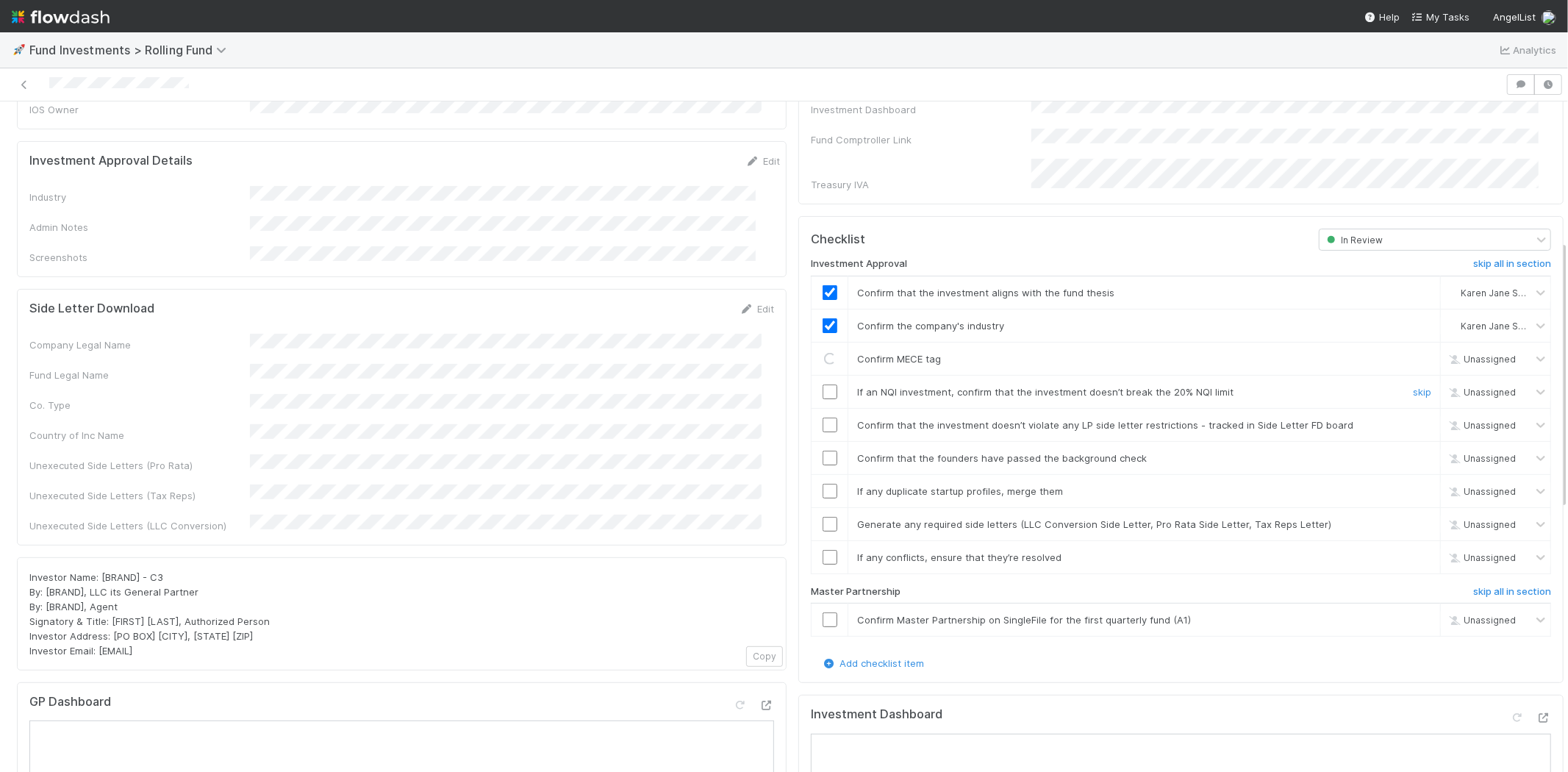 click at bounding box center [830, 392] 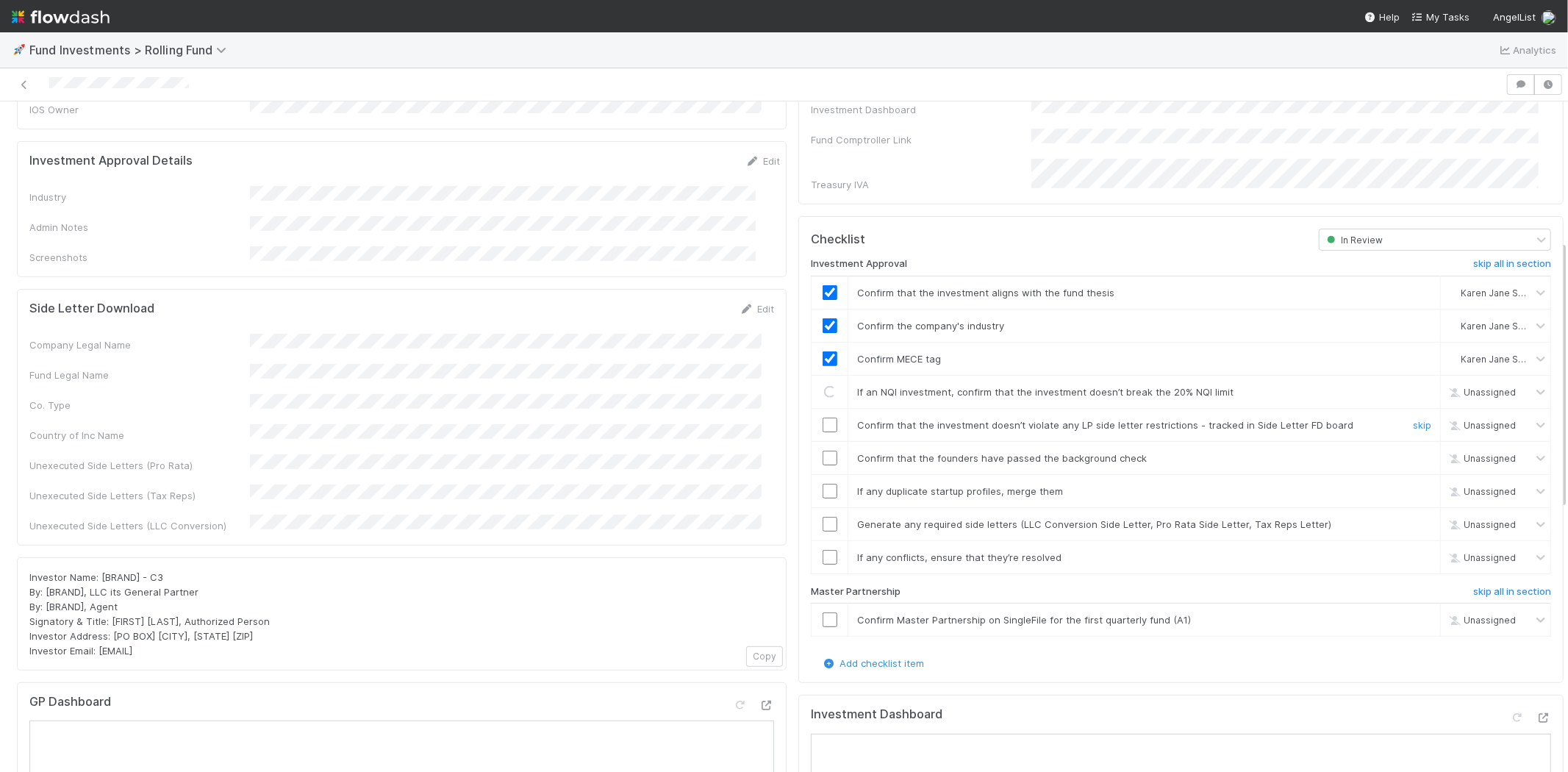 click at bounding box center (830, 425) 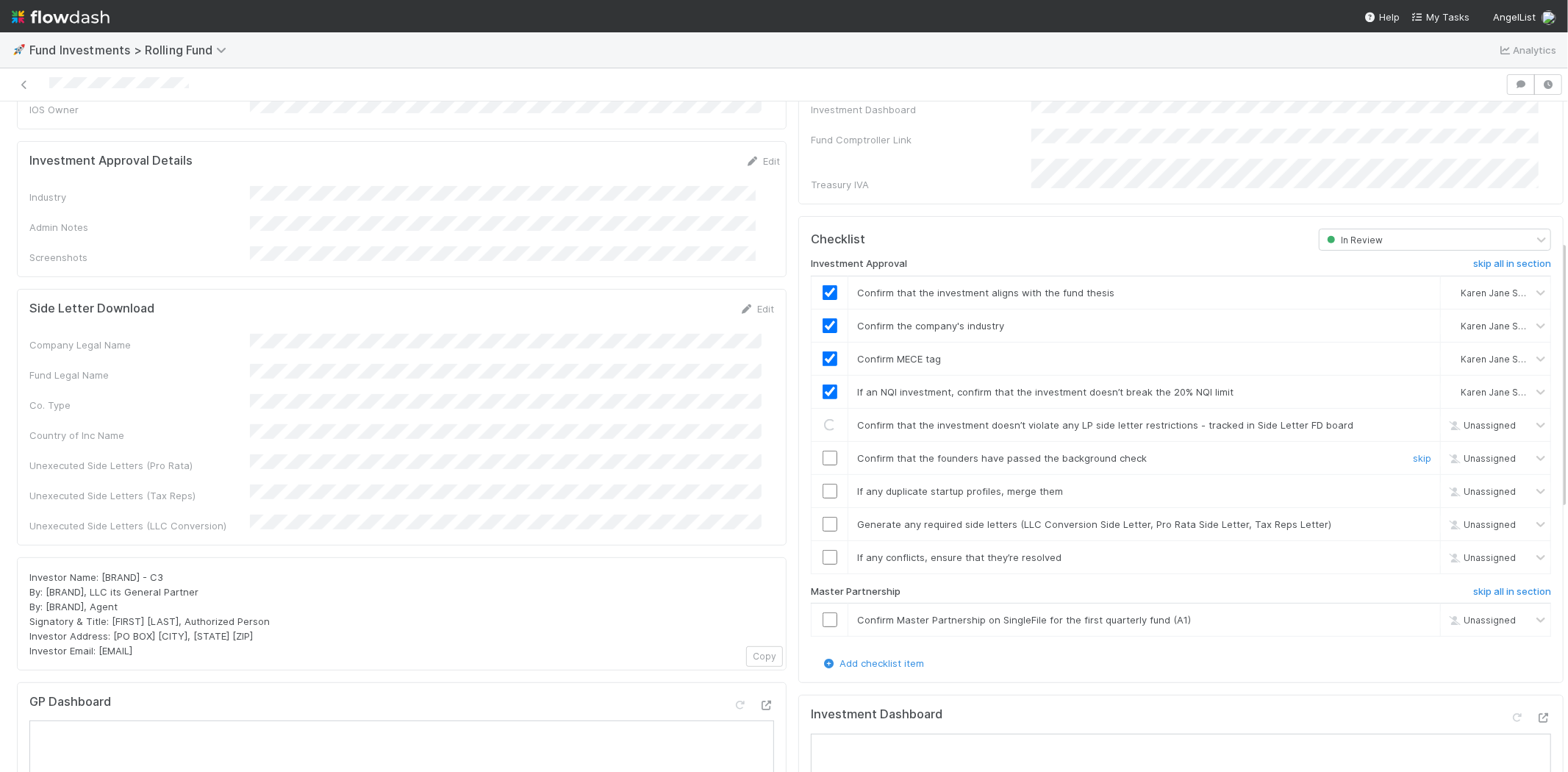 click at bounding box center (830, 458) 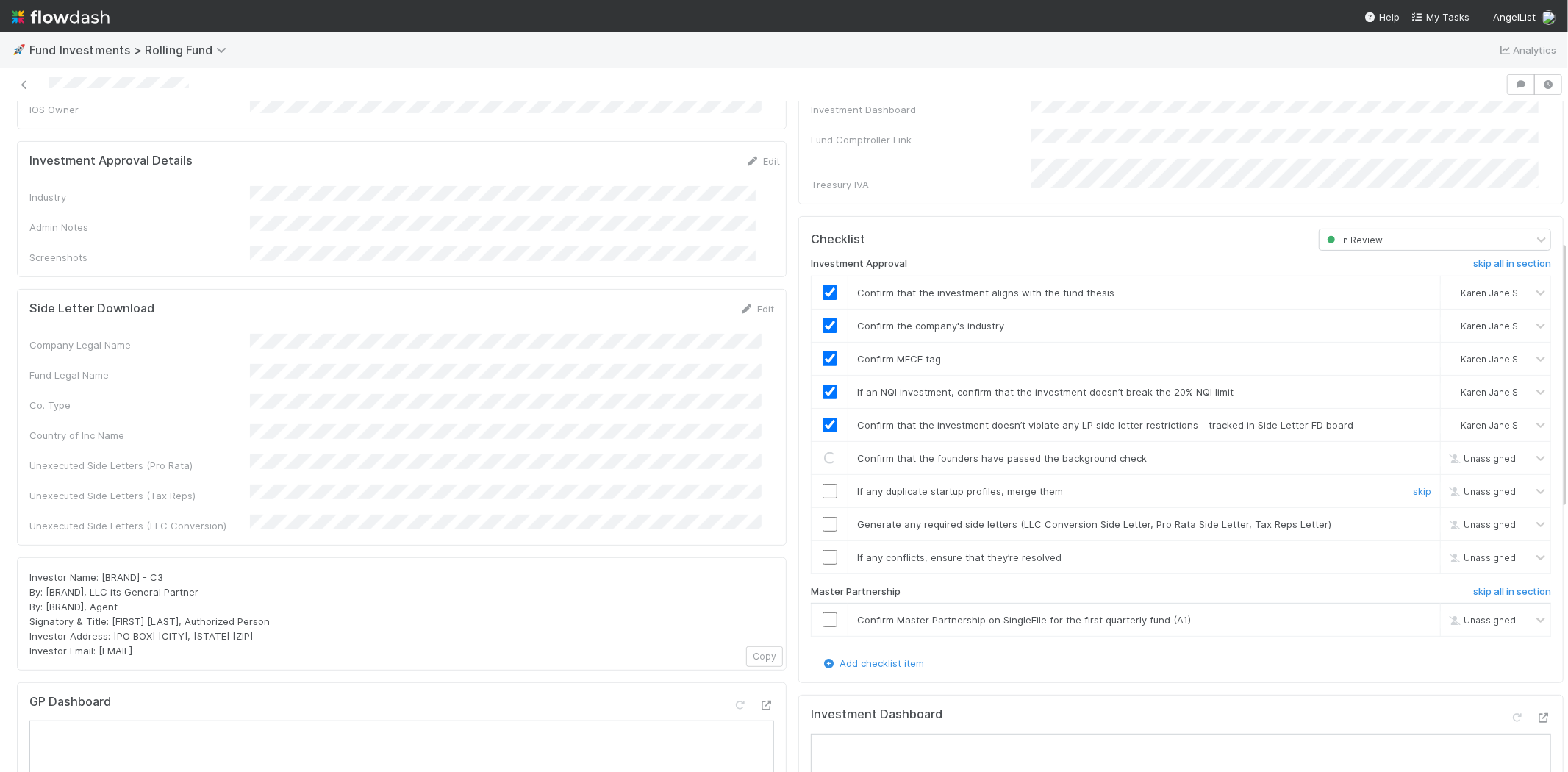 click at bounding box center [830, 491] 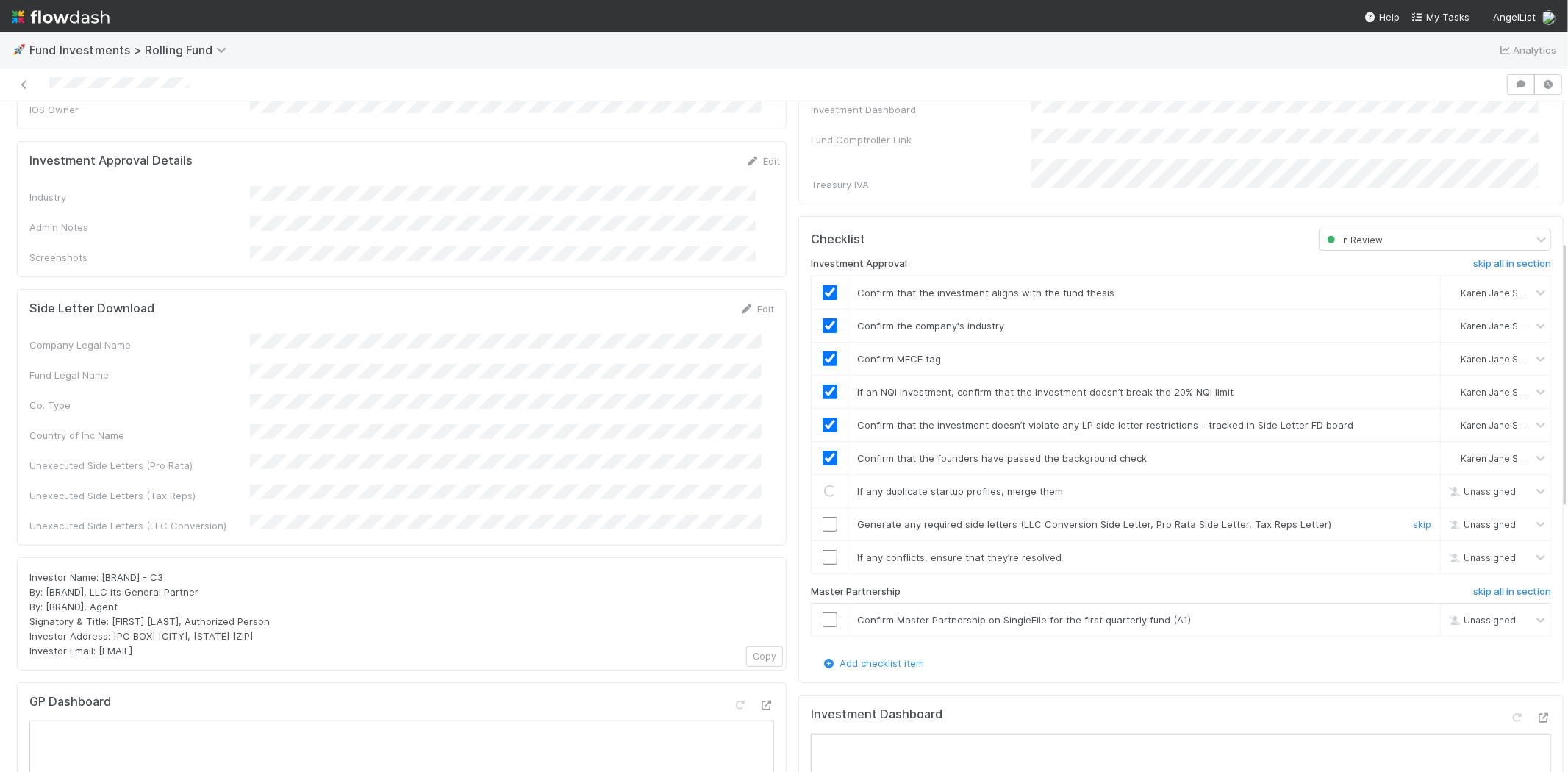 click at bounding box center (830, 524) 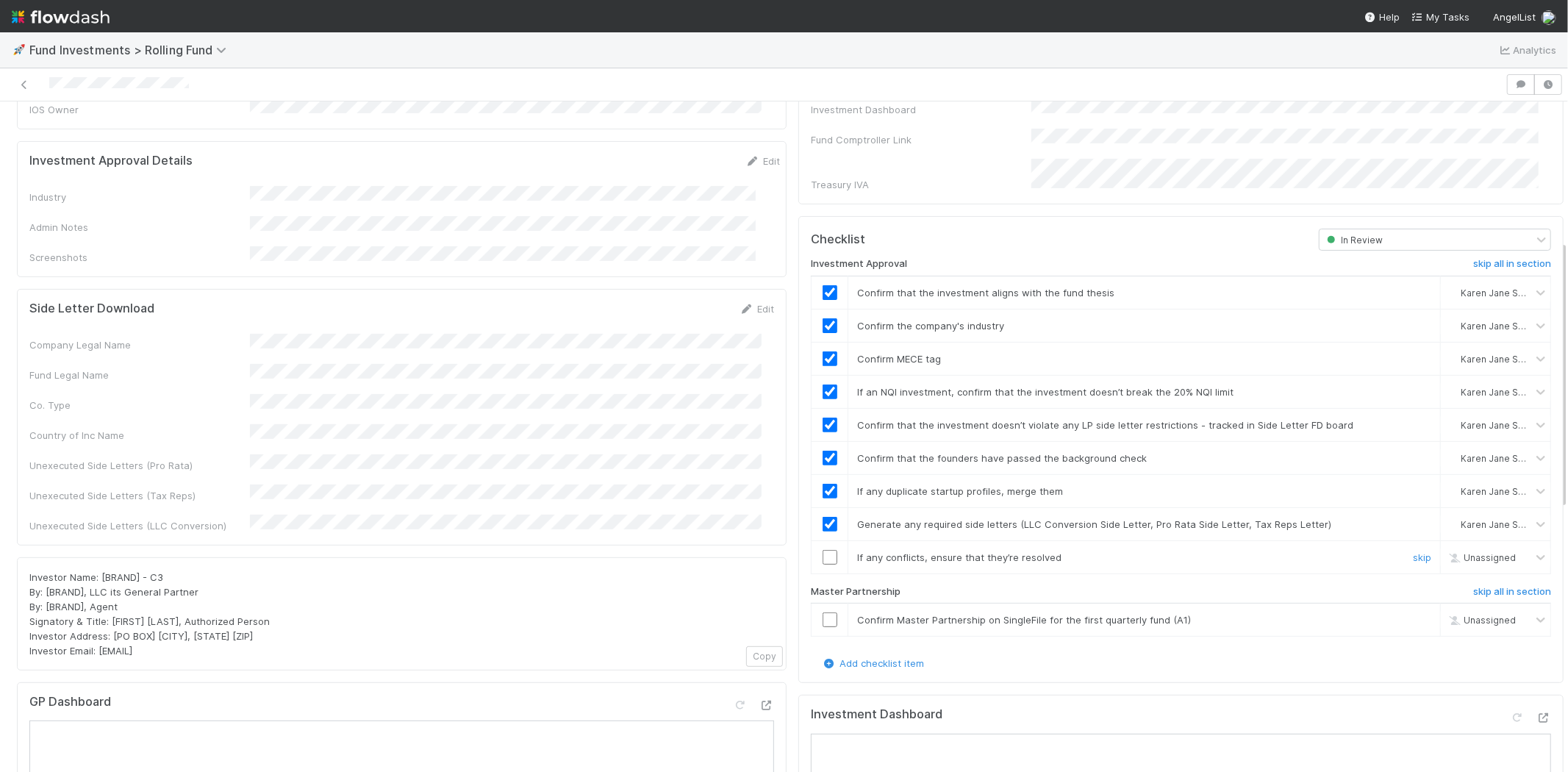 click at bounding box center (830, 557) 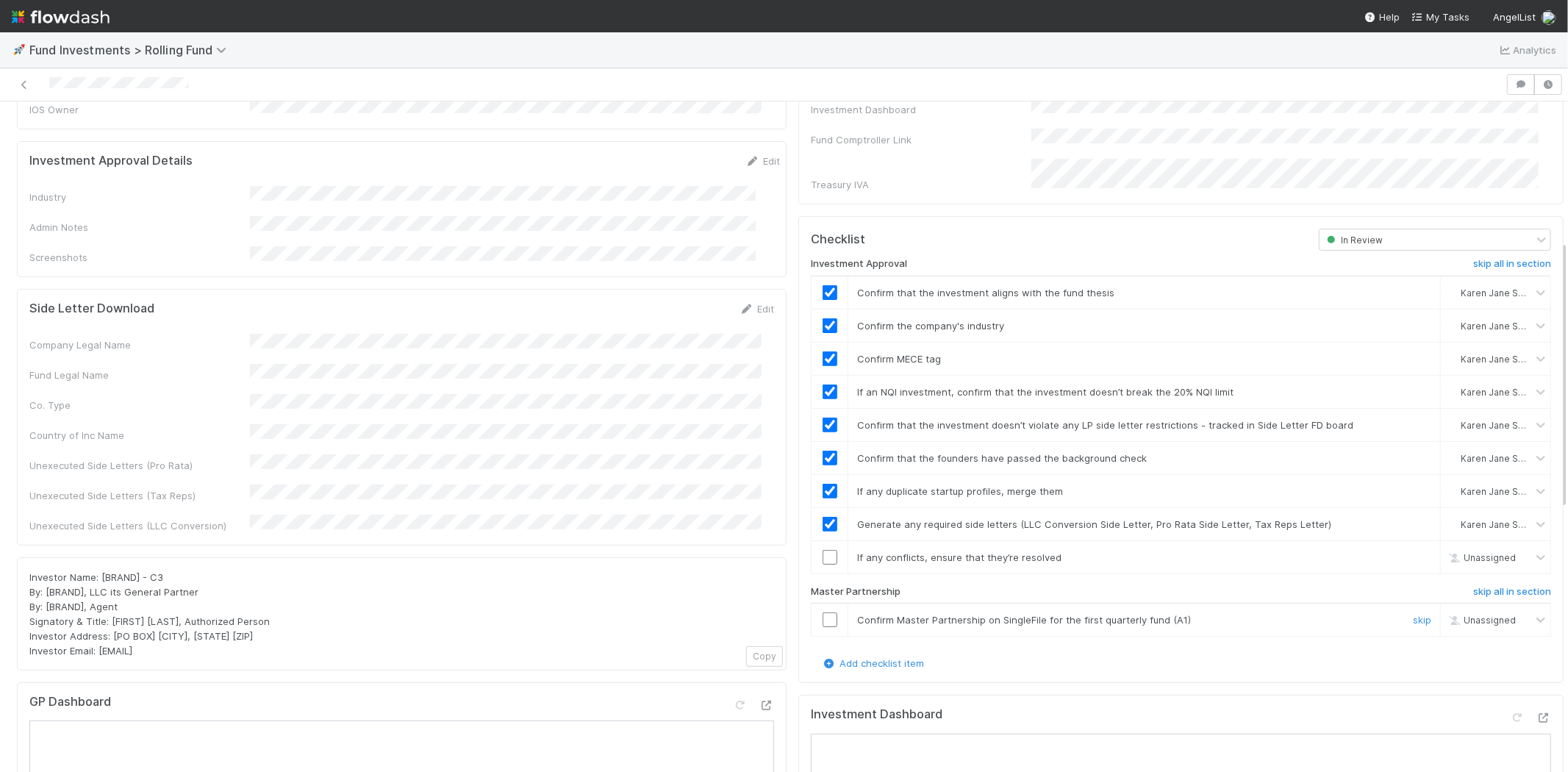 click at bounding box center (830, 620) 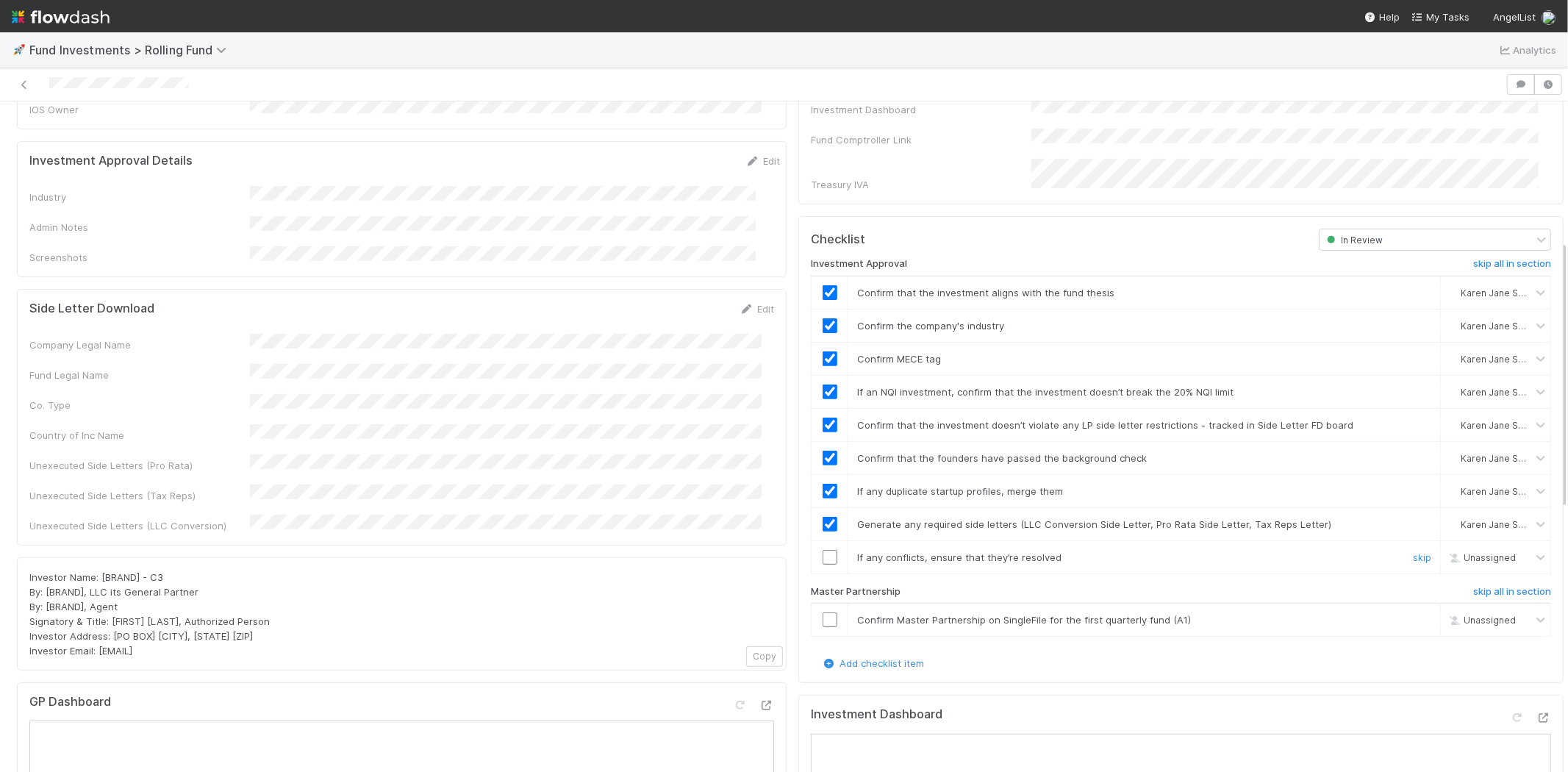click at bounding box center (830, 557) 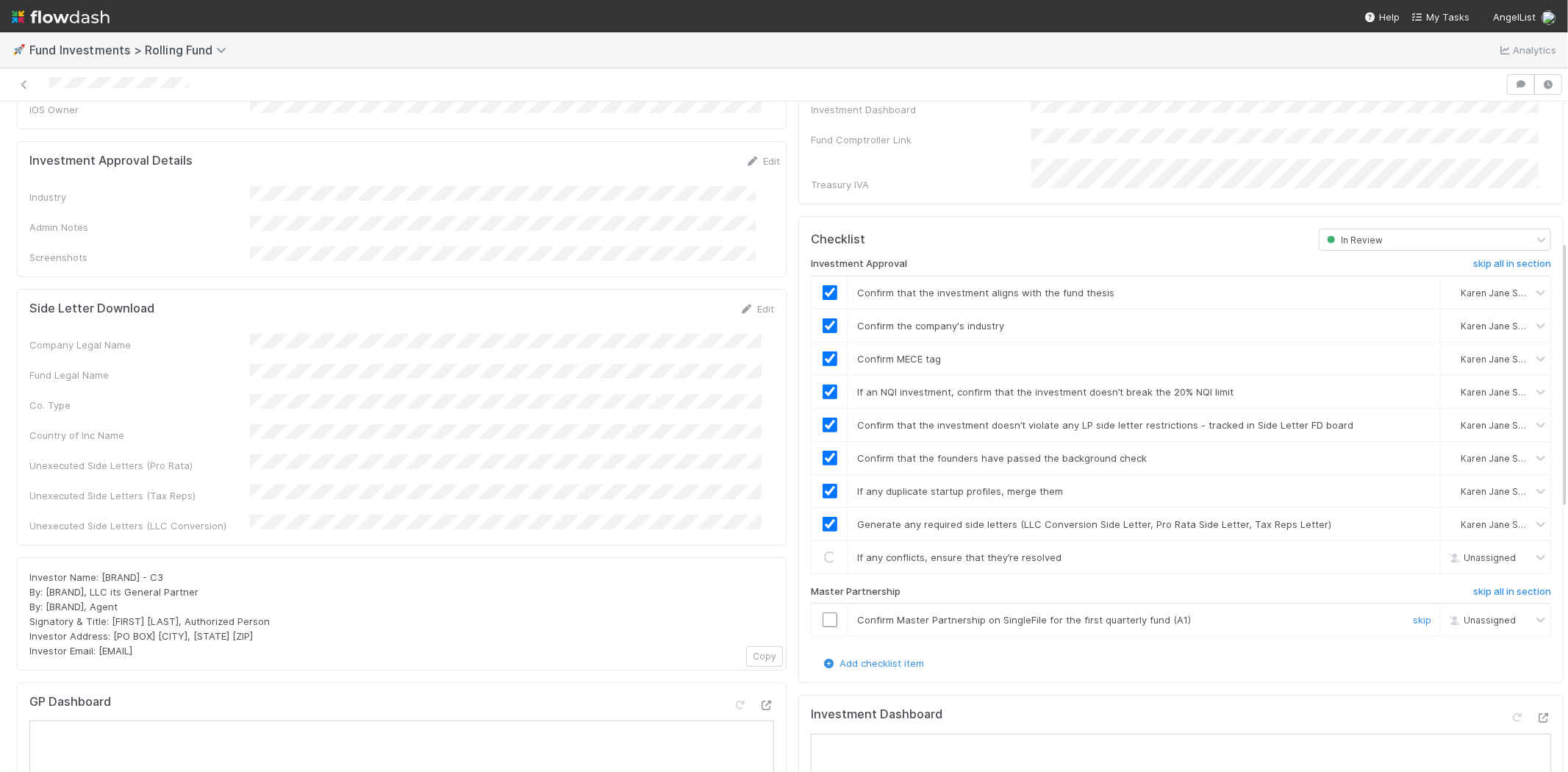 click at bounding box center (830, 620) 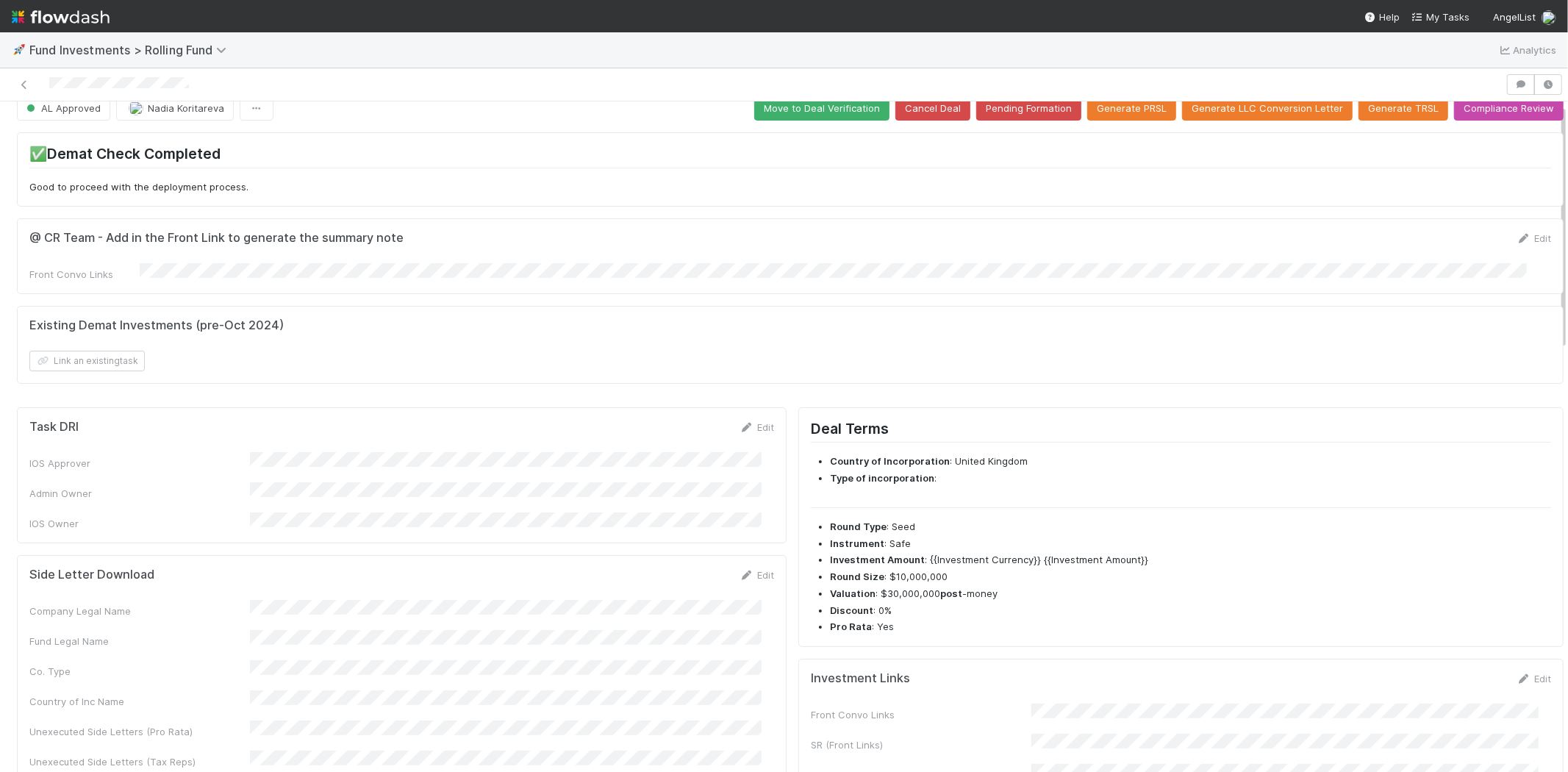 scroll, scrollTop: 0, scrollLeft: 0, axis: both 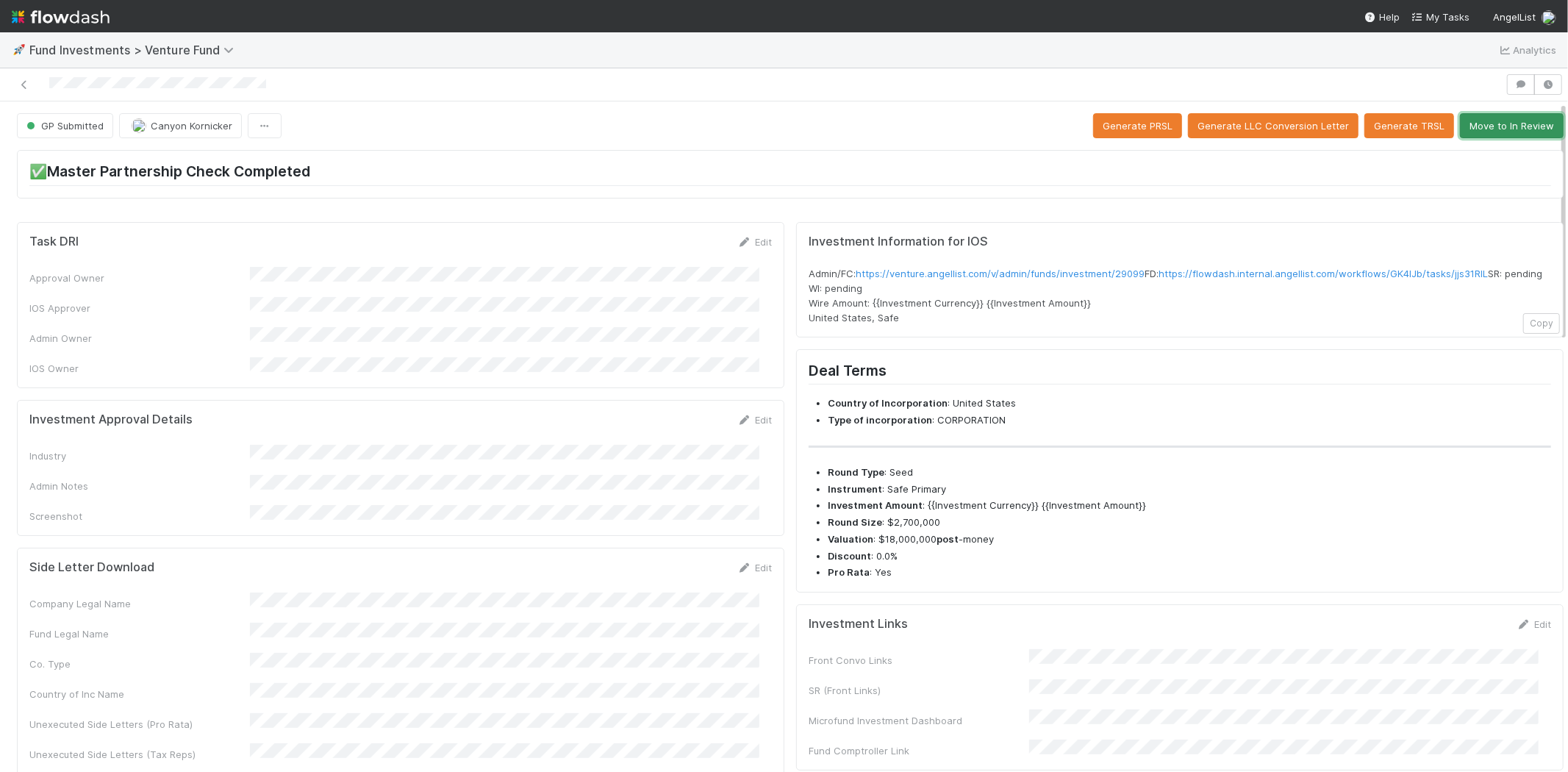 click on "Move to In Review" at bounding box center (1511, 126) 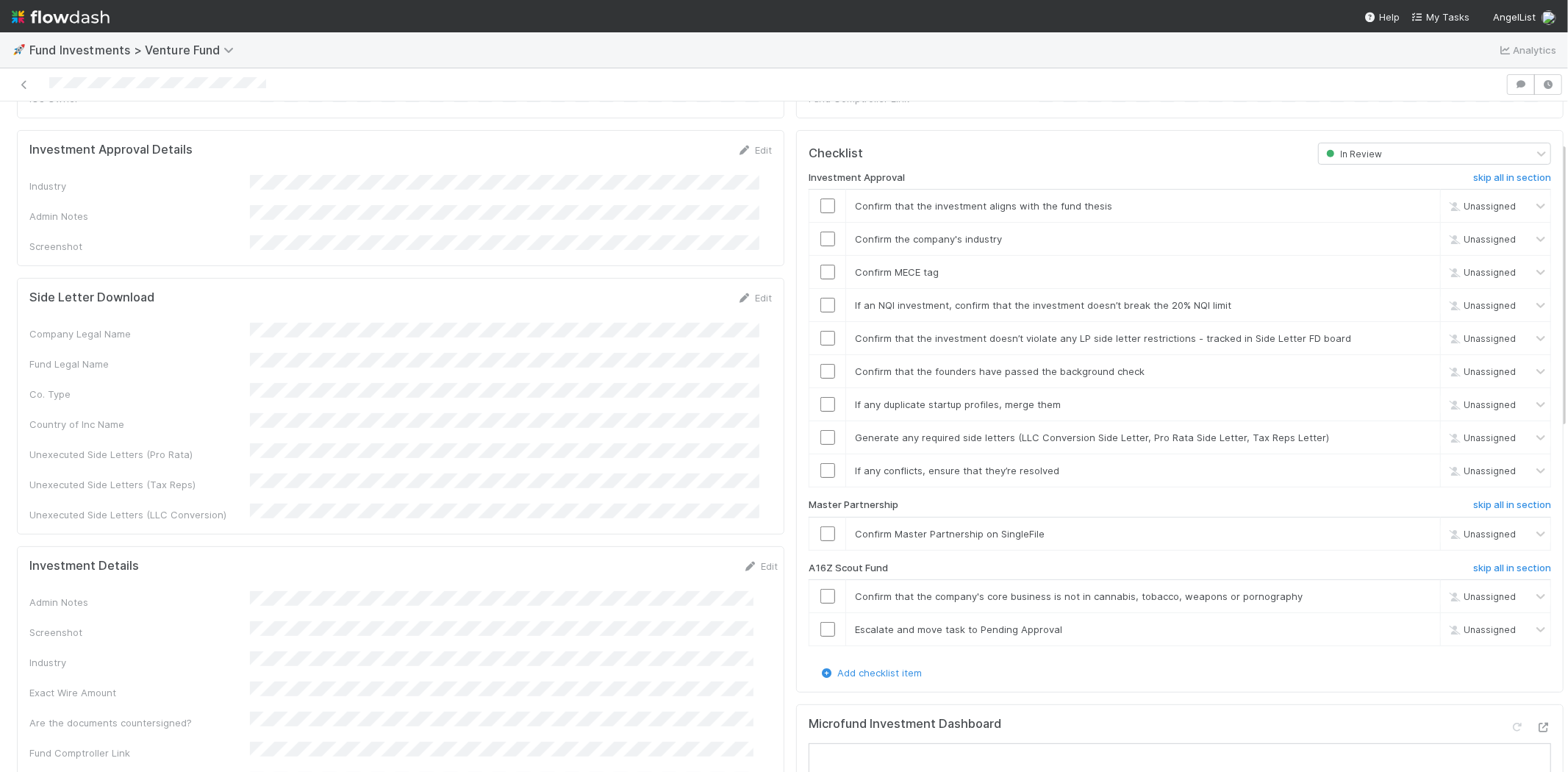 scroll, scrollTop: 326, scrollLeft: 0, axis: vertical 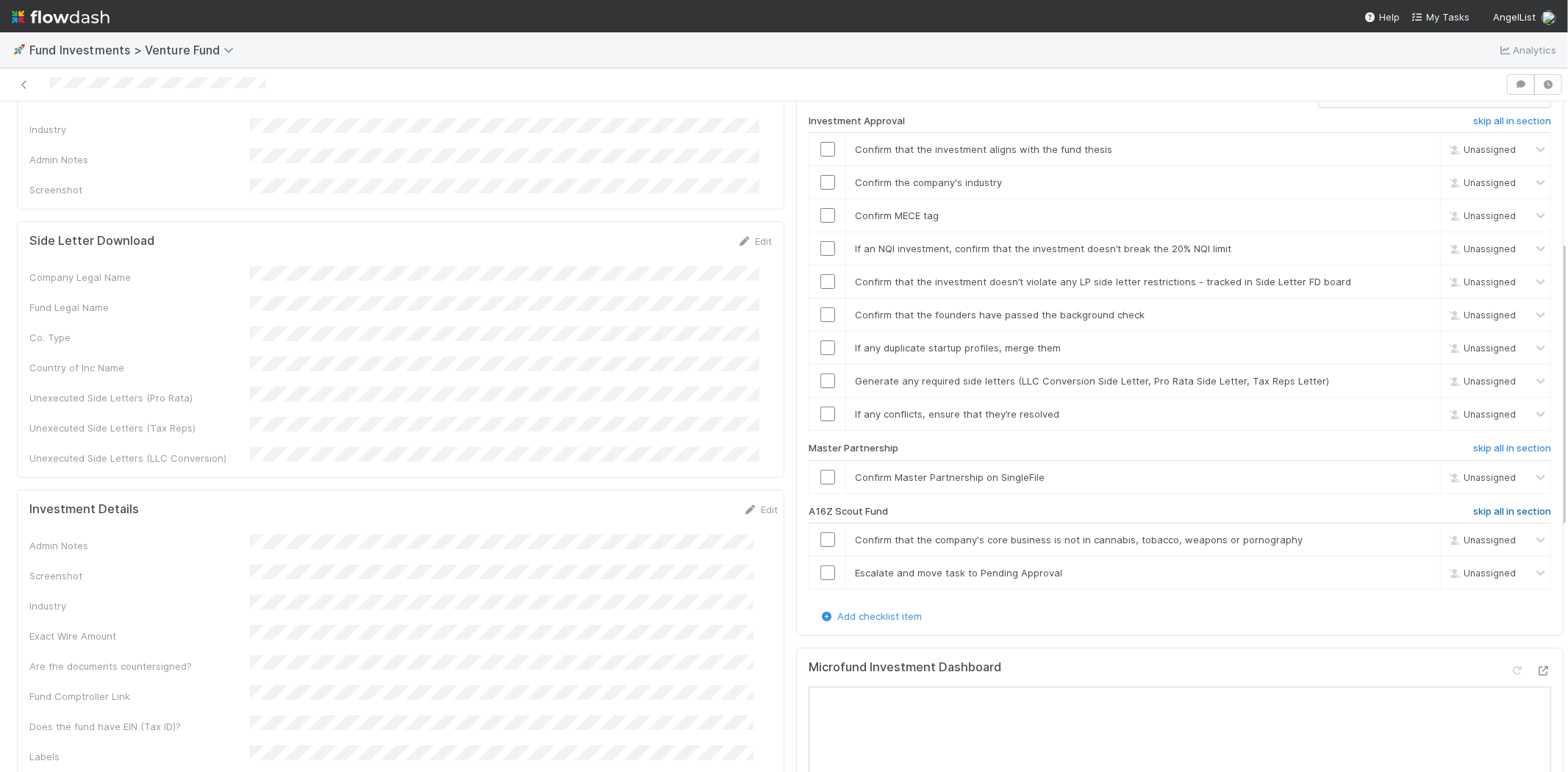 click on "skip all in section" at bounding box center [1512, 512] 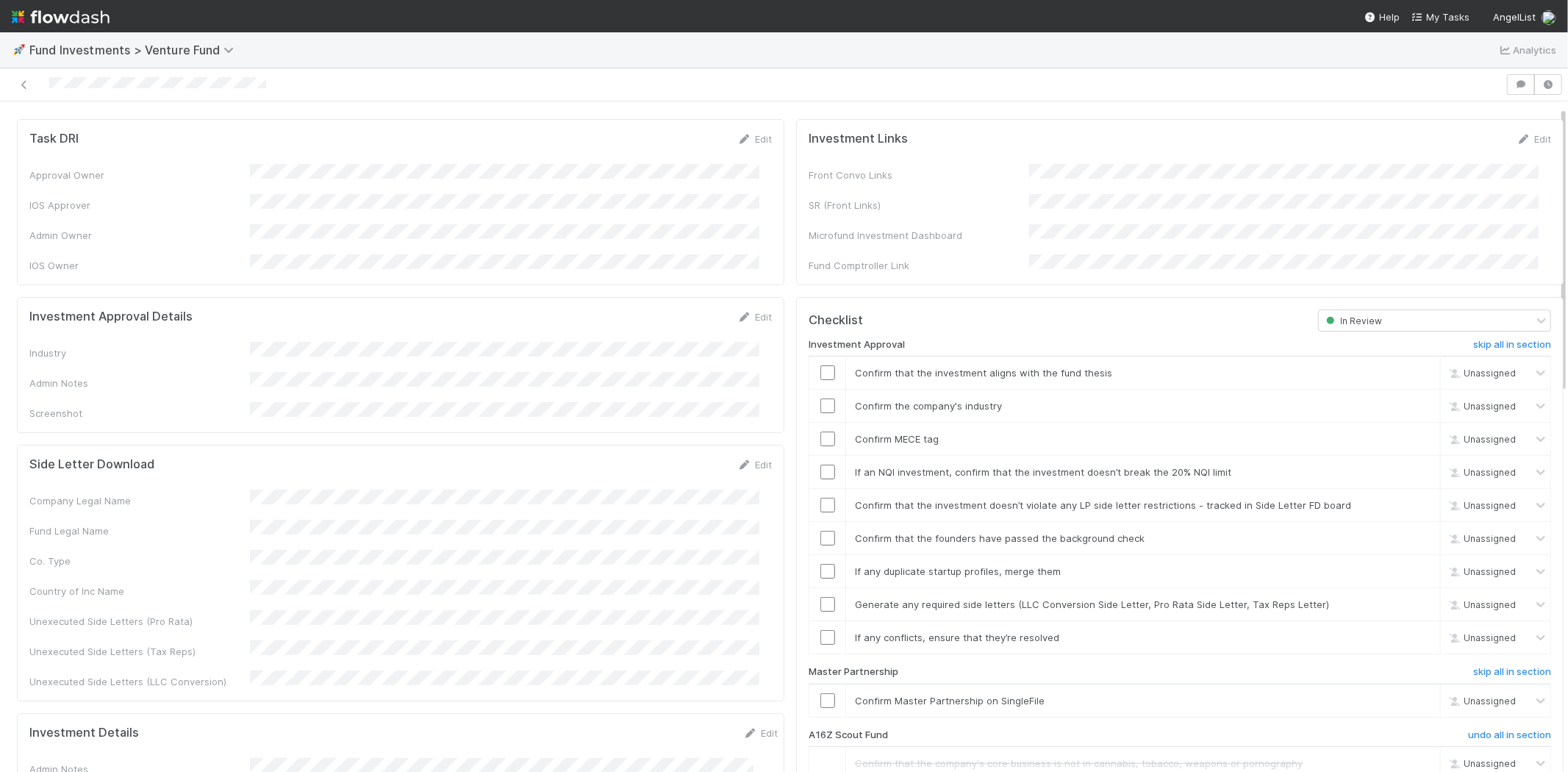 scroll, scrollTop: 0, scrollLeft: 0, axis: both 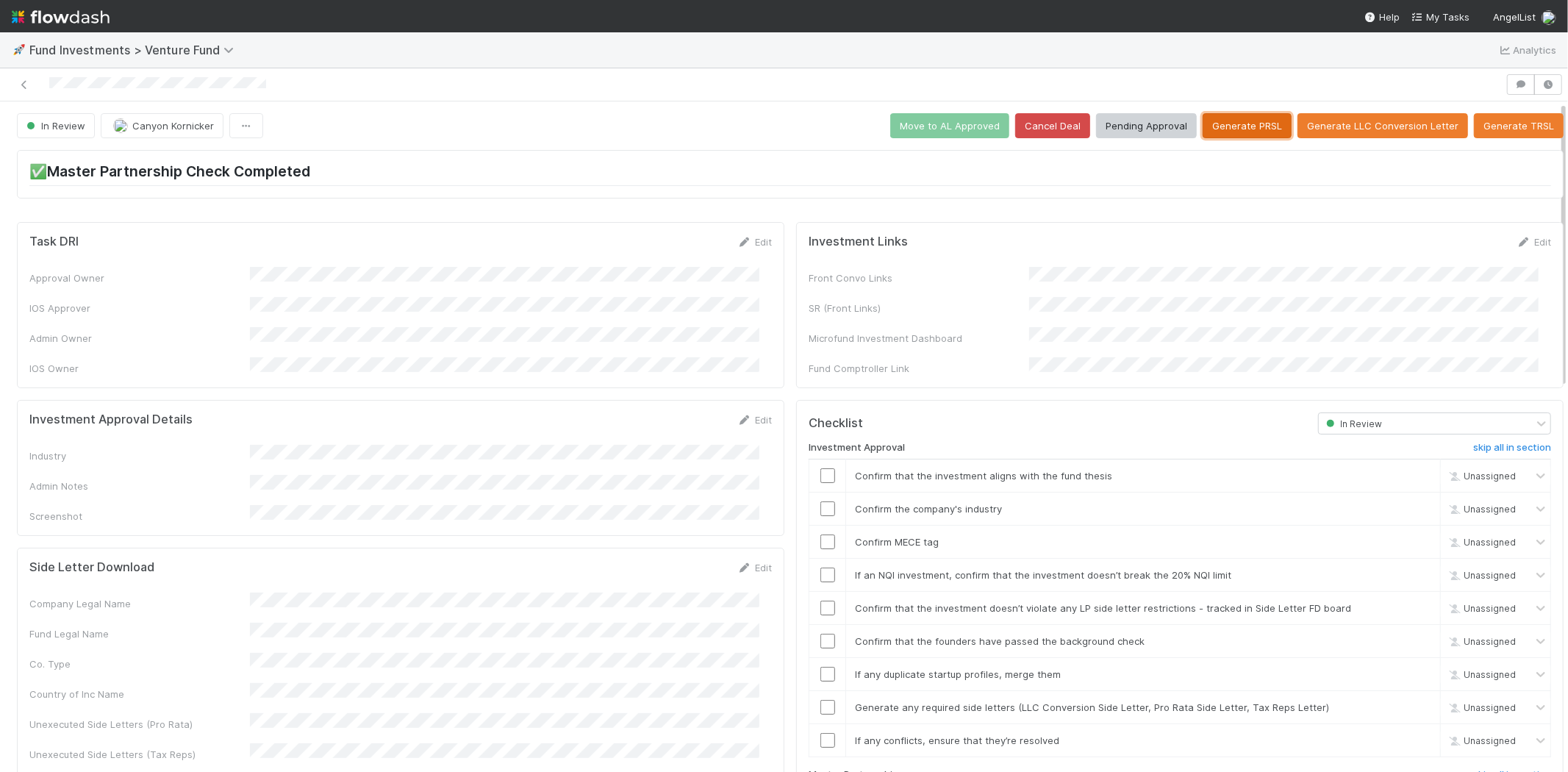 click on "Generate PRSL" at bounding box center [1247, 126] 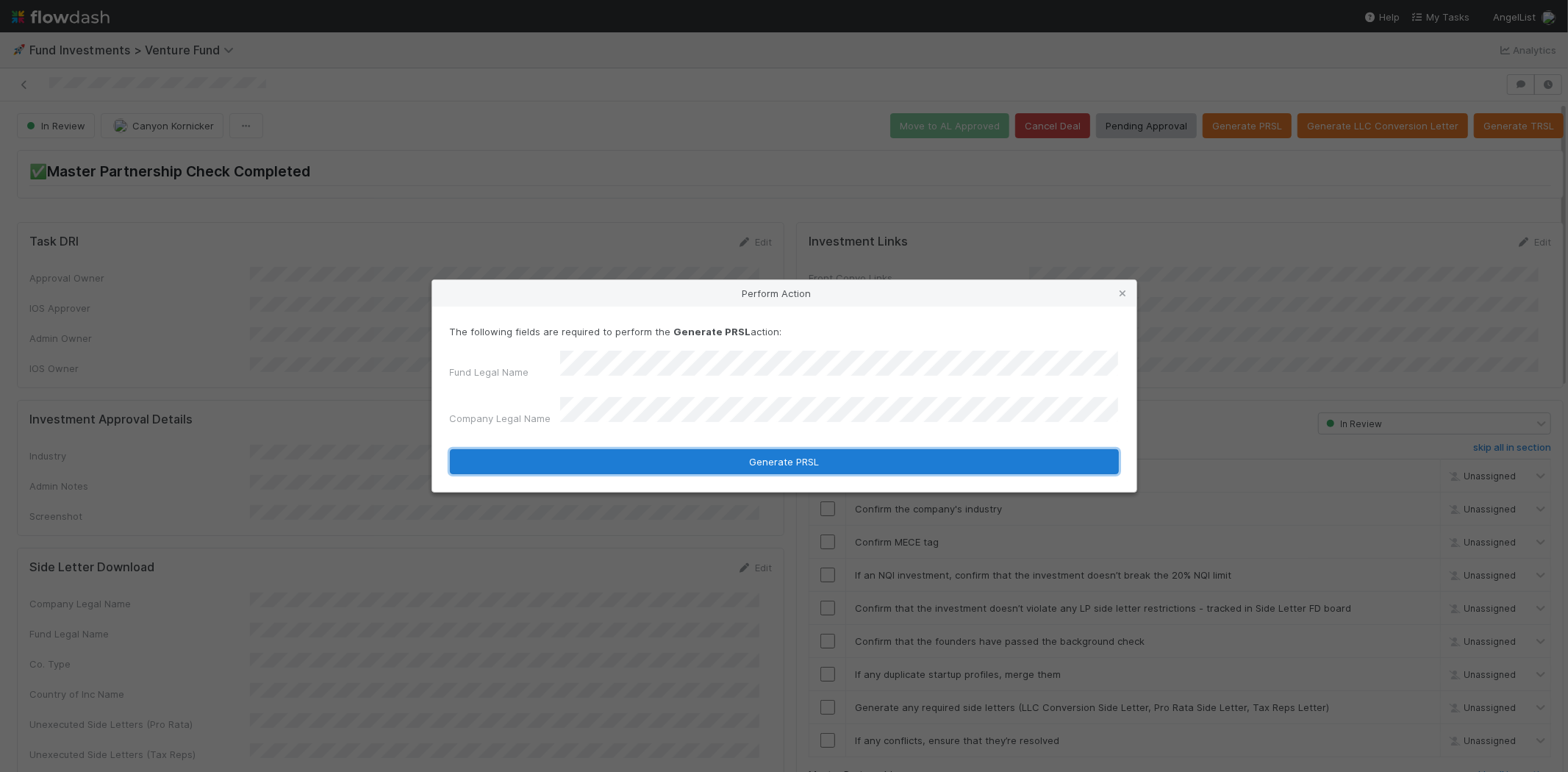 click on "Generate PRSL" at bounding box center [784, 462] 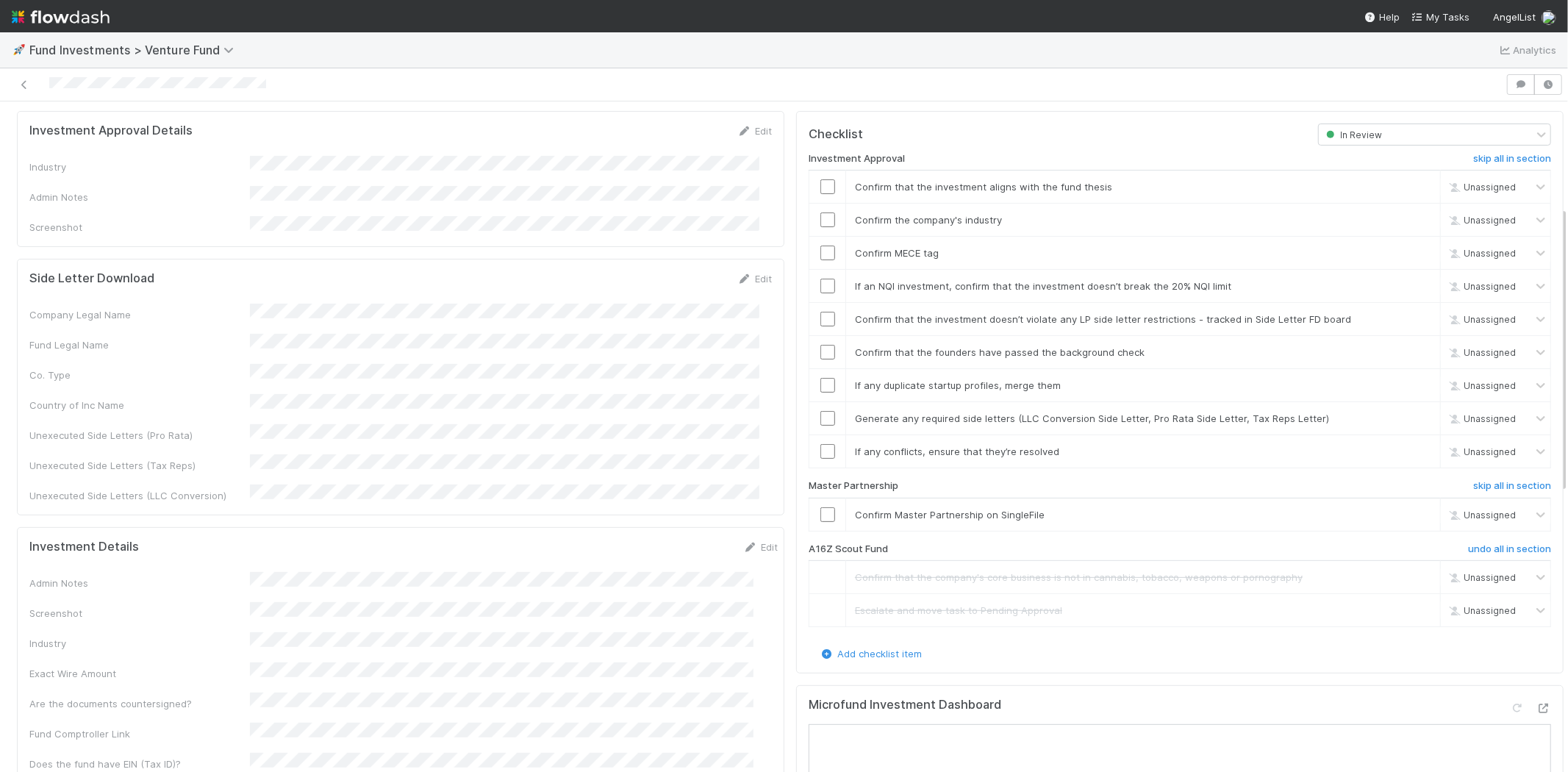 scroll, scrollTop: 245, scrollLeft: 0, axis: vertical 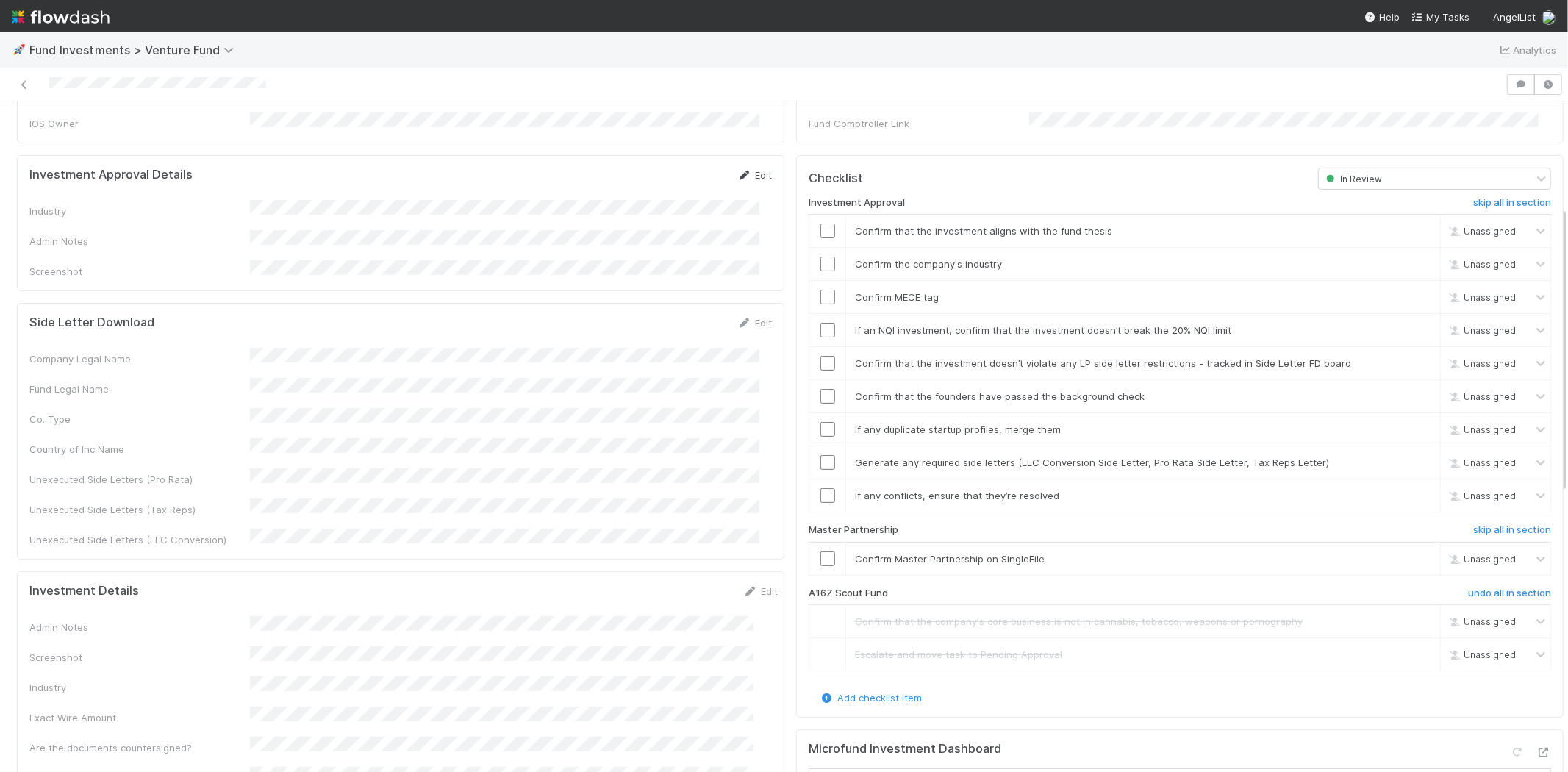 click on "Edit" at bounding box center (754, 175) 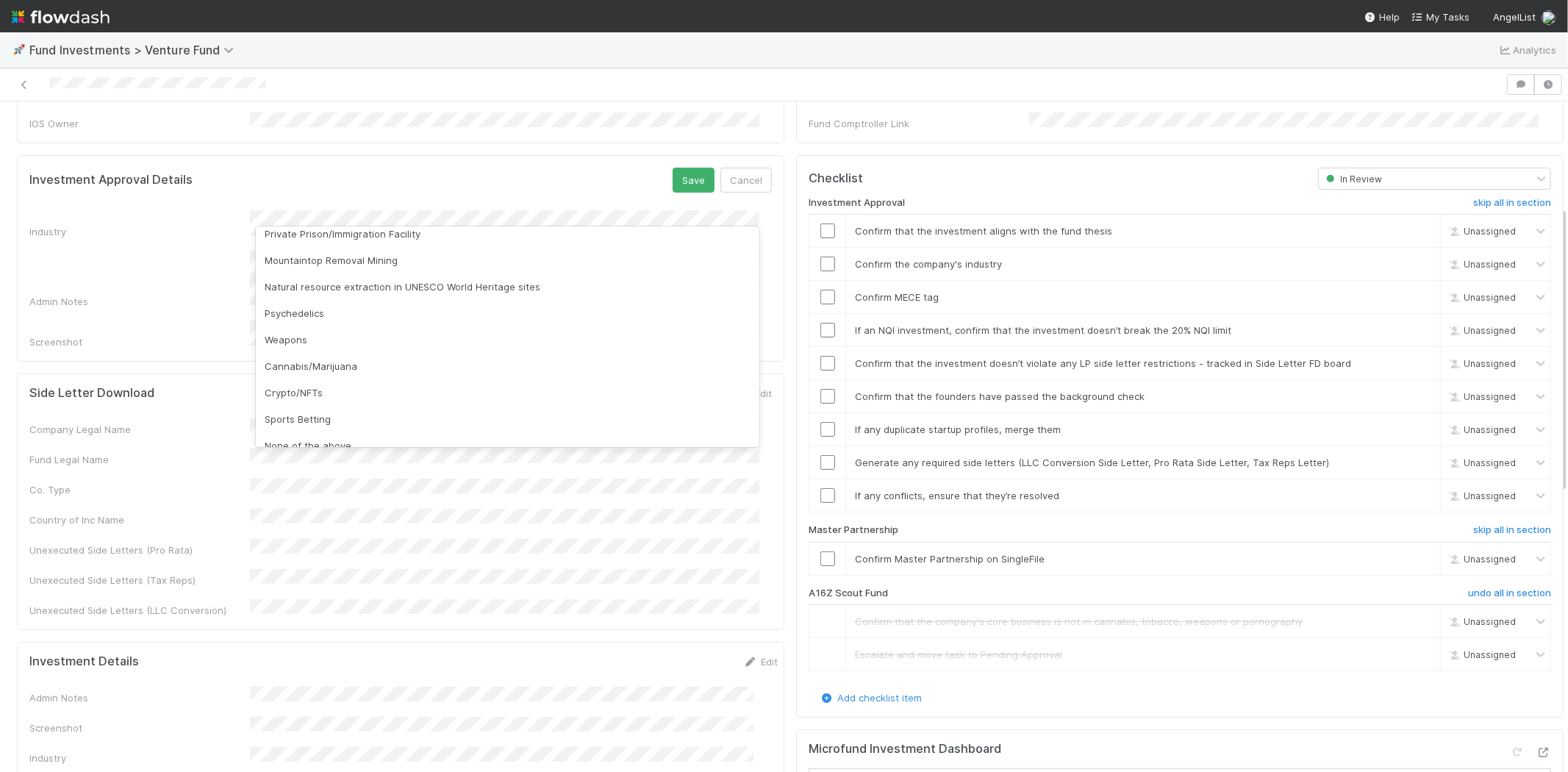 scroll, scrollTop: 420, scrollLeft: 0, axis: vertical 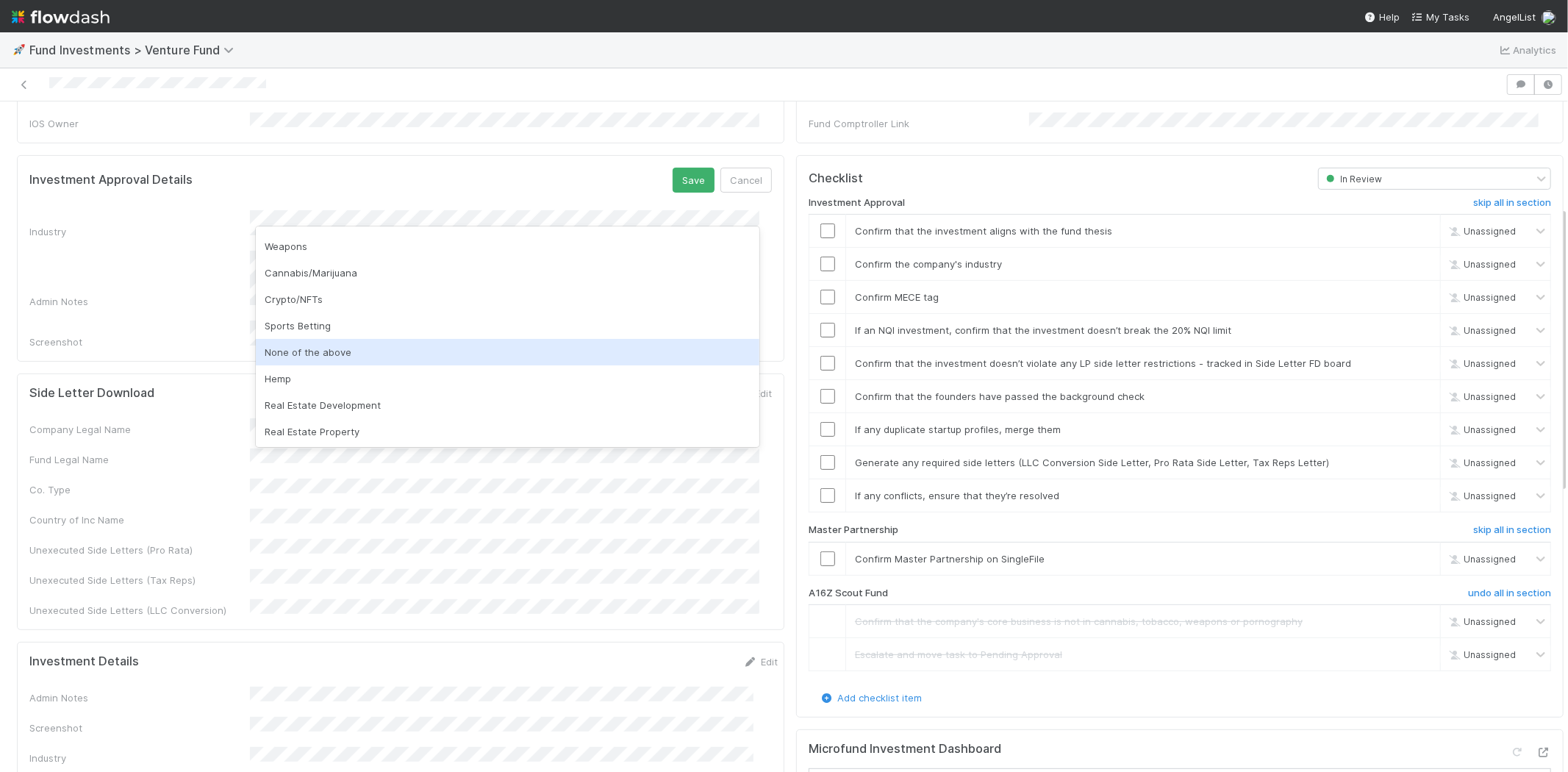 click on "None of the above" at bounding box center [507, 352] 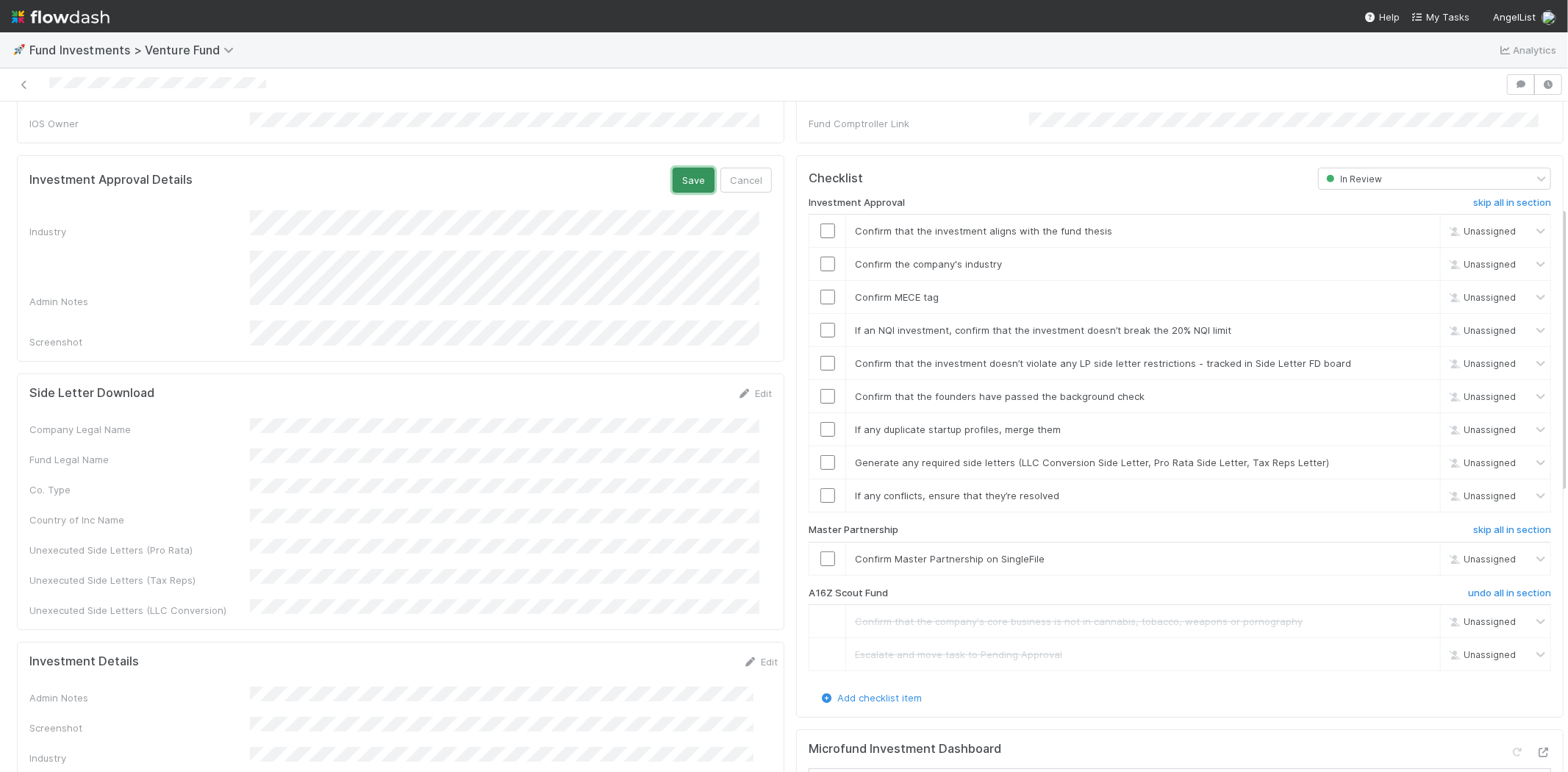 click on "Save" at bounding box center [693, 180] 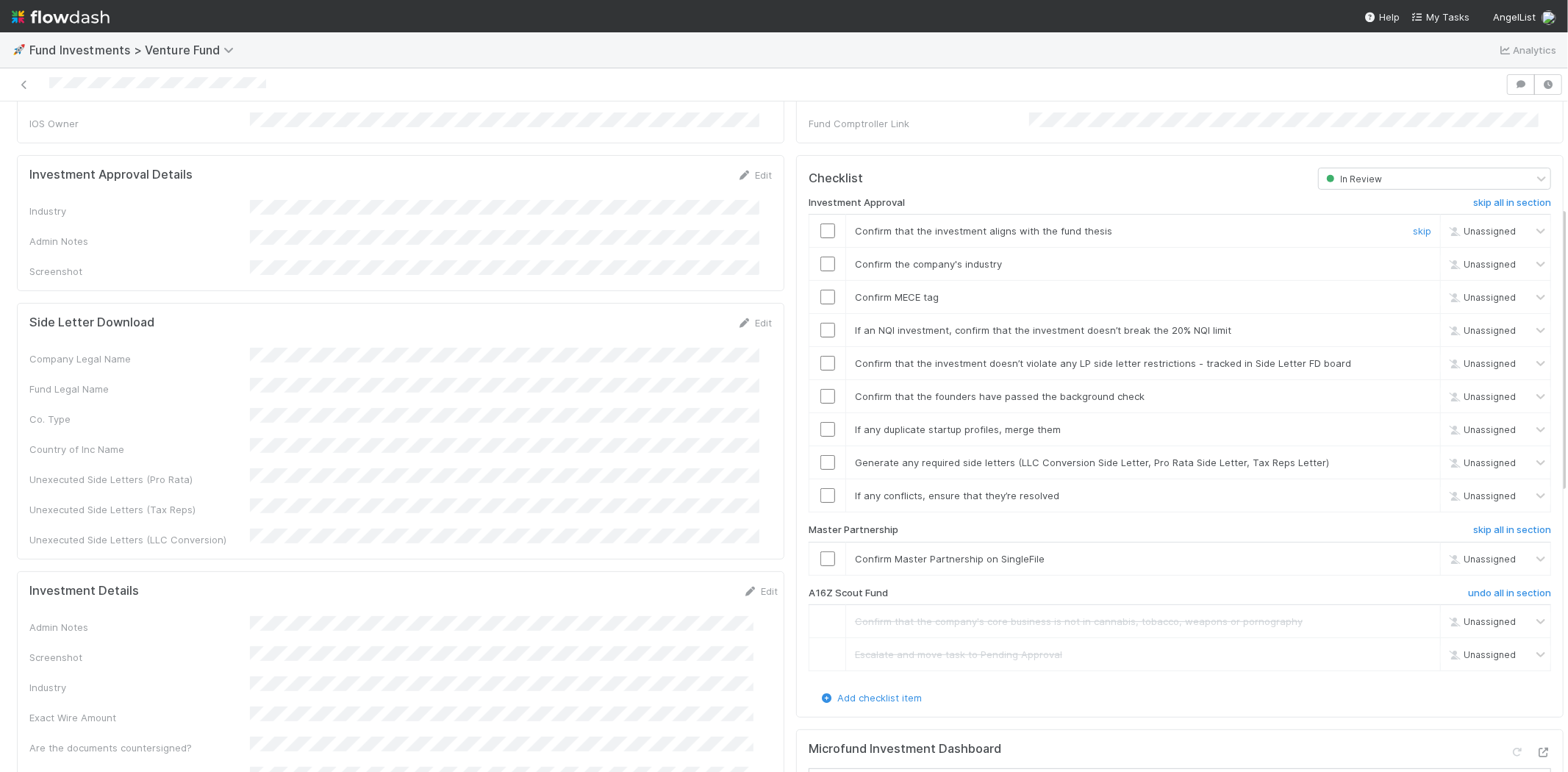 click at bounding box center (828, 231) 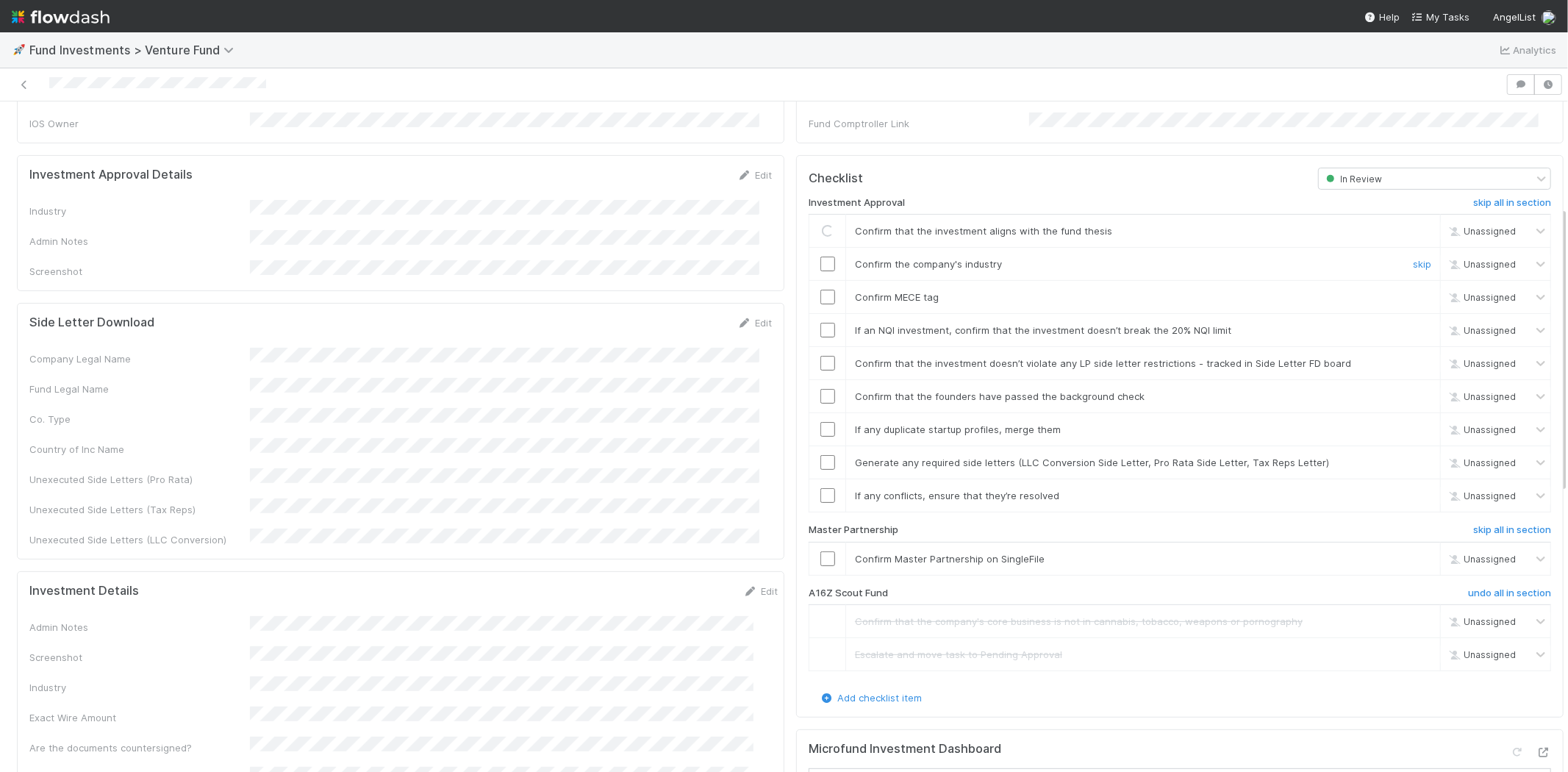 drag, startPoint x: 817, startPoint y: 237, endPoint x: 818, endPoint y: 250, distance: 13.038405 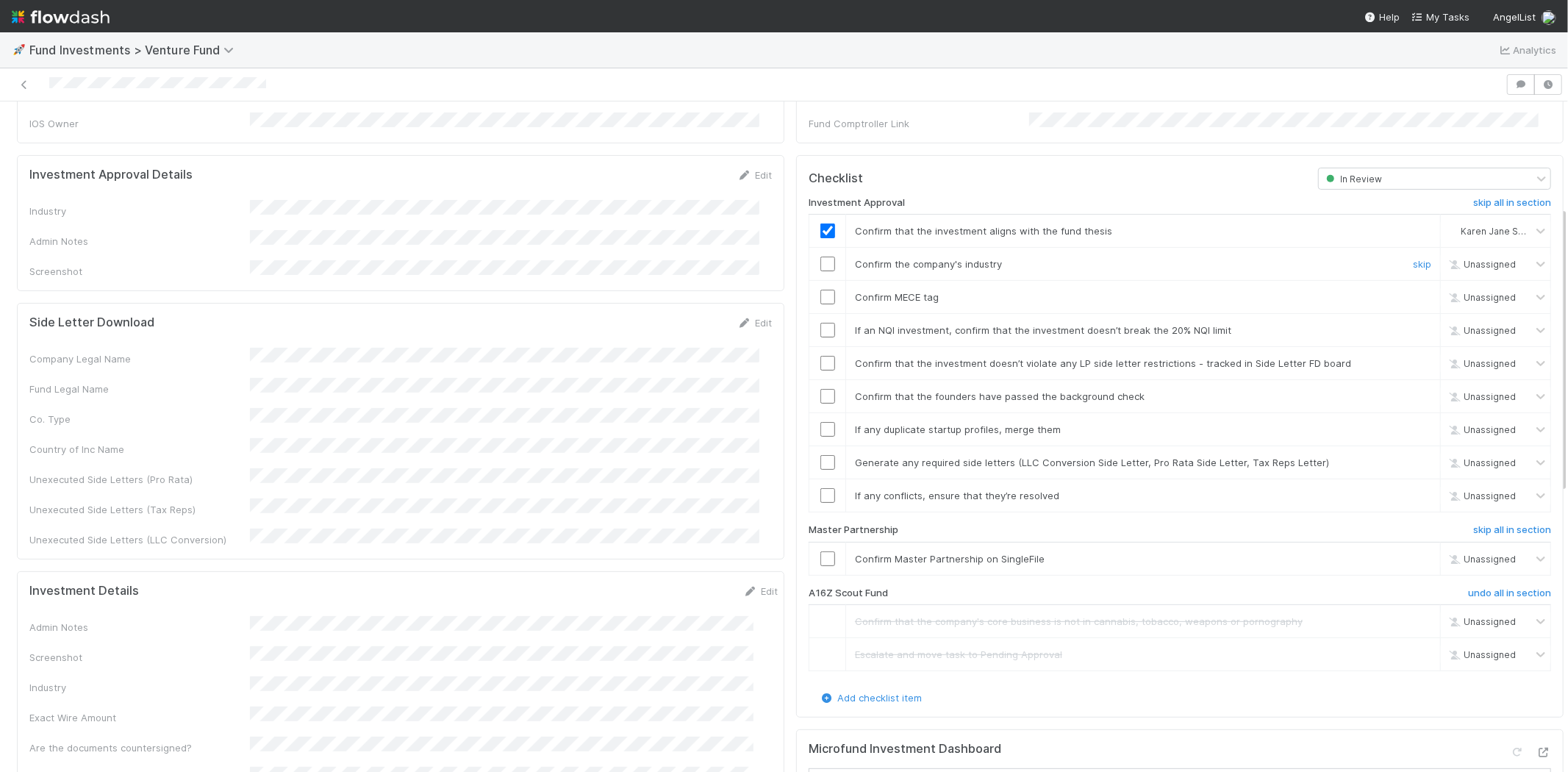 click at bounding box center [828, 264] 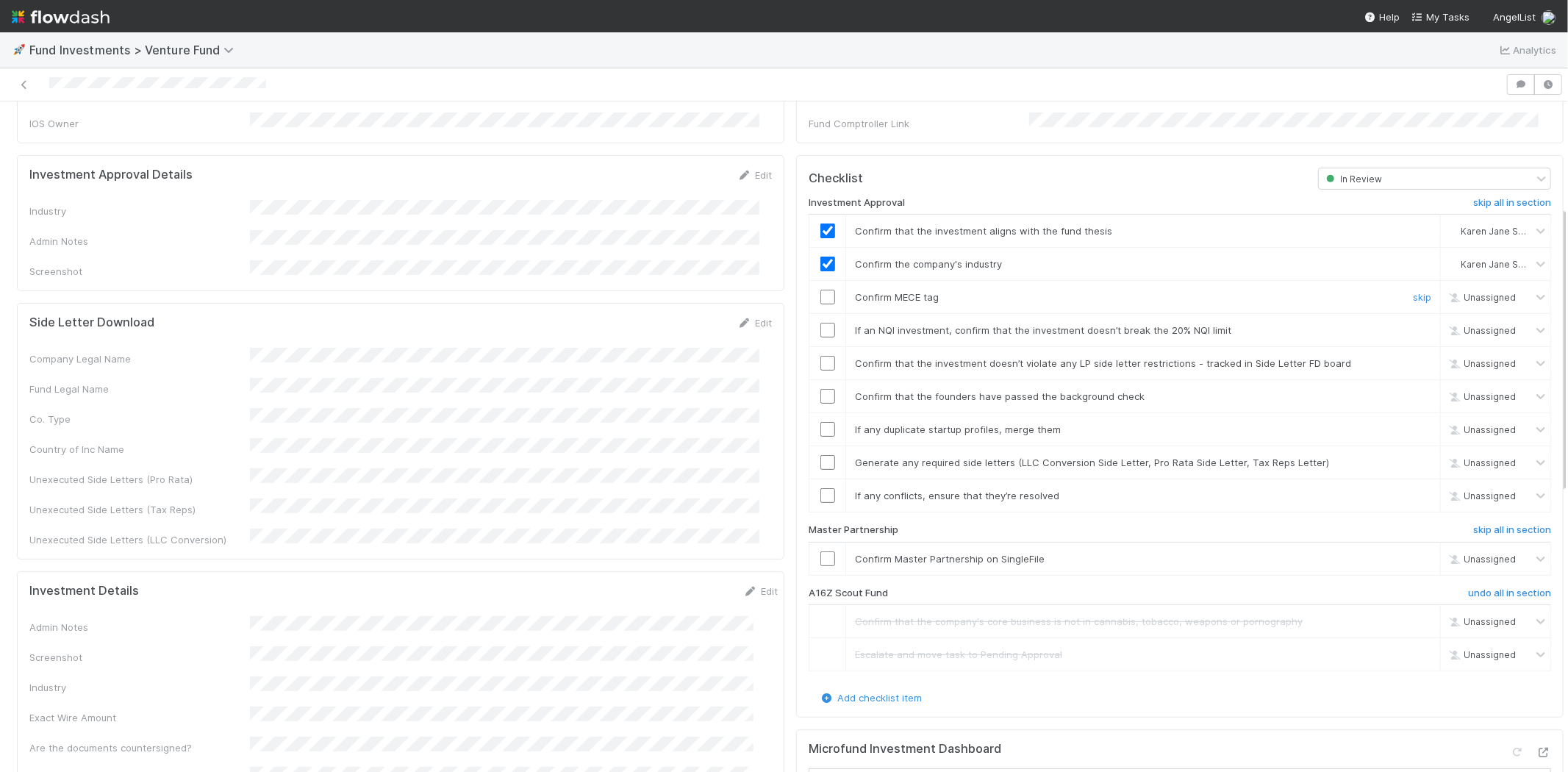 click at bounding box center (828, 297) 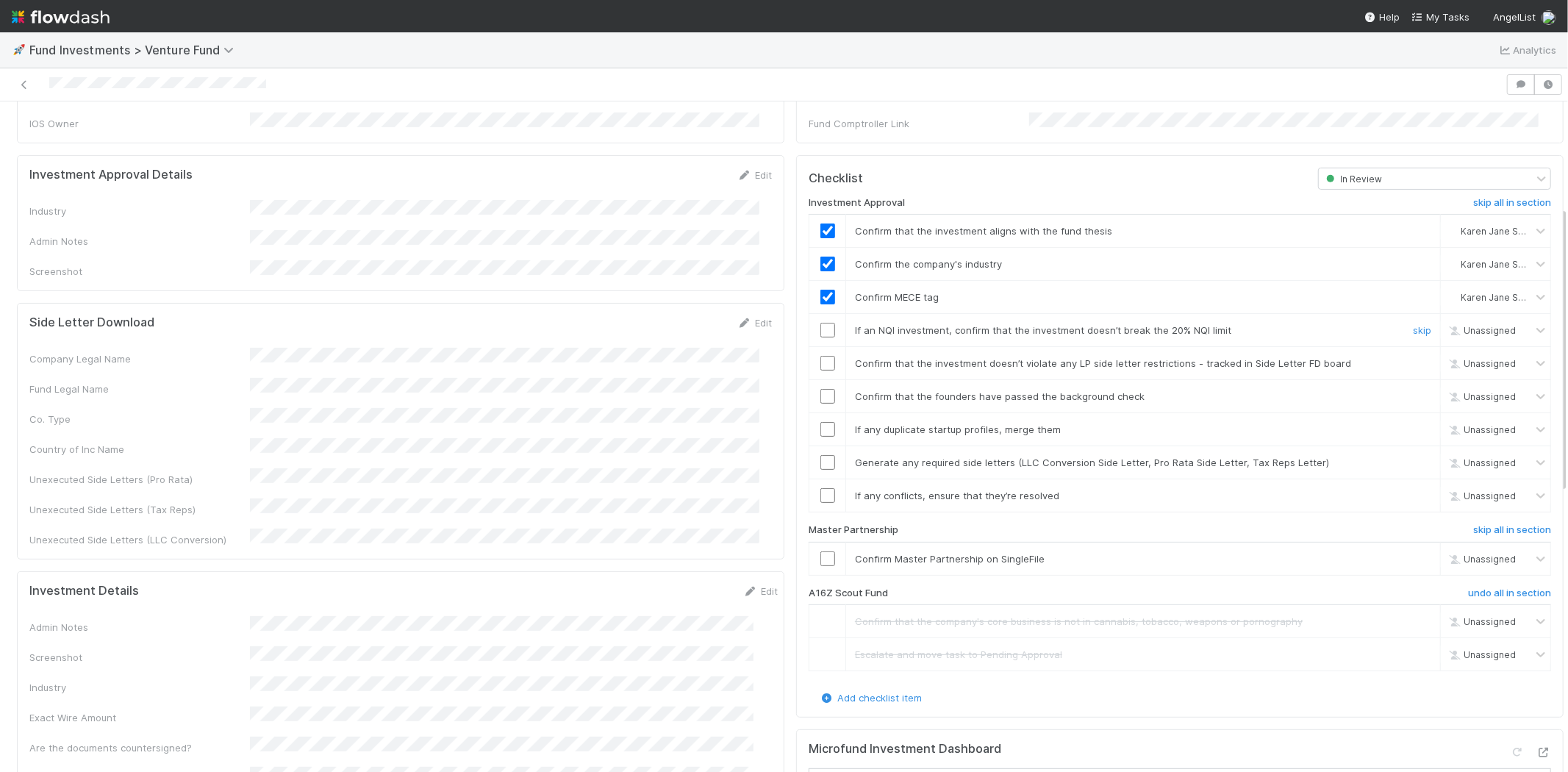 click at bounding box center [828, 330] 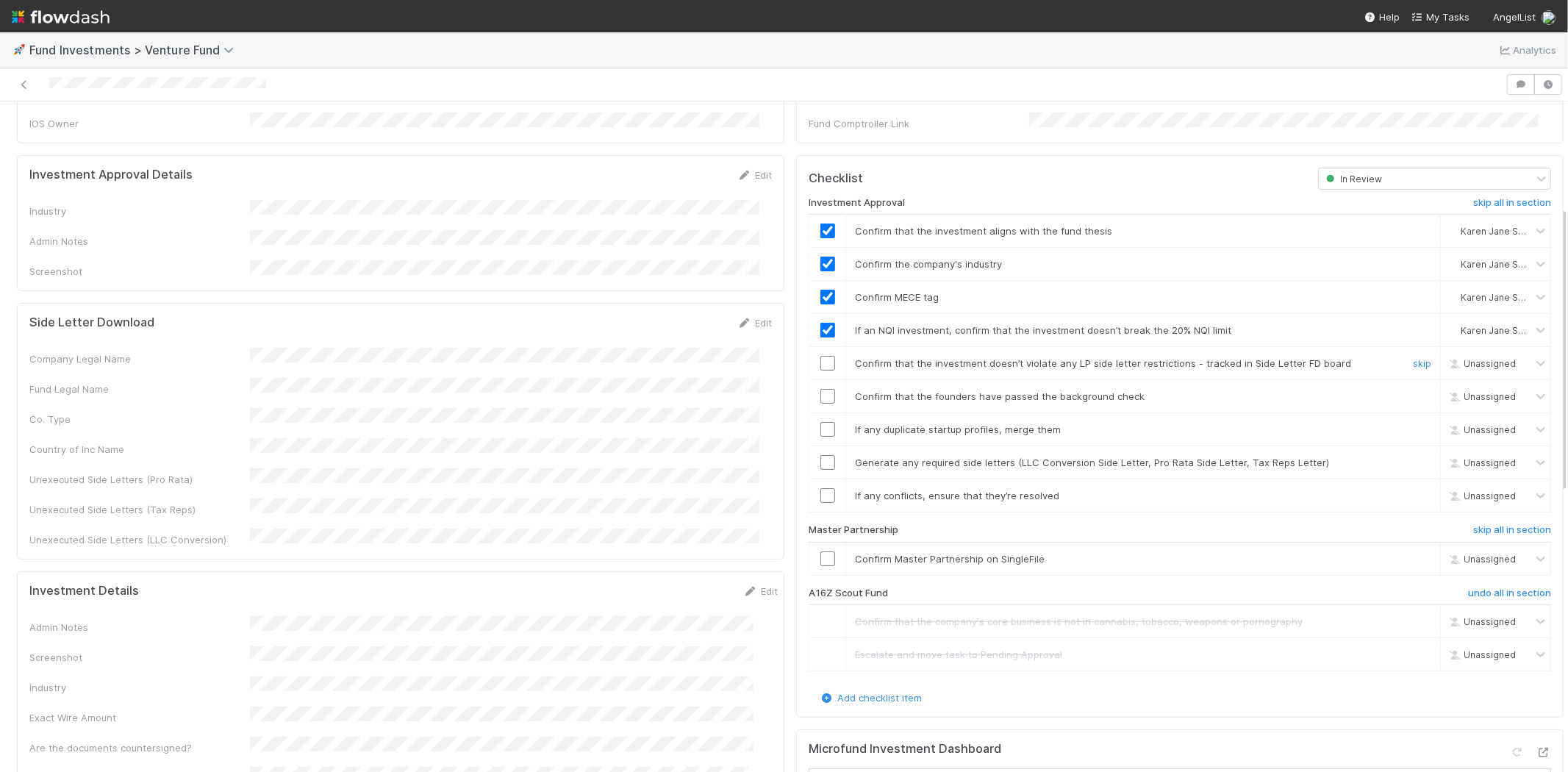 click at bounding box center (828, 363) 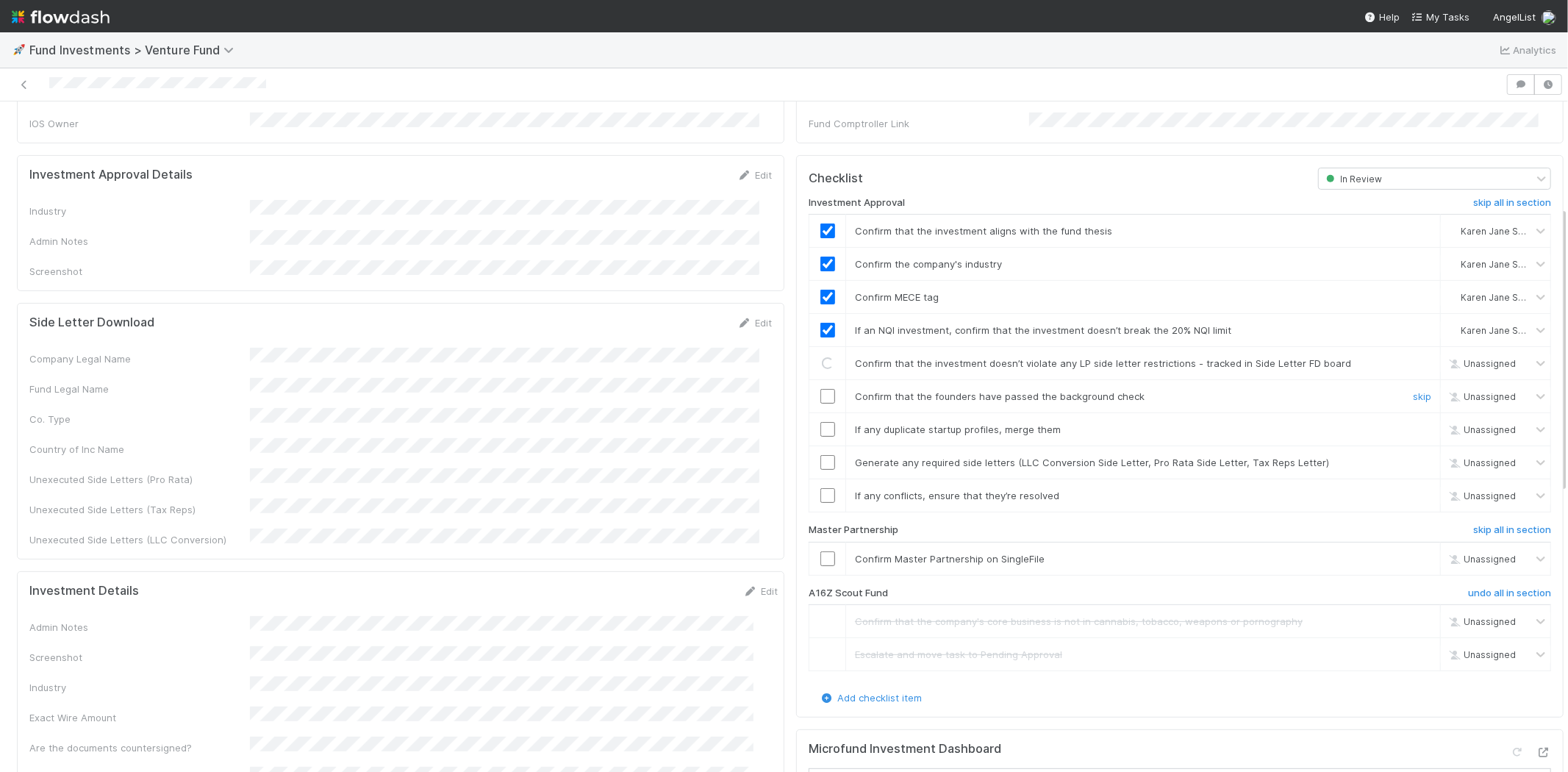 click at bounding box center [828, 396] 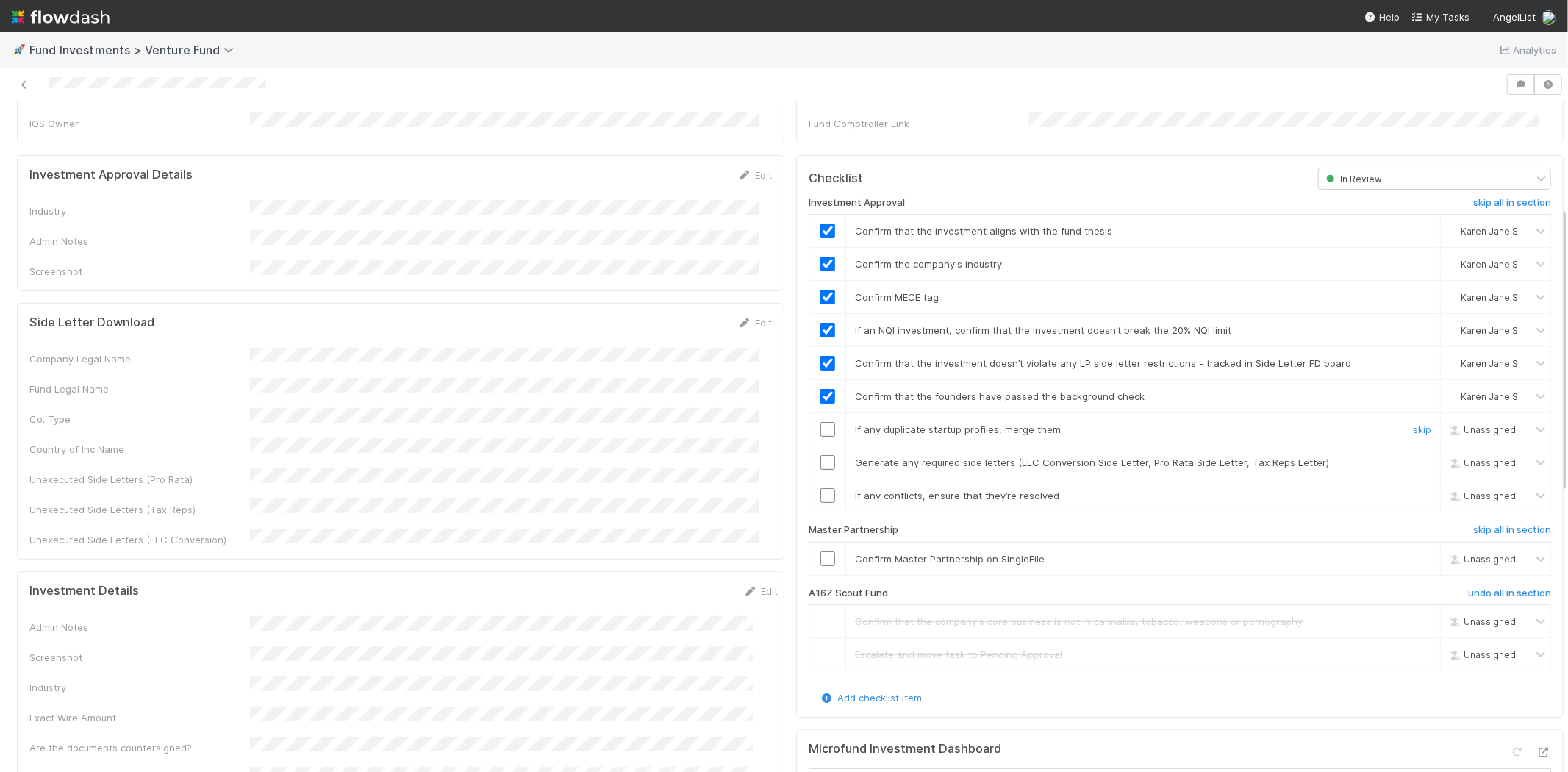 click at bounding box center (828, 429) 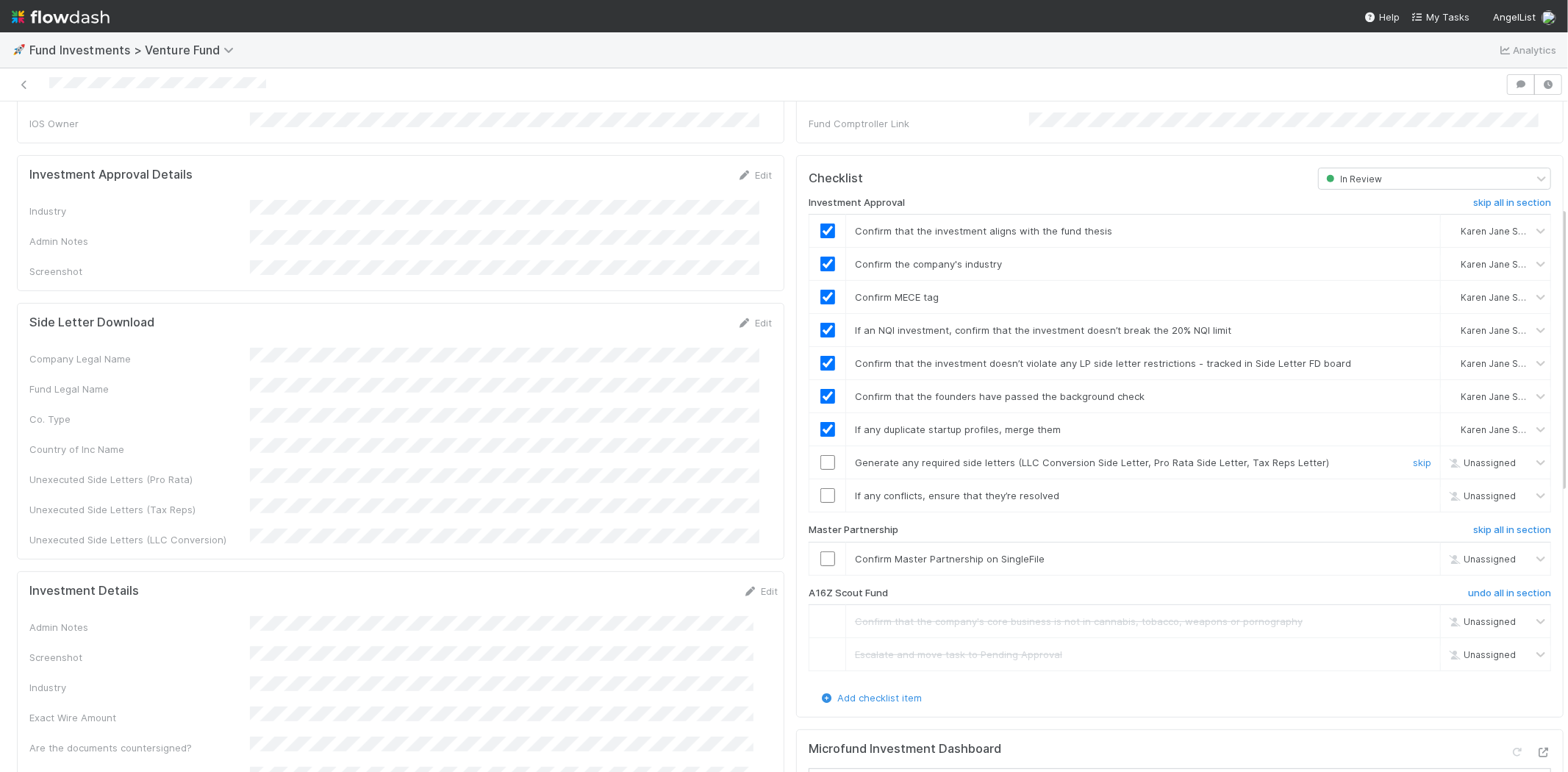 click at bounding box center [828, 462] 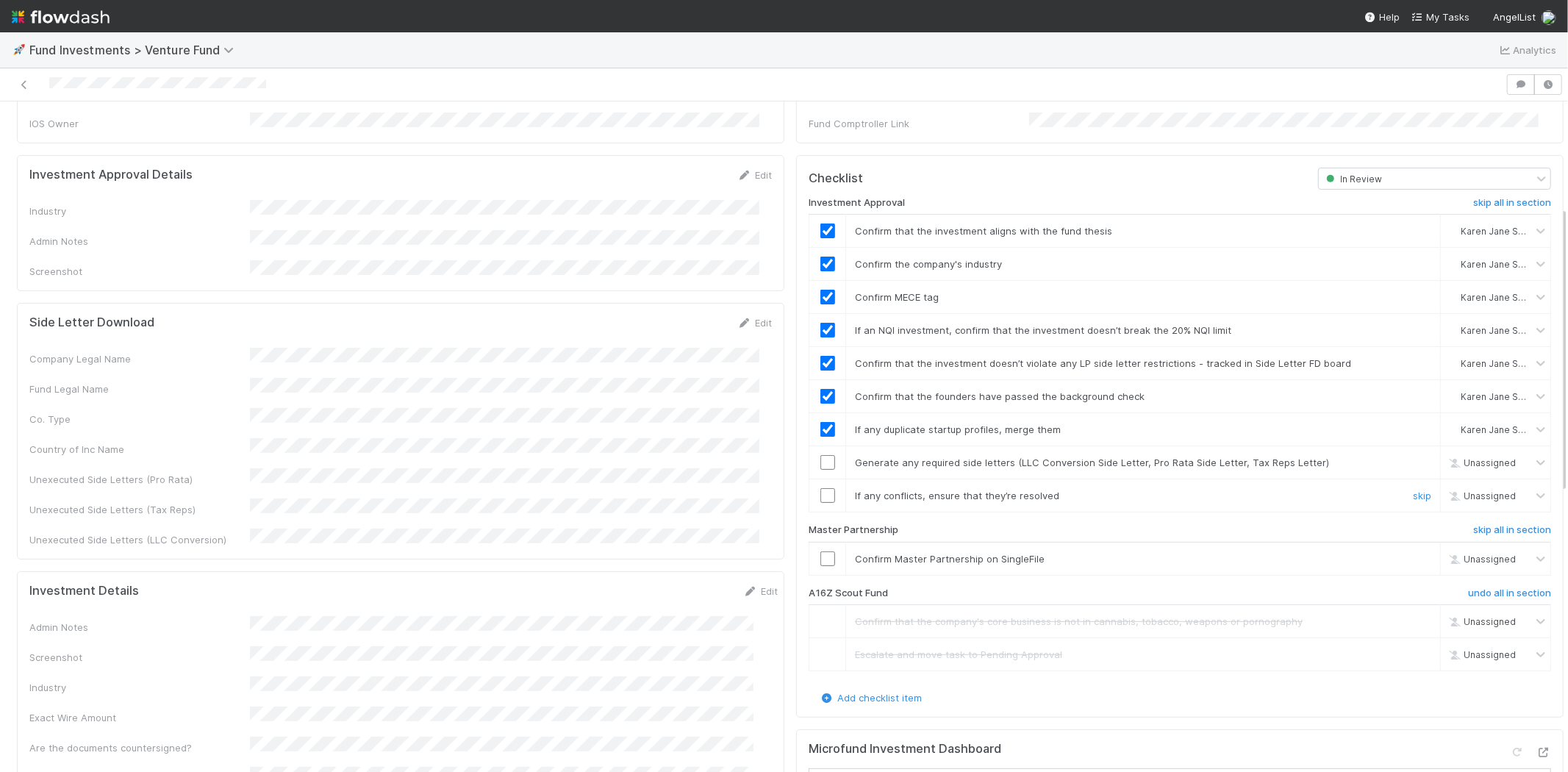 click at bounding box center [828, 496] 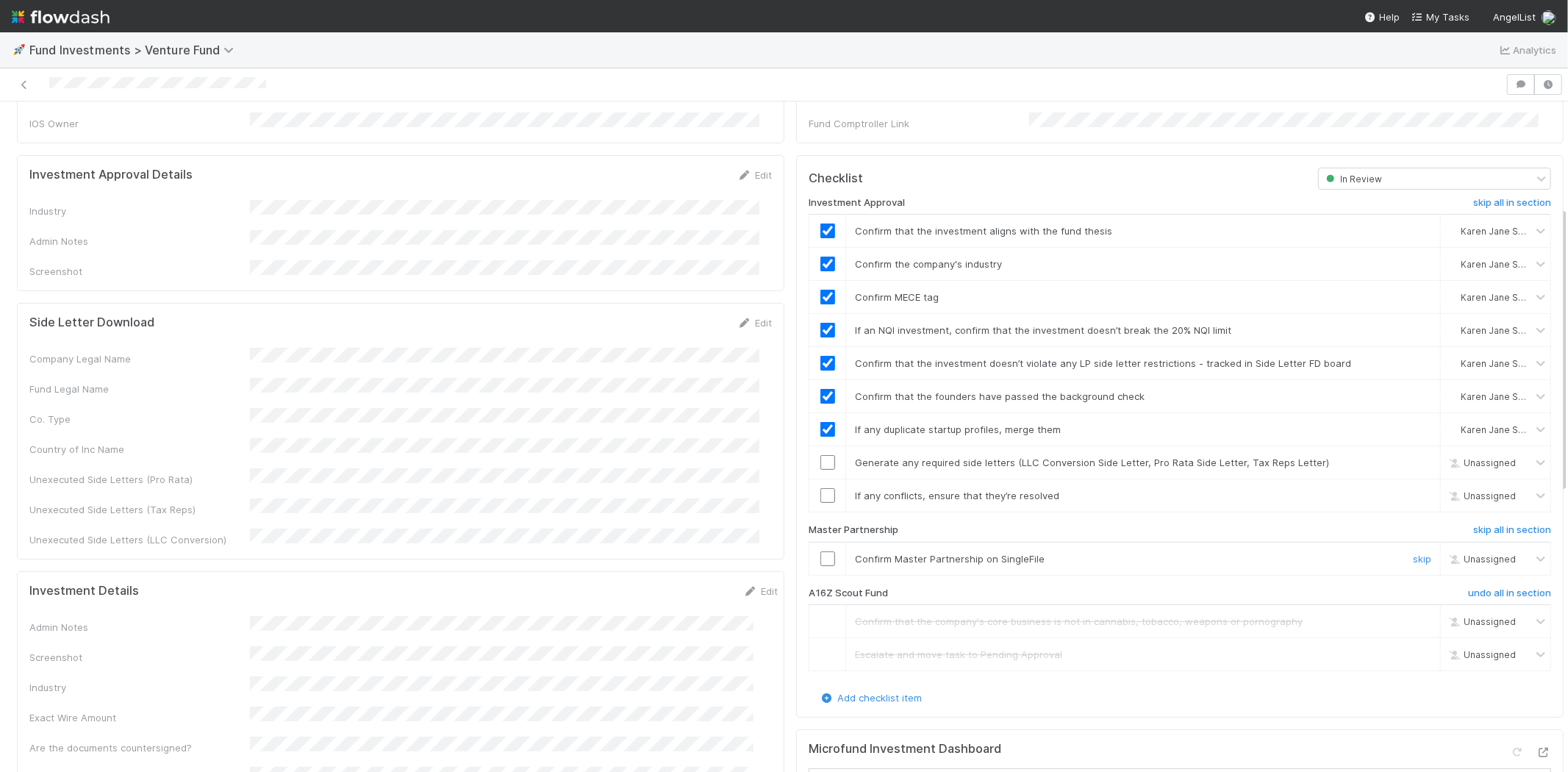 click at bounding box center [828, 558] 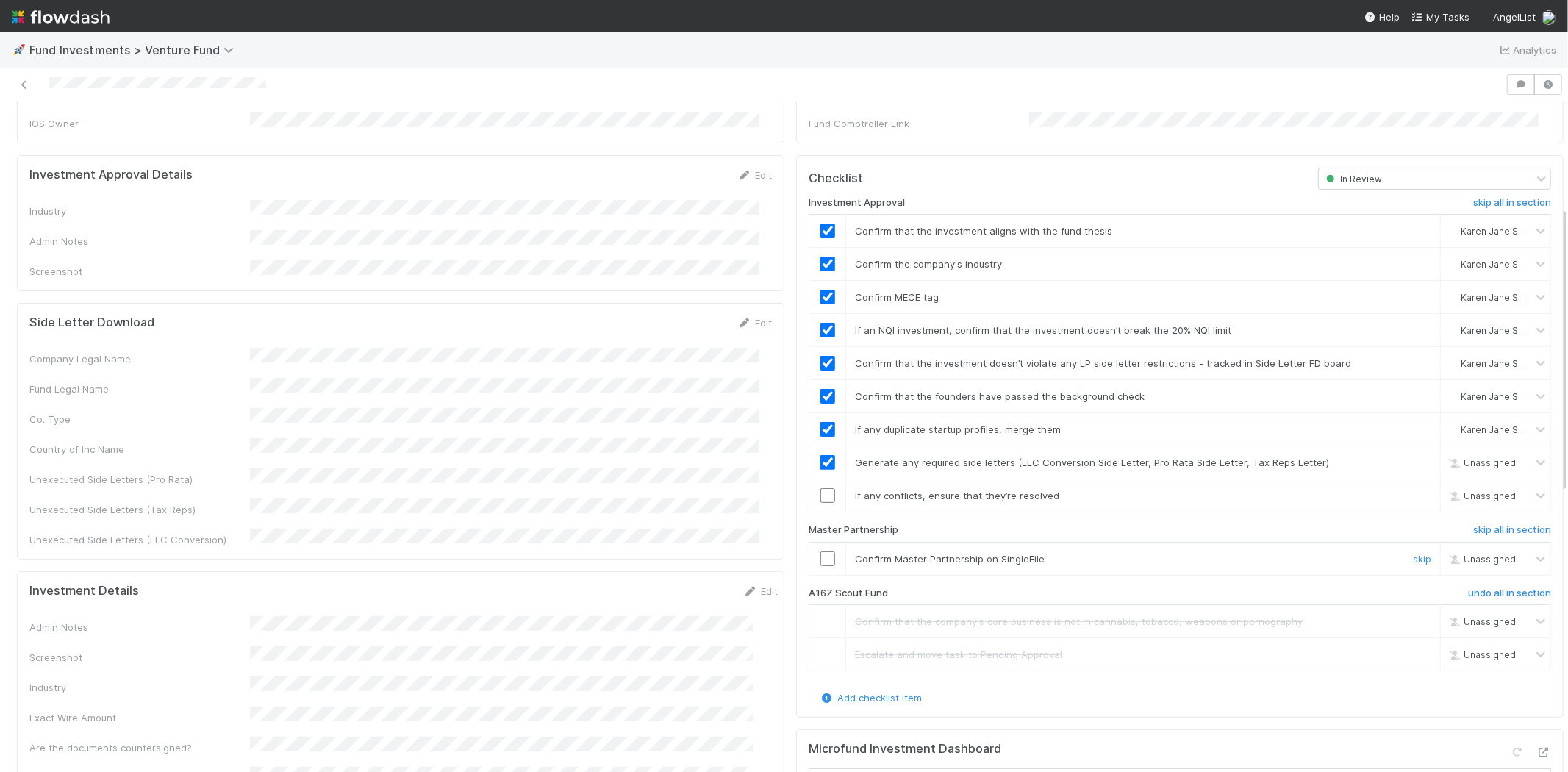 checkbox on "true" 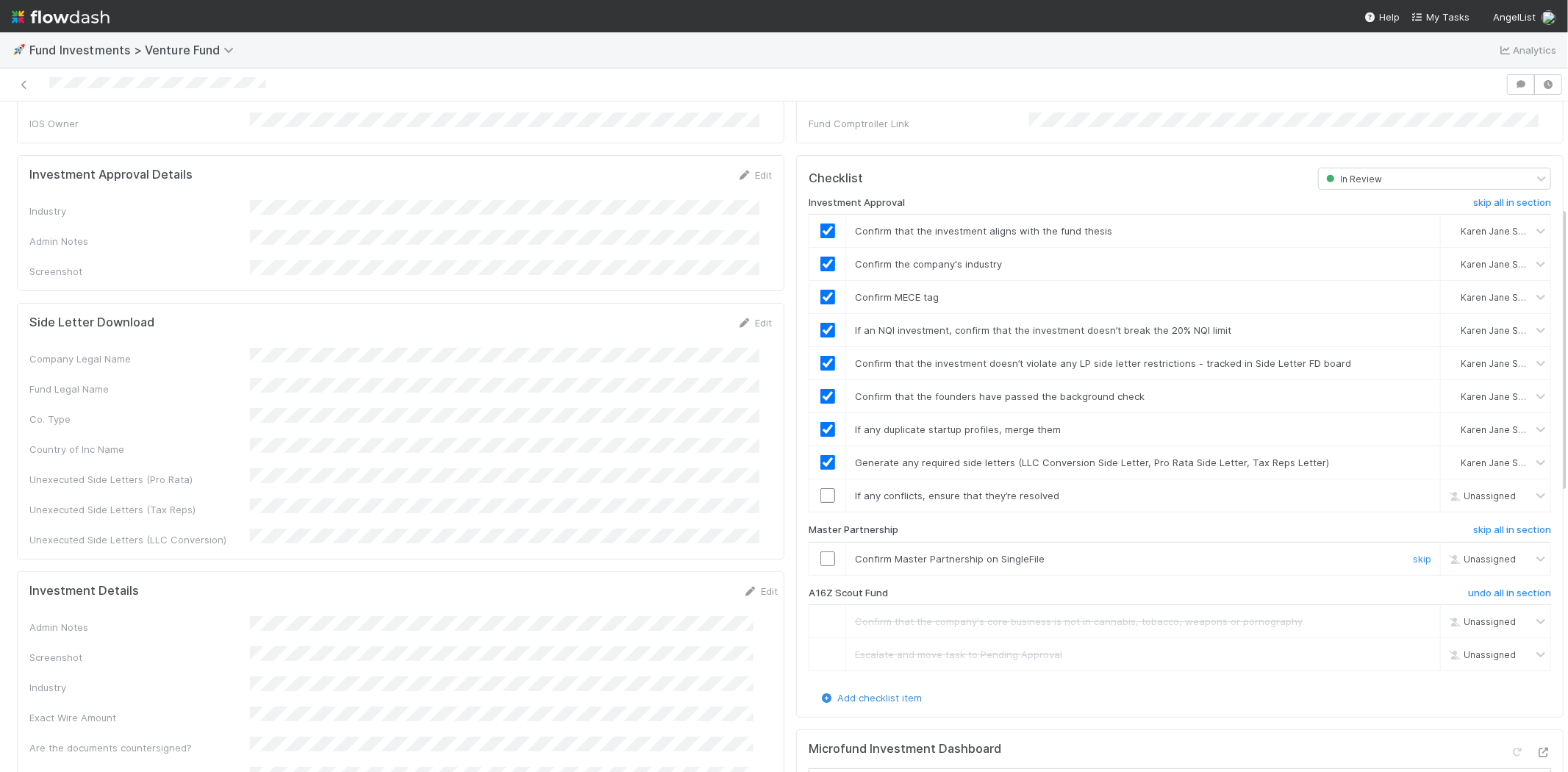 click at bounding box center (828, 559) 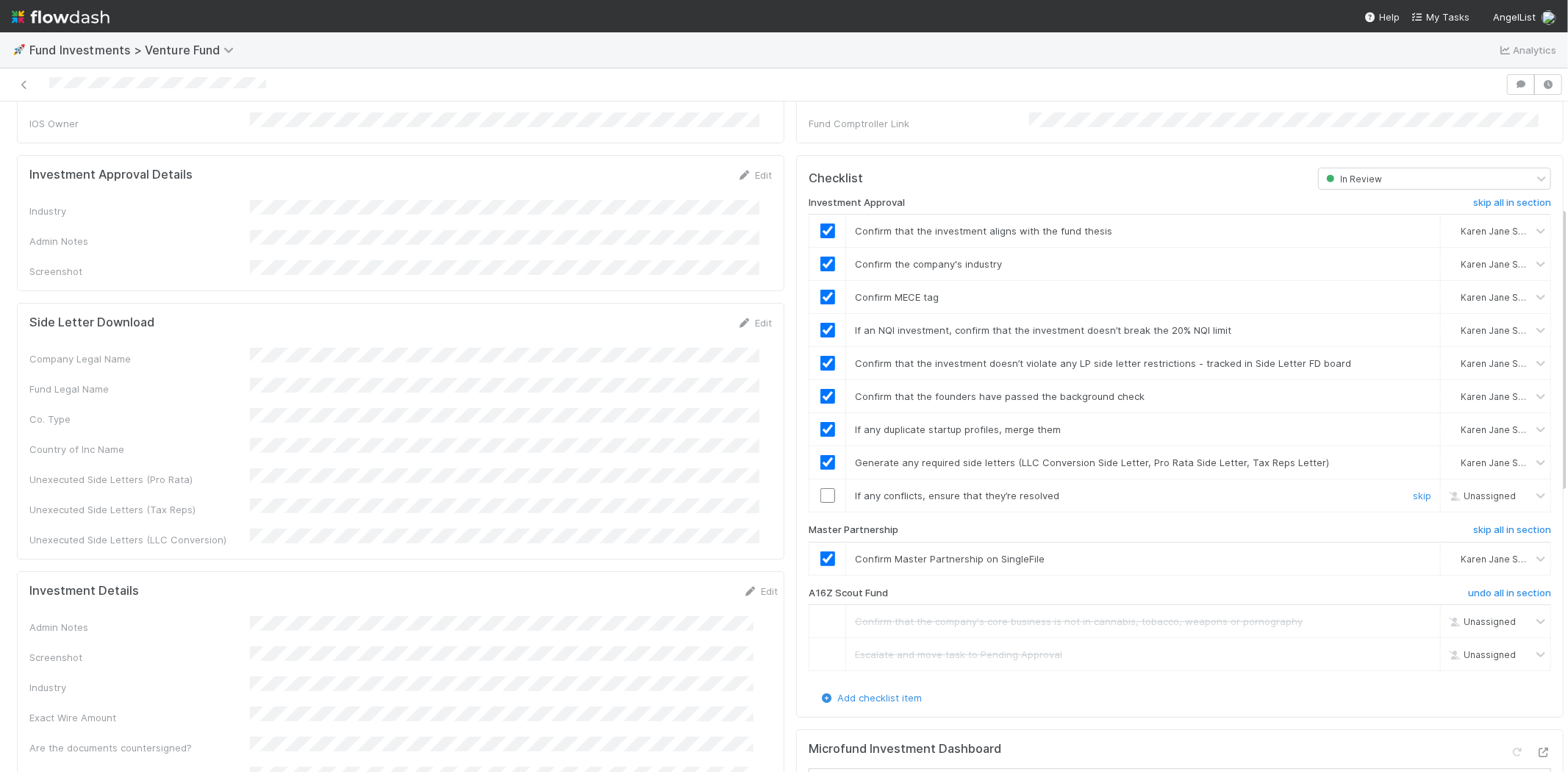 click at bounding box center (828, 496) 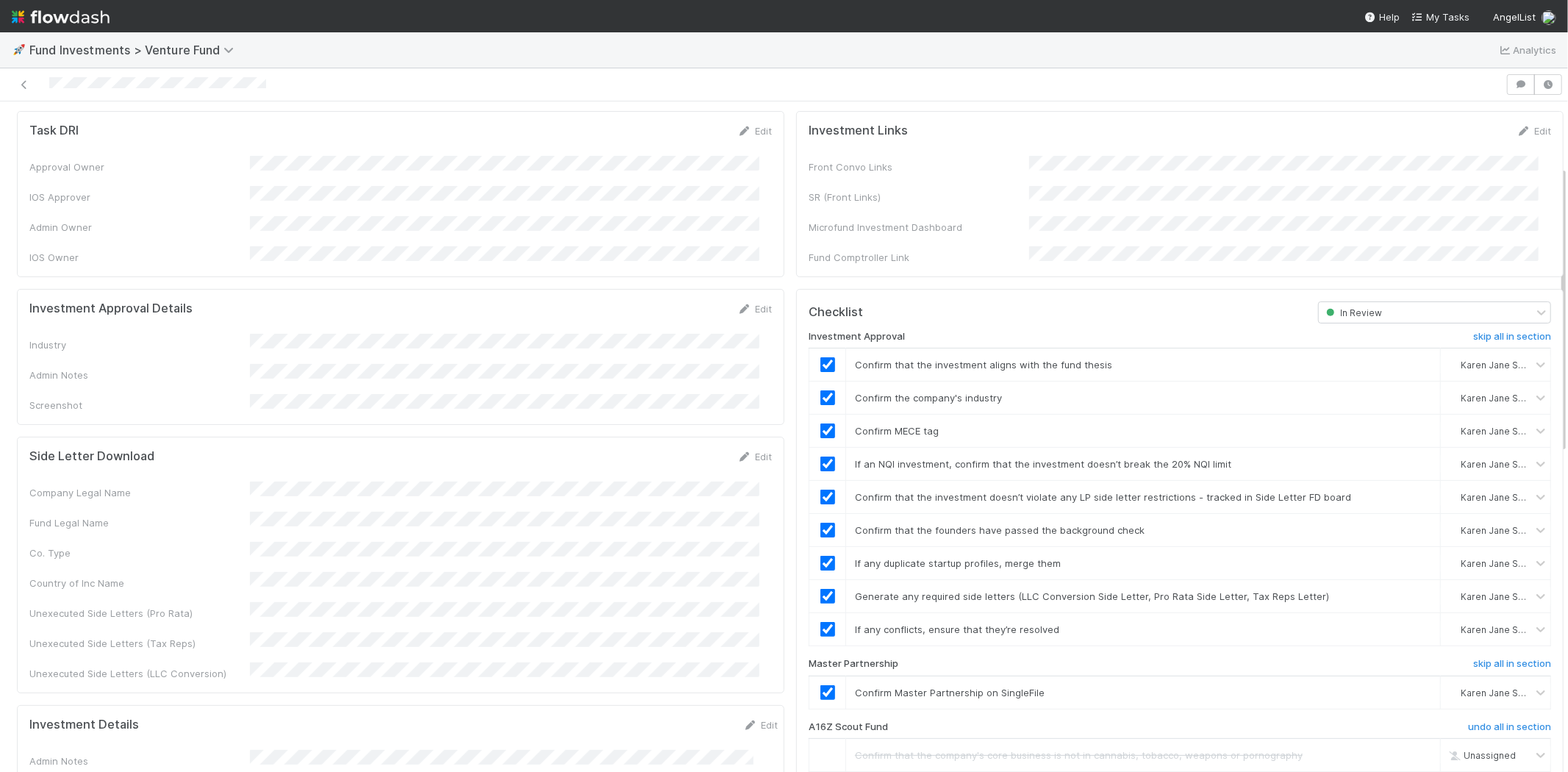 scroll, scrollTop: 0, scrollLeft: 0, axis: both 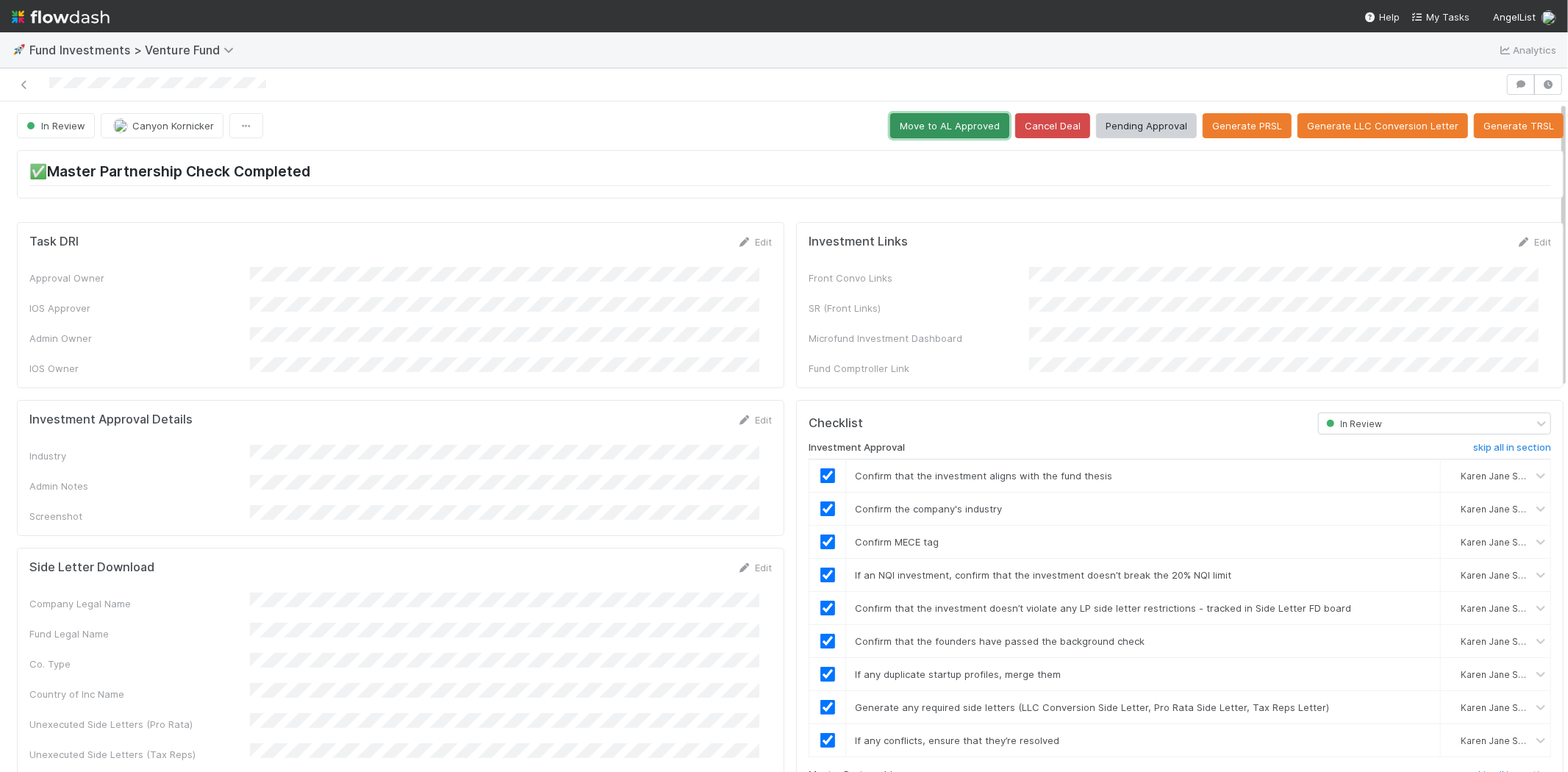 click on "Move to AL Approved" at bounding box center [950, 126] 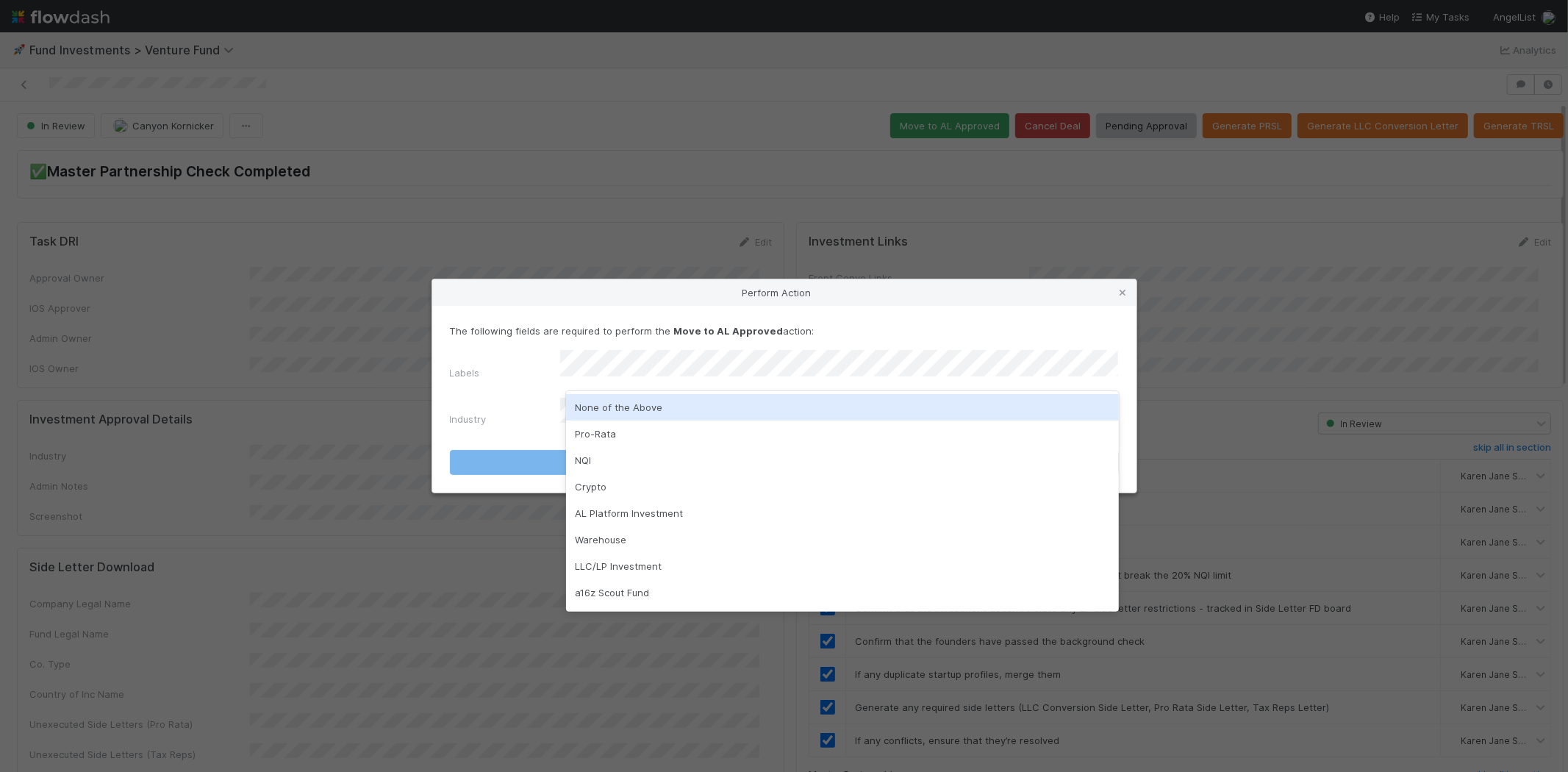 click on "None of the Above" at bounding box center [842, 407] 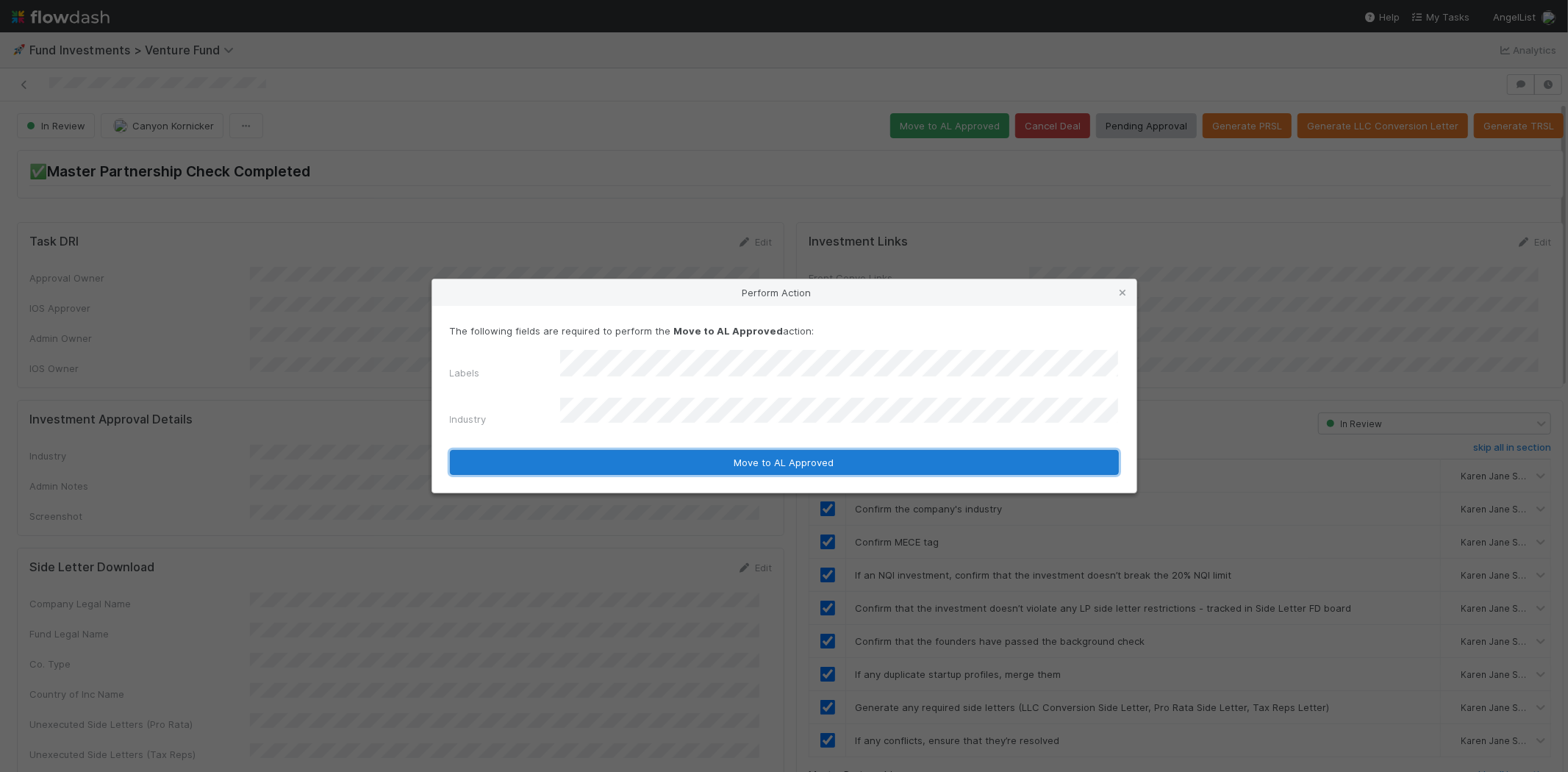 click on "Move to AL Approved" at bounding box center (784, 462) 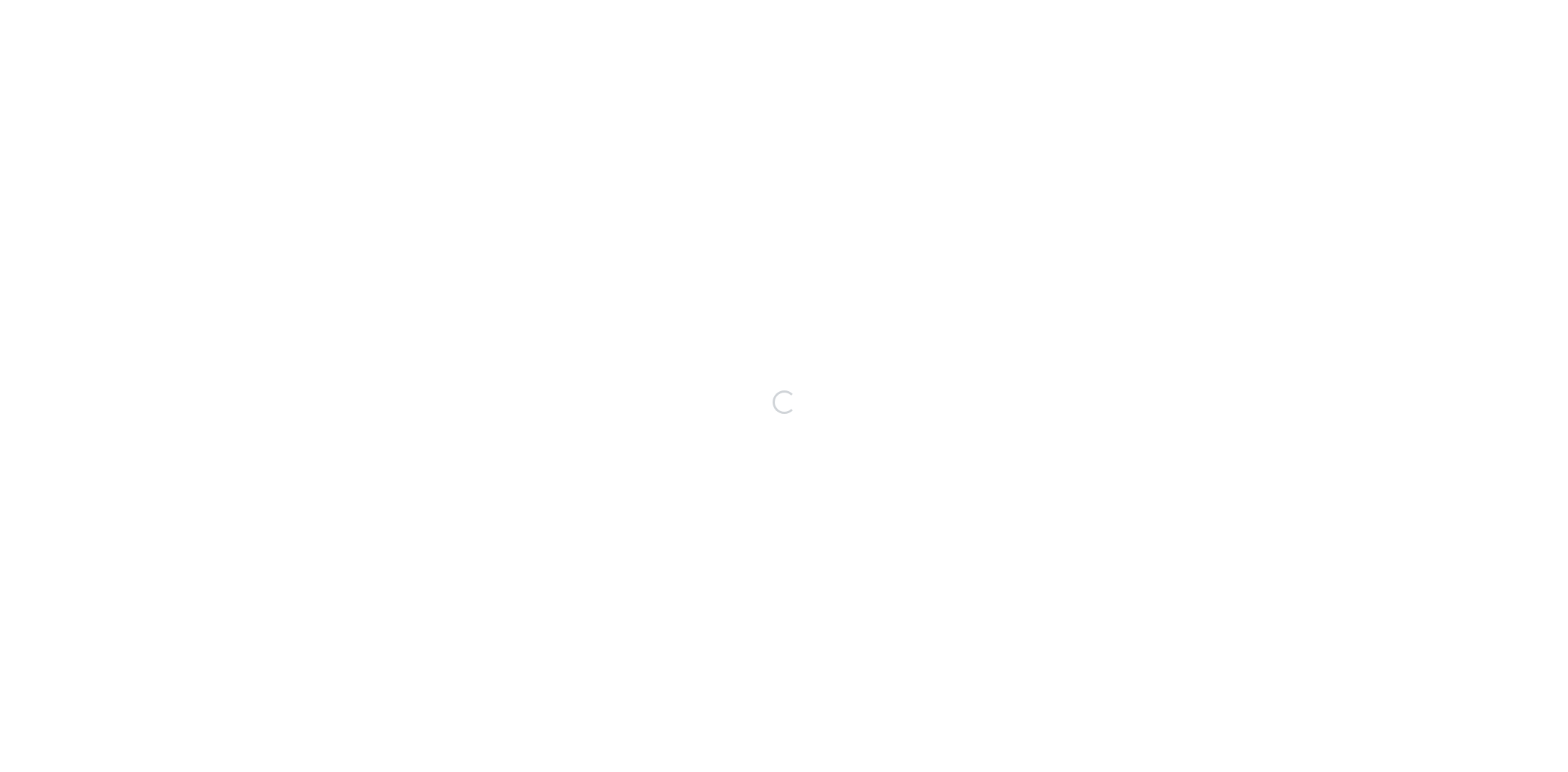 scroll, scrollTop: 0, scrollLeft: 0, axis: both 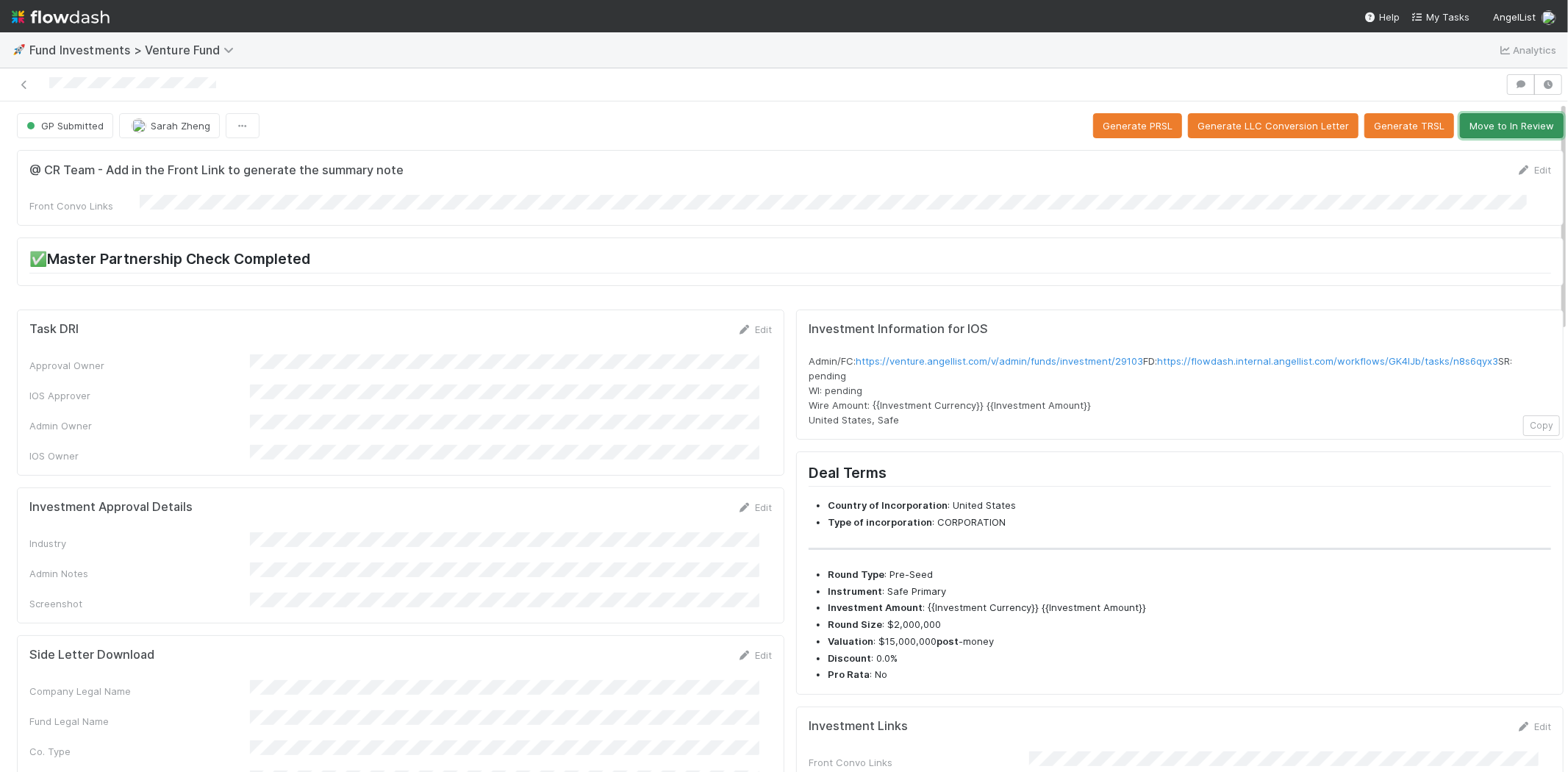 click on "Move to In Review" at bounding box center [1511, 126] 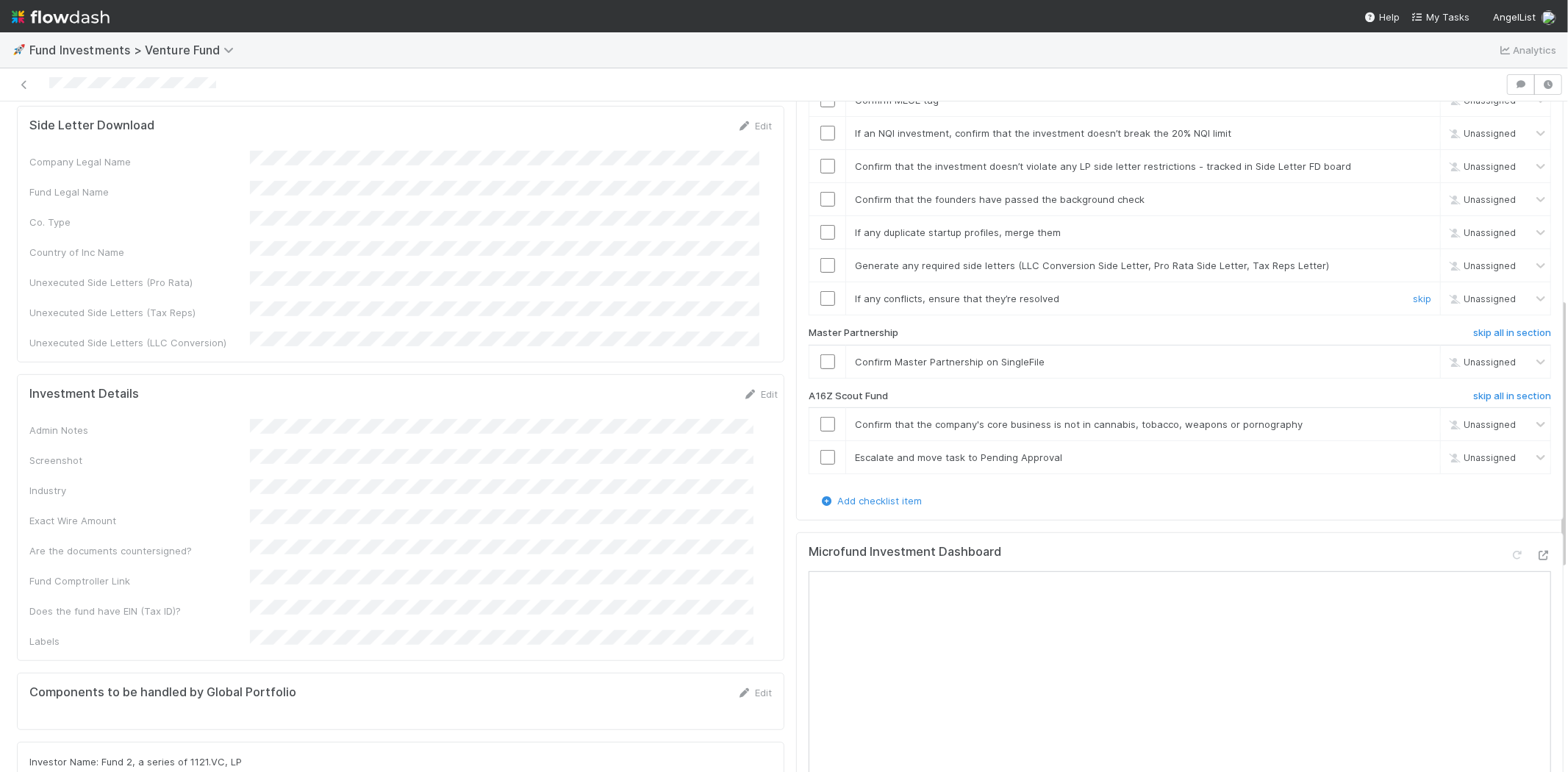 scroll, scrollTop: 571, scrollLeft: 0, axis: vertical 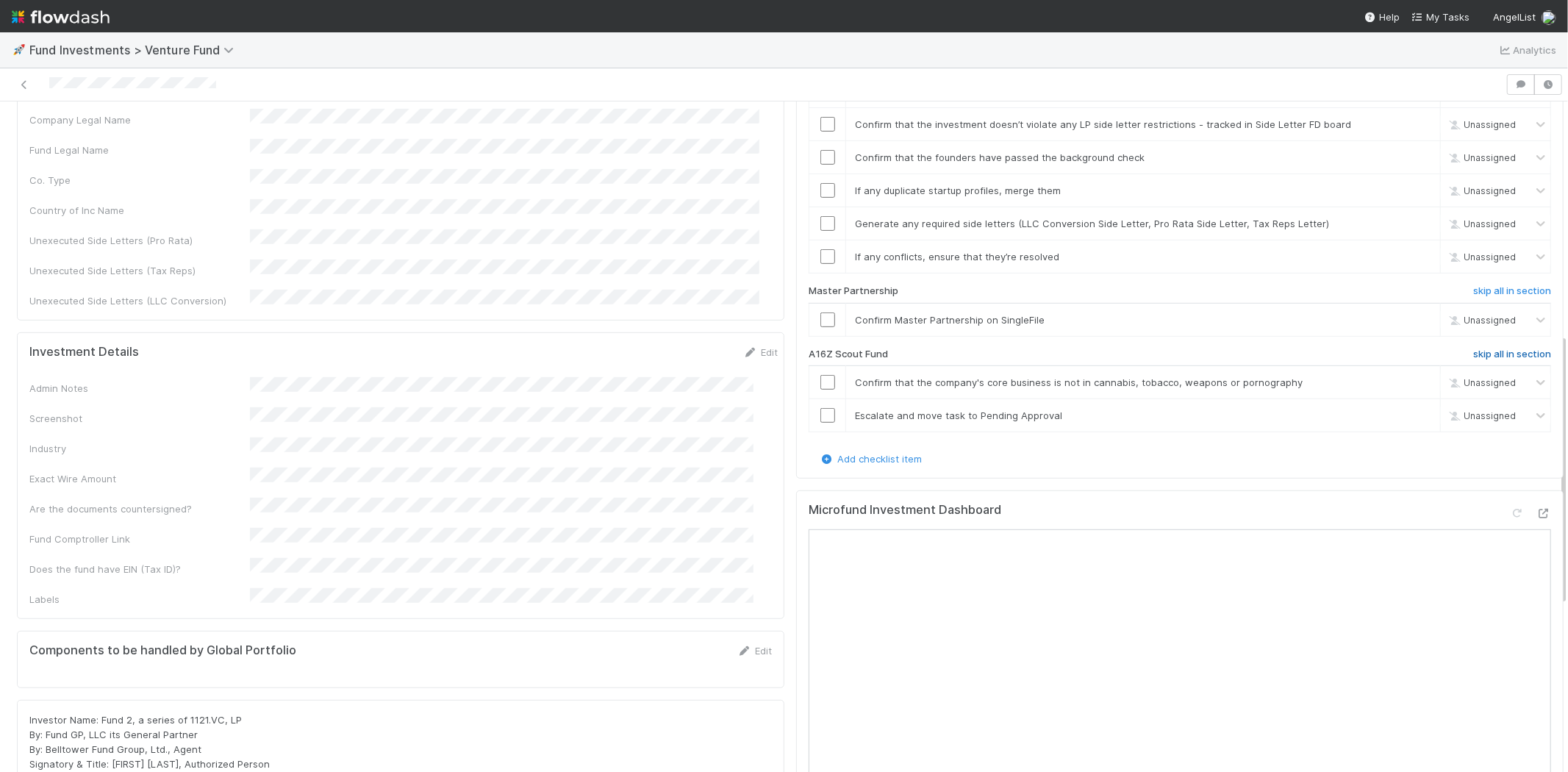 click on "skip all in section" at bounding box center [1512, 354] 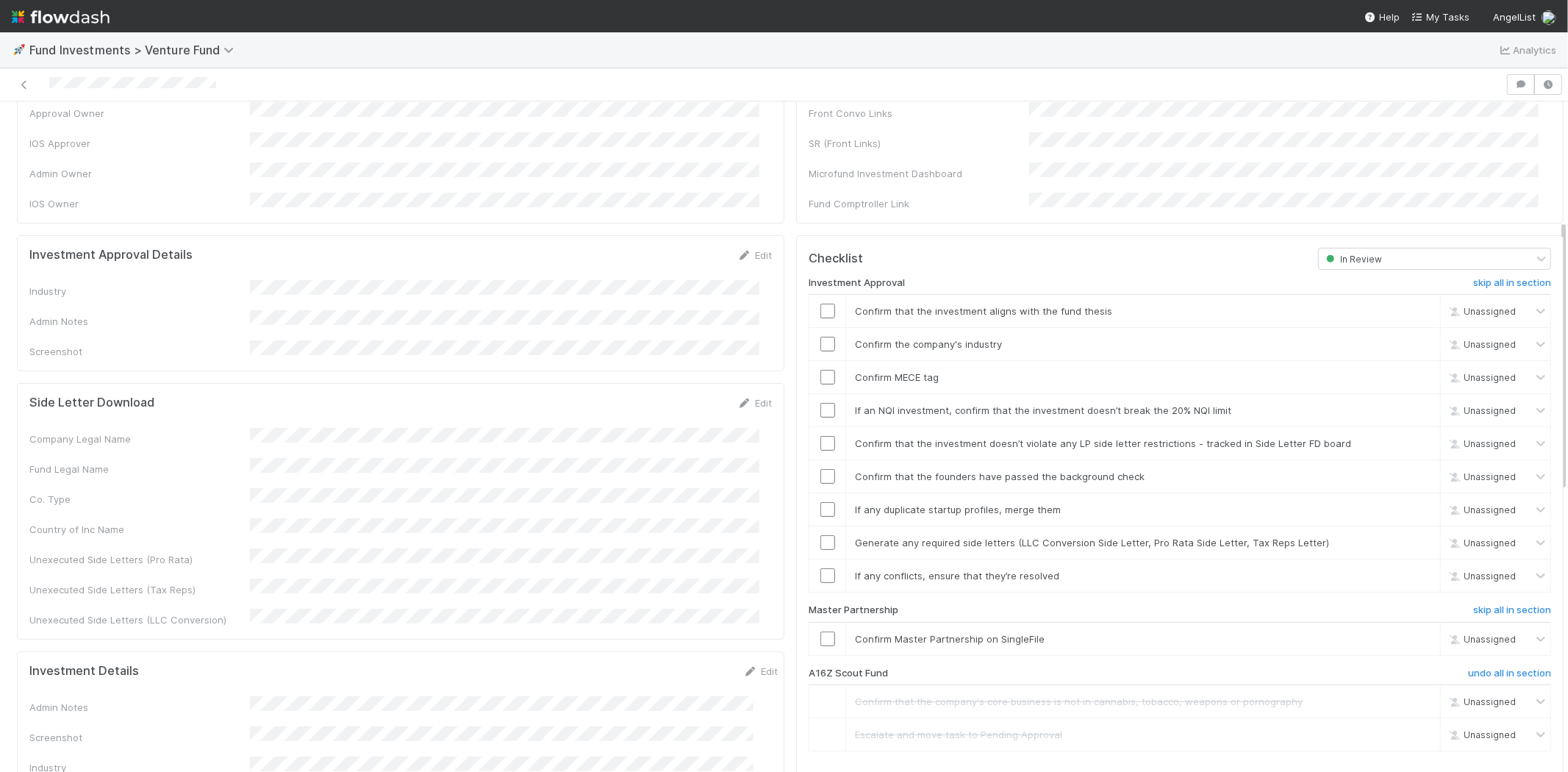 scroll, scrollTop: 245, scrollLeft: 0, axis: vertical 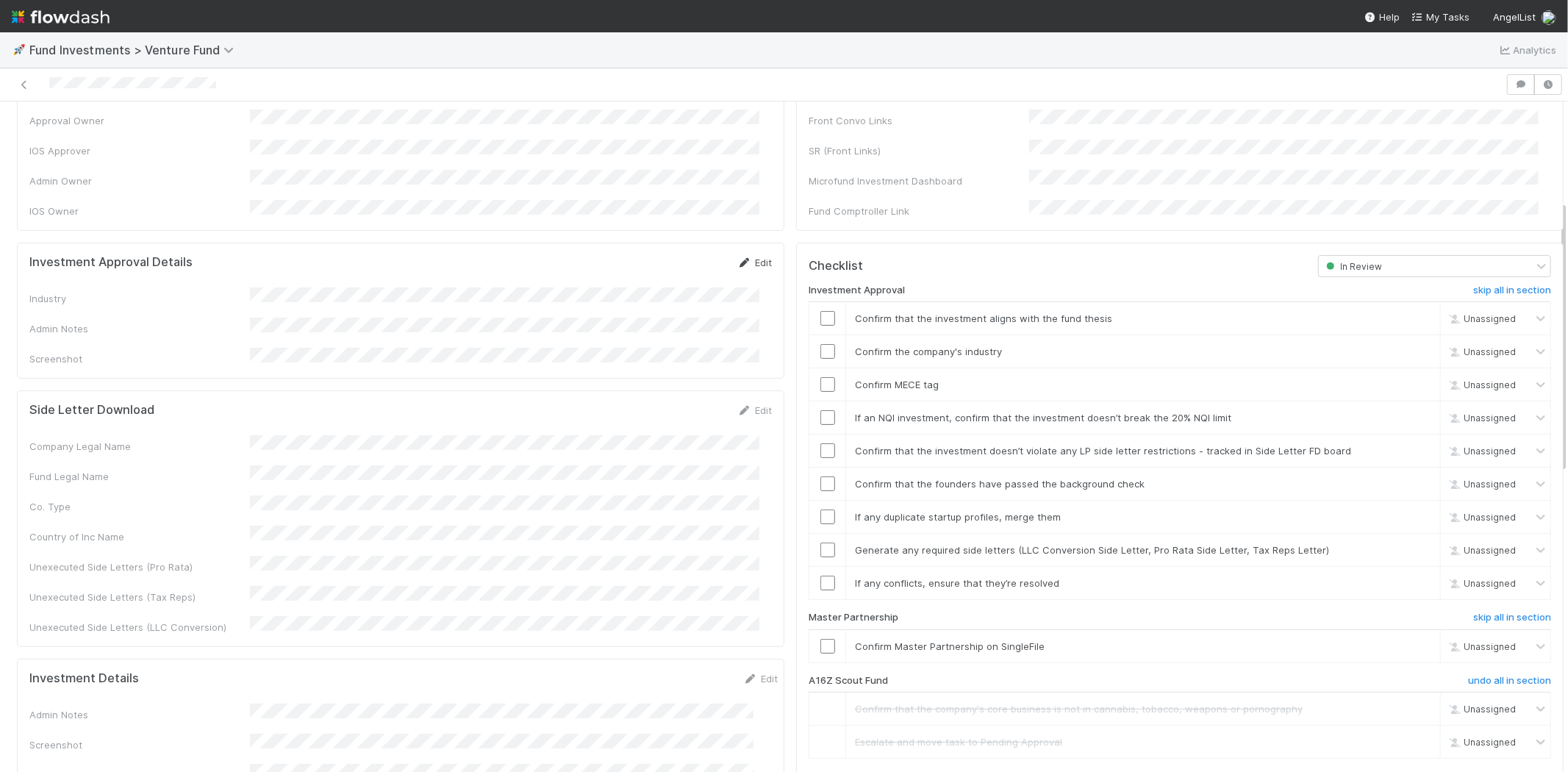 click at bounding box center (745, 262) 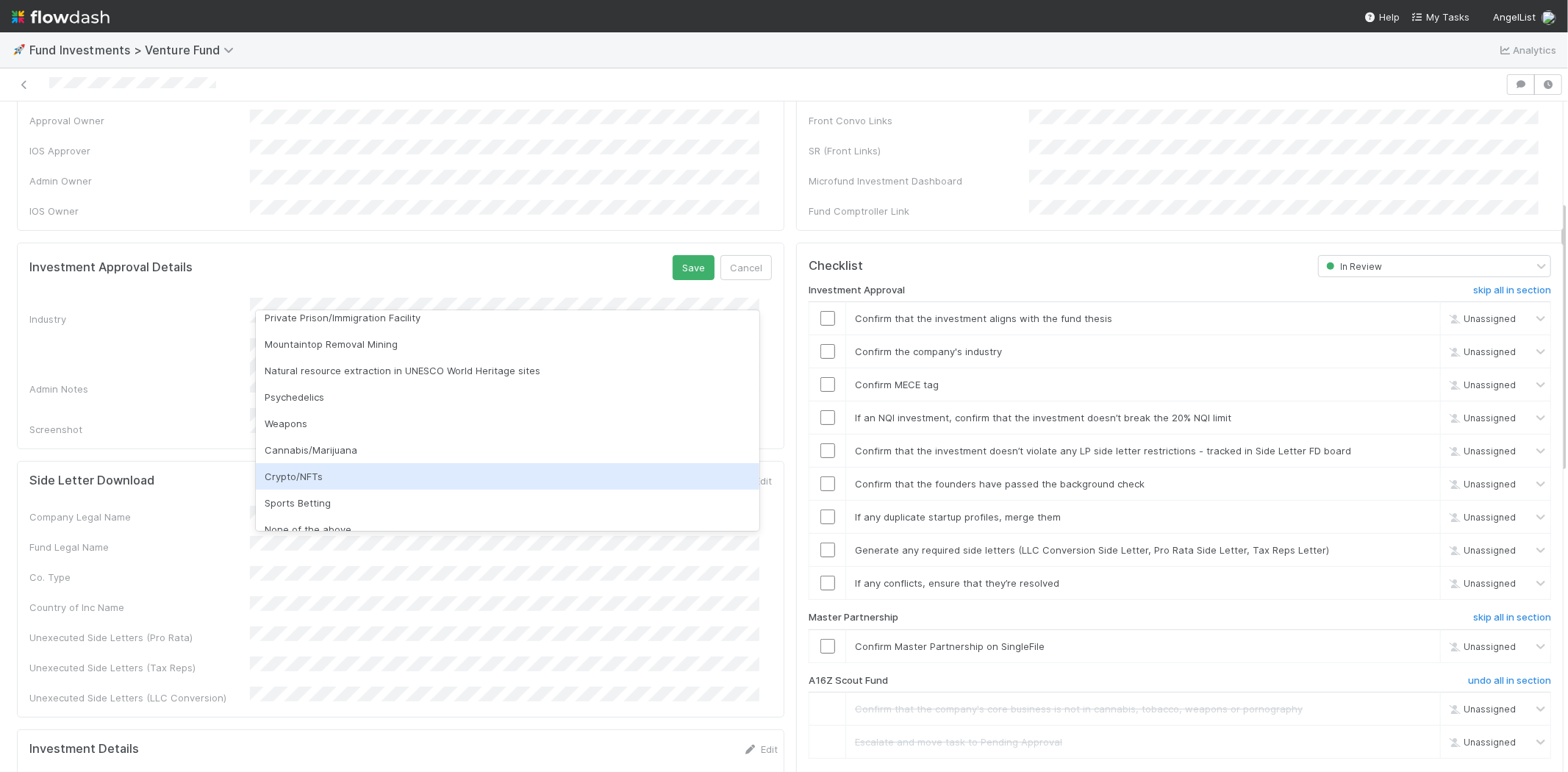 scroll, scrollTop: 420, scrollLeft: 0, axis: vertical 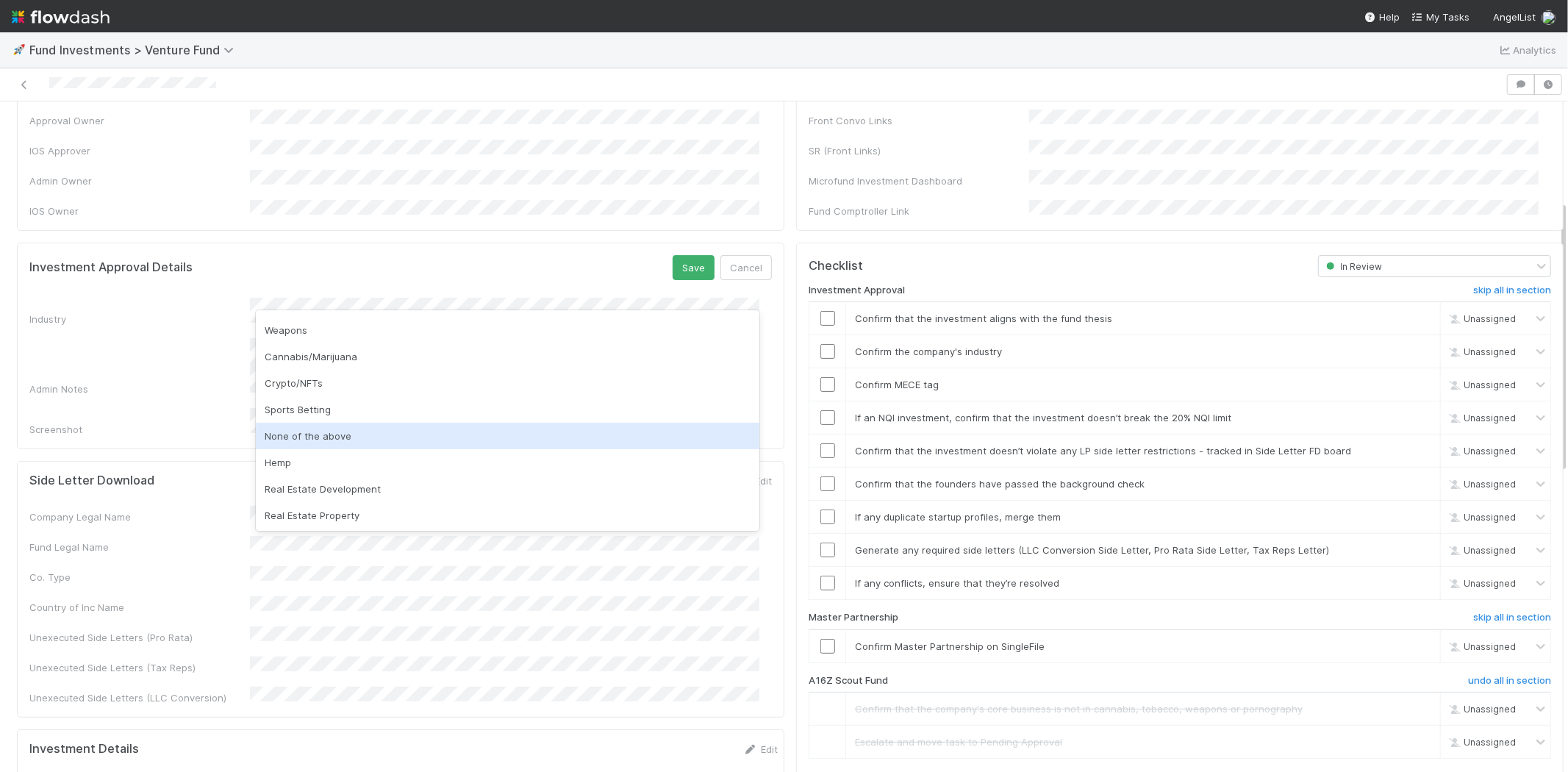 click on "None of the above" at bounding box center [507, 436] 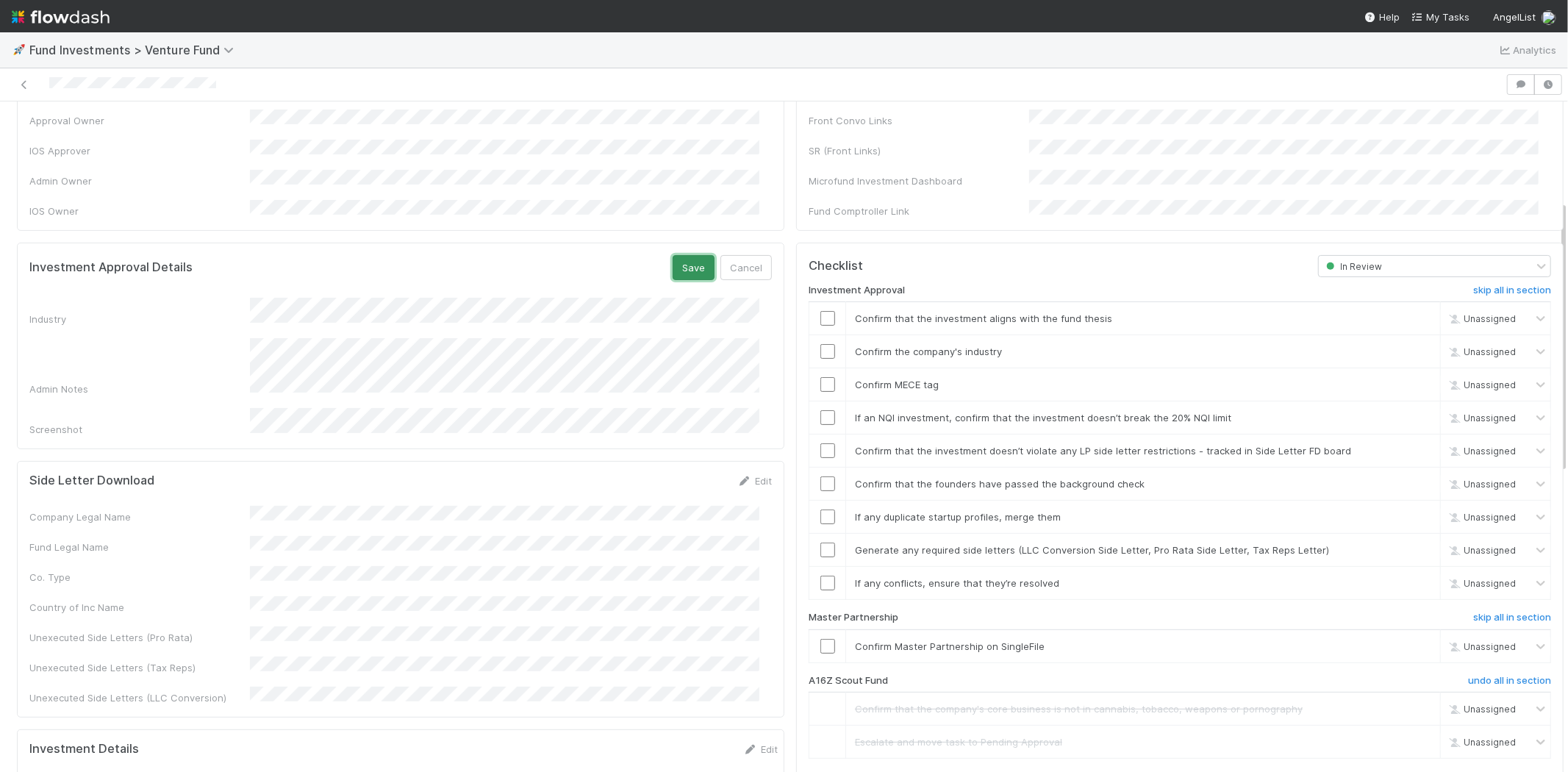 click on "Save" at bounding box center (693, 268) 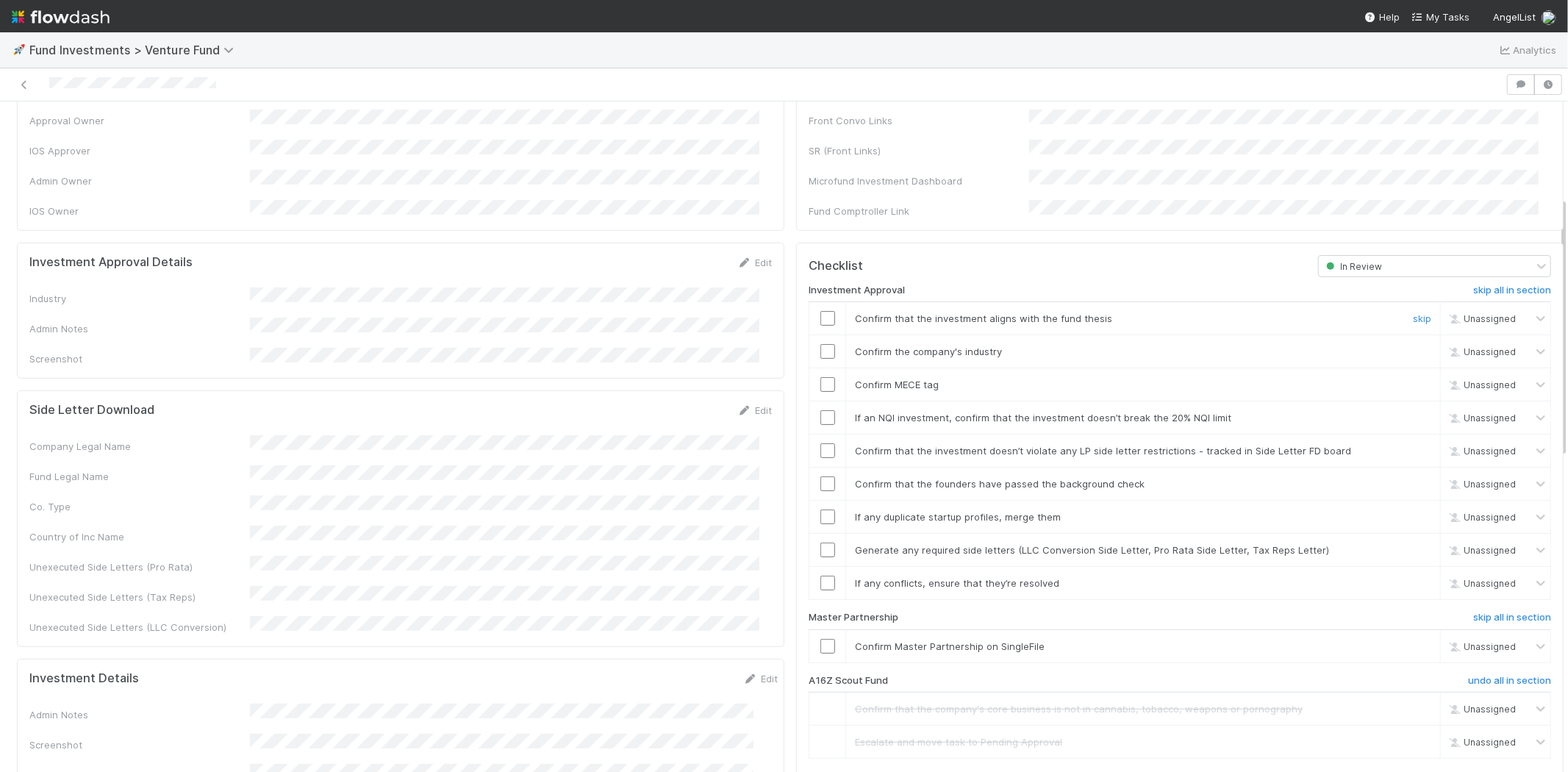 click at bounding box center [828, 318] 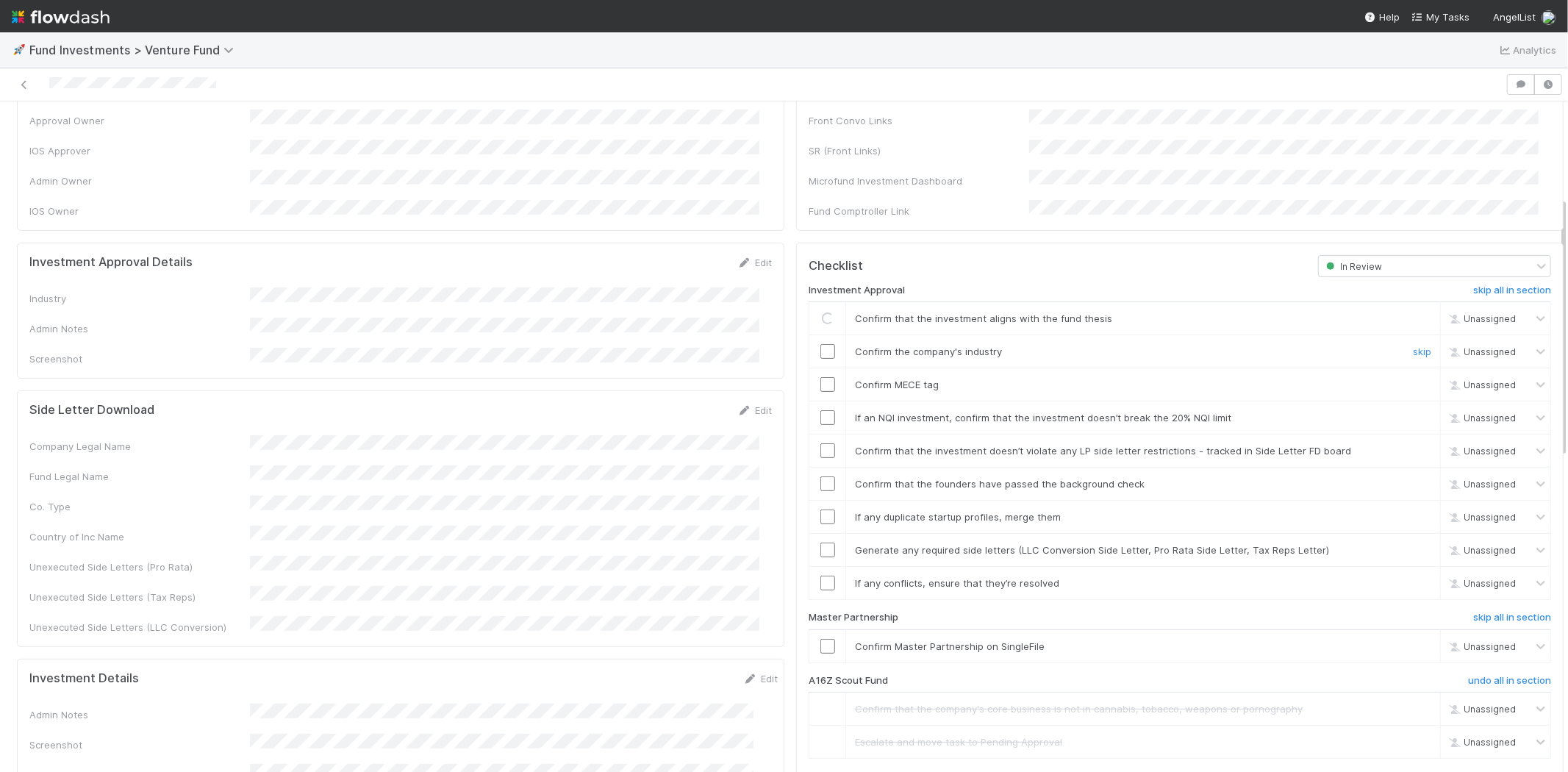 click at bounding box center (828, 351) 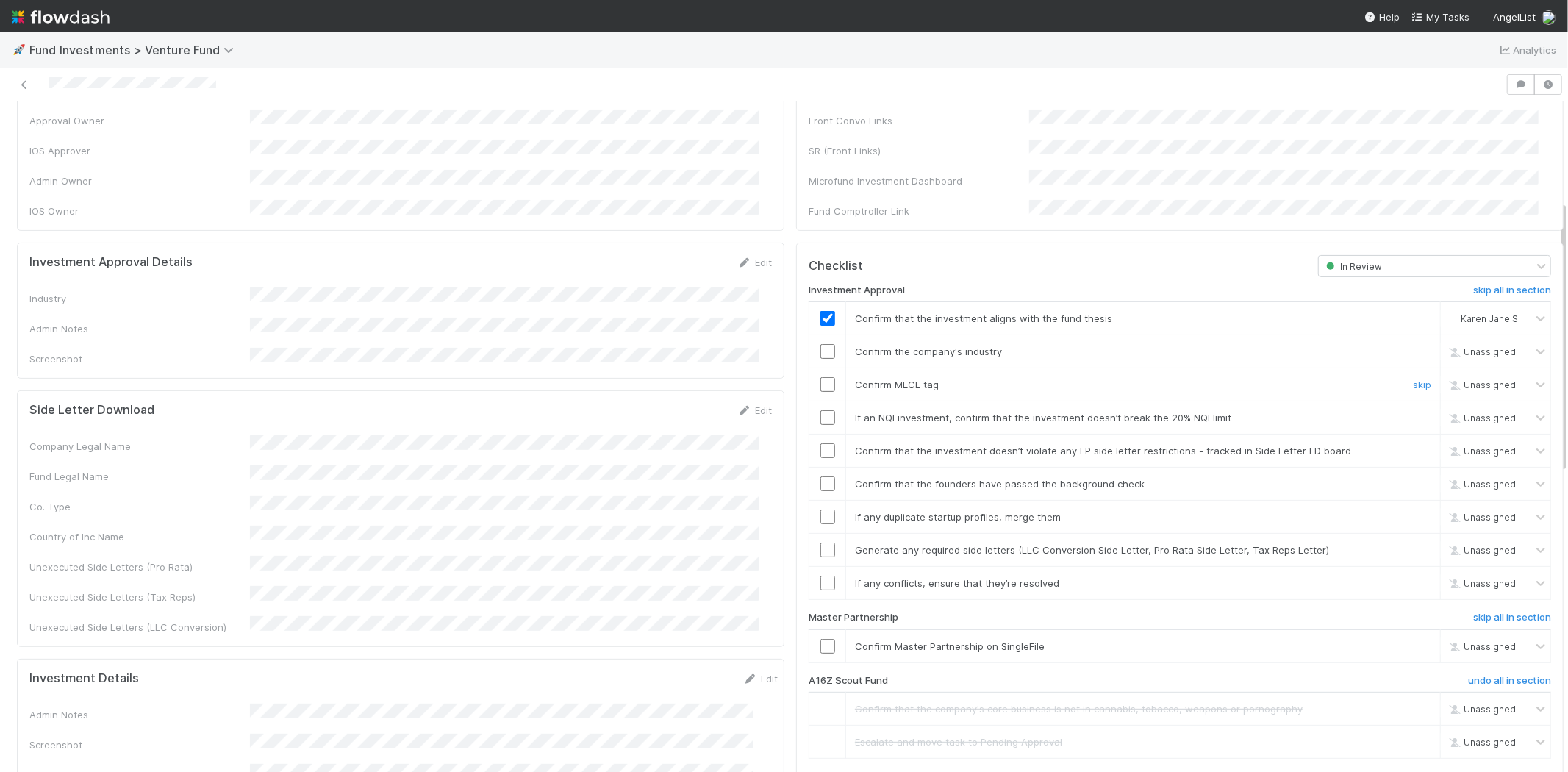 click at bounding box center [828, 385] 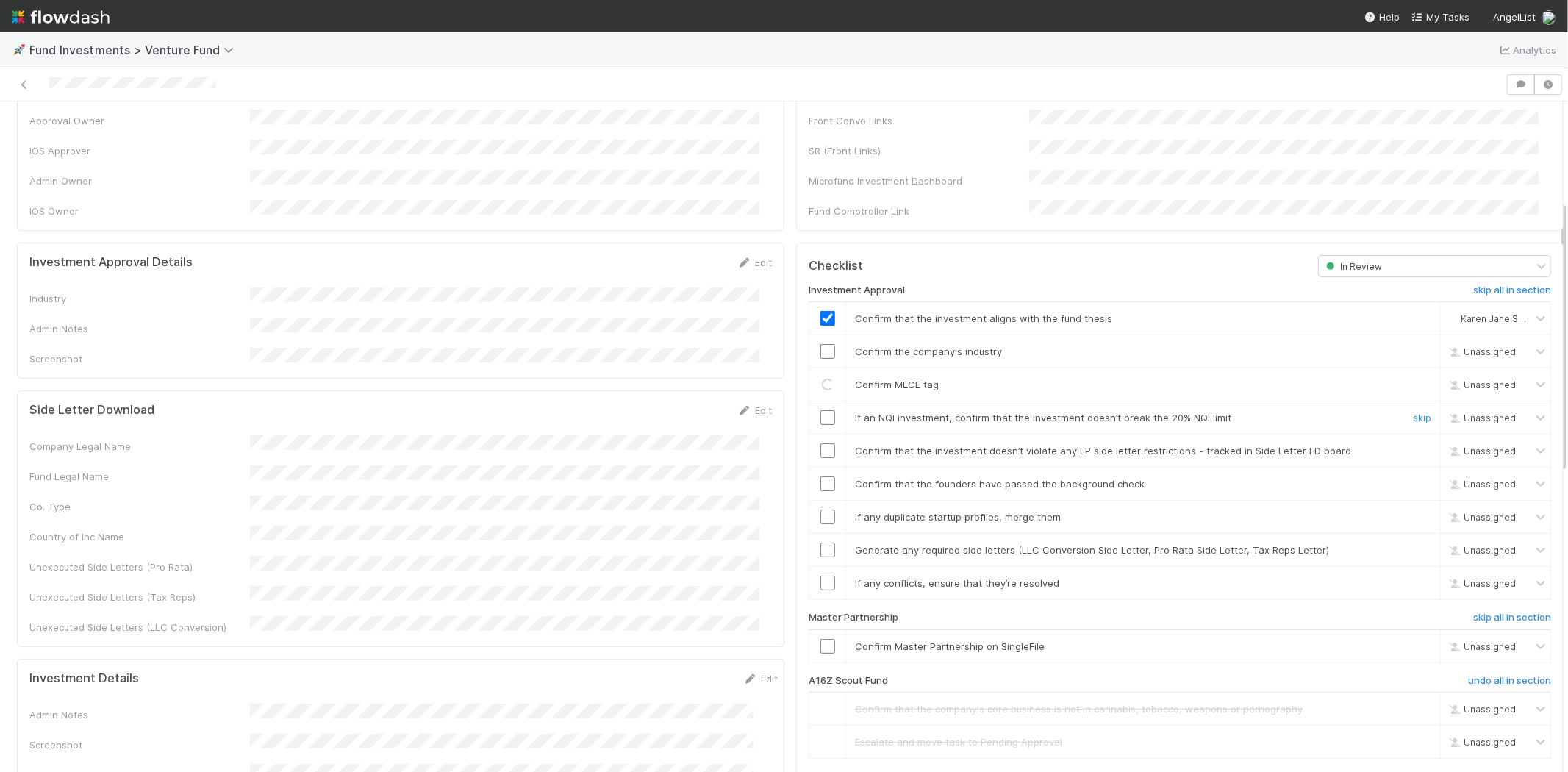 click at bounding box center [828, 418] 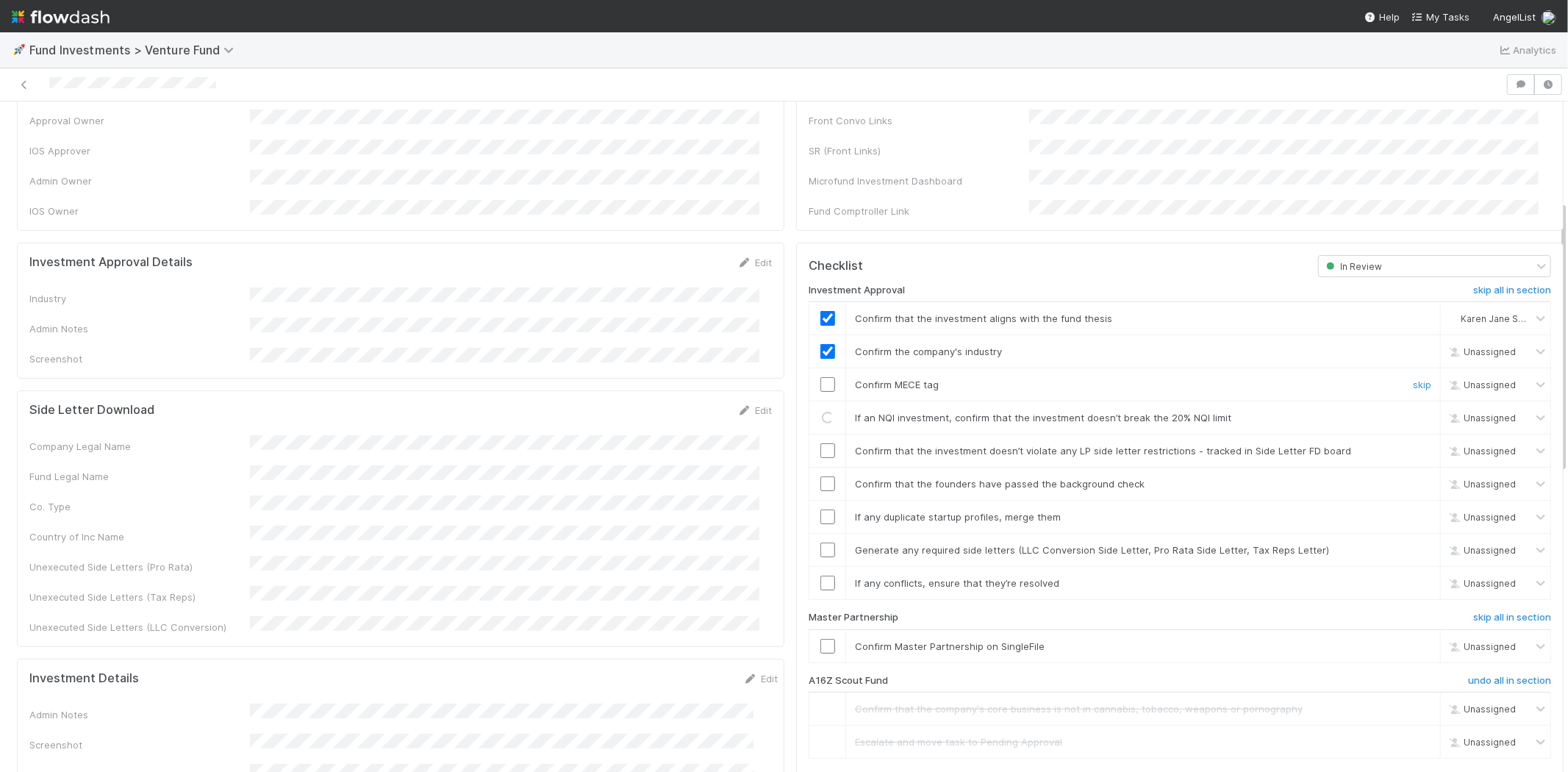 checkbox on "true" 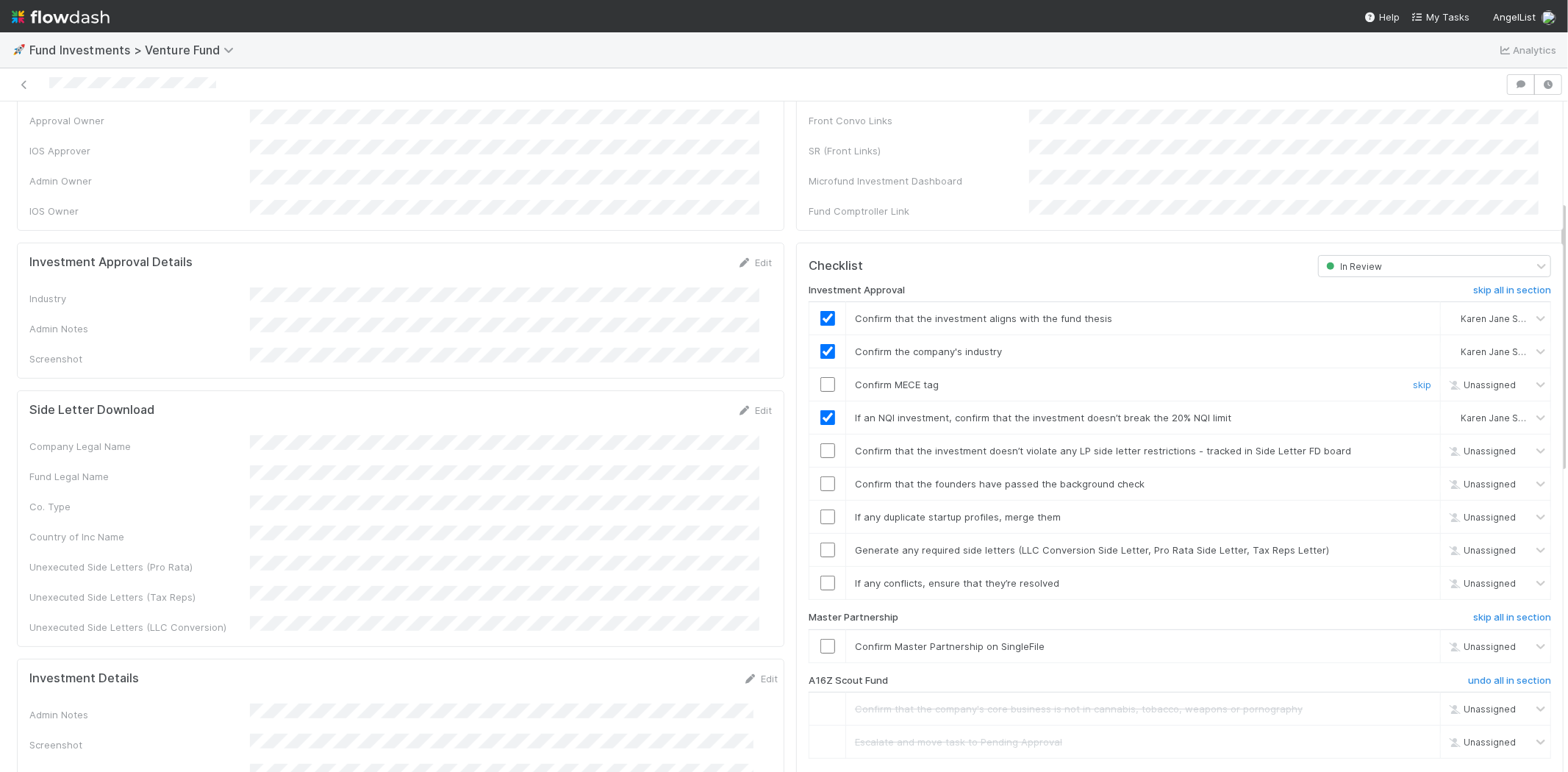 click at bounding box center [828, 385] 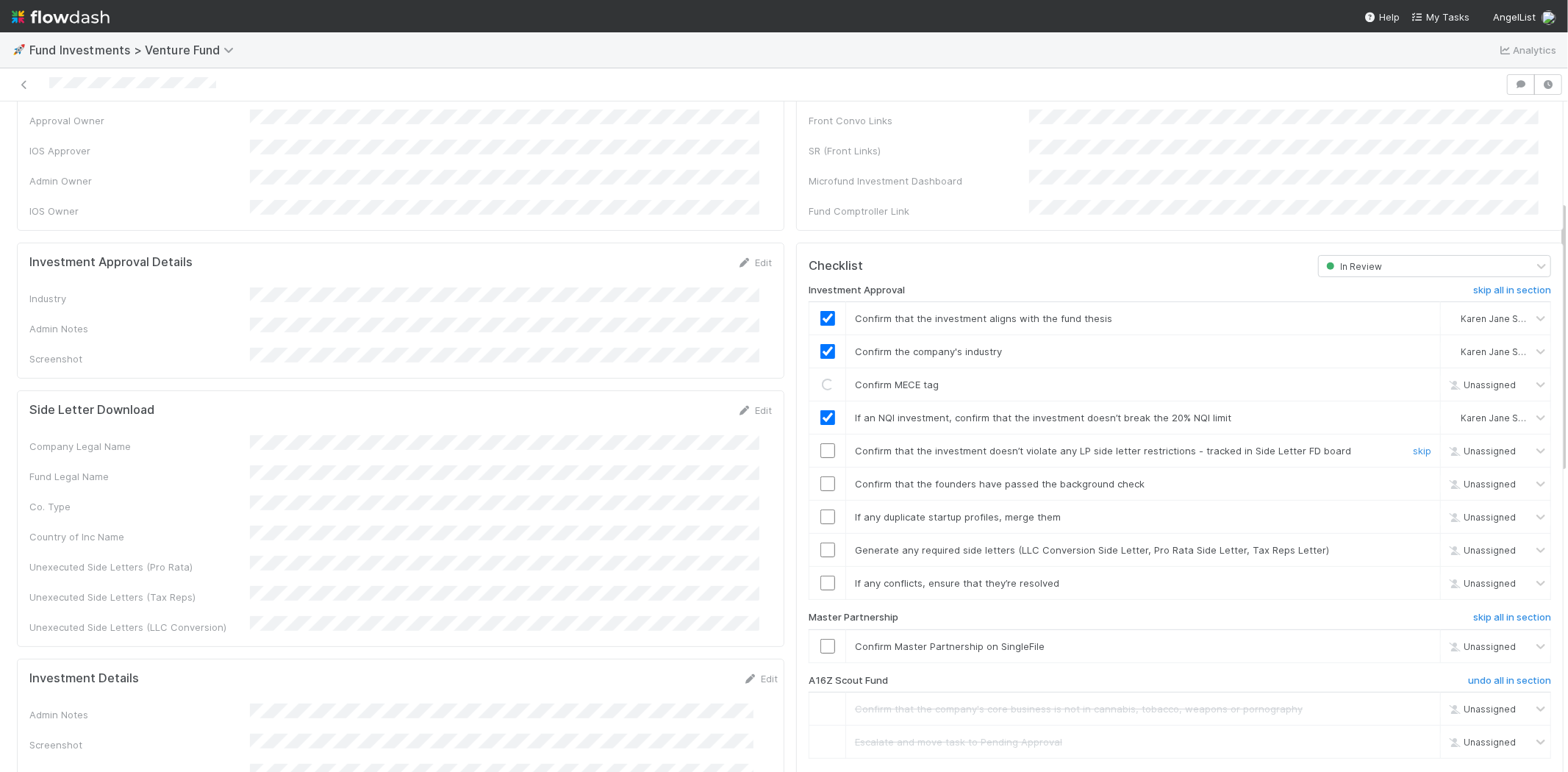 click at bounding box center (828, 451) 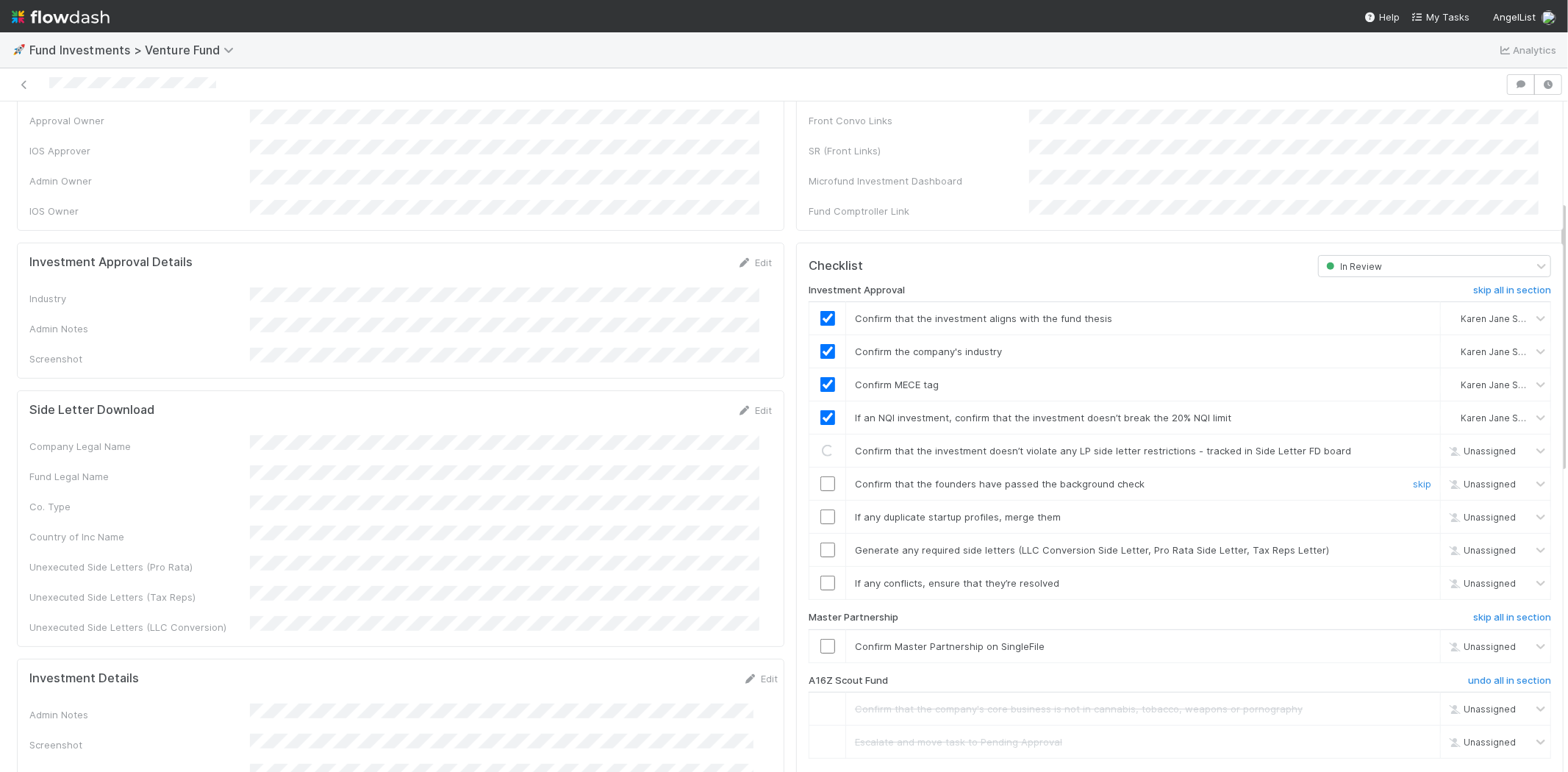 click at bounding box center [828, 484] 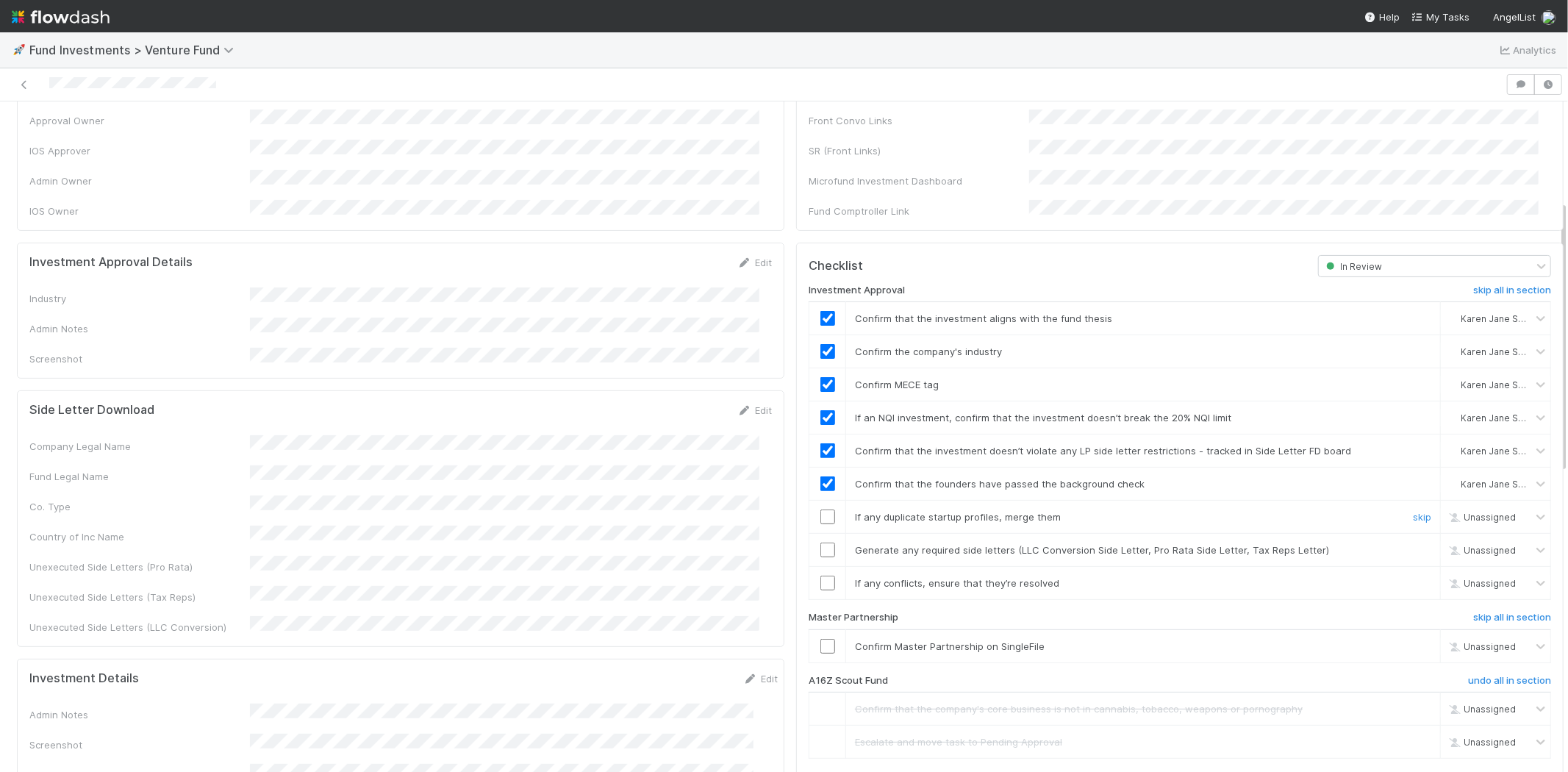 click at bounding box center (828, 517) 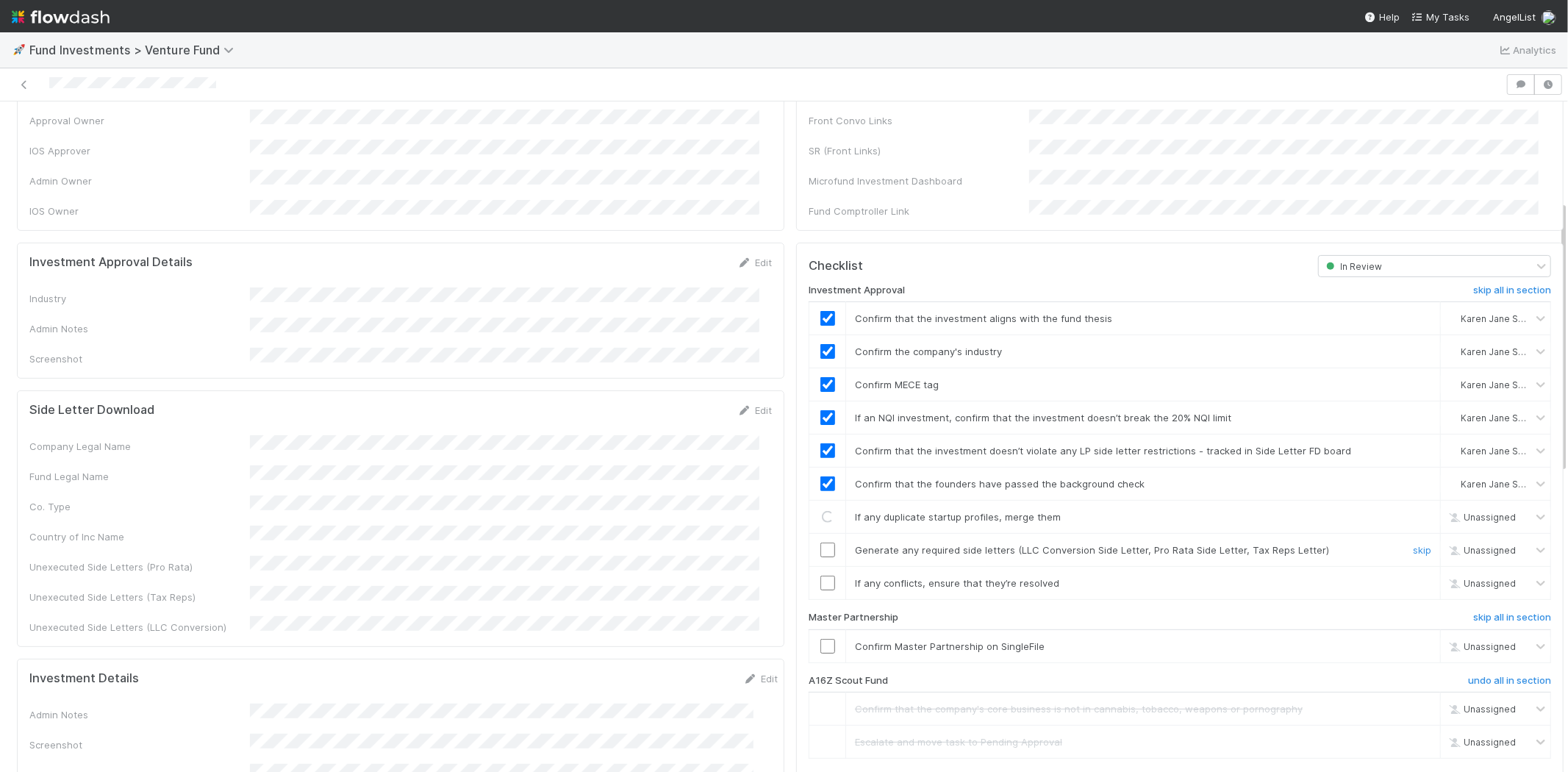 click at bounding box center (828, 550) 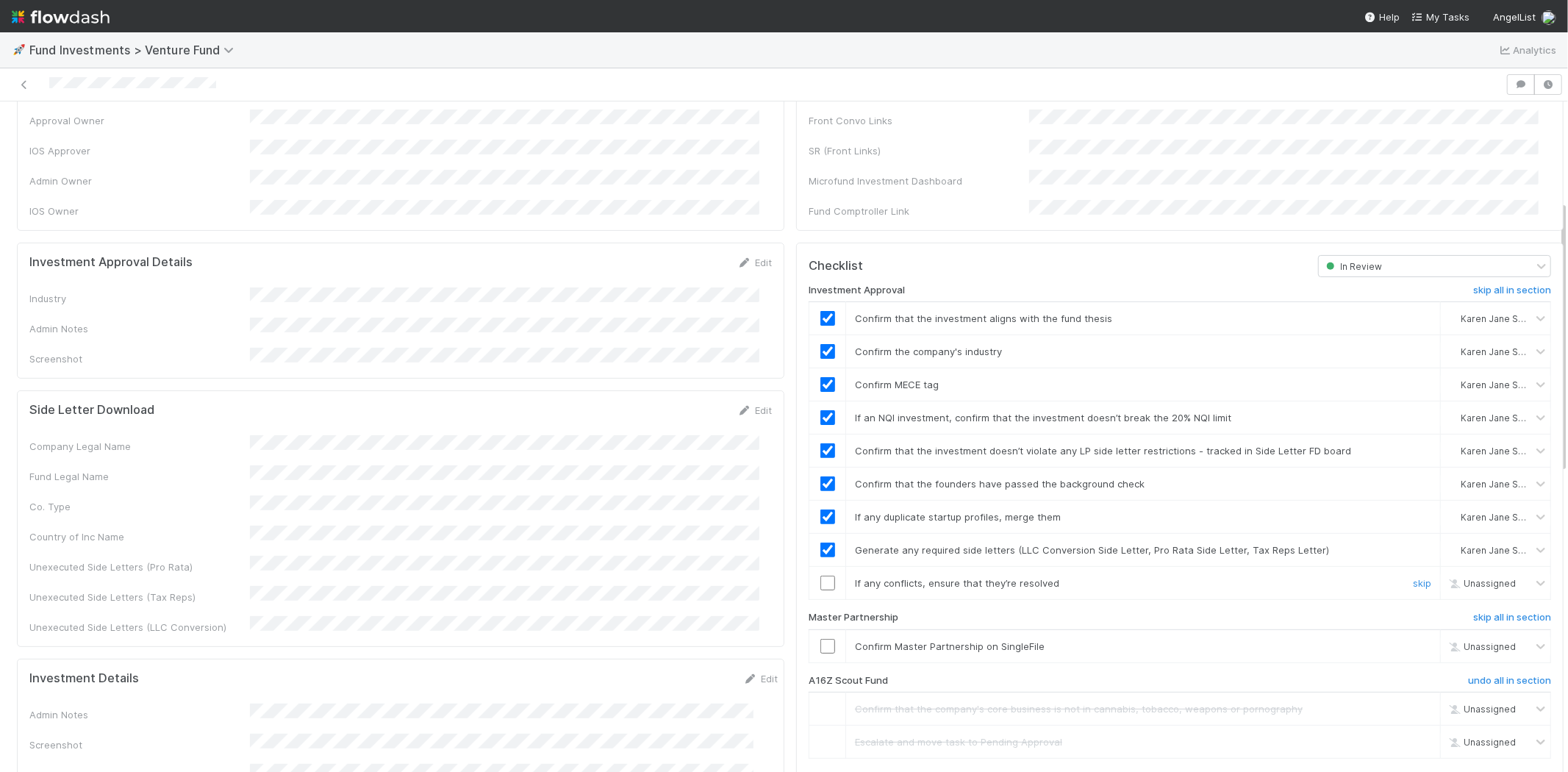 click at bounding box center [828, 583] 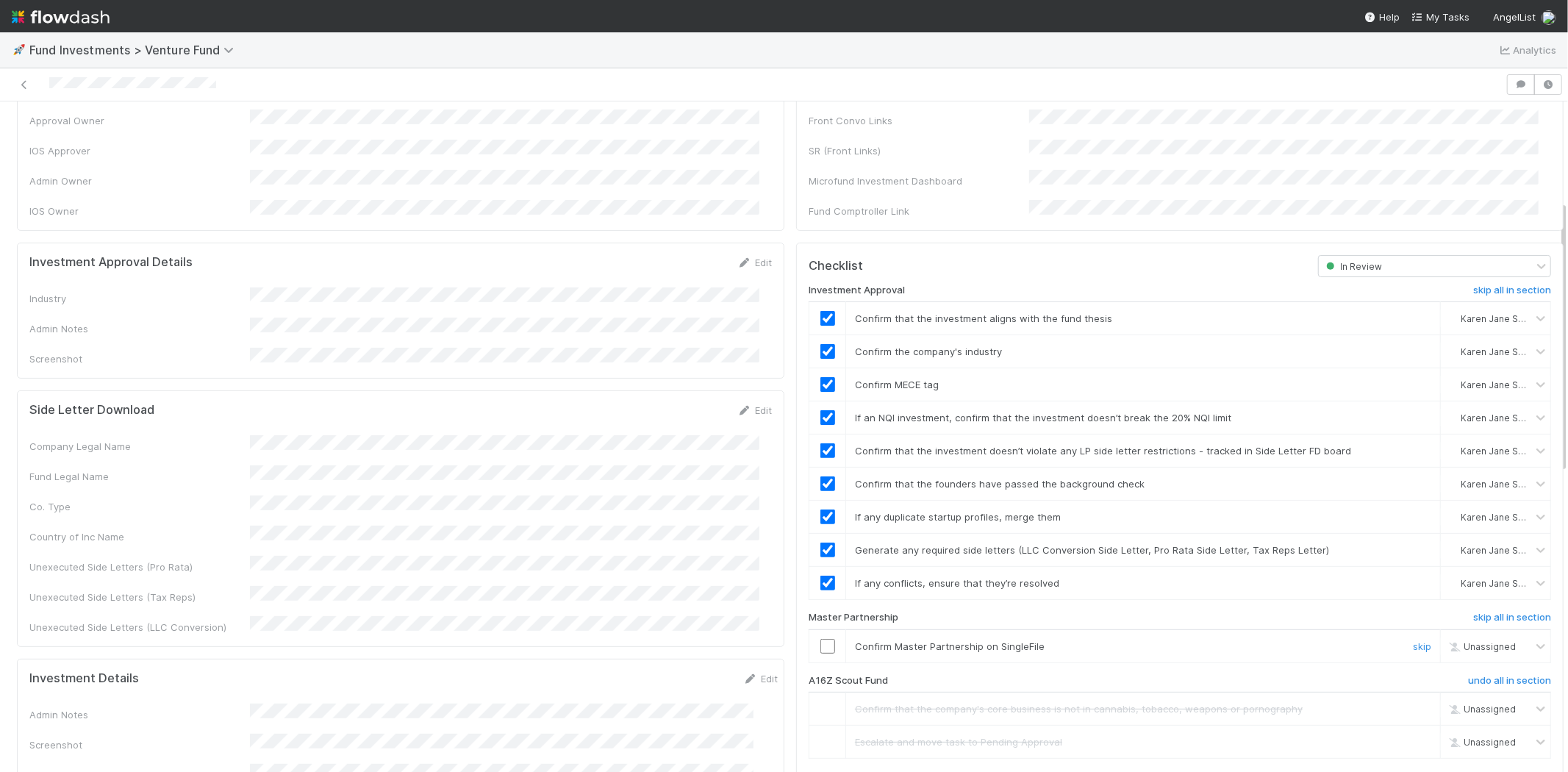 click at bounding box center (828, 646) 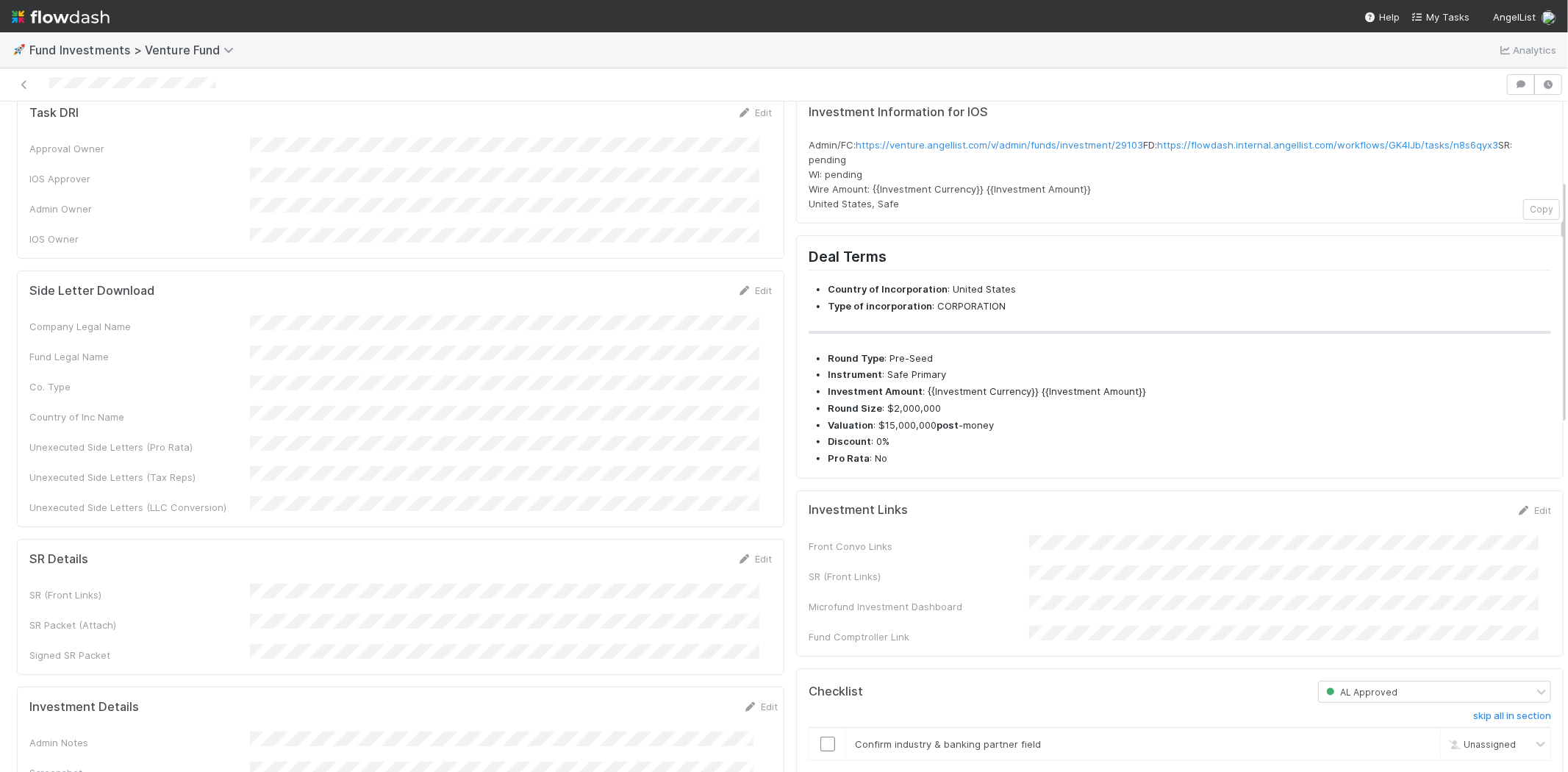 scroll, scrollTop: 163, scrollLeft: 0, axis: vertical 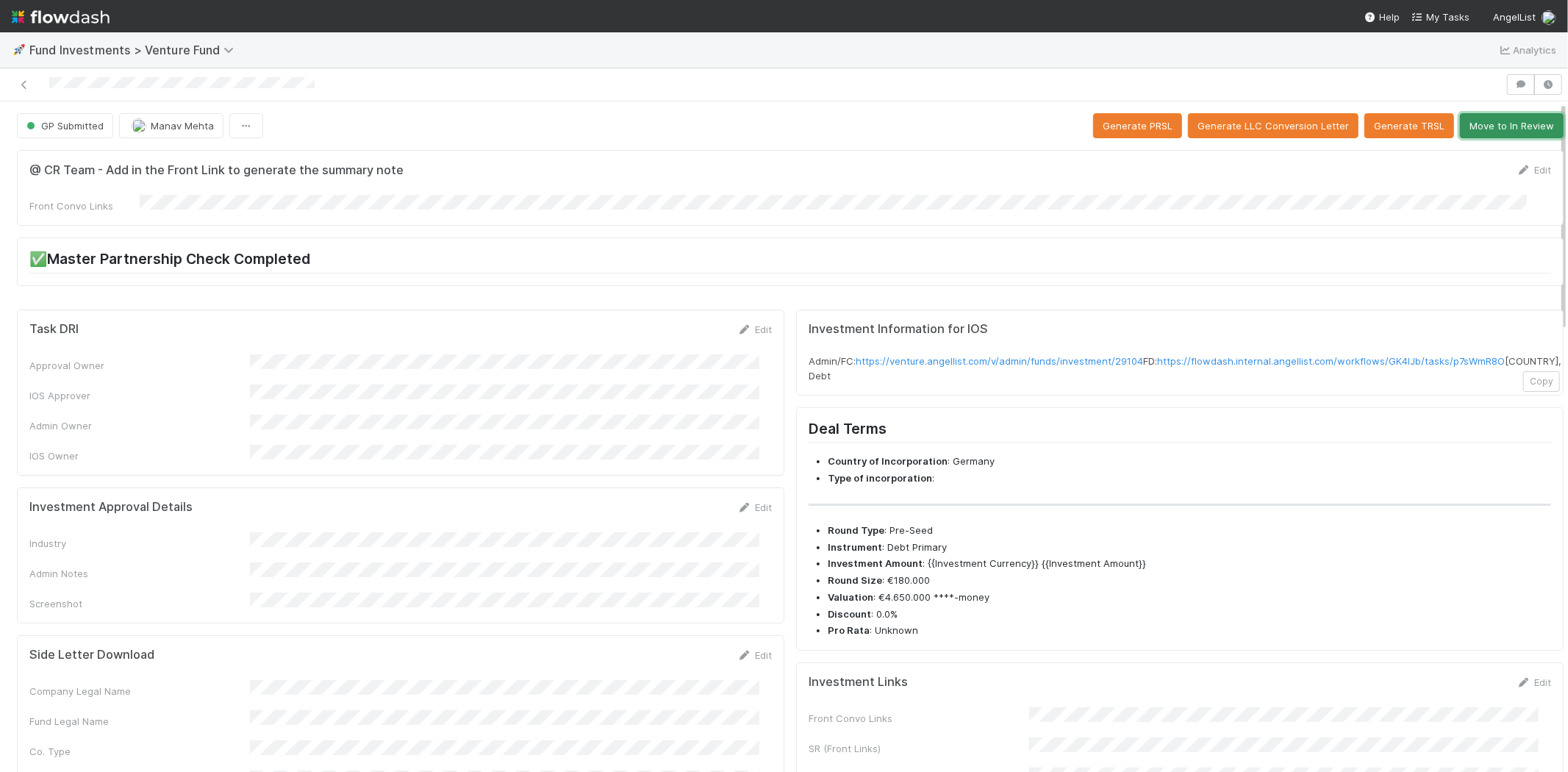 click on "Move to In Review" at bounding box center [1511, 126] 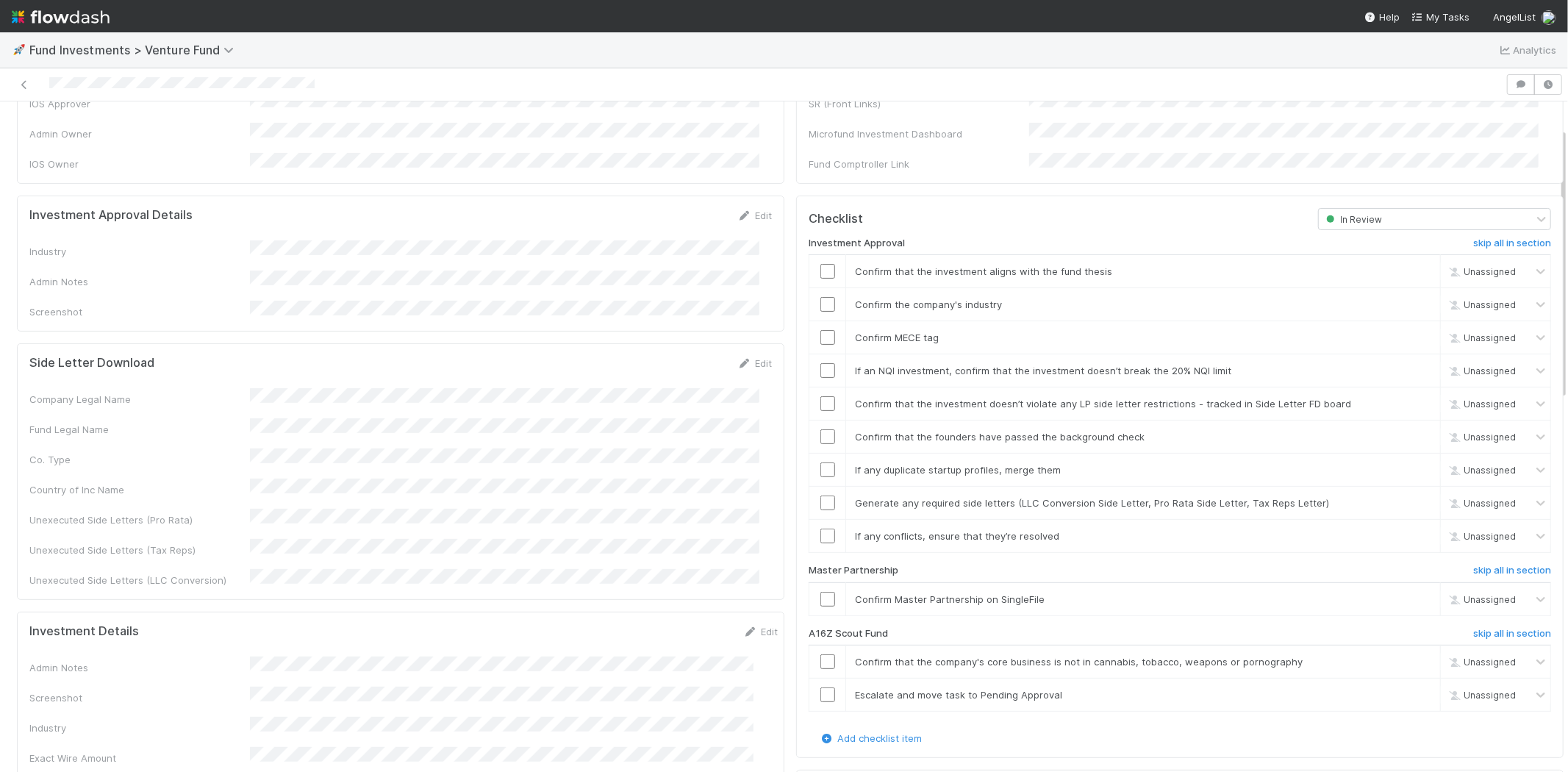 scroll, scrollTop: 0, scrollLeft: 0, axis: both 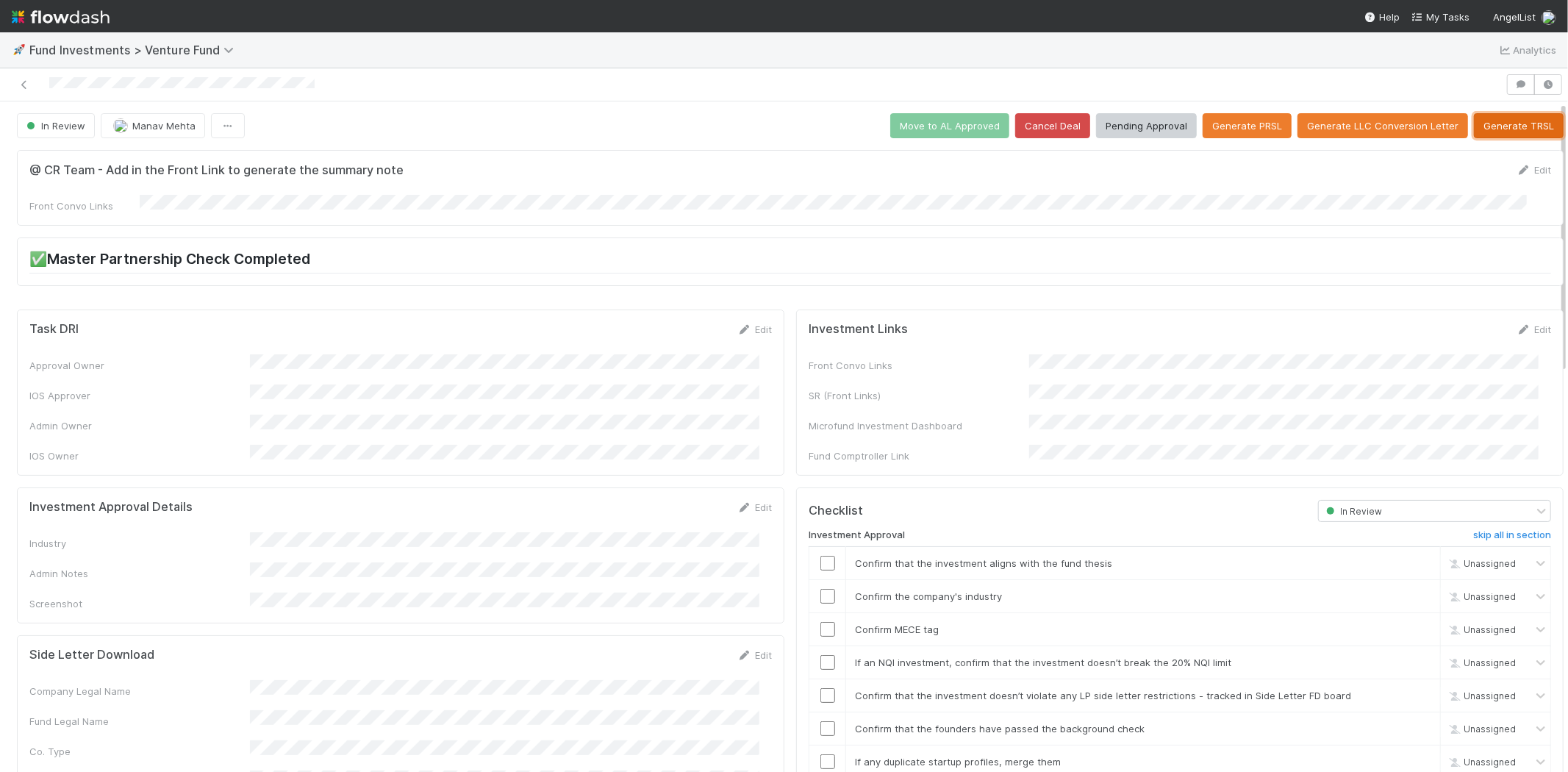 click on "Generate TRSL" at bounding box center [1519, 126] 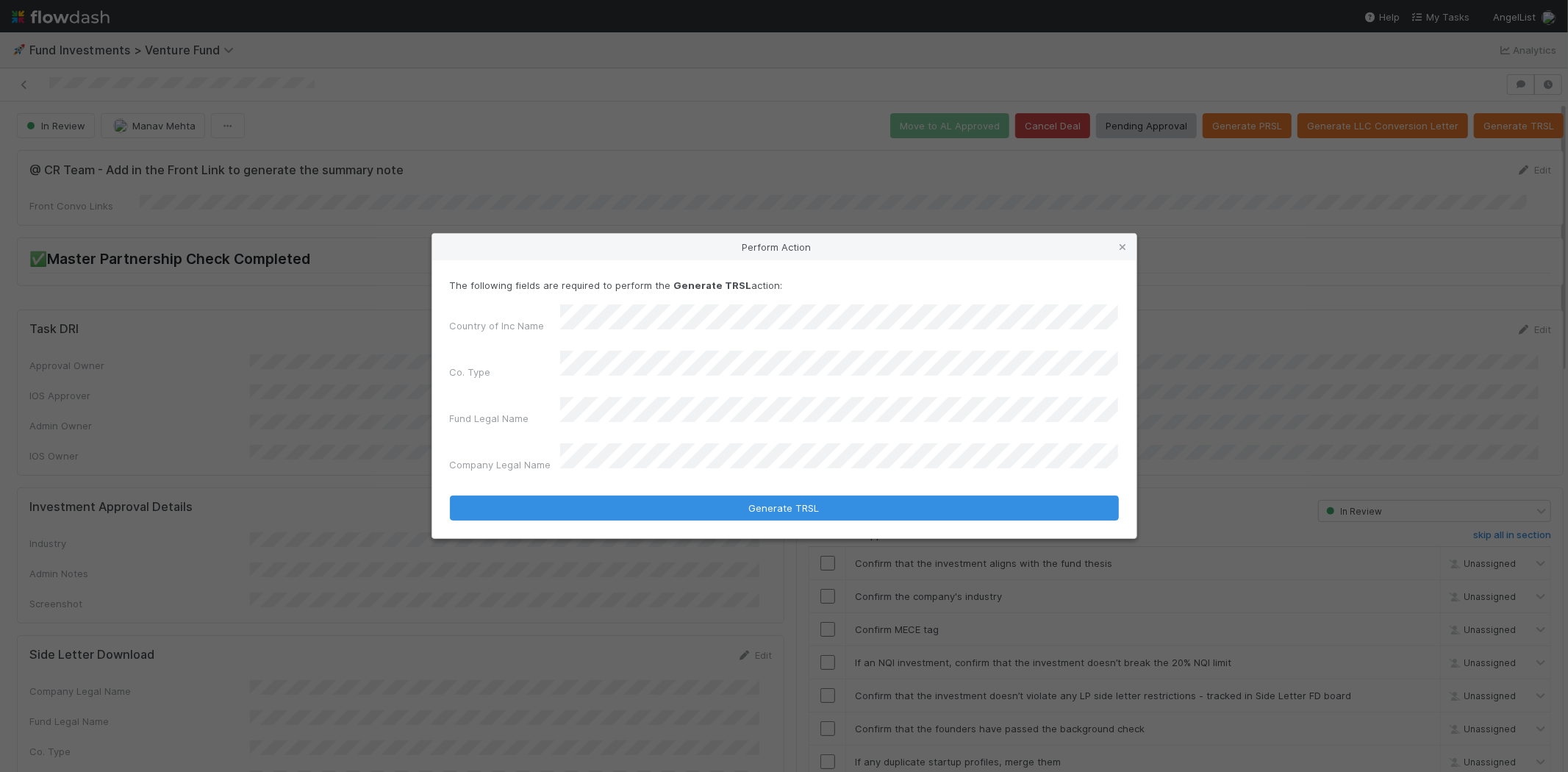 click on "Generate TRSL" at bounding box center [784, 508] 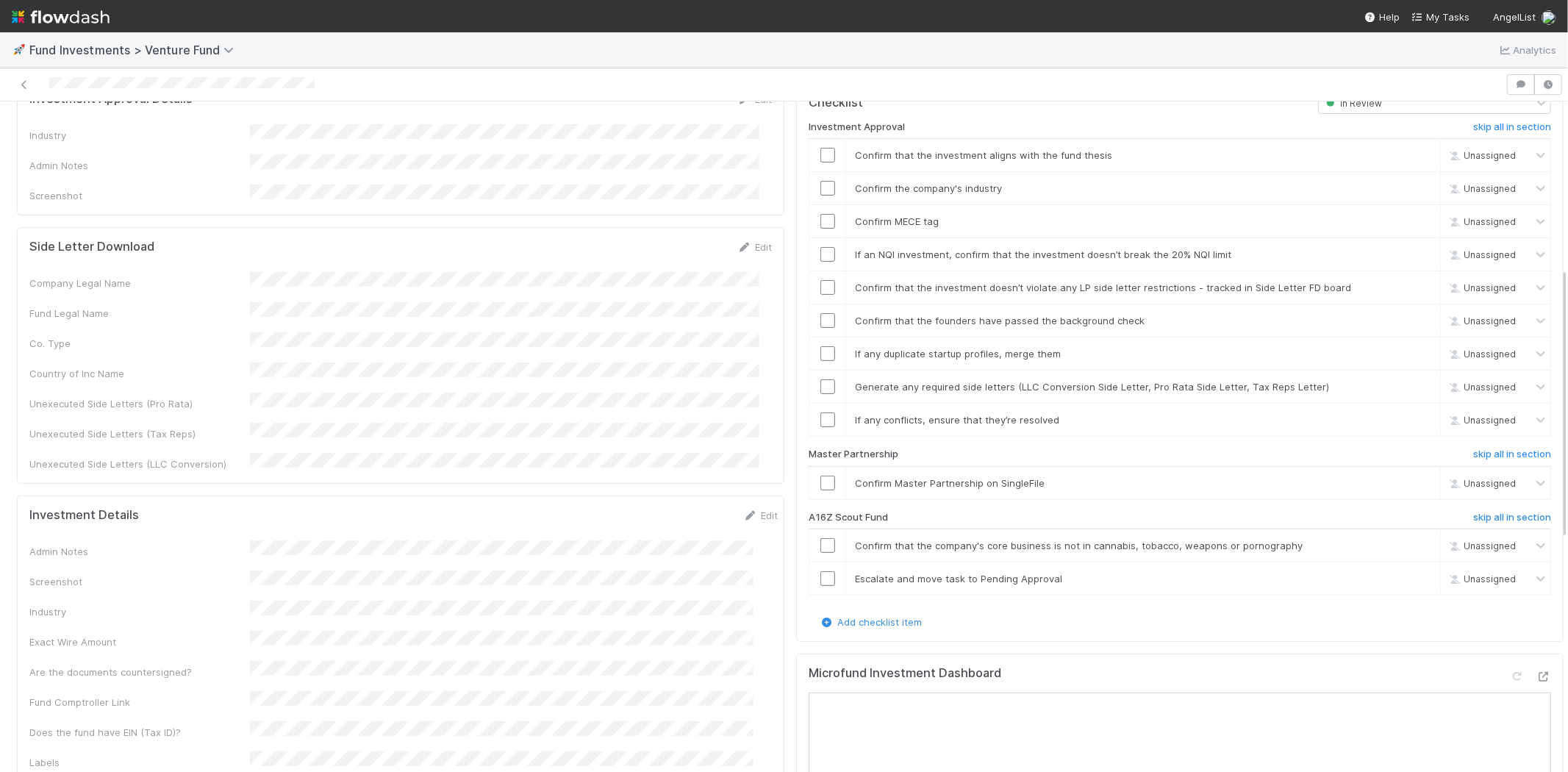 scroll, scrollTop: 245, scrollLeft: 0, axis: vertical 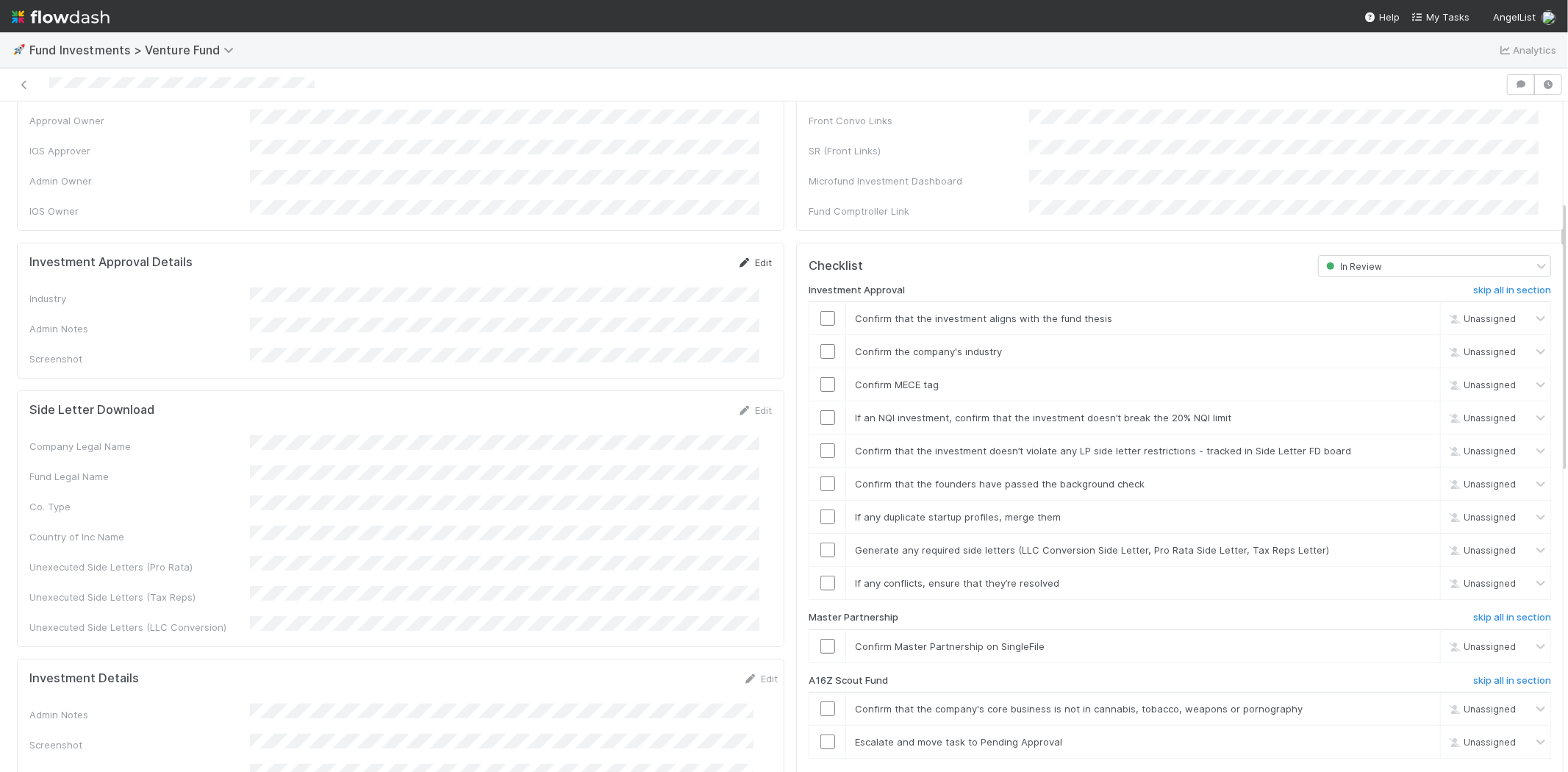 click on "Edit" at bounding box center [754, 262] 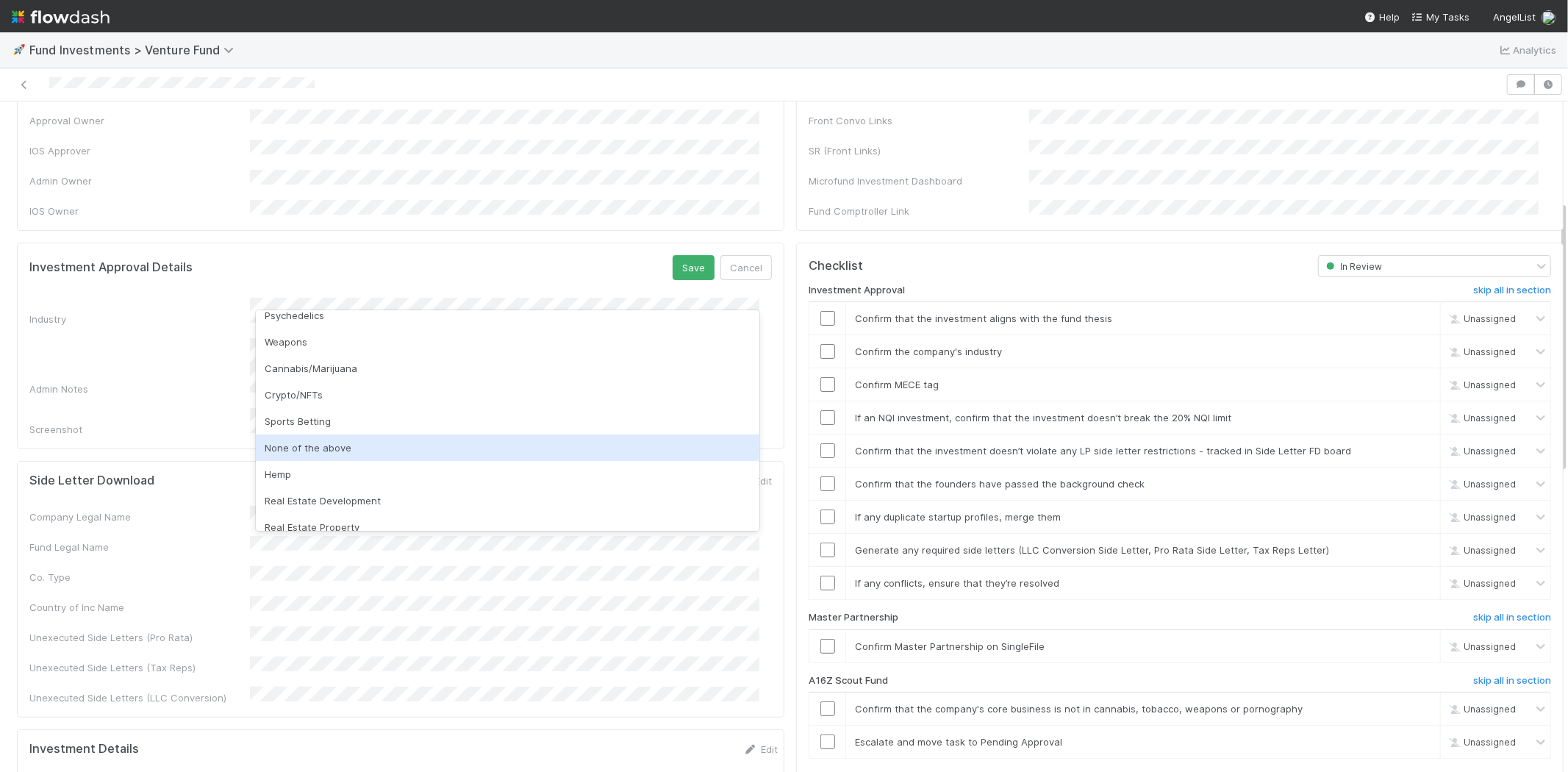 scroll, scrollTop: 420, scrollLeft: 0, axis: vertical 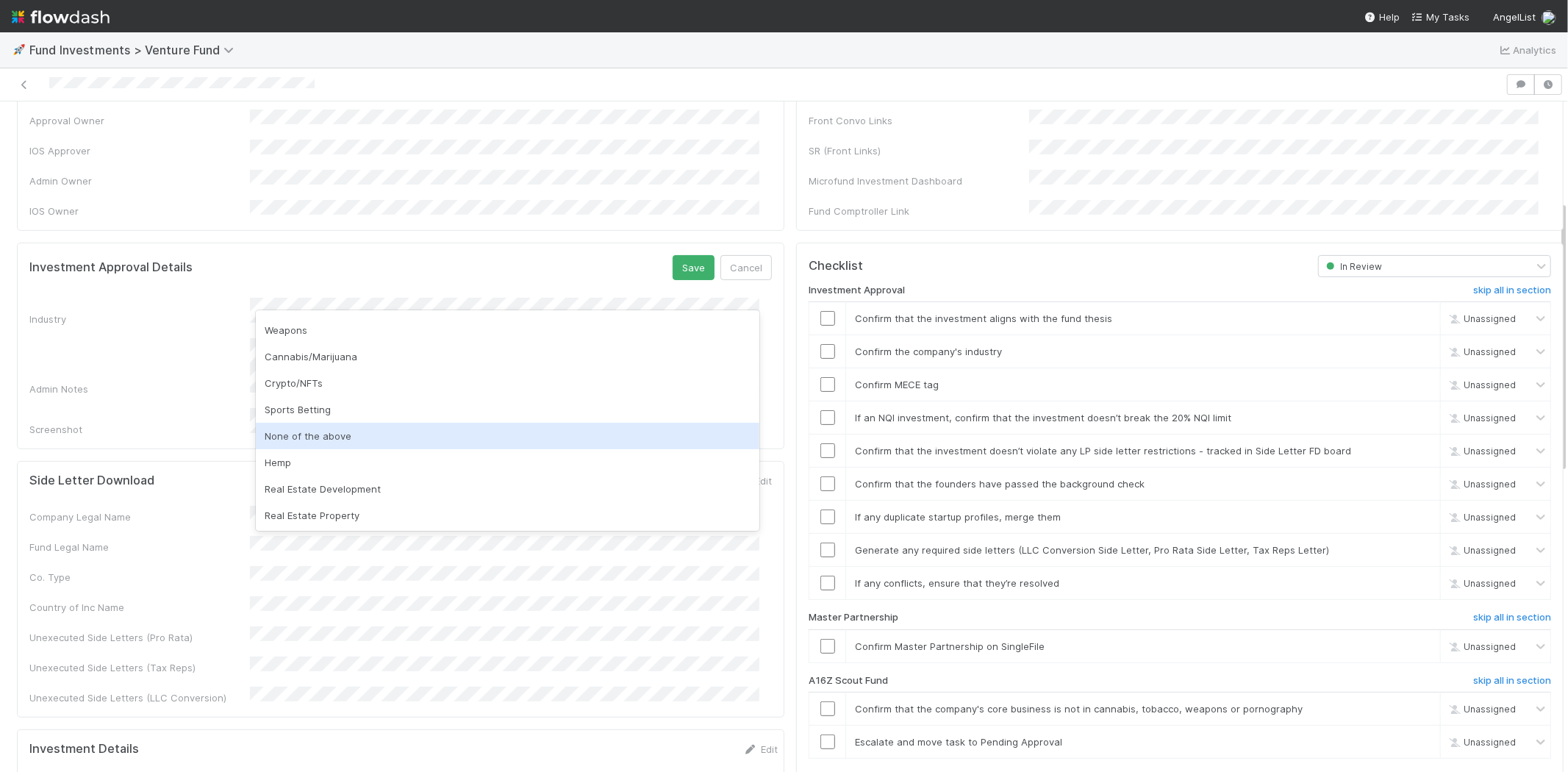 click on "None of the above" at bounding box center (507, 436) 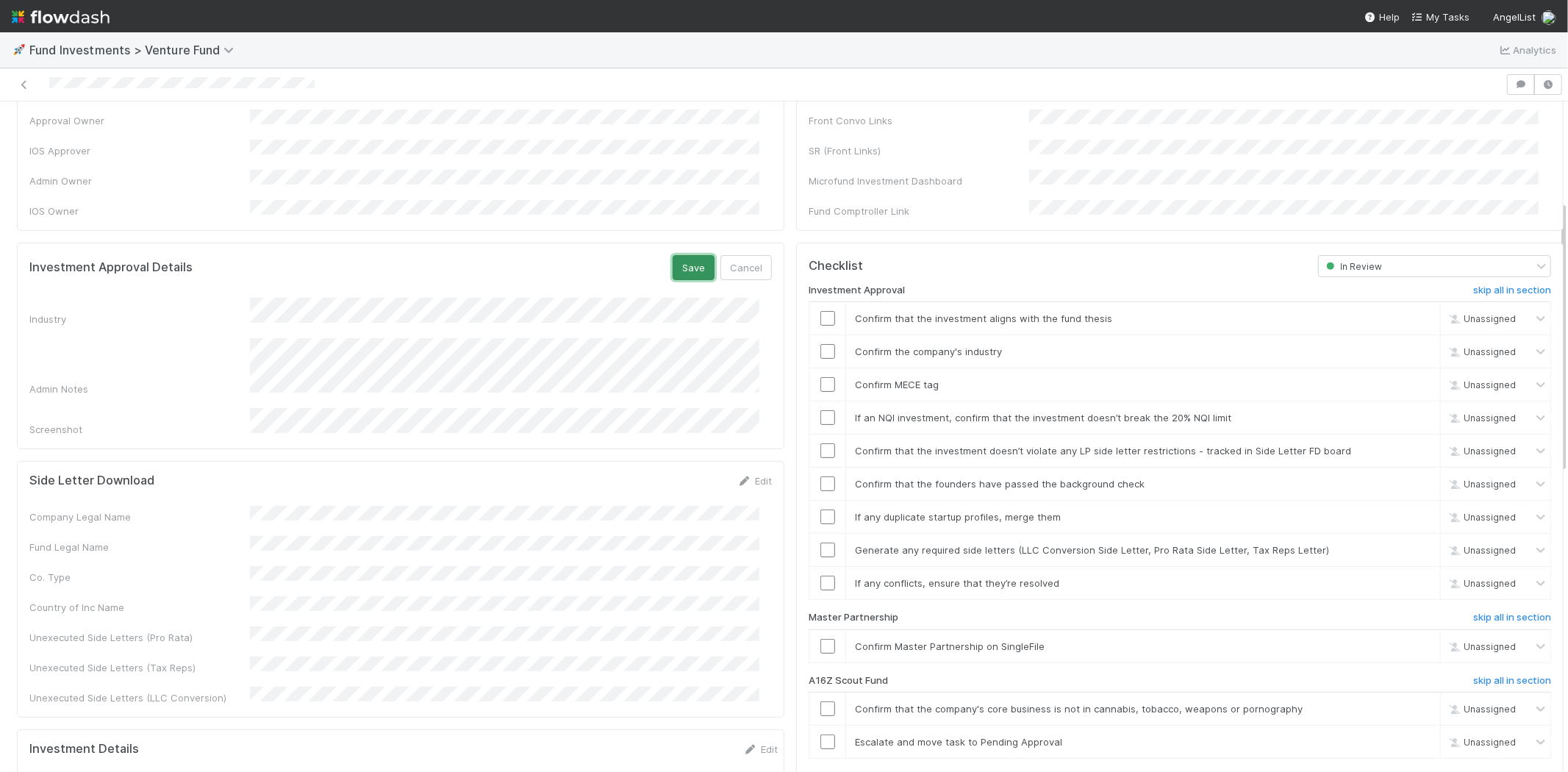 click on "Save" at bounding box center [693, 268] 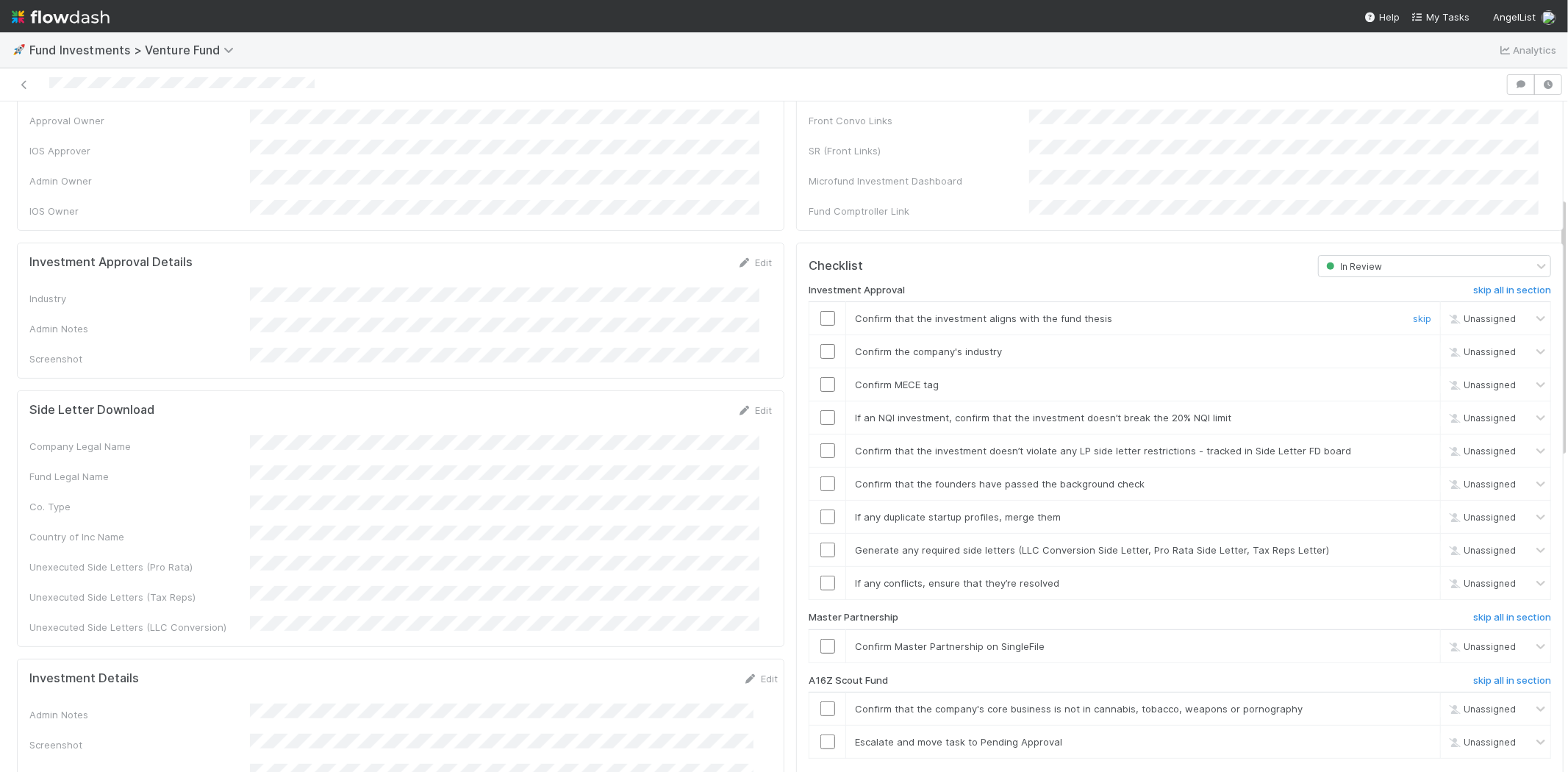 click at bounding box center [828, 318] 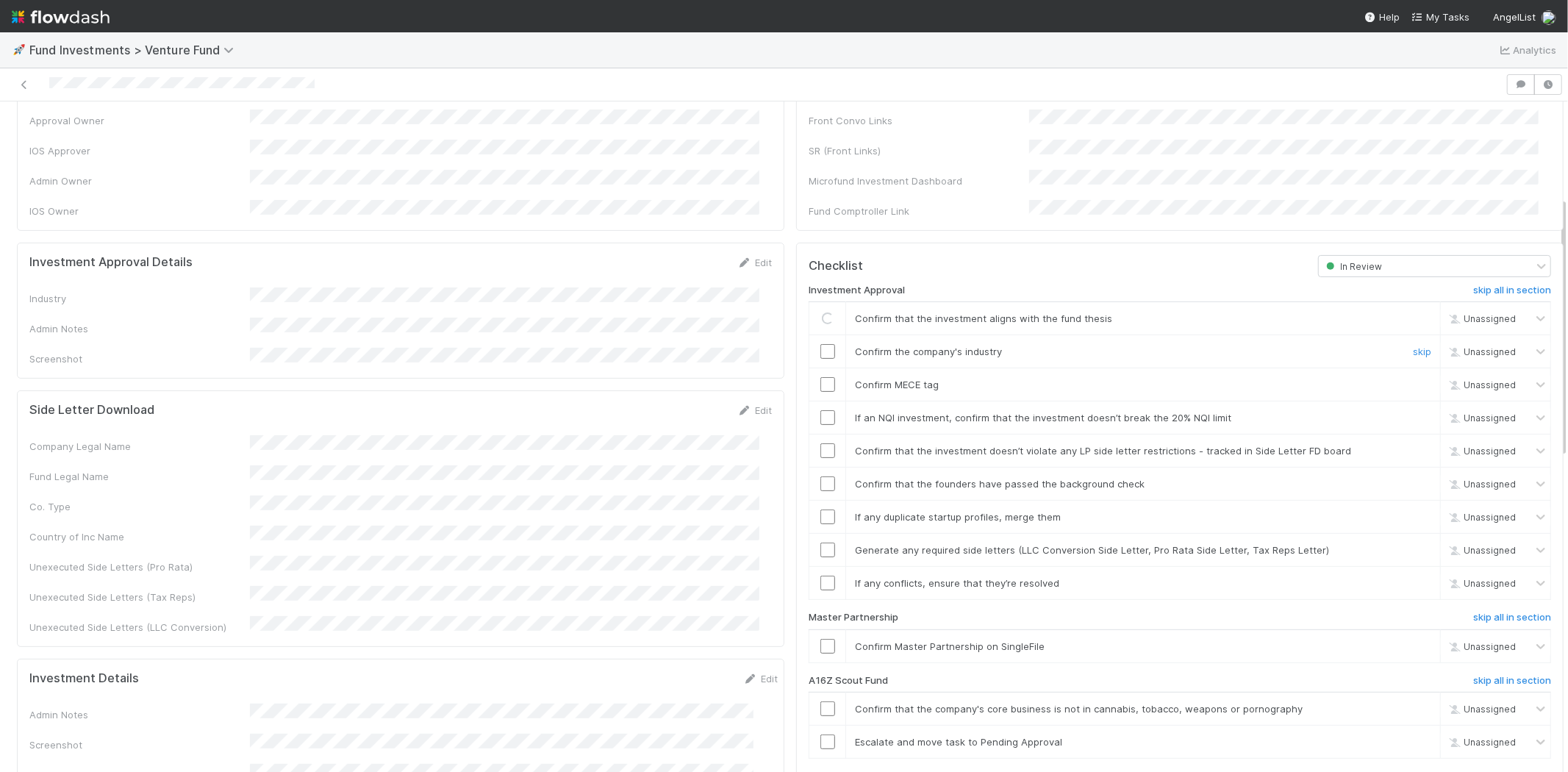click at bounding box center (828, 351) 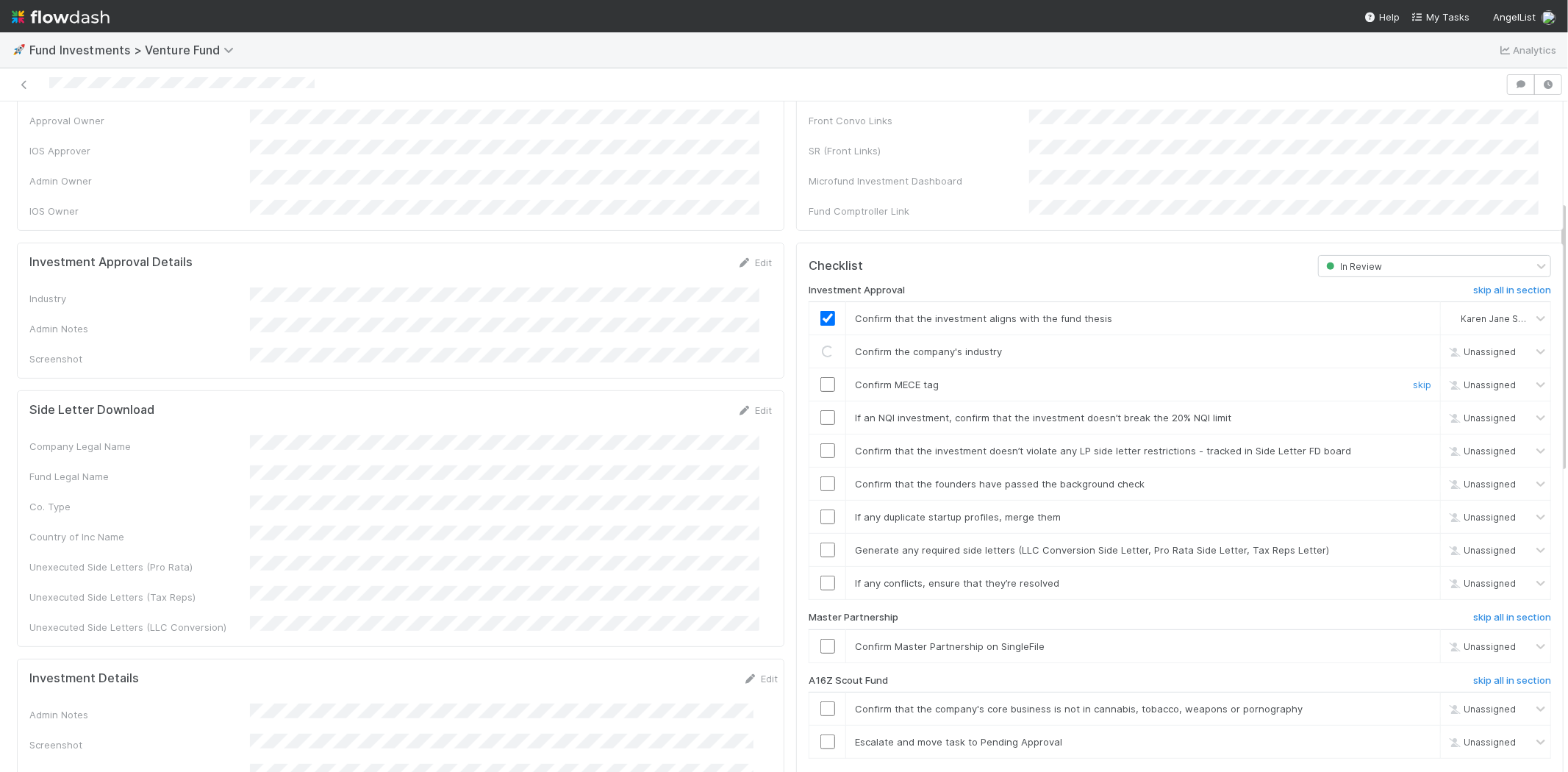 click at bounding box center [828, 385] 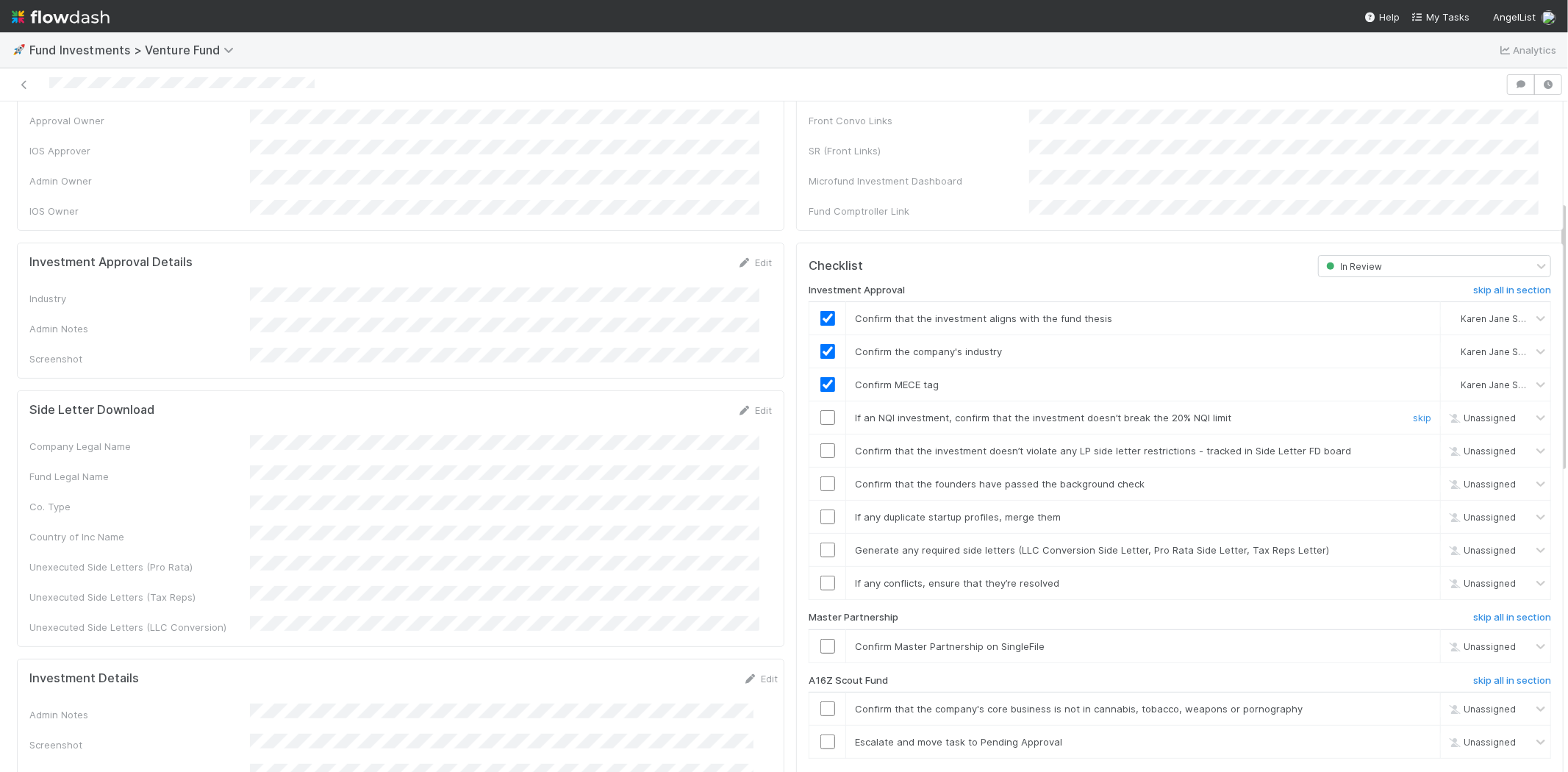 click at bounding box center [828, 418] 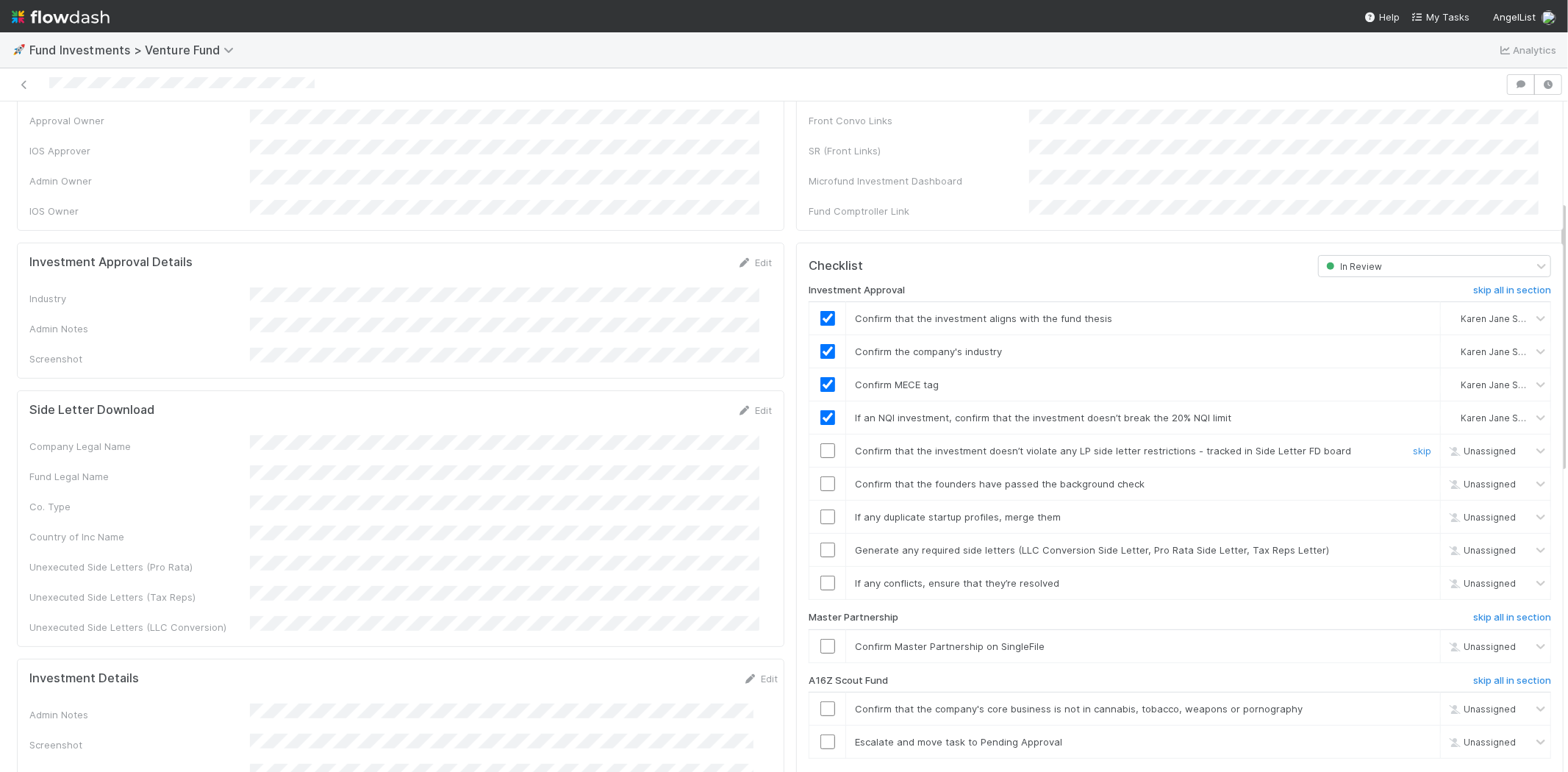 click at bounding box center (828, 451) 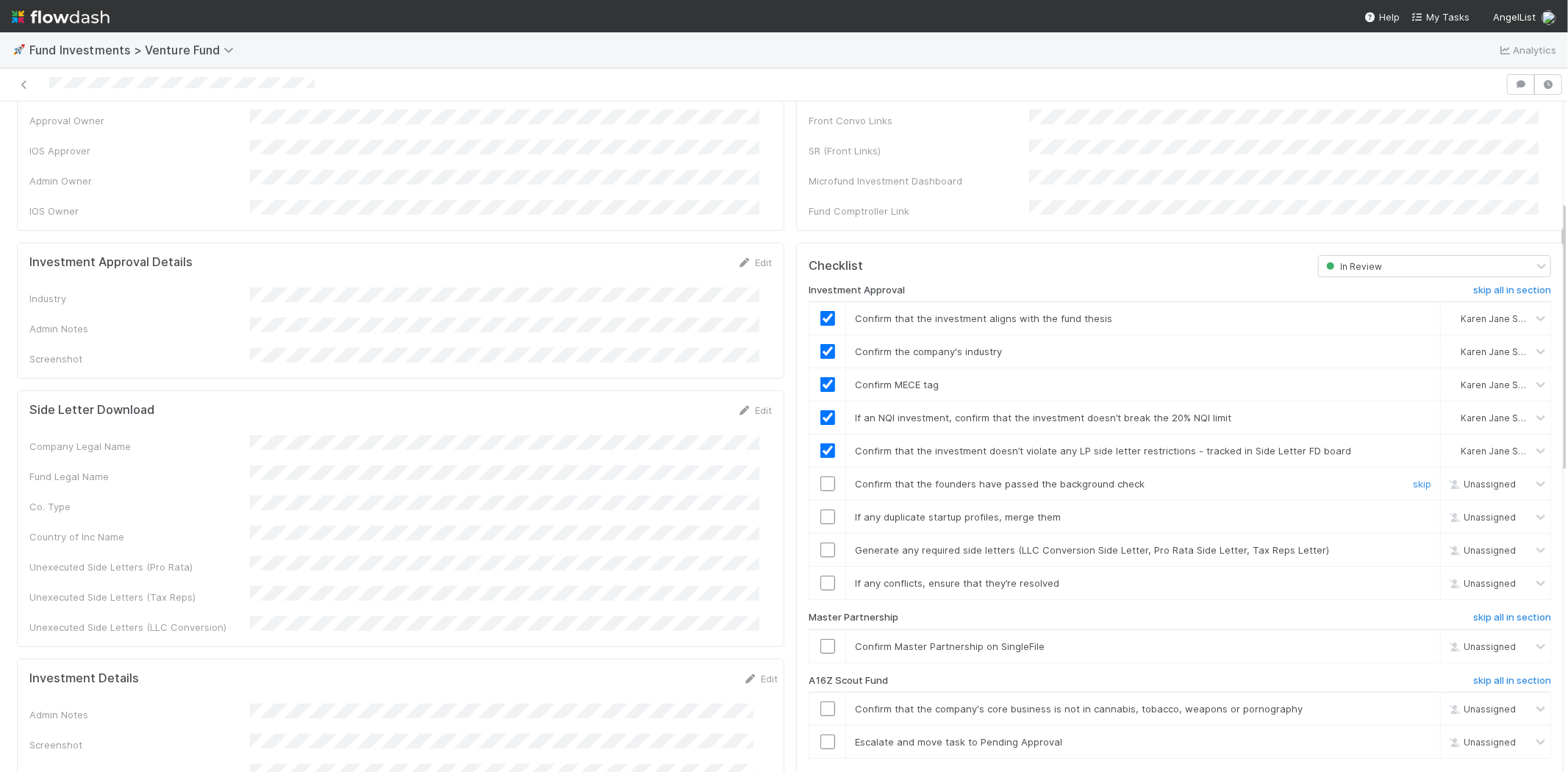 click at bounding box center [828, 484] 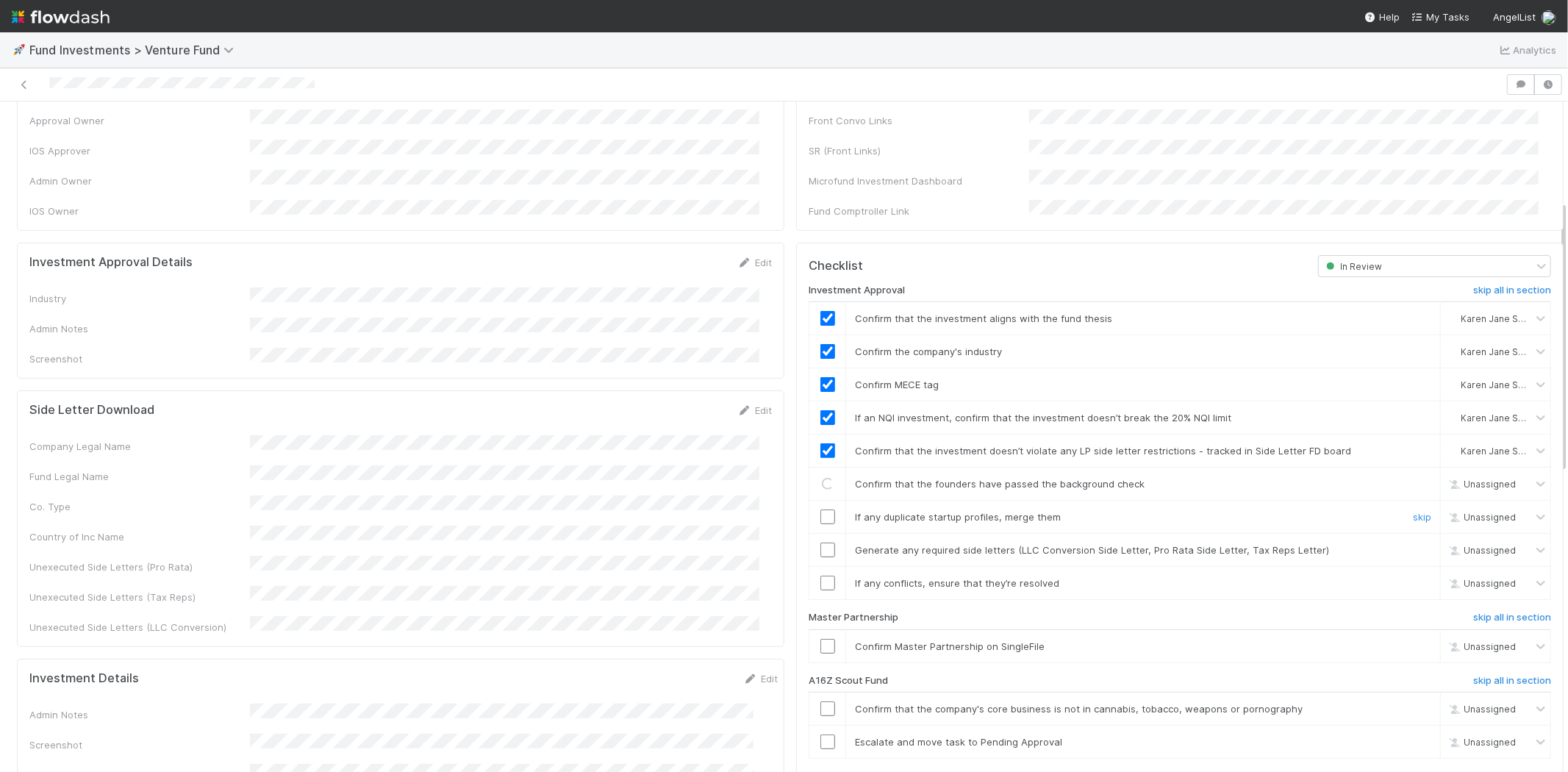 click at bounding box center [828, 517] 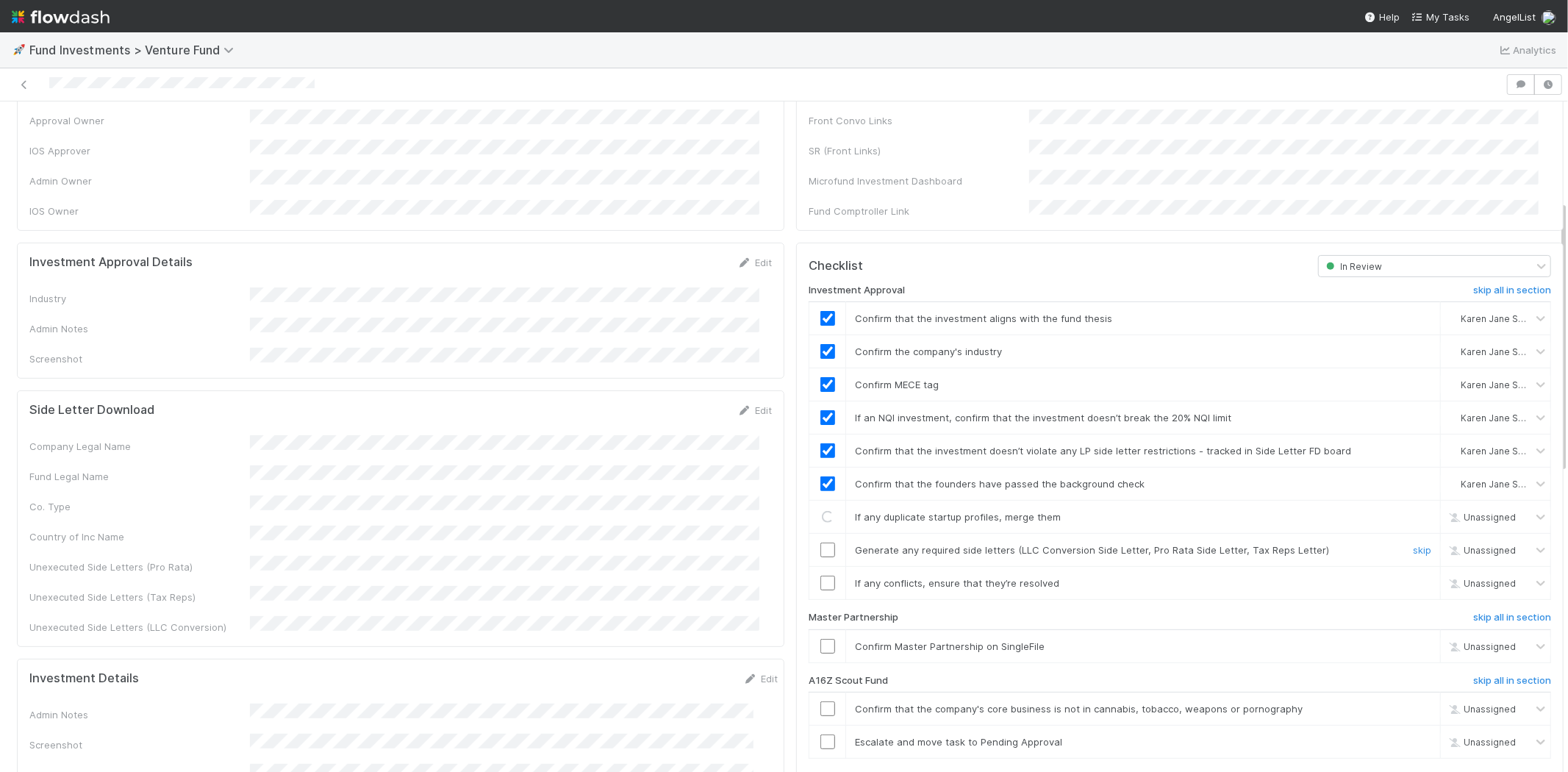 click at bounding box center [828, 550] 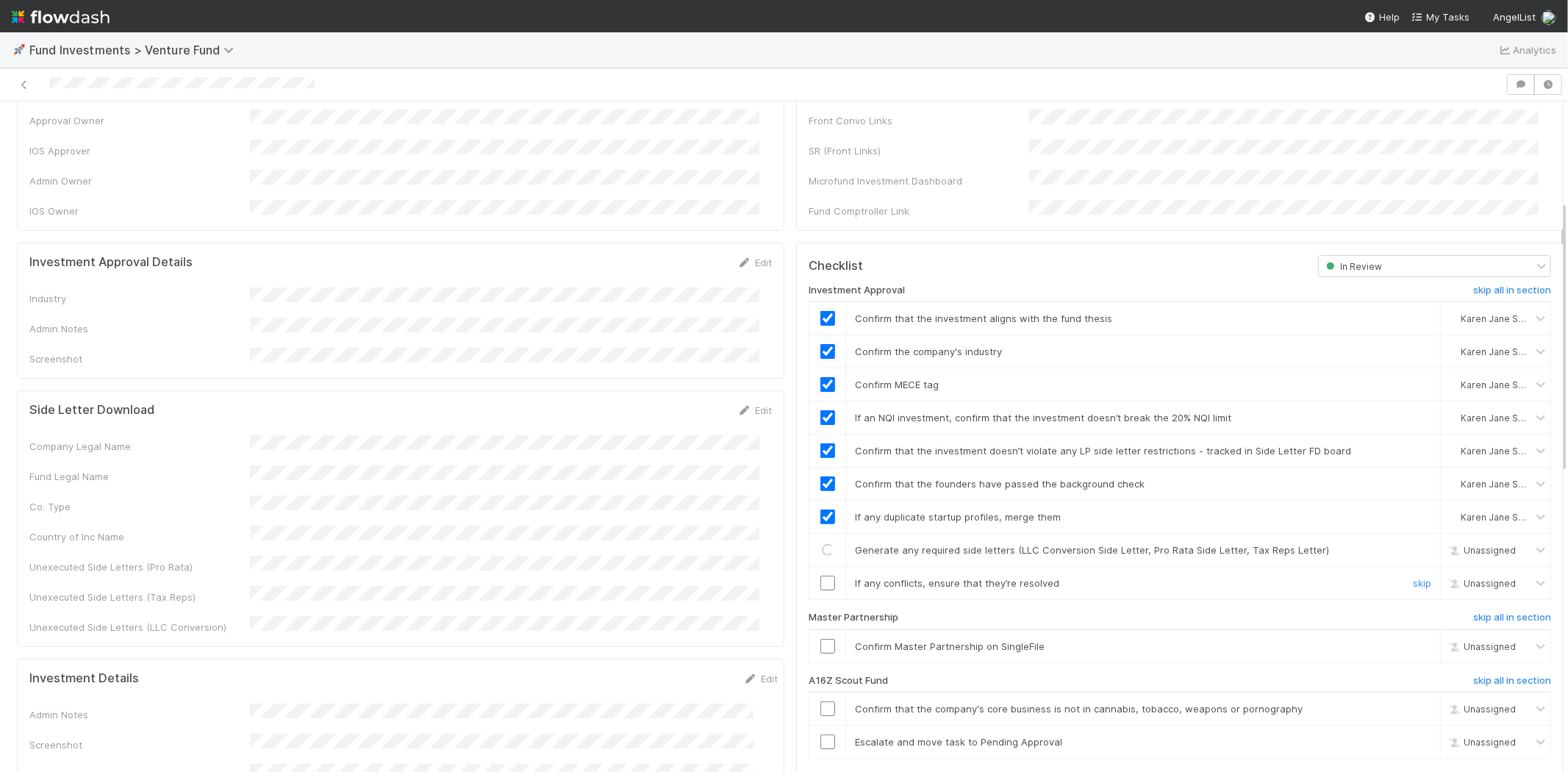 click at bounding box center (828, 583) 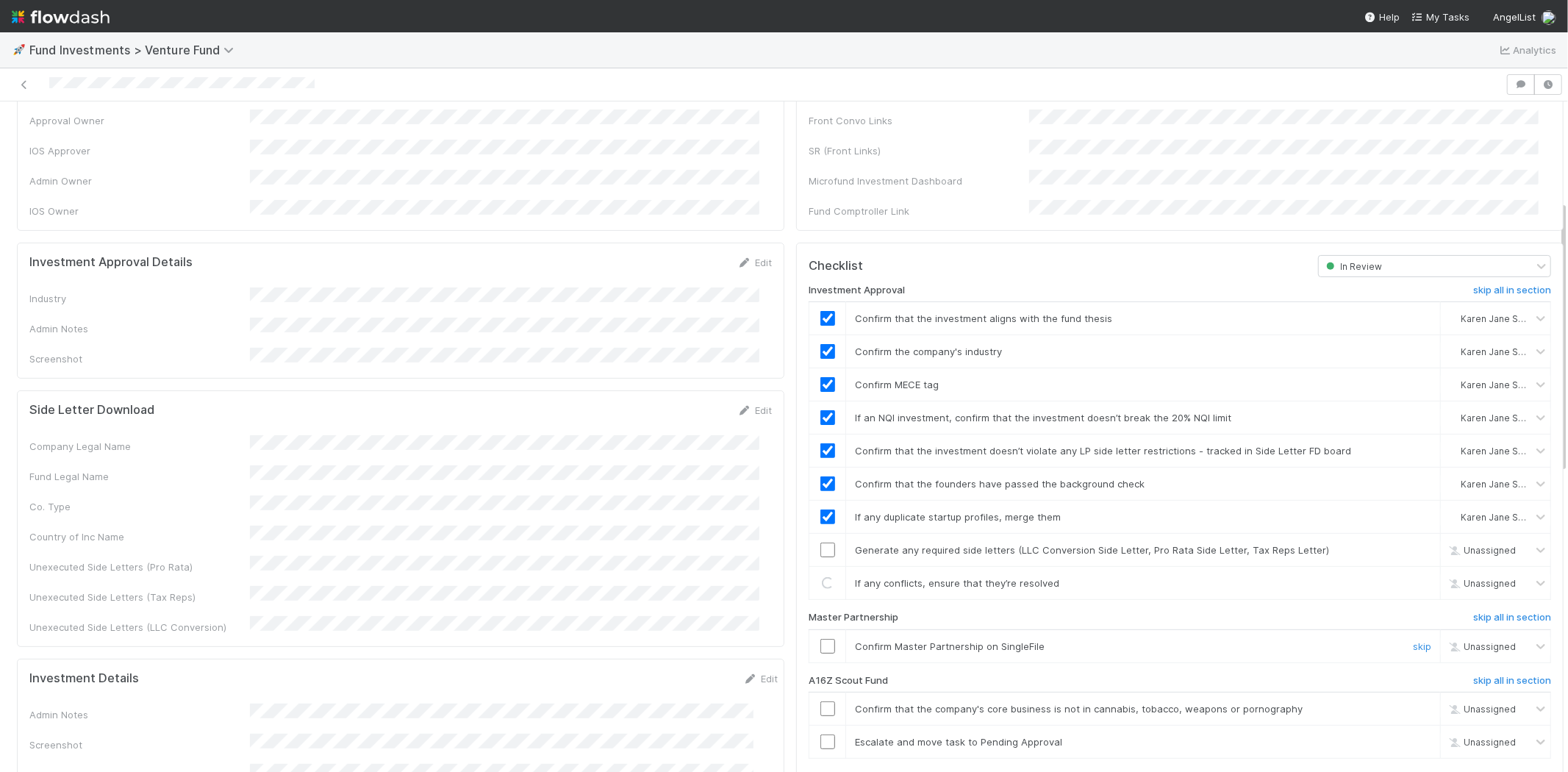 click at bounding box center [828, 646] 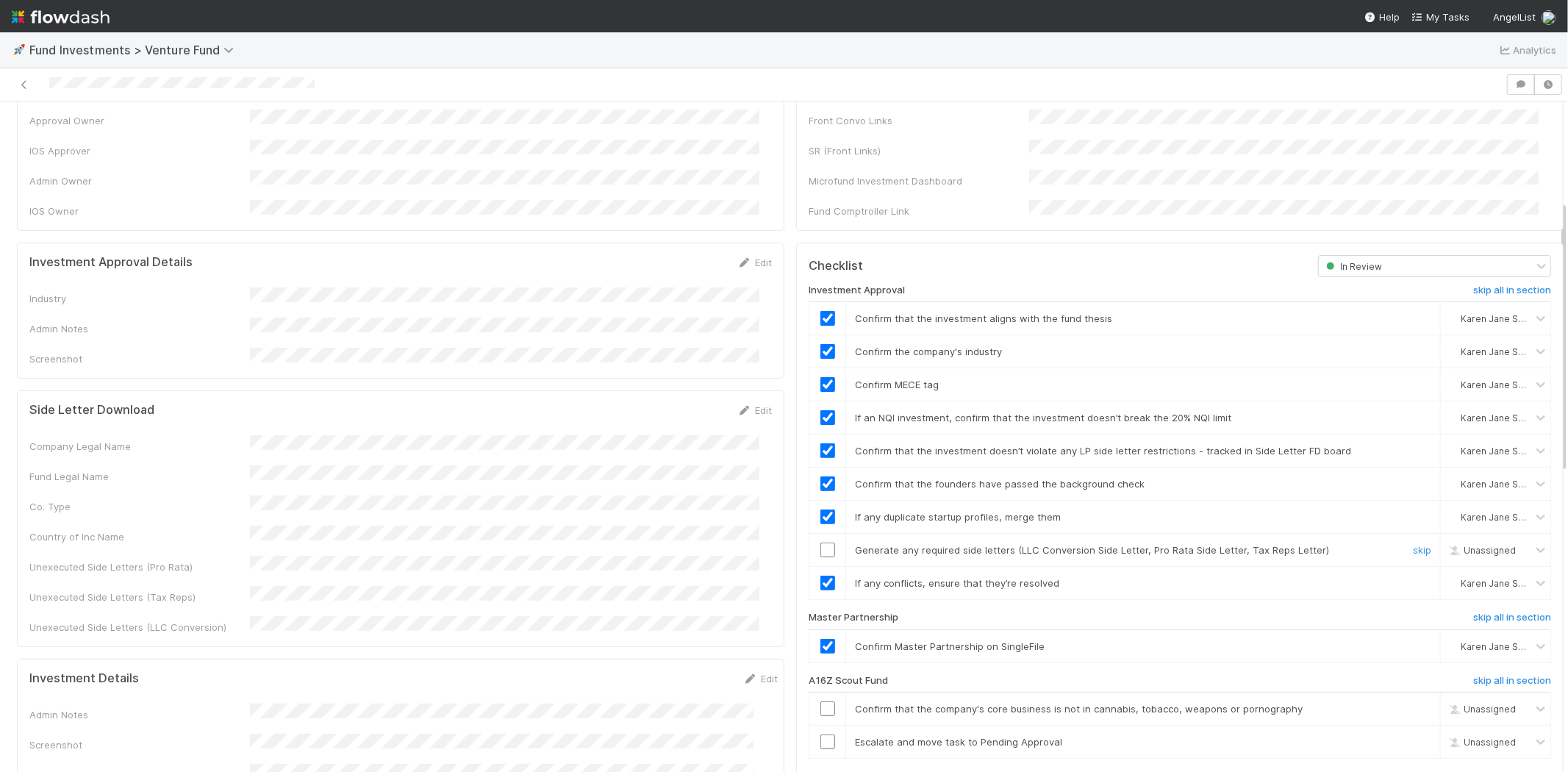 click at bounding box center [828, 550] 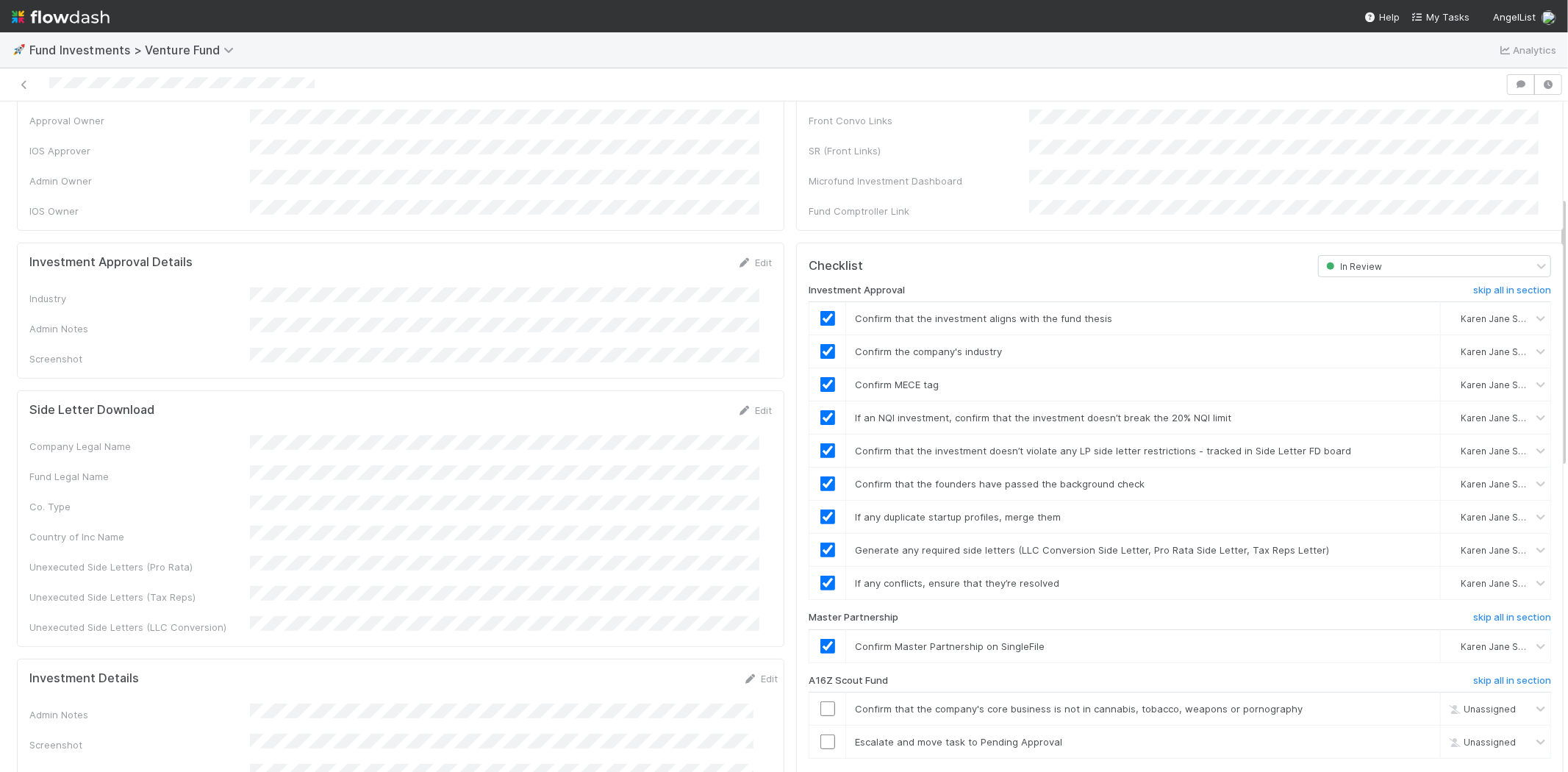 scroll, scrollTop: 0, scrollLeft: 0, axis: both 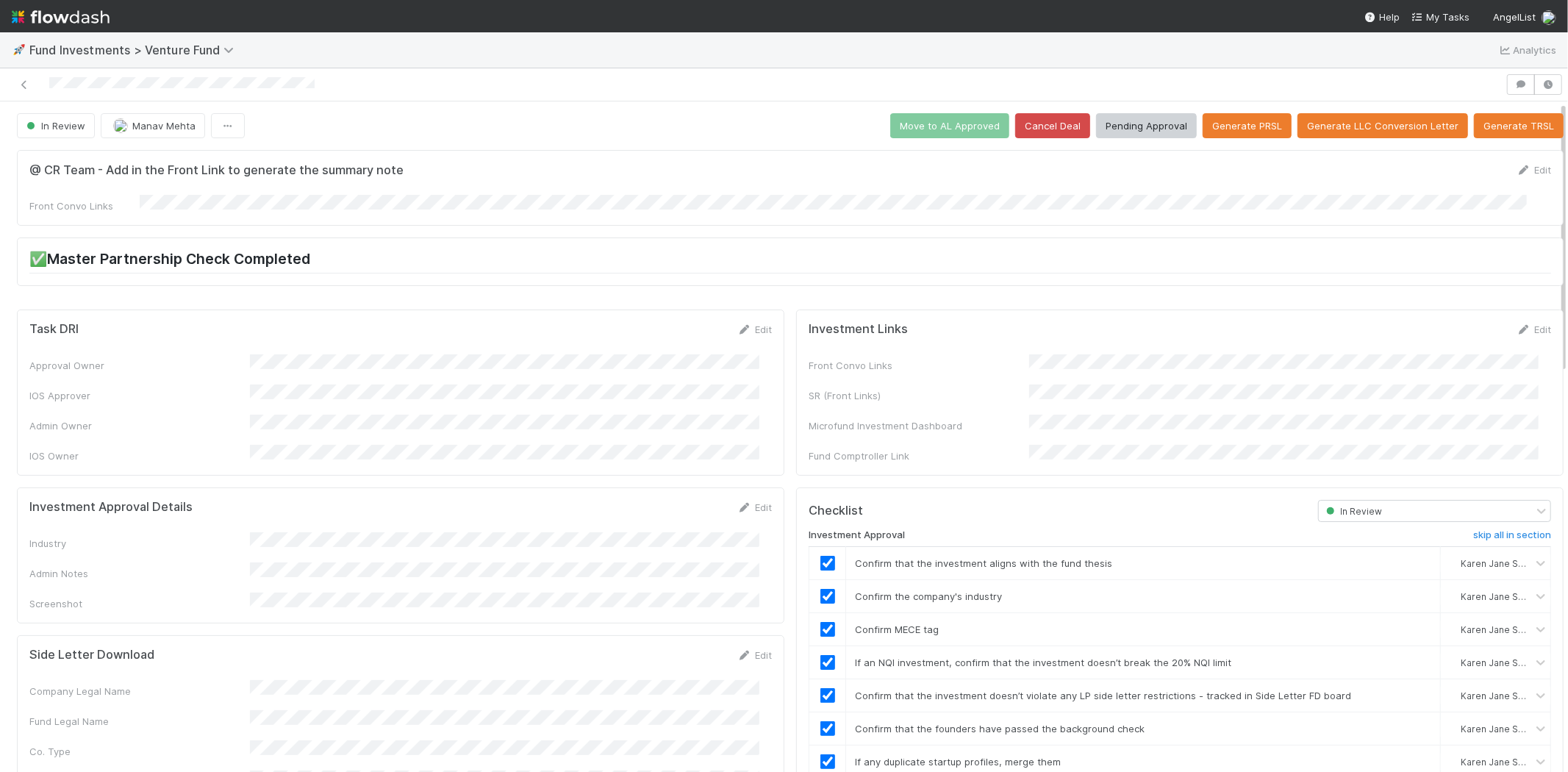 click at bounding box center [753, 85] 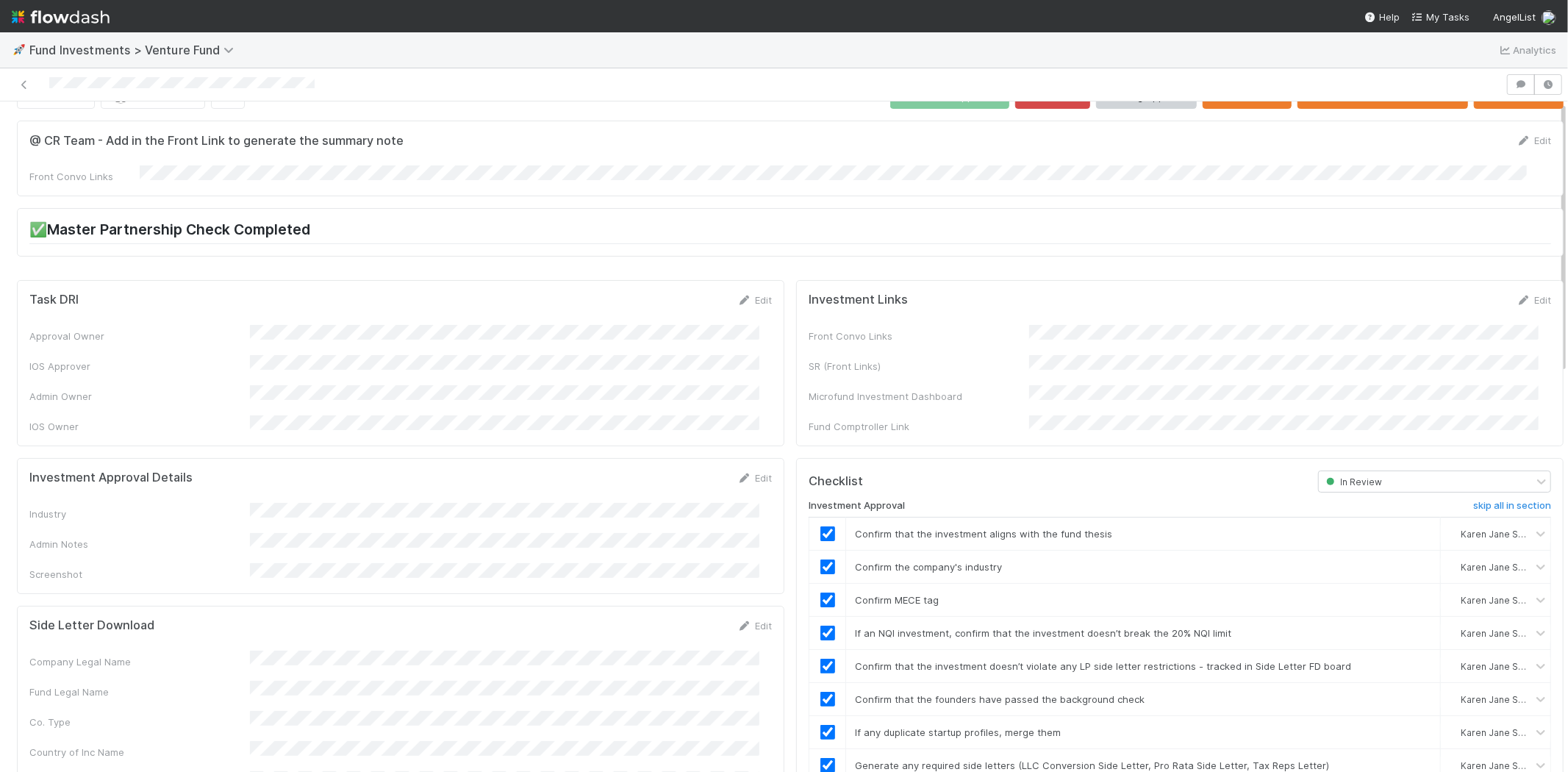 scroll, scrollTop: 0, scrollLeft: 0, axis: both 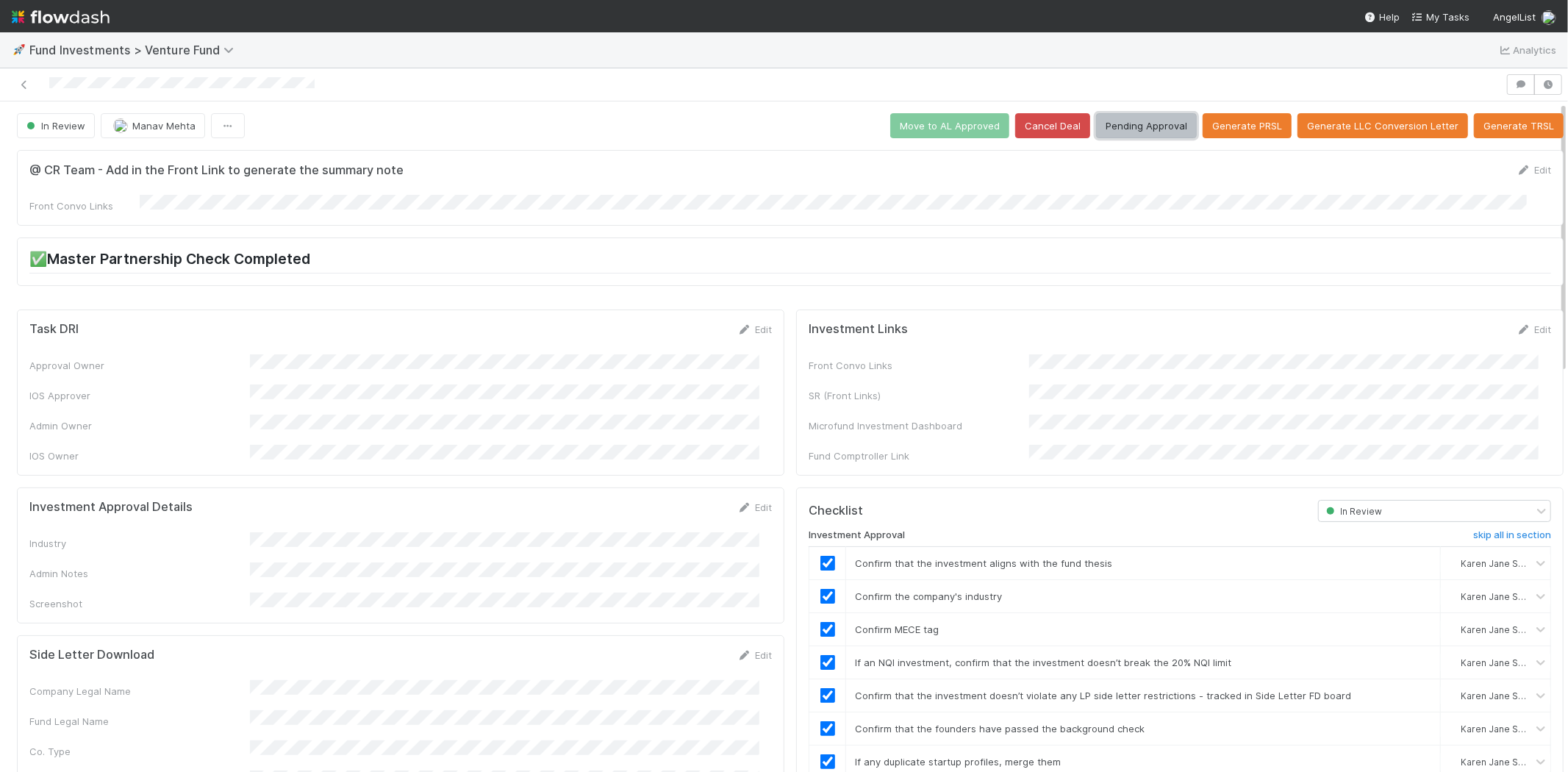 click on "Pending Approval" at bounding box center (1146, 126) 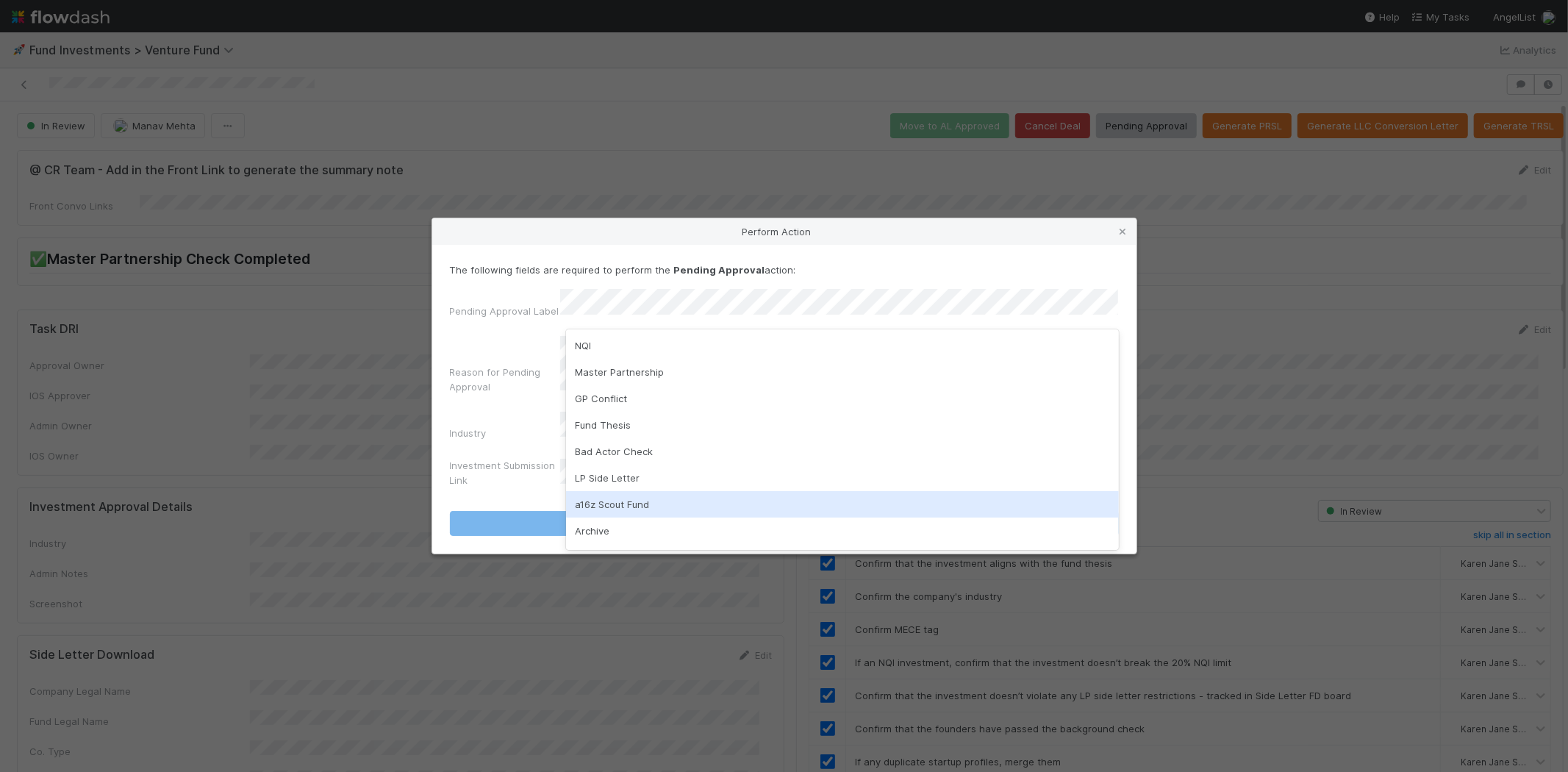 click on "a16z Scout Fund" at bounding box center (842, 504) 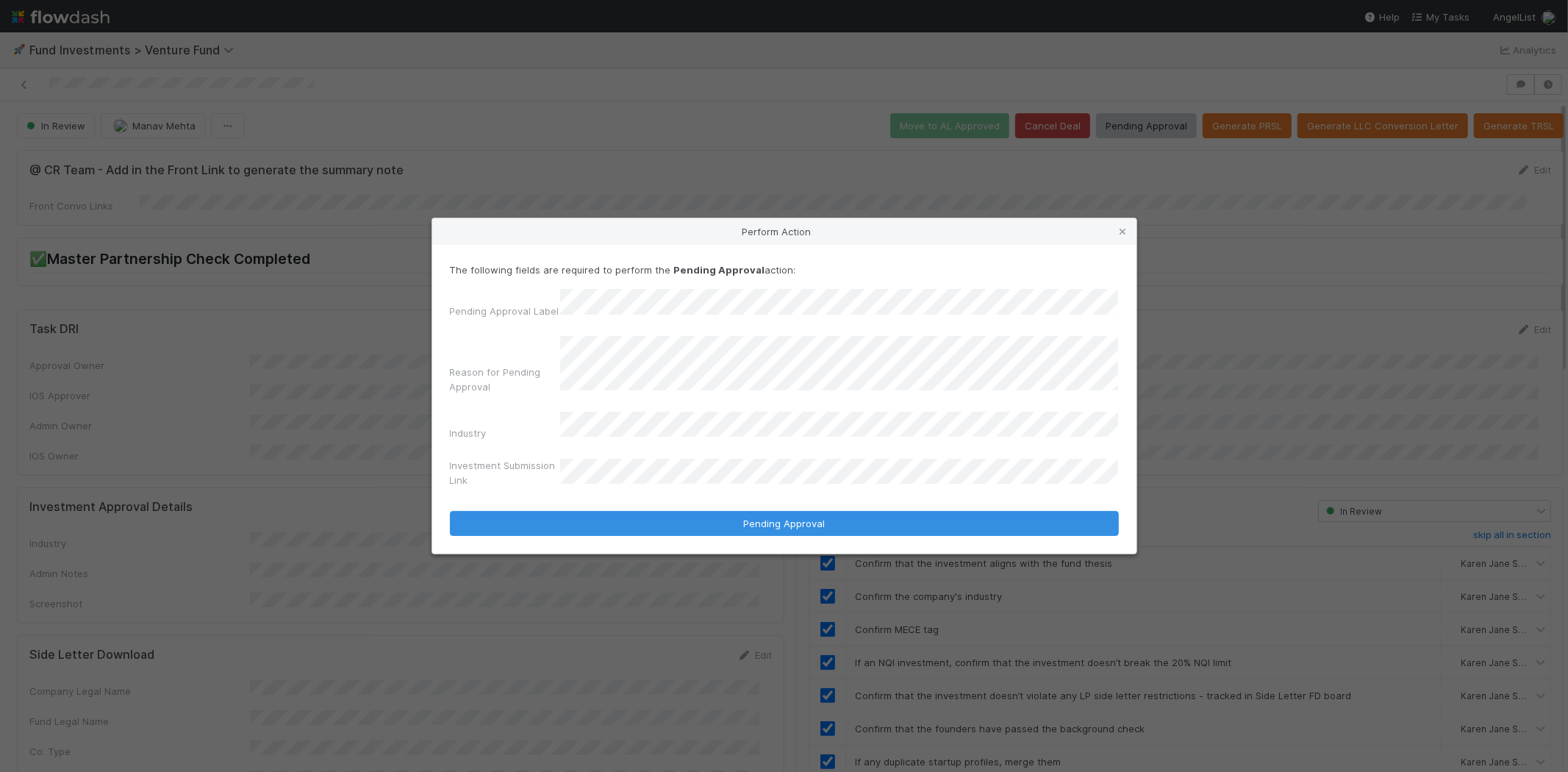 click on "Pending Approval" at bounding box center [784, 523] 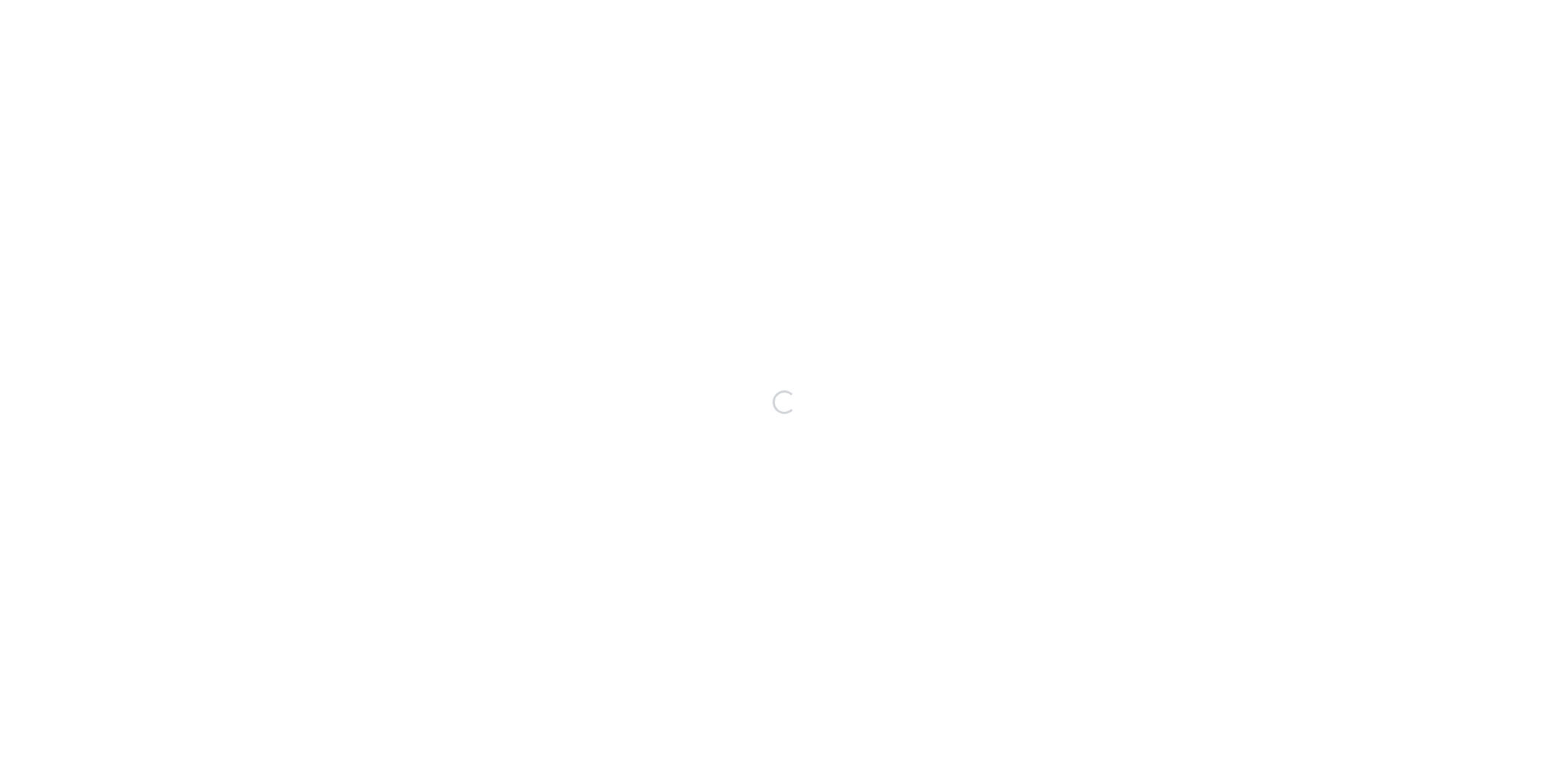 scroll, scrollTop: 0, scrollLeft: 0, axis: both 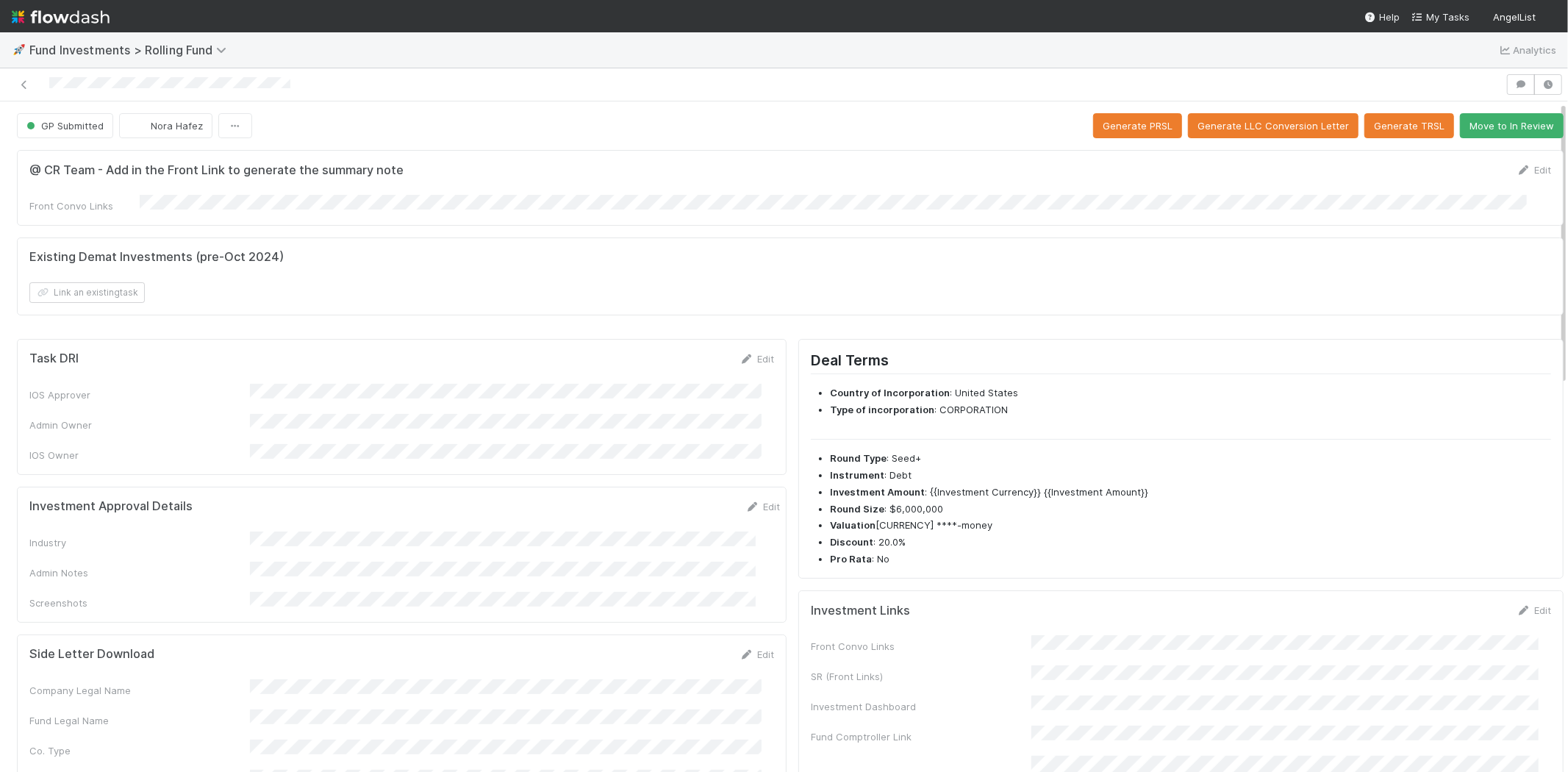 click on "GP Submitted [FIRST] [LAST] Generate PRSL Generate LLC Conversion Letter Generate TRSL Move to In Review @ CR Team - Add in the Front Link to generate the summary note Edit Front Convo Links Existing Demat Investments (pre-Oct 2024) Link an existing task Task DRI Edit IOS Approver Admin Owner IOS Owner Investment Approval Details Edit Industry Admin Notes Screenshots Side Letter Download Edit Company Legal Name Fund Legal Name Co. Type Country of Inc Name Unexecuted Side Letters (Pro Rata) Unexecuted Side Letters (Tax Reps) Unexecuted Side Letters (LLC Conversion) Investment Details Edit Admin Notes Screenshots Industry Exact Wire Amount Are the documents countersigned? Fund Comptroller Link Does the fund have EIN (Tax ID)? Labels Copy GP Dashboard Deal Terms
Country of Incorporation : [COUNTRY]
Type of incorporation : CORPORATION
Round Type : Seed+
Instrument : Debt
Investment Amount : {{Investment Currency}} {{Investment Amount}}
Round Size : [CURRENCY]" at bounding box center (790, 934) 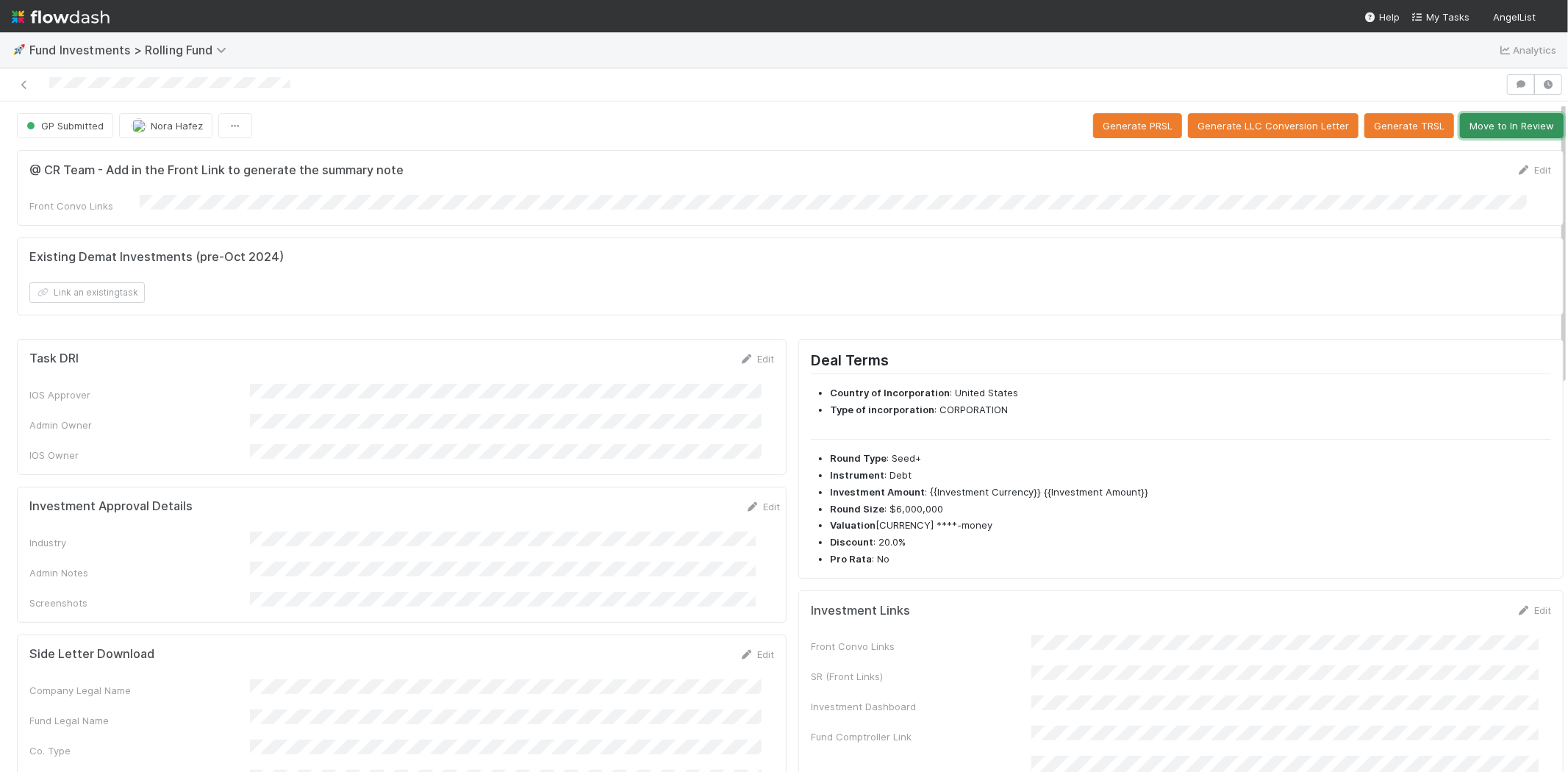 click on "Move to In Review" at bounding box center (1511, 126) 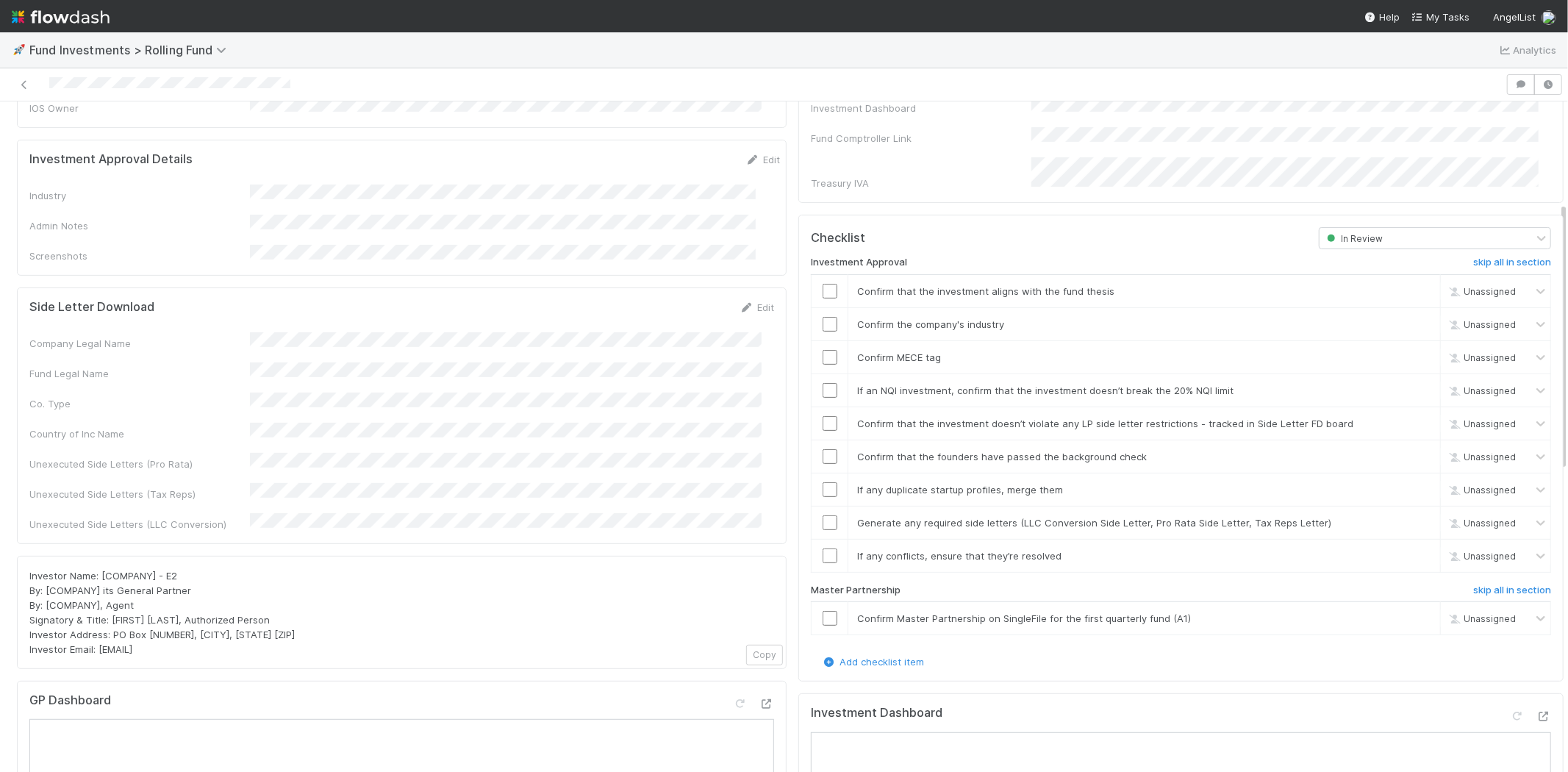 scroll, scrollTop: 245, scrollLeft: 0, axis: vertical 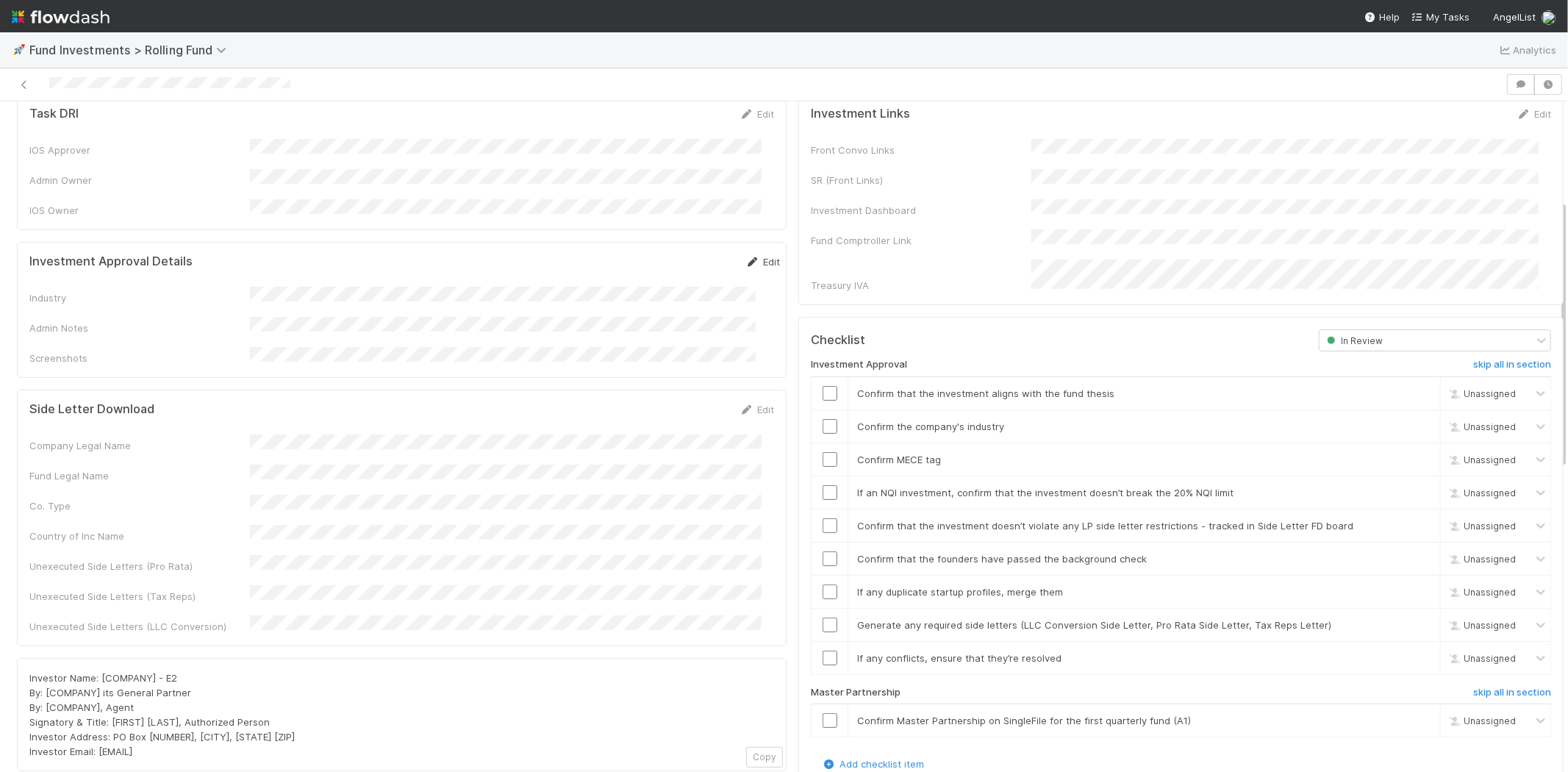 click at bounding box center [753, 262] 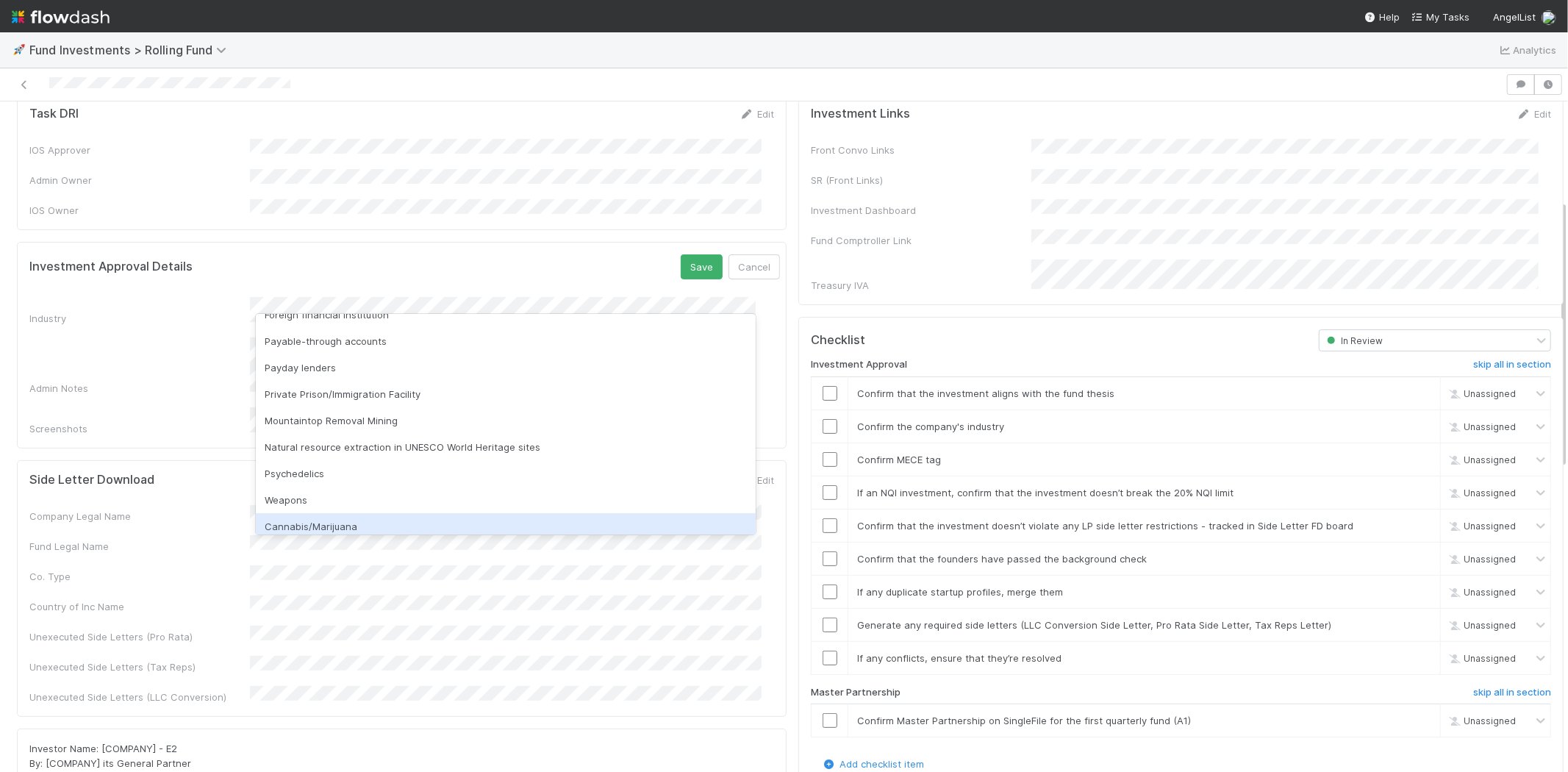 scroll, scrollTop: 420, scrollLeft: 0, axis: vertical 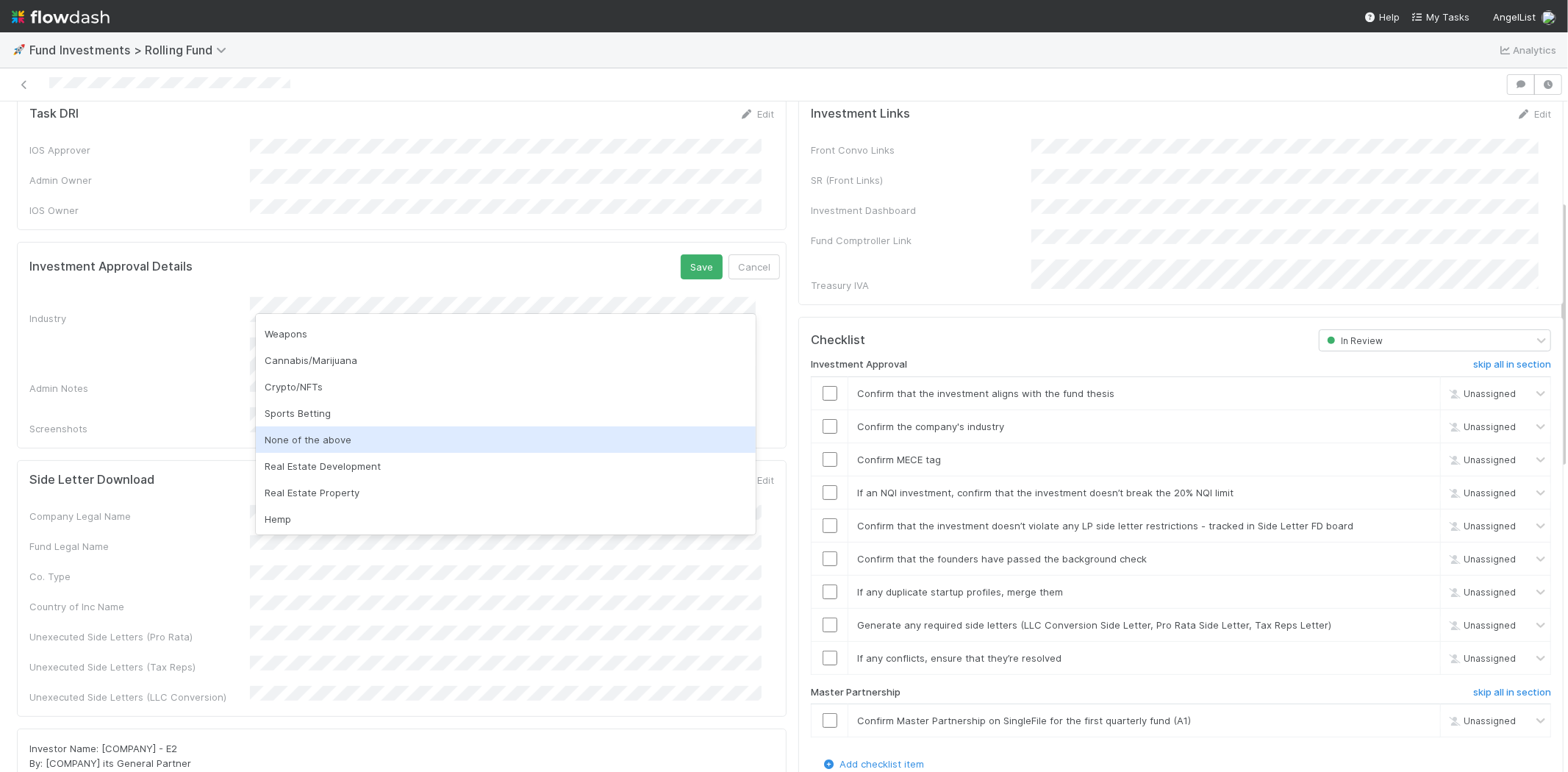 click on "None of the above" at bounding box center (506, 440) 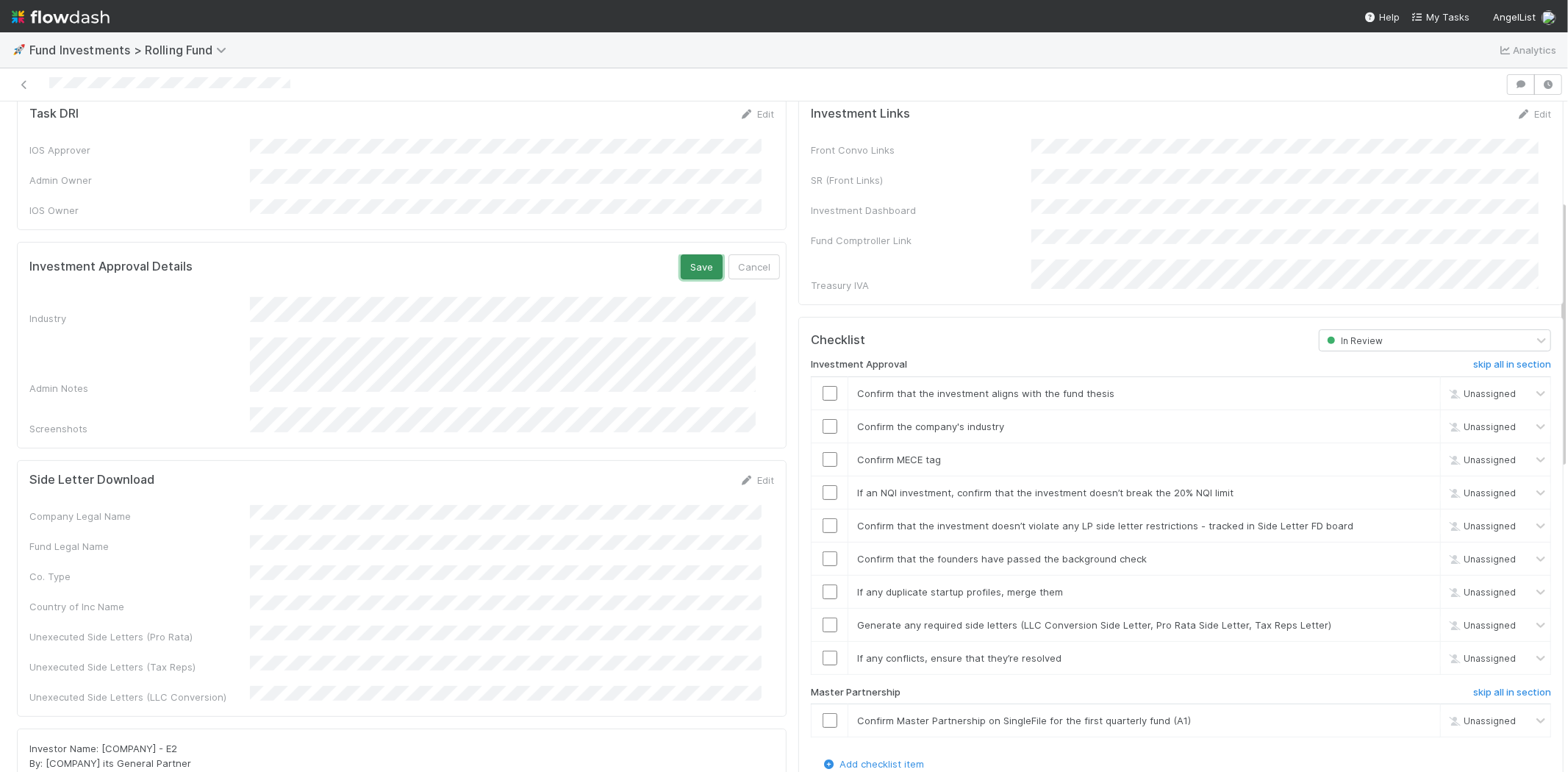 click on "Save" at bounding box center (701, 267) 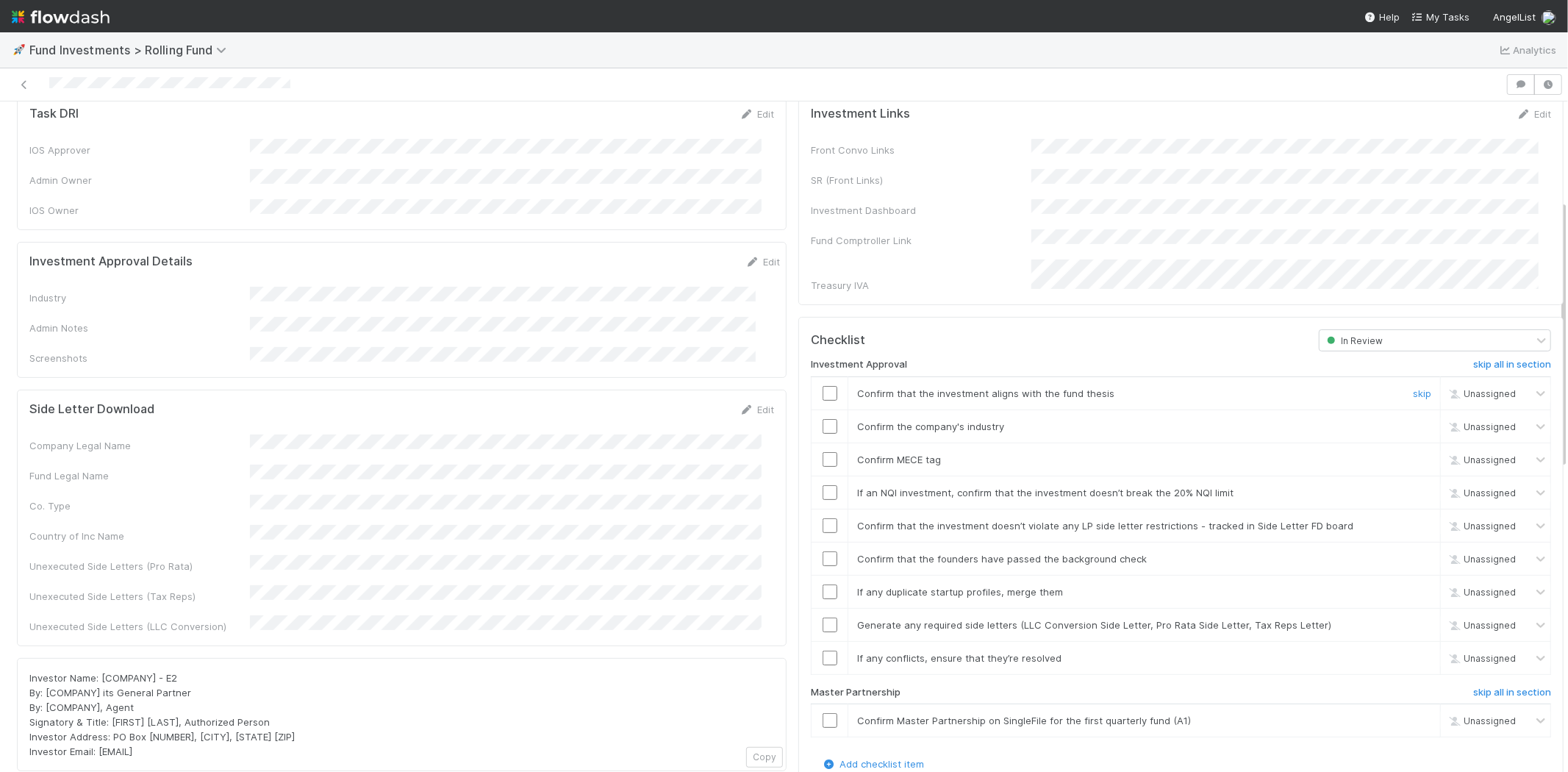 click at bounding box center (830, 393) 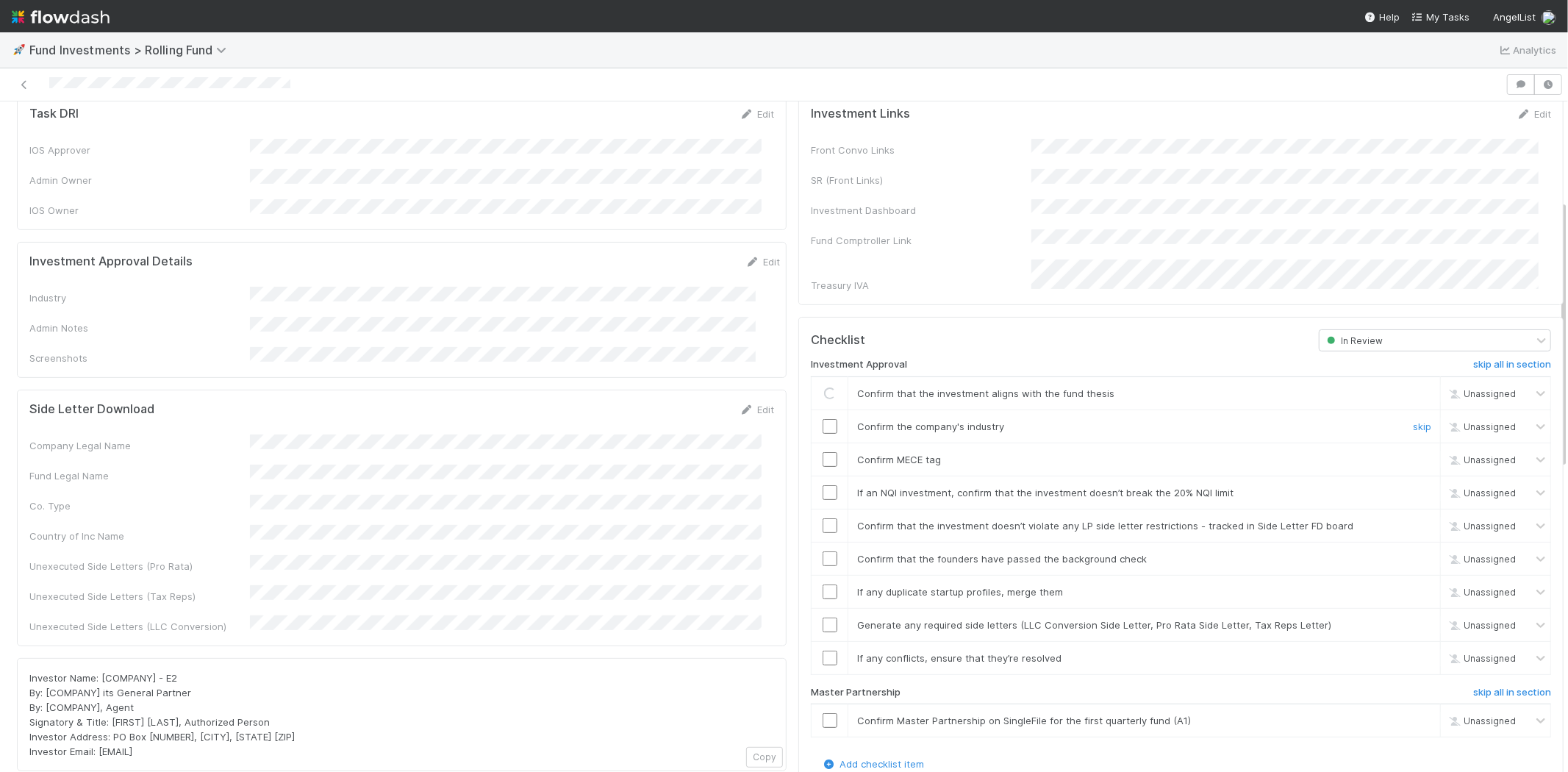 click at bounding box center [830, 426] 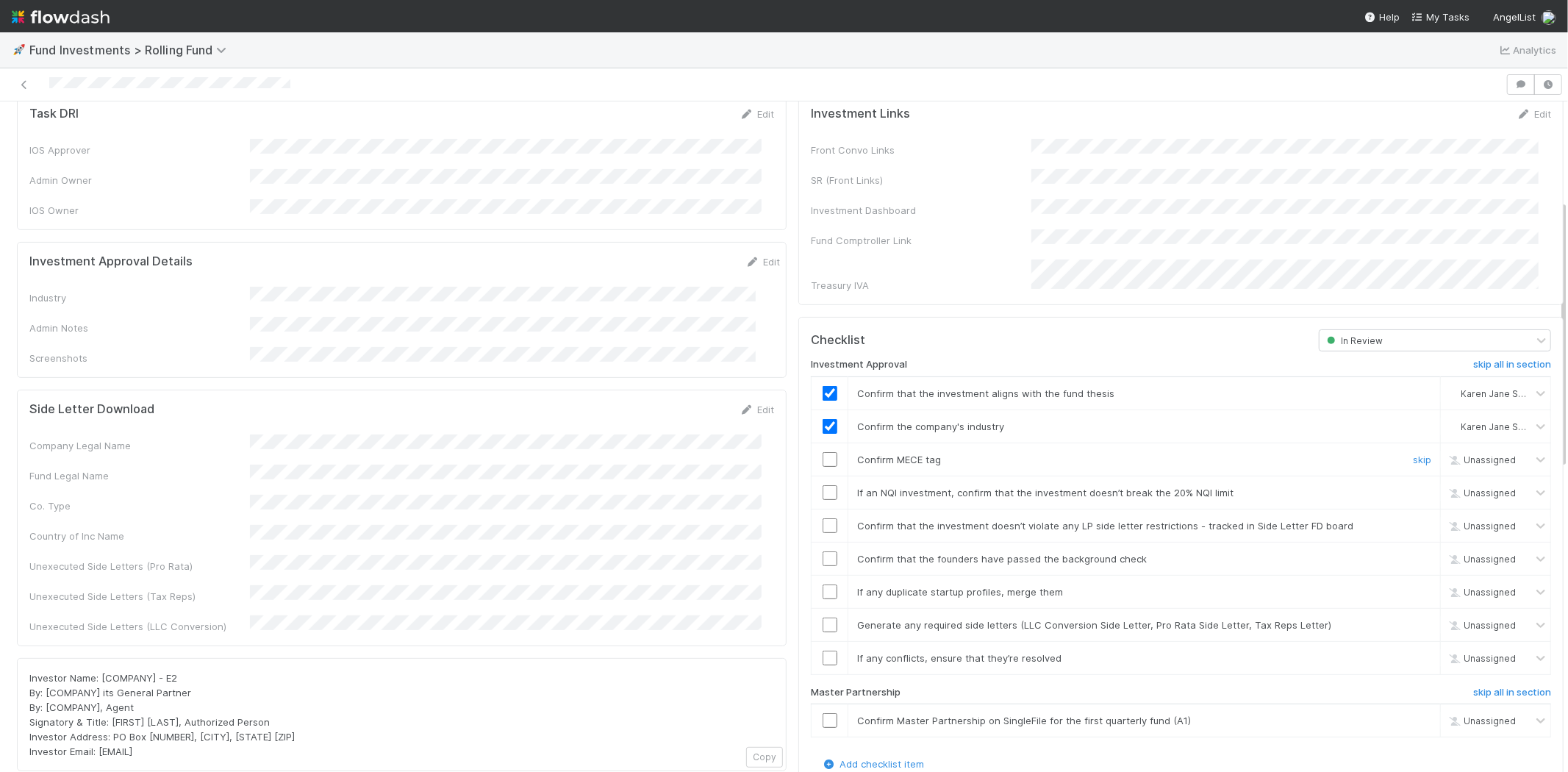 click at bounding box center (830, 460) 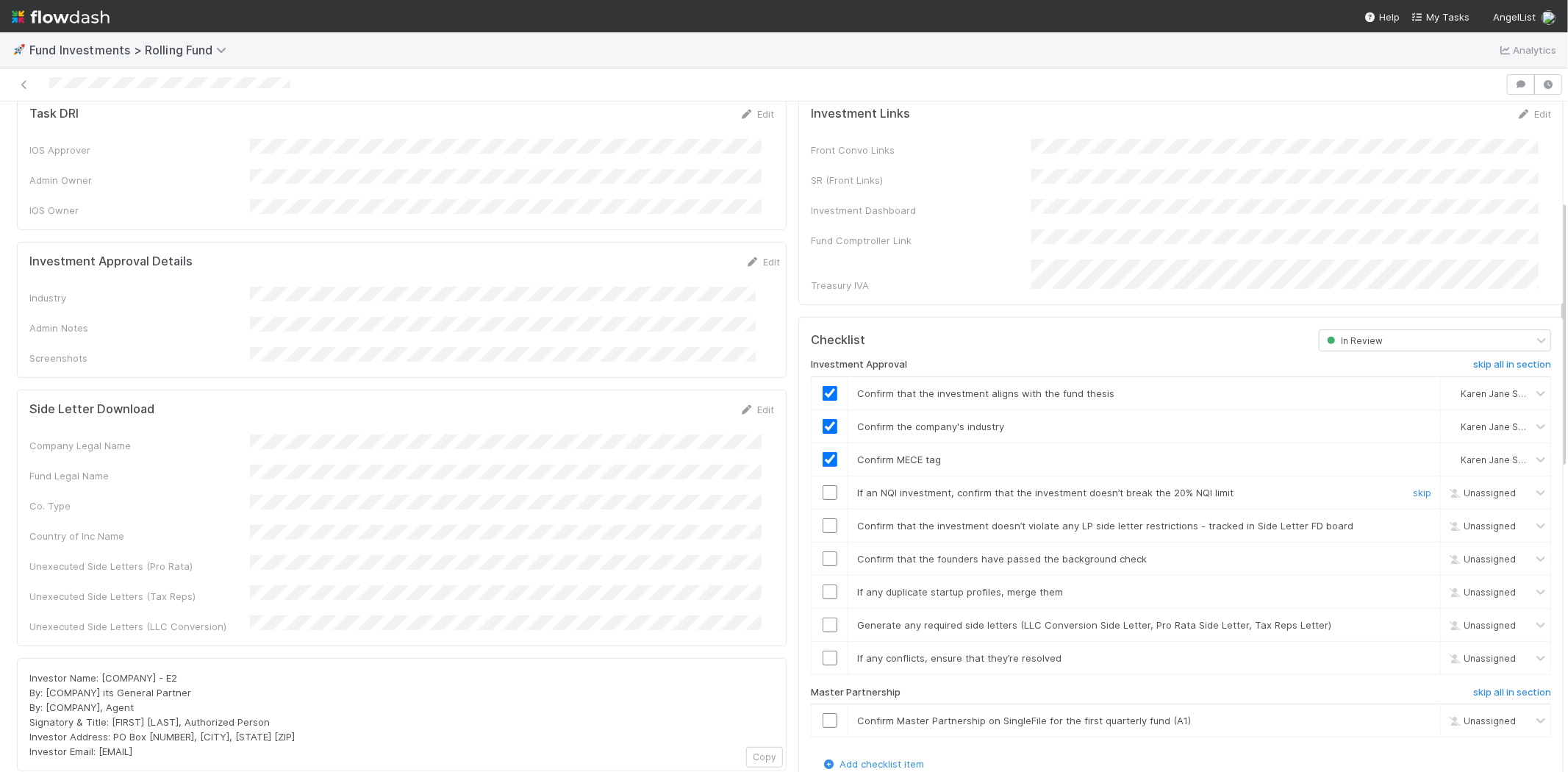 click at bounding box center (830, 492) 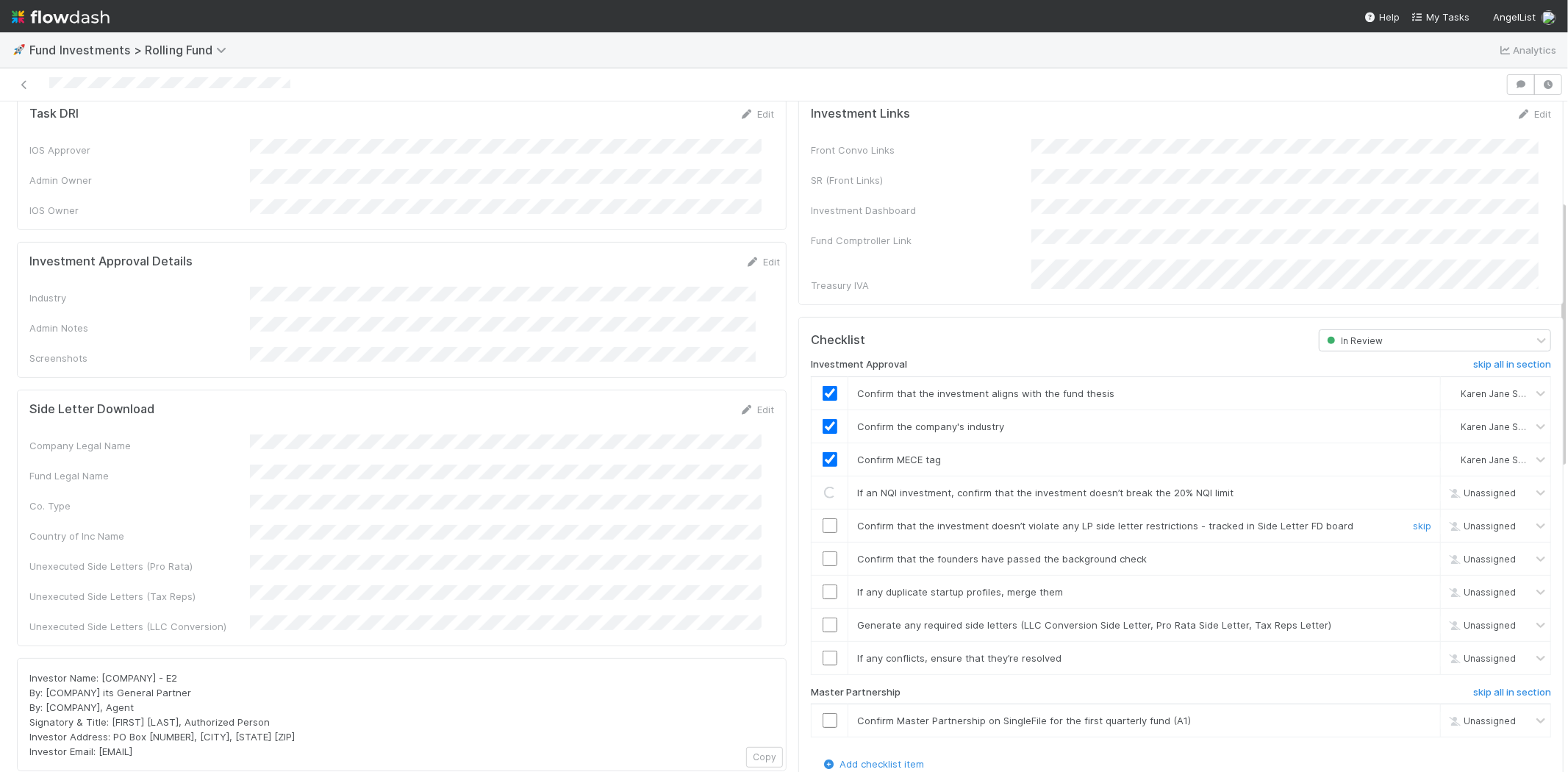 click at bounding box center (830, 526) 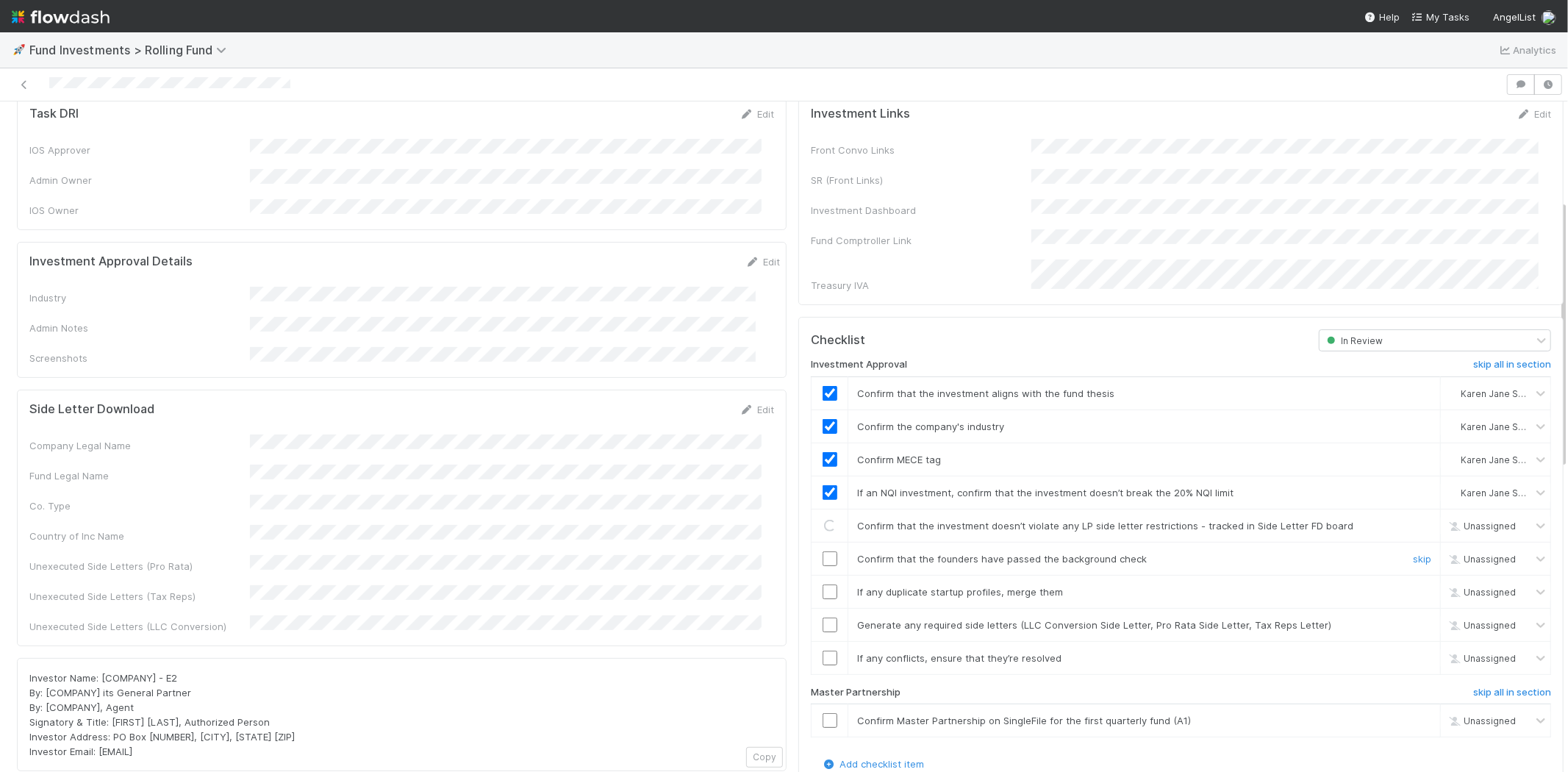 click at bounding box center [830, 559] 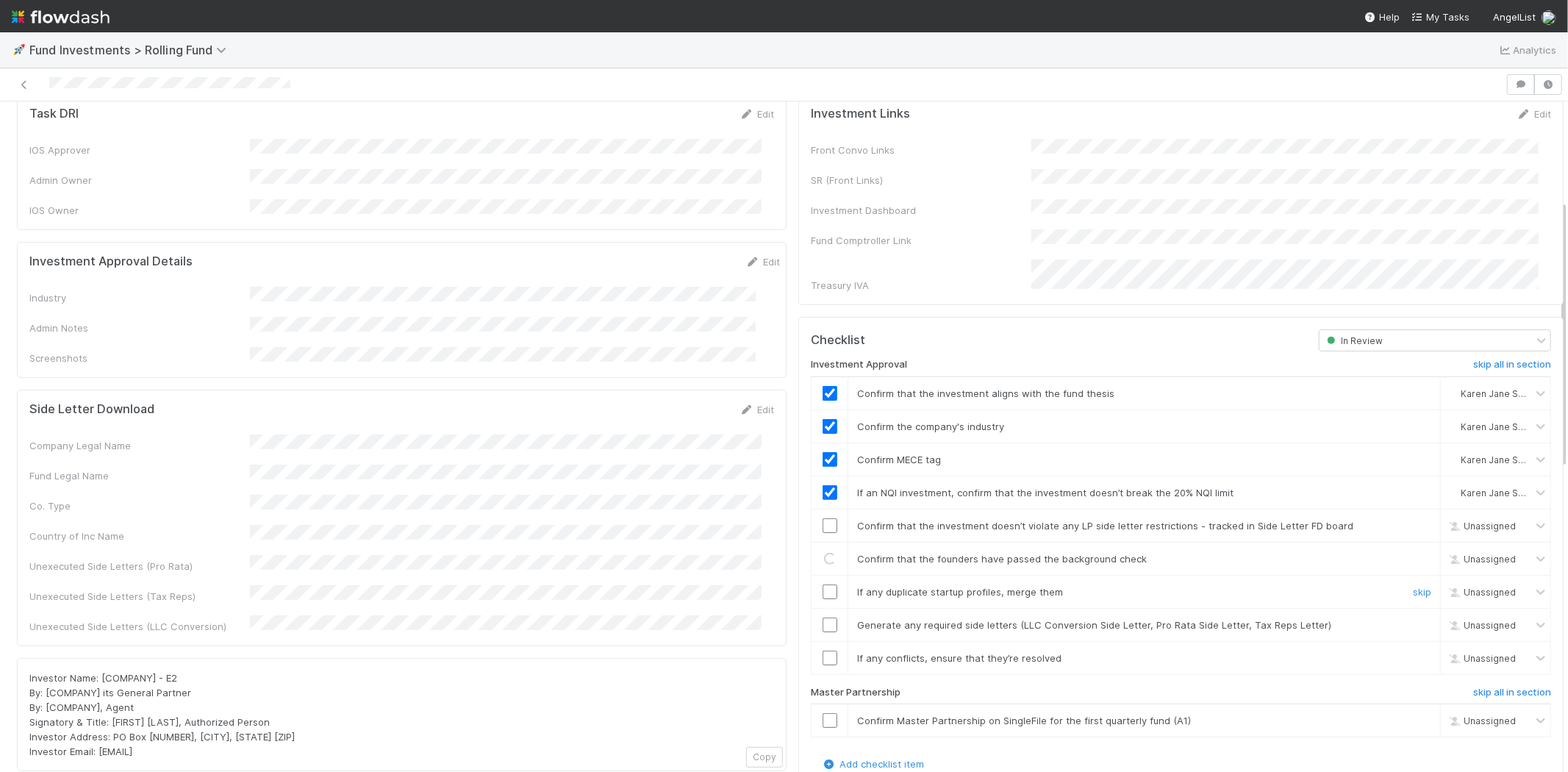 click at bounding box center [830, 592] 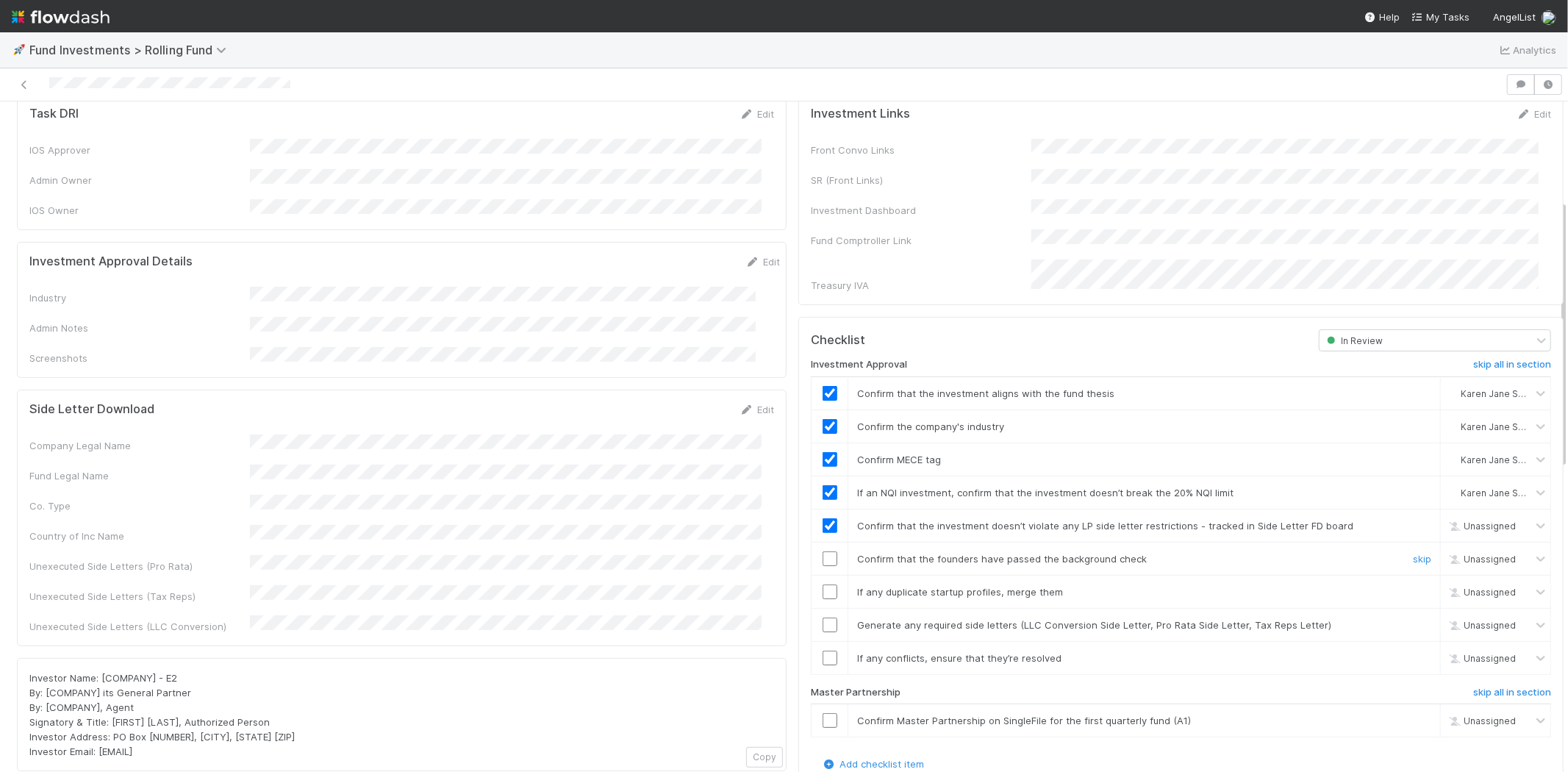 checkbox on "true" 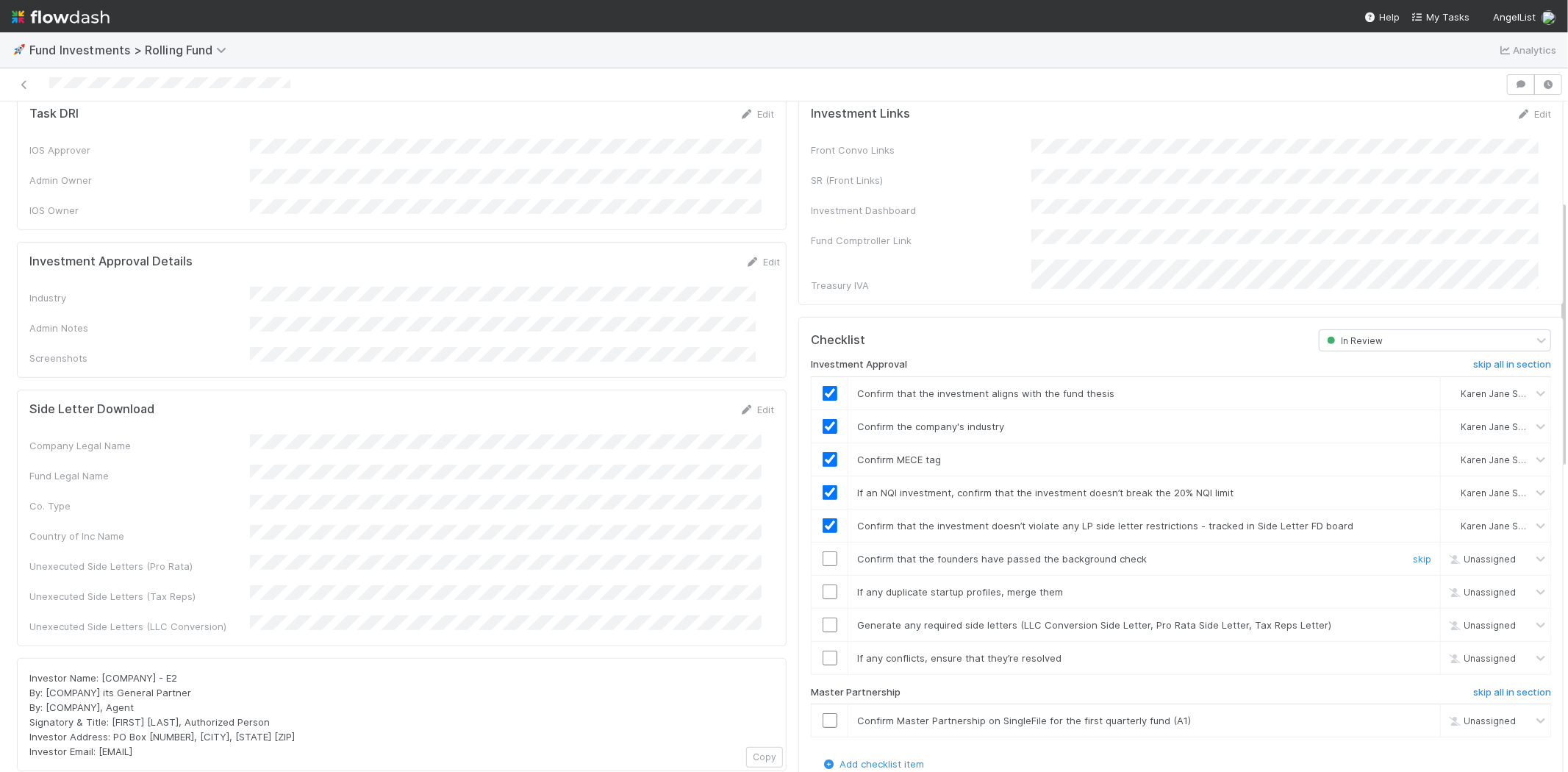 drag, startPoint x: 817, startPoint y: 537, endPoint x: 817, endPoint y: 569, distance: 32 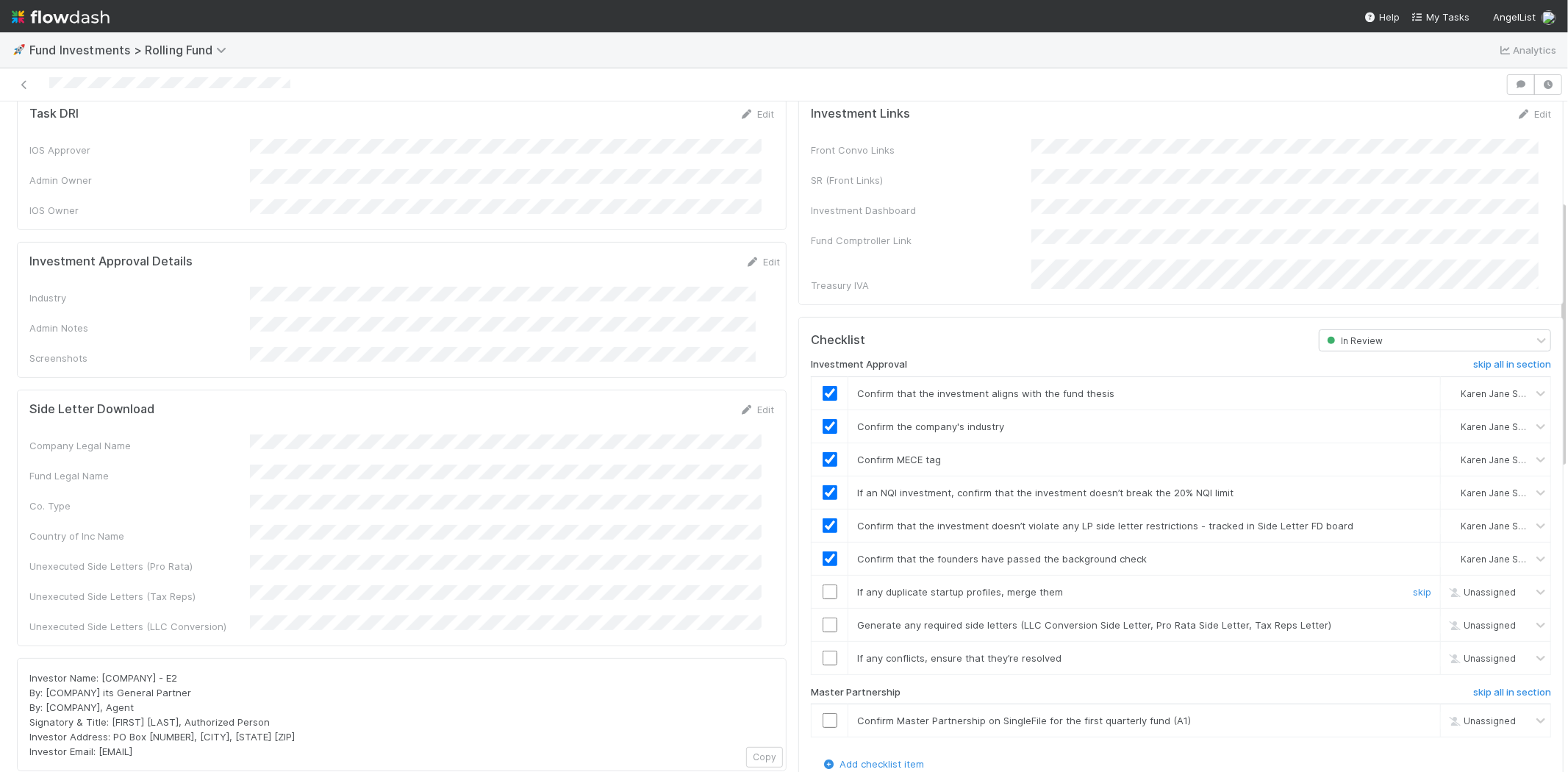 click at bounding box center [830, 592] 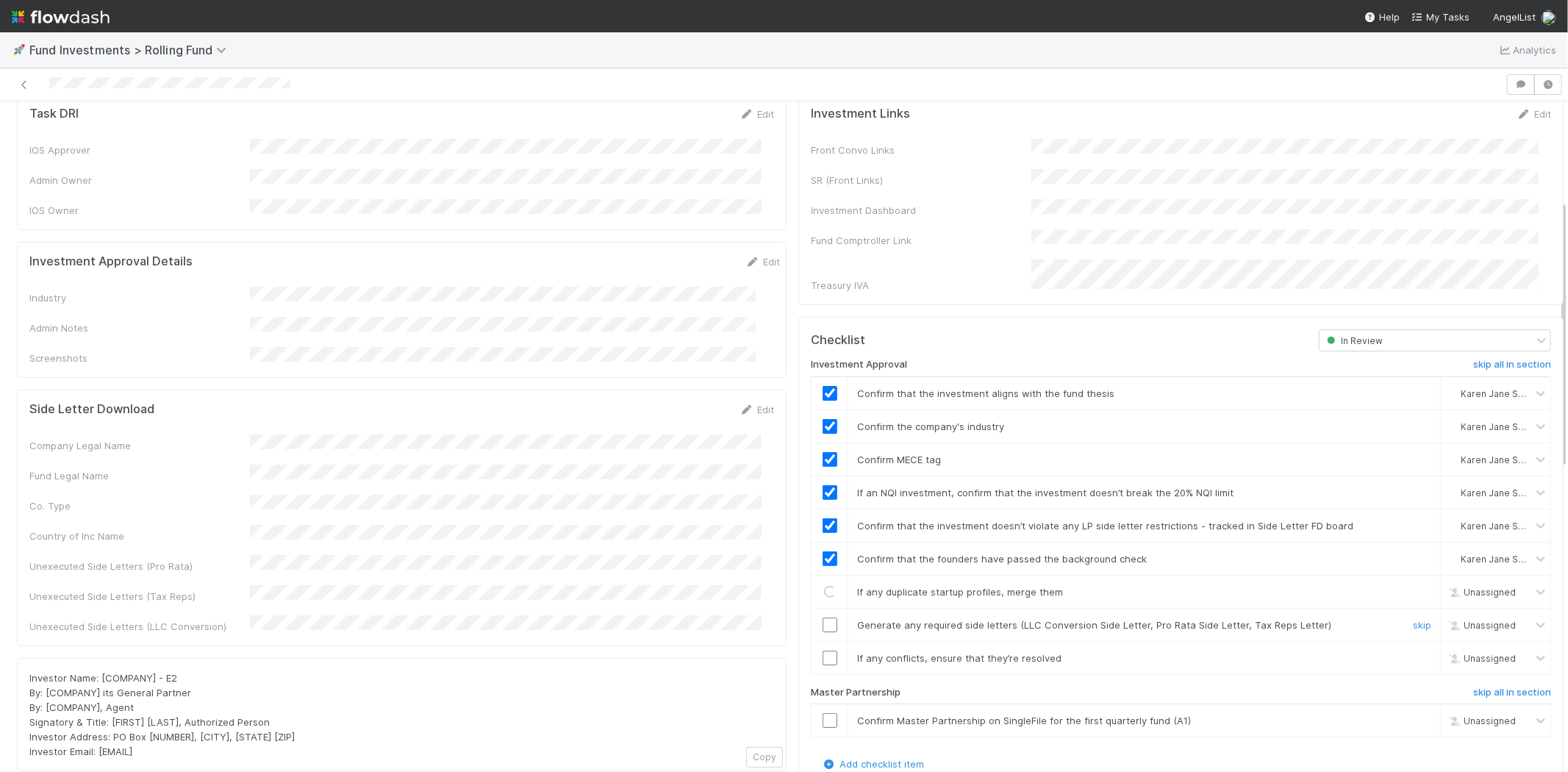 click at bounding box center [830, 625] 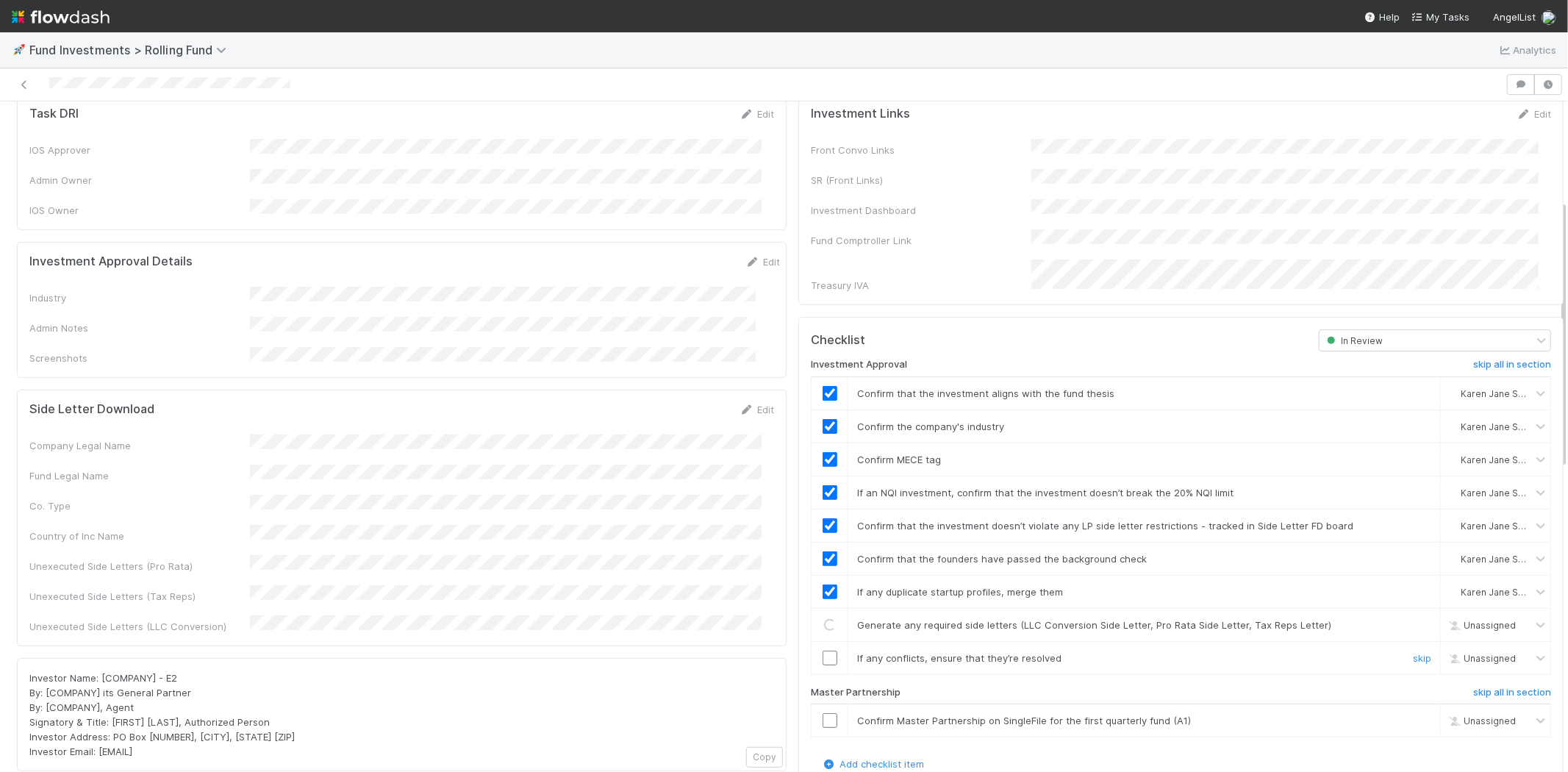 click at bounding box center [830, 658] 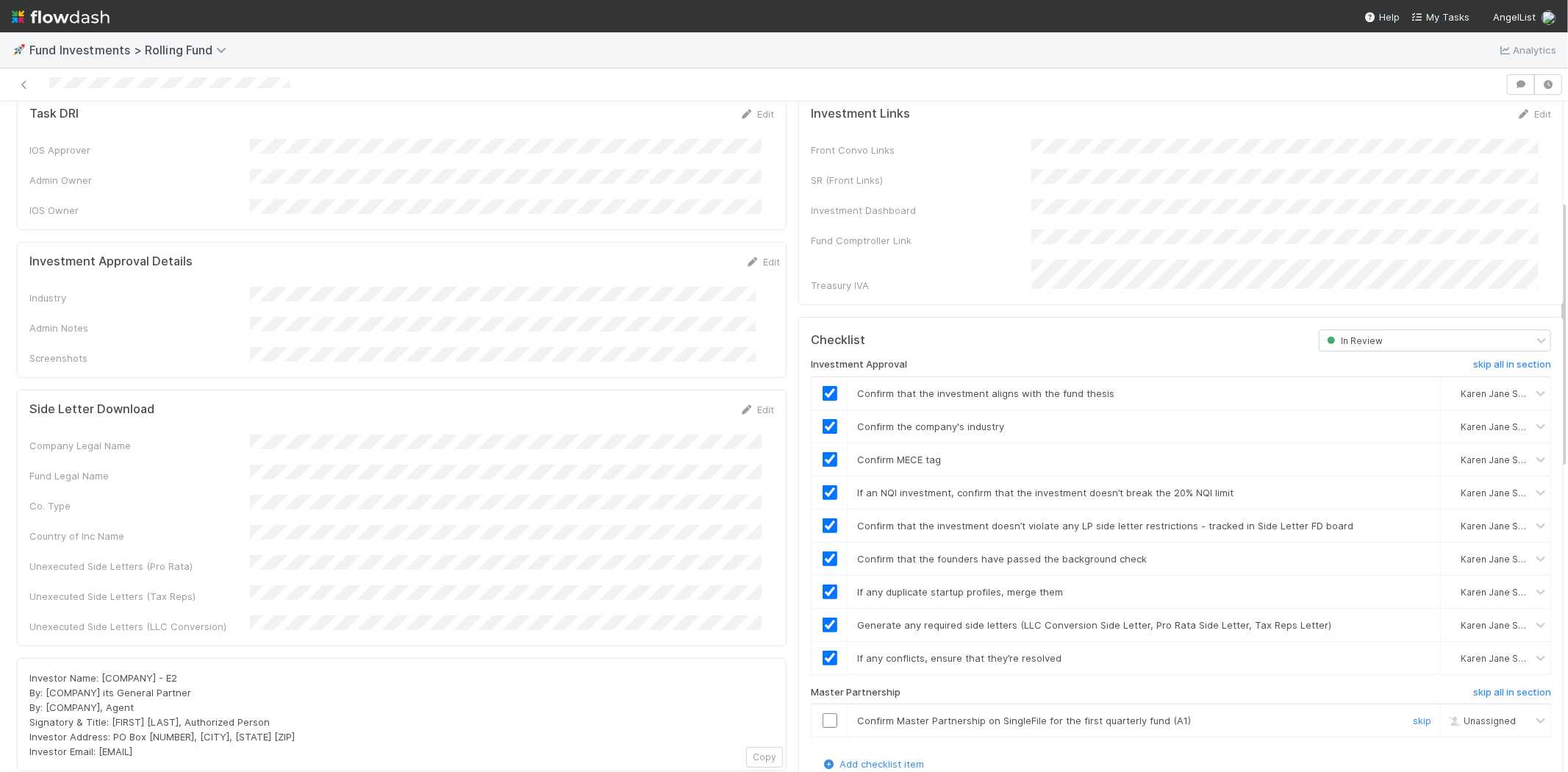 click at bounding box center (830, 721) 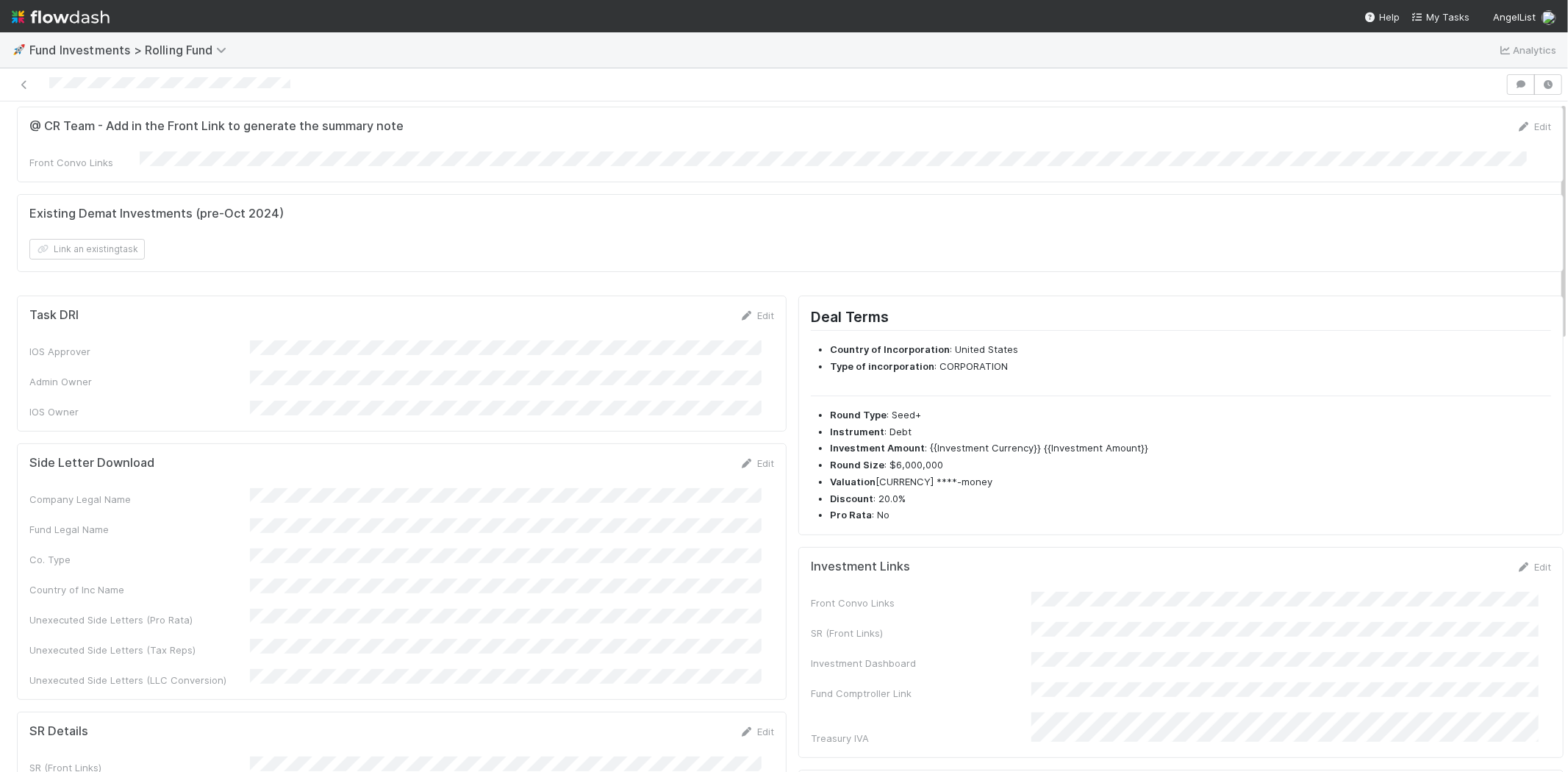 scroll, scrollTop: 0, scrollLeft: 0, axis: both 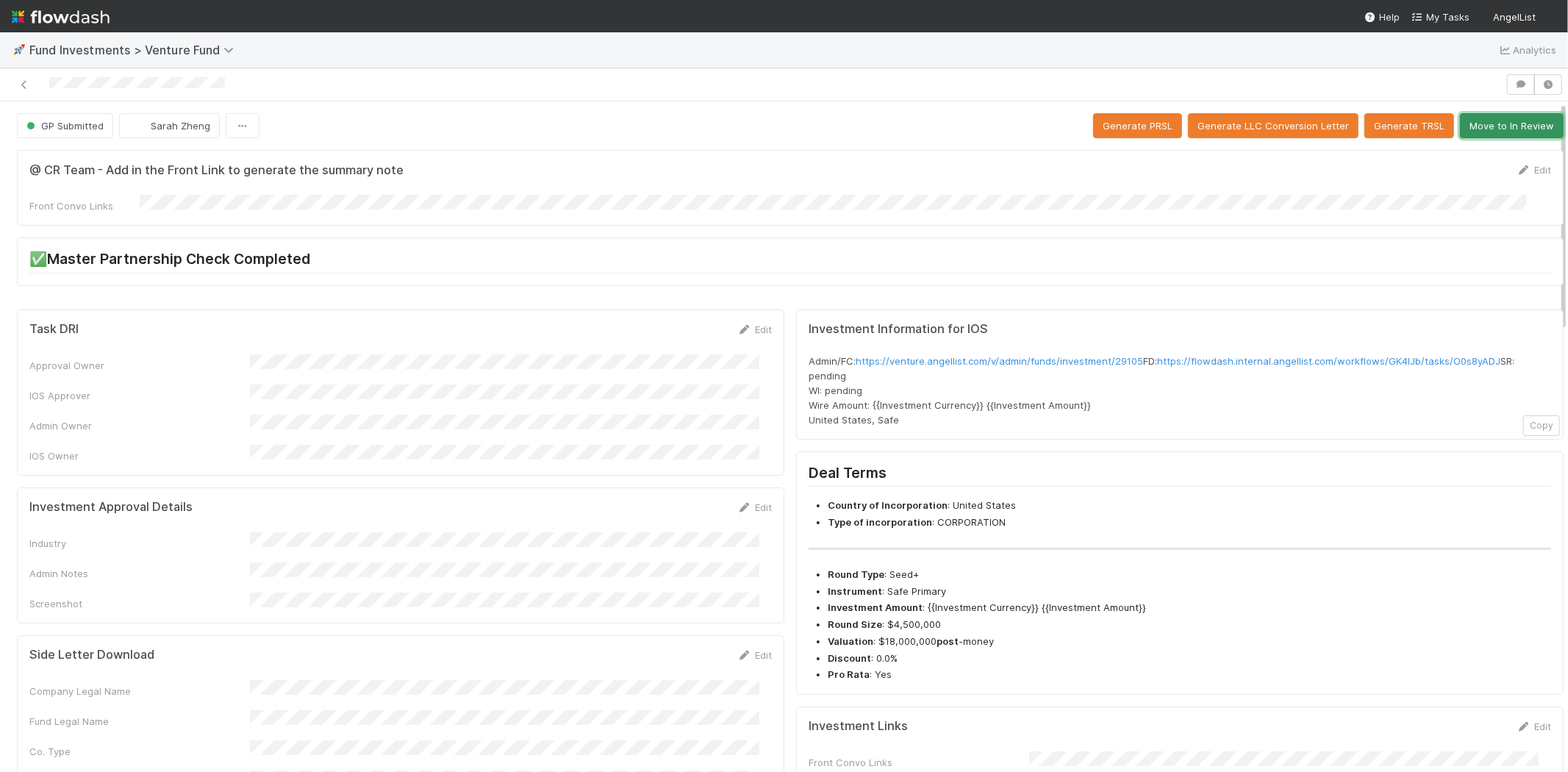 click on "Move to In Review" at bounding box center [1511, 126] 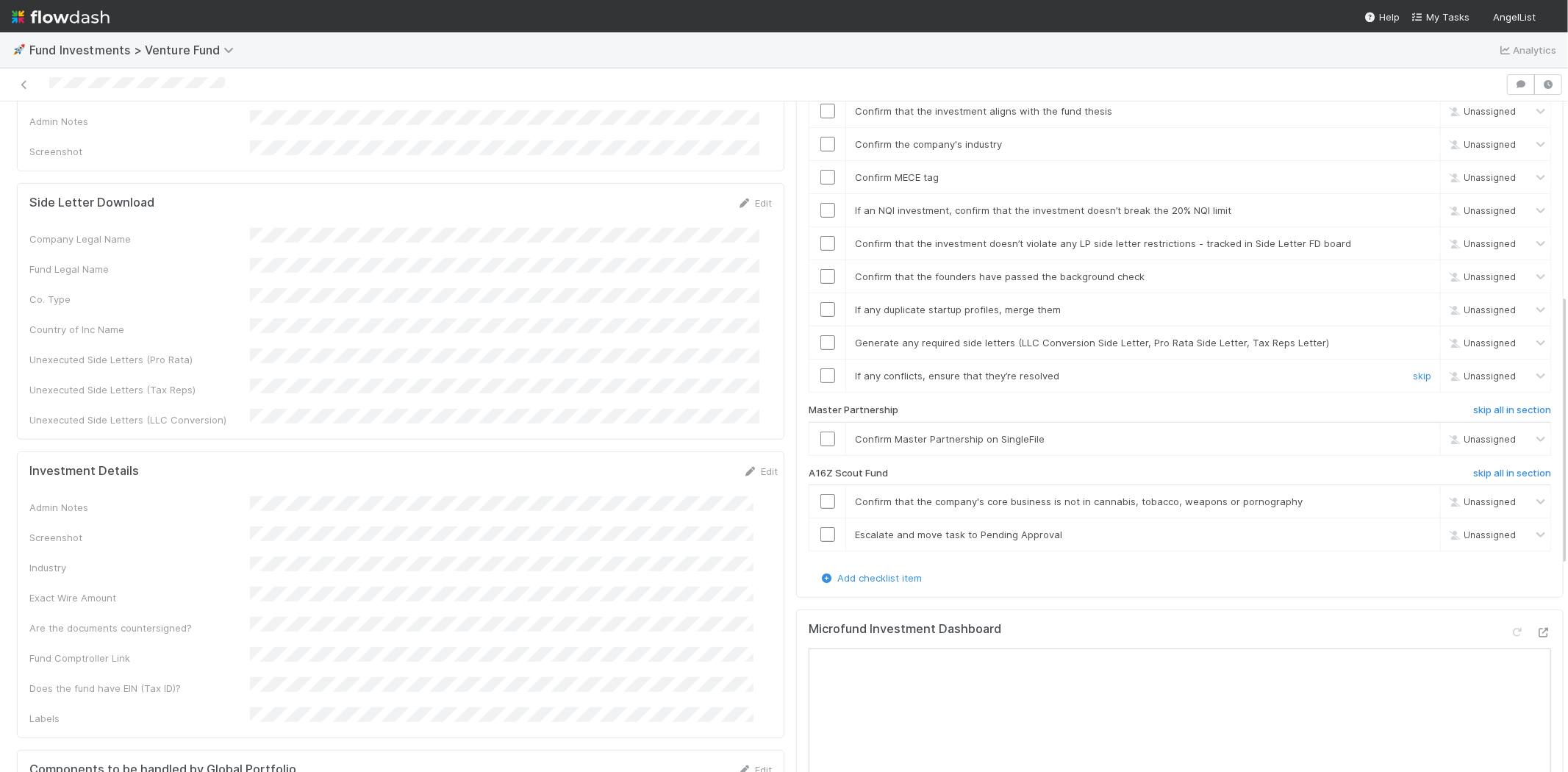 scroll, scrollTop: 490, scrollLeft: 0, axis: vertical 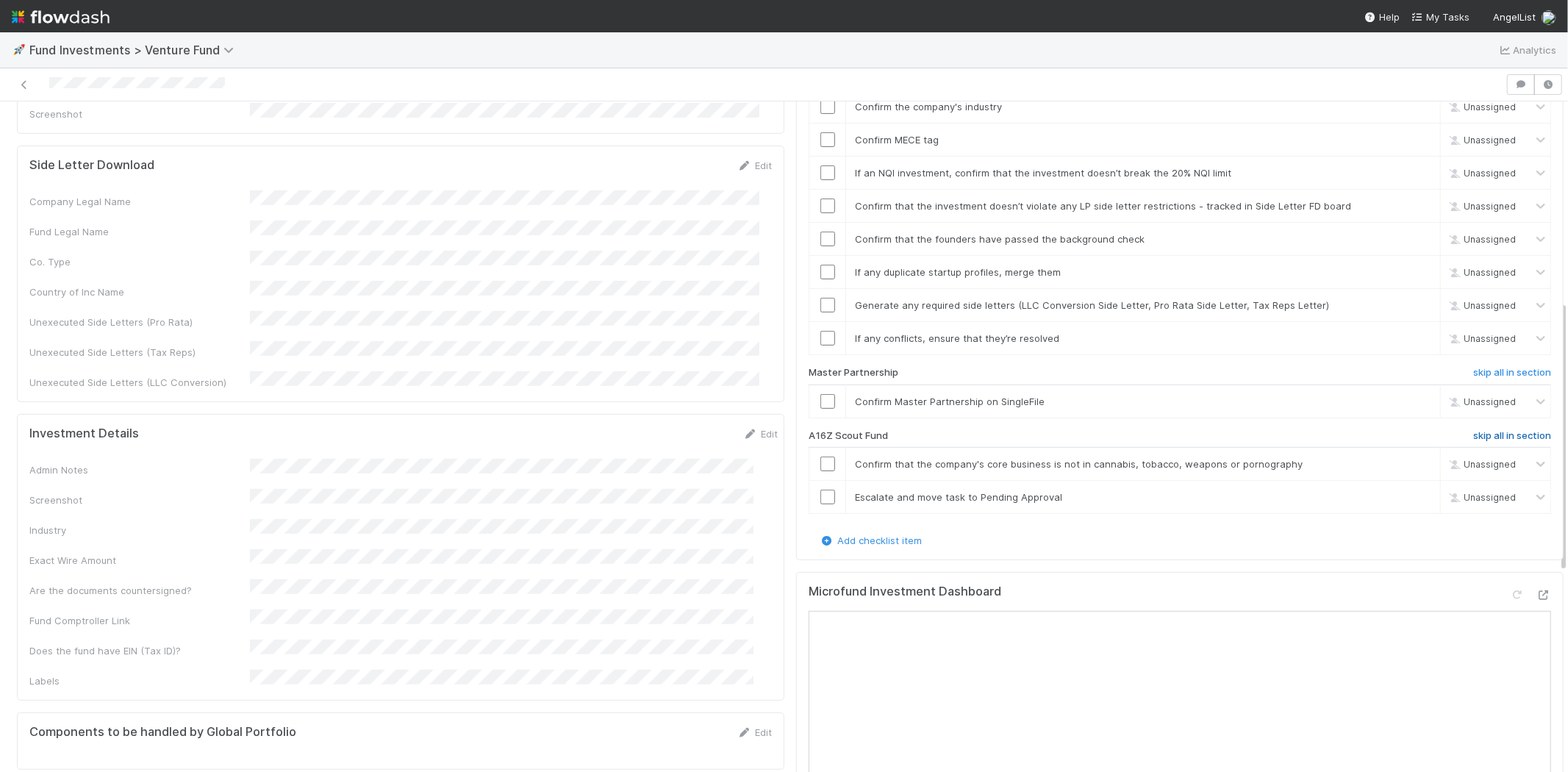 click on "skip all in section" at bounding box center [1512, 436] 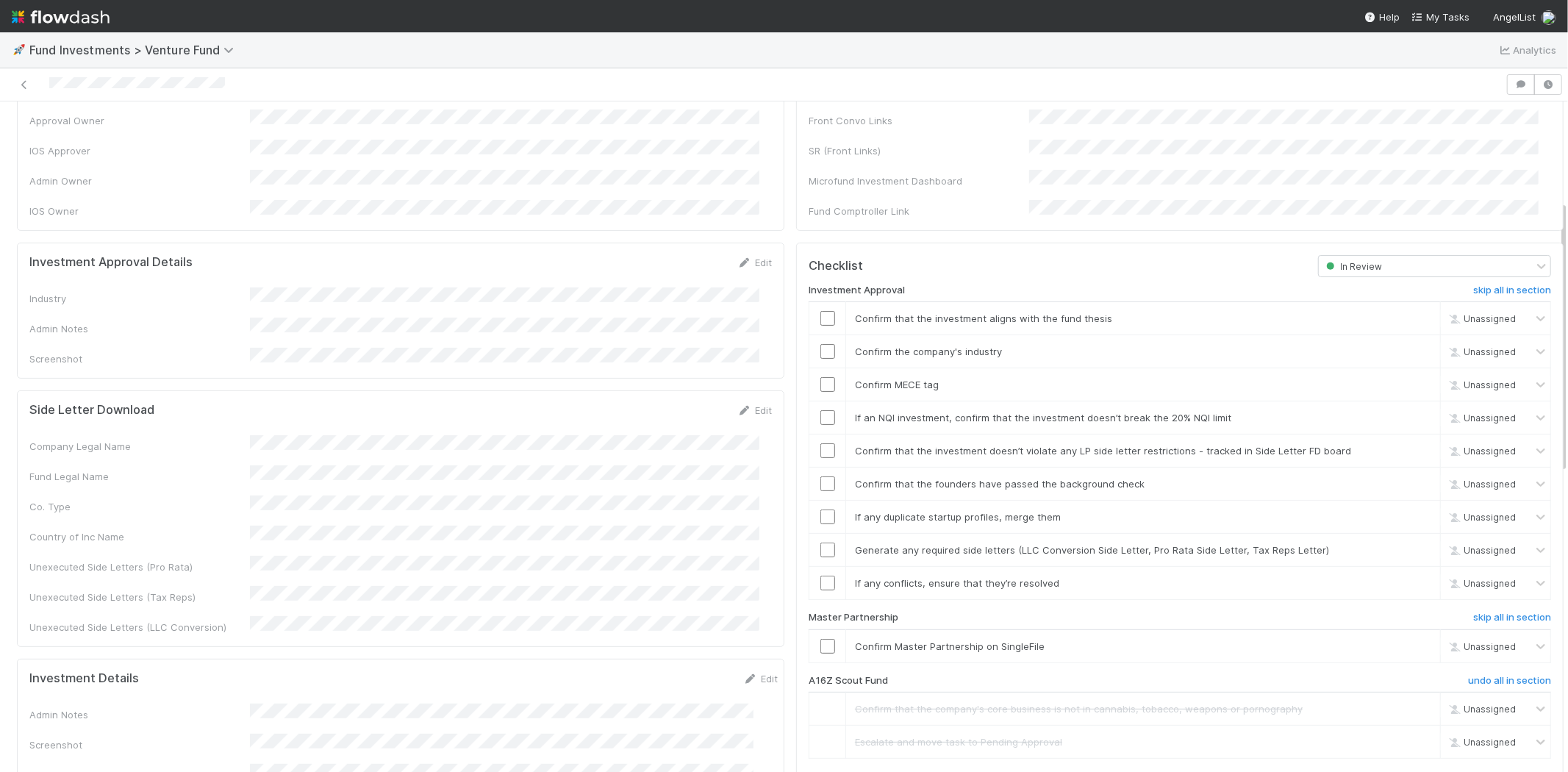 scroll, scrollTop: 0, scrollLeft: 0, axis: both 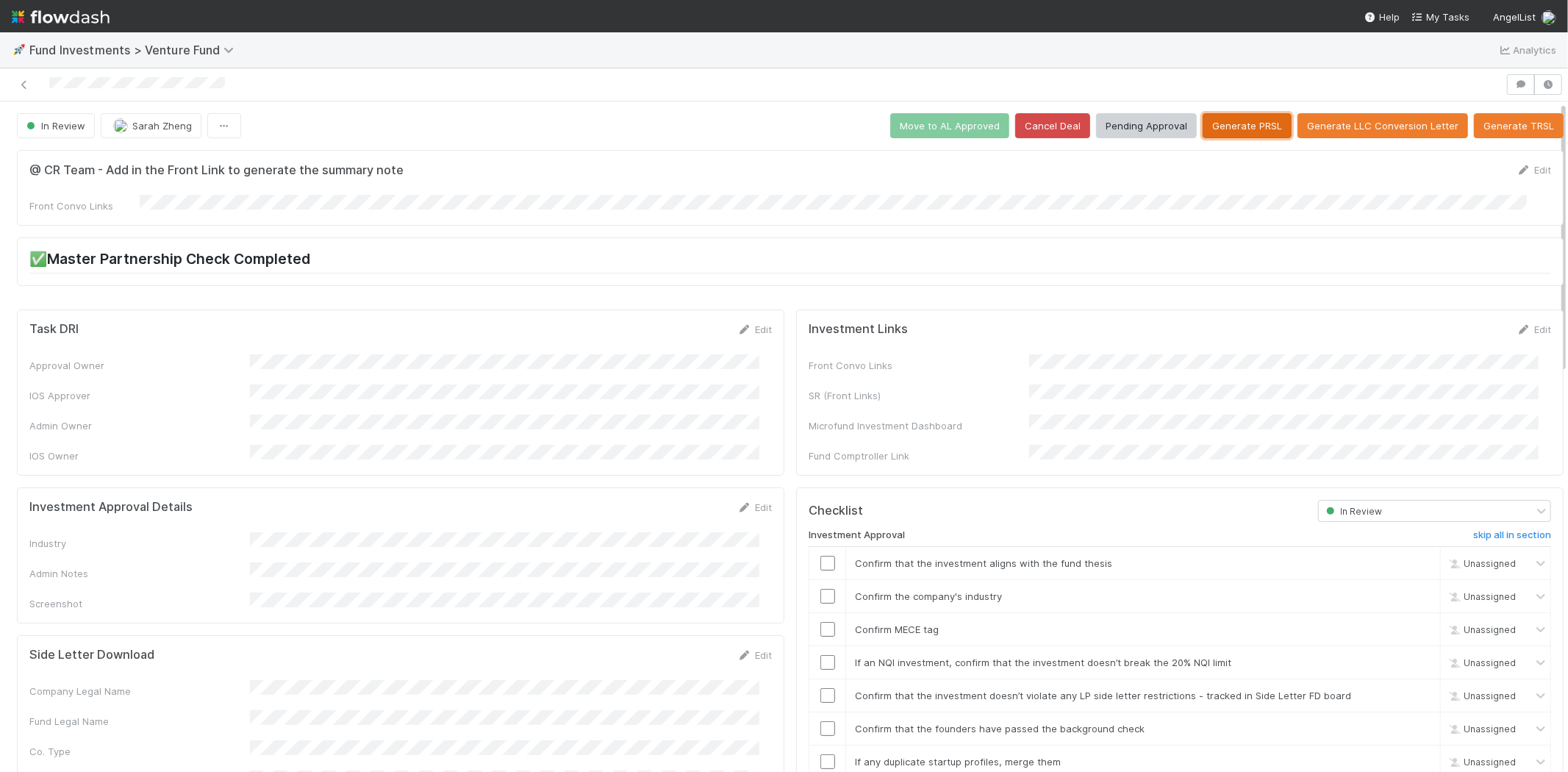 click on "Generate PRSL" at bounding box center [1247, 126] 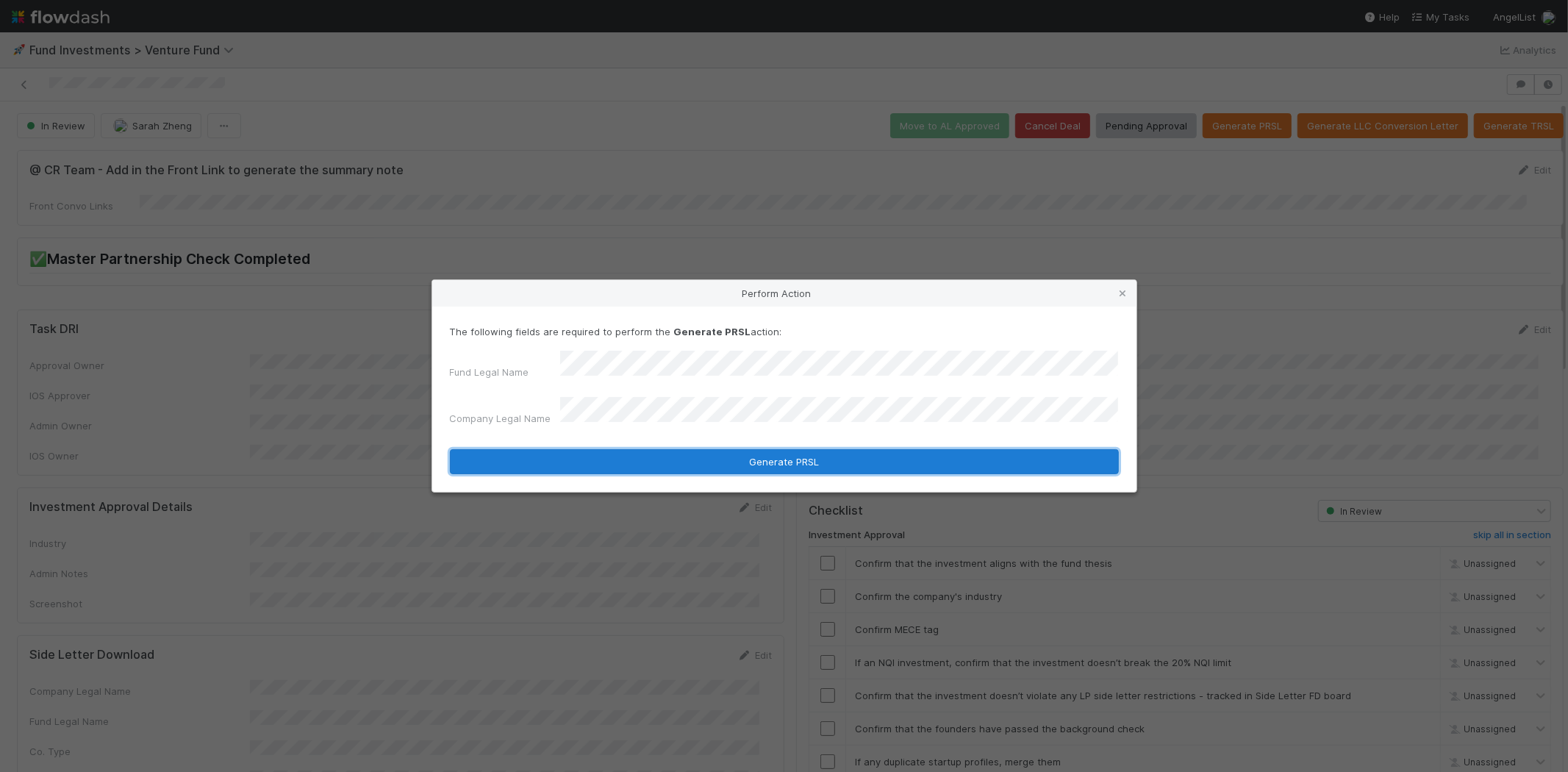 click on "Generate PRSL" at bounding box center (784, 462) 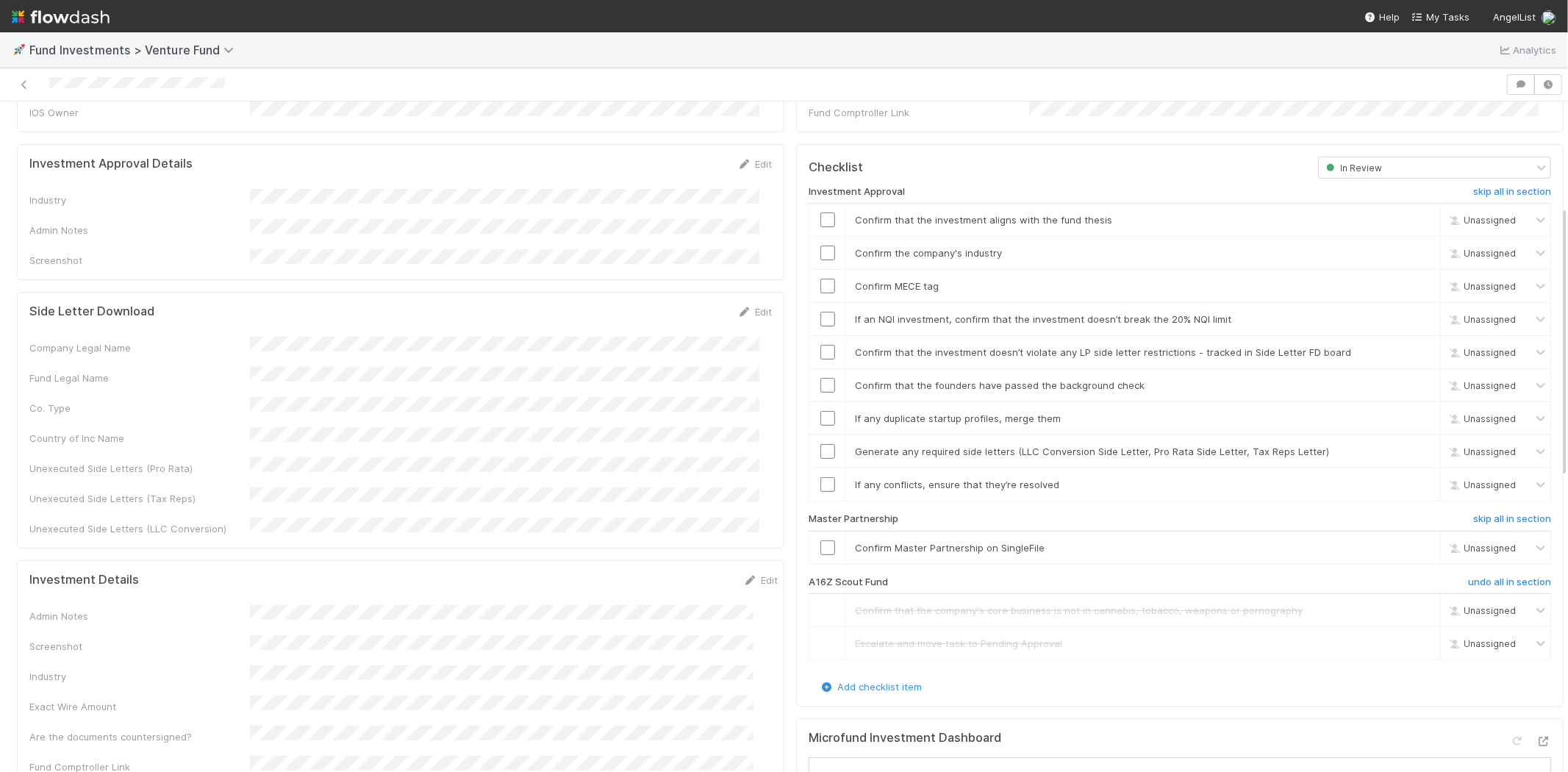 scroll, scrollTop: 246, scrollLeft: 0, axis: vertical 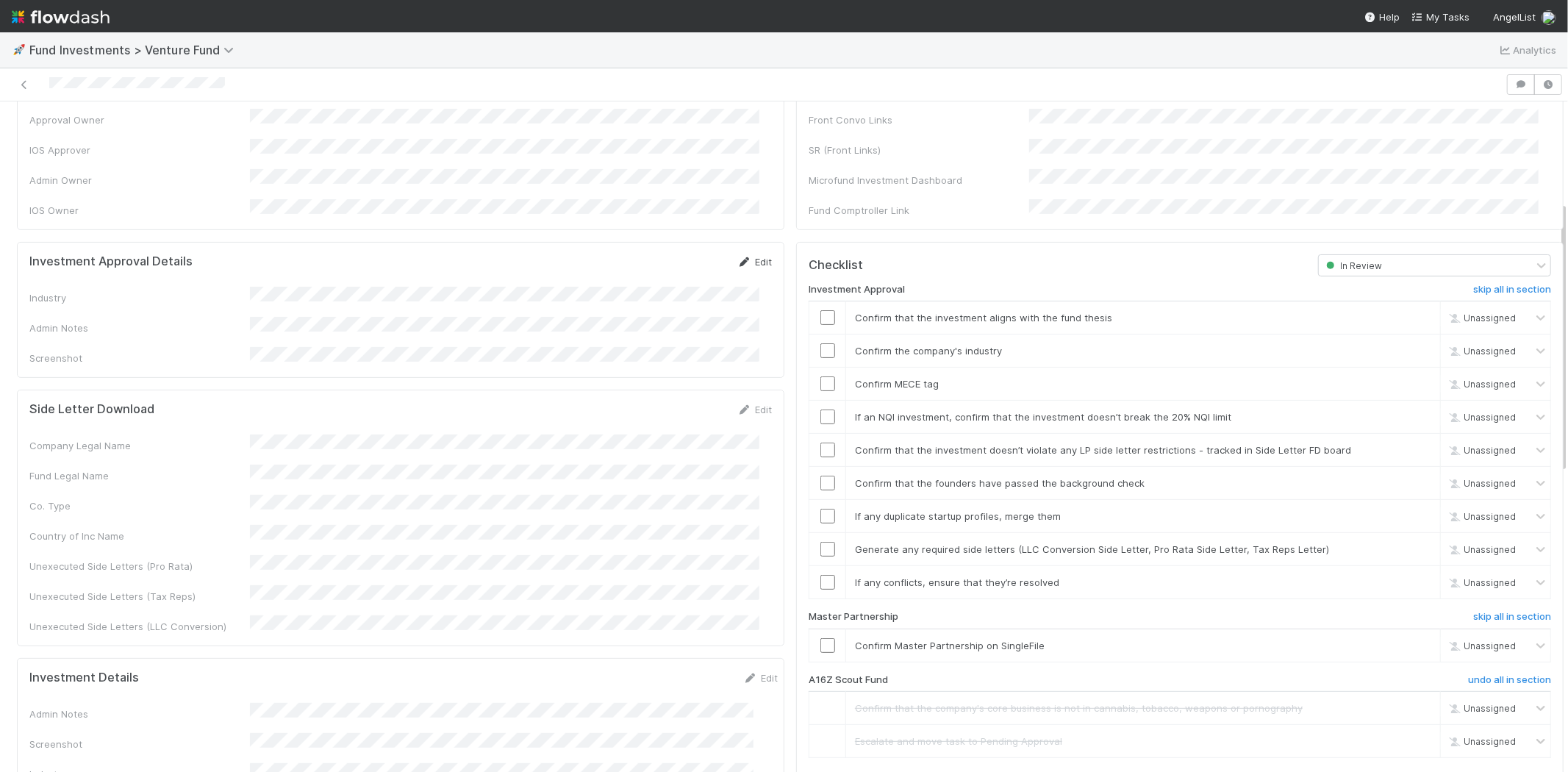 click at bounding box center (745, 262) 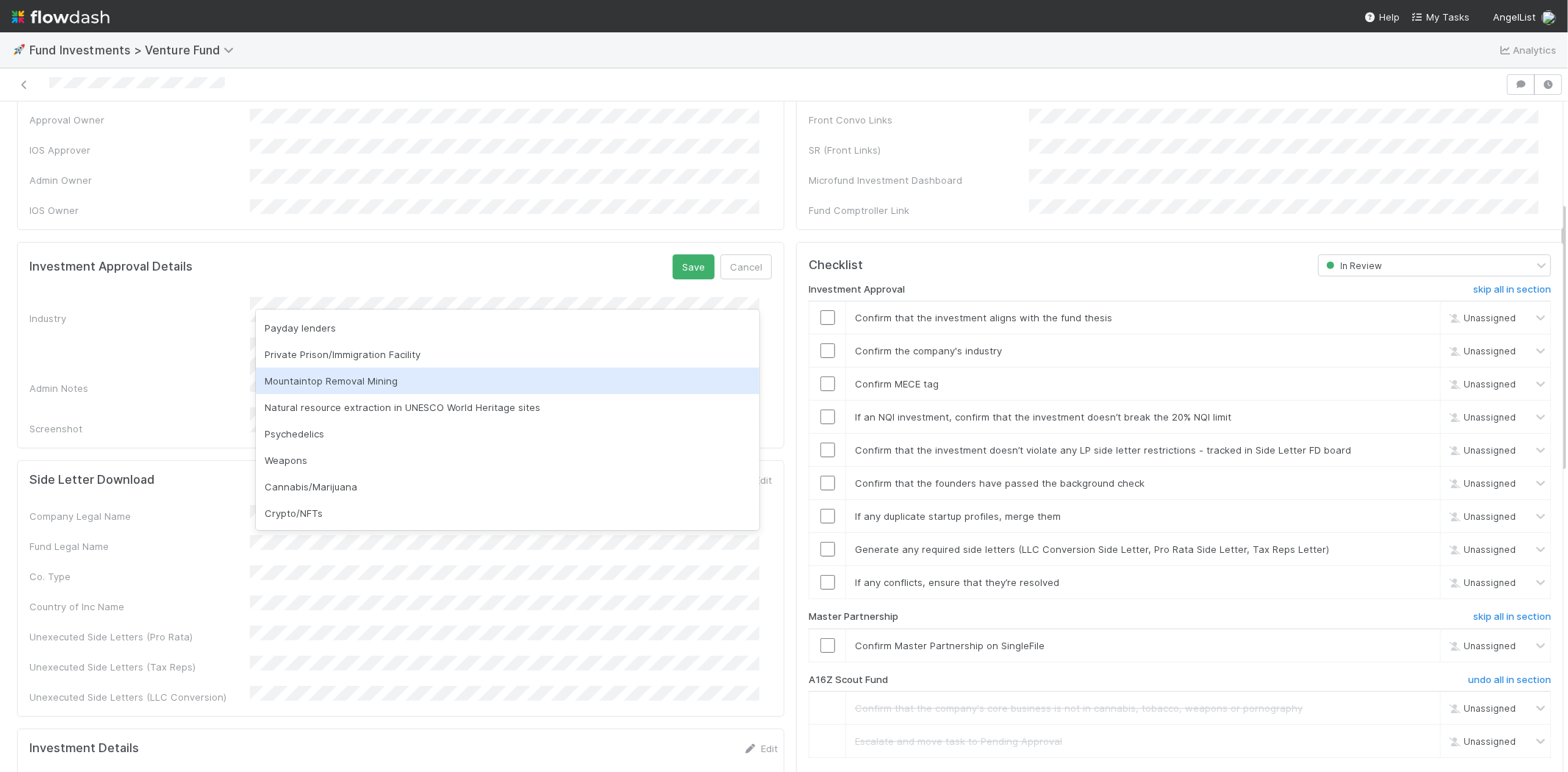 scroll, scrollTop: 420, scrollLeft: 0, axis: vertical 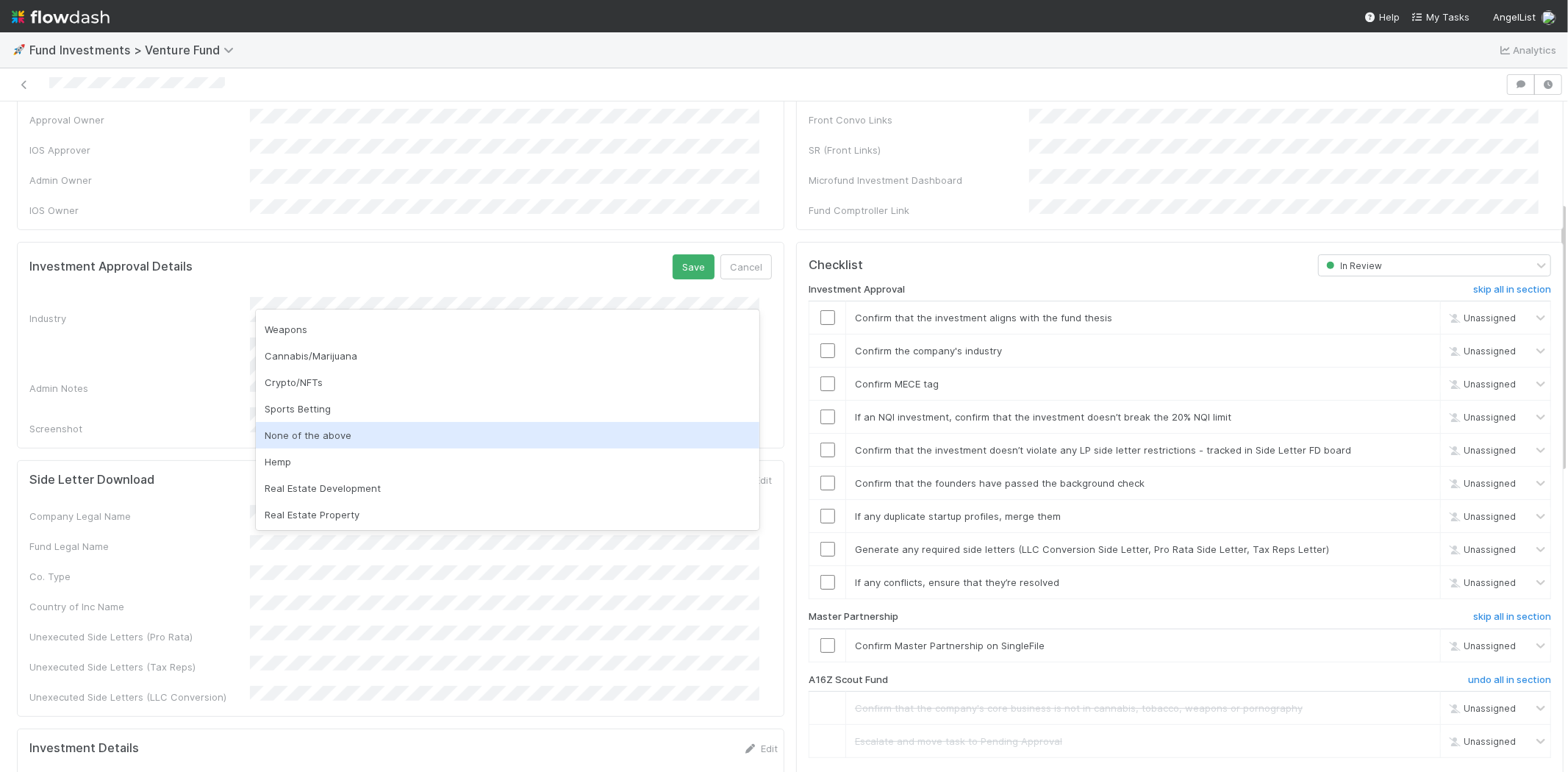 click on "None of the above" at bounding box center [507, 435] 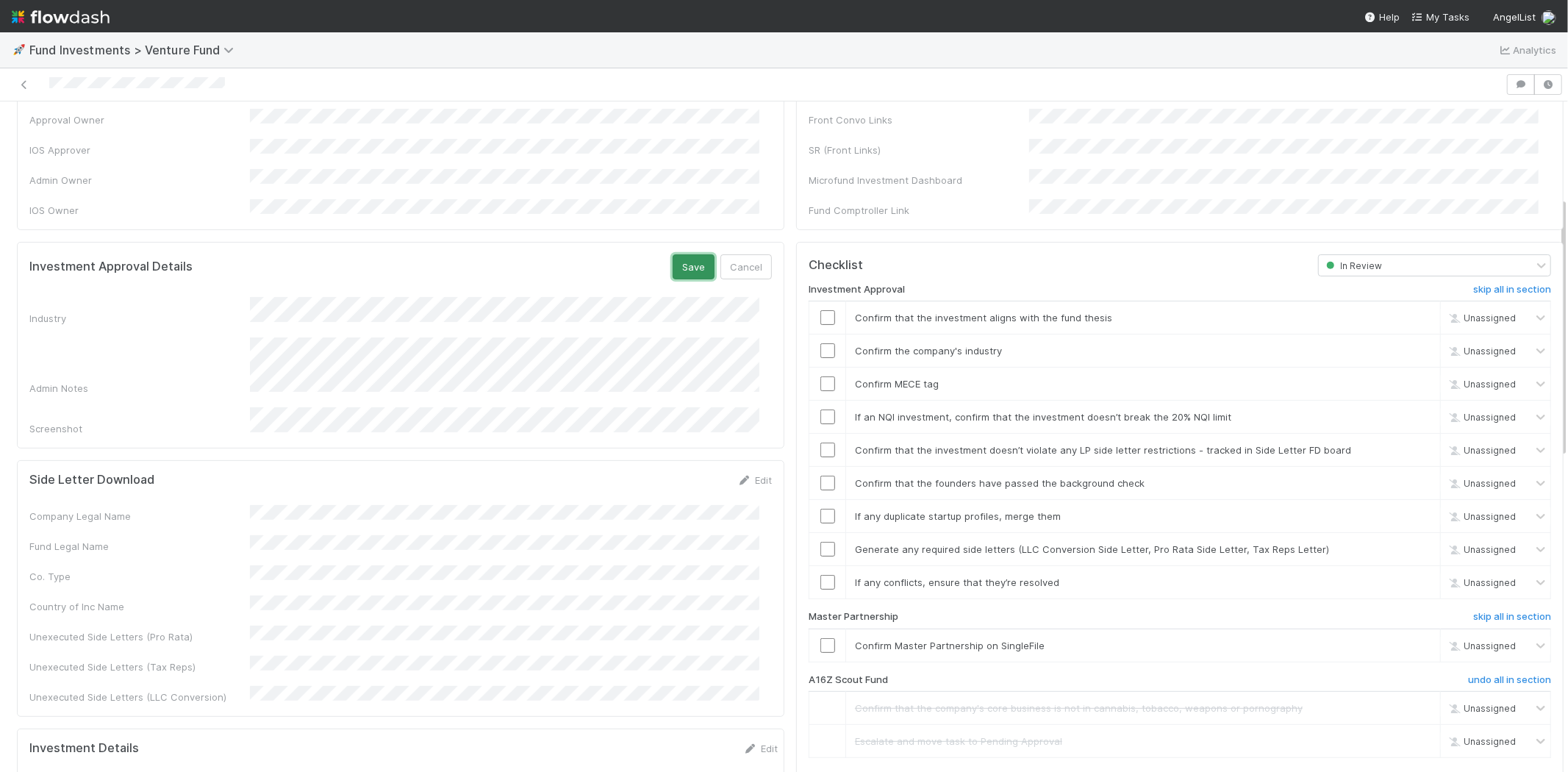 click on "Save" at bounding box center [693, 267] 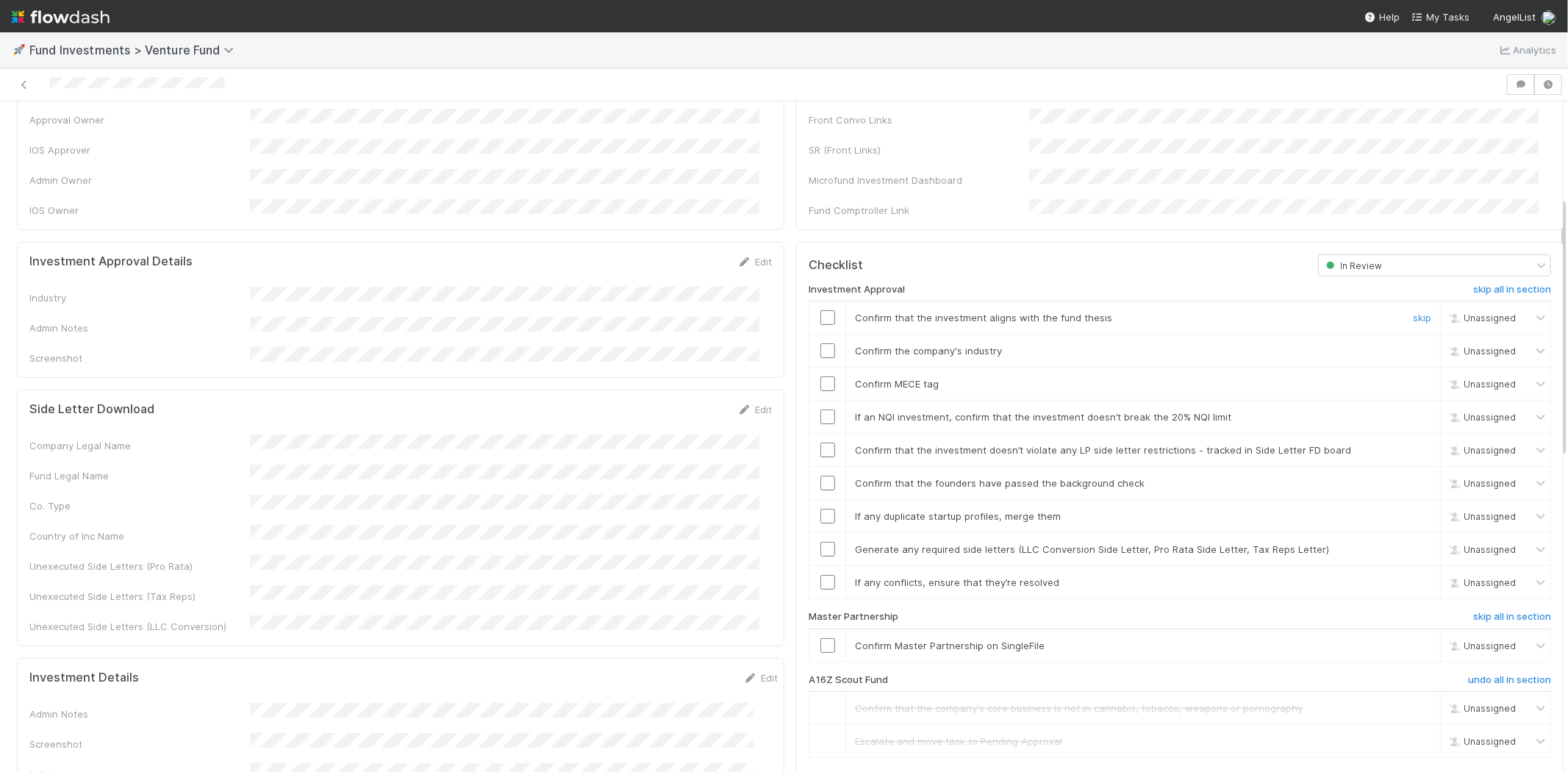 click at bounding box center [828, 318] 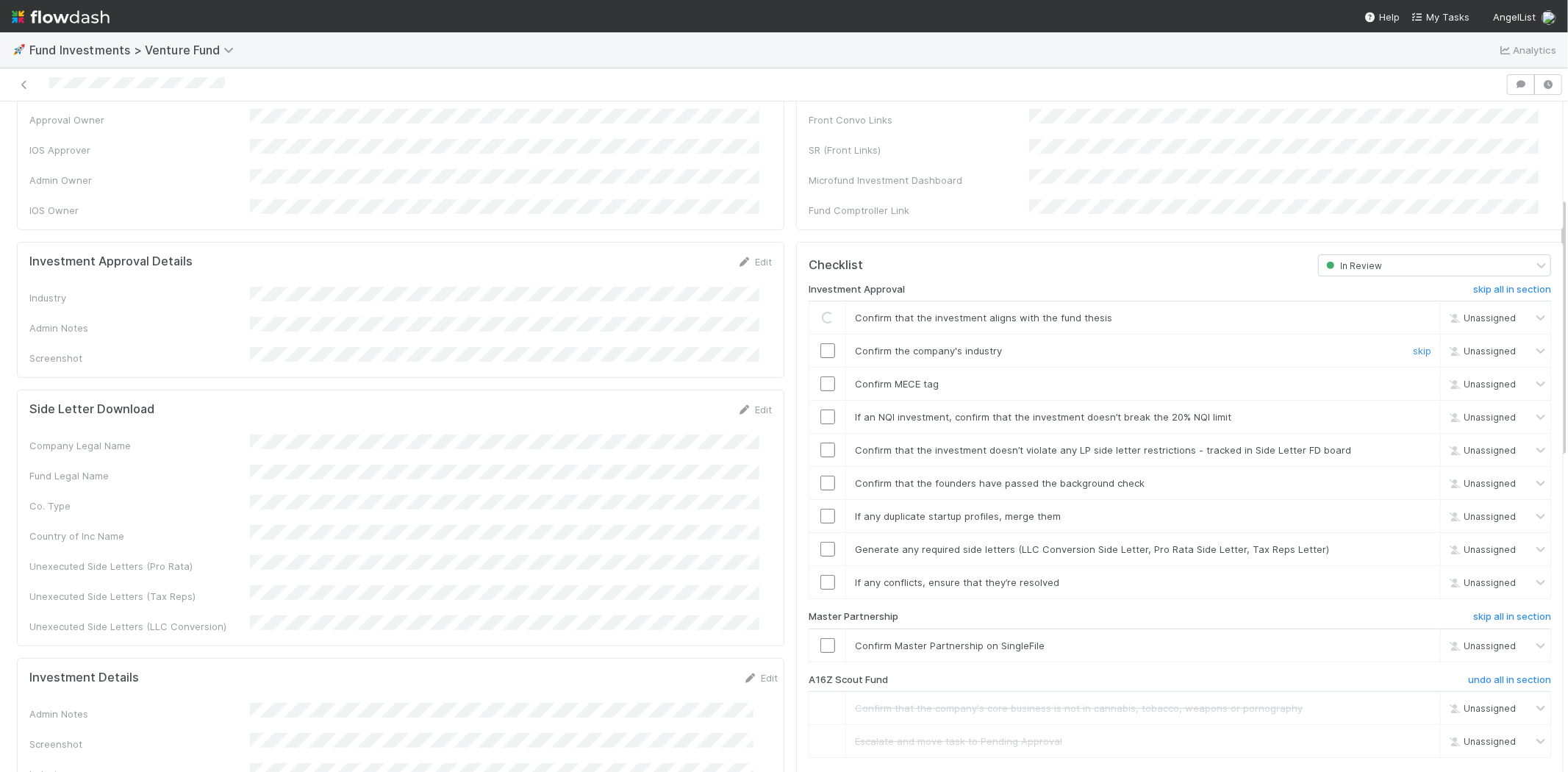 click at bounding box center [828, 351] 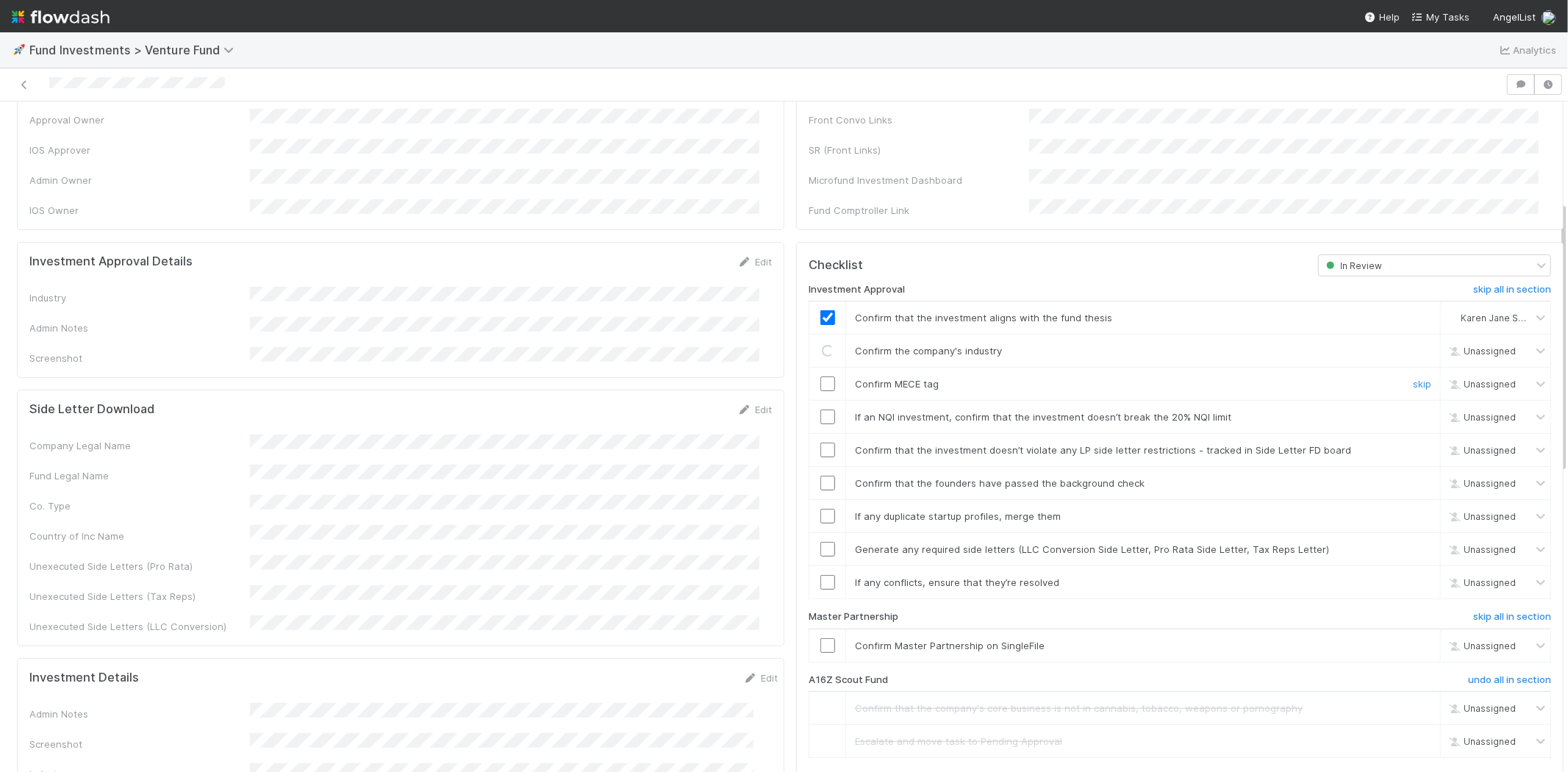 click at bounding box center (828, 384) 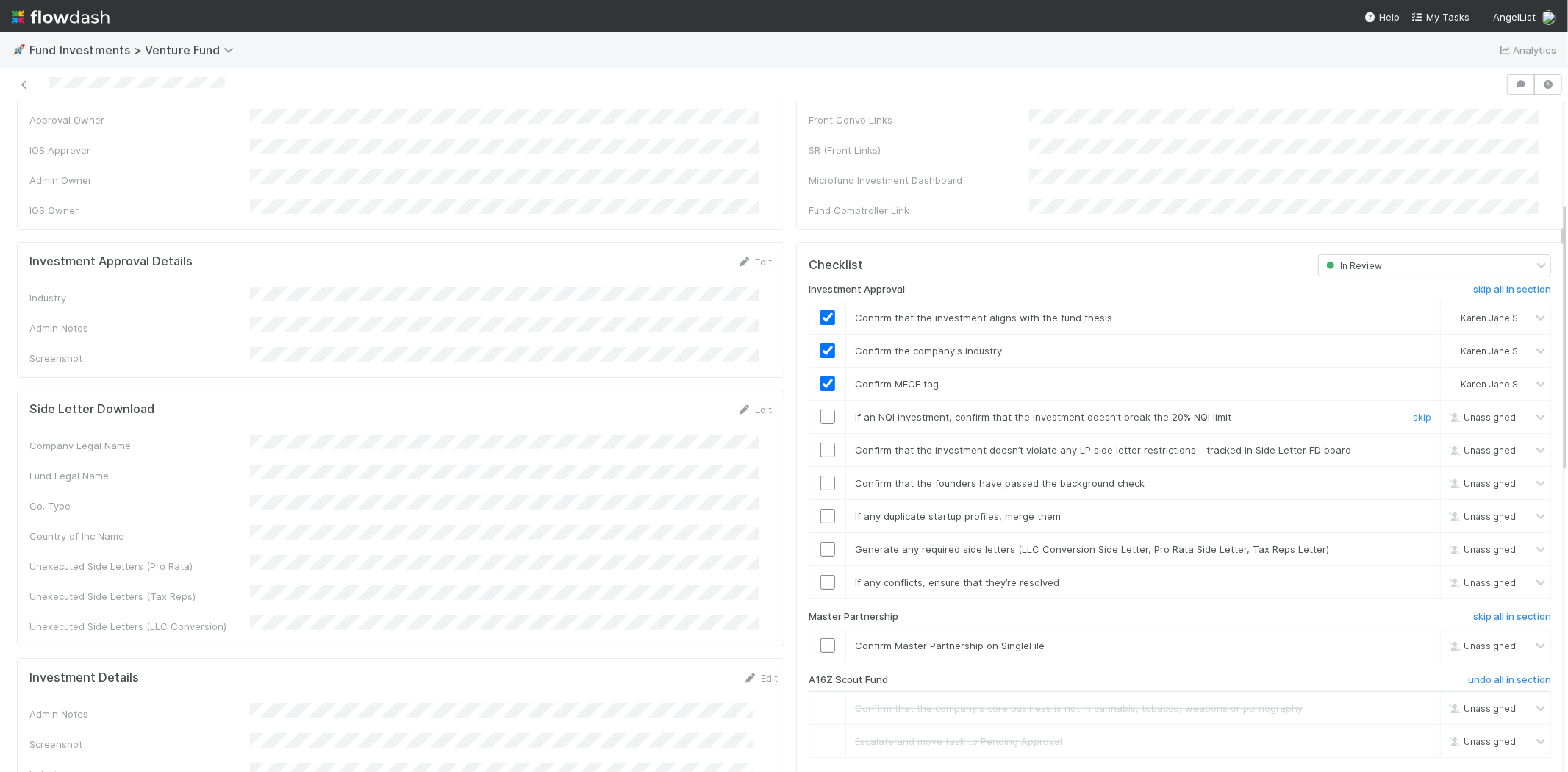 click at bounding box center [828, 417] 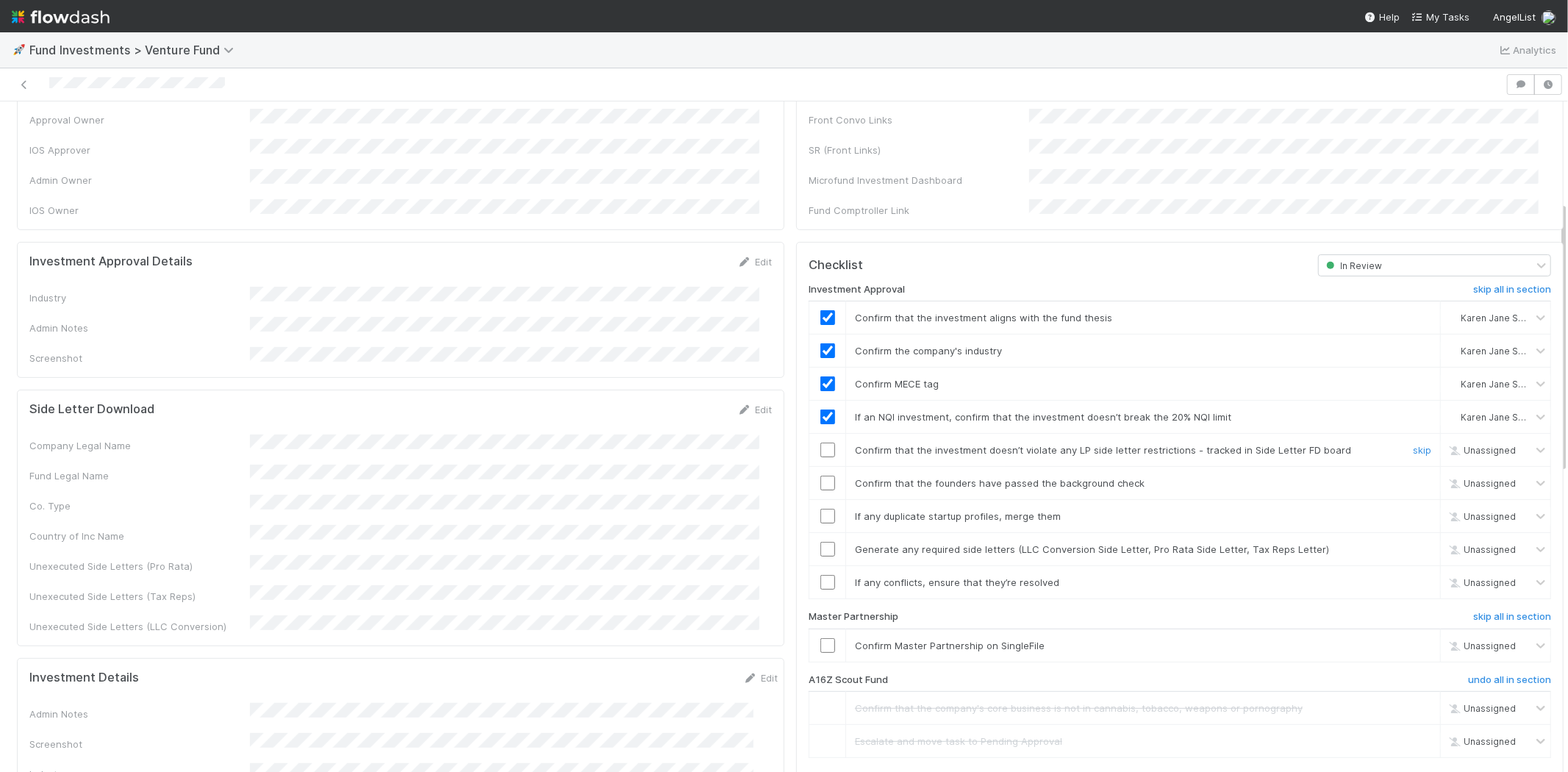drag, startPoint x: 818, startPoint y: 428, endPoint x: 817, endPoint y: 441, distance: 13.038405 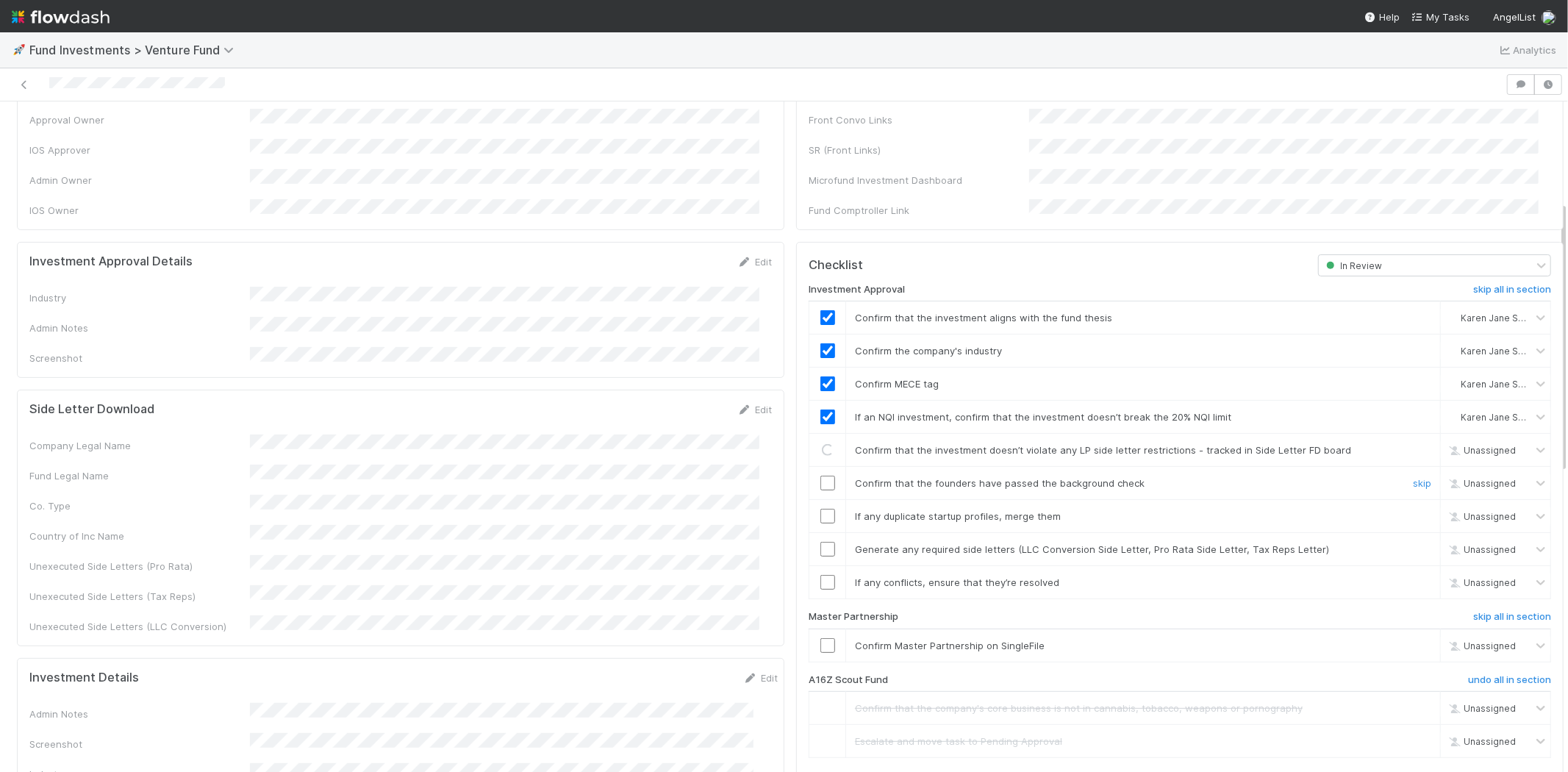click at bounding box center [828, 483] 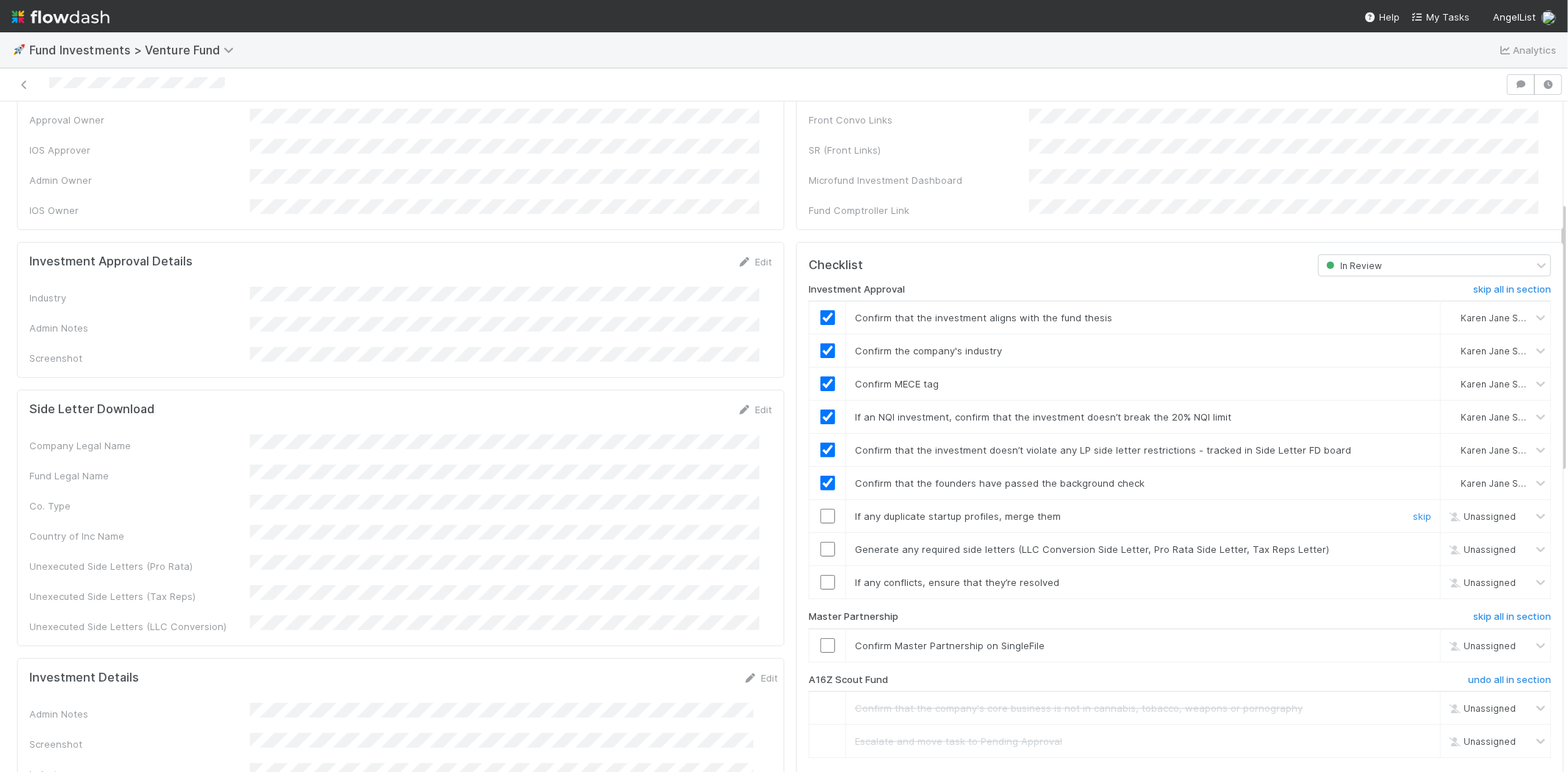 click at bounding box center [828, 516] 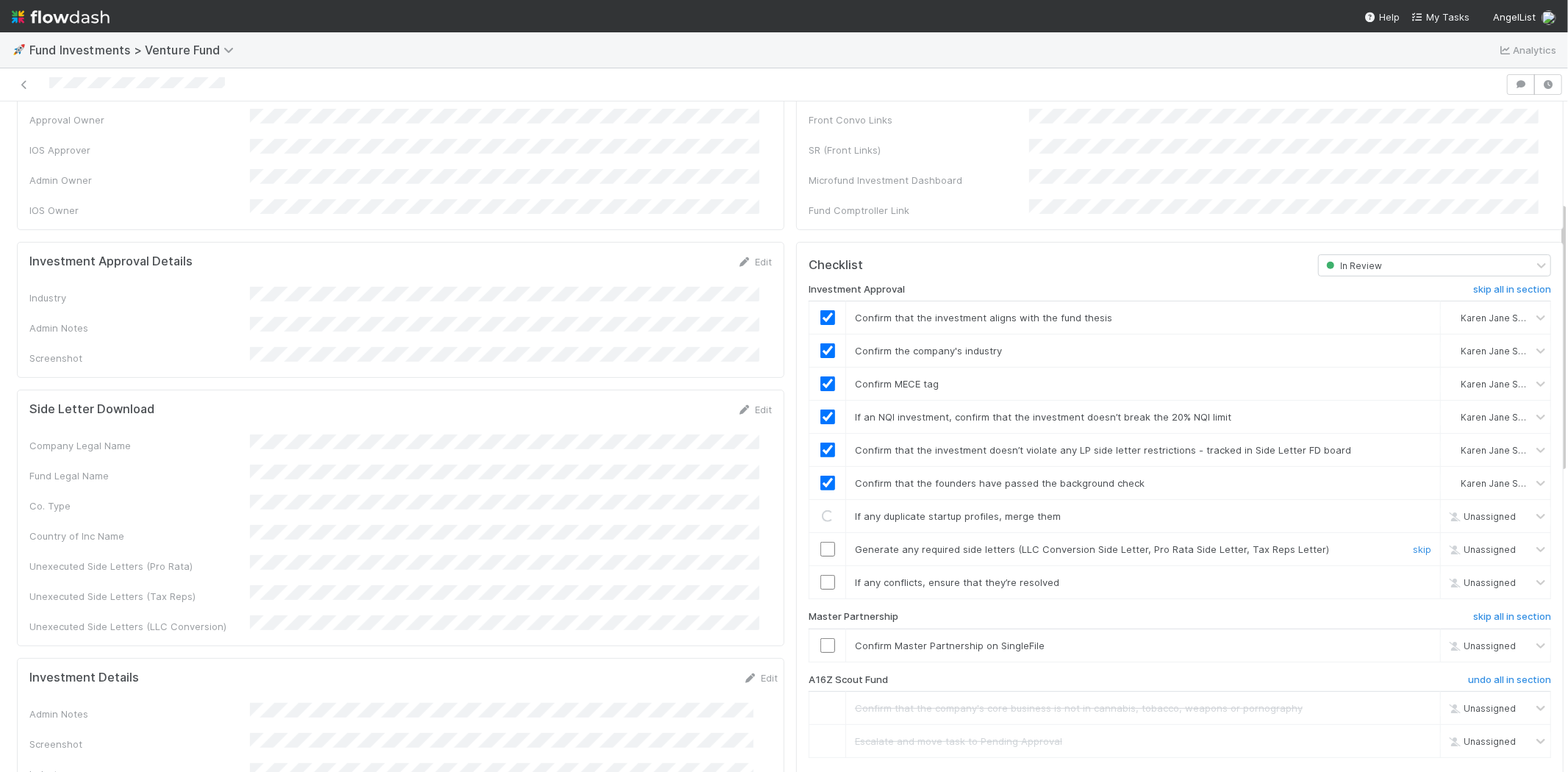 click at bounding box center (828, 549) 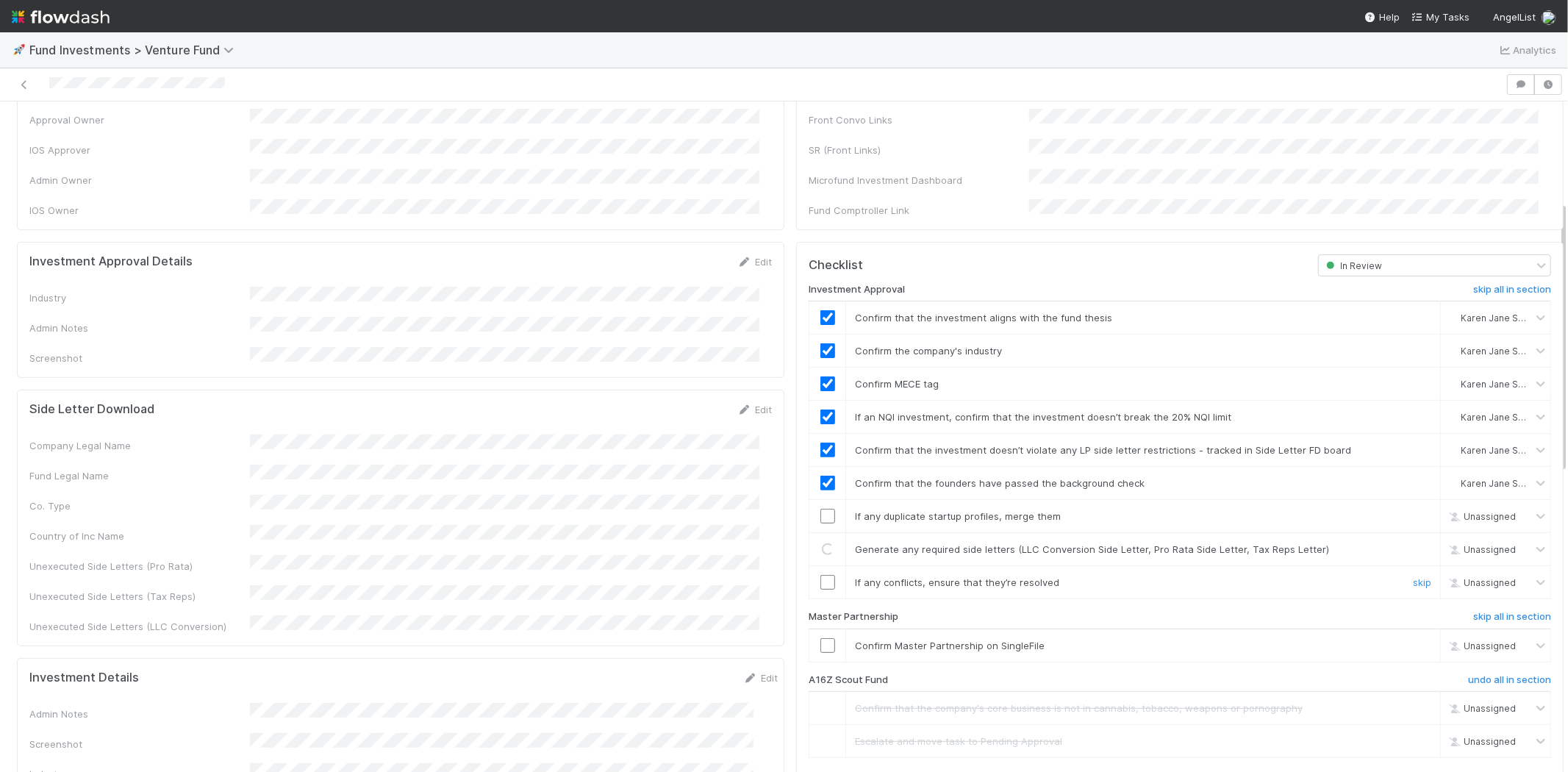 click at bounding box center (828, 582) 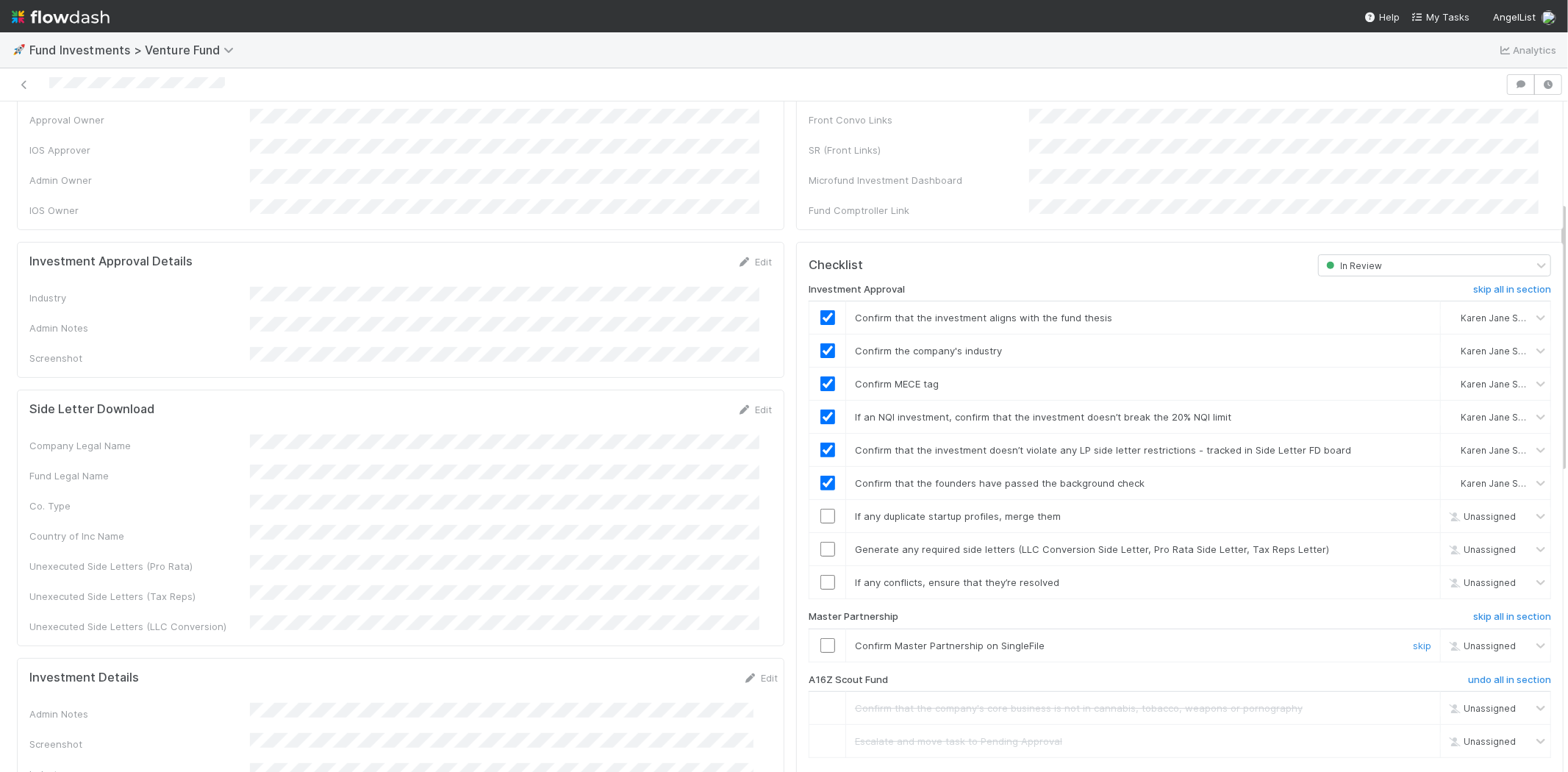 click at bounding box center [828, 646] 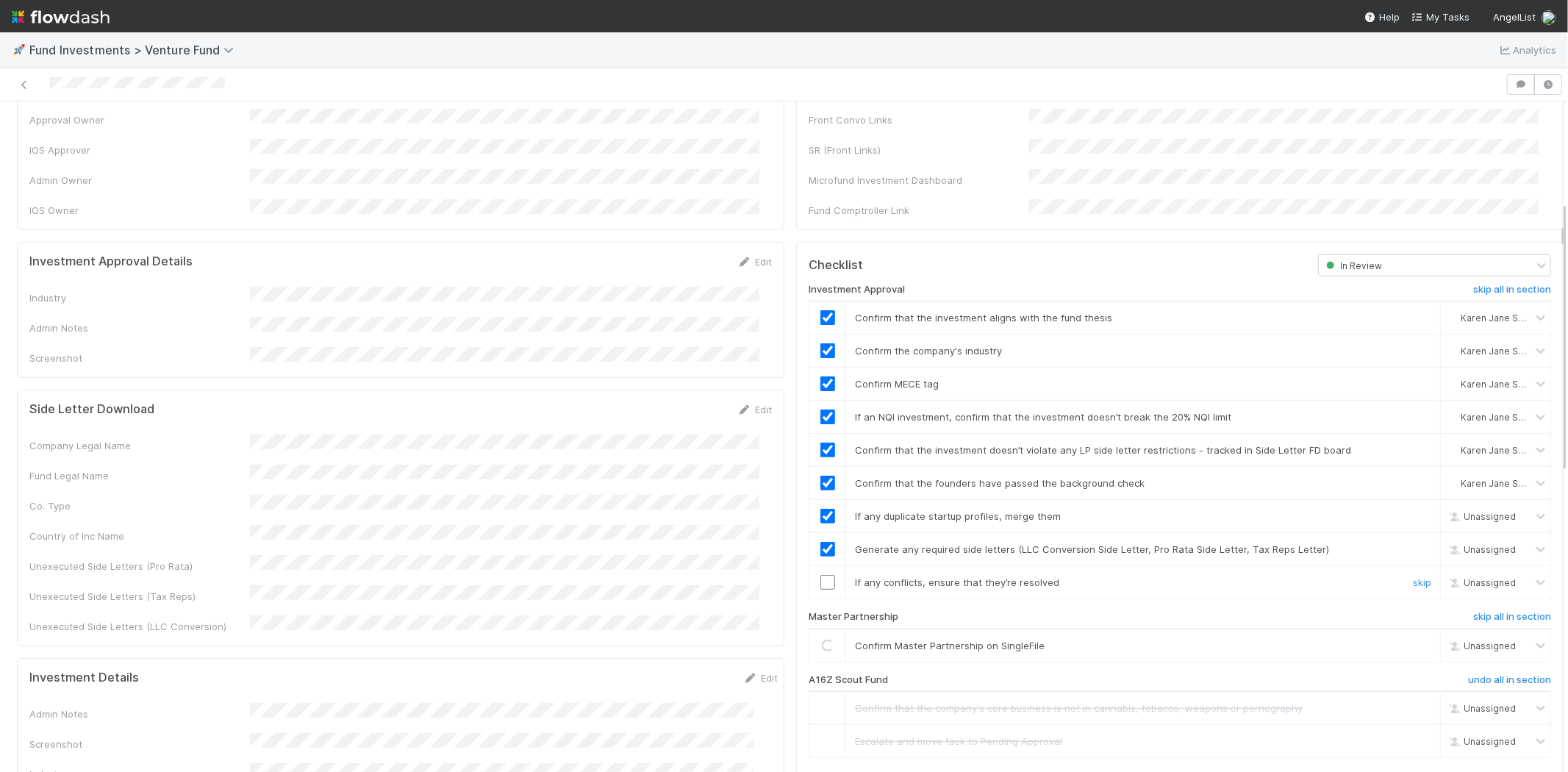 checkbox on "true" 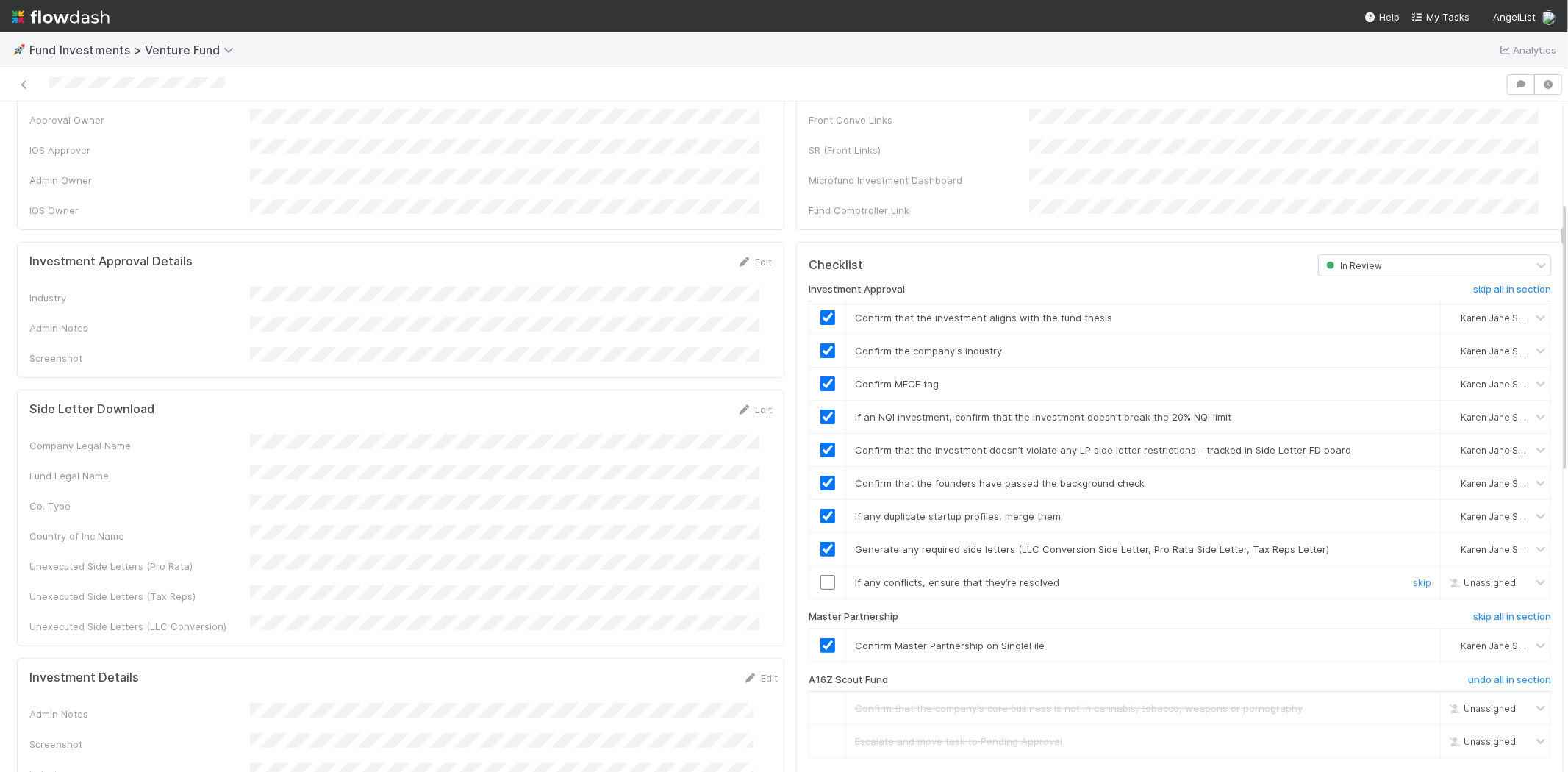 click at bounding box center [828, 582] 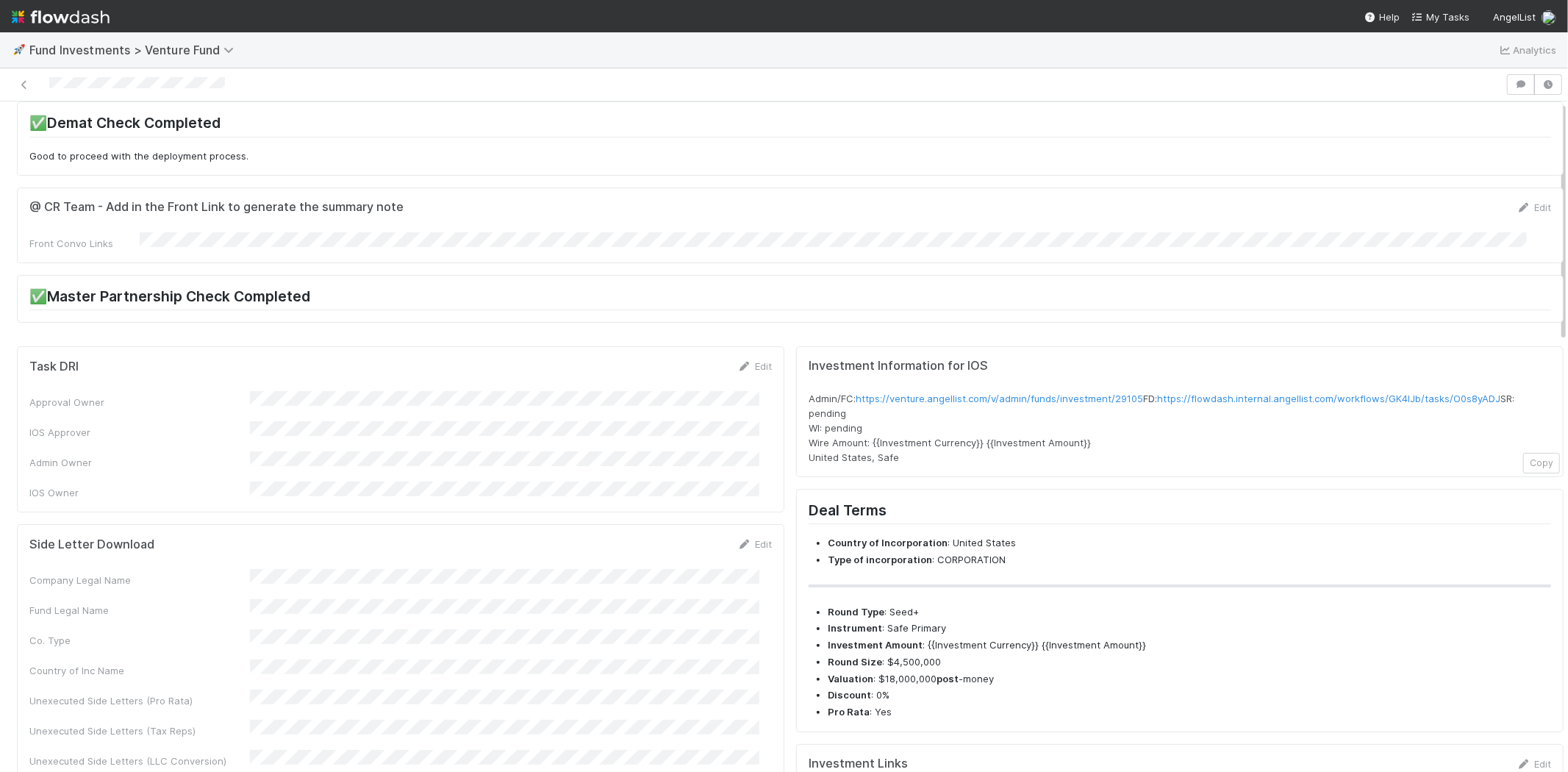 scroll, scrollTop: 0, scrollLeft: 0, axis: both 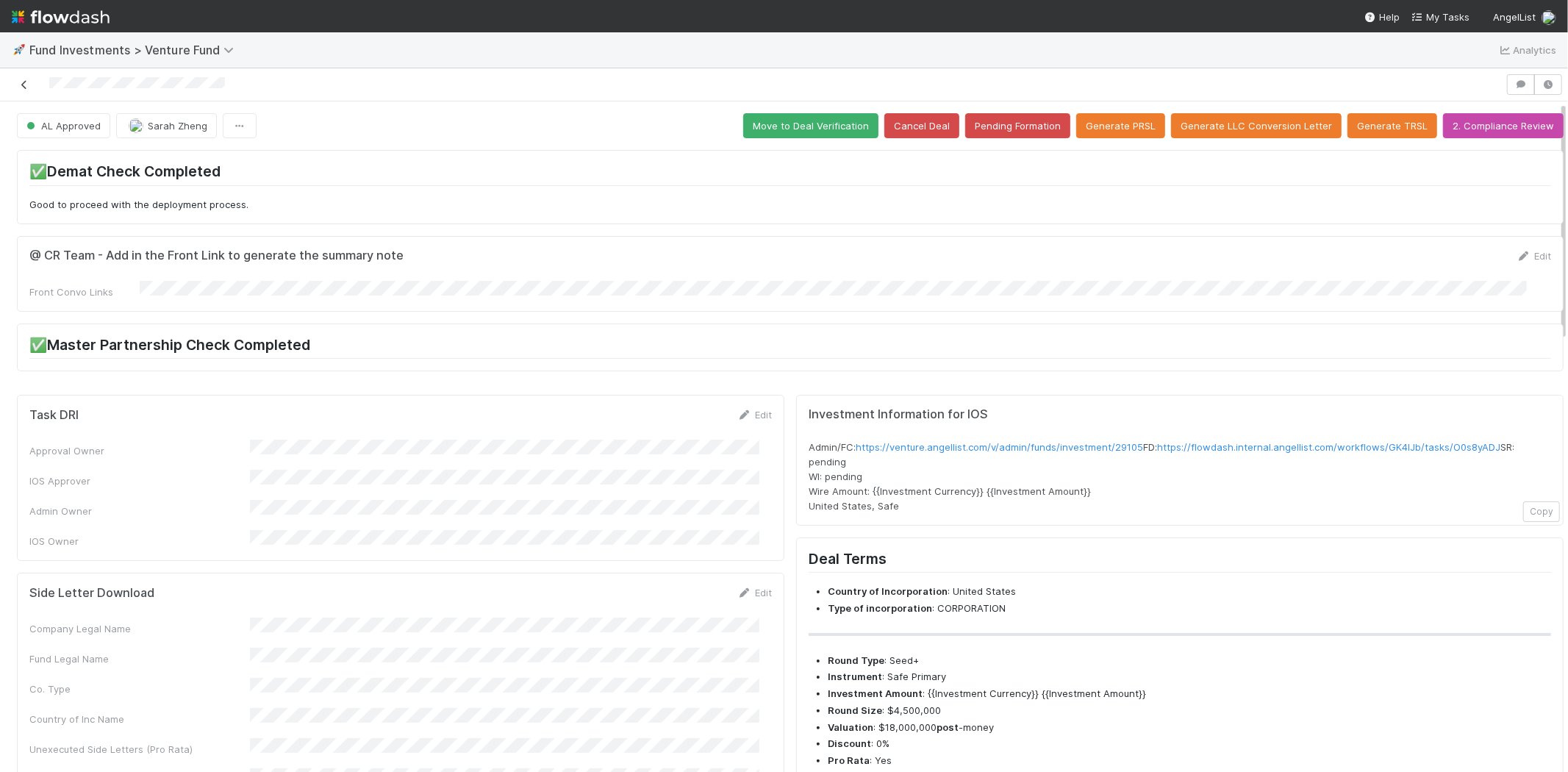 click at bounding box center (24, 85) 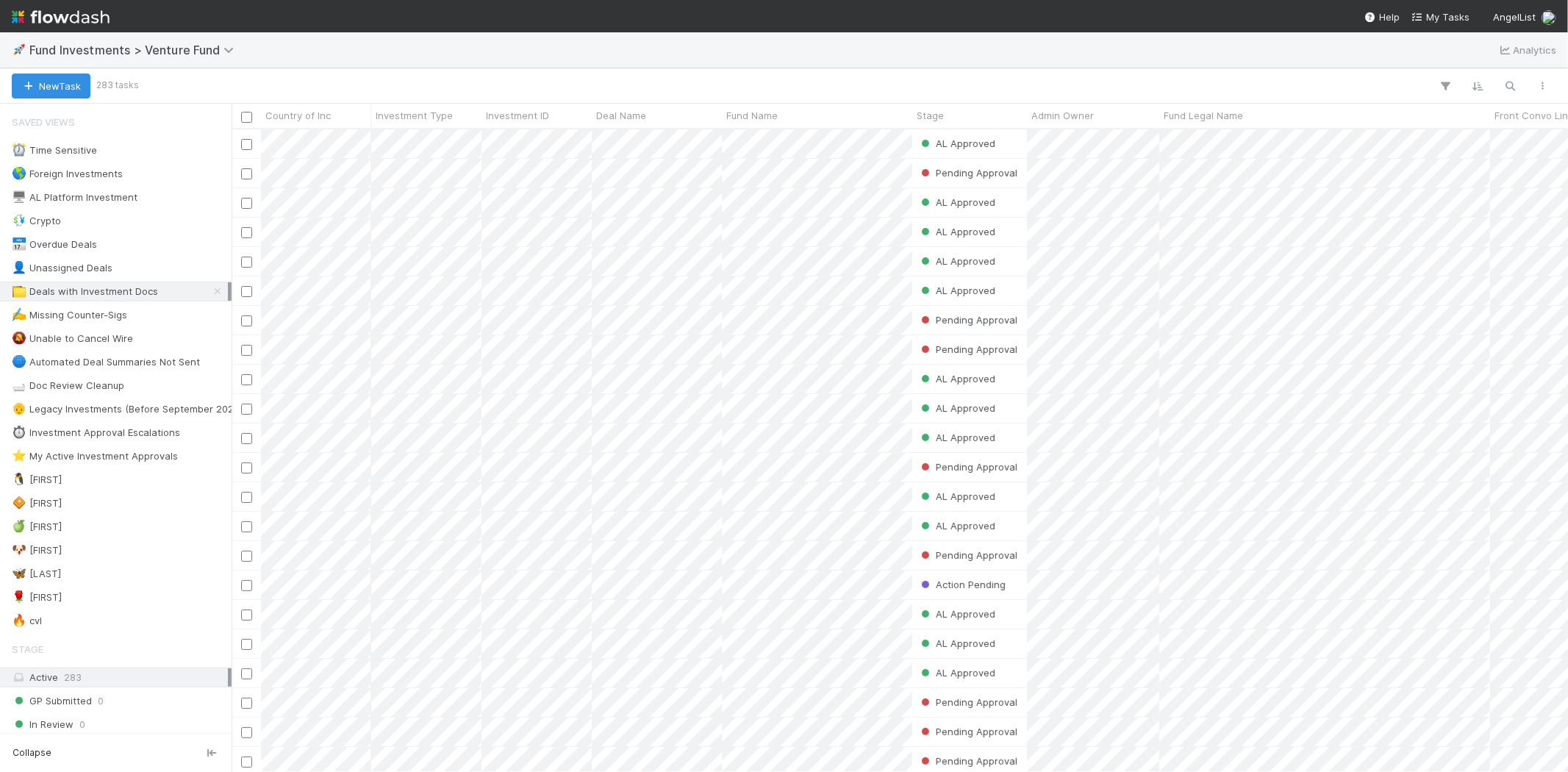 scroll, scrollTop: 12, scrollLeft: 12, axis: both 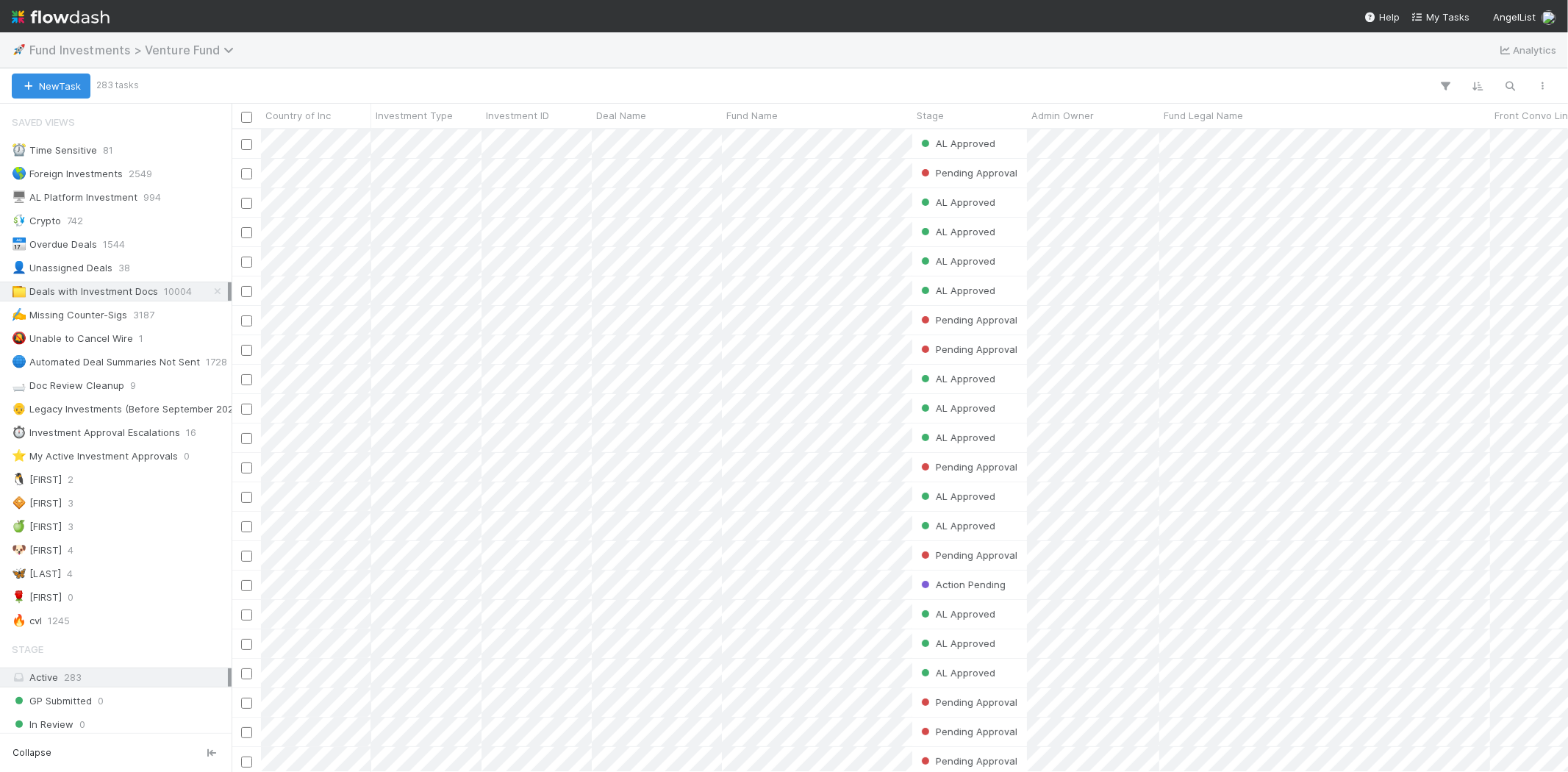 click on "Fund Investments > Venture Fund" at bounding box center [135, 50] 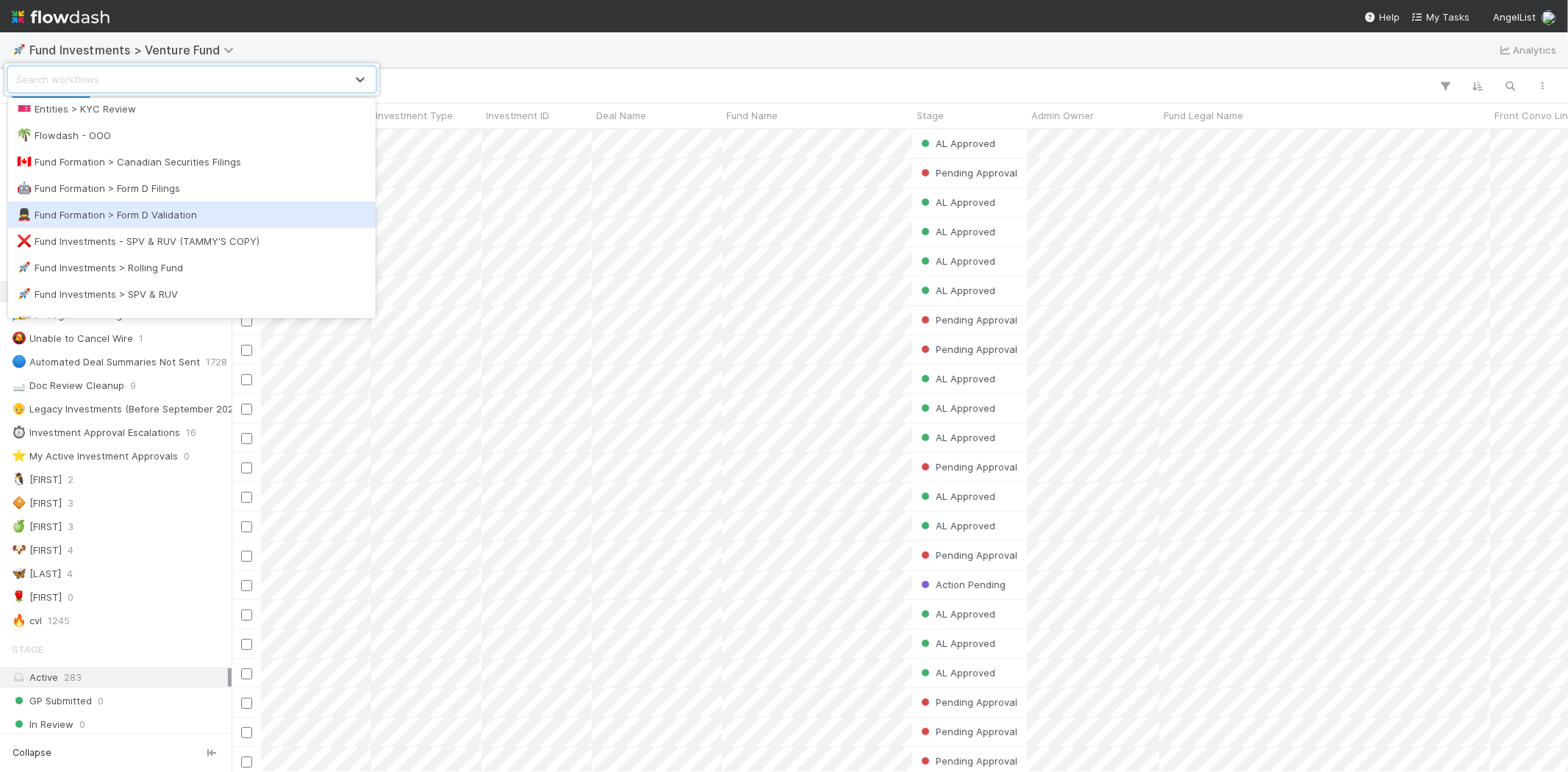 scroll, scrollTop: 408, scrollLeft: 0, axis: vertical 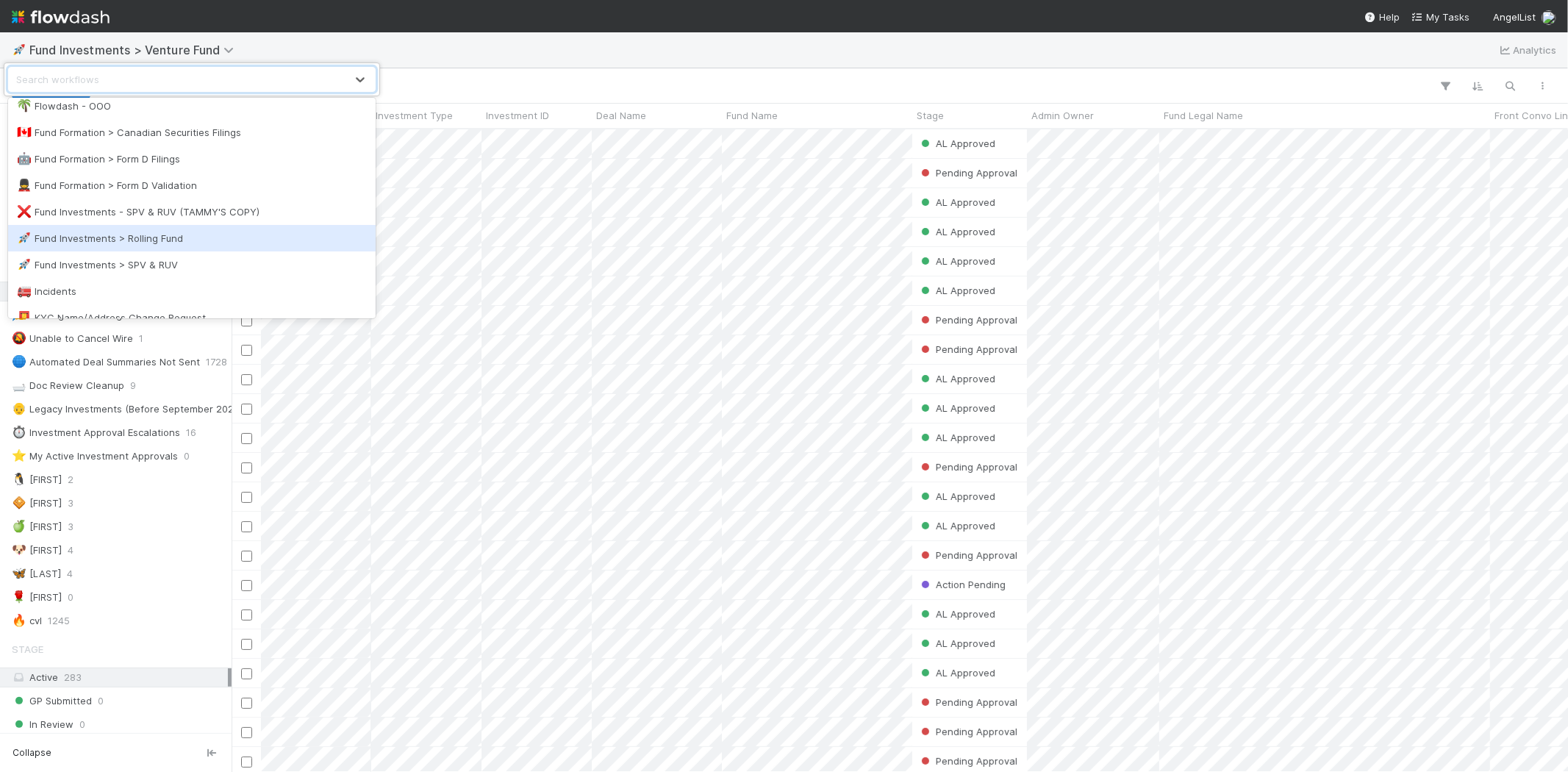 click on "🚀 Fund Investments > Rolling Fund" at bounding box center (192, 238) 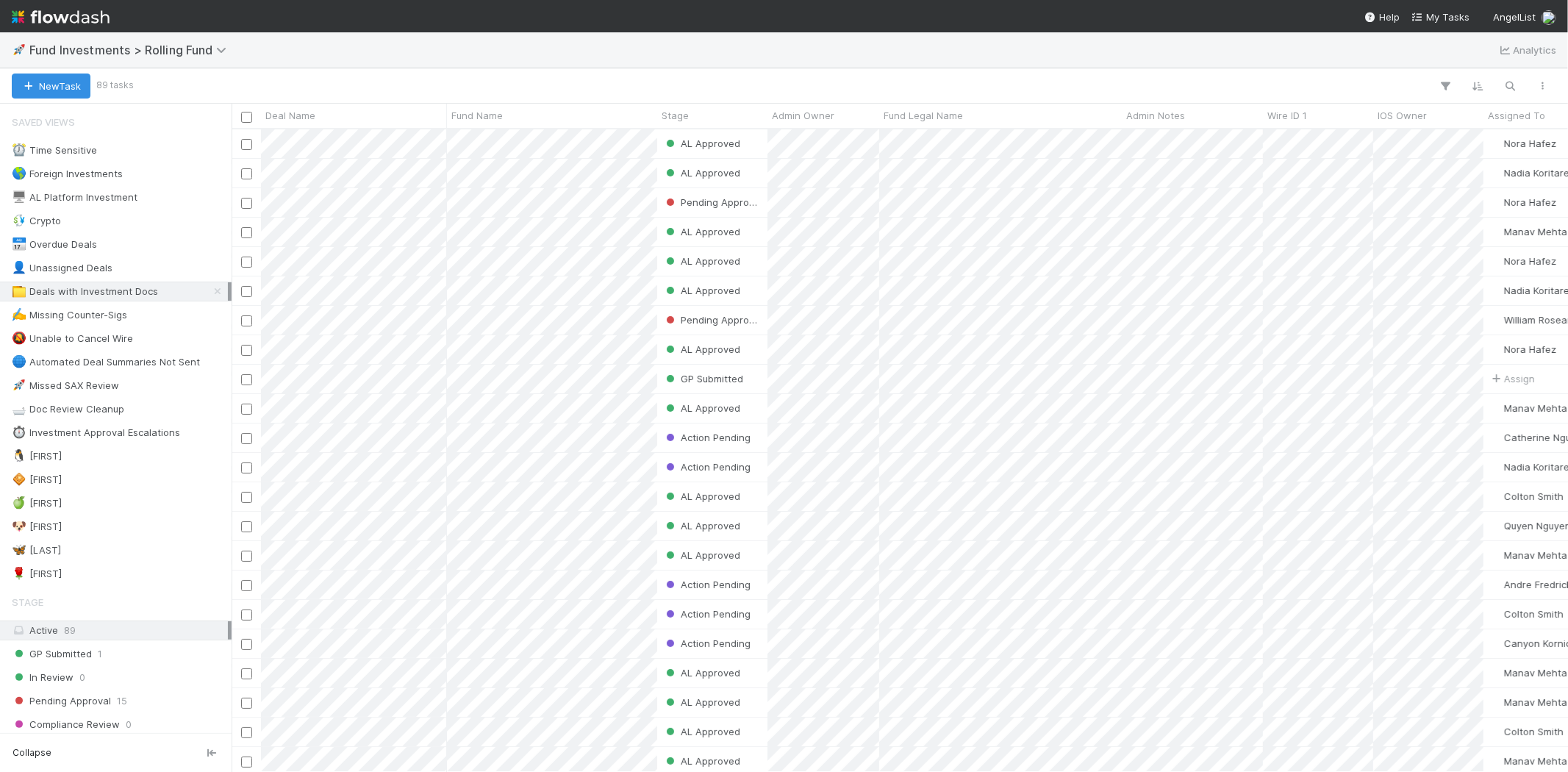 scroll, scrollTop: 12, scrollLeft: 12, axis: both 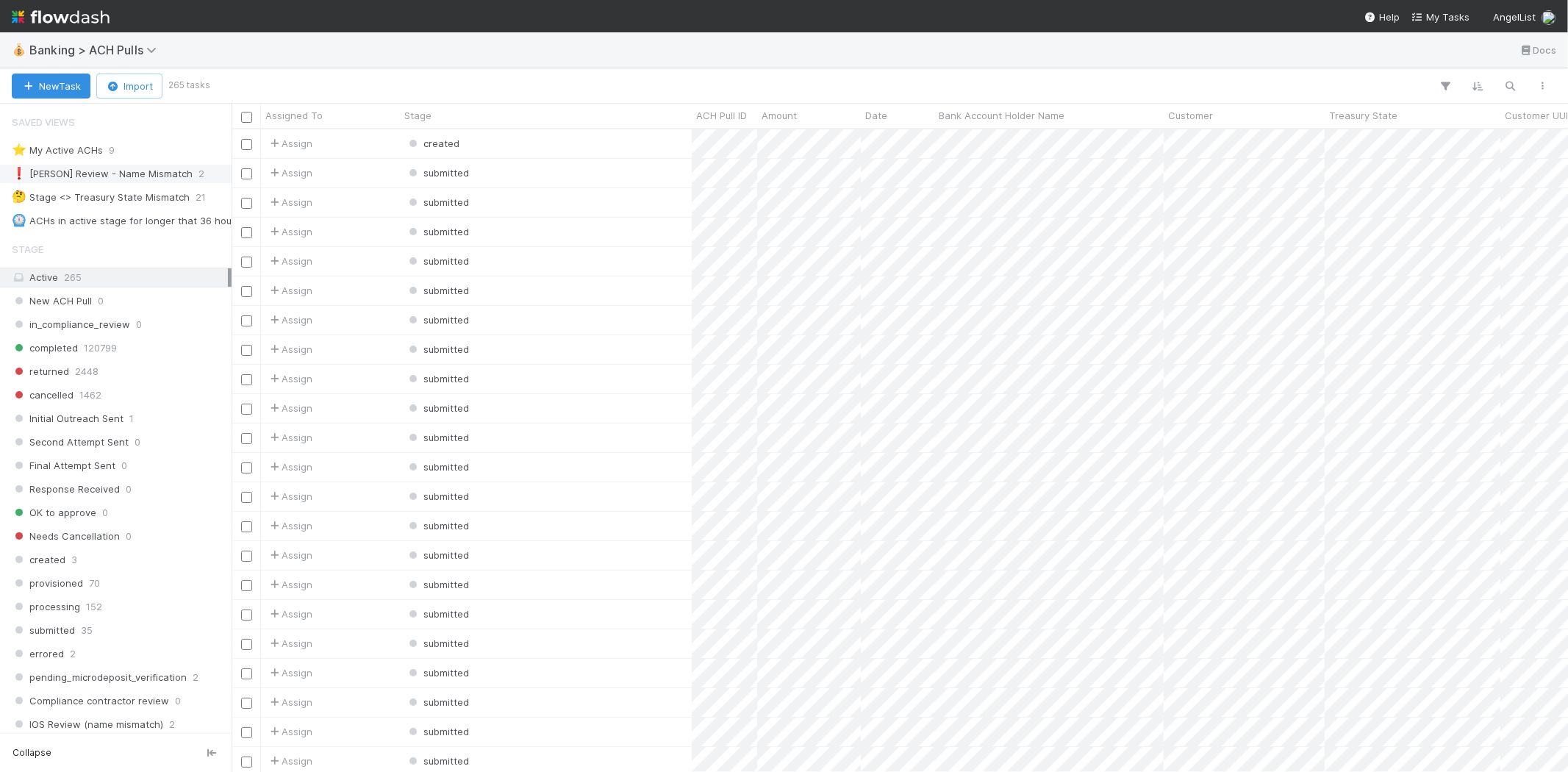 click on "❗ [PERSON] Review - Name Mismatch" at bounding box center (102, 174) 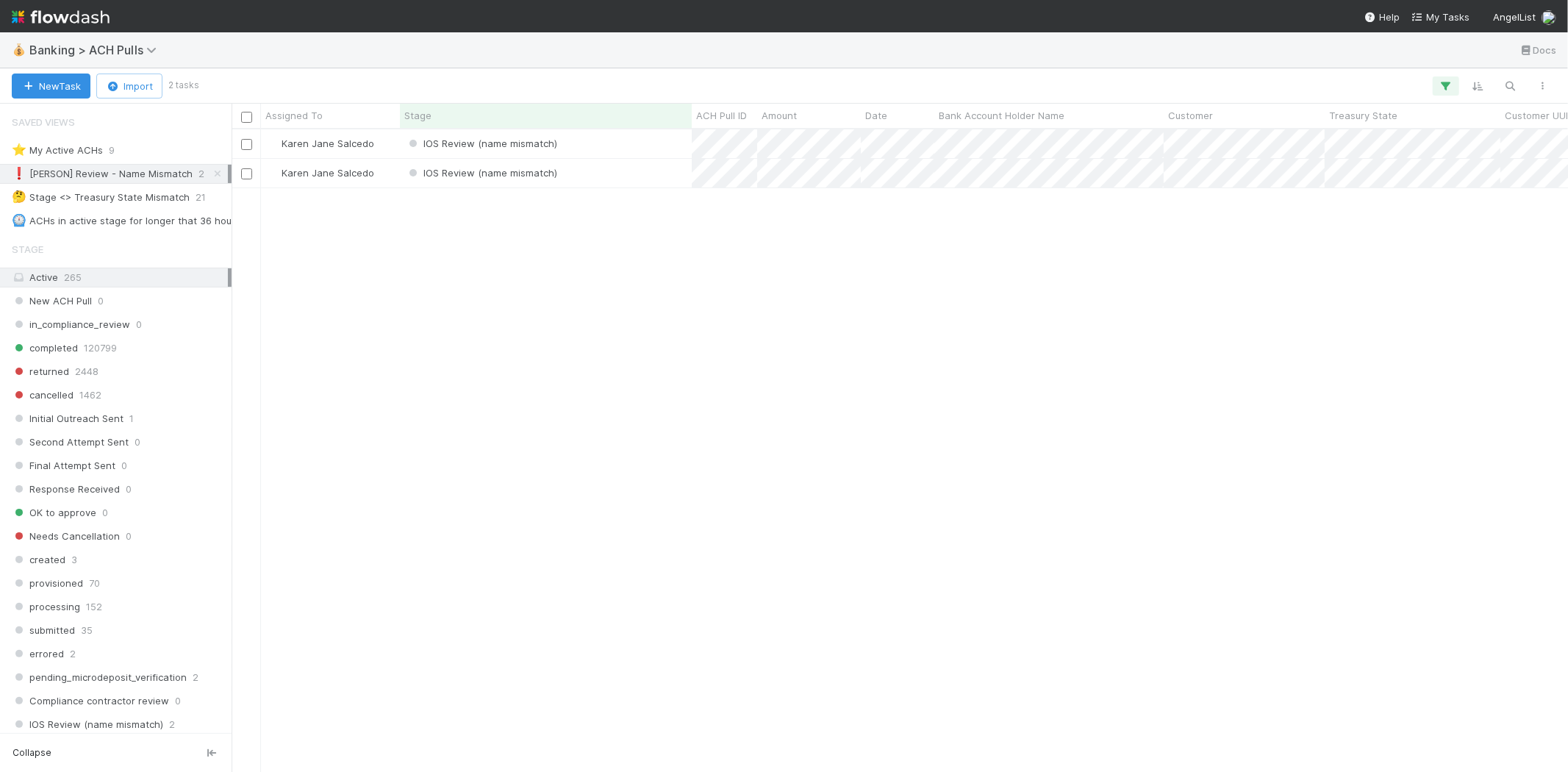 scroll, scrollTop: 12, scrollLeft: 12, axis: both 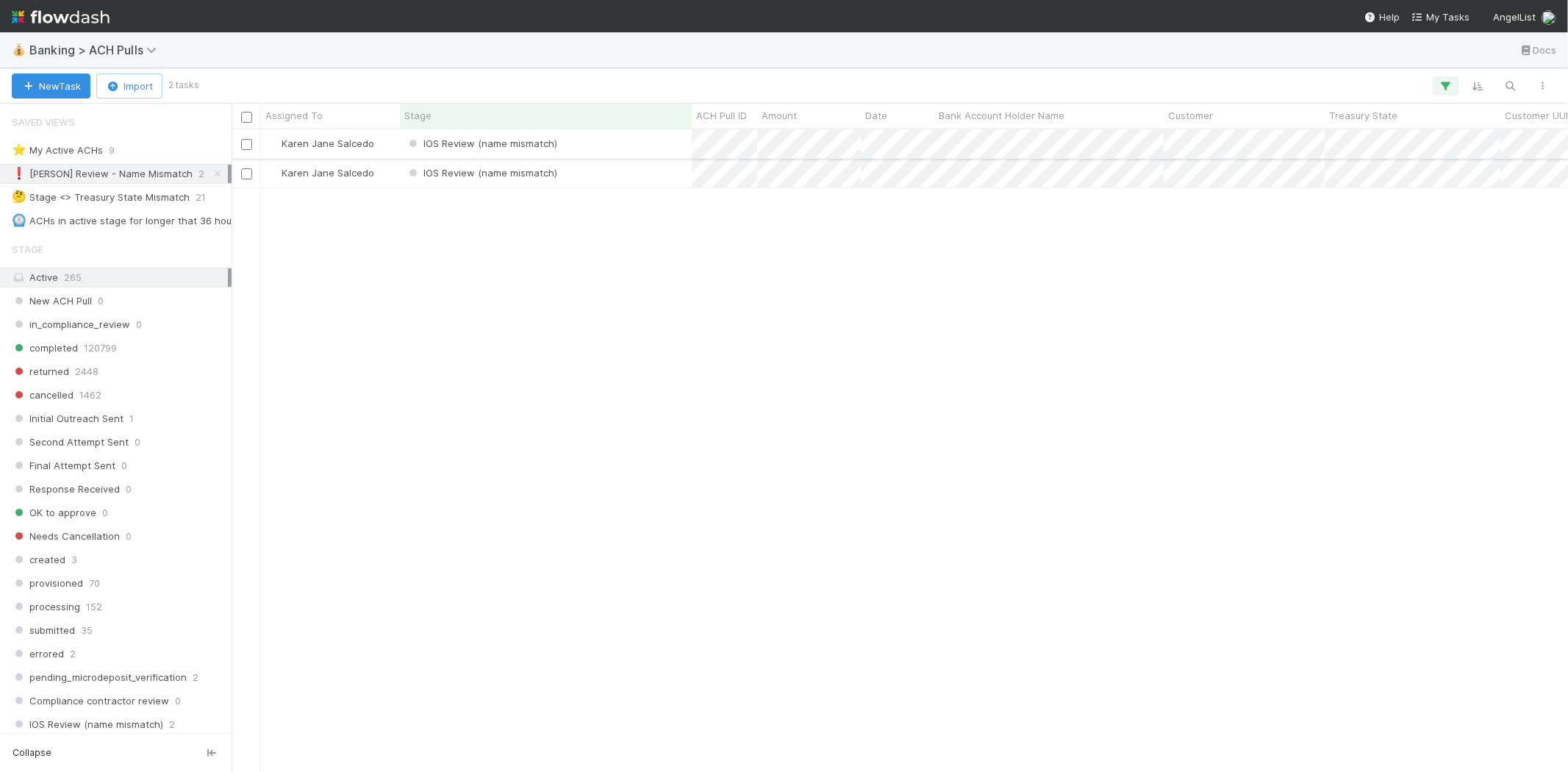 click on "IOS Review (name mismatch)" at bounding box center [545, 143] 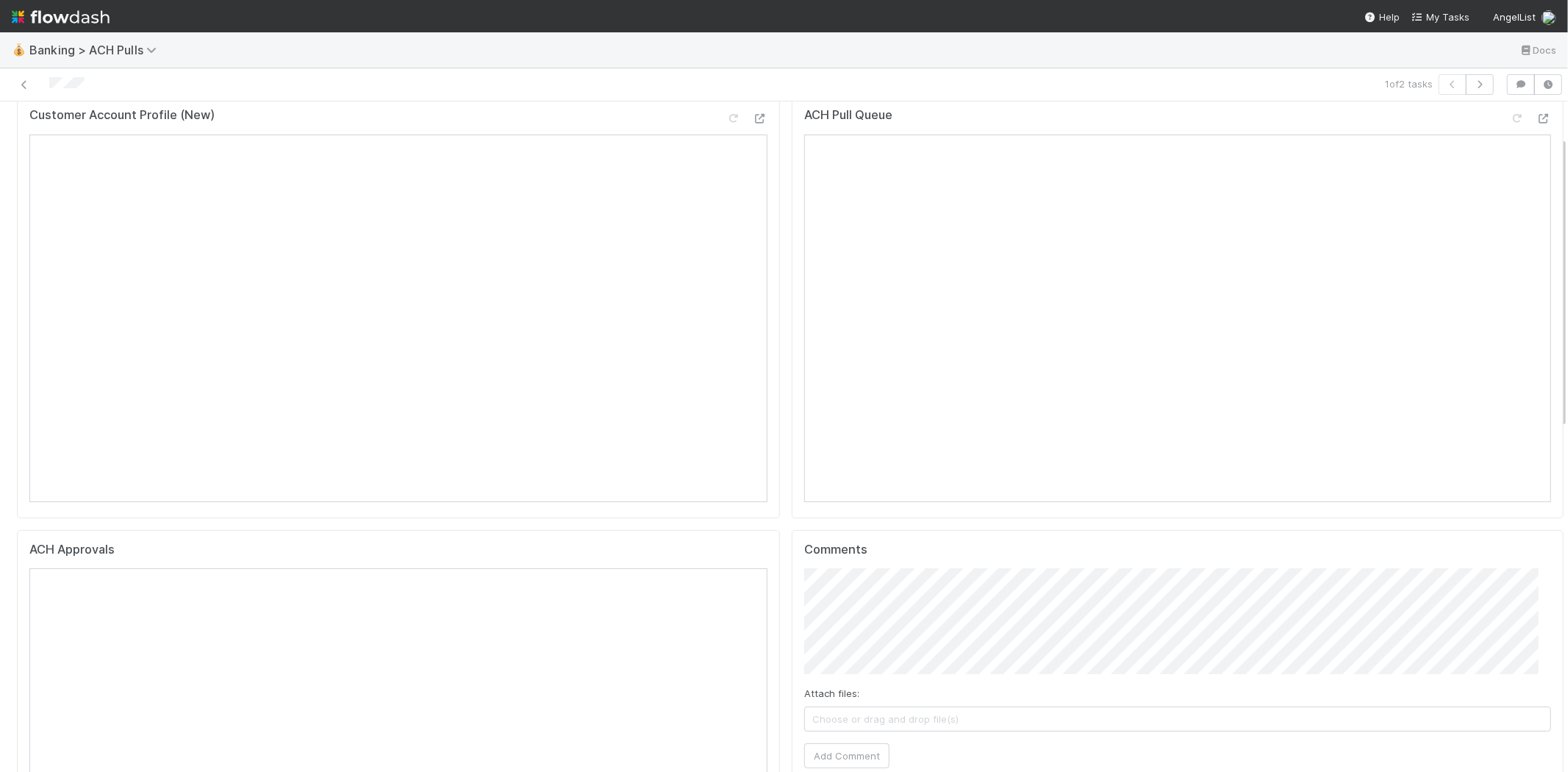 scroll, scrollTop: 82, scrollLeft: 0, axis: vertical 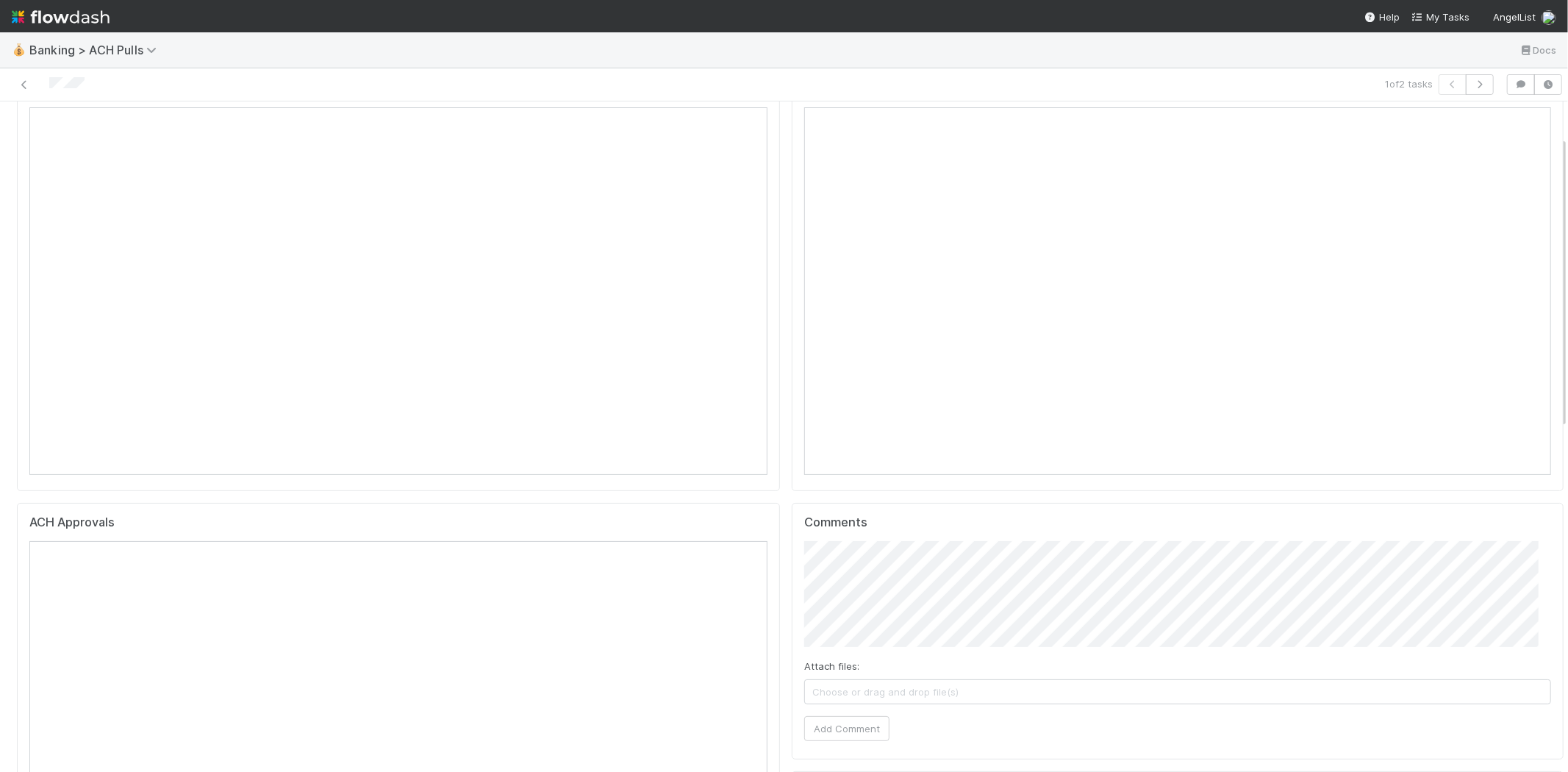 click on "Choose or drag and drop file(s)" at bounding box center [1178, 692] 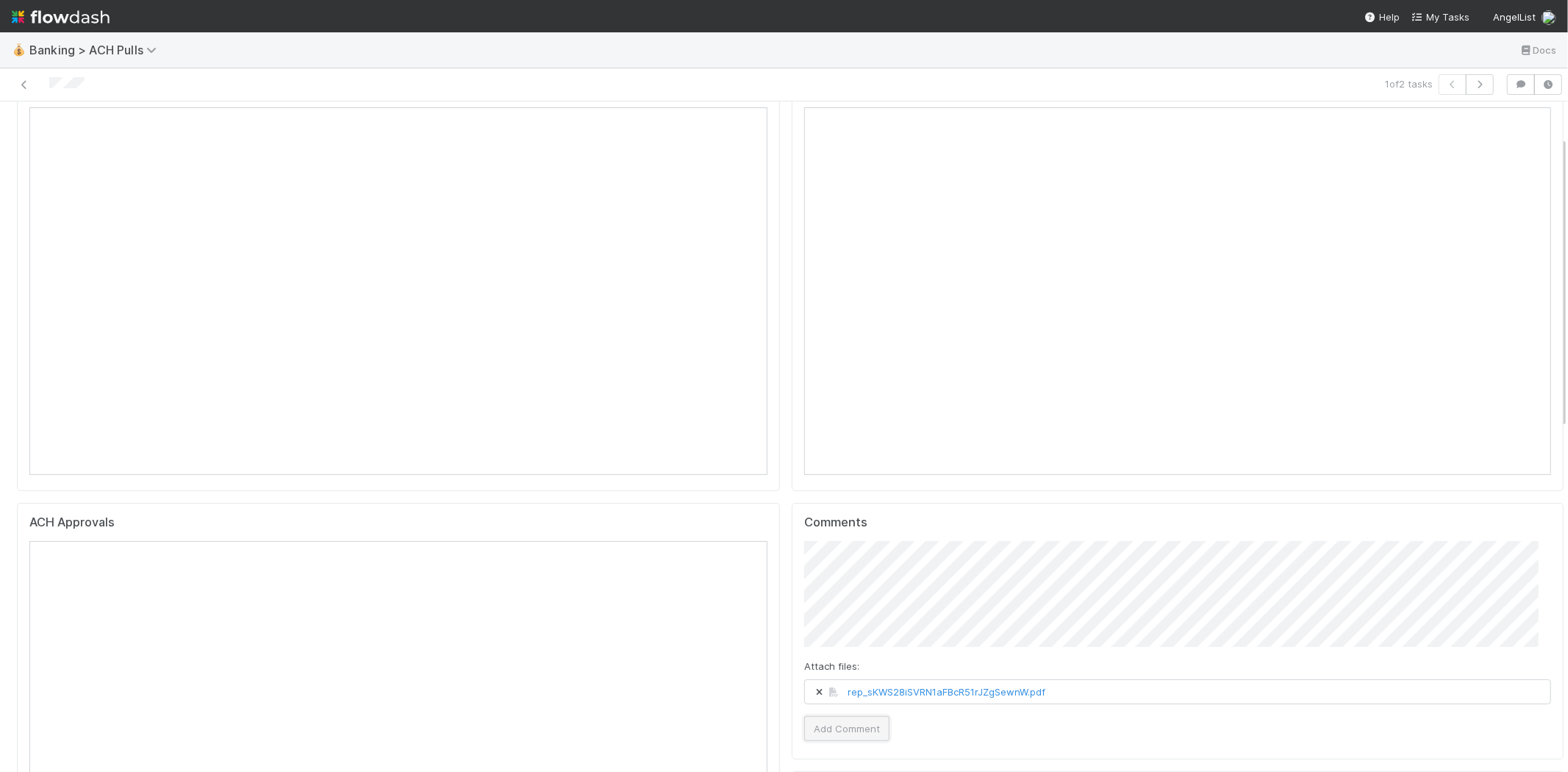 click on "Add Comment" at bounding box center [847, 729] 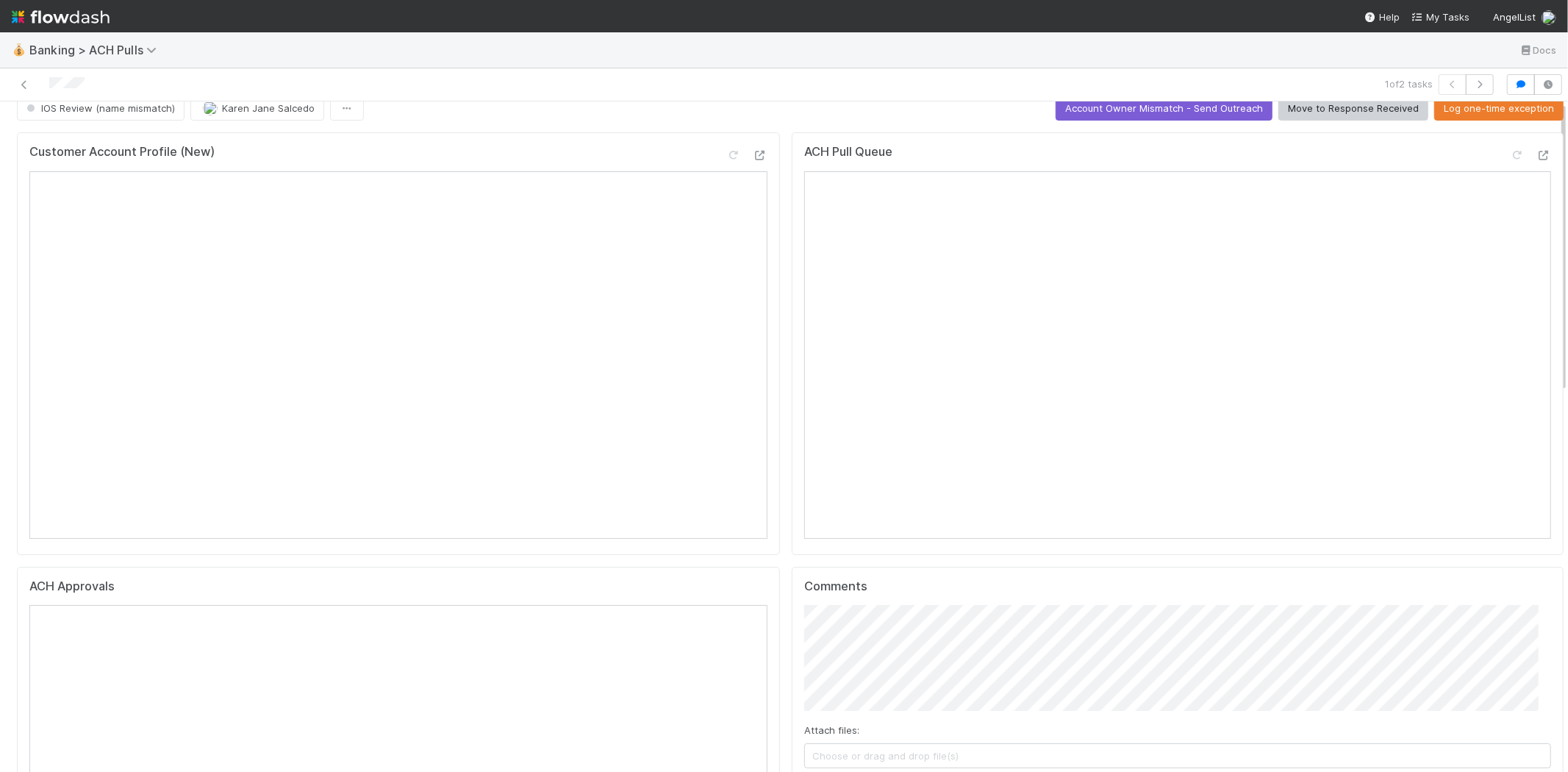 scroll, scrollTop: 0, scrollLeft: 0, axis: both 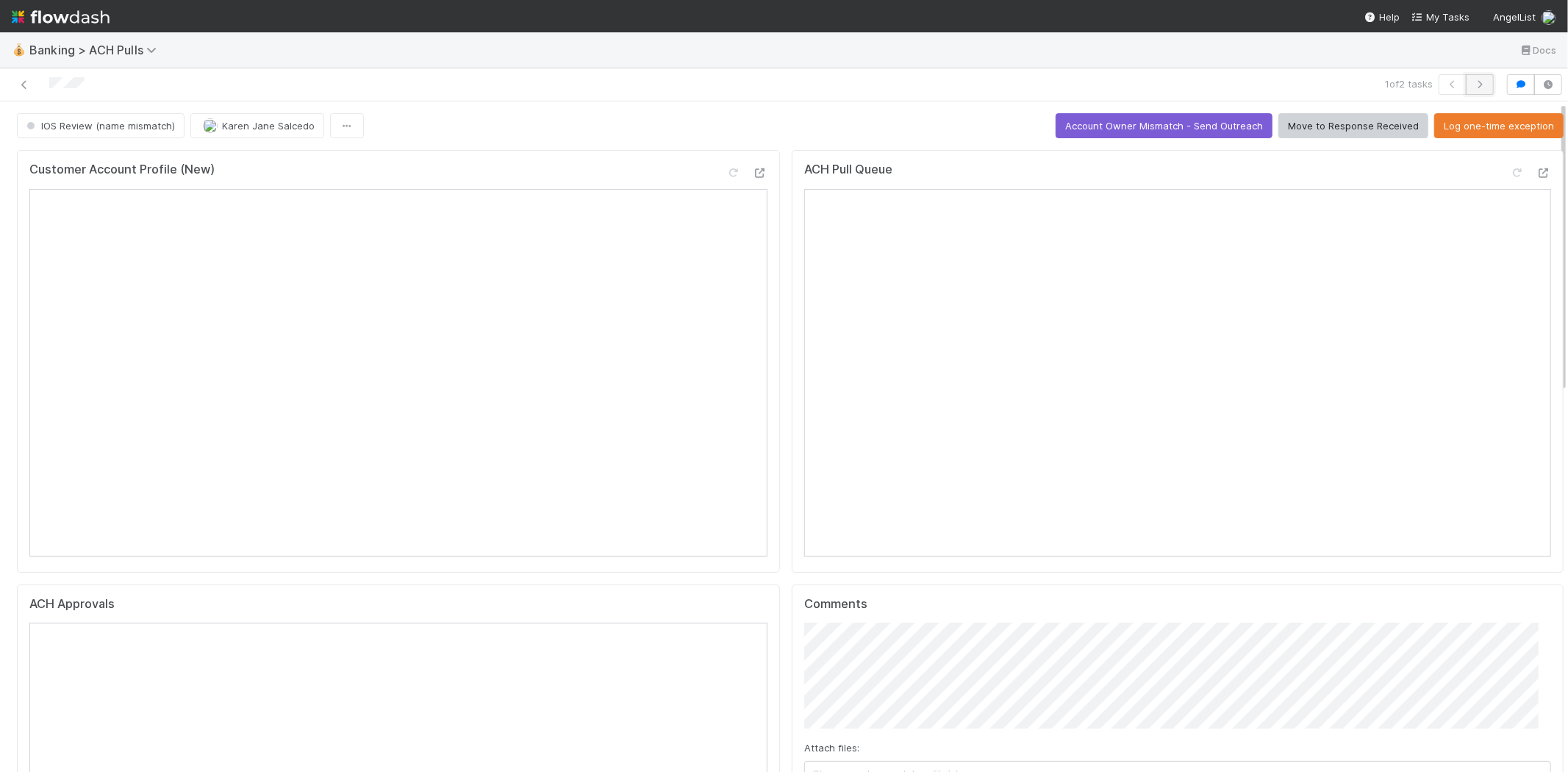 click at bounding box center (1480, 85) 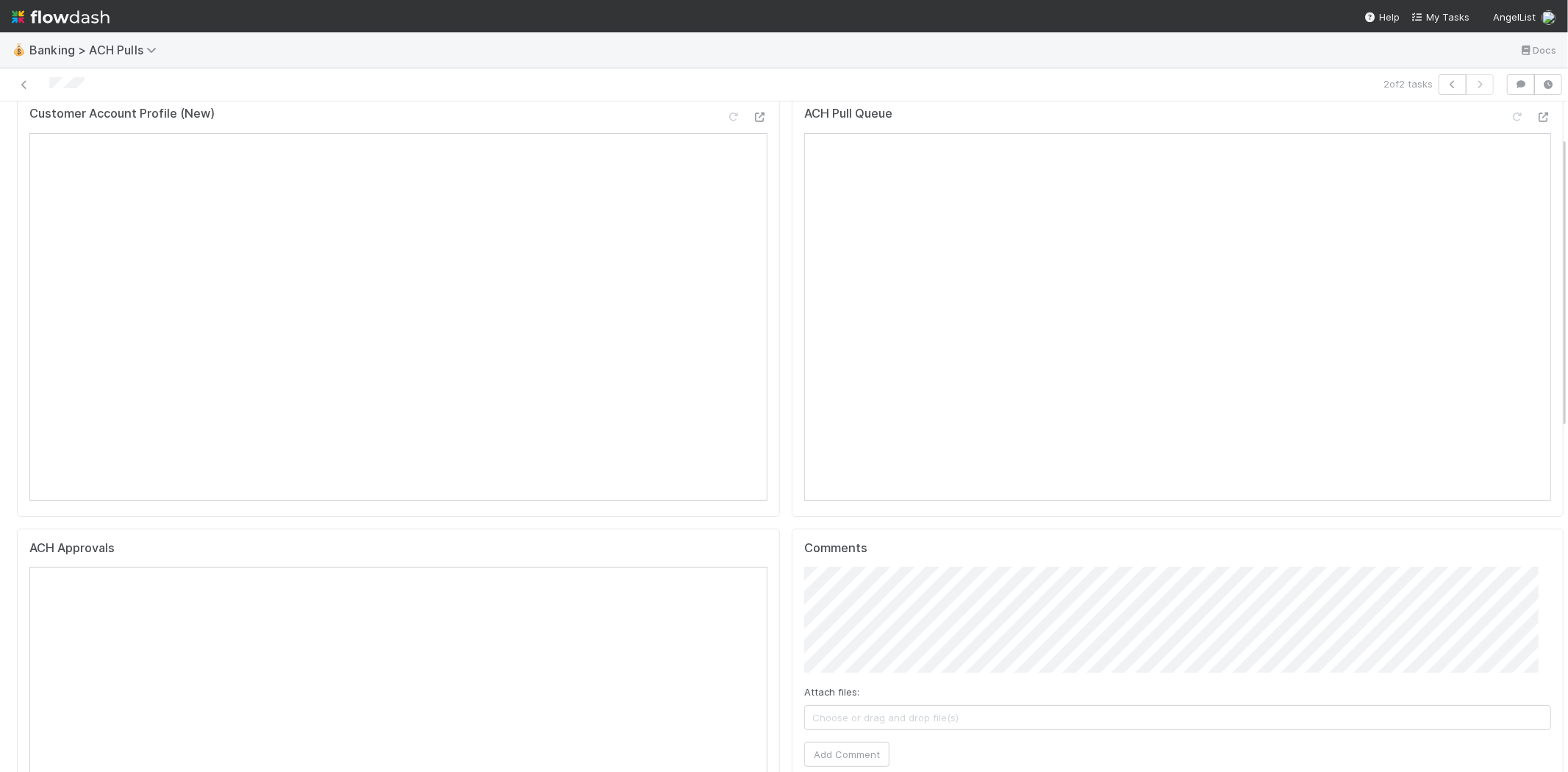 scroll, scrollTop: 82, scrollLeft: 0, axis: vertical 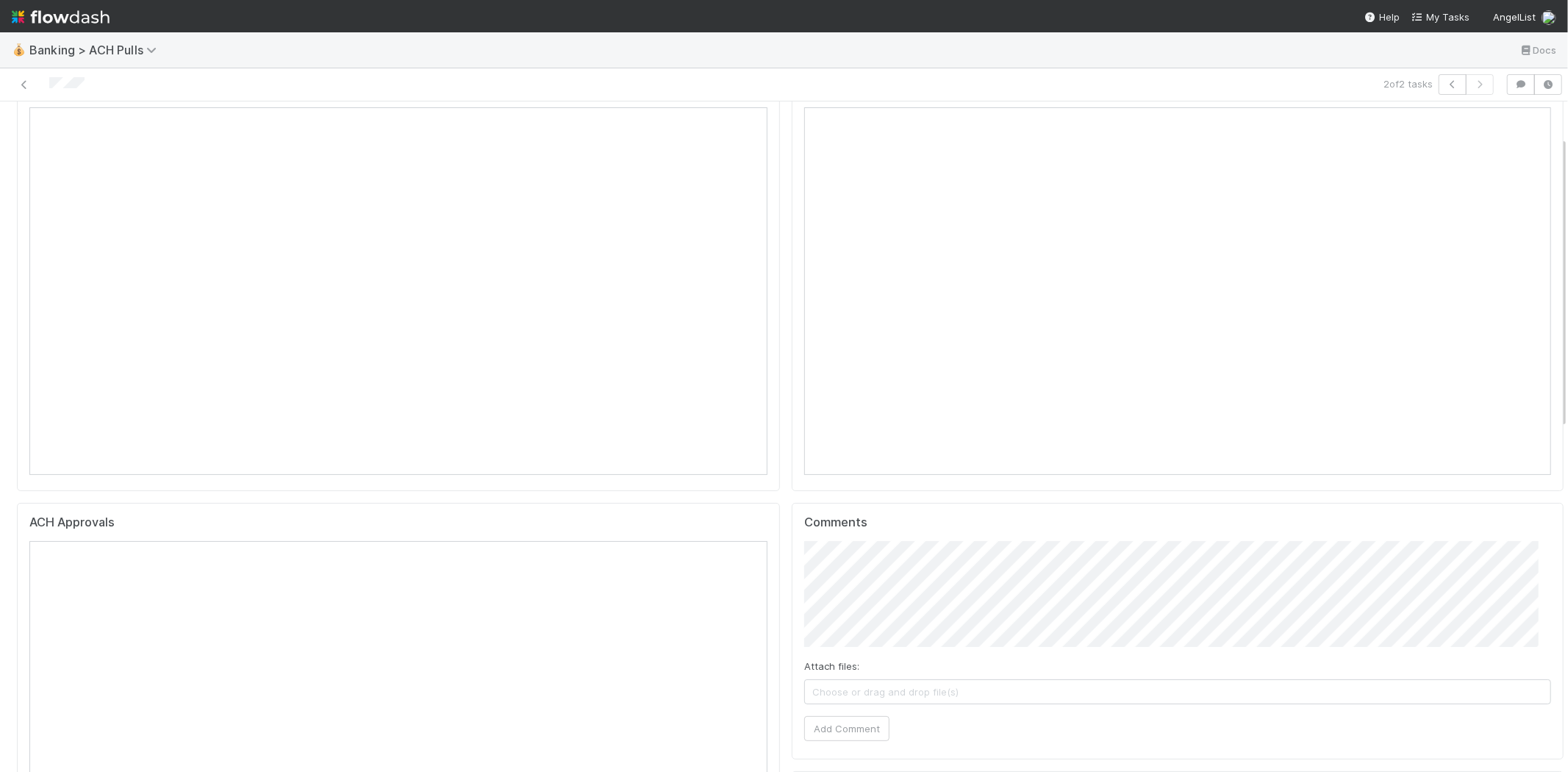 click on "Choose or drag and drop file(s)" at bounding box center (1178, 692) 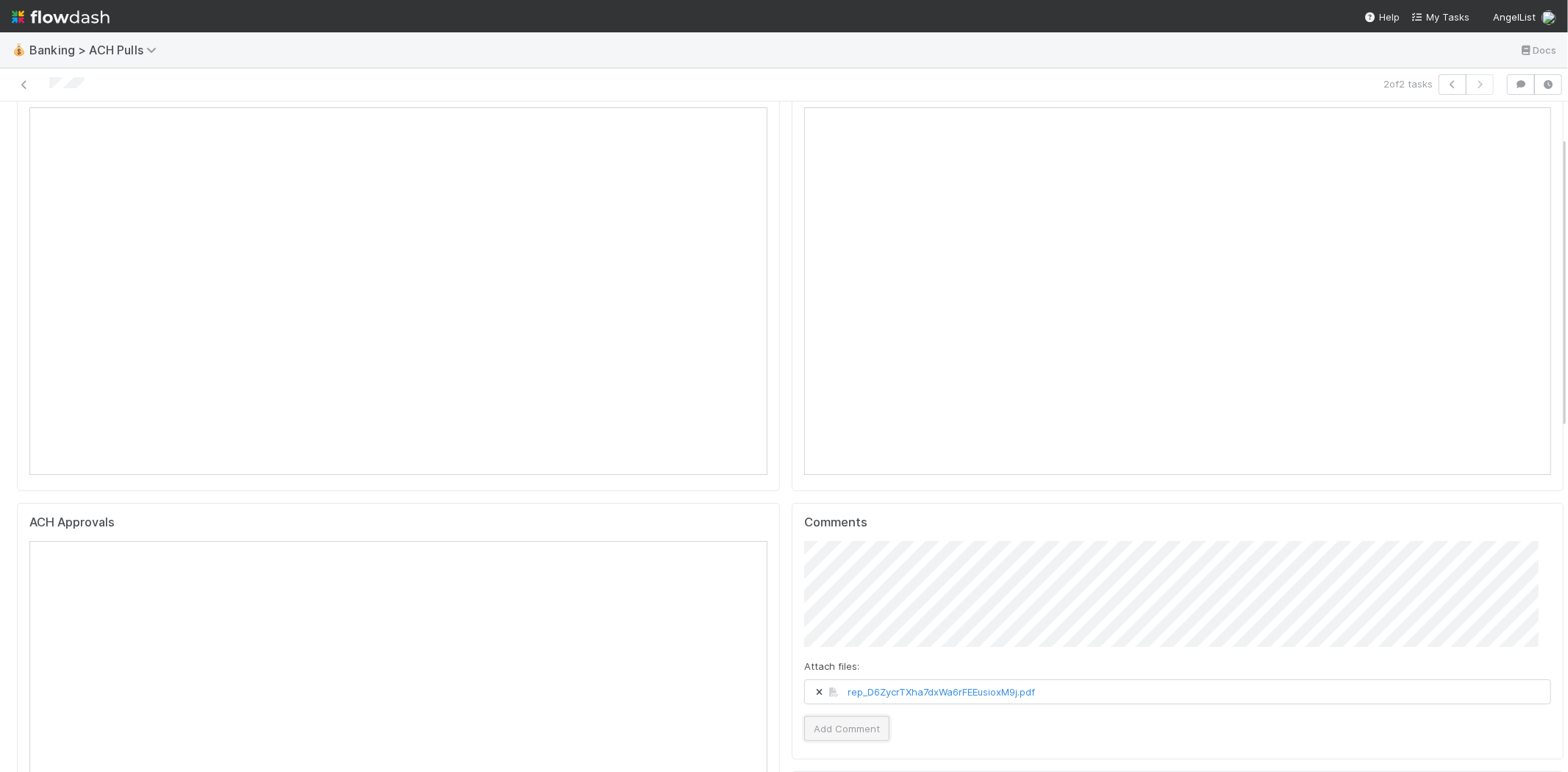 click on "Add Comment" at bounding box center [847, 729] 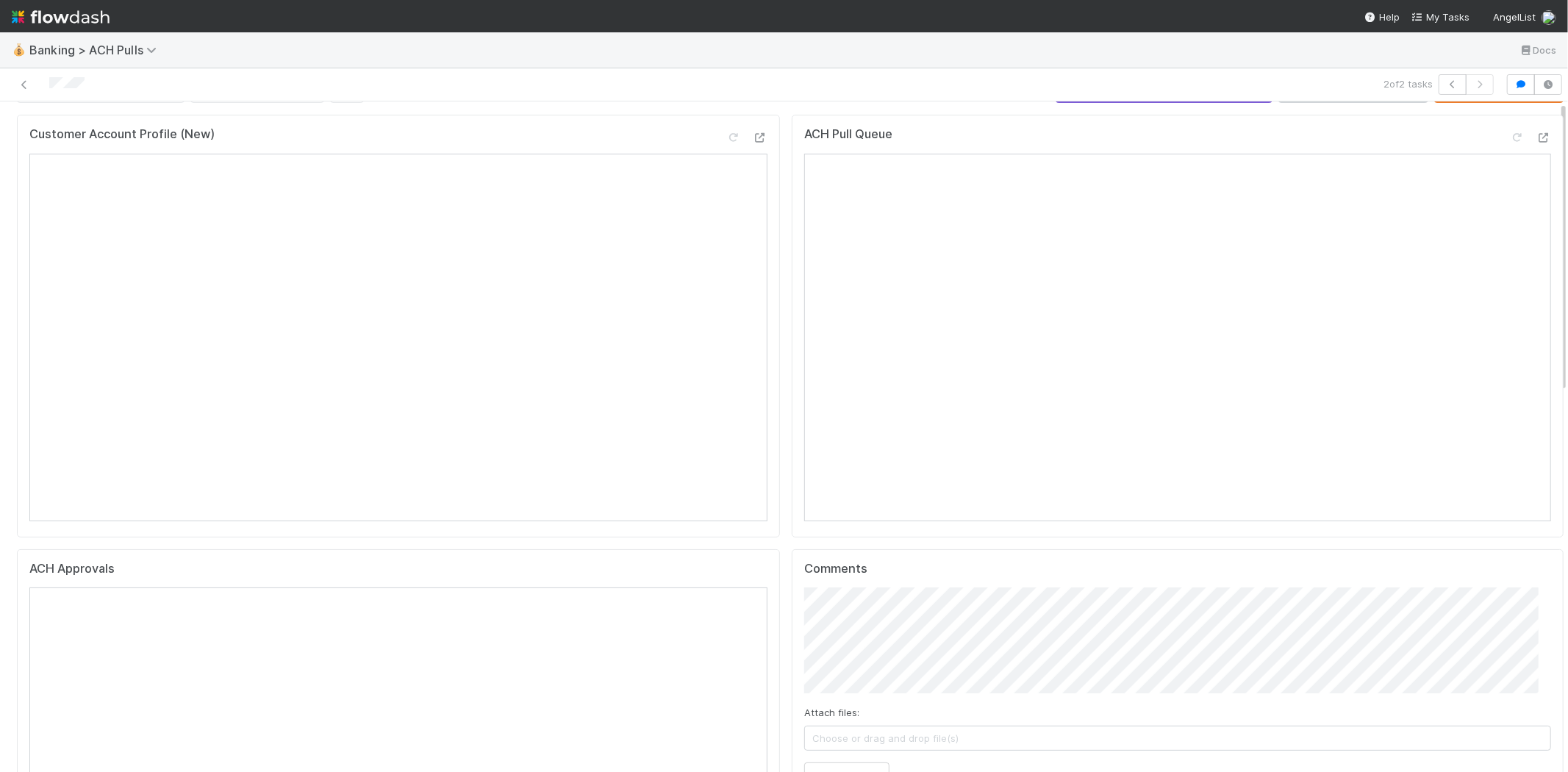 scroll, scrollTop: 0, scrollLeft: 0, axis: both 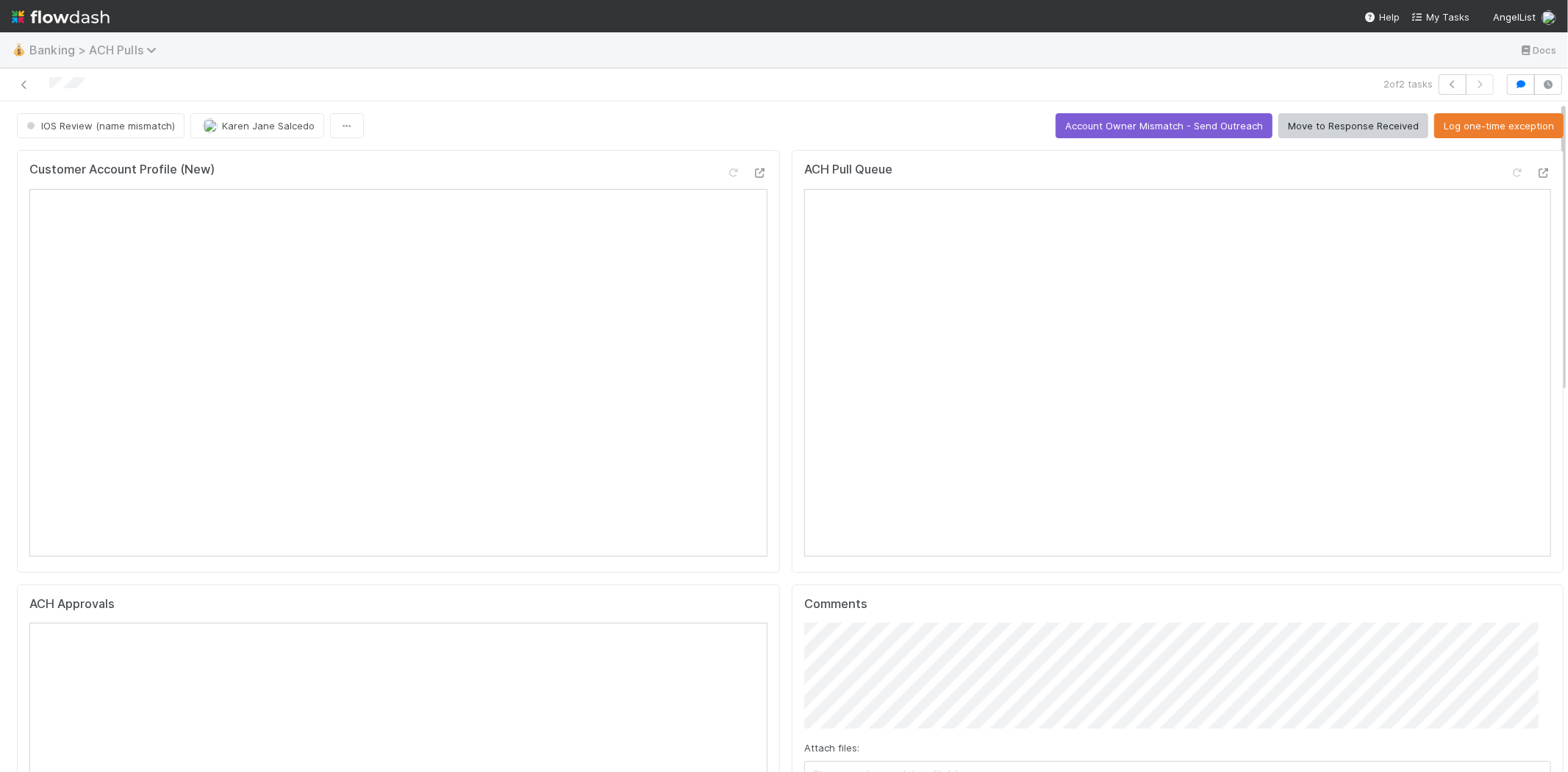 click on "Banking > ACH Pulls" at bounding box center (96, 50) 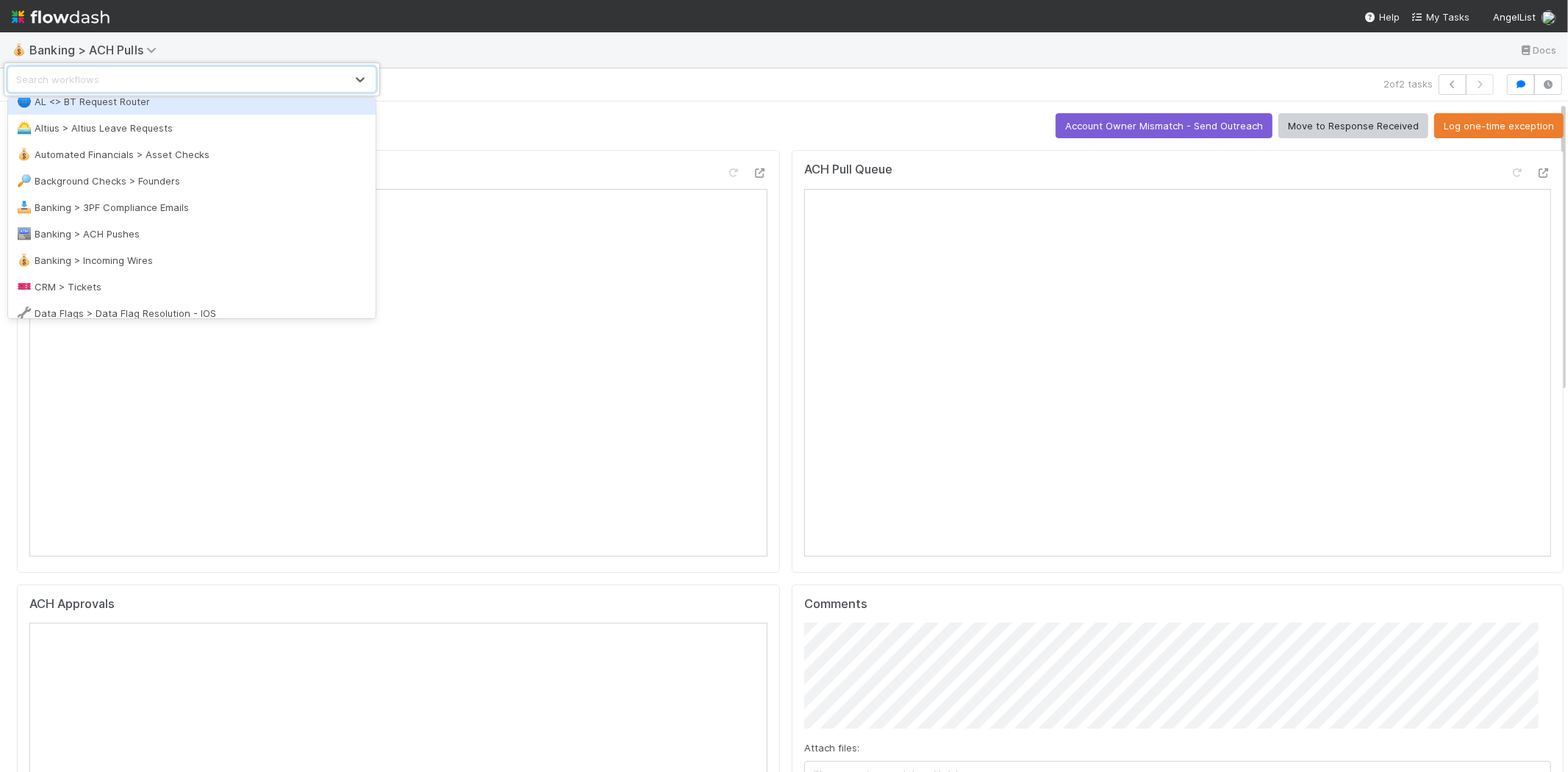scroll, scrollTop: 82, scrollLeft: 0, axis: vertical 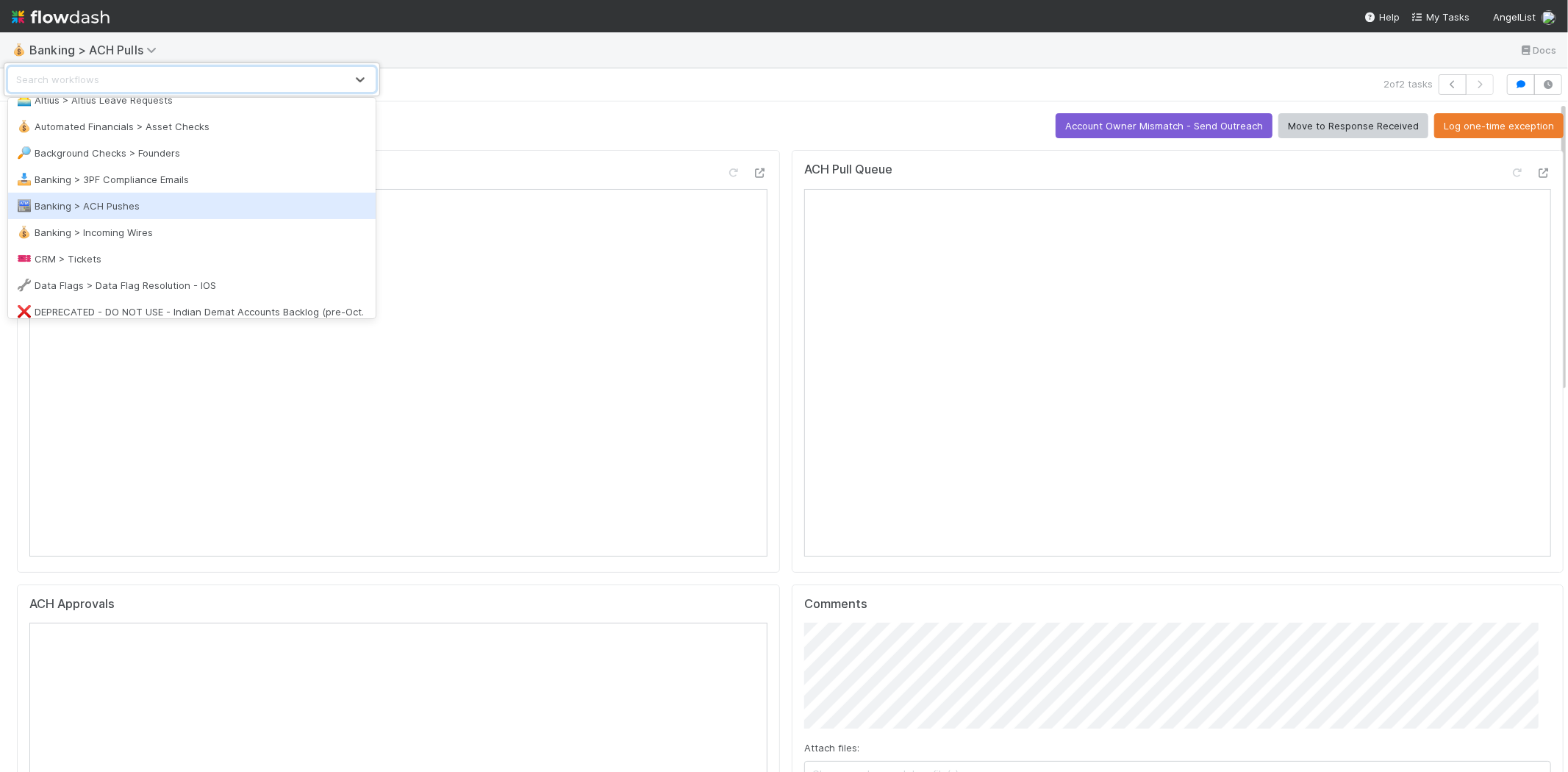 click on "🏧 Banking > ACH Pushes" at bounding box center [192, 206] 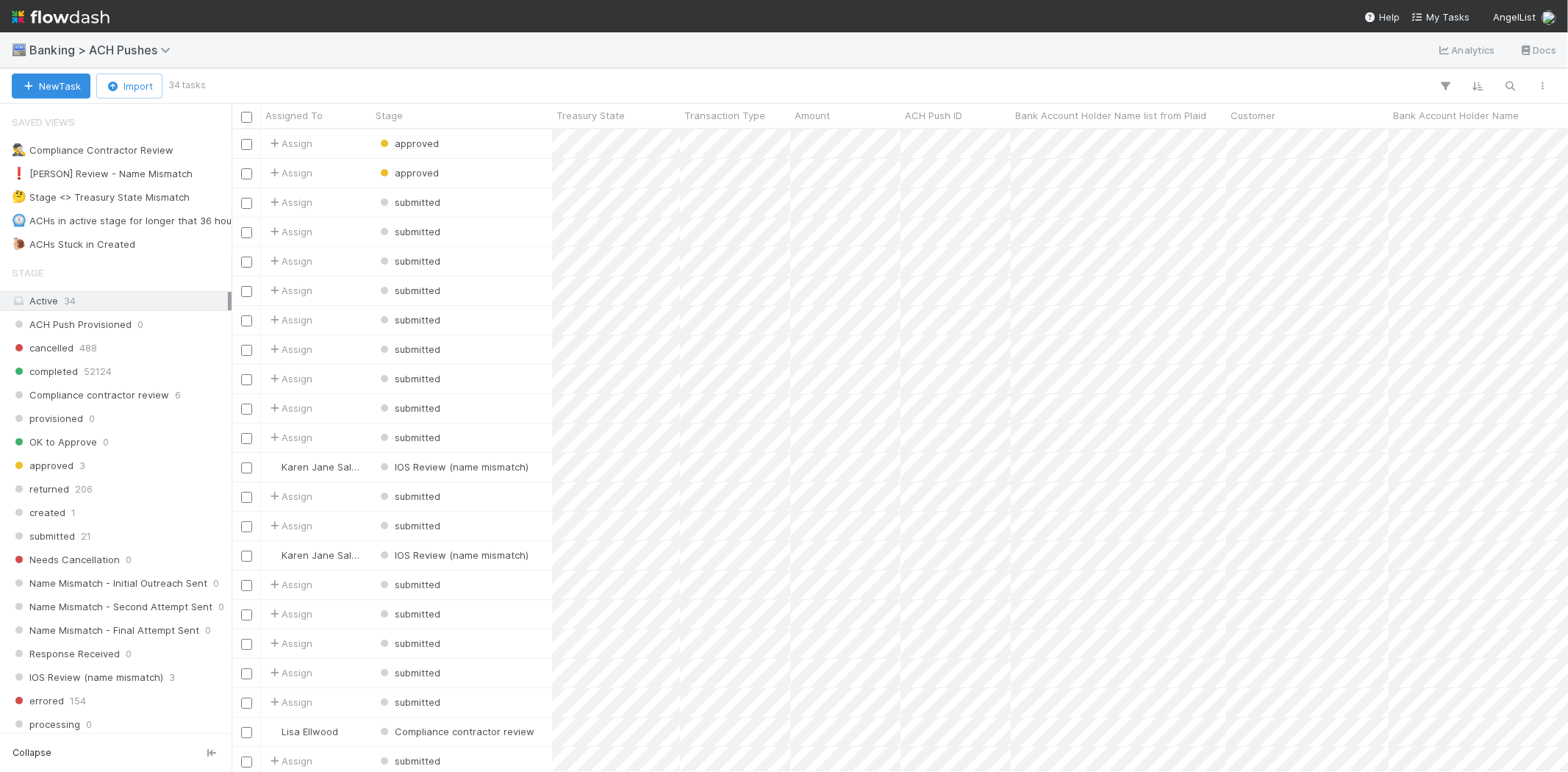 scroll, scrollTop: 12, scrollLeft: 12, axis: both 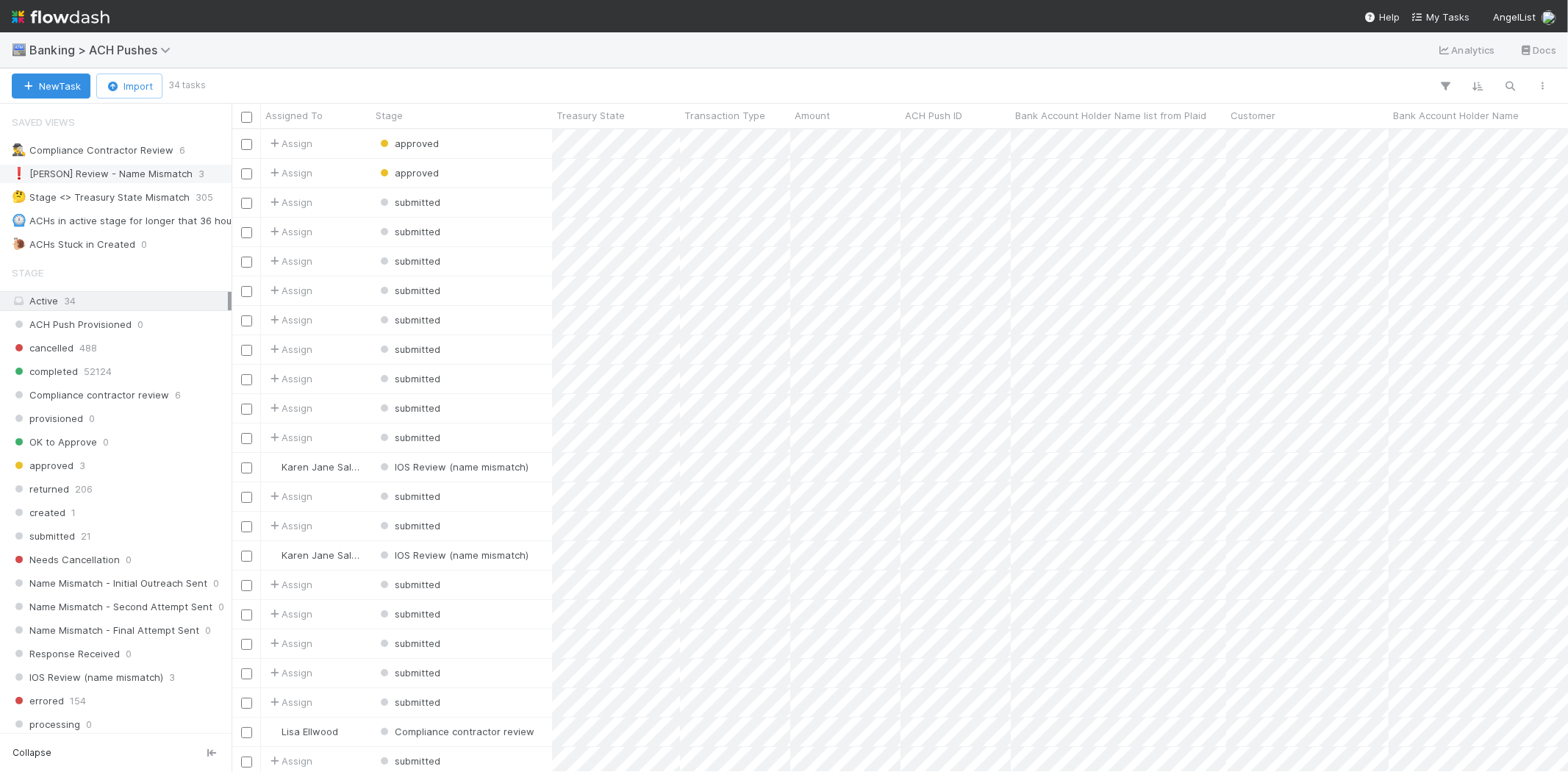 click on "❗ [PERSON] Review - Name Mismatch" at bounding box center [102, 174] 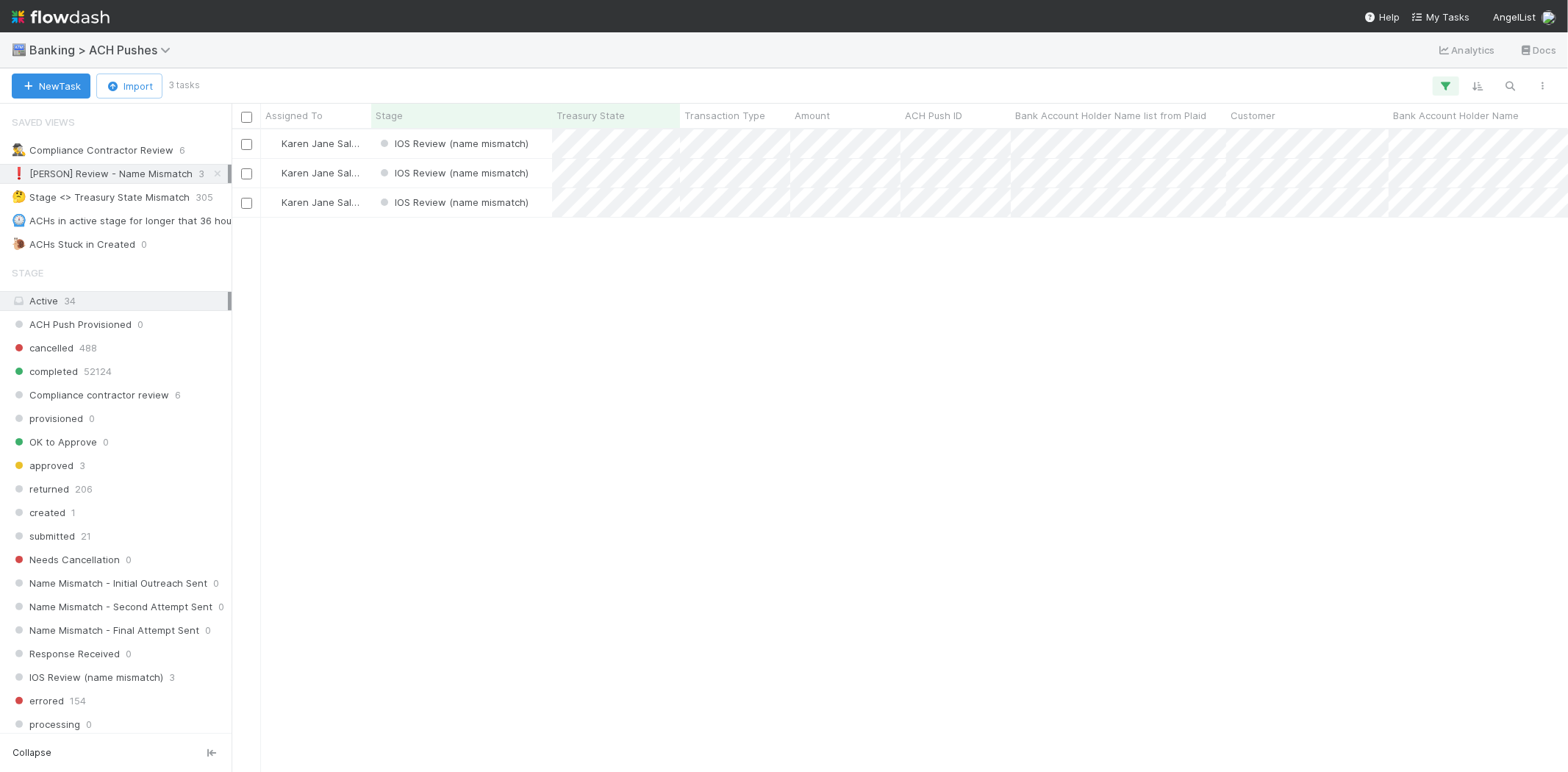 scroll, scrollTop: 12, scrollLeft: 12, axis: both 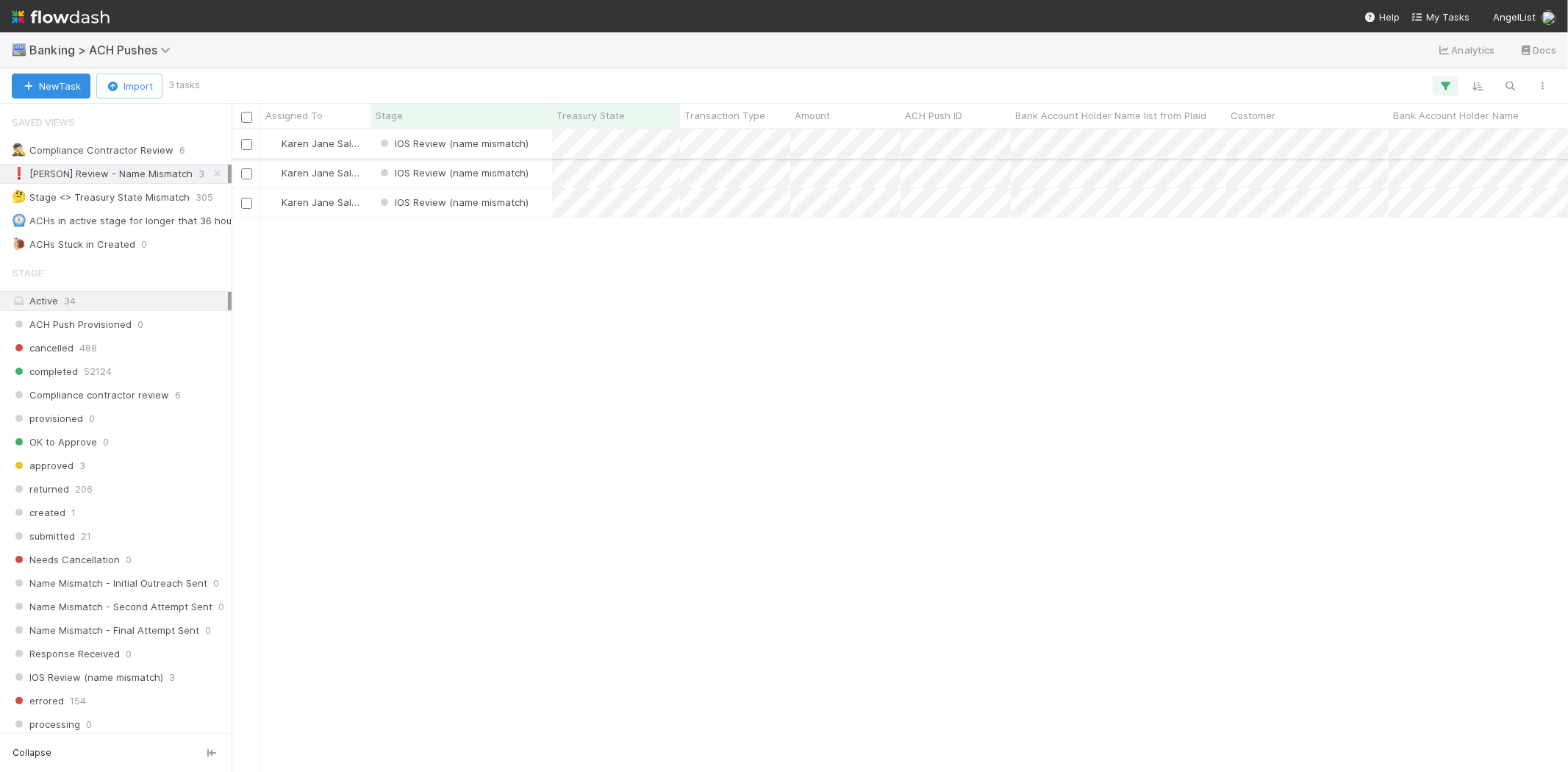click on "IOS Review (name mismatch)" at bounding box center (462, 143) 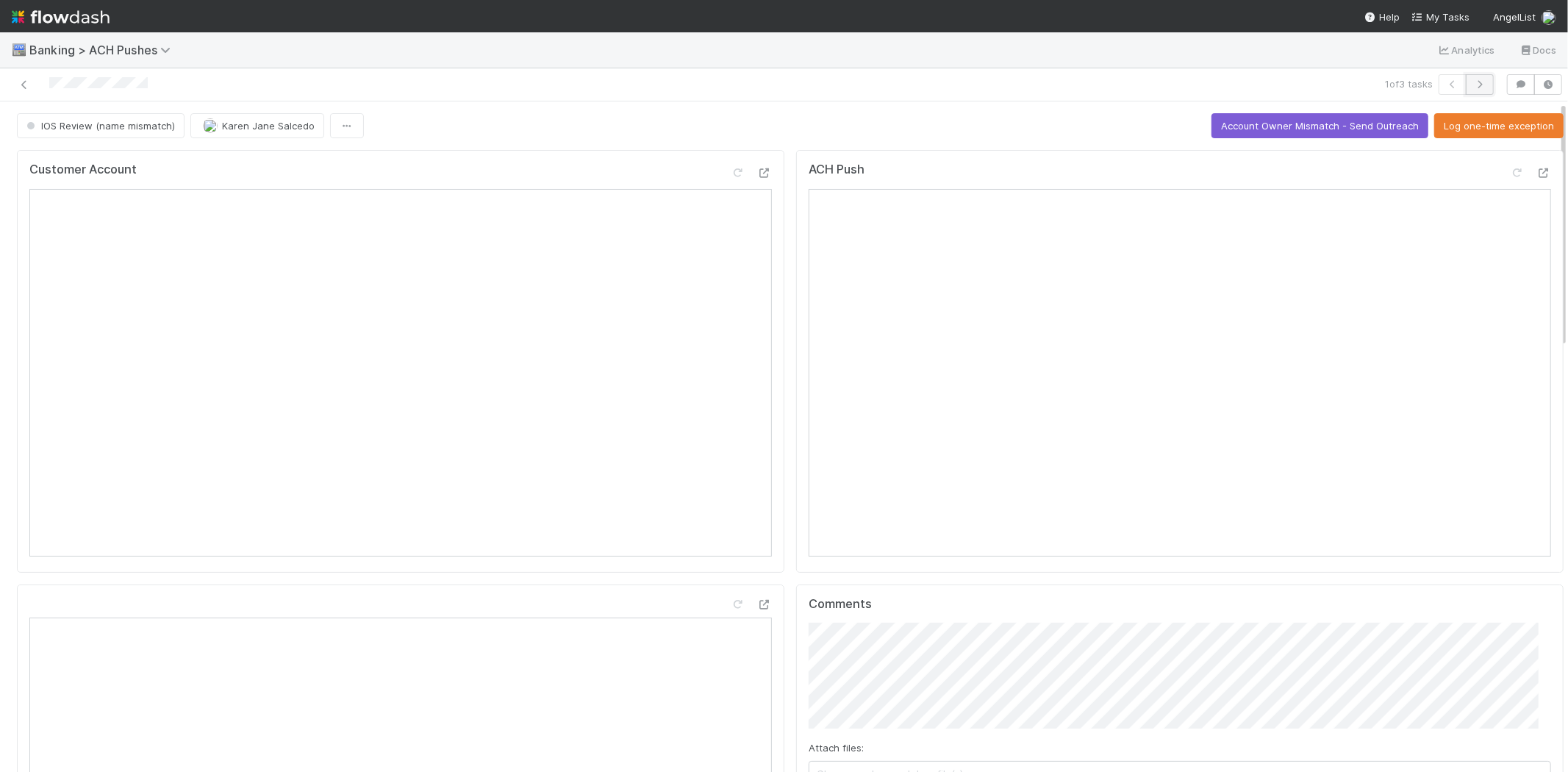 click at bounding box center (1480, 85) 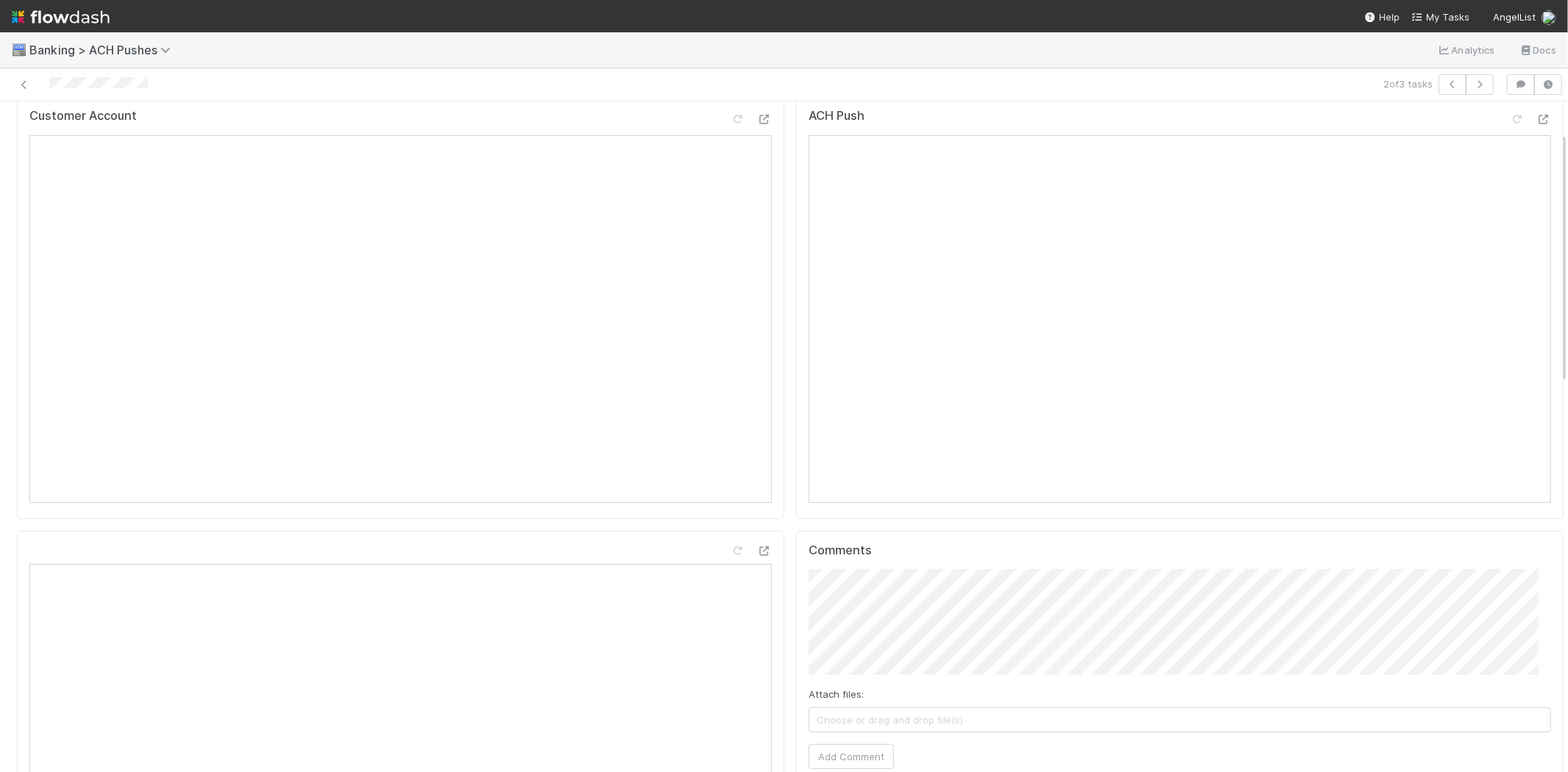 scroll, scrollTop: 82, scrollLeft: 0, axis: vertical 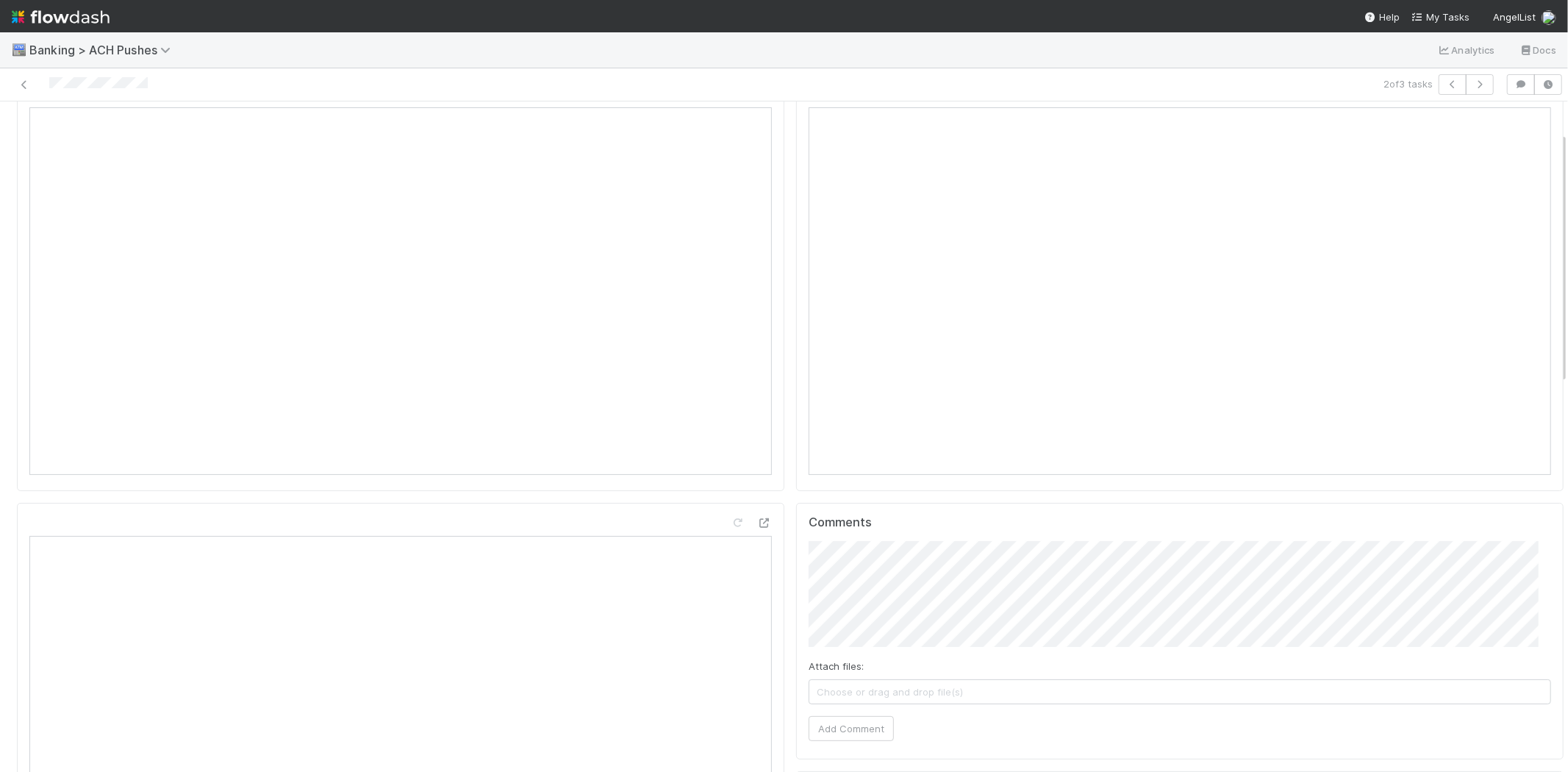 click on "Choose or drag and drop file(s)" at bounding box center [1180, 692] 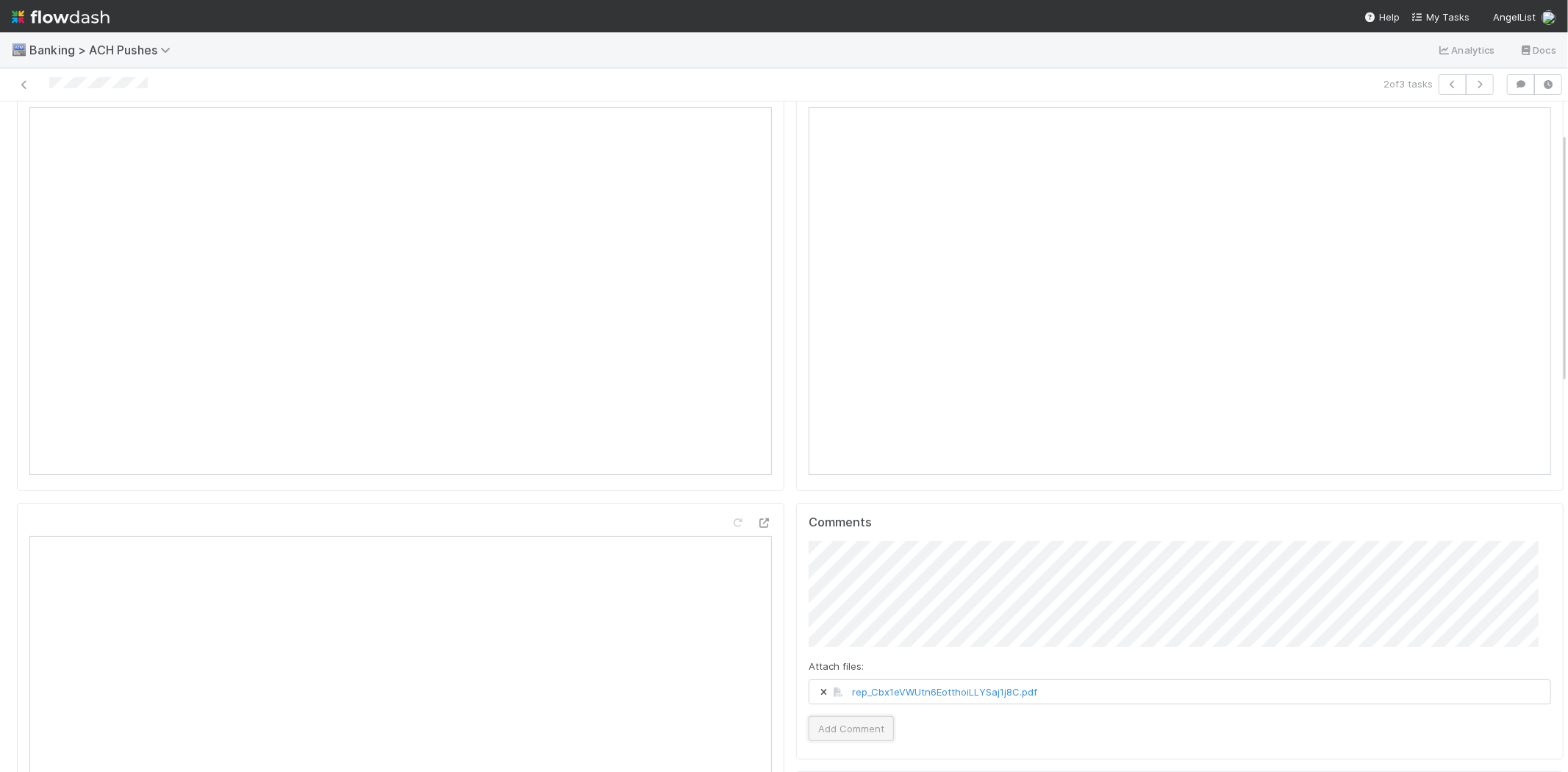 click on "Add Comment" at bounding box center (851, 729) 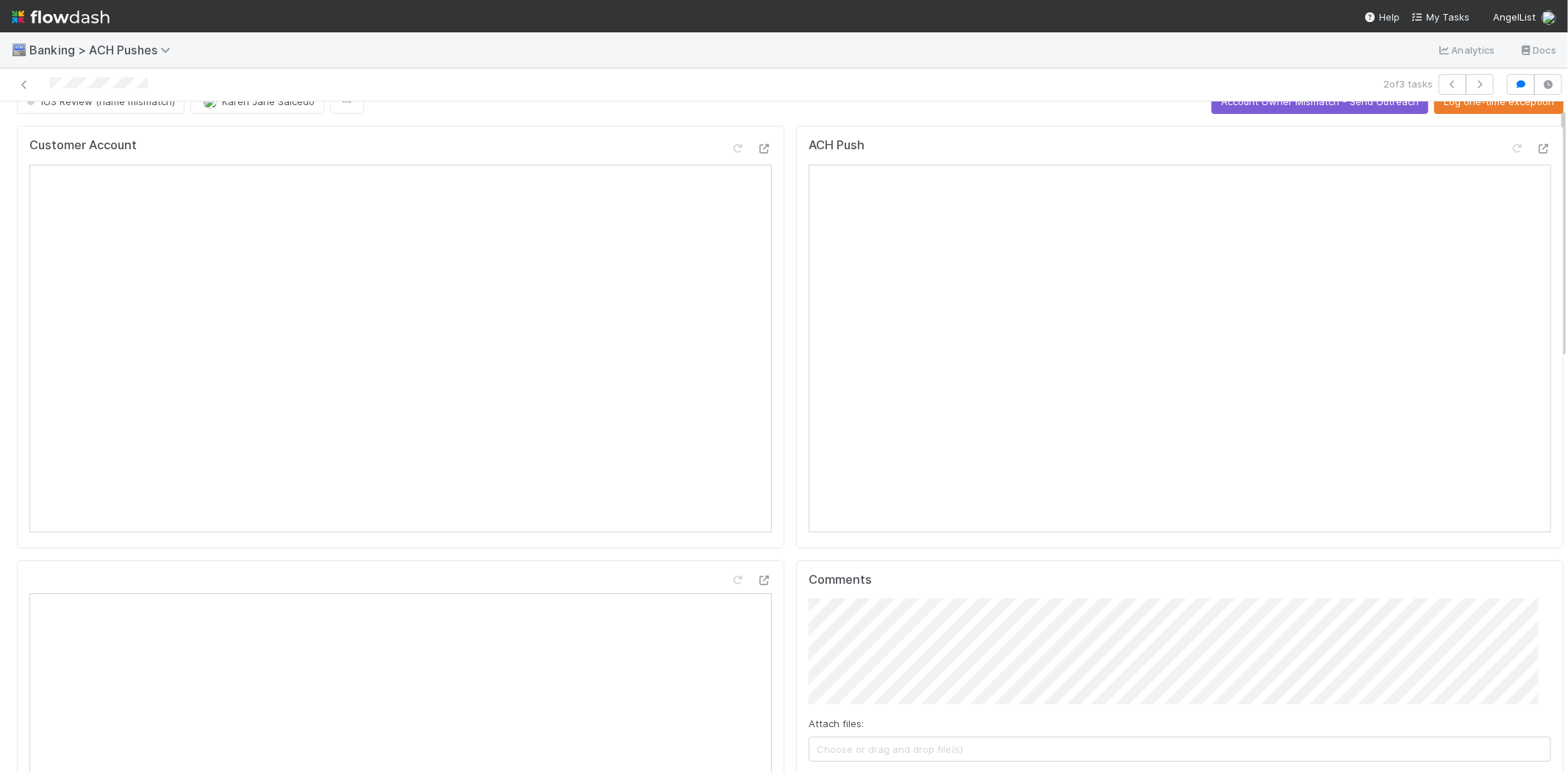 scroll, scrollTop: 0, scrollLeft: 0, axis: both 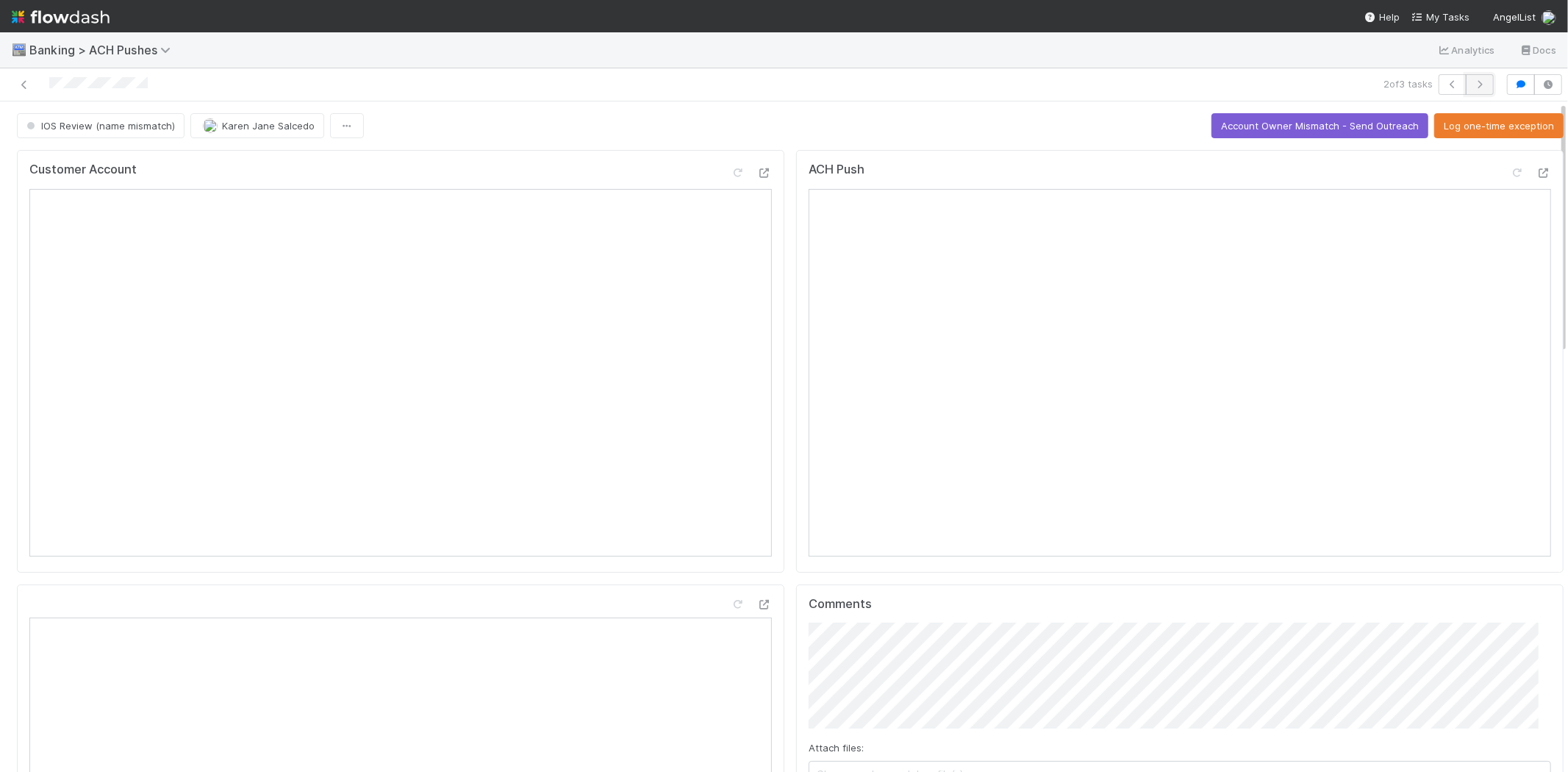 click at bounding box center [1480, 85] 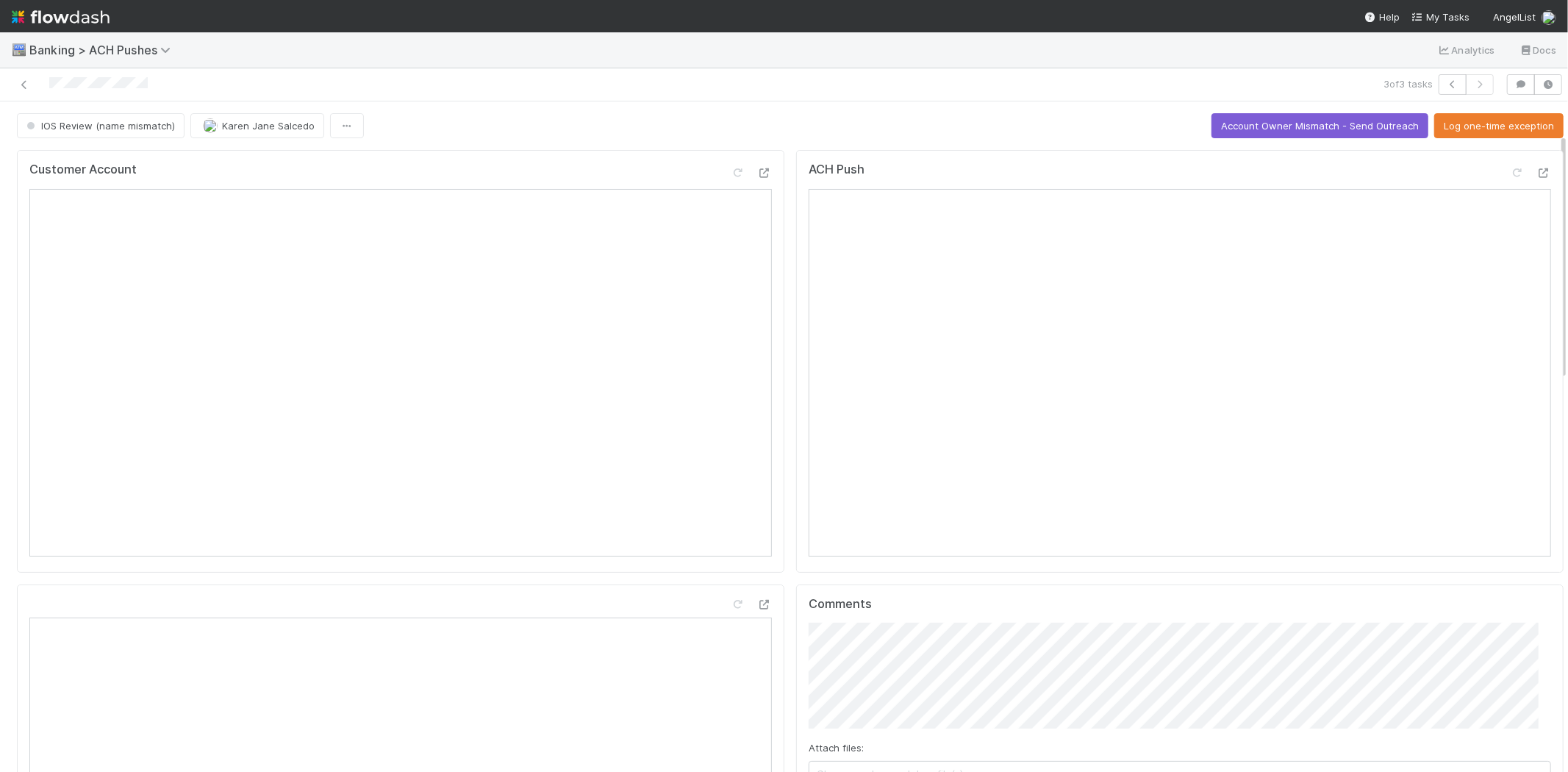 scroll, scrollTop: 88, scrollLeft: 0, axis: vertical 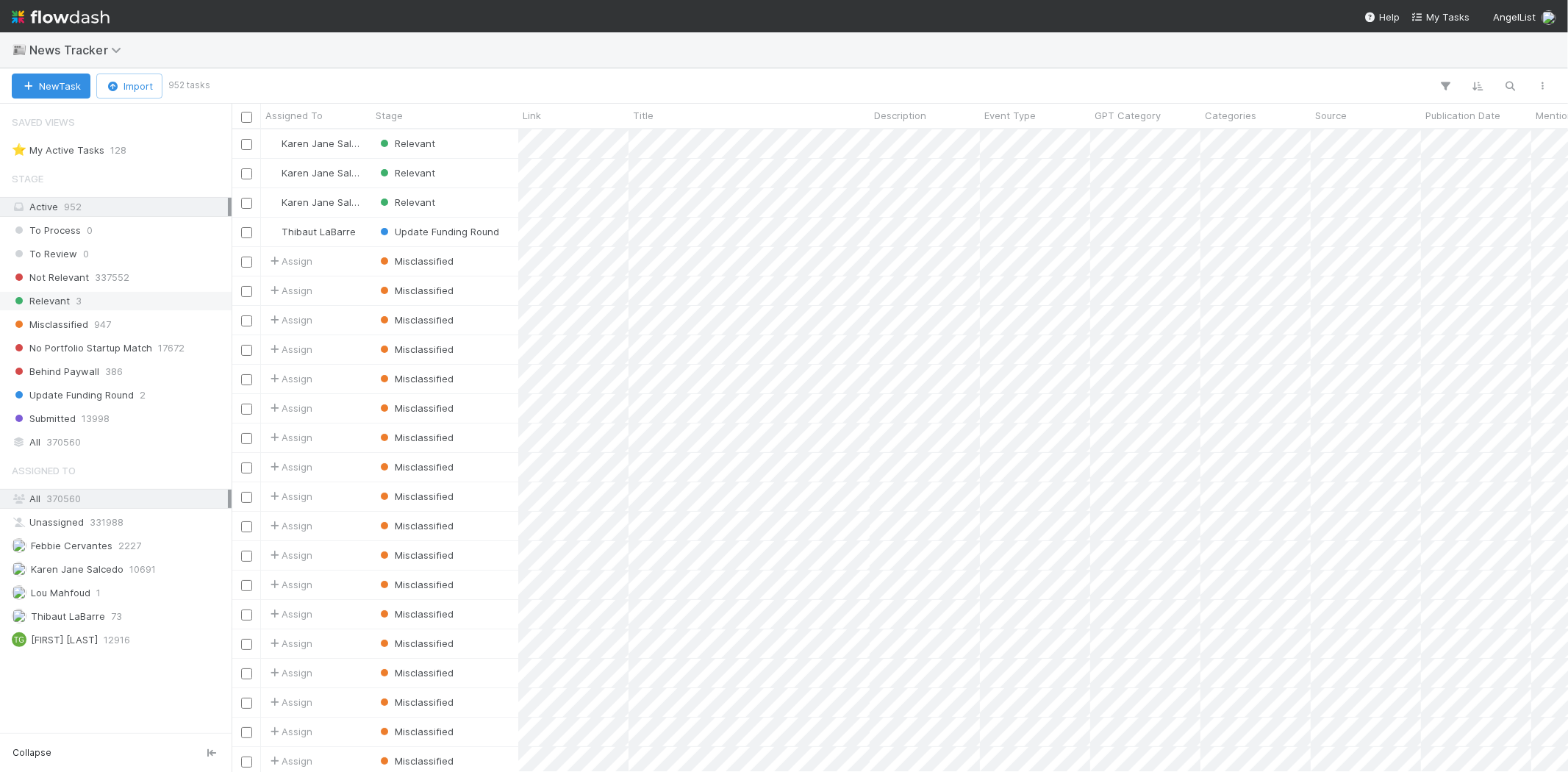 click on "Relevant   3" at bounding box center [120, 301] 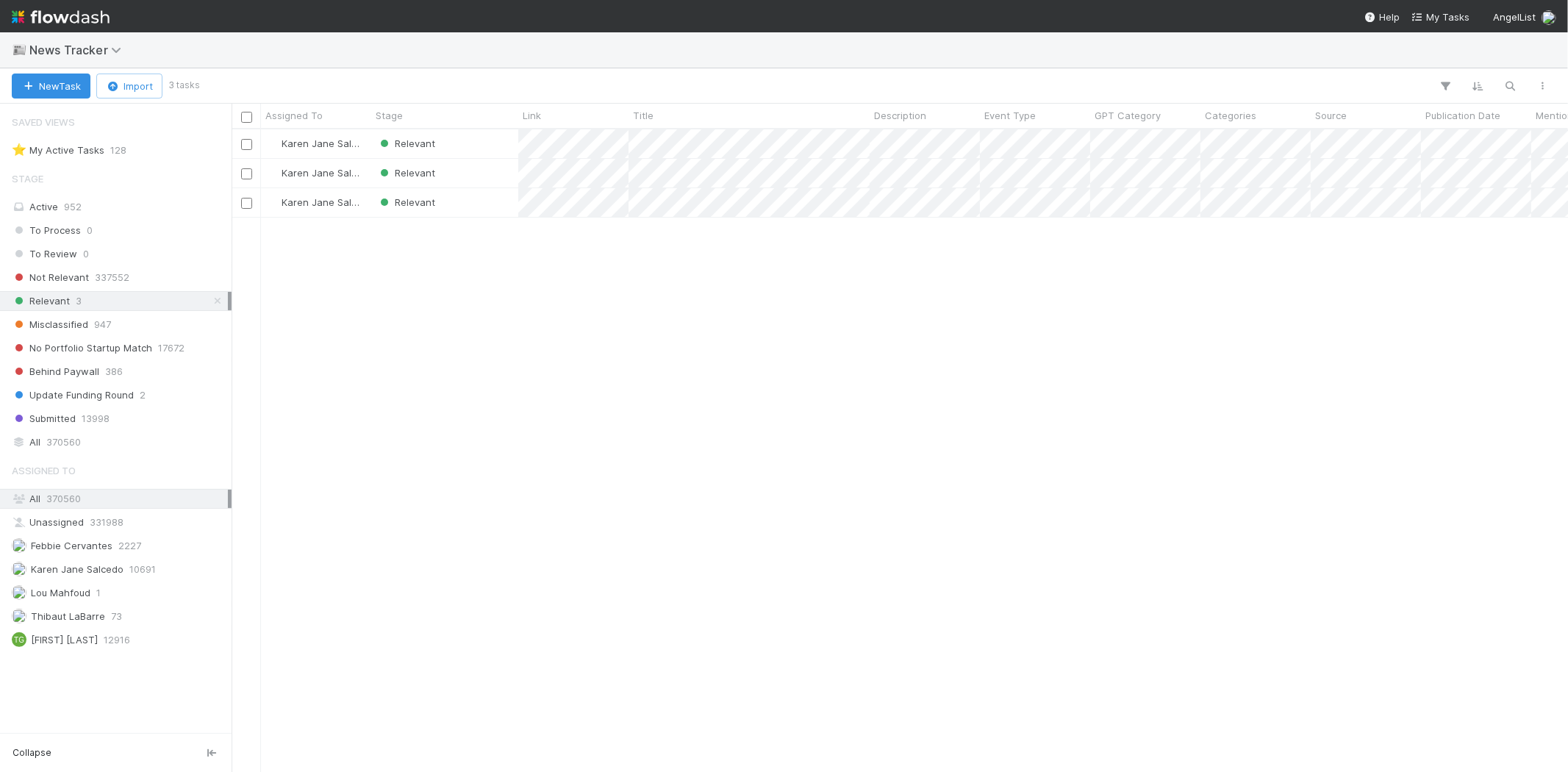 scroll, scrollTop: 12, scrollLeft: 12, axis: both 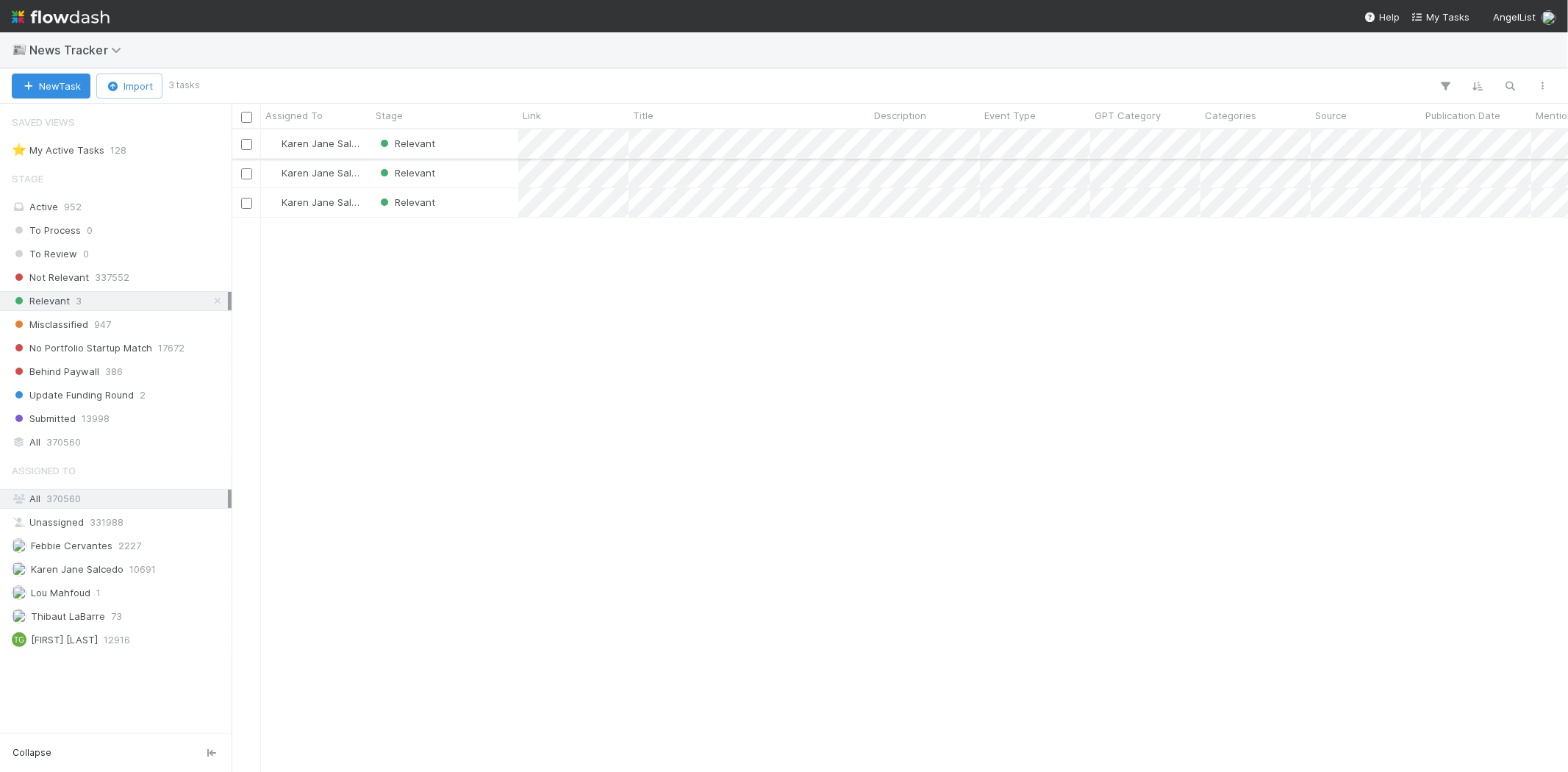 click on "Relevant" at bounding box center [445, 143] 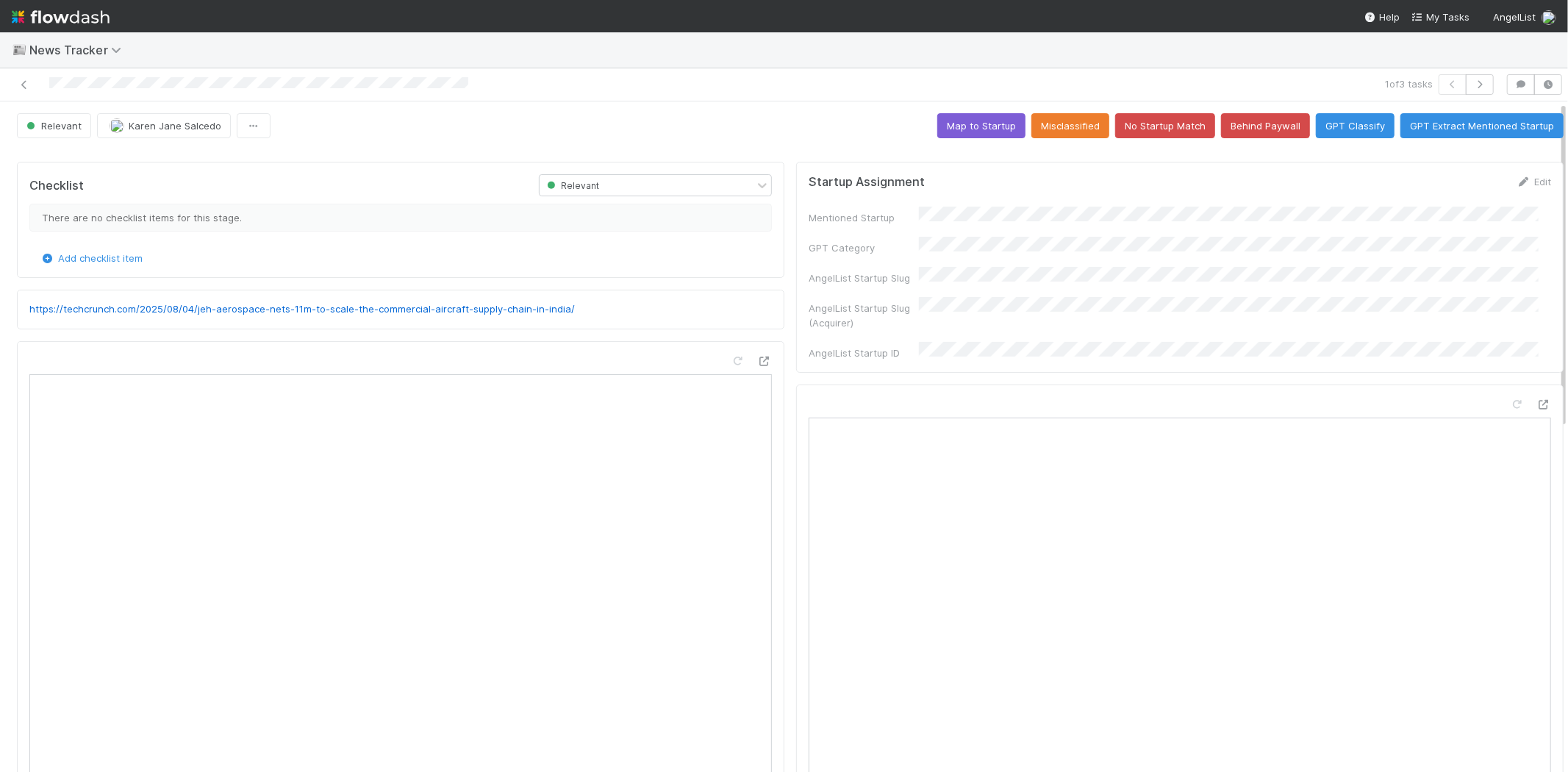 click on "https://techcrunch.com/2025/08/04/jeh-aerospace-nets-11m-to-scale-the-commercial-aircraft-supply-chain-in-india/" at bounding box center [401, 310] 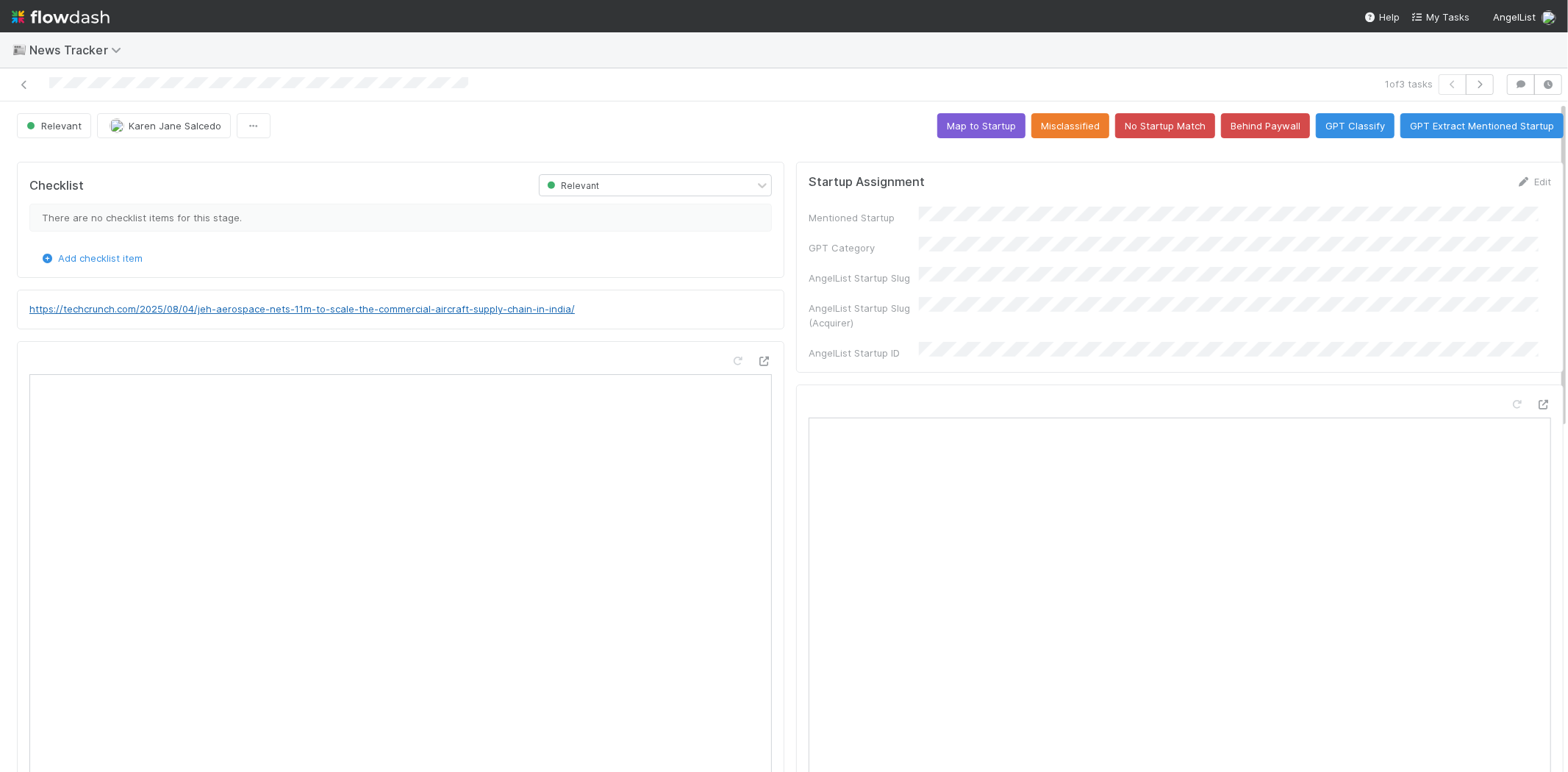 click on "https://techcrunch.com/2025/08/04/jeh-aerospace-nets-11m-to-scale-the-commercial-aircraft-supply-chain-in-india/" at bounding box center [302, 309] 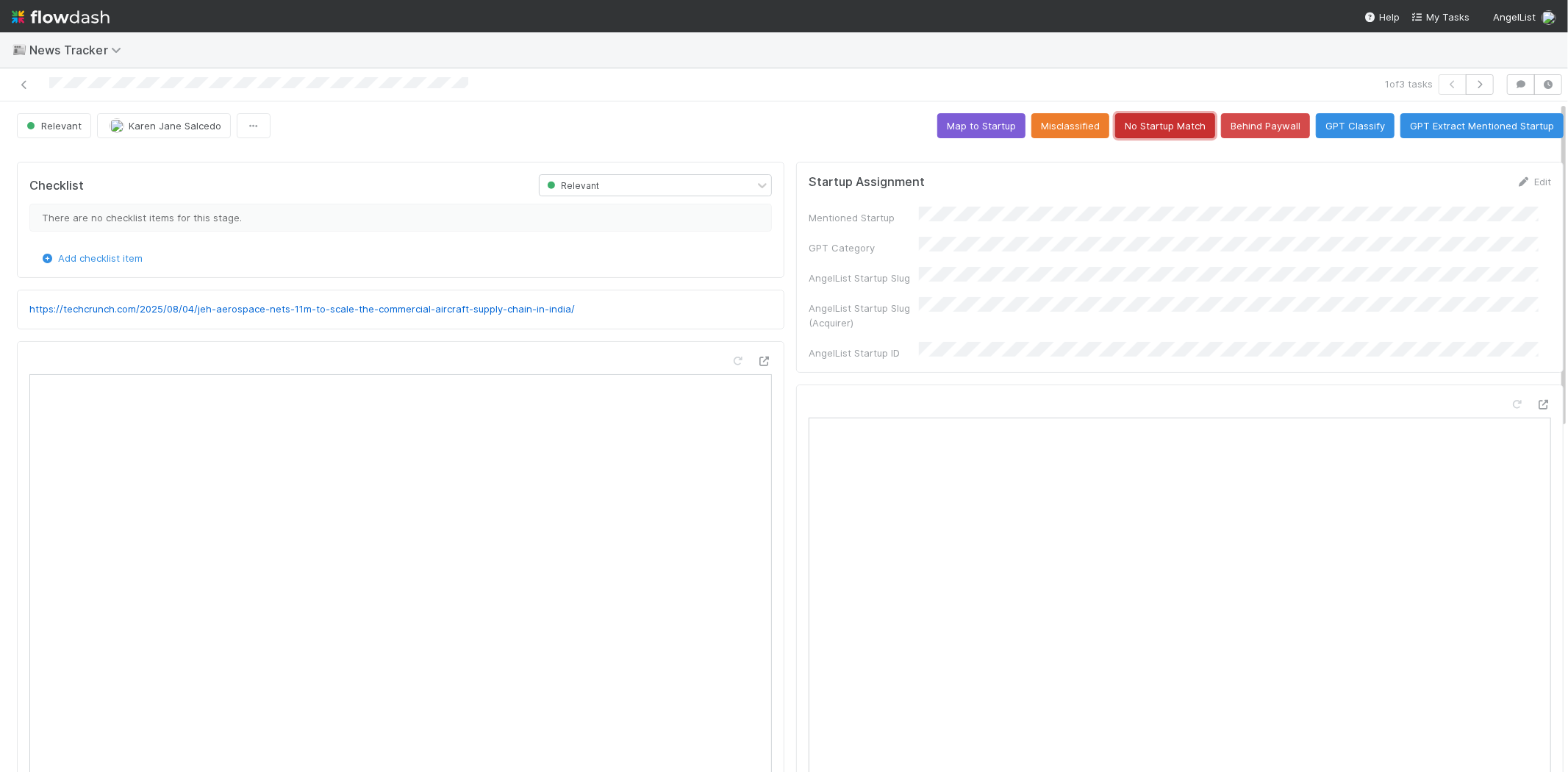 click on "No Startup Match" at bounding box center (1165, 126) 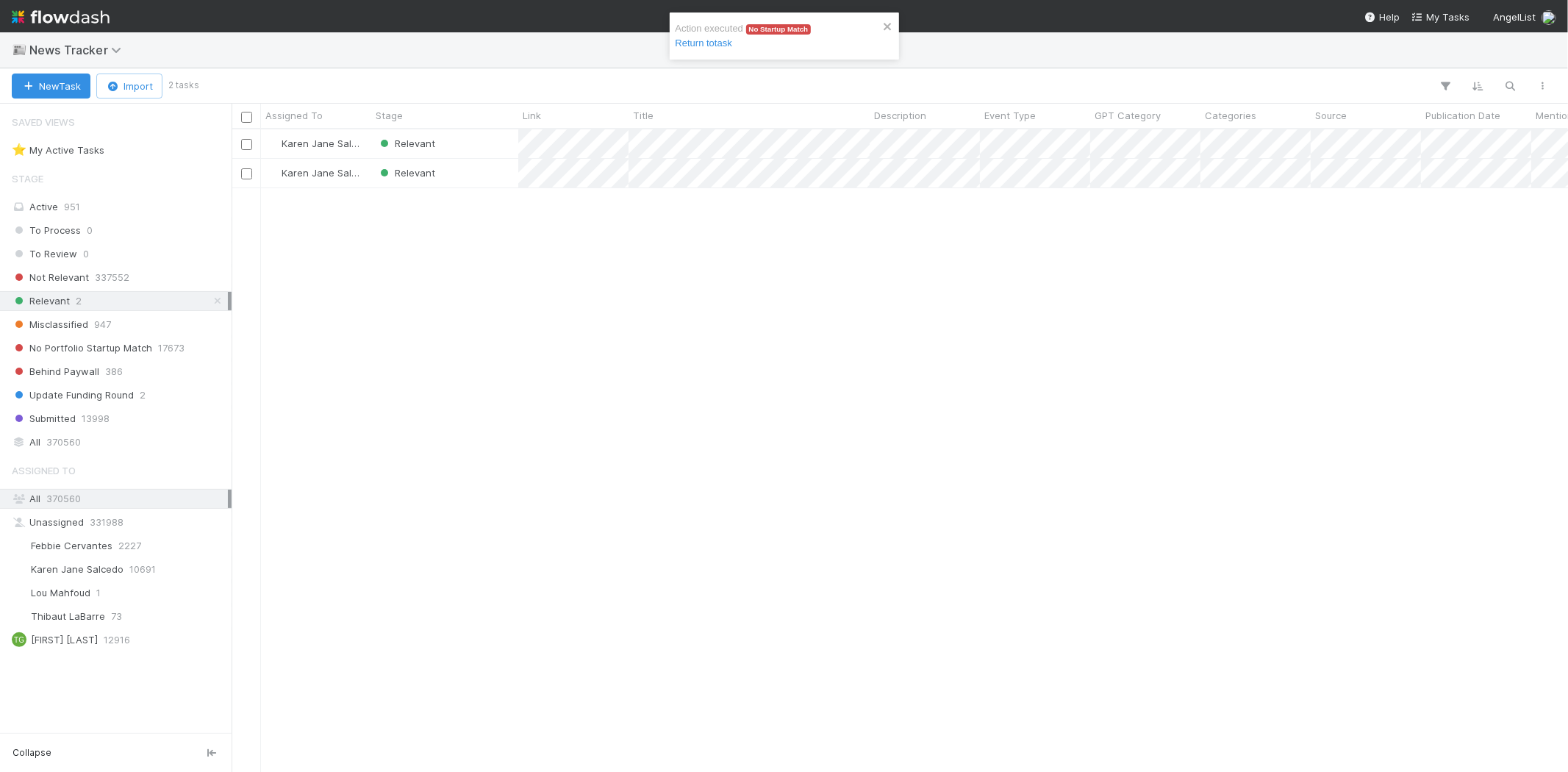 scroll, scrollTop: 12, scrollLeft: 12, axis: both 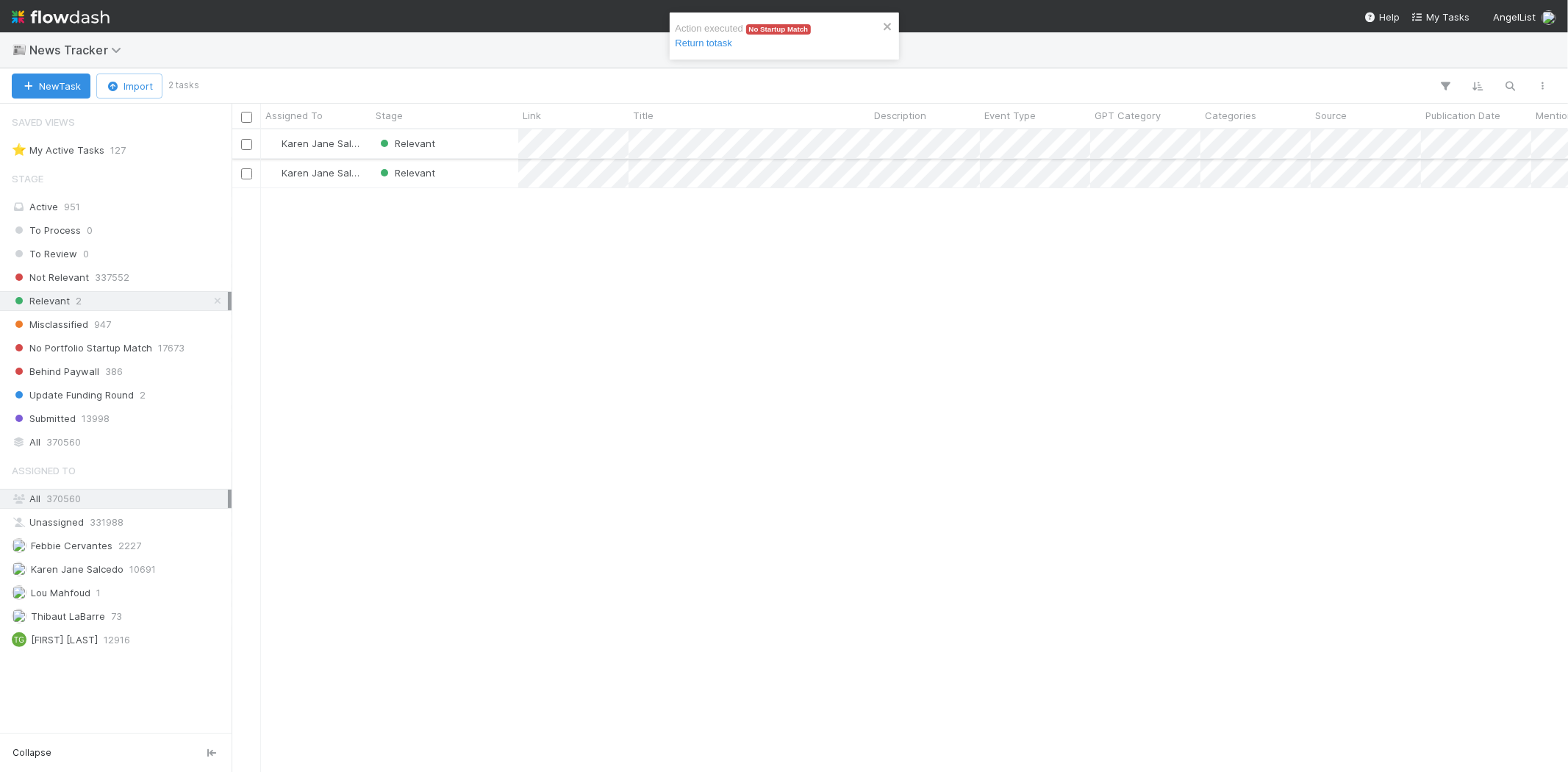 click on "Relevant" at bounding box center [445, 143] 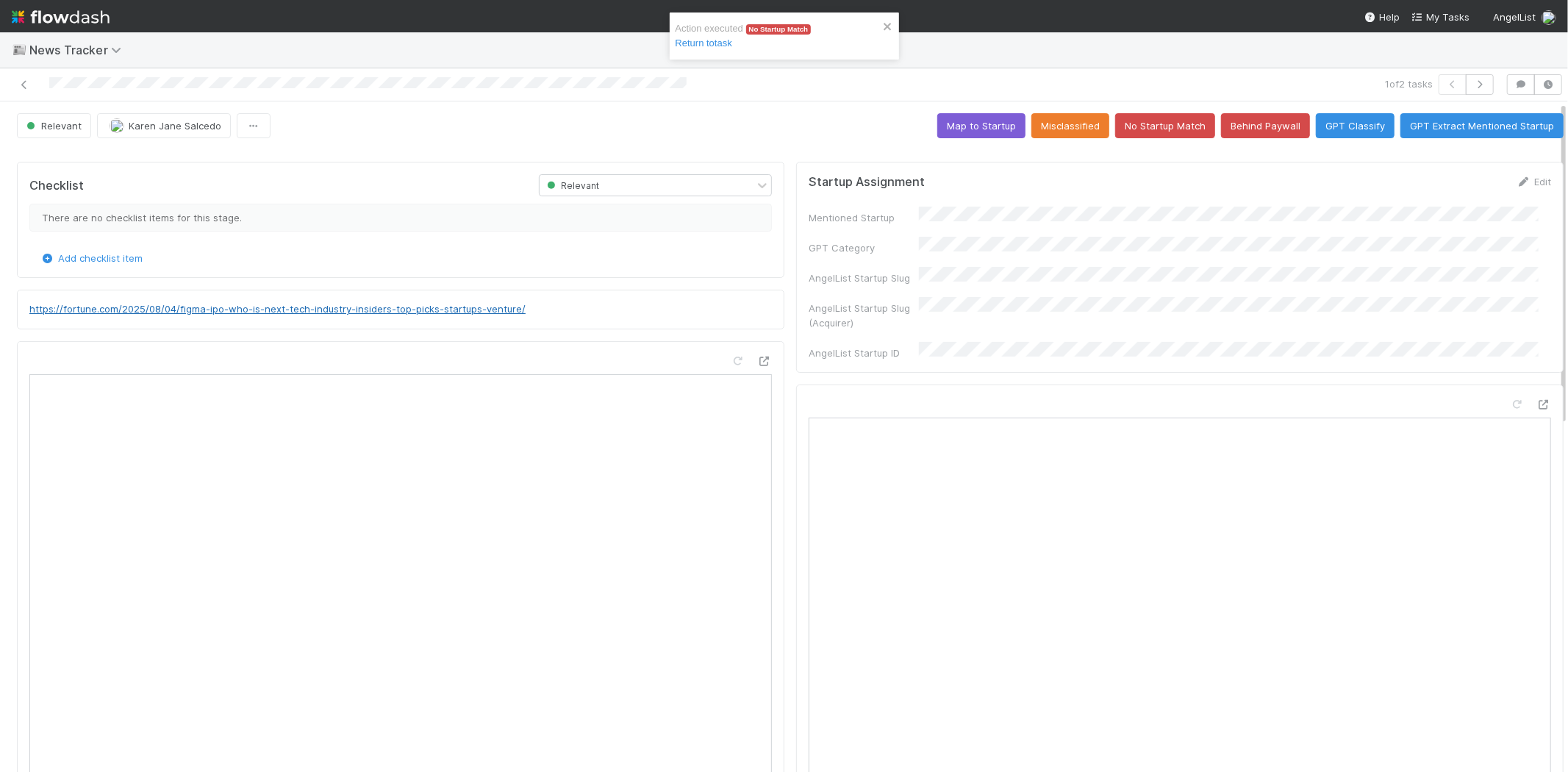 click on "https://fortune.com/2025/08/04/figma-ipo-who-is-next-tech-industry-insiders-top-picks-startups-venture/" at bounding box center (277, 309) 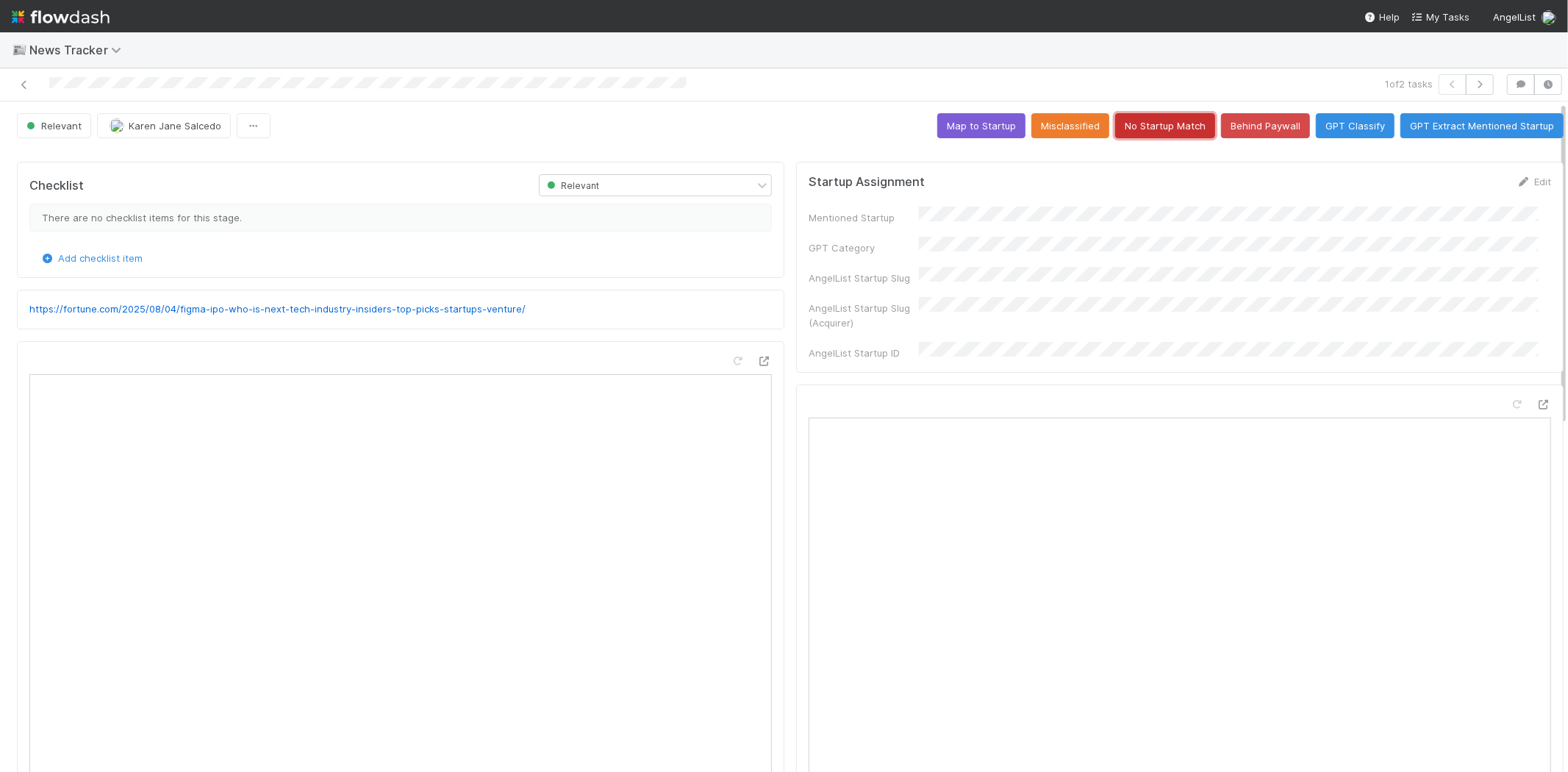 click on "No Startup Match" at bounding box center [1165, 126] 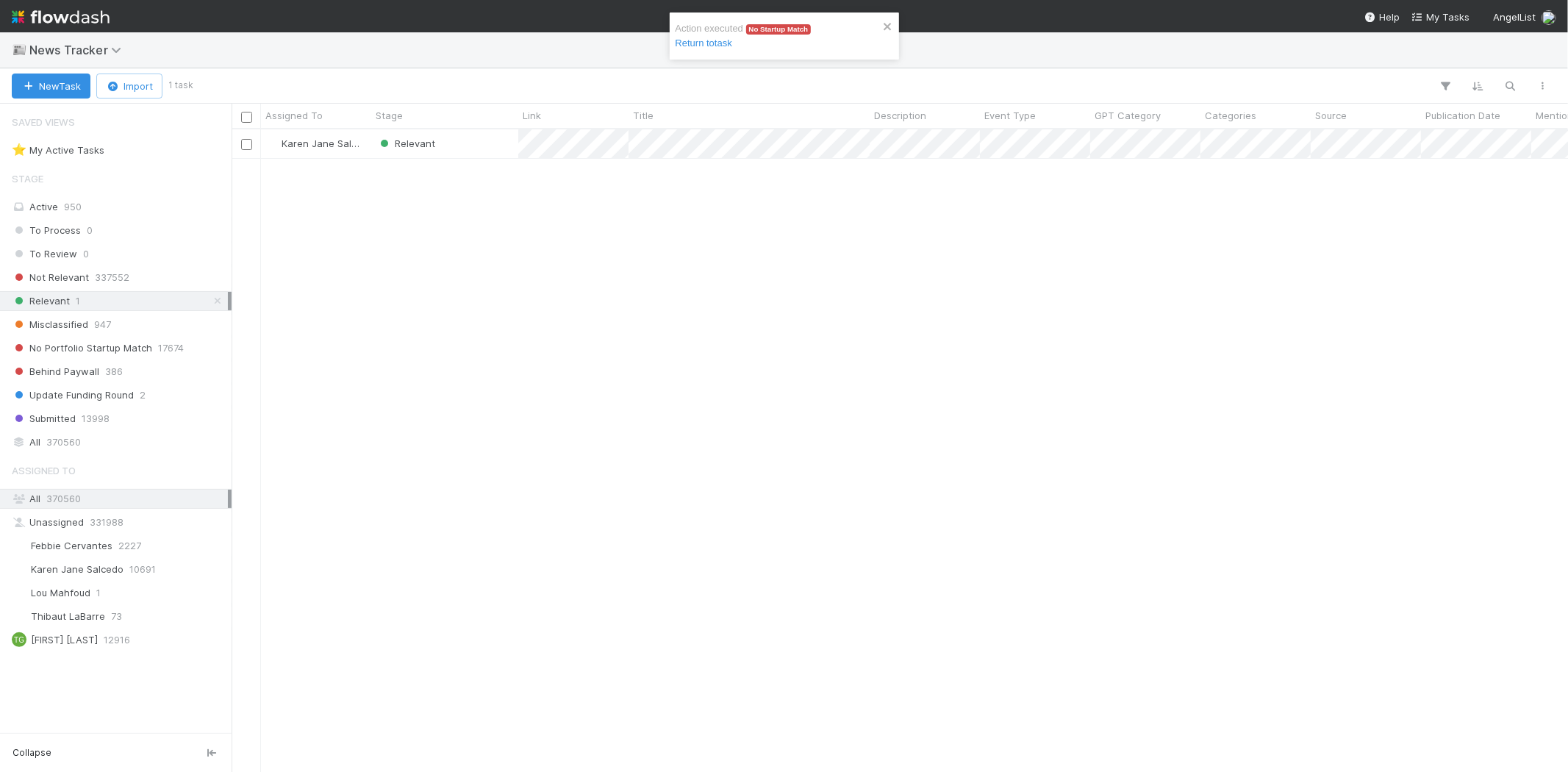 scroll, scrollTop: 12, scrollLeft: 12, axis: both 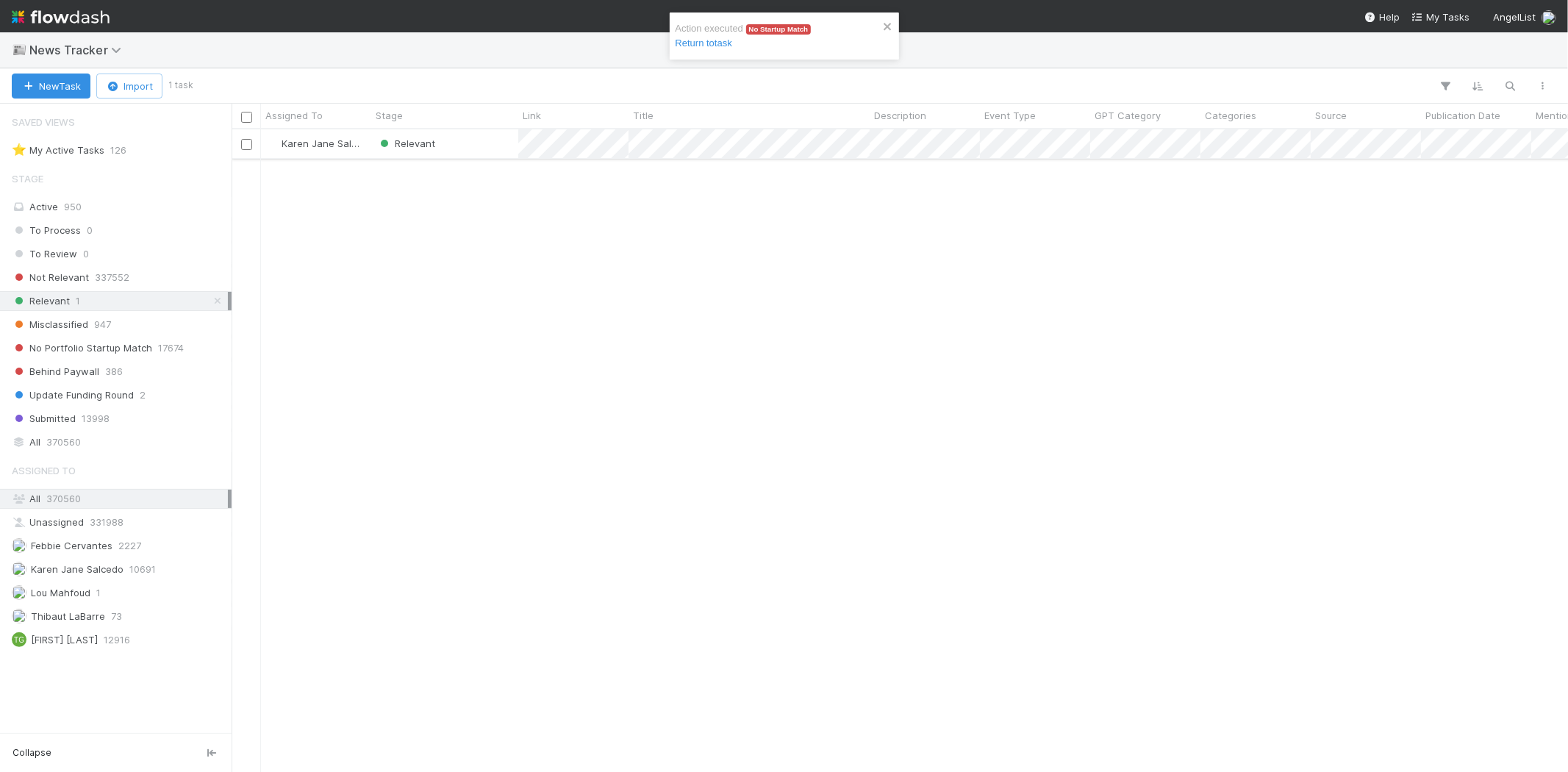 click on "Relevant" at bounding box center (445, 143) 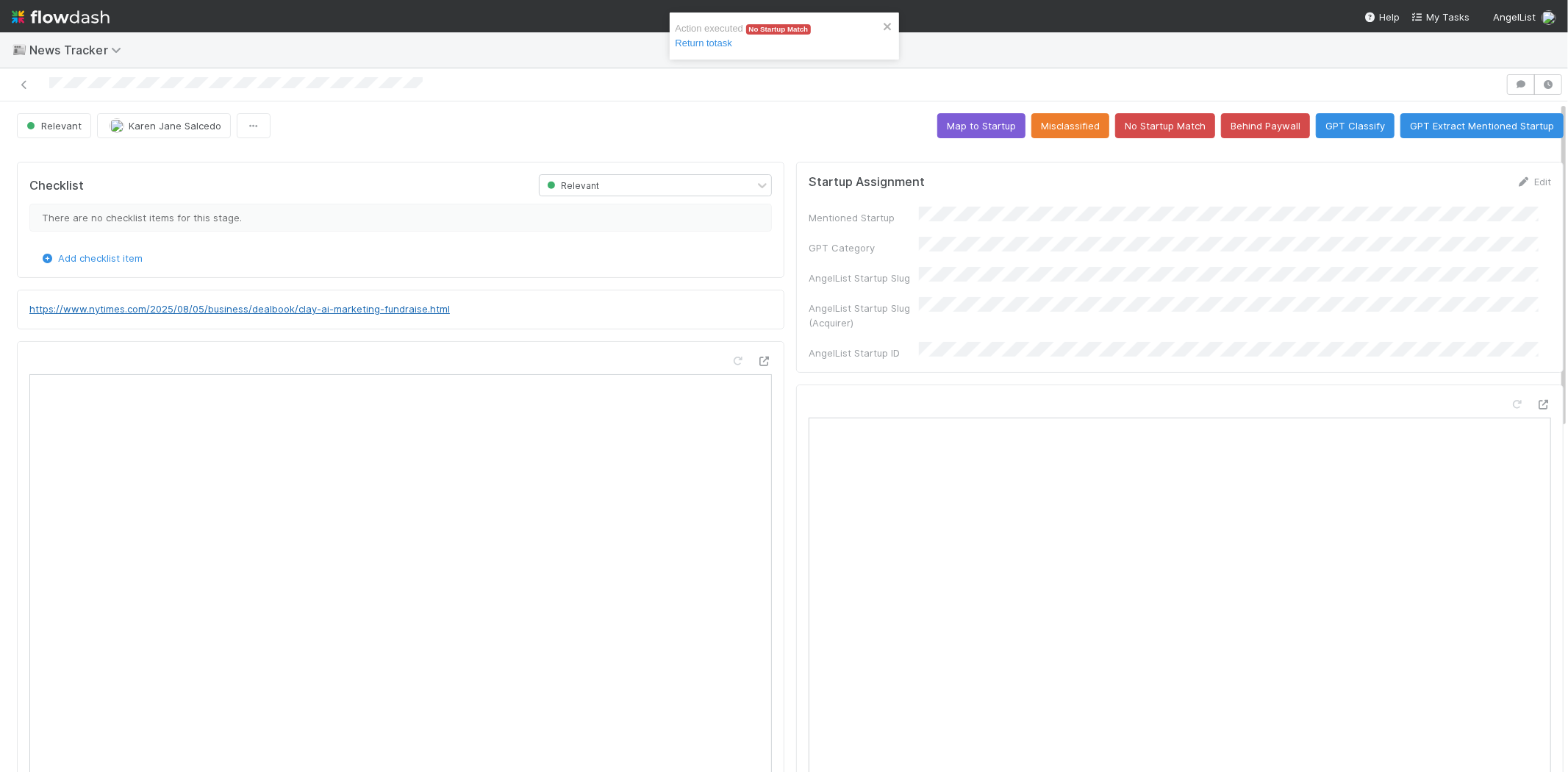 click on "https://www.nytimes.com/2025/08/05/business/dealbook/clay-ai-marketing-fundraise.html" at bounding box center (240, 309) 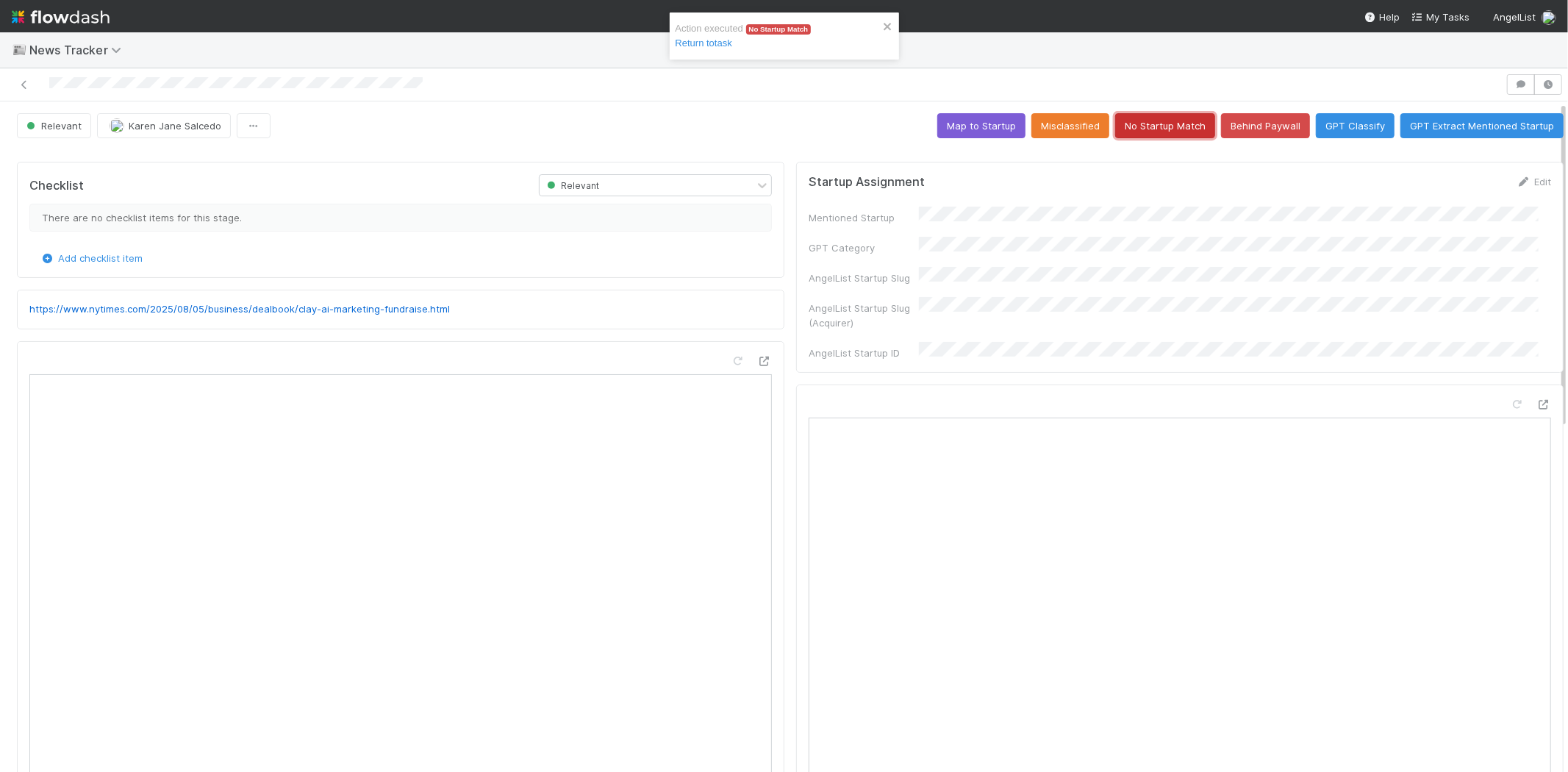 click on "No Startup Match" at bounding box center [1165, 126] 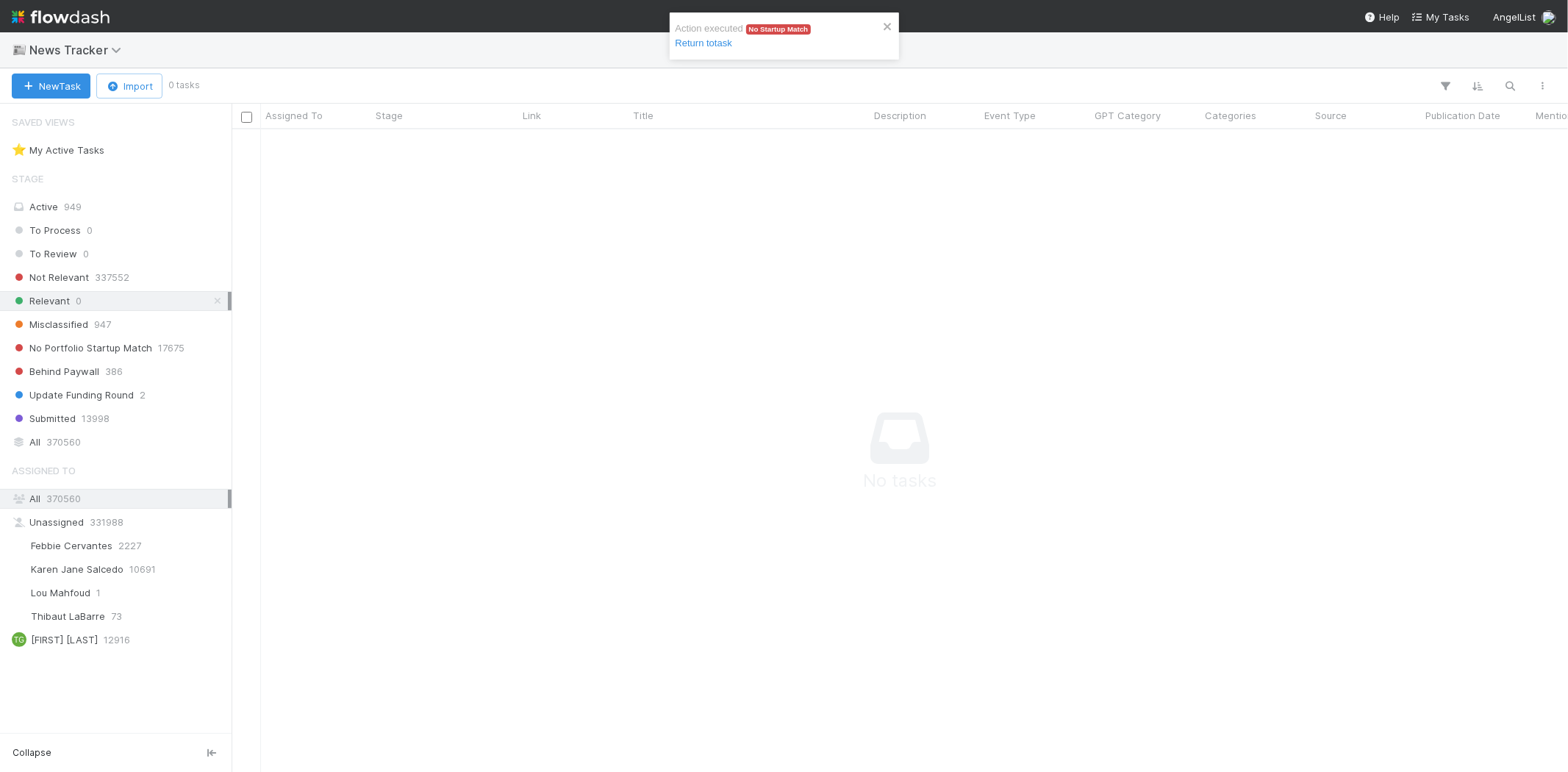 scroll, scrollTop: 12, scrollLeft: 12, axis: both 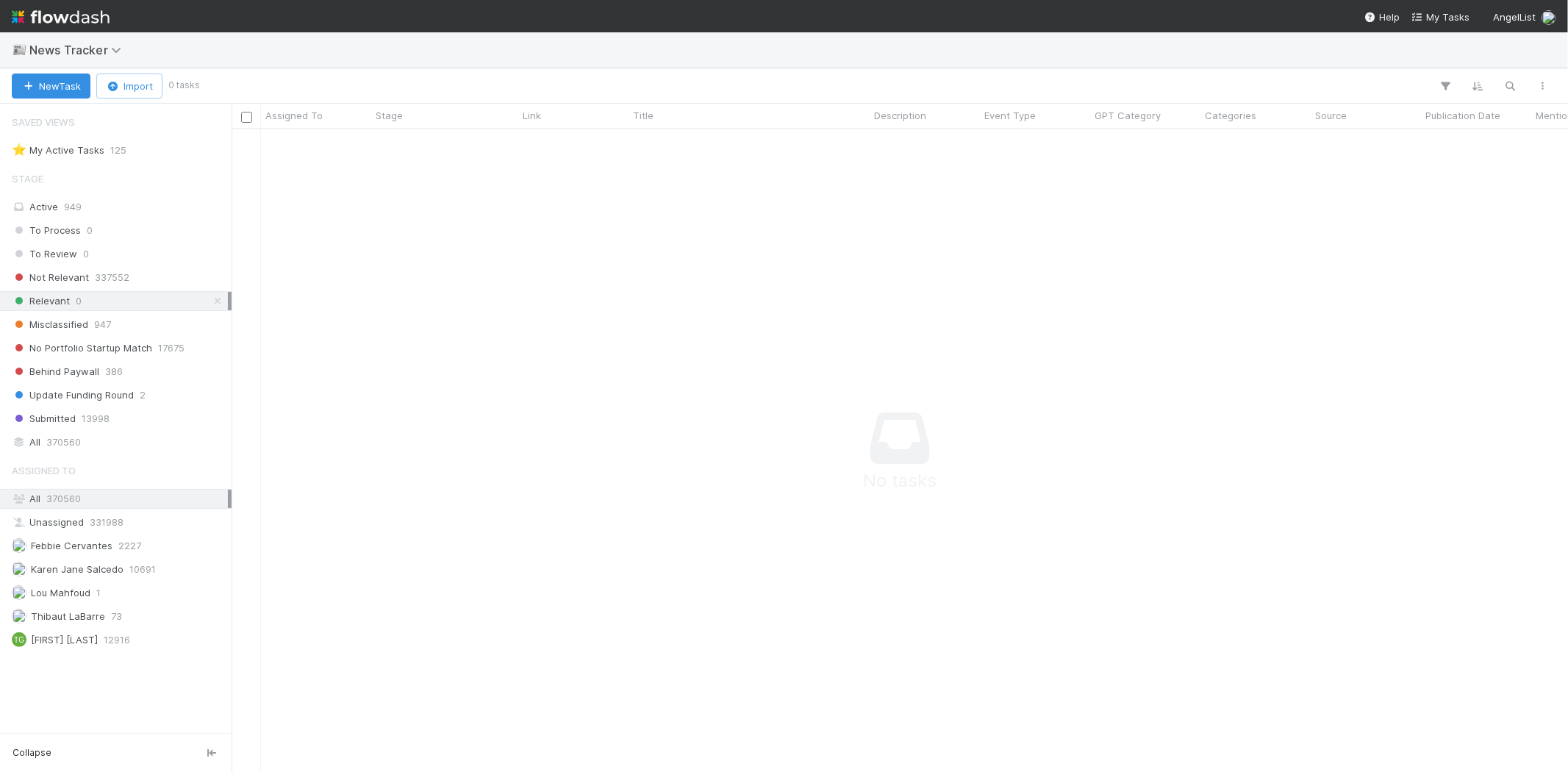 click at bounding box center (1597, 445) 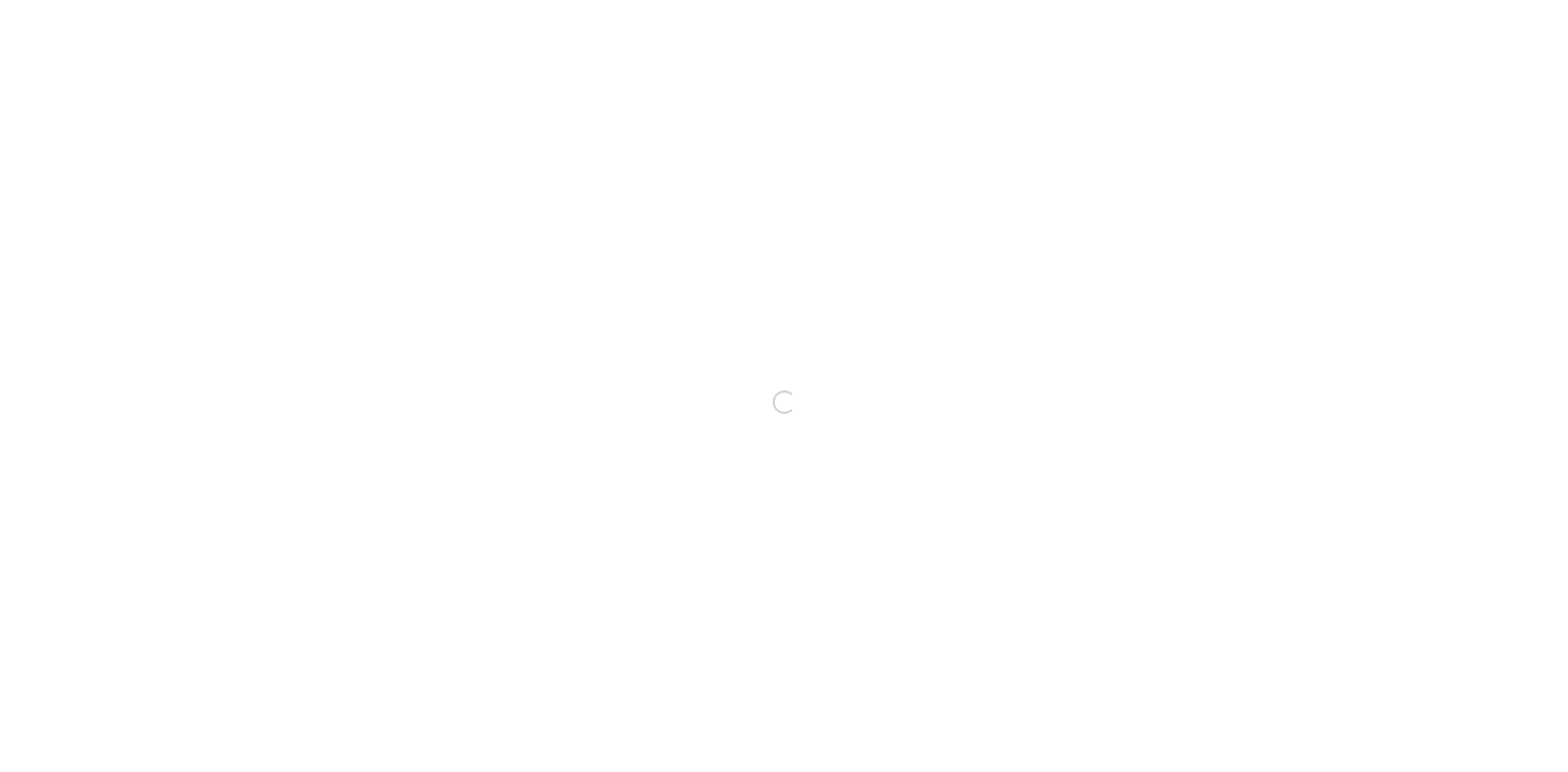 scroll, scrollTop: 0, scrollLeft: 0, axis: both 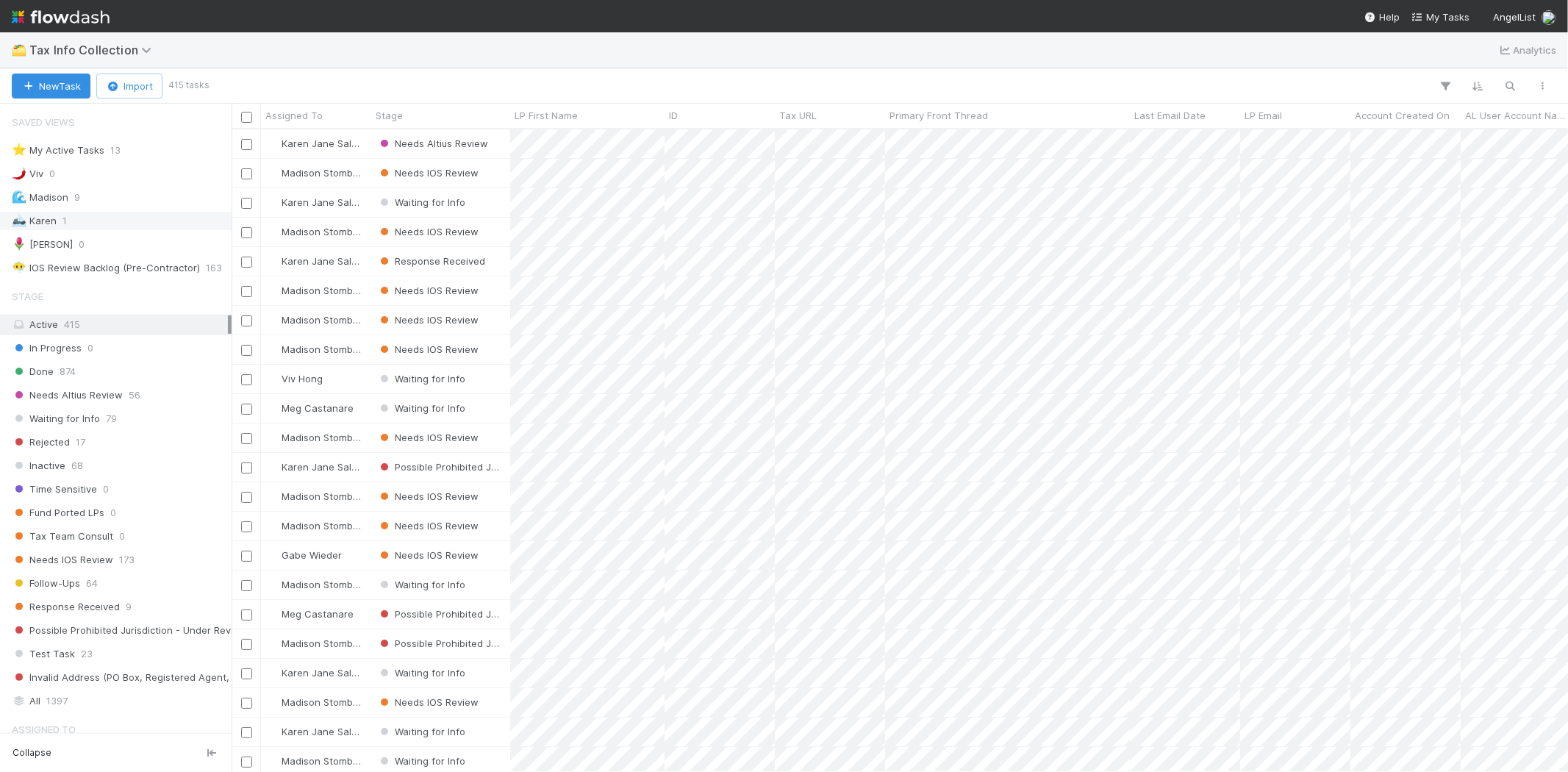 click on "🏔️ [PERSON]" at bounding box center [34, 221] 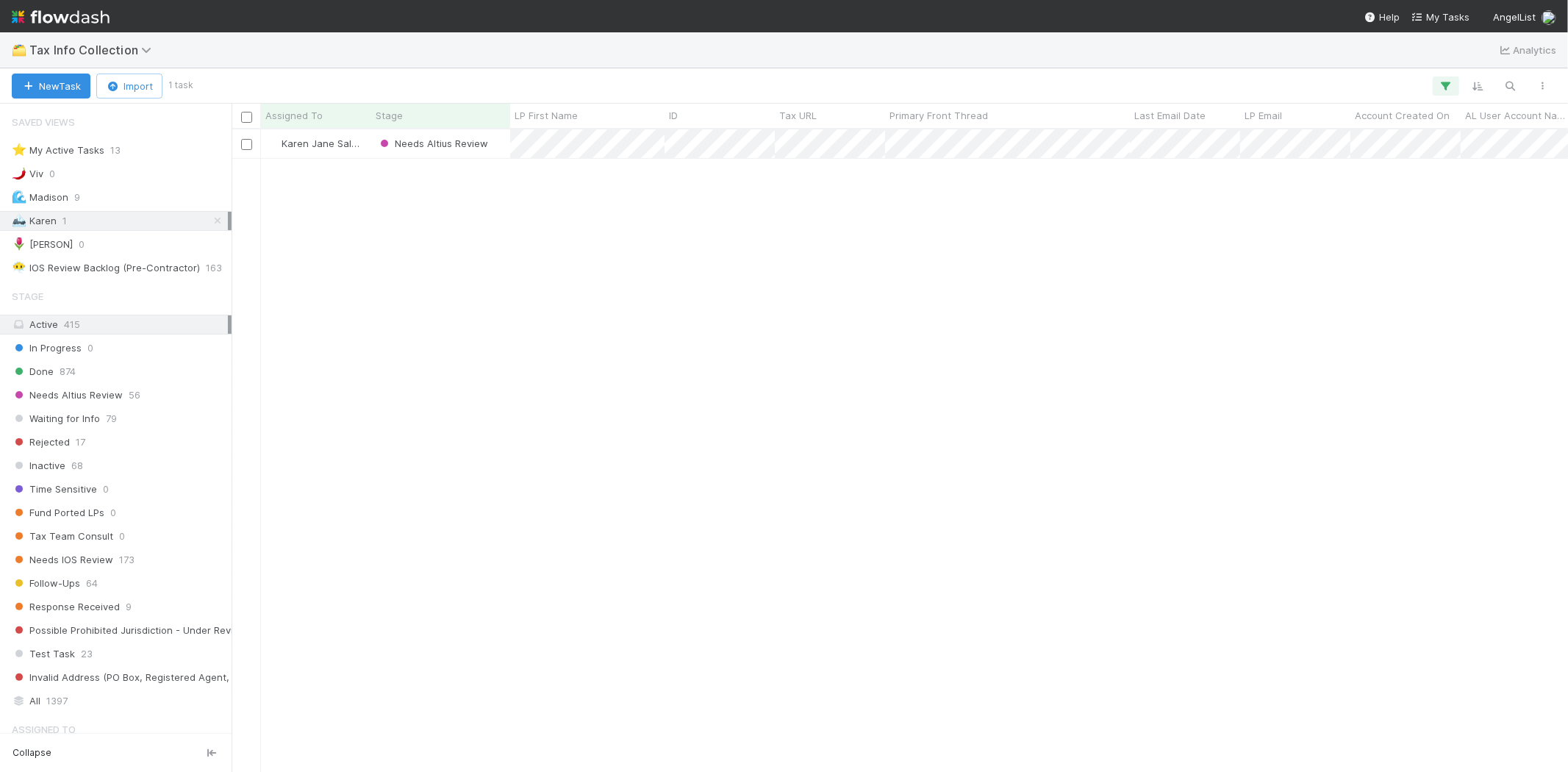 scroll, scrollTop: 12, scrollLeft: 12, axis: both 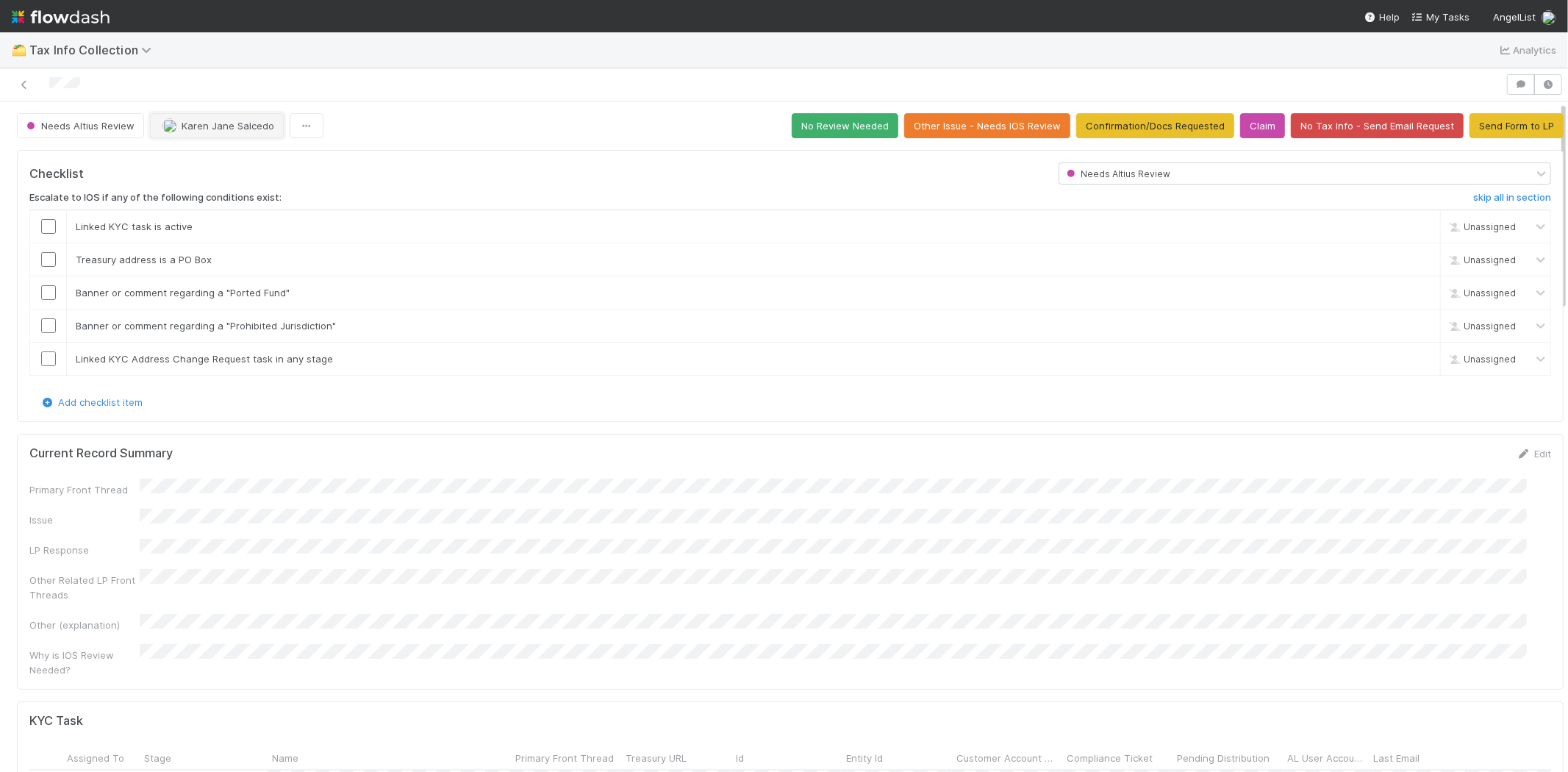click on "Karen Jane Salcedo" at bounding box center [228, 126] 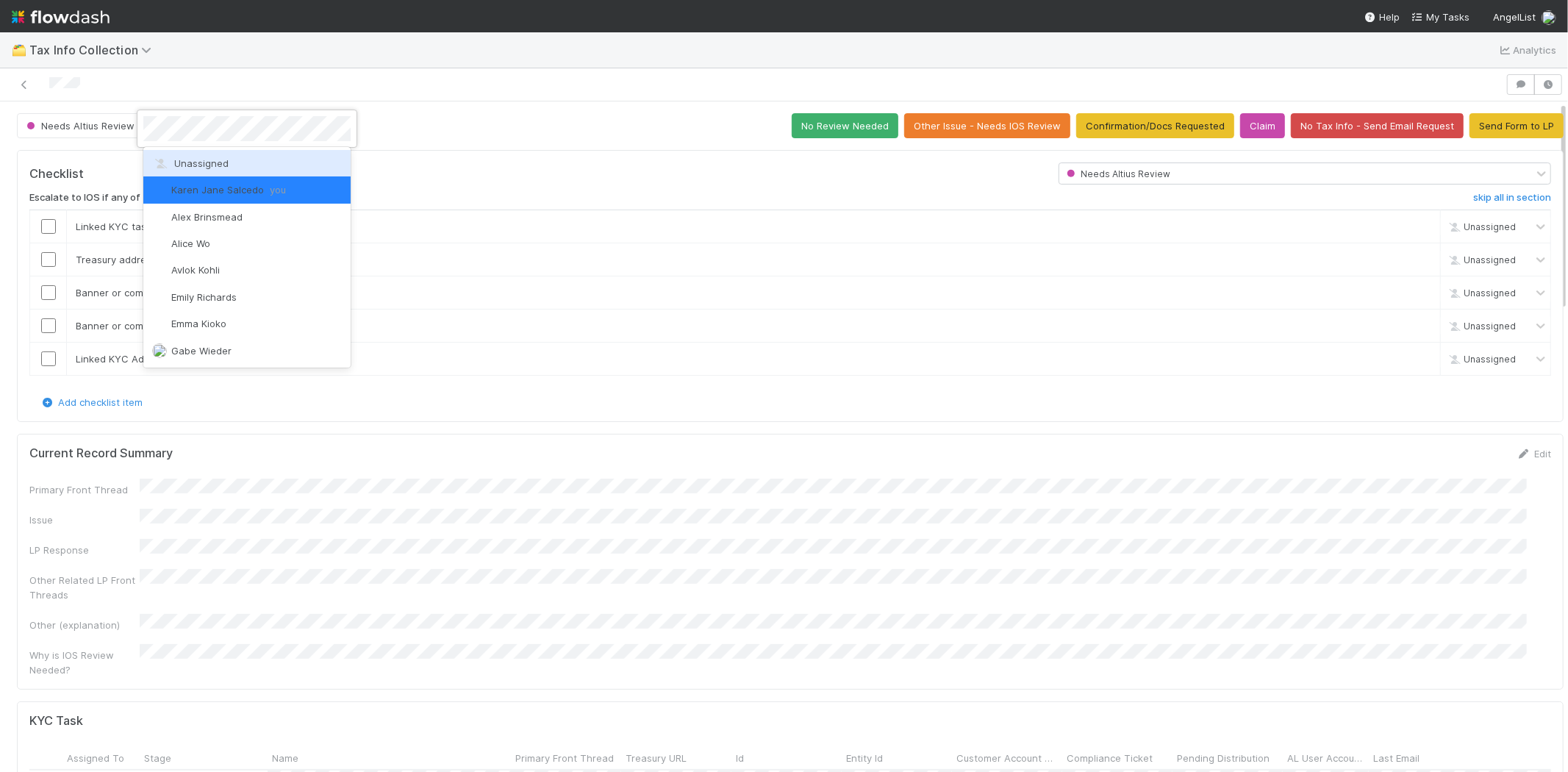 click on "Unassigned" at bounding box center (247, 163) 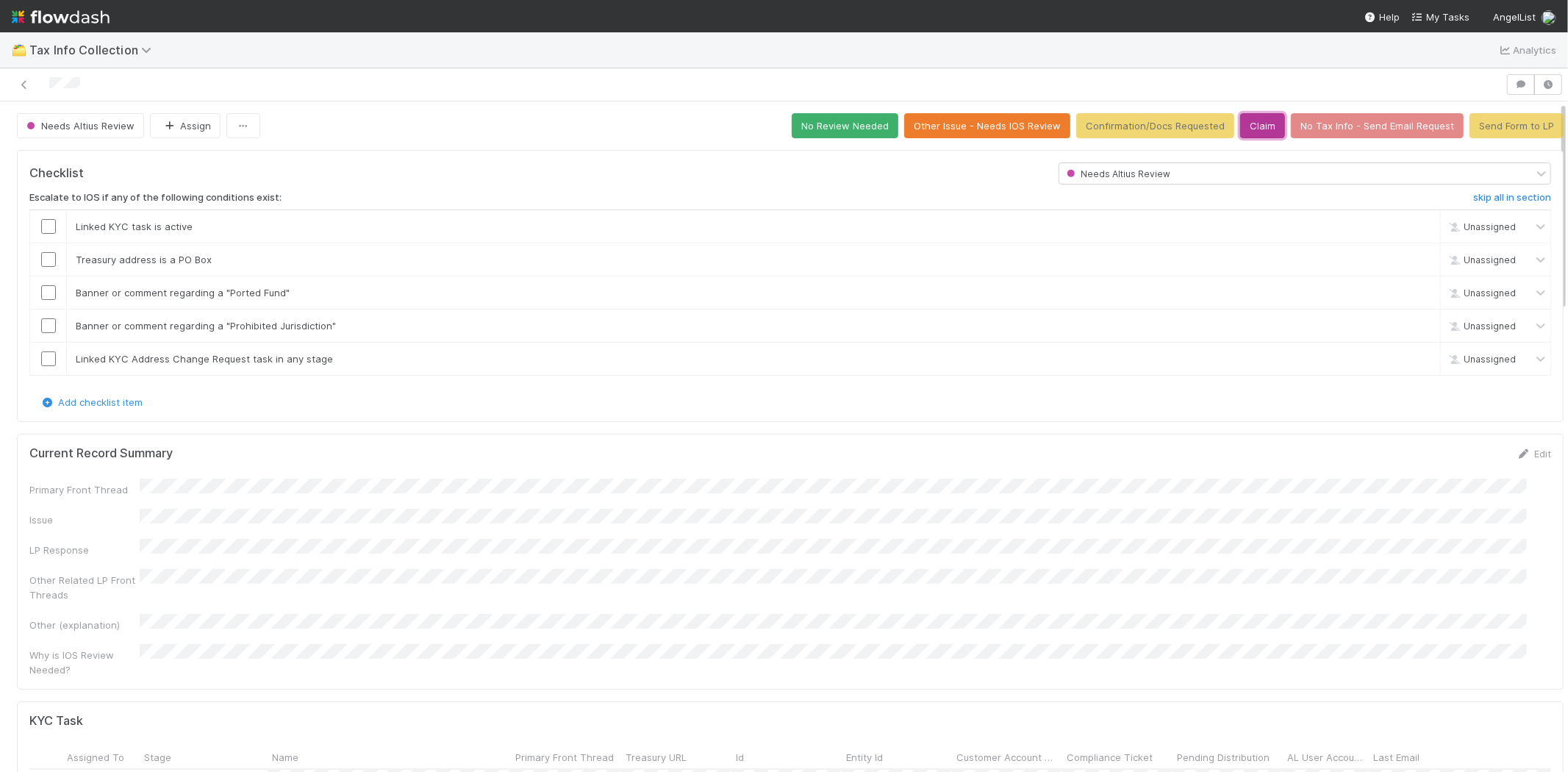 click on "Claim" at bounding box center (1262, 126) 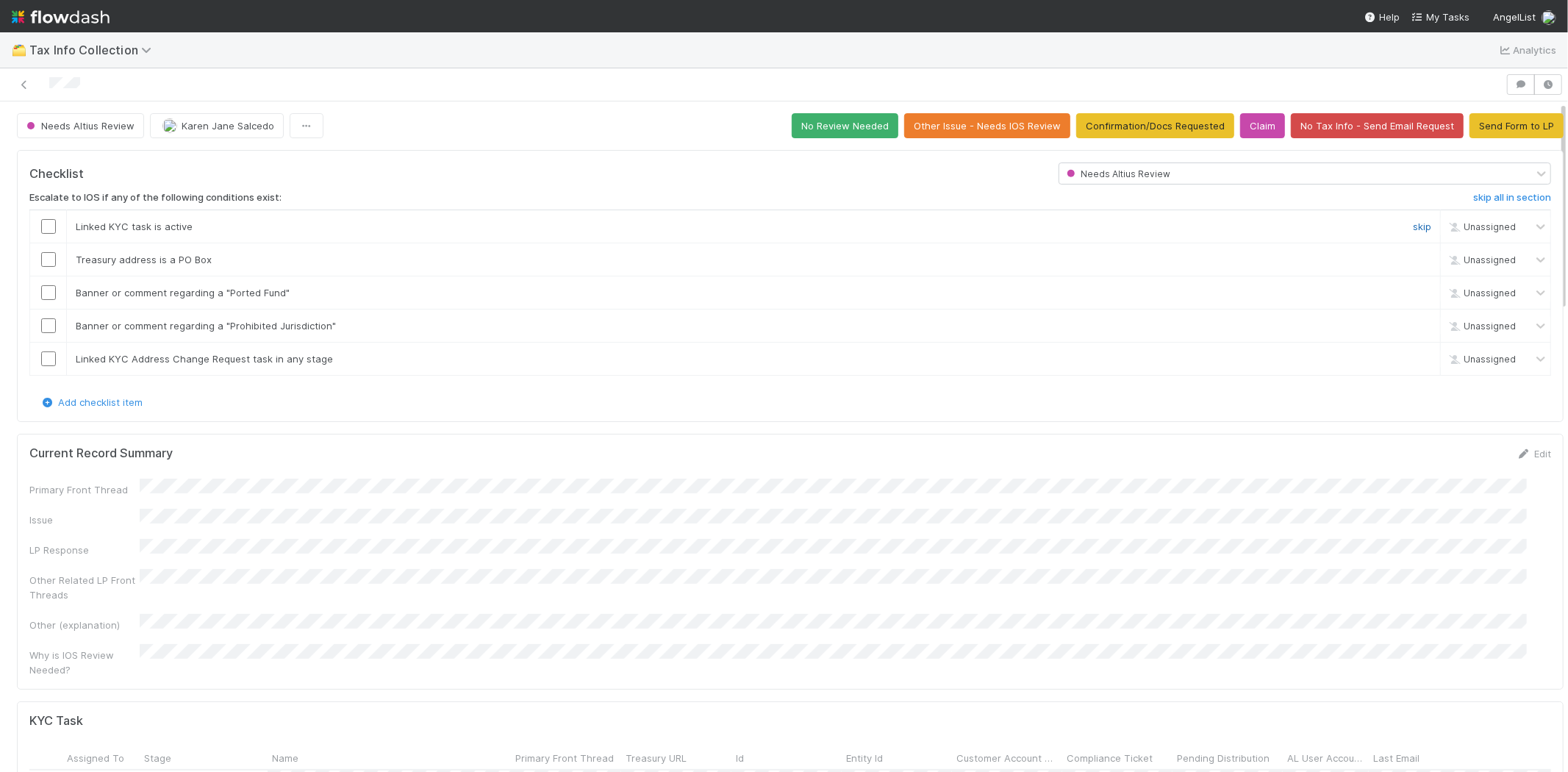 click on "skip" at bounding box center [1422, 226] 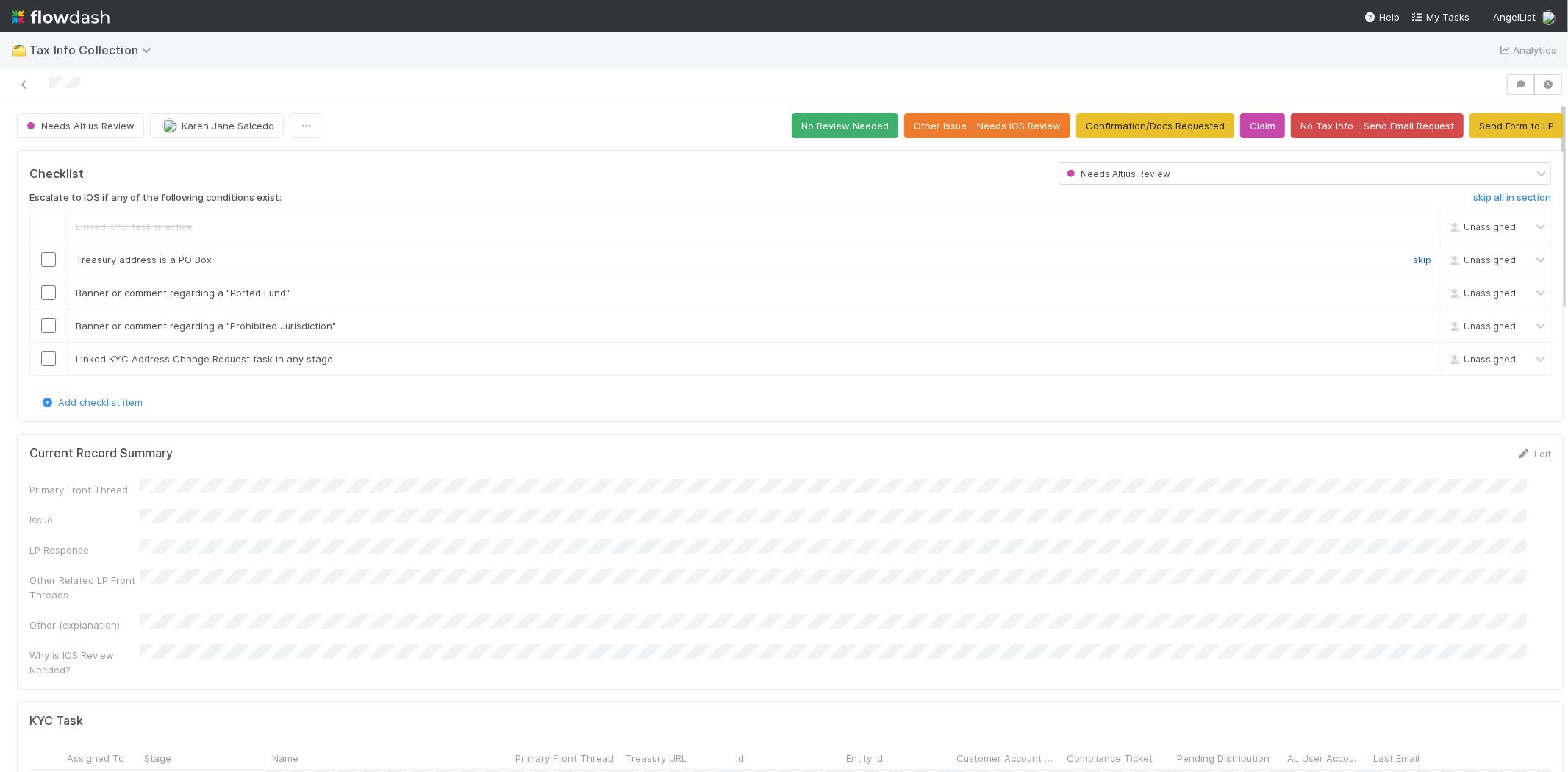 click on "skip" at bounding box center (1422, 260) 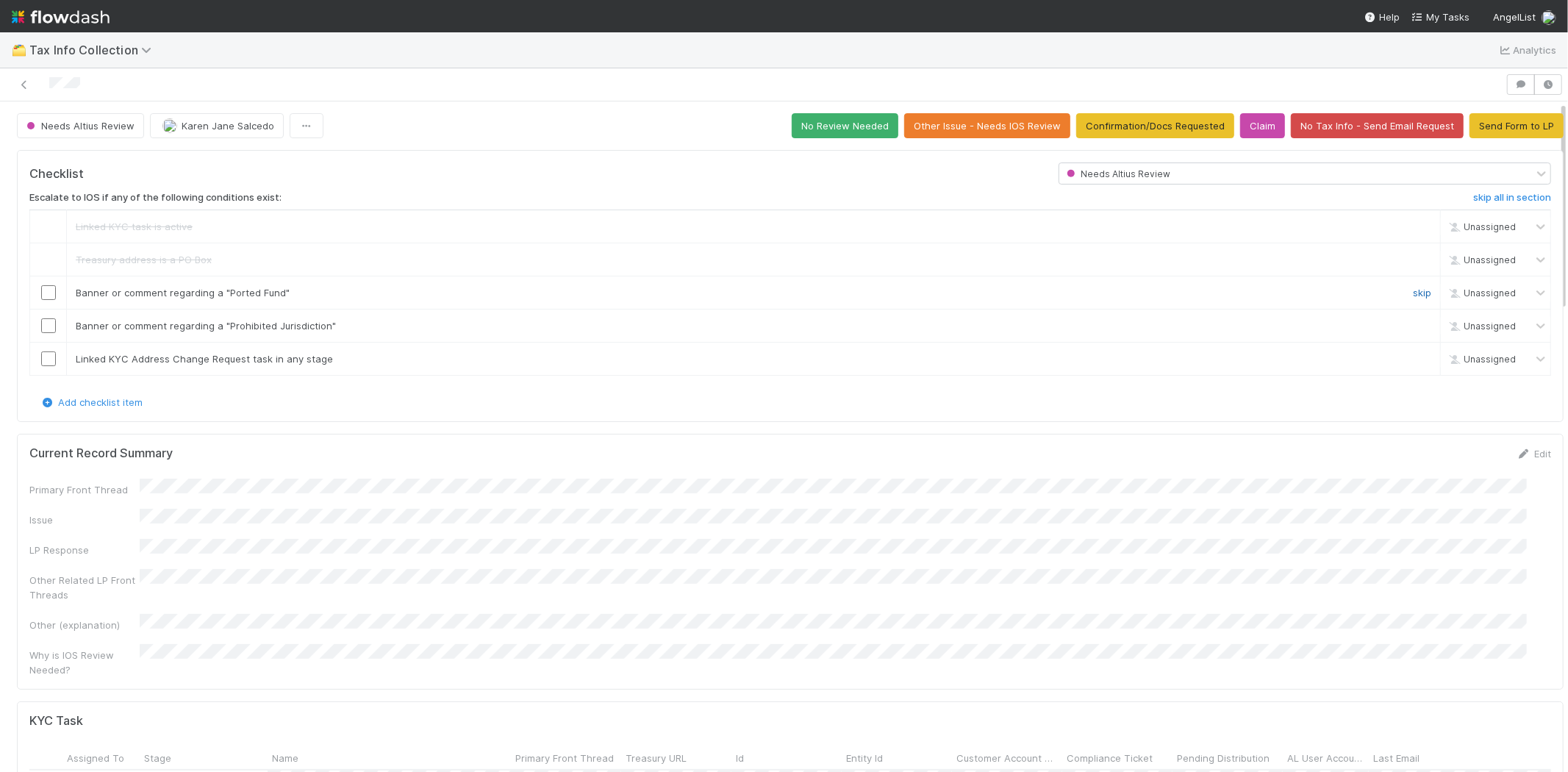 click on "skip" at bounding box center [1422, 293] 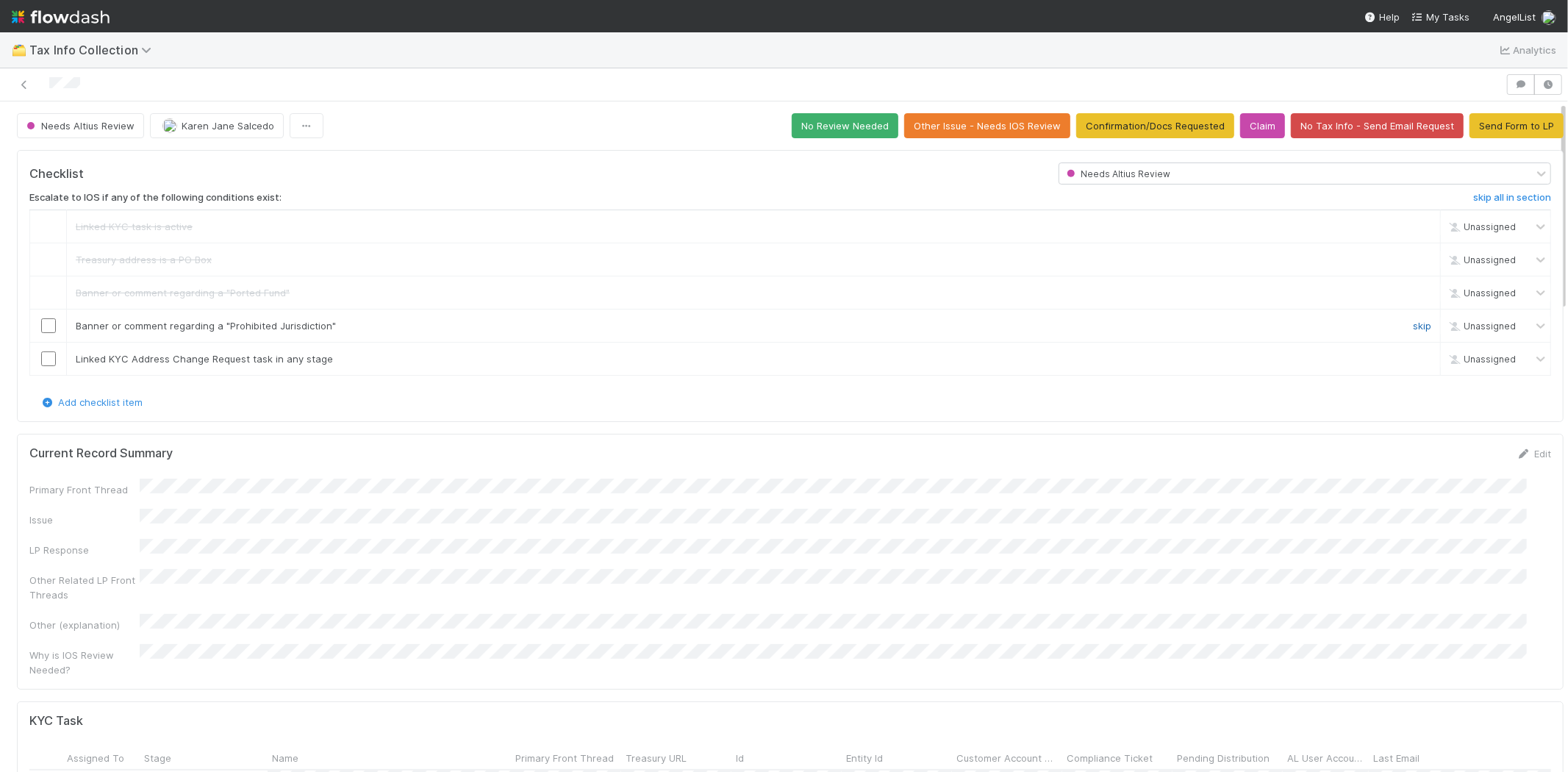 click on "skip" at bounding box center (1422, 326) 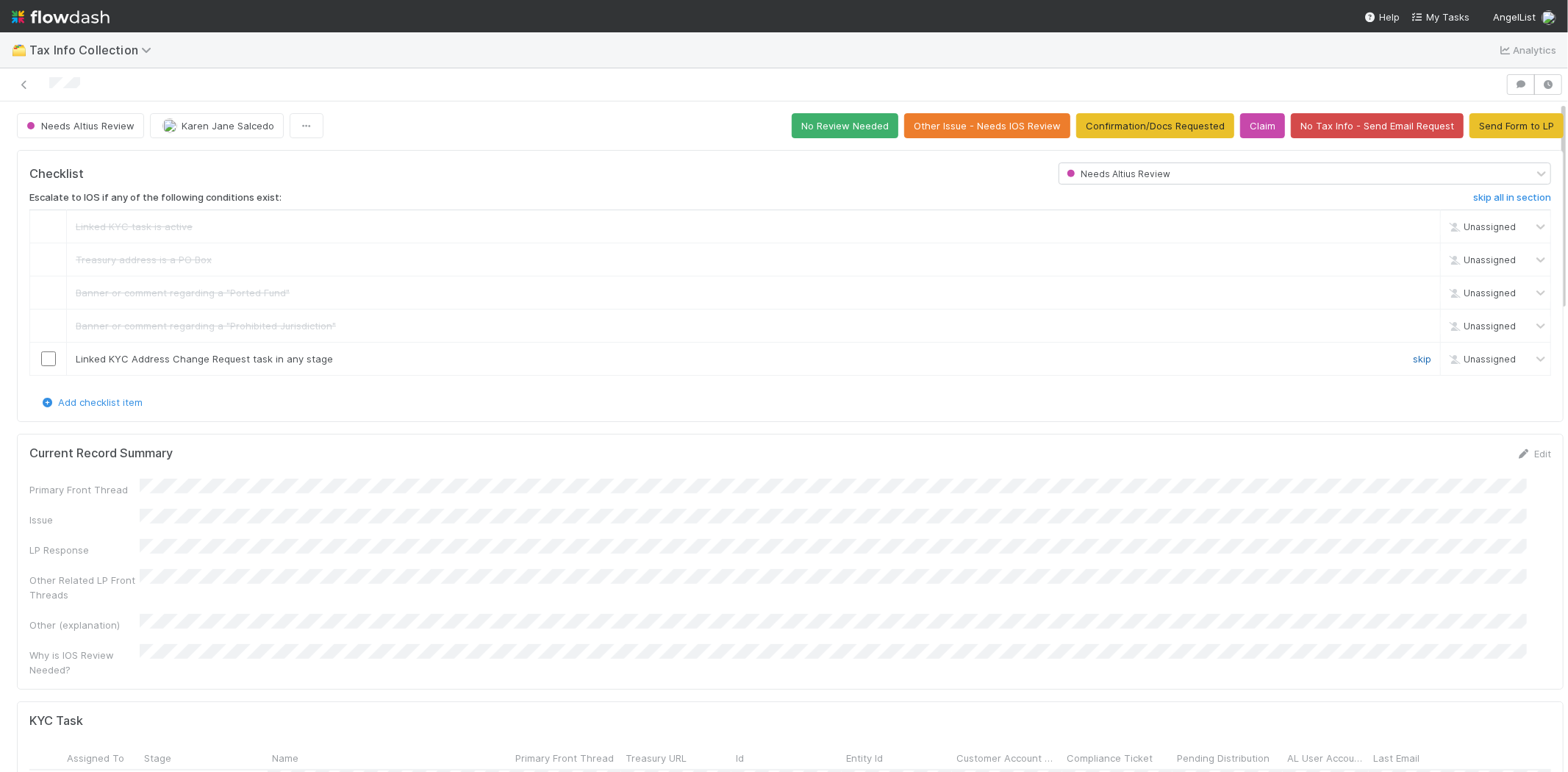 click on "skip" at bounding box center (1422, 359) 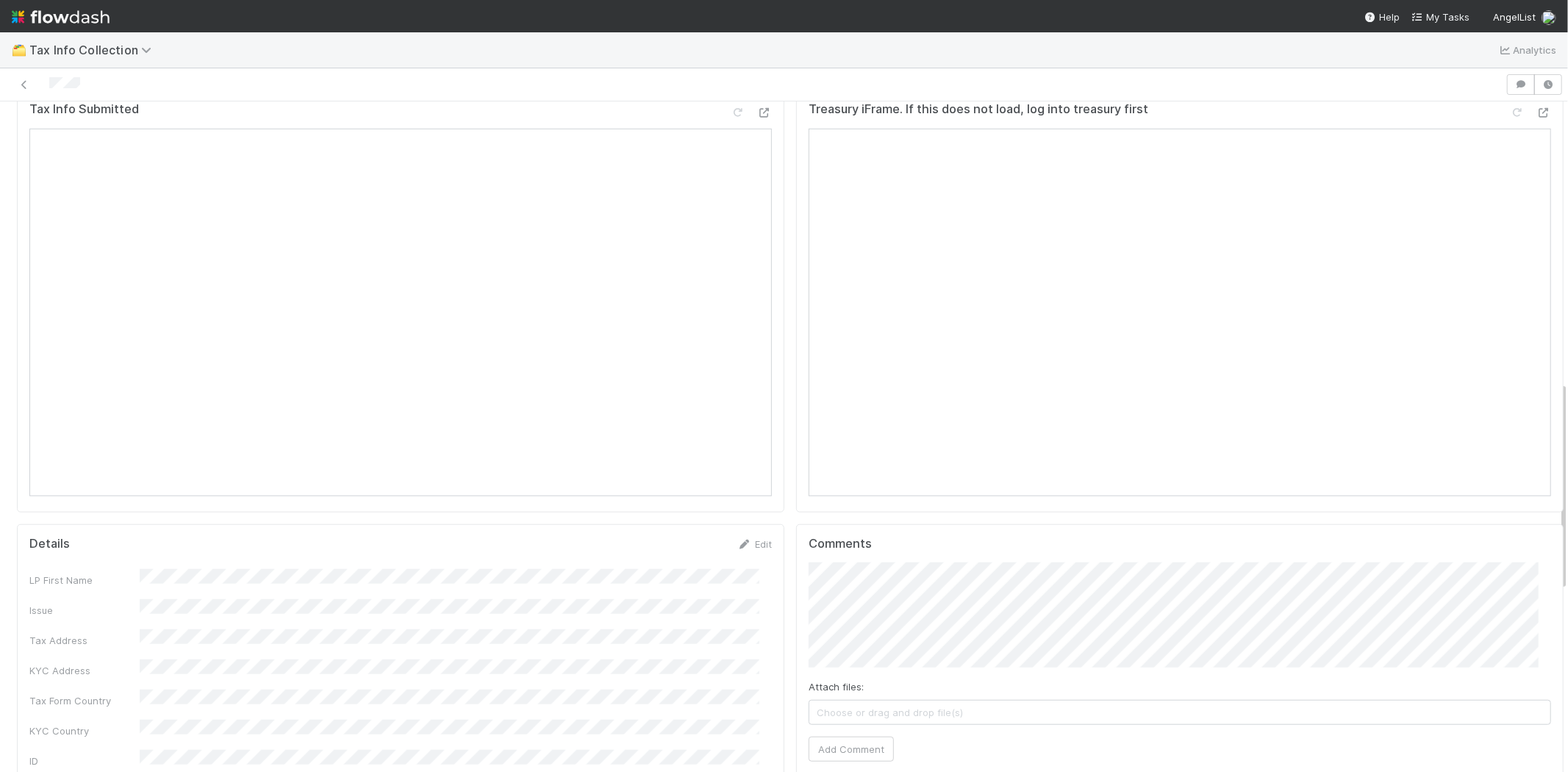 scroll, scrollTop: 898, scrollLeft: 0, axis: vertical 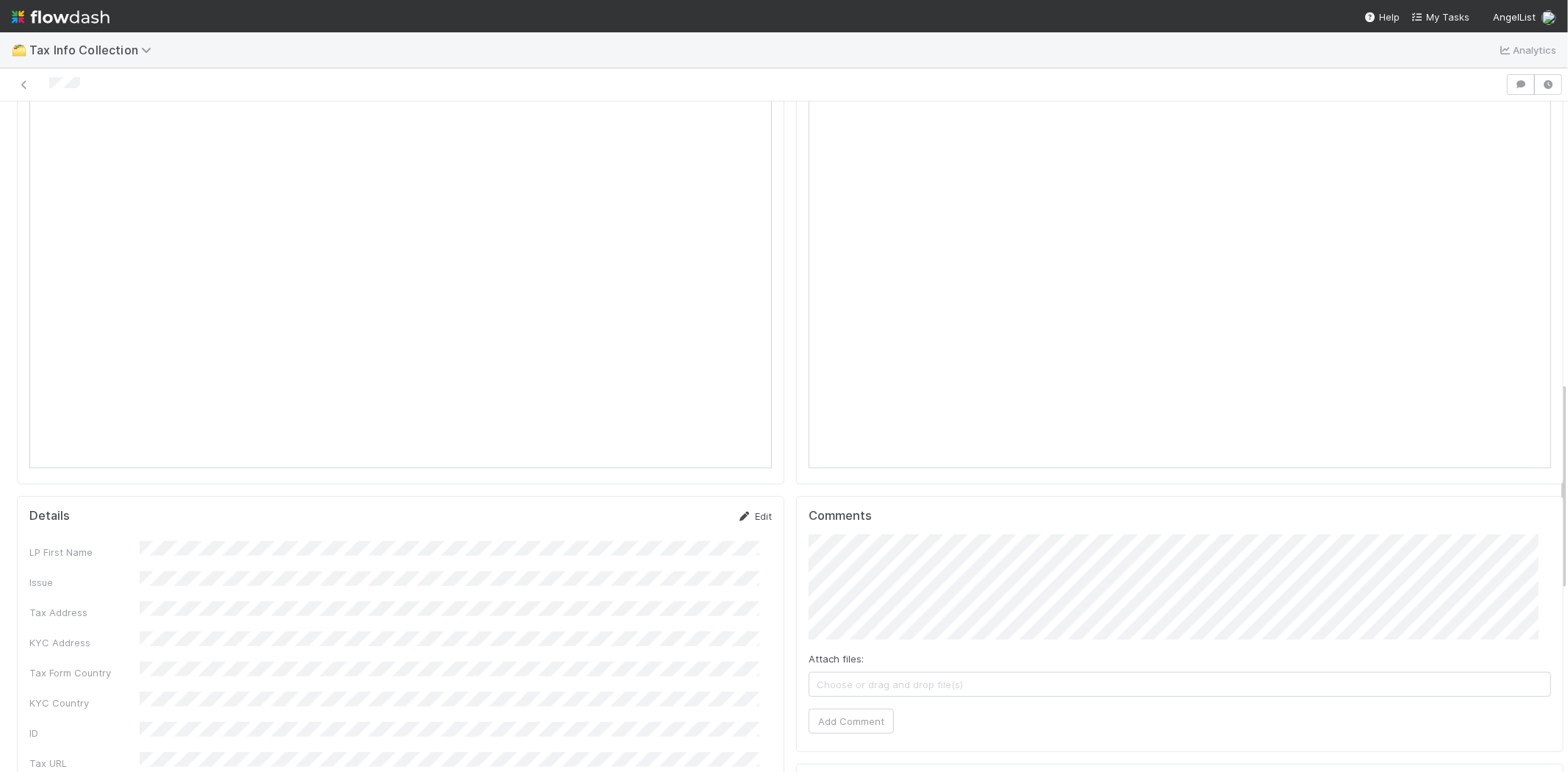 click on "Edit" at bounding box center [754, 516] 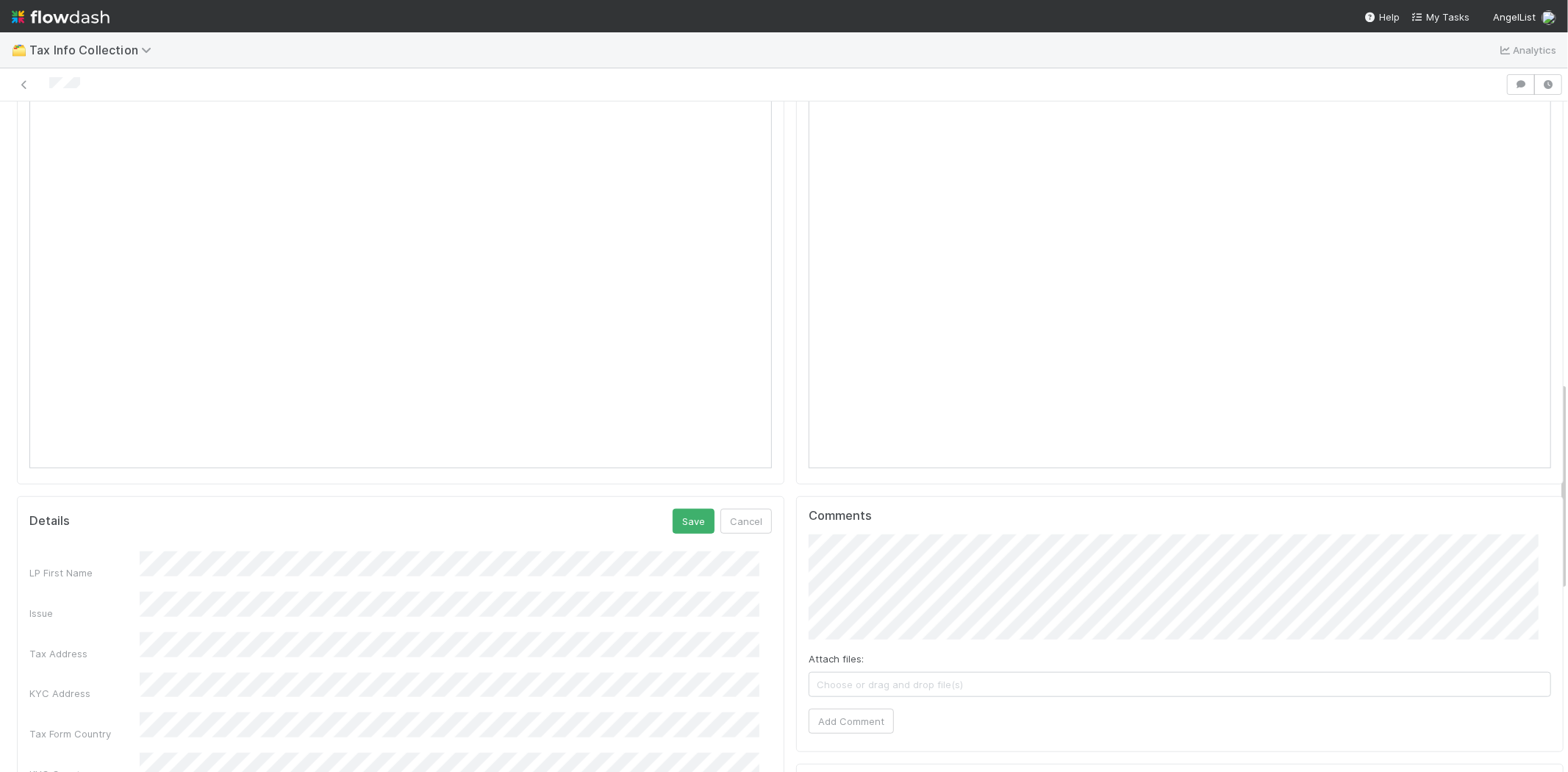 click on "LP First Name  Issue  Tax Address  KYC Address  Tax Form Country  KYC Country  ID  Tax URL  Primary Front Thread  LP Email  AL User Account Name  FD URL  Created On Updated On VCA  LP Response  Other (explanation)  Form URL  Neither address is correct (explanation)  Treasury URL  Task Previously Completed" at bounding box center (401, 969) 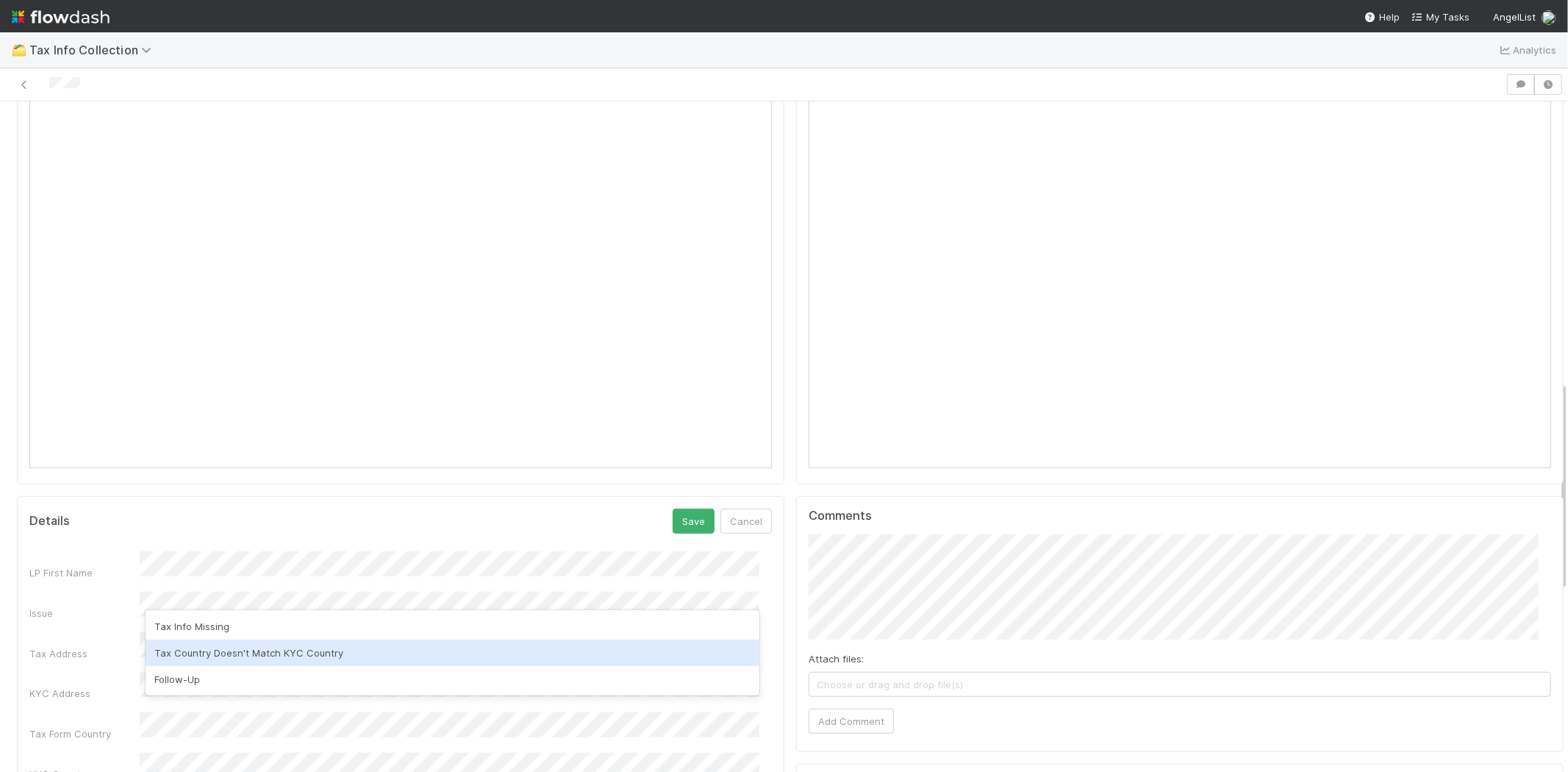 click on "Tax Country Doesn't Match KYC Country" at bounding box center [452, 653] 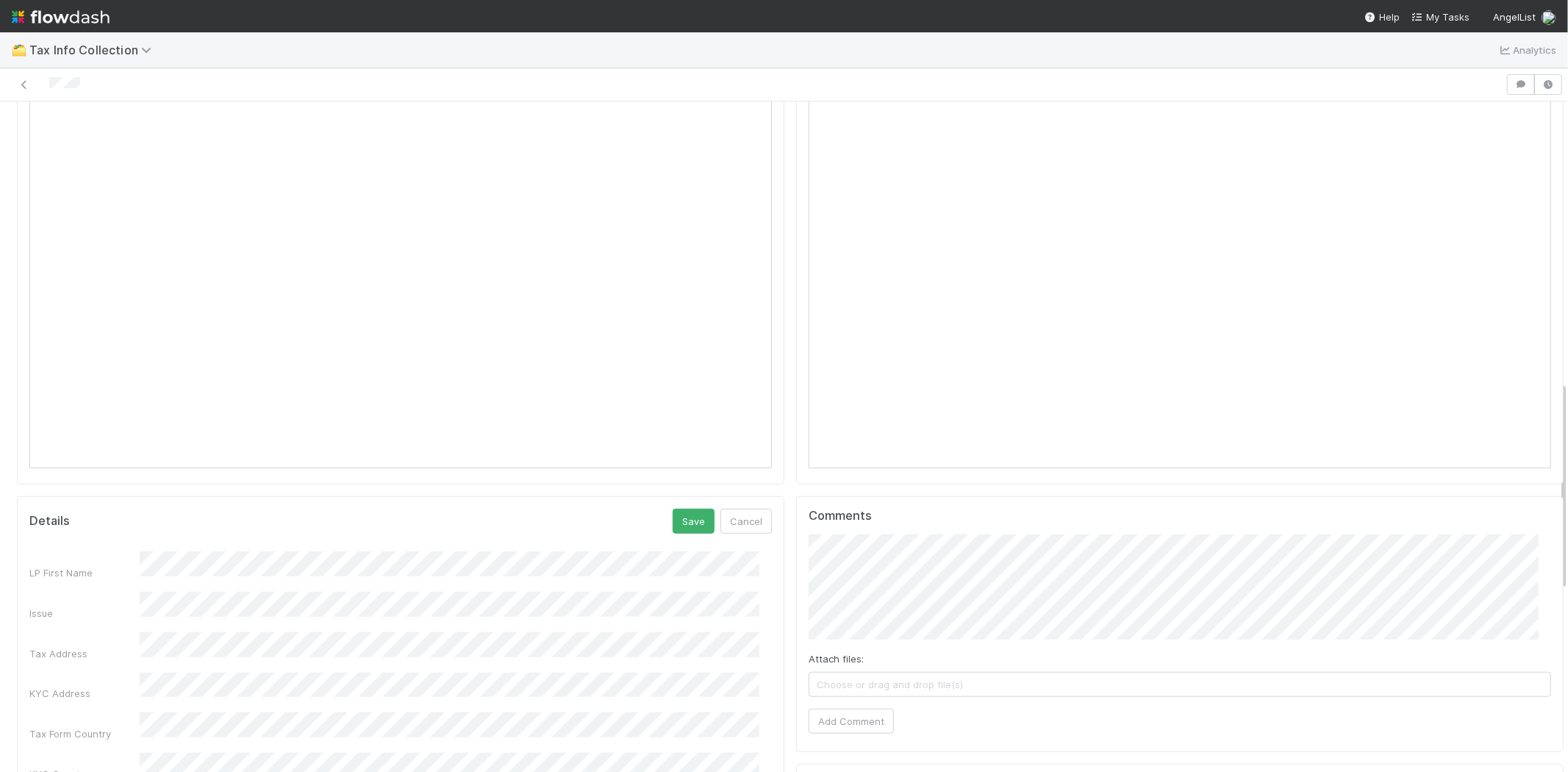 scroll, scrollTop: 888, scrollLeft: 0, axis: vertical 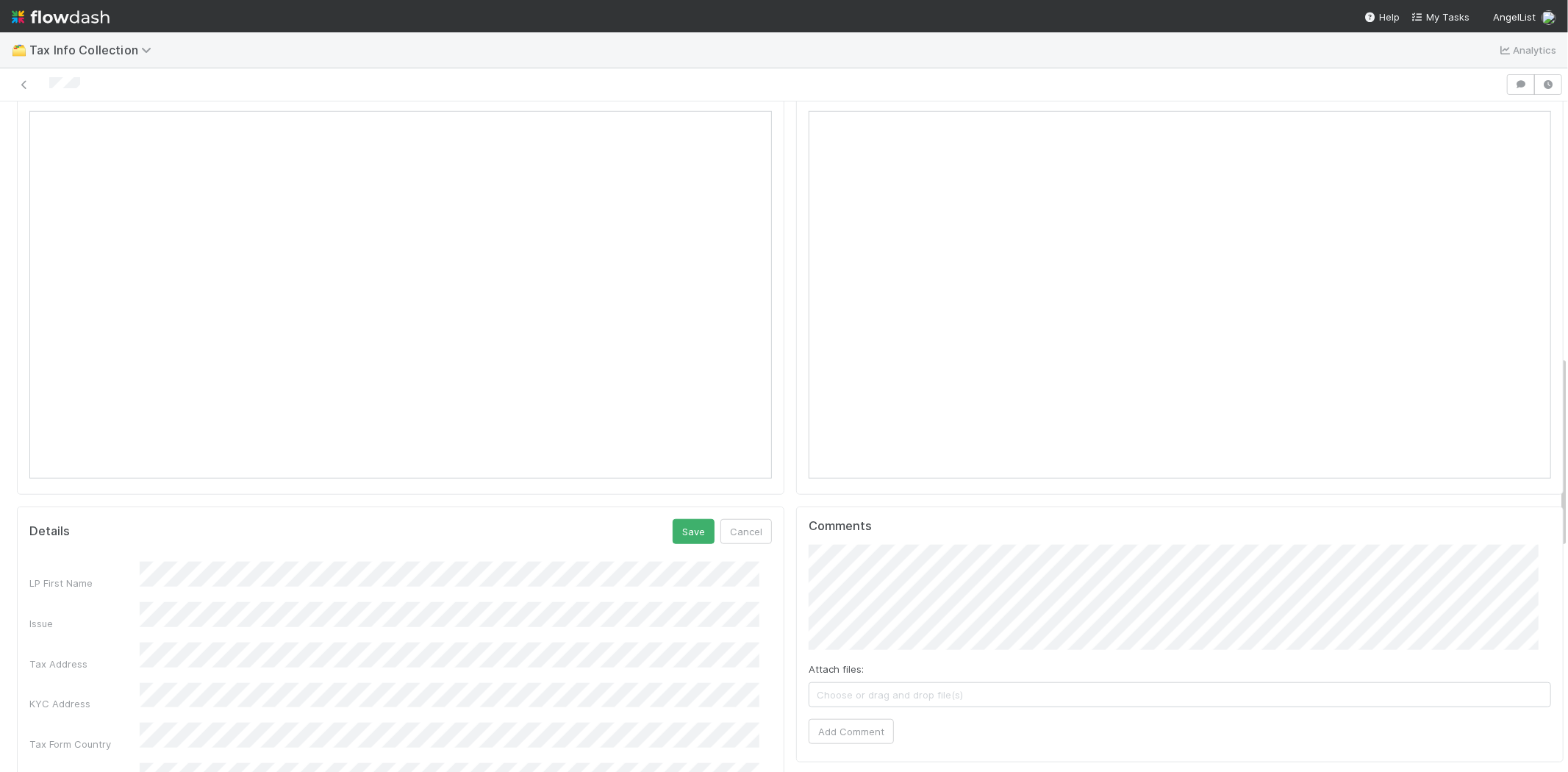 click on "Save" at bounding box center [693, 532] 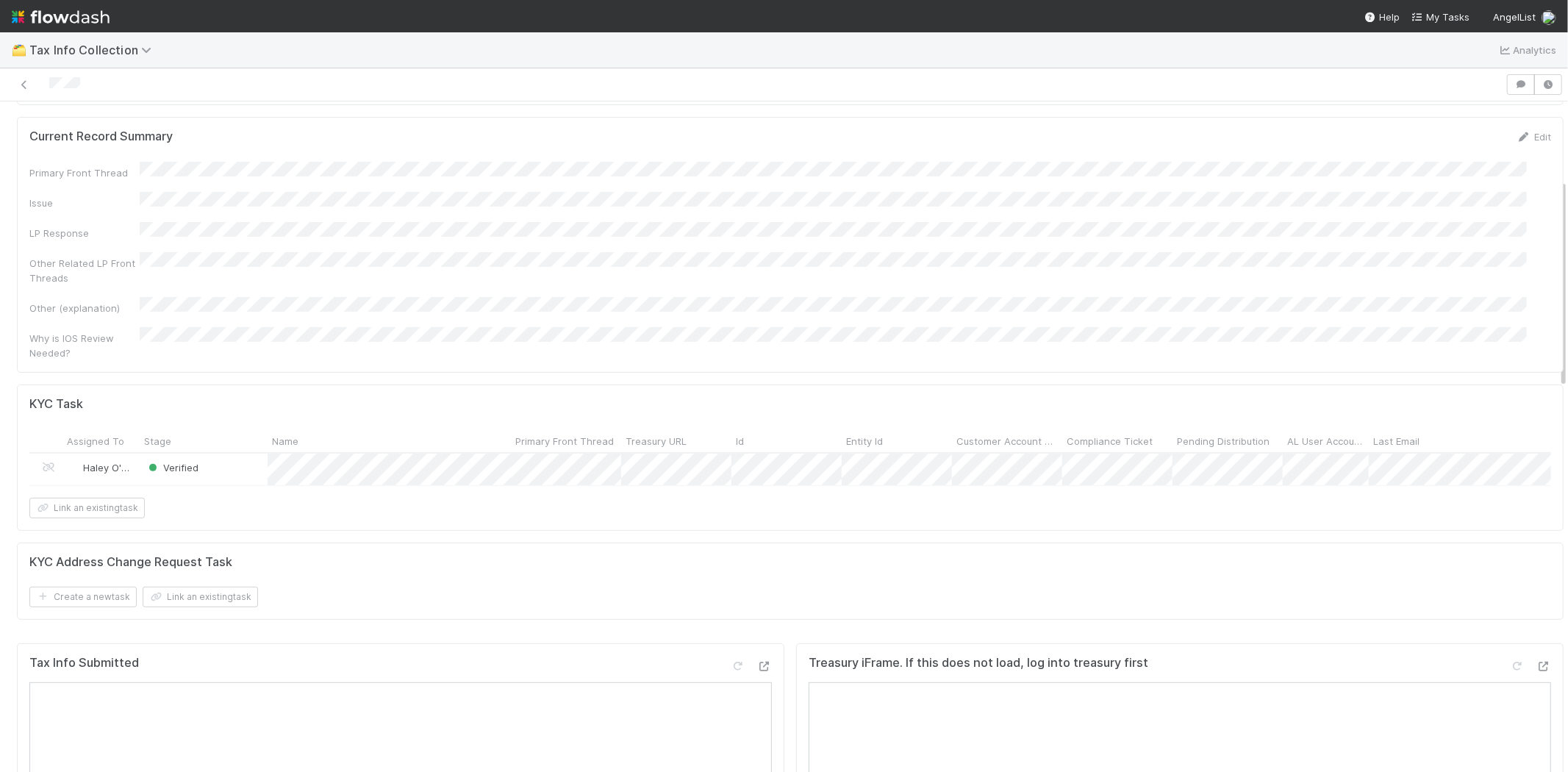 scroll, scrollTop: 0, scrollLeft: 0, axis: both 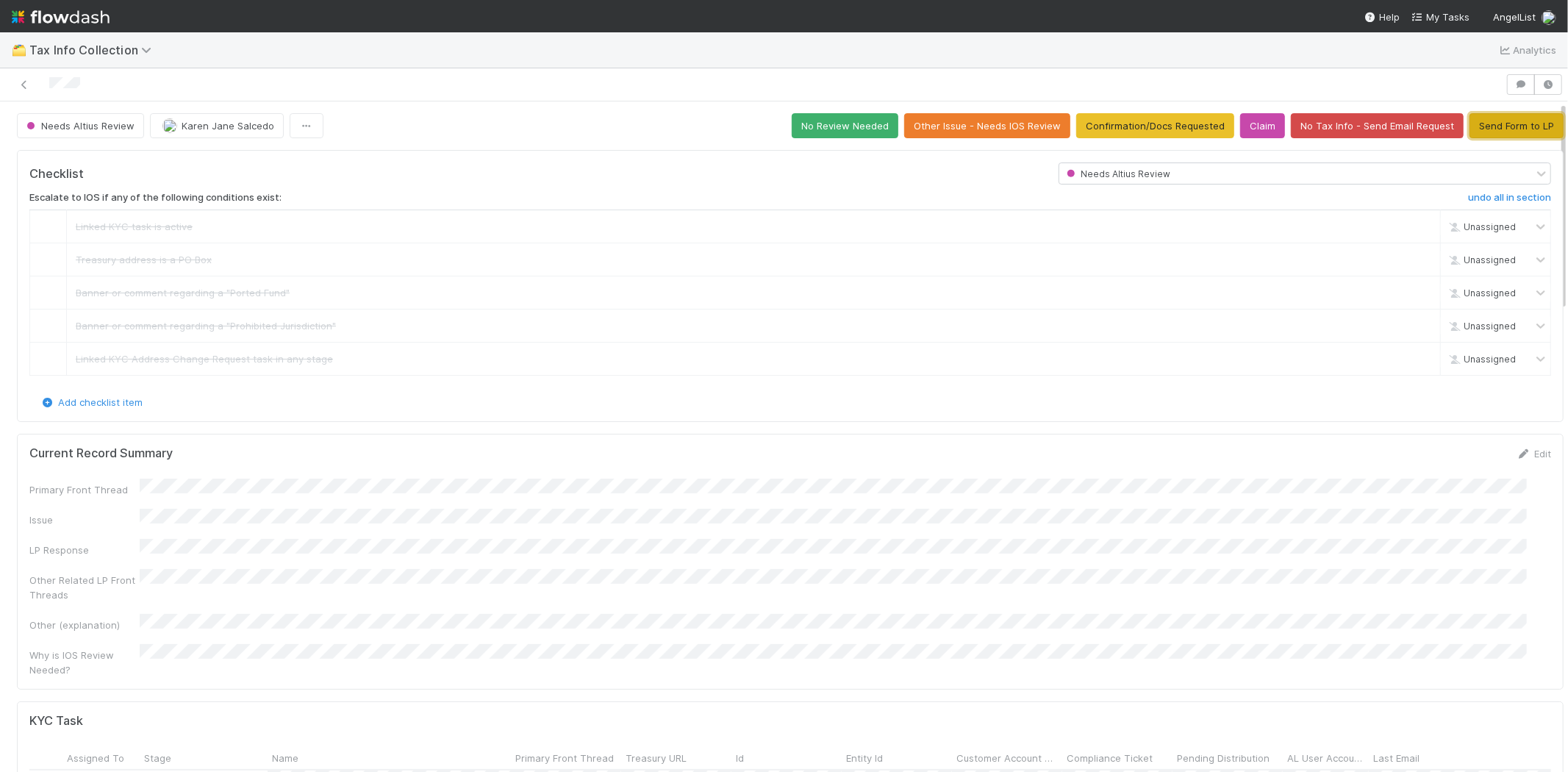 click on "Send Form to LP" at bounding box center [1517, 126] 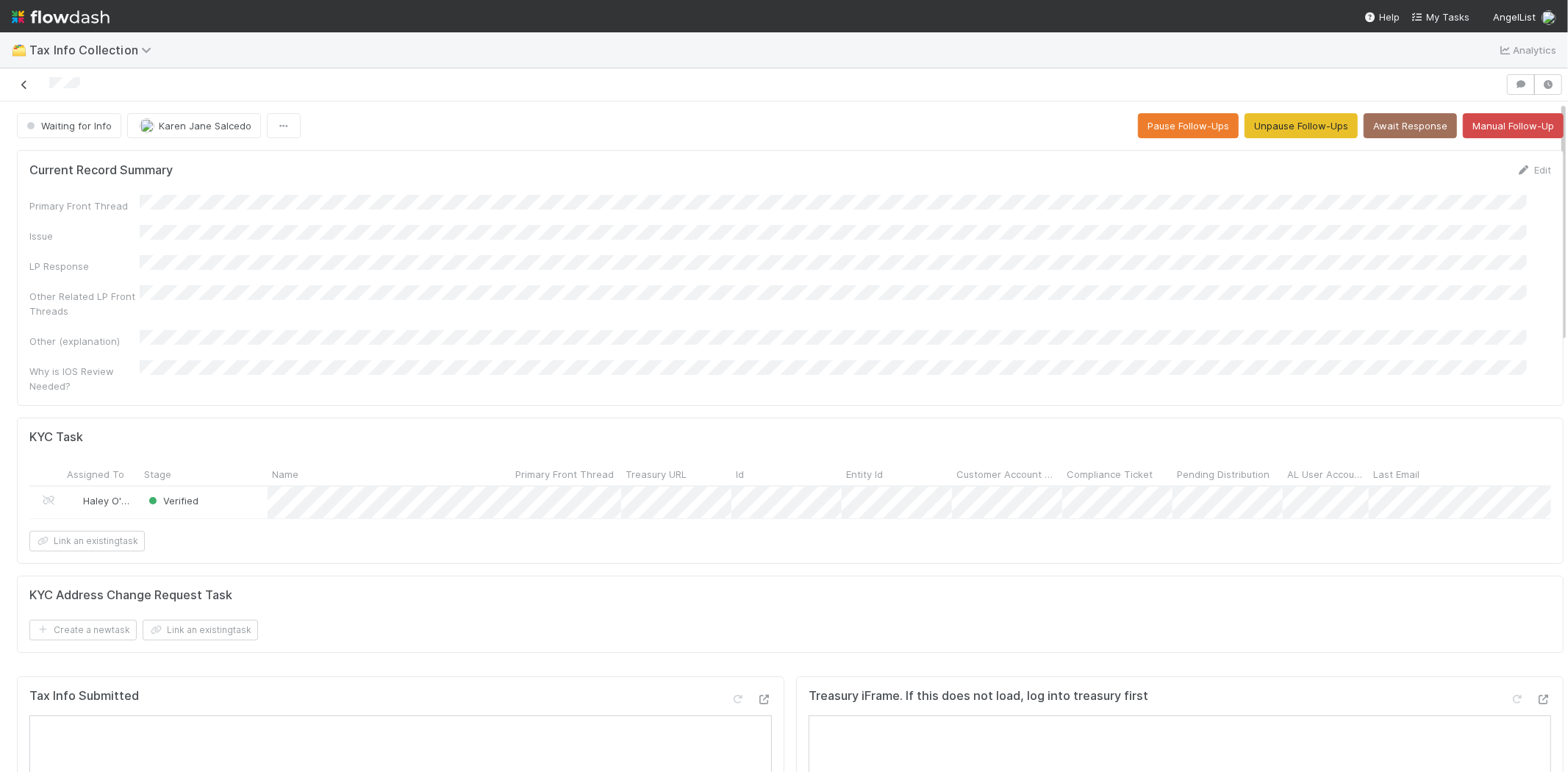 click at bounding box center (24, 85) 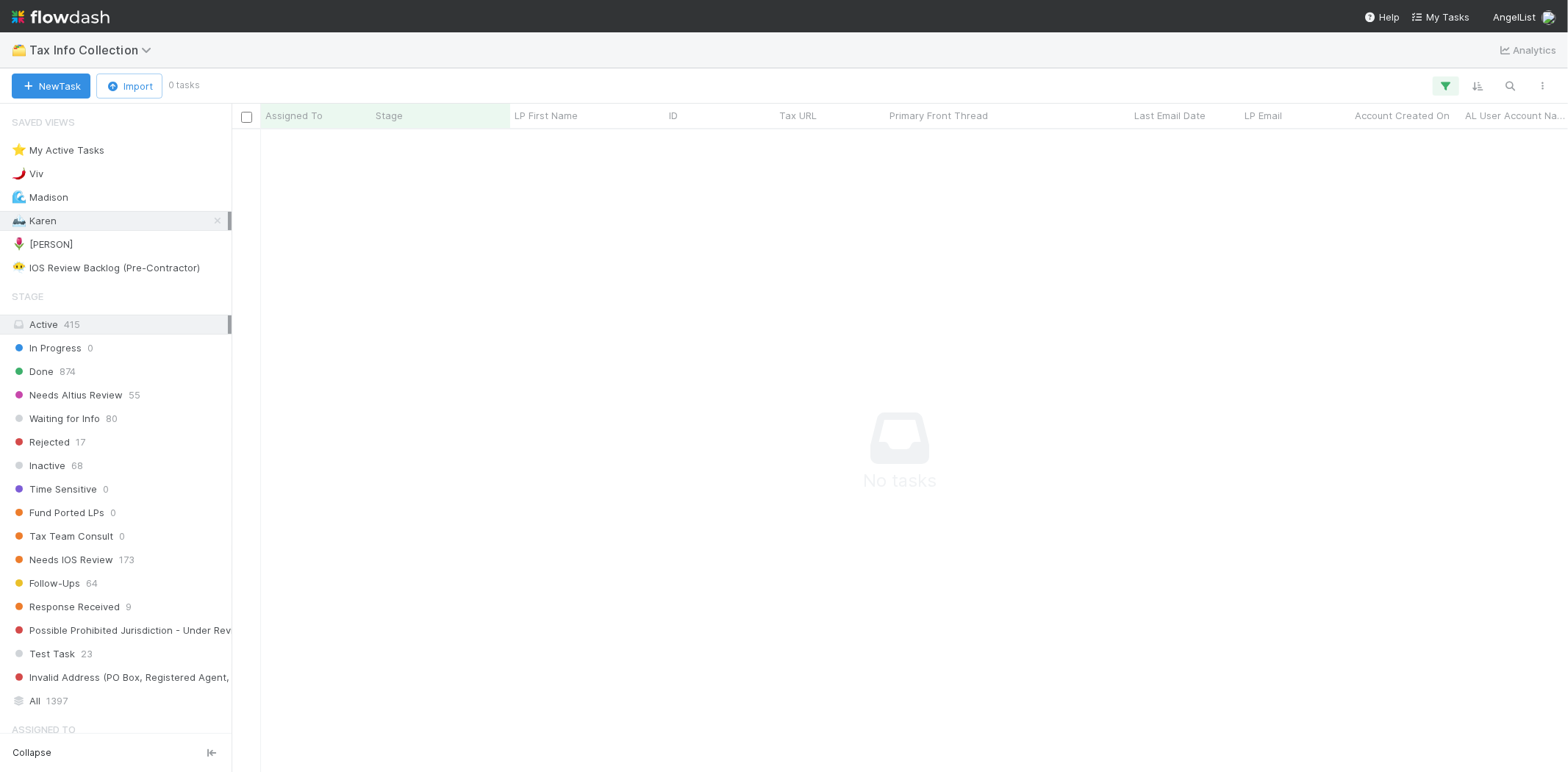 scroll, scrollTop: 12, scrollLeft: 12, axis: both 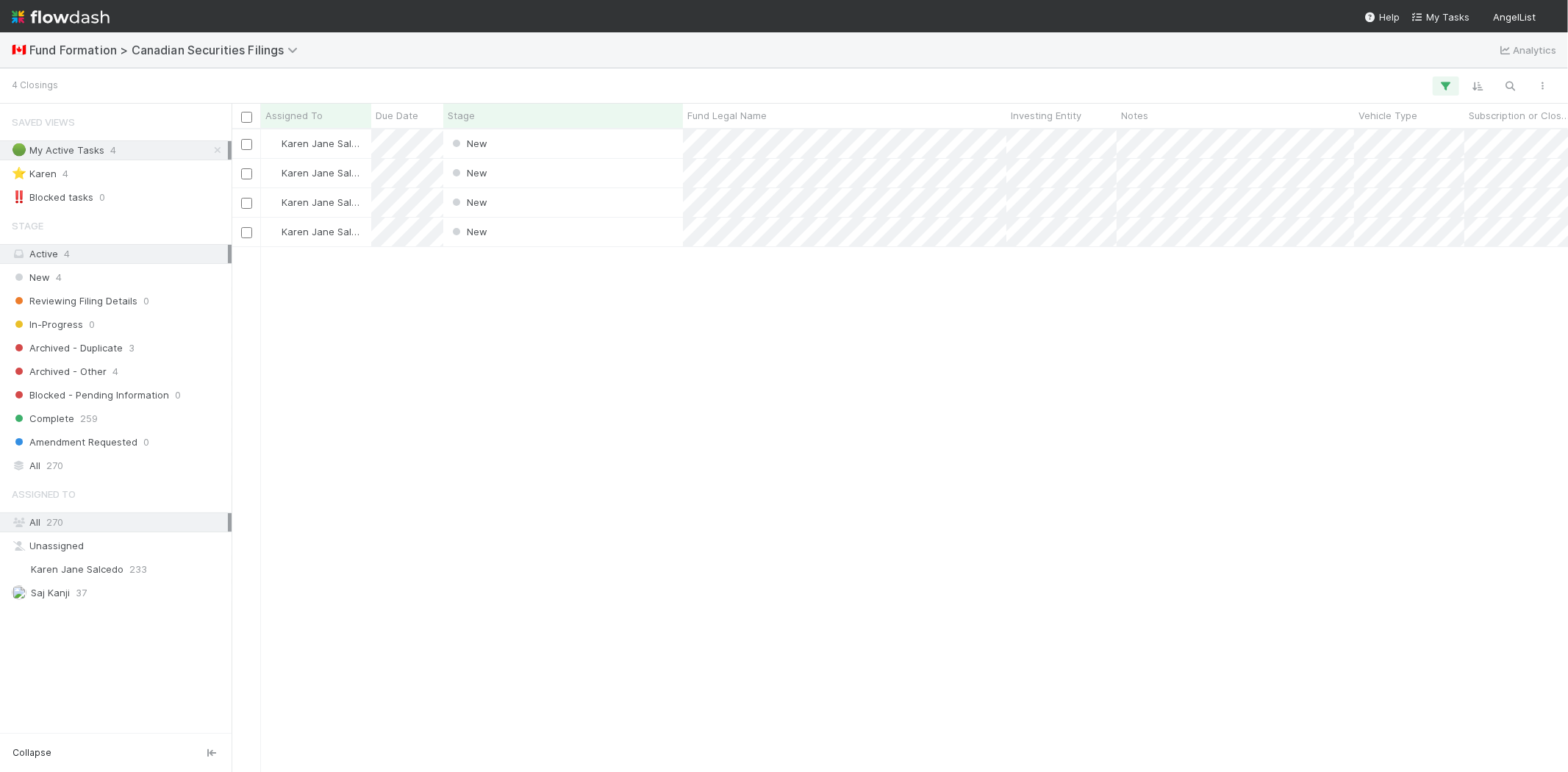 click on "[DATE], [TIME] [FIRST] [MIDDLE] [LAST]   New [DATE], [TIME] [DATE], [TIME] [FIRST] [MIDDLE] [LAST]   New [DATE], [TIME] [DATE], [TIME] [FIRST] [MIDDLE] [LAST]   New [DATE], [TIME] [DATE], [TIME] [FIRST] [MIDDLE] [LAST]   New [DATE], [TIME] [DATE], [TIME]" at bounding box center [900, 450] 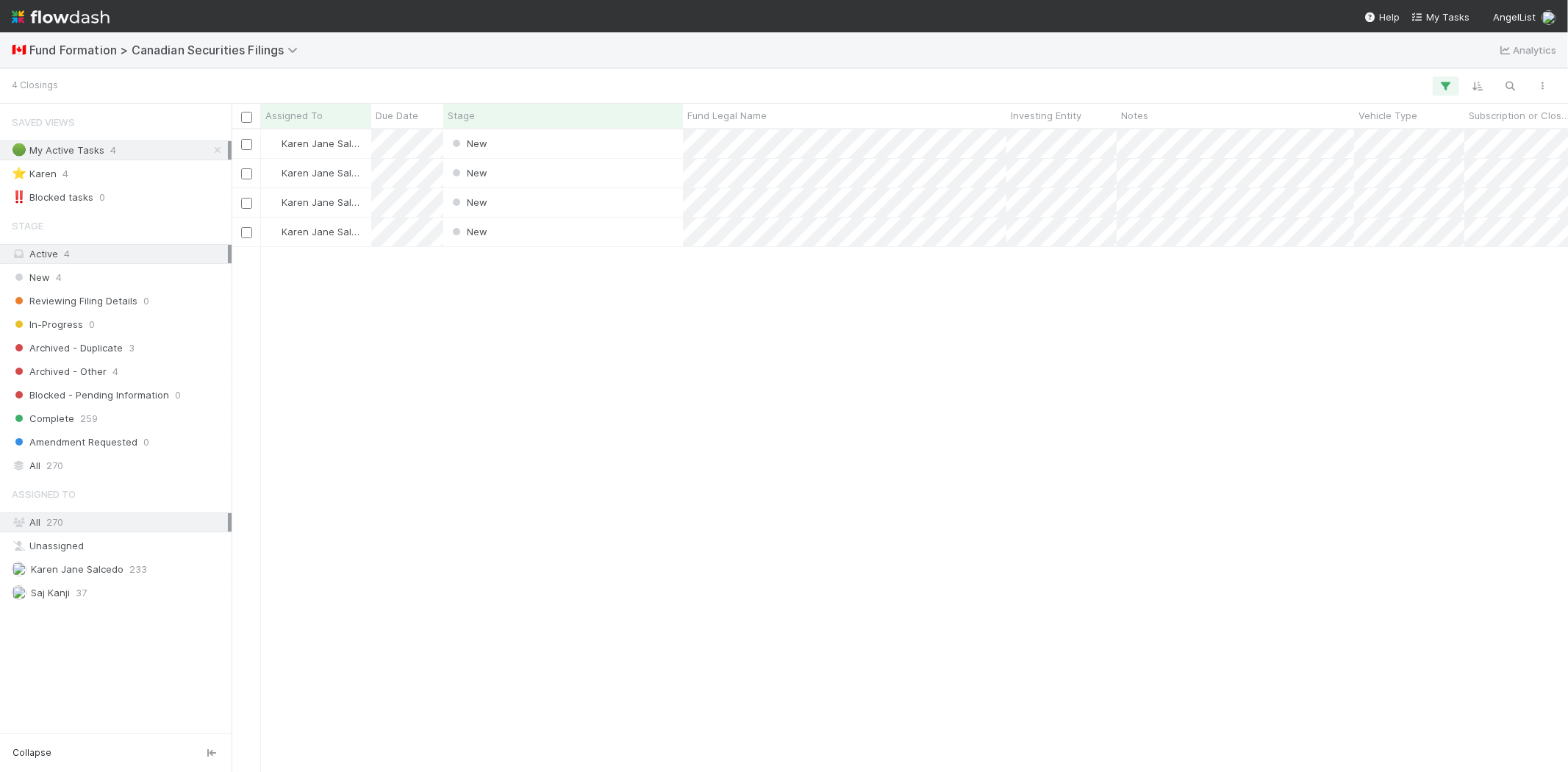 click on "[DATE], [TIME] [FIRST] [MIDDLE] [LAST]   New [DATE], [TIME] [DATE], [TIME] [FIRST] [MIDDLE] [LAST]   New [DATE], [TIME] [DATE], [TIME] [FIRST] [MIDDLE] [LAST]   New [DATE], [TIME] [DATE], [TIME] [FIRST] [MIDDLE] [LAST]   New [DATE], [TIME] [DATE], [TIME]" at bounding box center (900, 450) 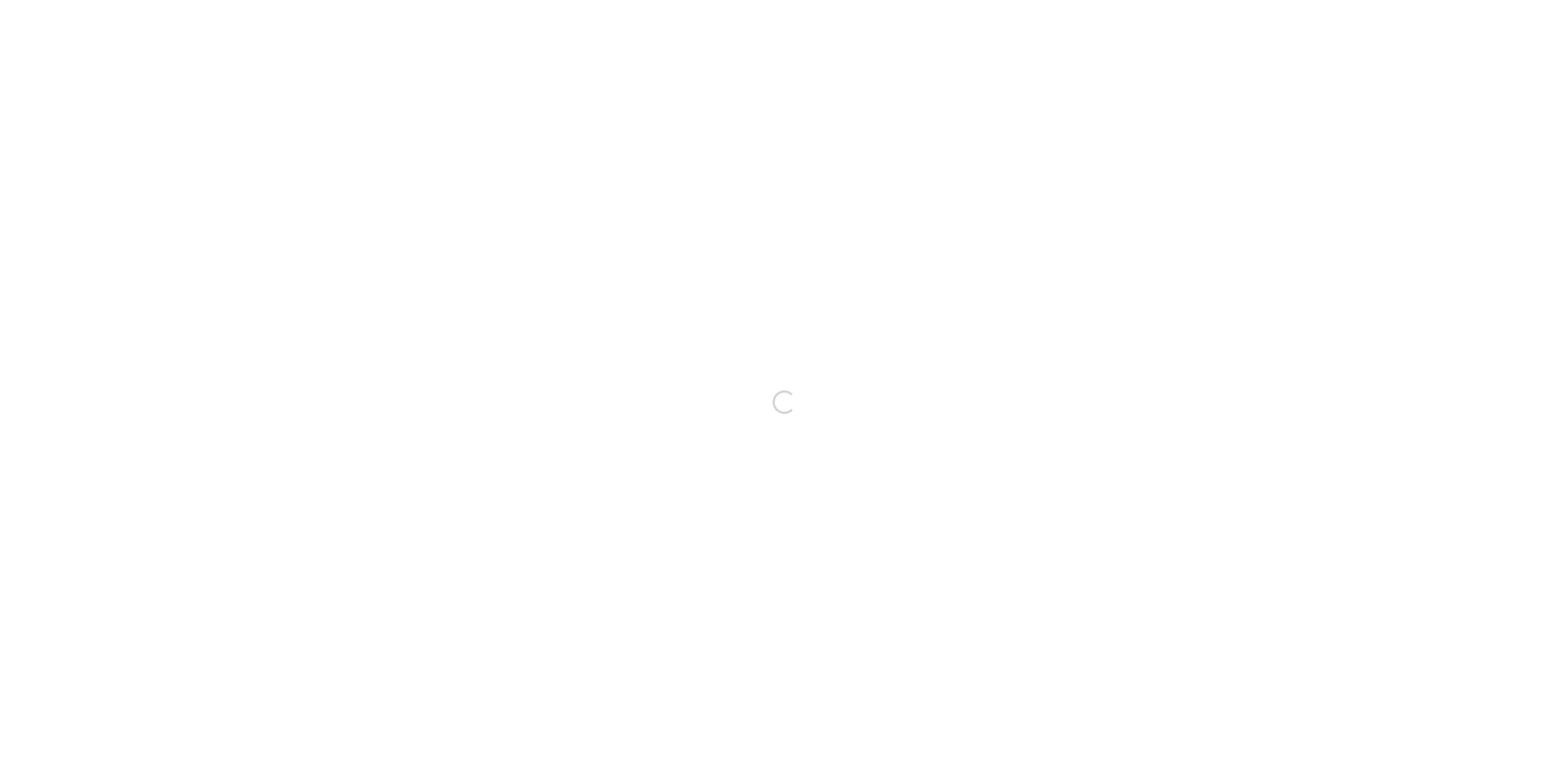 scroll, scrollTop: 0, scrollLeft: 0, axis: both 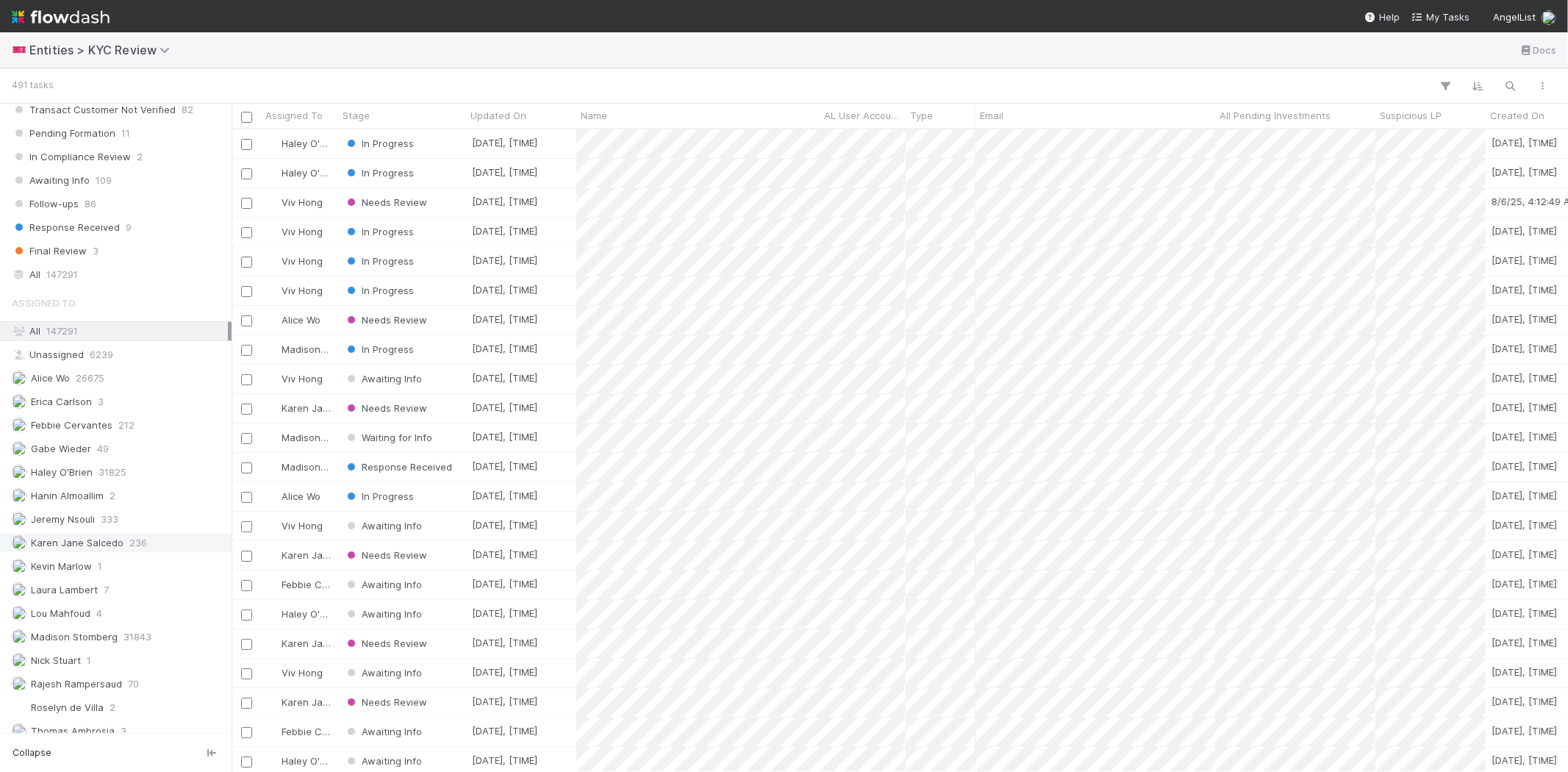 click on "Karen Jane Salcedo" at bounding box center (68, 543) 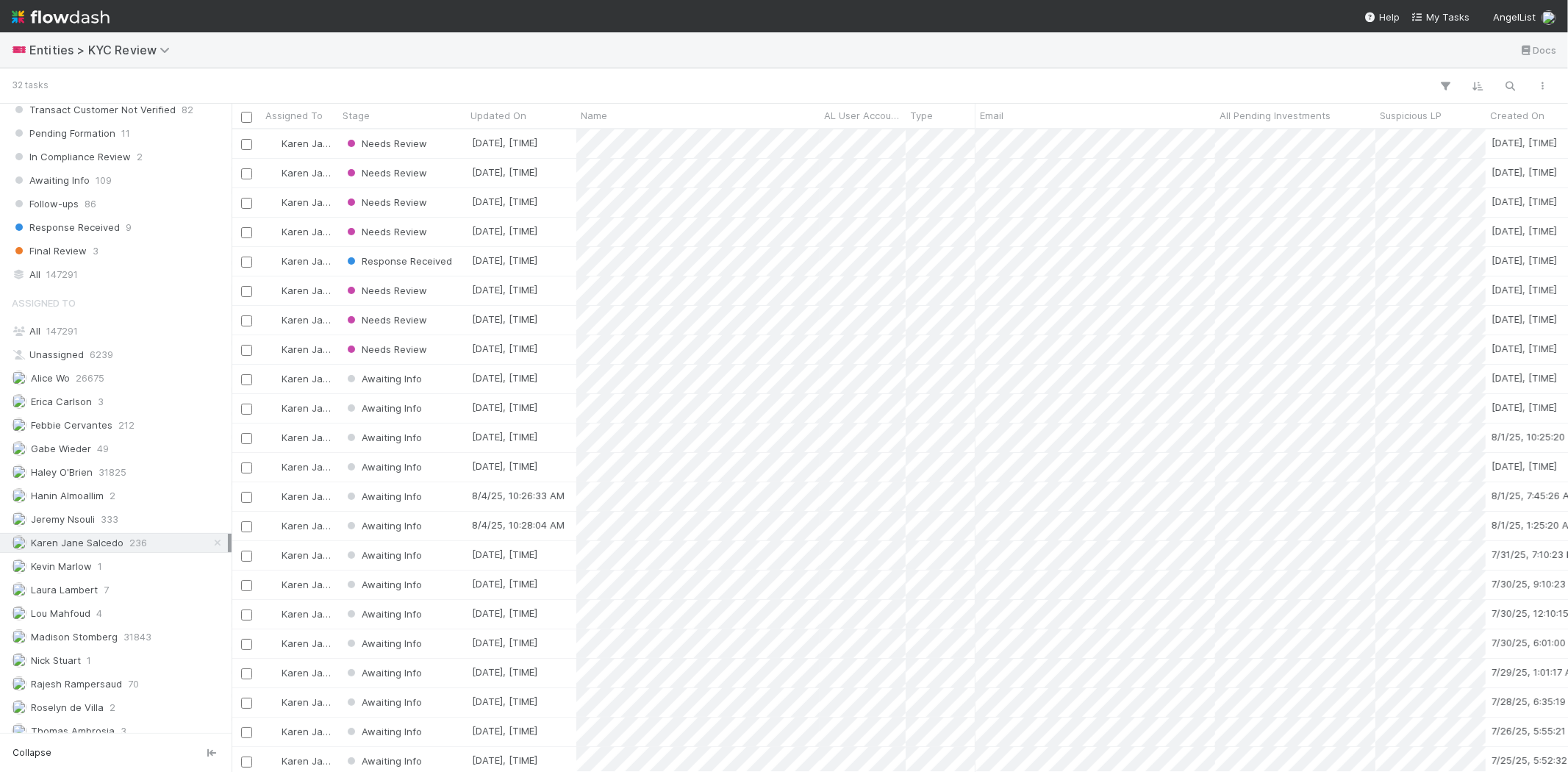 scroll, scrollTop: 12, scrollLeft: 12, axis: both 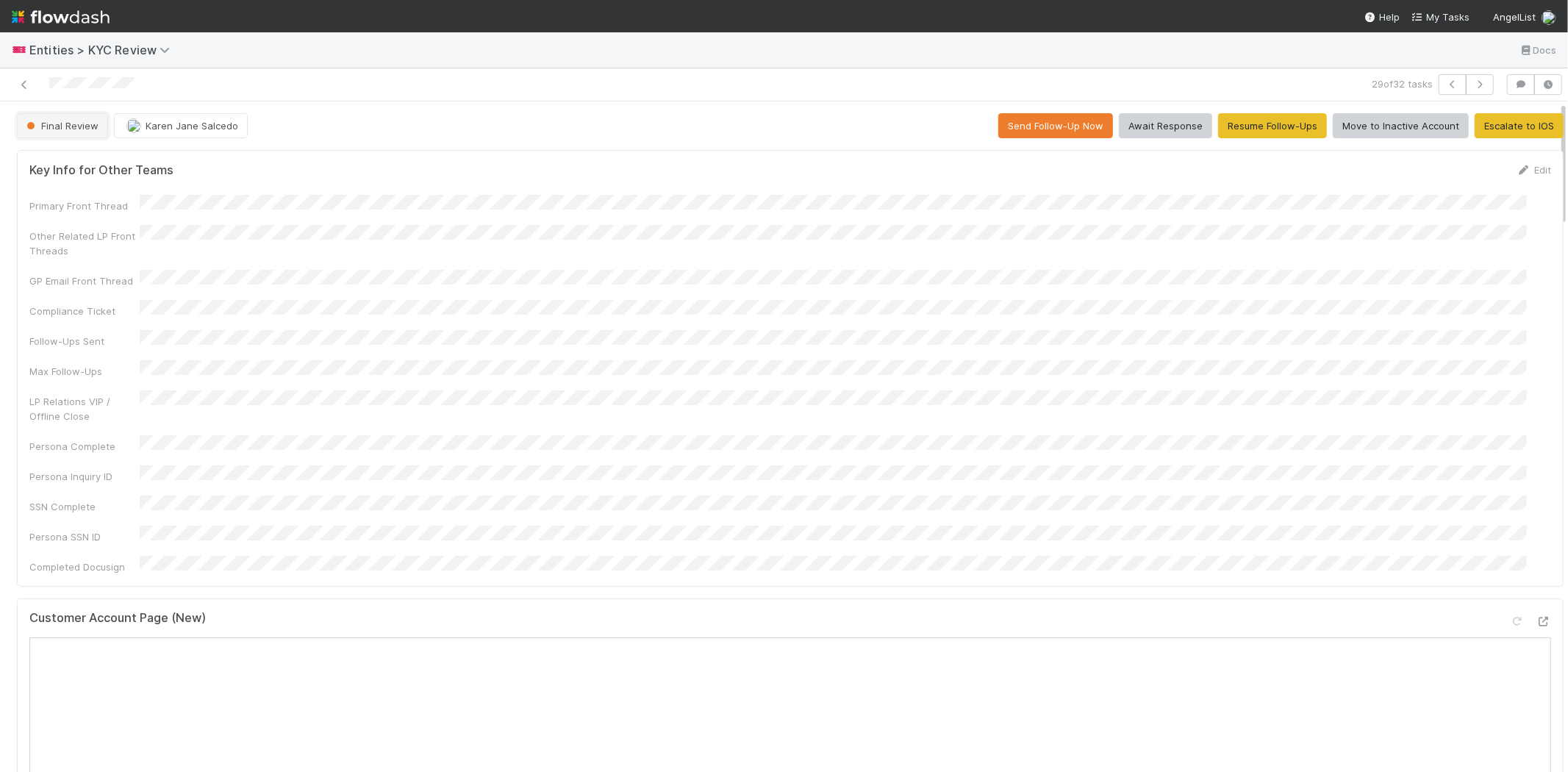 click at bounding box center (31, 126) 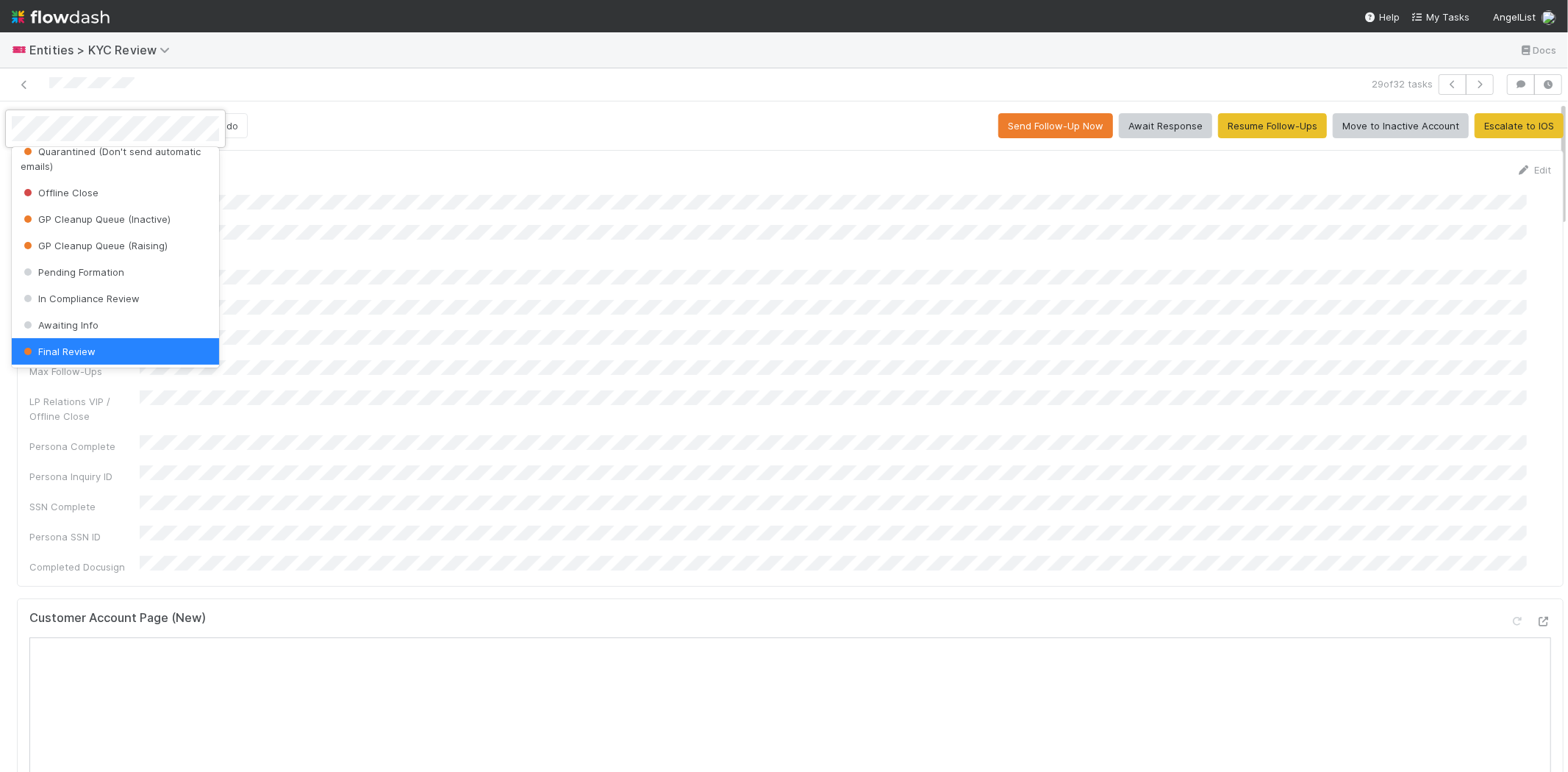 scroll, scrollTop: 0, scrollLeft: 0, axis: both 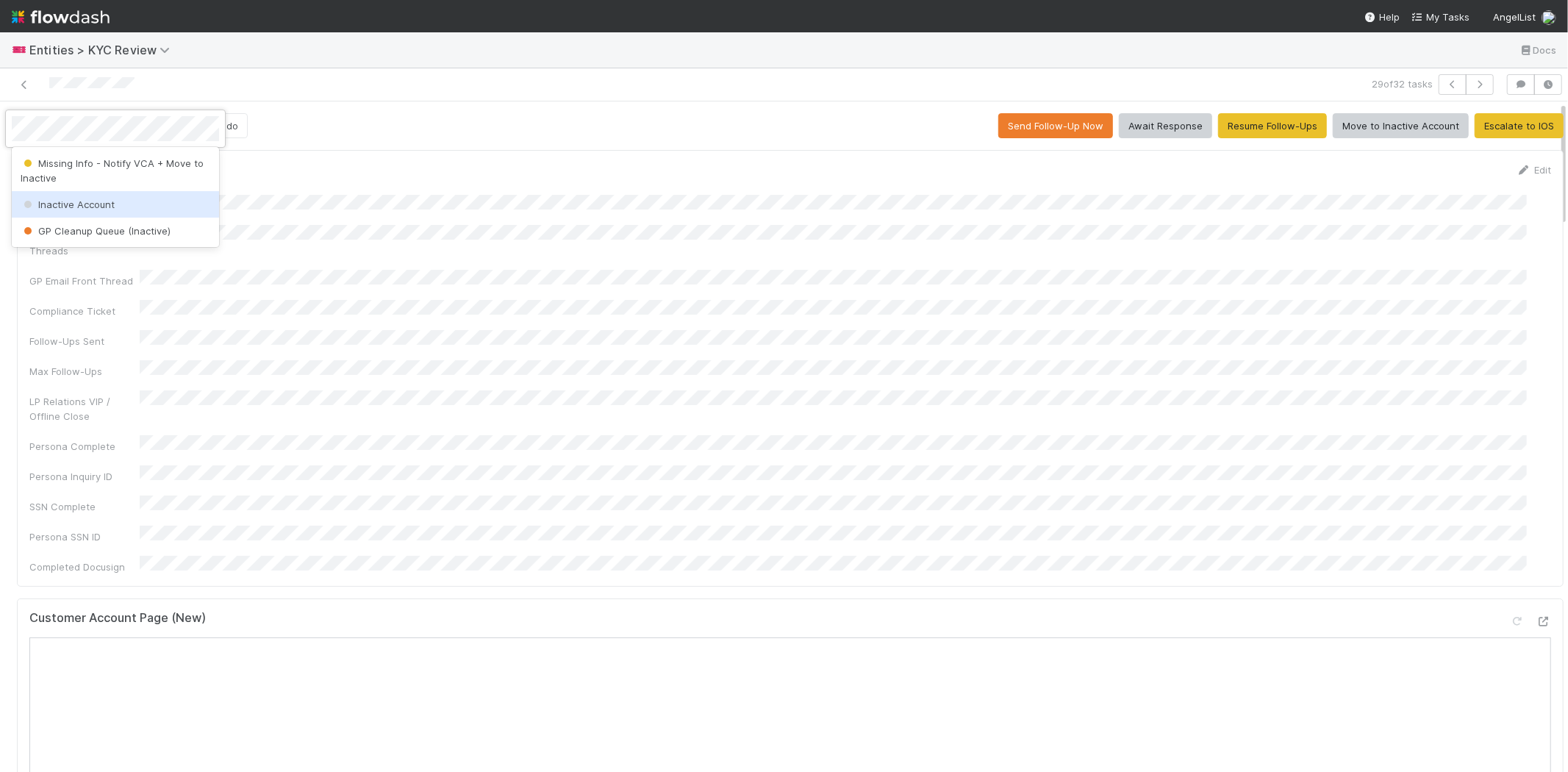 click on "Inactive Account" at bounding box center (115, 204) 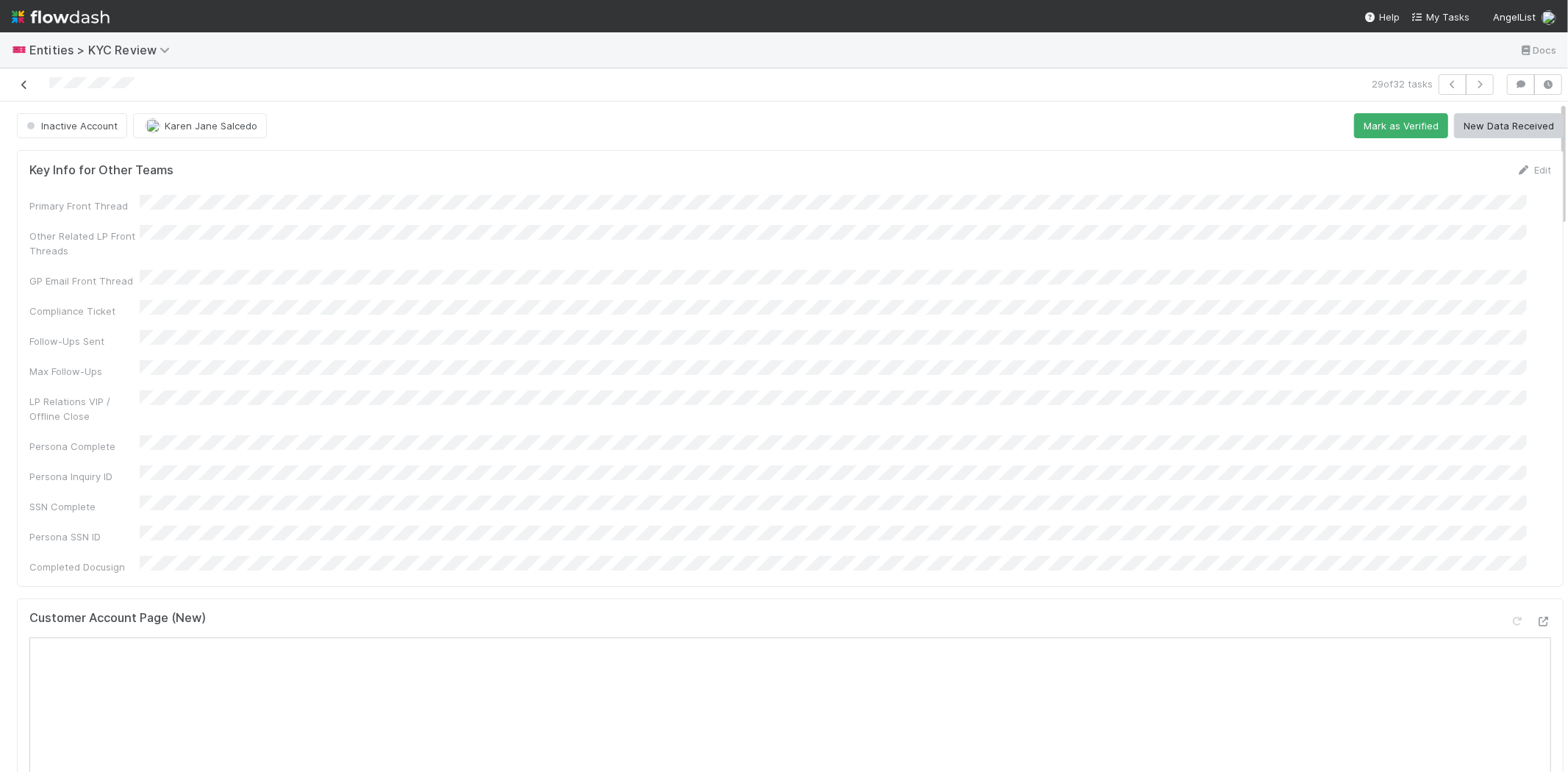 click at bounding box center [24, 85] 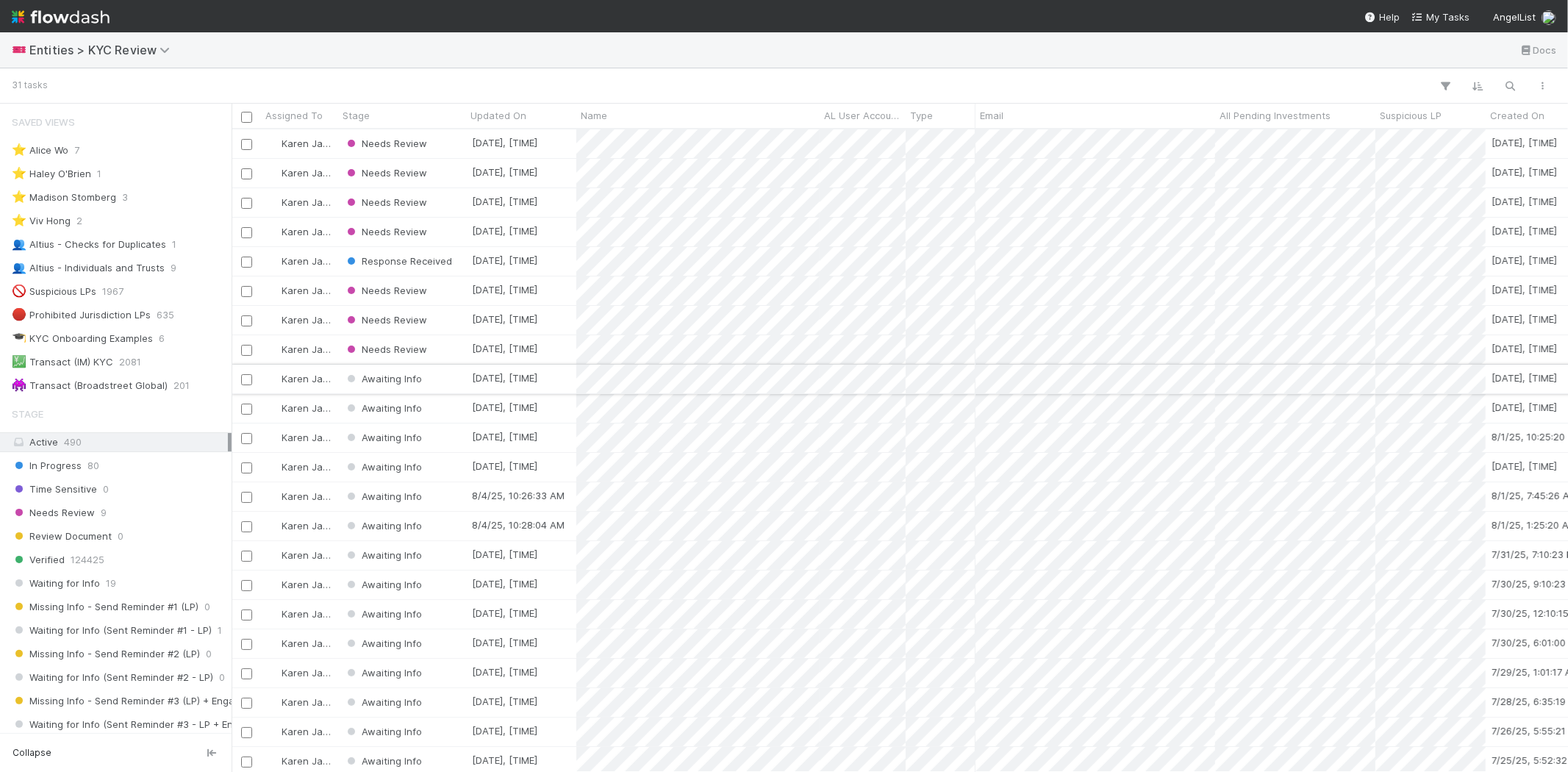 scroll, scrollTop: 12, scrollLeft: 12, axis: both 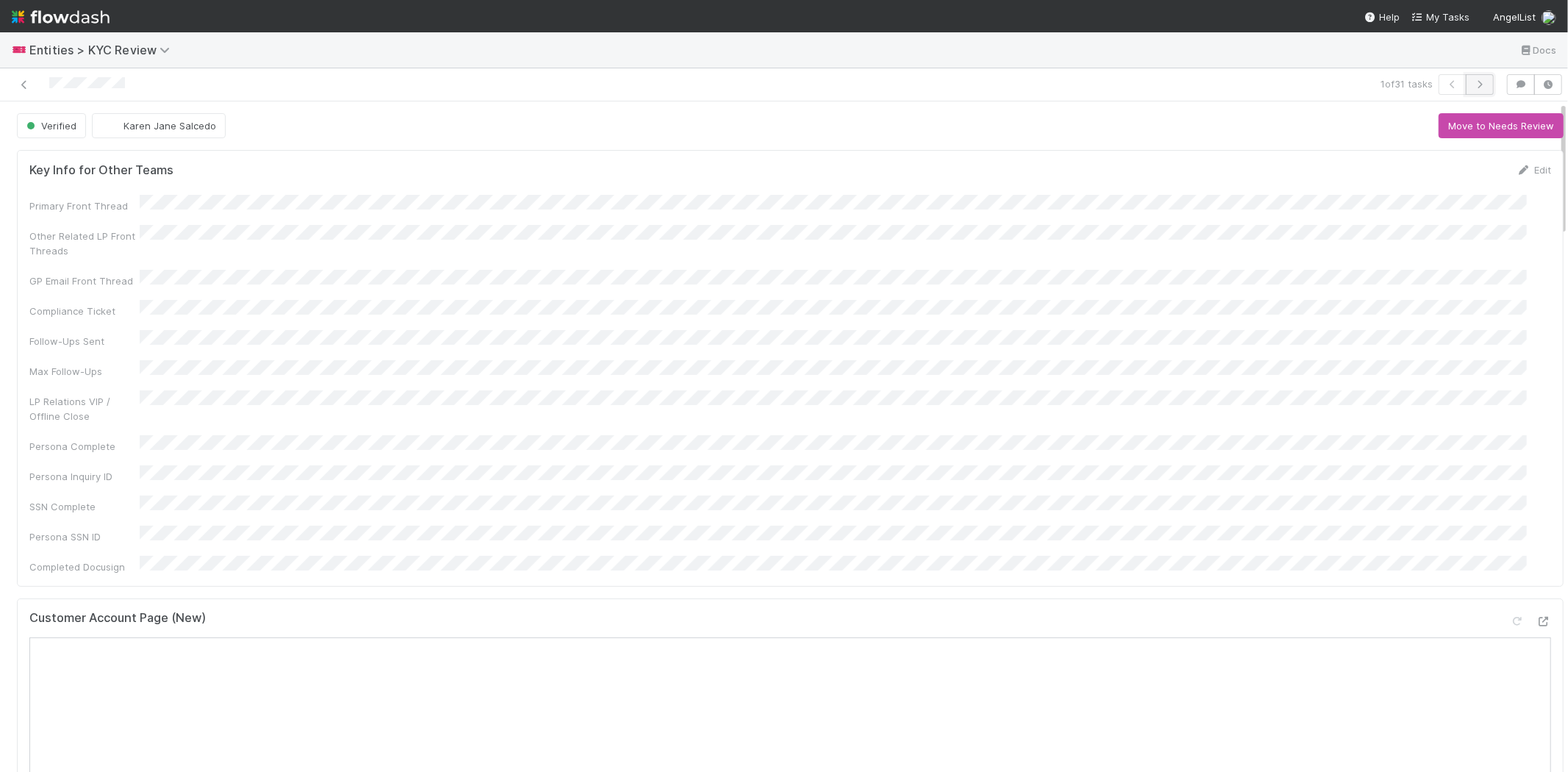 click at bounding box center [1480, 85] 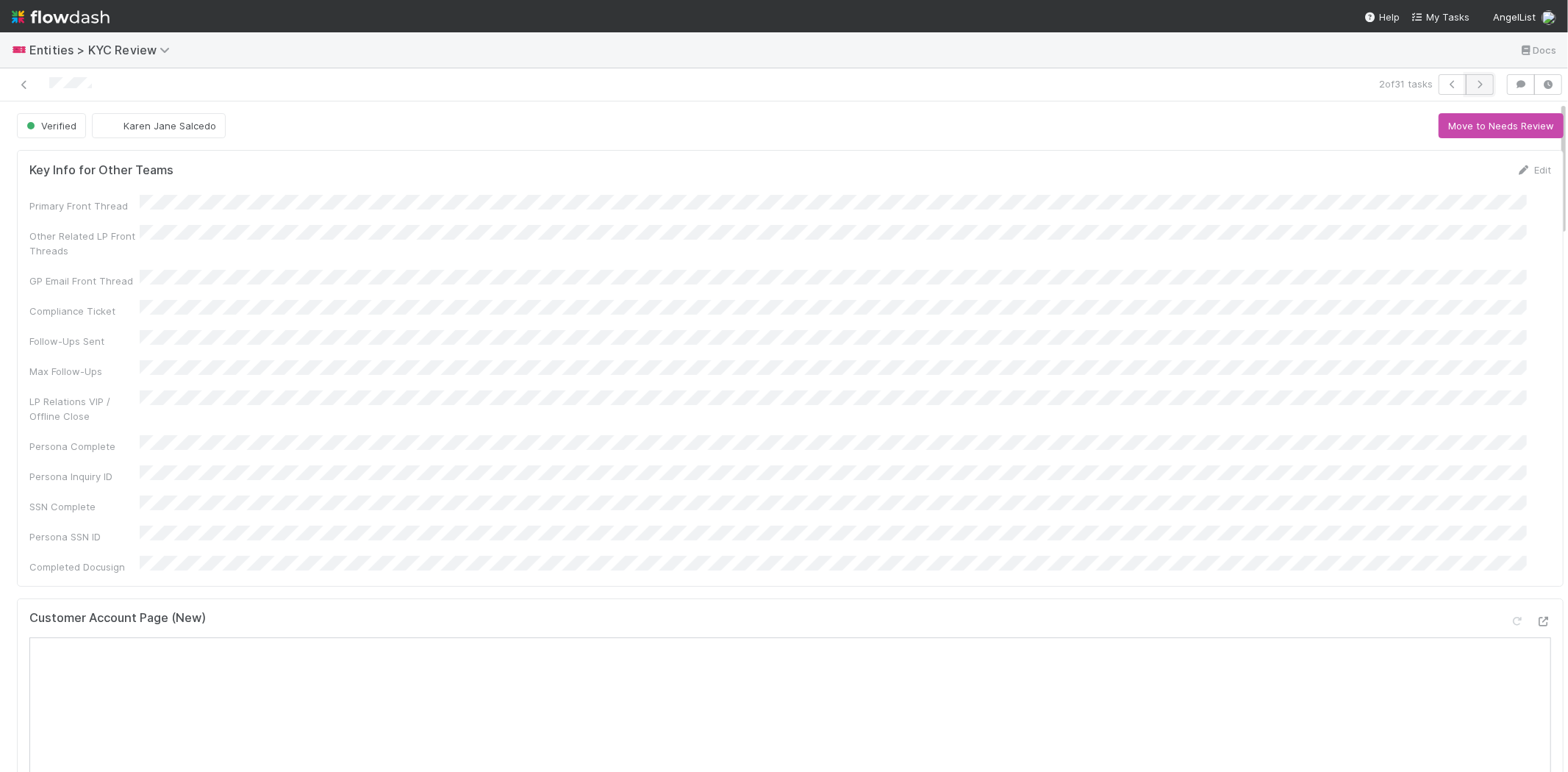 click at bounding box center (1480, 85) 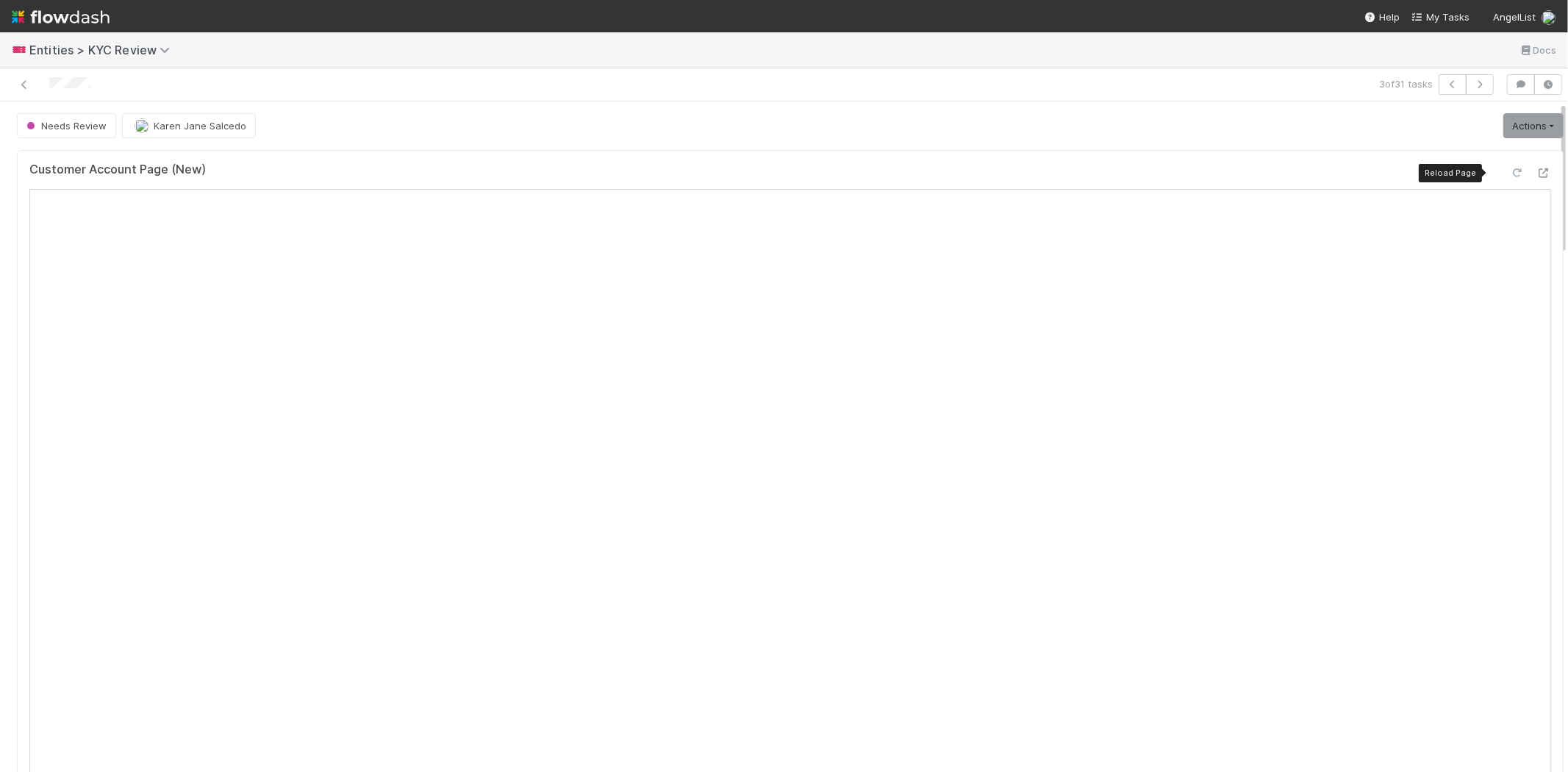 click at bounding box center (1517, 173) 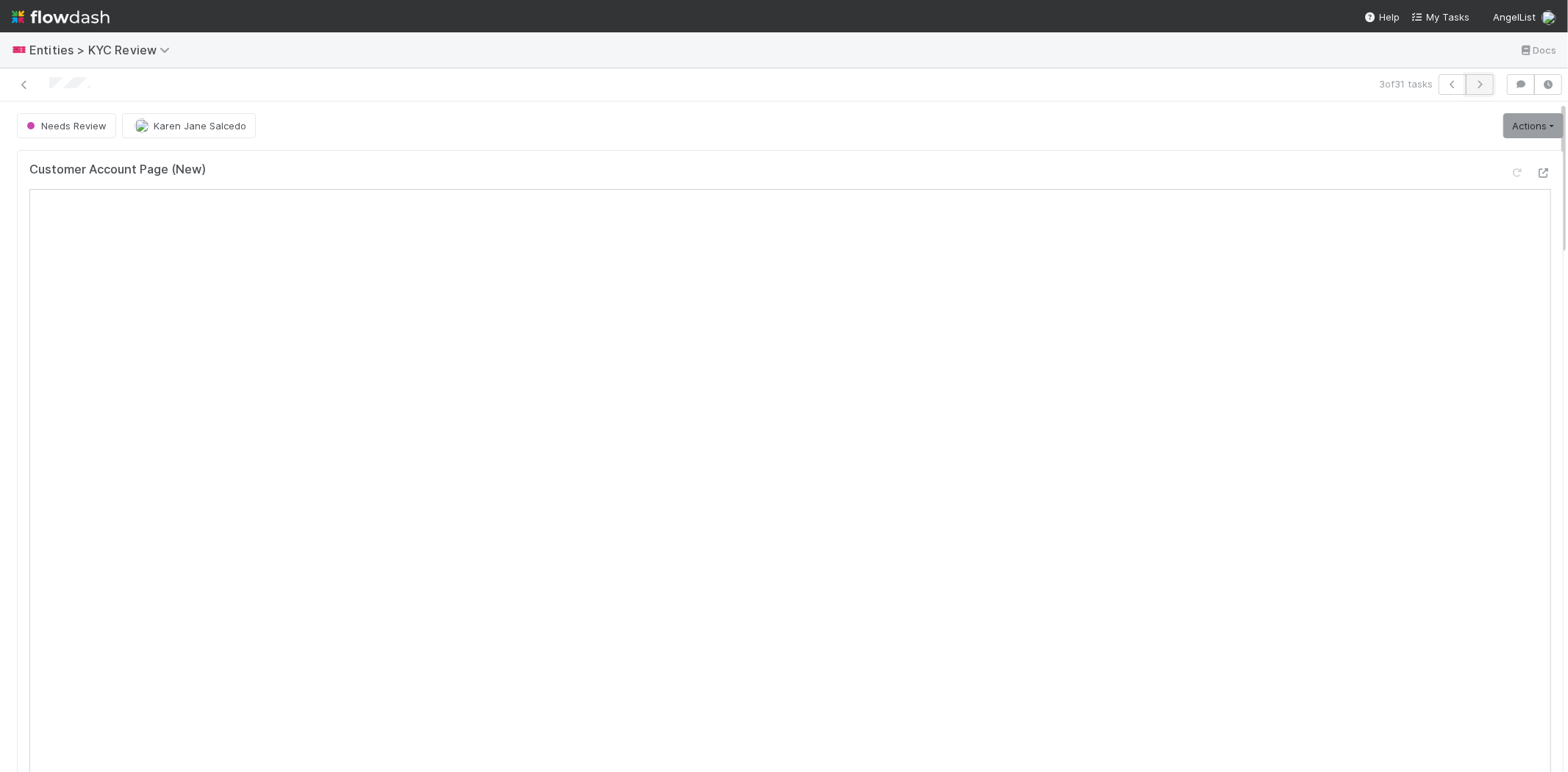 click at bounding box center (1480, 85) 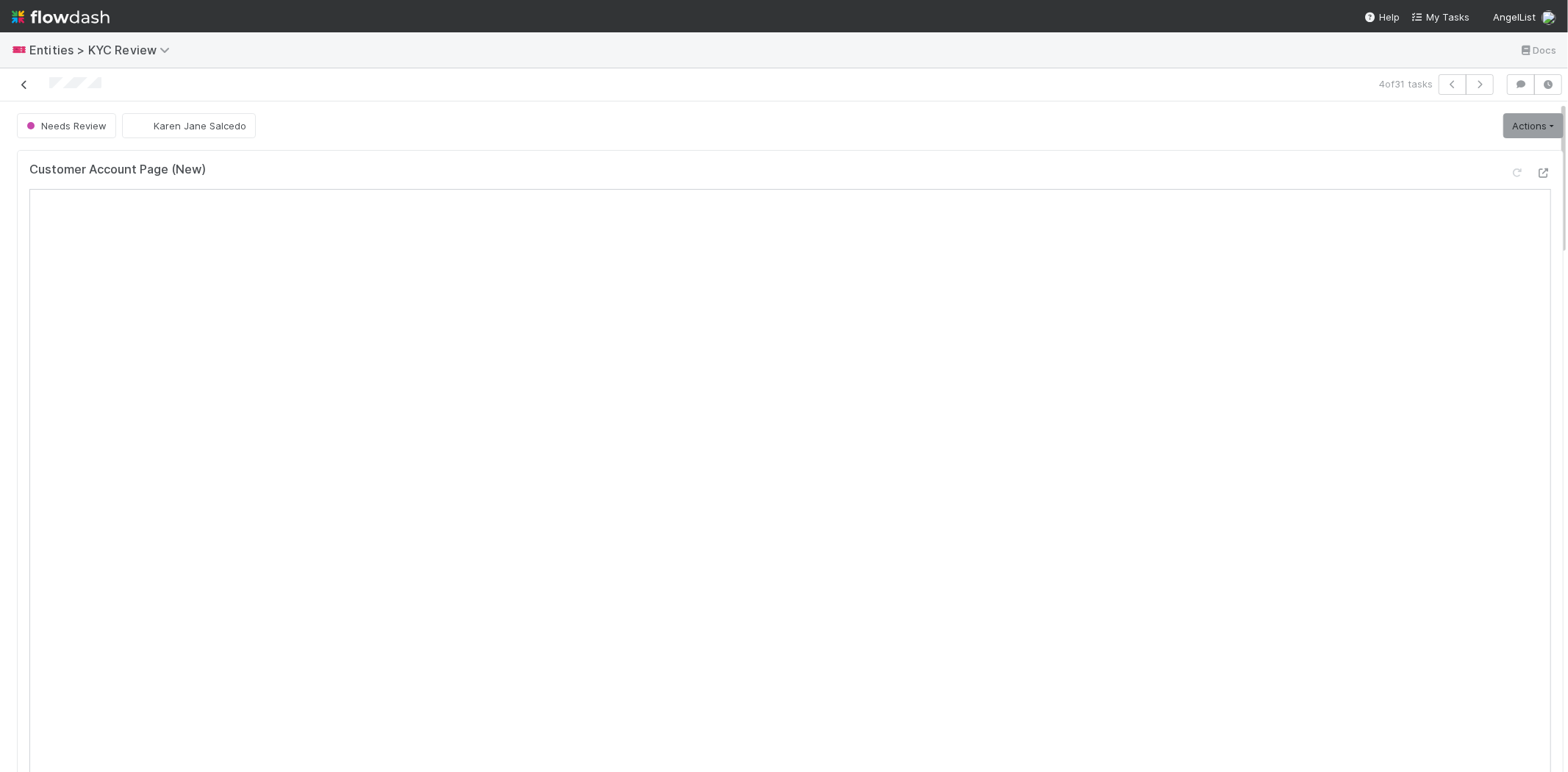click at bounding box center (24, 85) 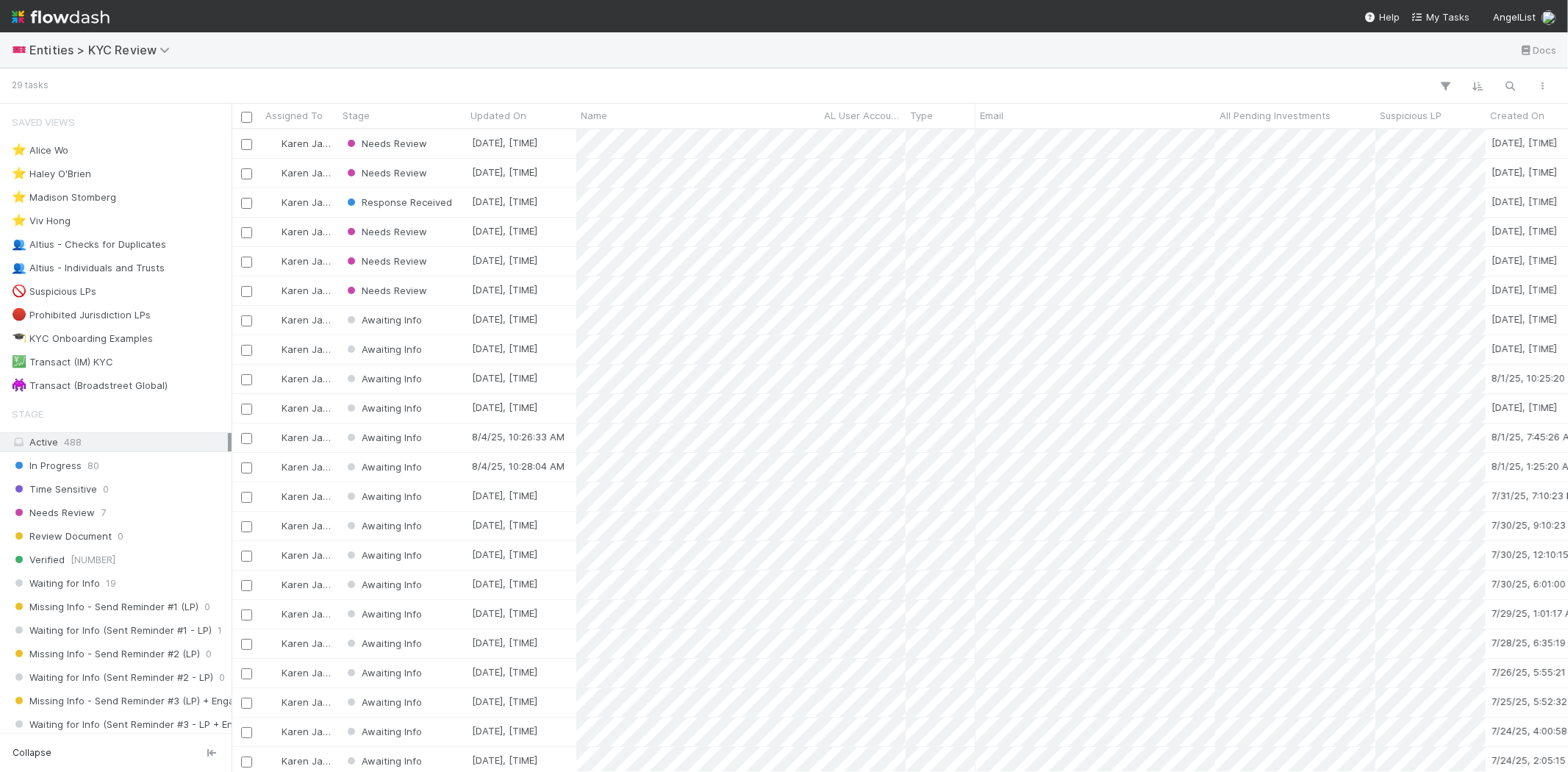 scroll, scrollTop: 12, scrollLeft: 12, axis: both 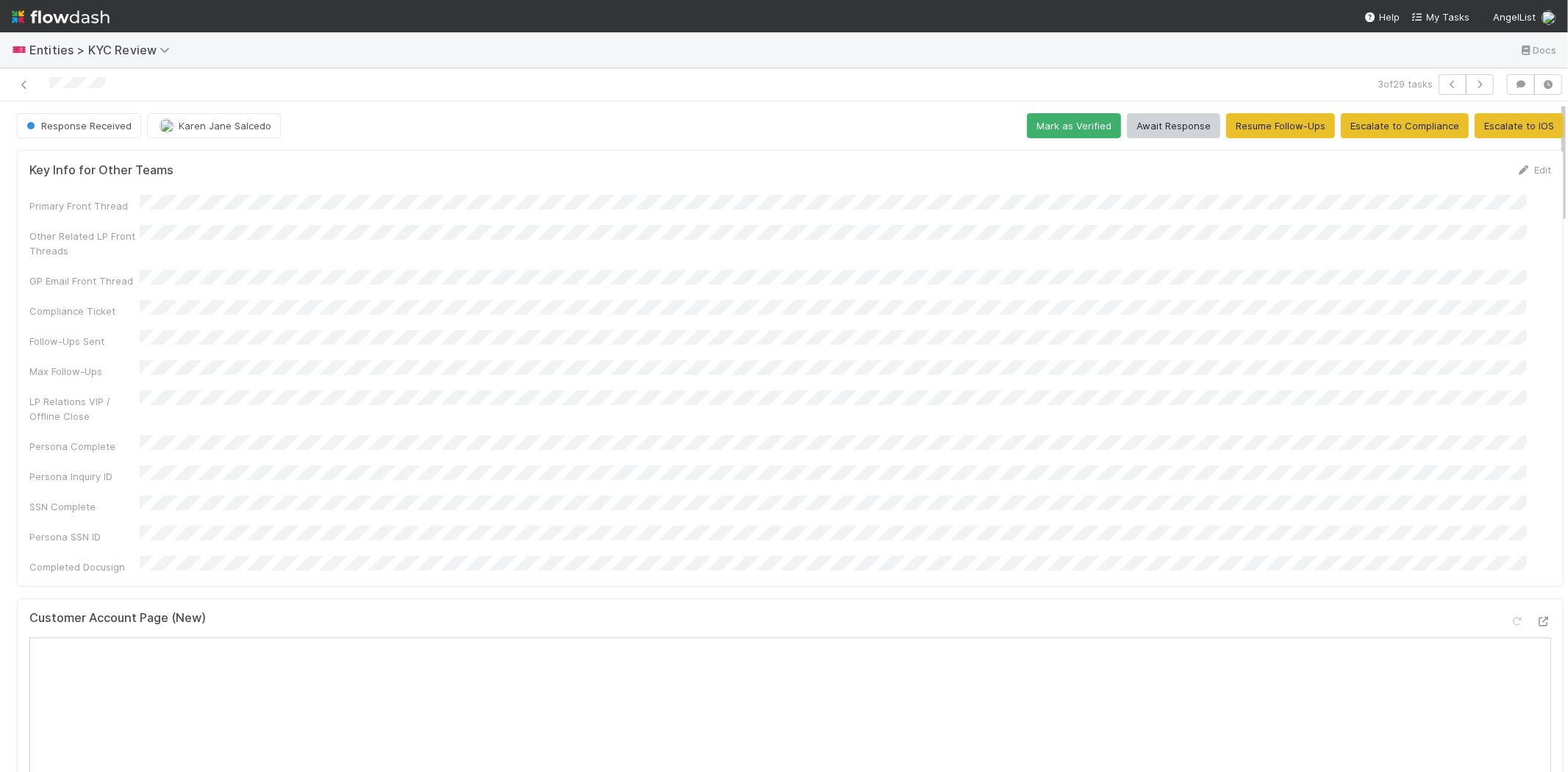 click on "Primary Front Thread  Other Related LP Front Threads  GP Email Front Thread  Compliance Ticket  Follow-Ups Sent  Max Follow-Ups  LP Relations VIP / Offline Close  Persona Complete  Persona SSN ID  Completed Docusign" at bounding box center (790, 385) 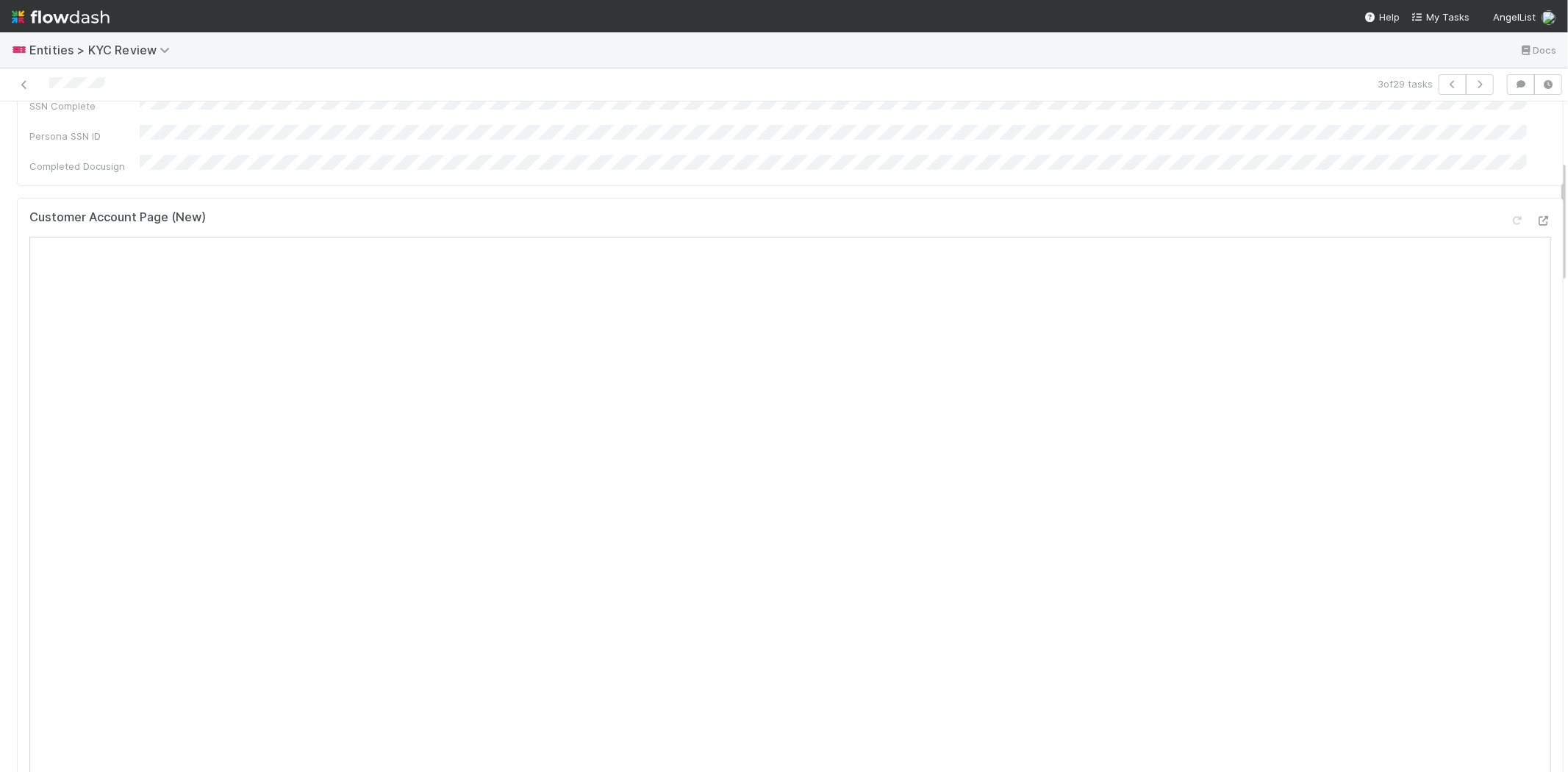 scroll, scrollTop: 408, scrollLeft: 0, axis: vertical 